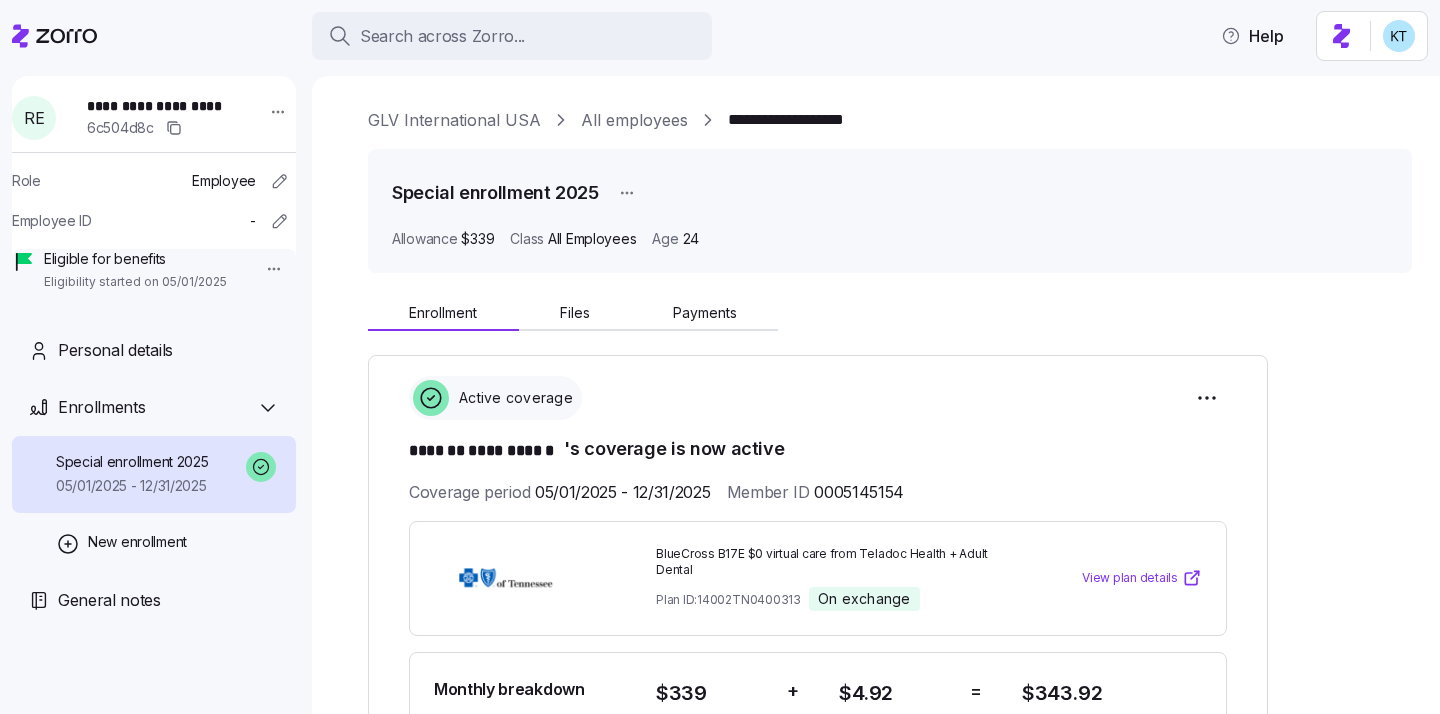 scroll, scrollTop: 0, scrollLeft: 0, axis: both 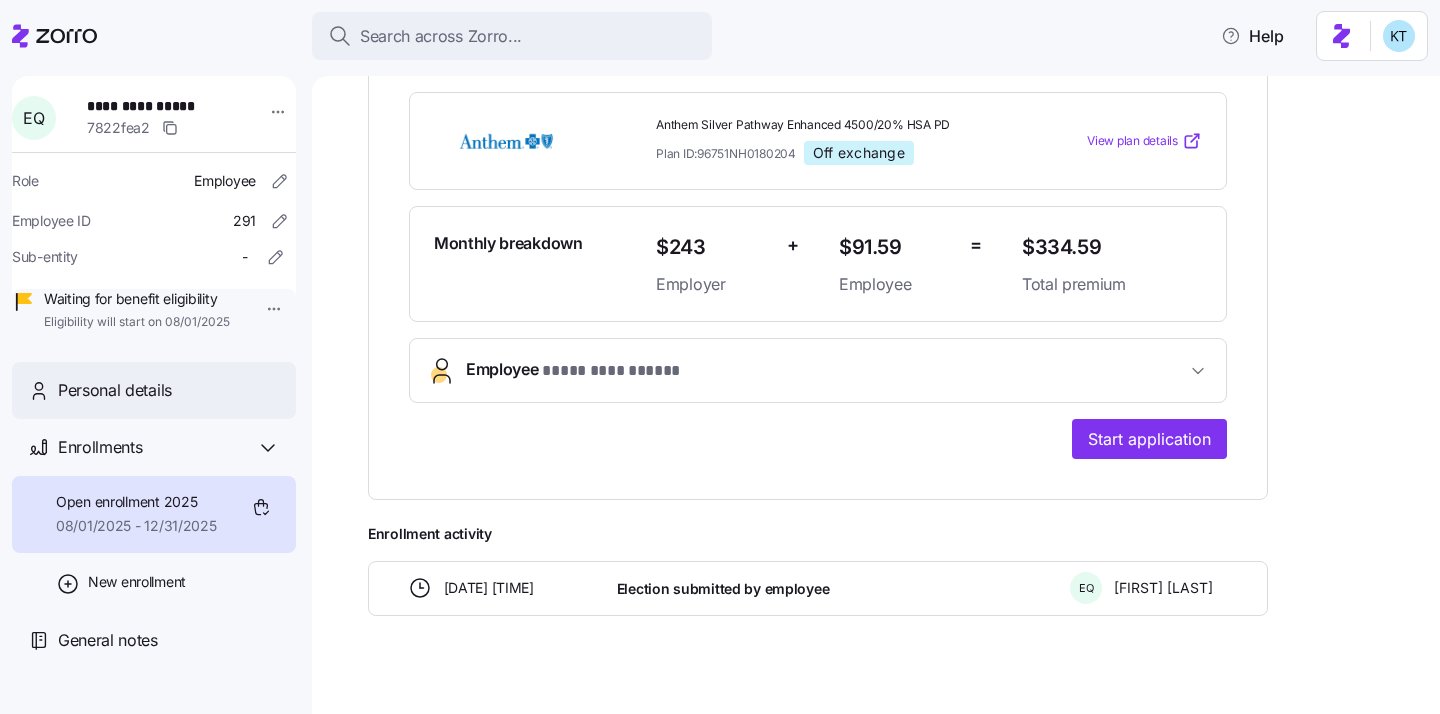 click on "Personal details" at bounding box center [154, 390] 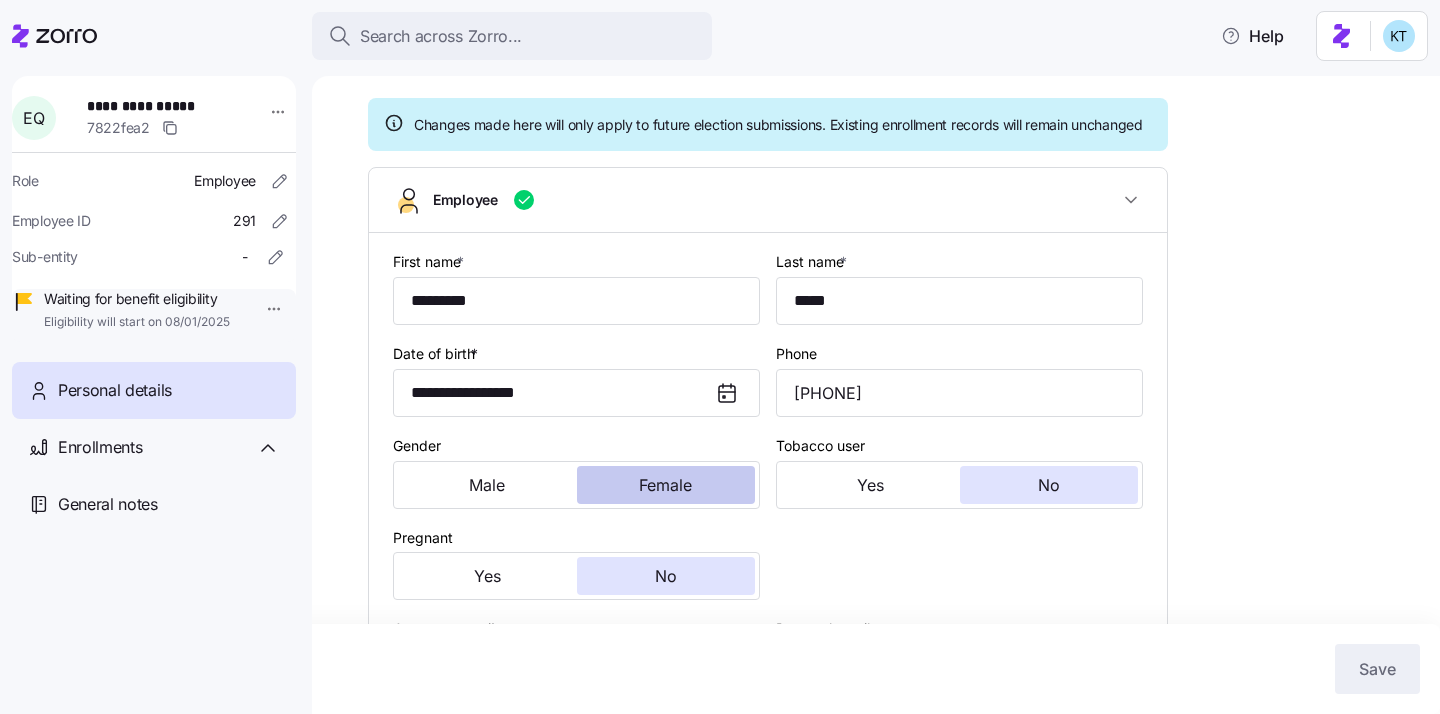 type on "NH" 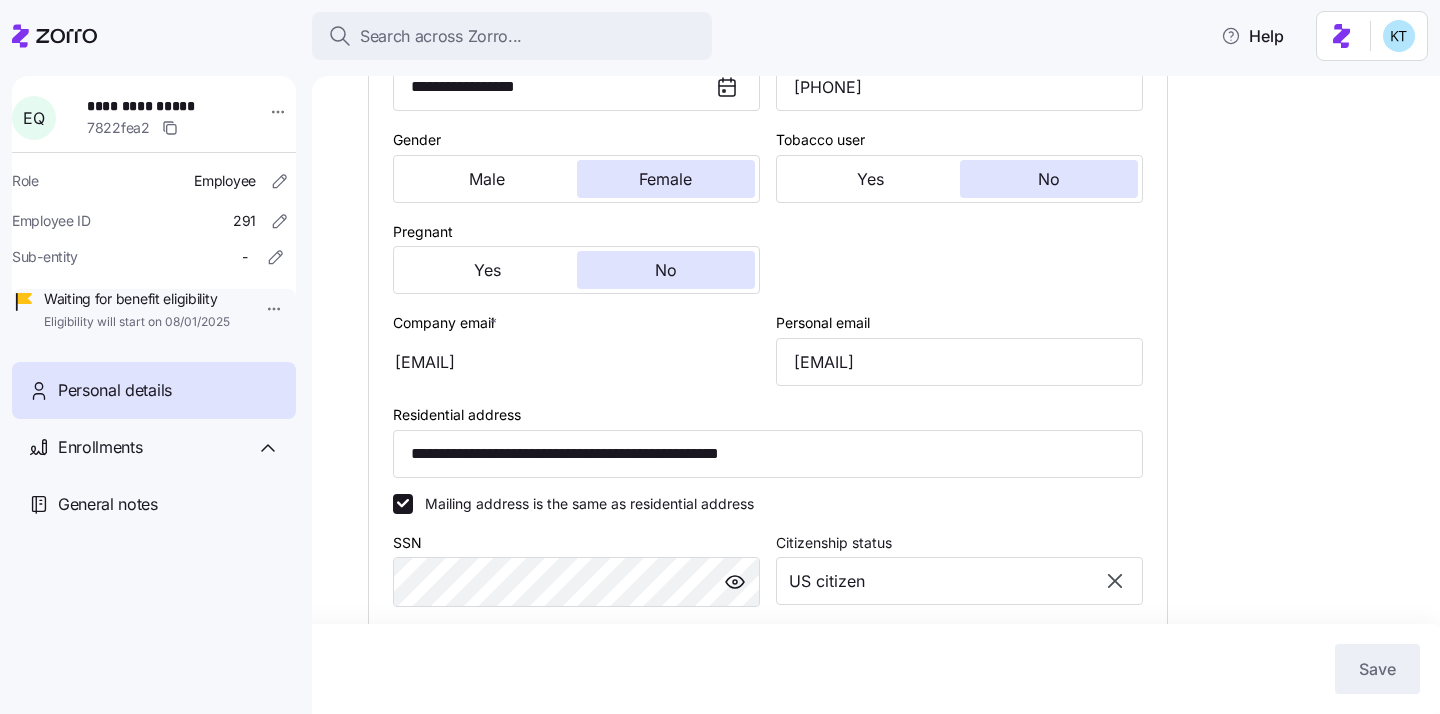 scroll, scrollTop: 455, scrollLeft: 0, axis: vertical 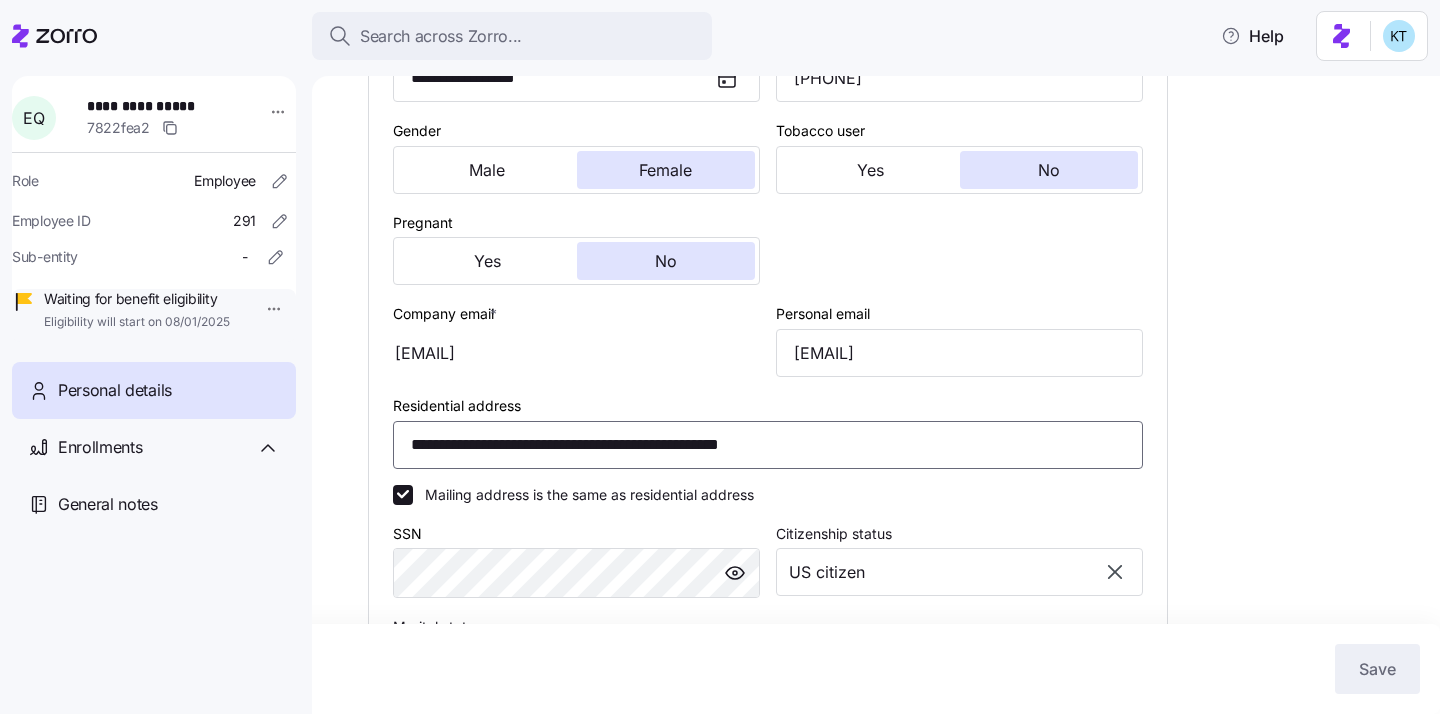 click on "**********" at bounding box center (768, 445) 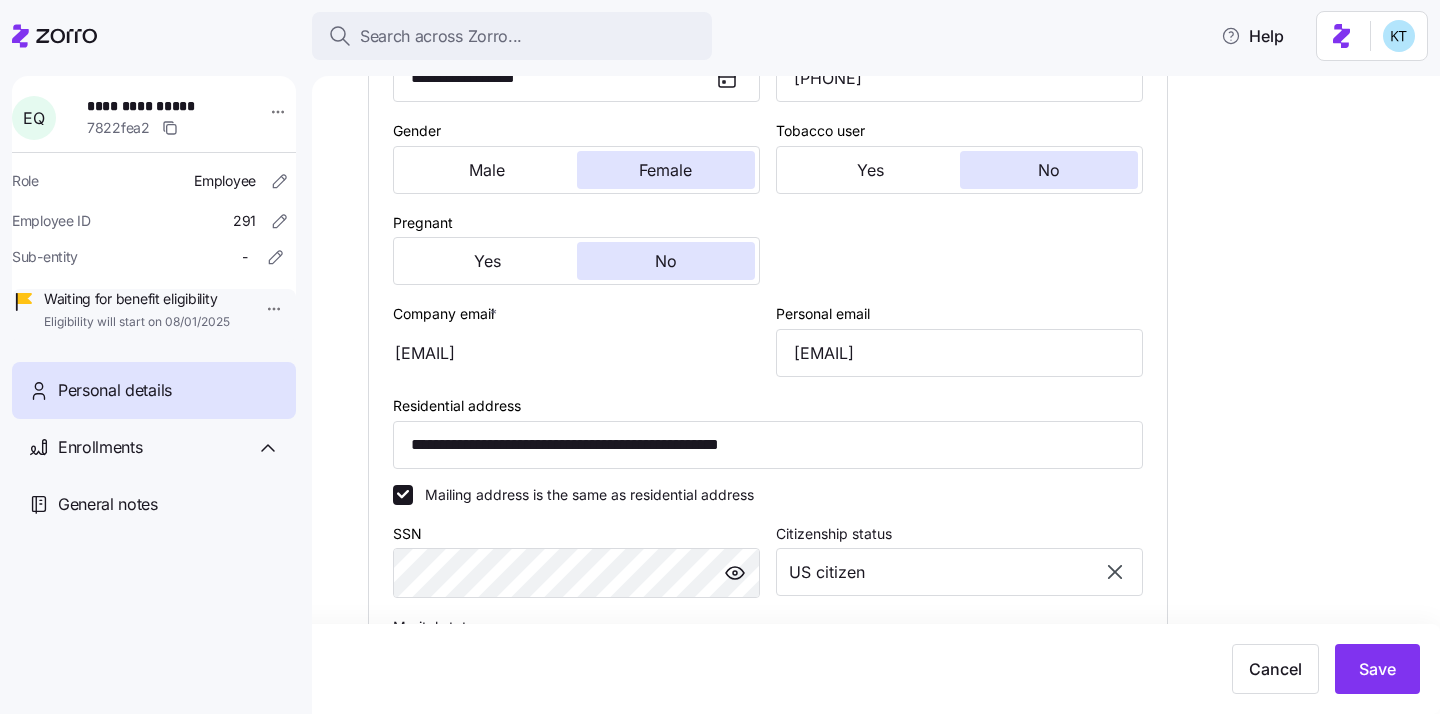 click on "**********" at bounding box center (890, 407) 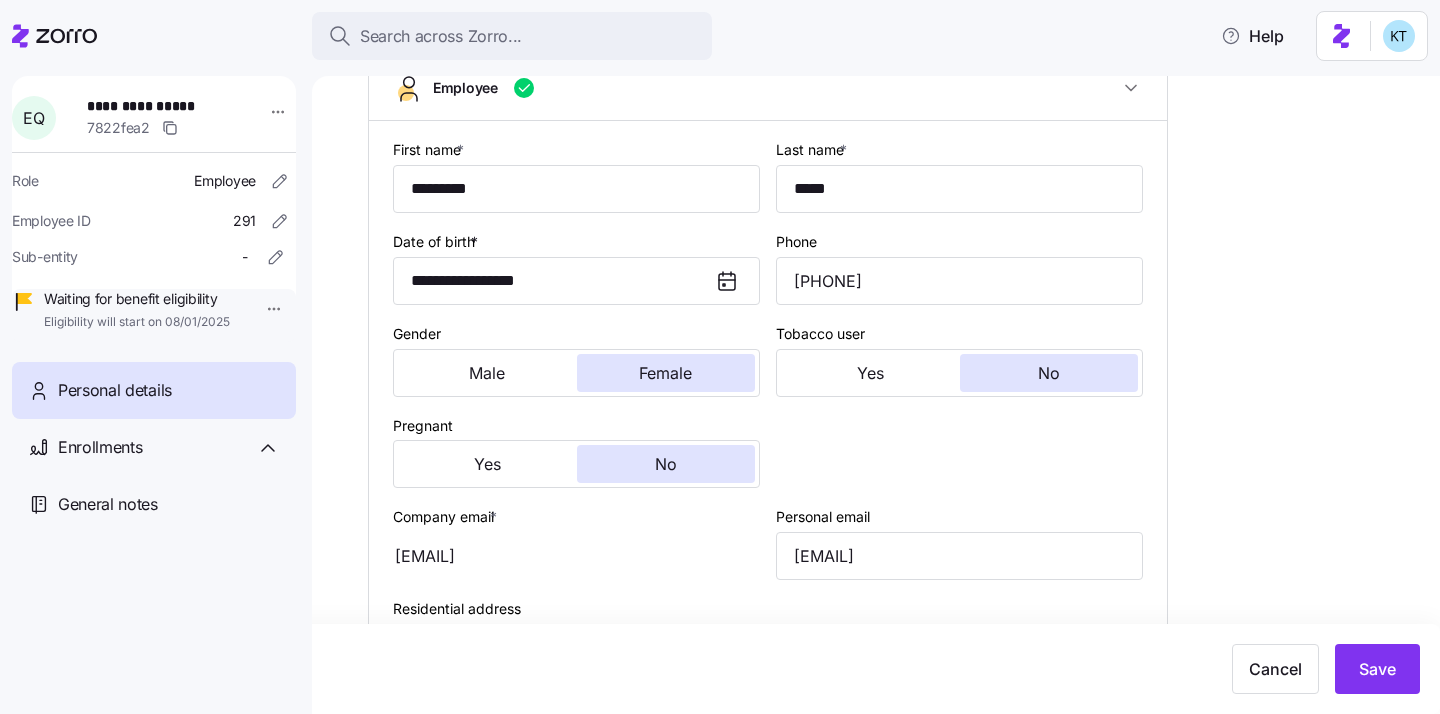 scroll, scrollTop: 231, scrollLeft: 0, axis: vertical 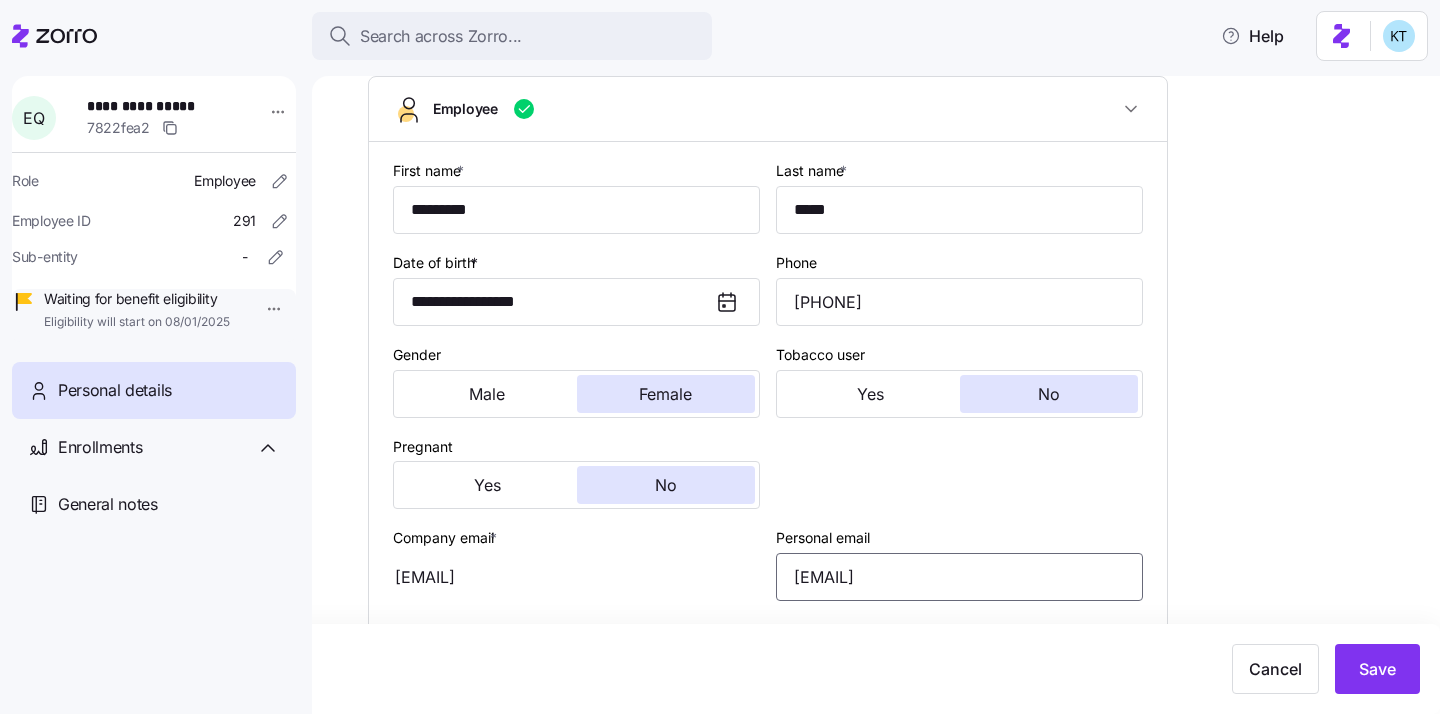 click on "equinn@bernphyl.com" at bounding box center [959, 577] 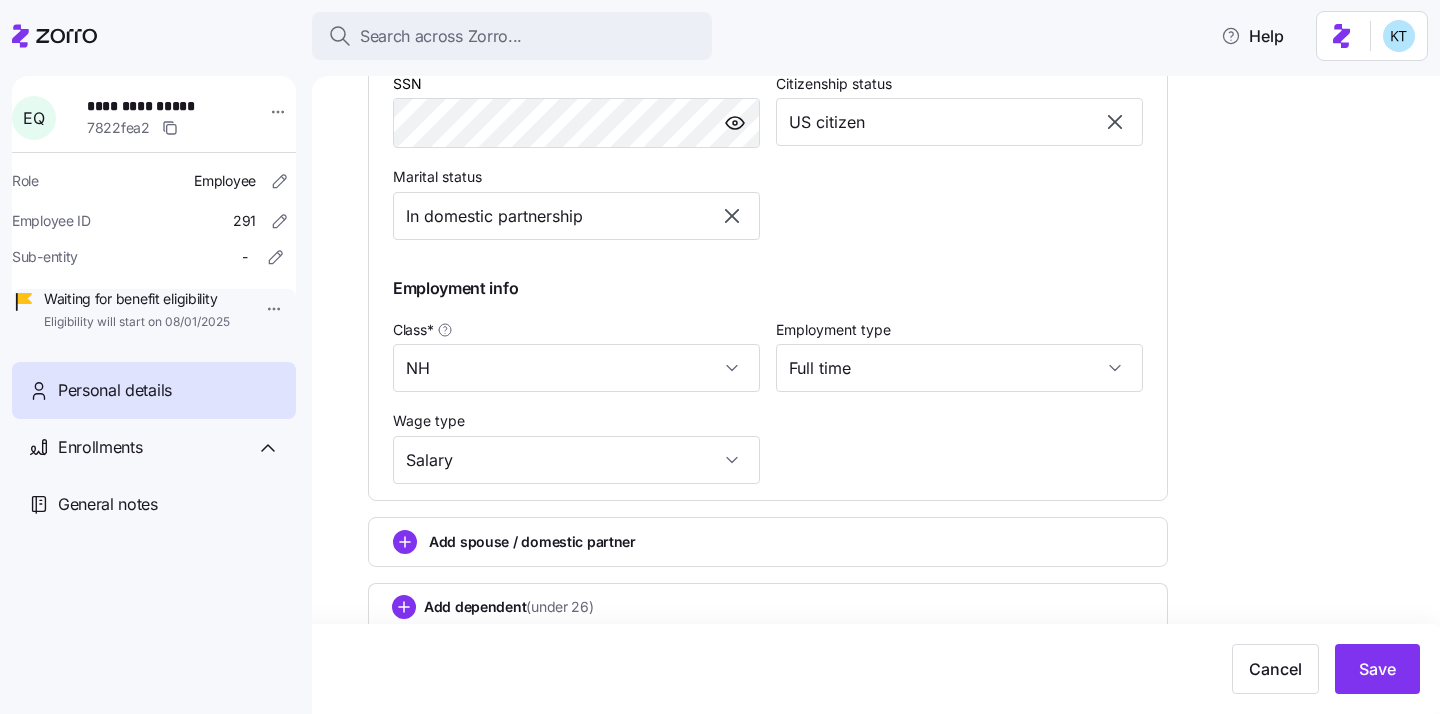 scroll, scrollTop: 951, scrollLeft: 0, axis: vertical 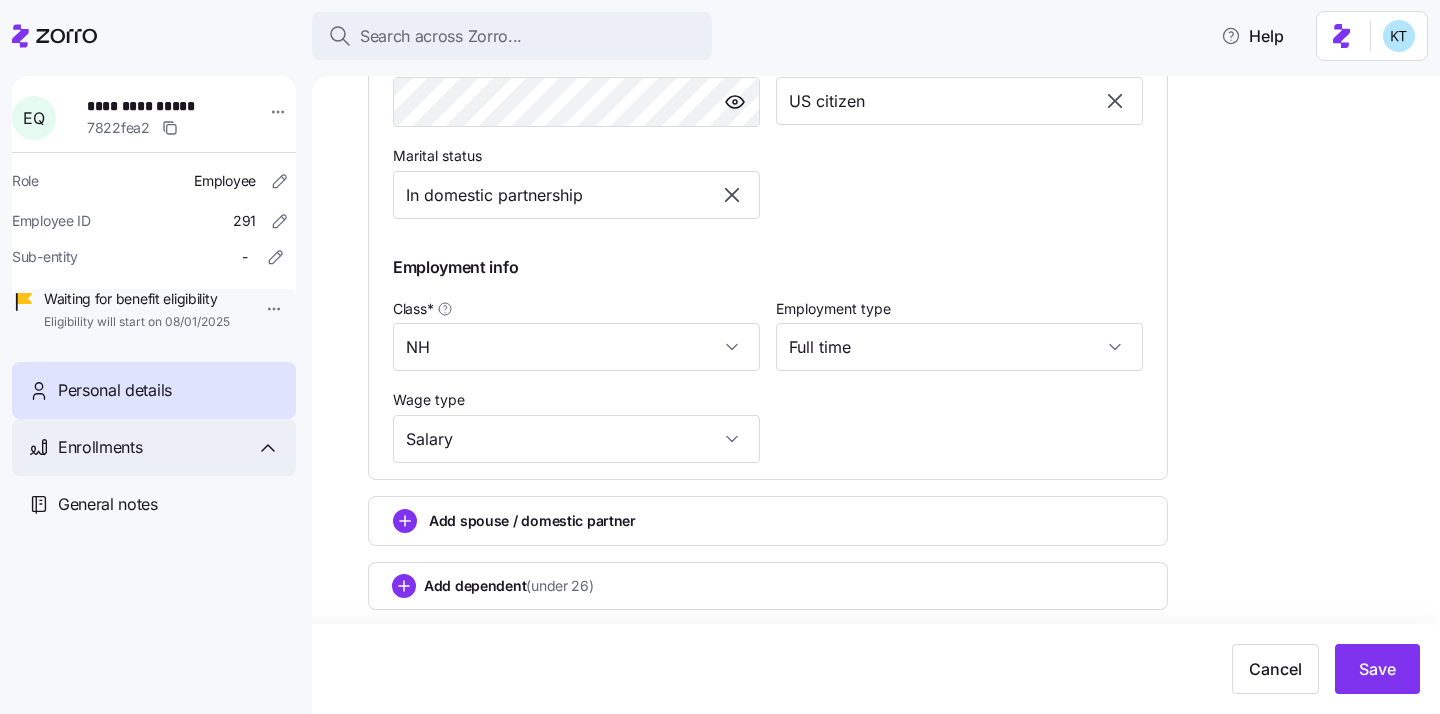 click on "Enrollments" at bounding box center [169, 447] 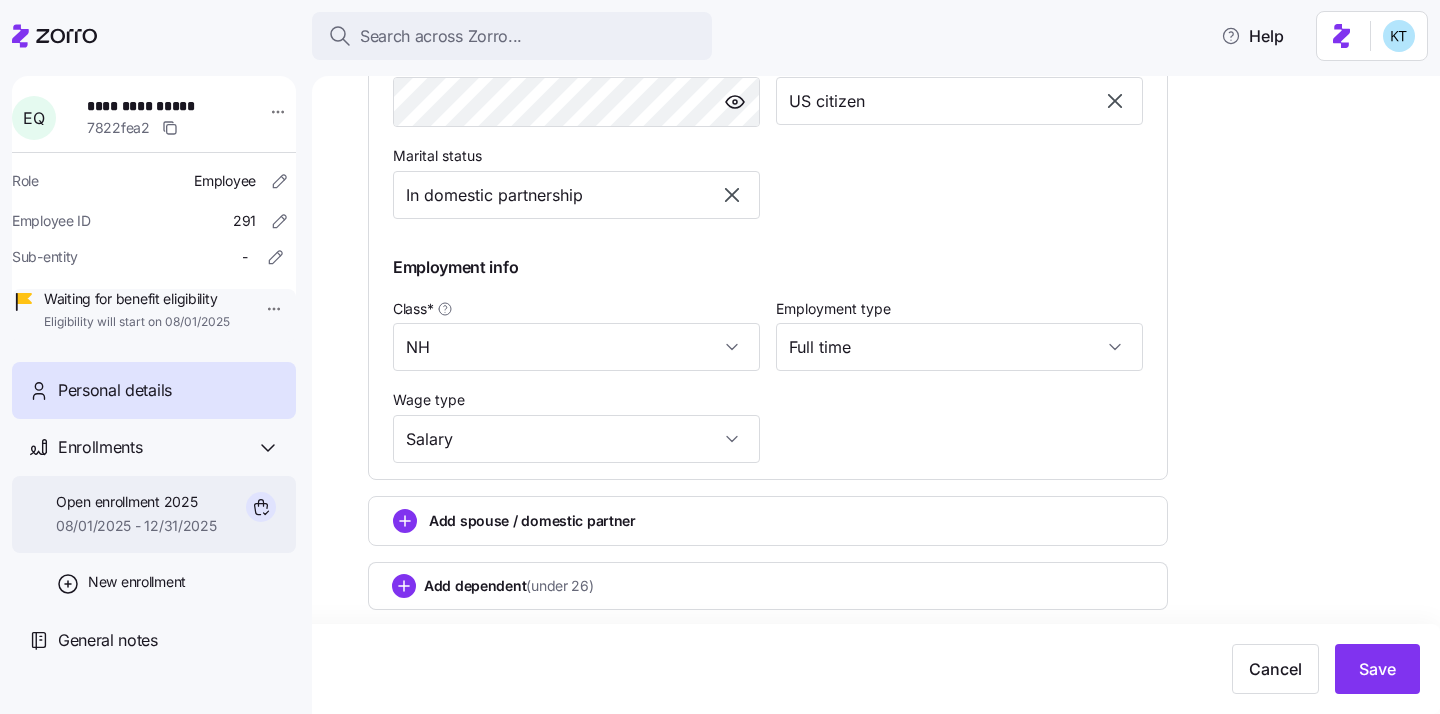 click on "08/01/2025 - 12/31/2025" at bounding box center [136, 526] 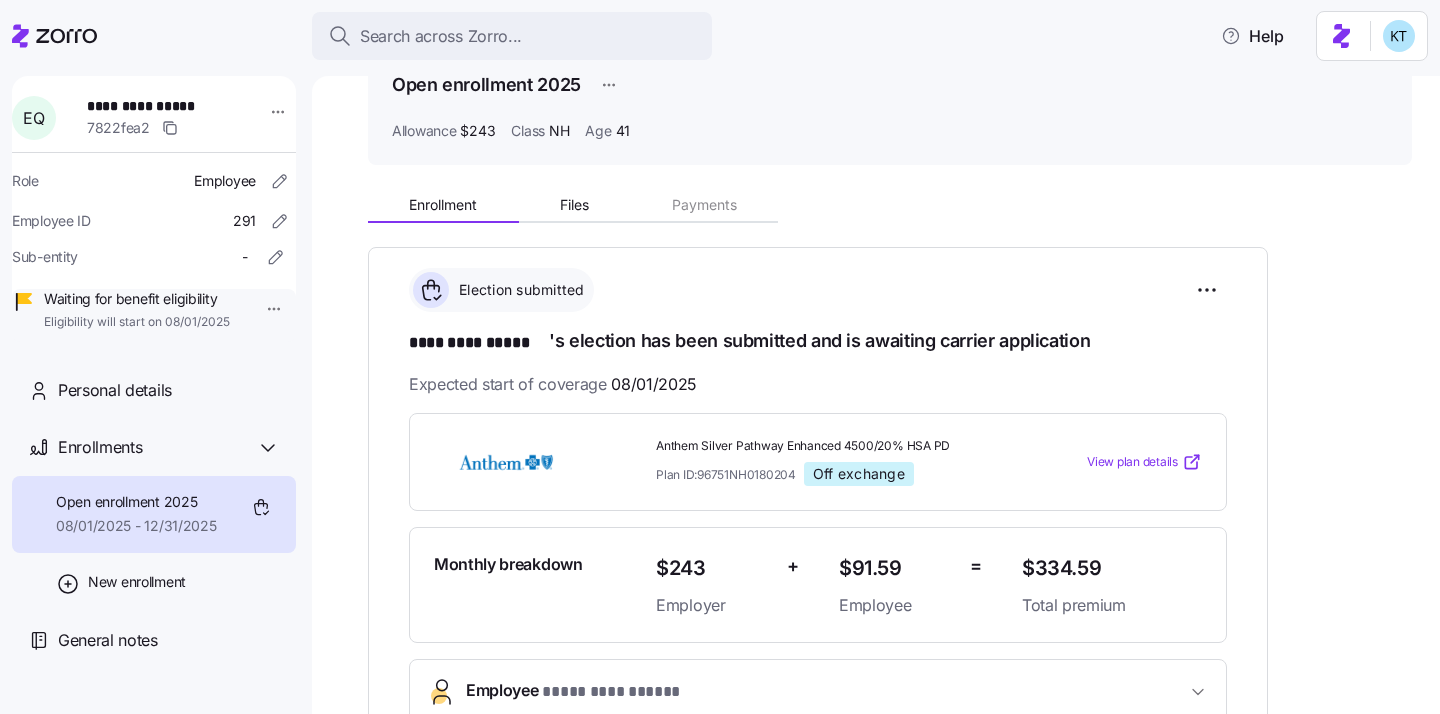 scroll, scrollTop: 116, scrollLeft: 0, axis: vertical 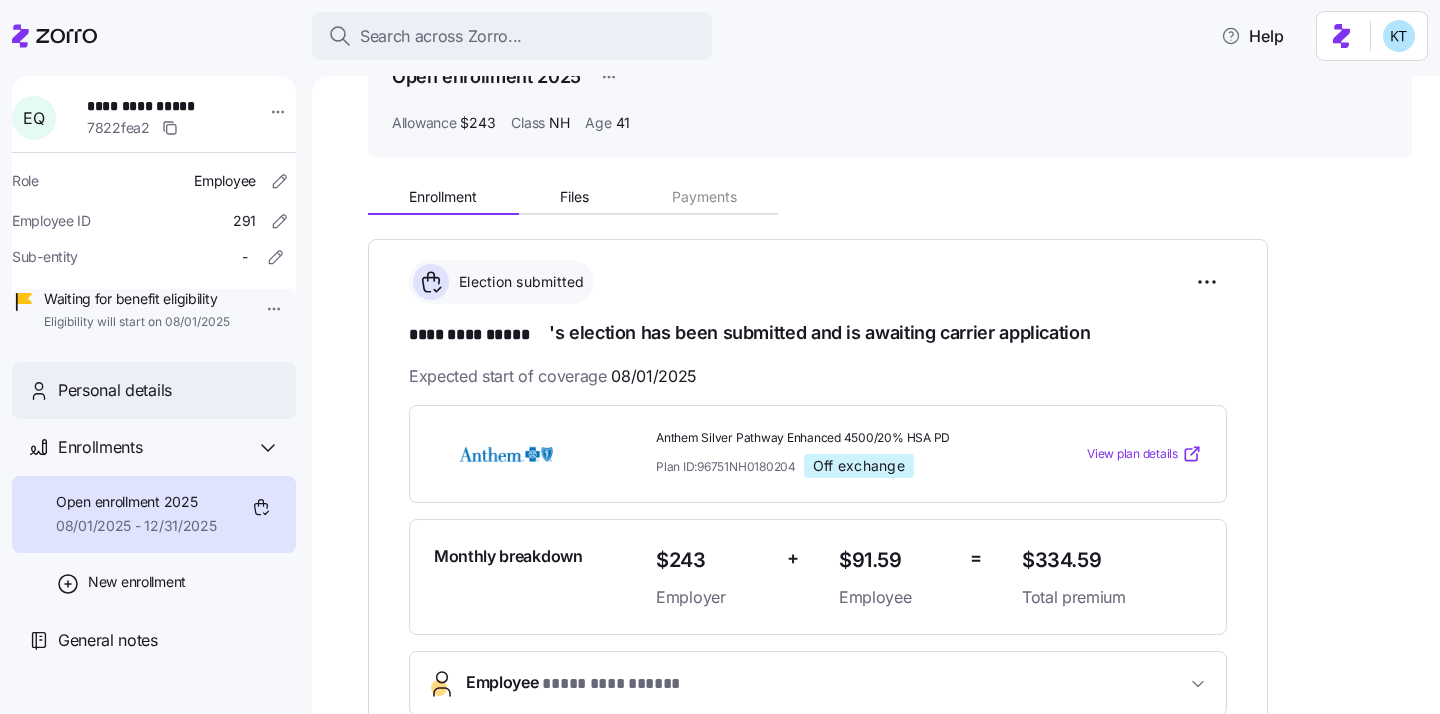 click on "Personal details" at bounding box center (169, 390) 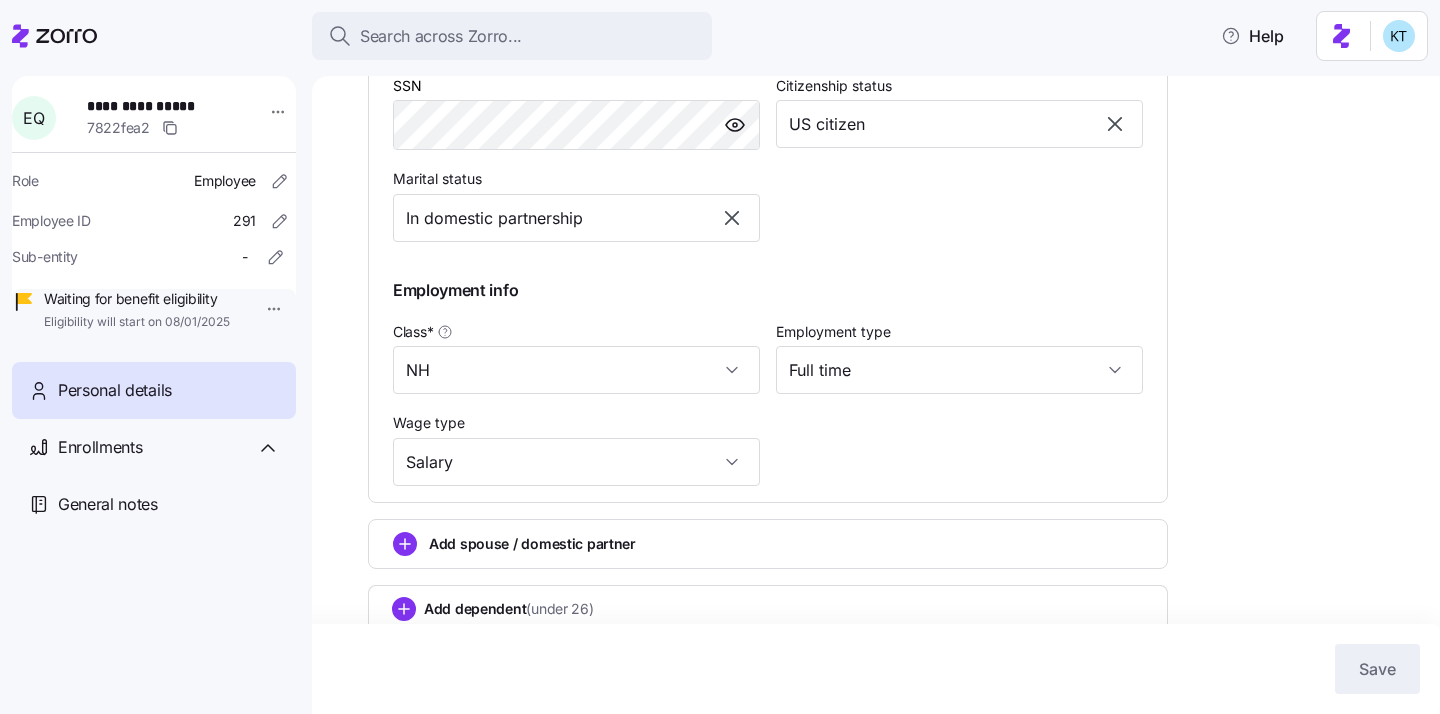 scroll, scrollTop: 909, scrollLeft: 0, axis: vertical 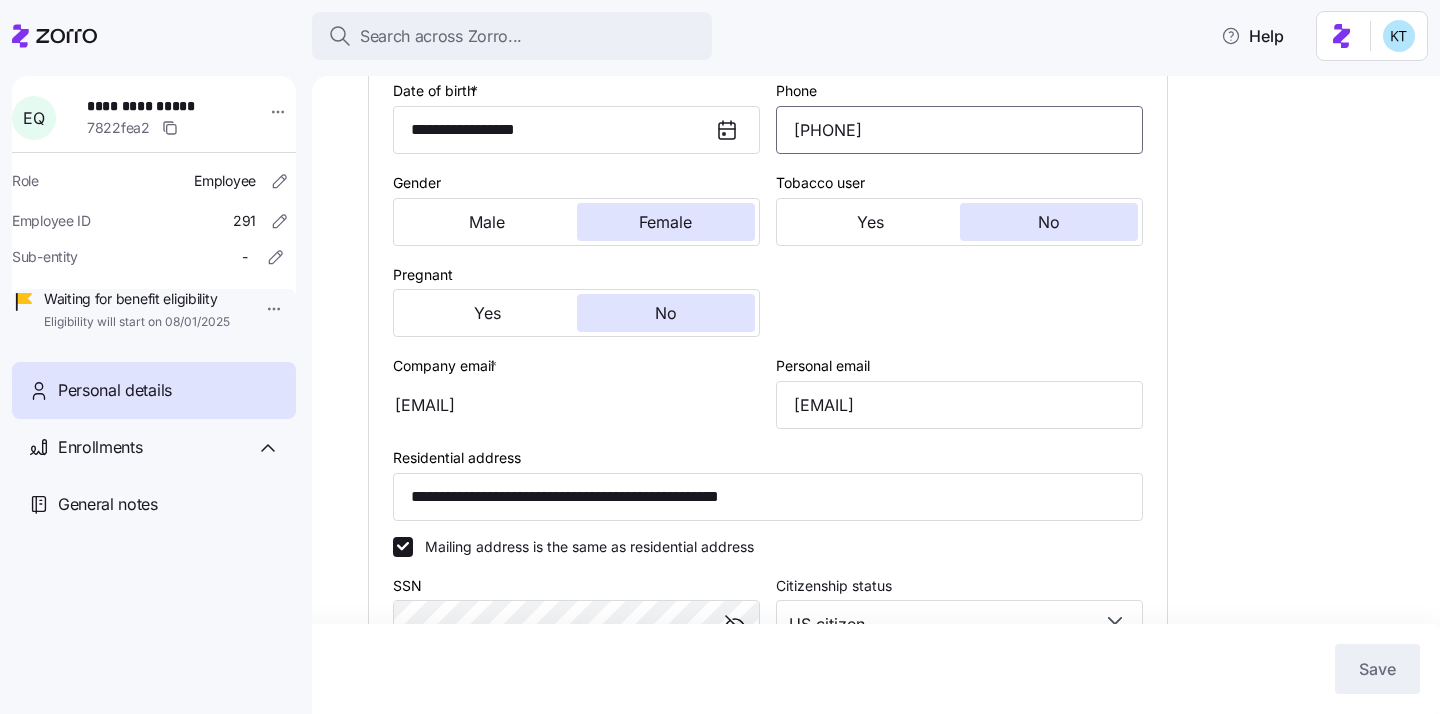 click on "(978) 413-9713" at bounding box center [959, 130] 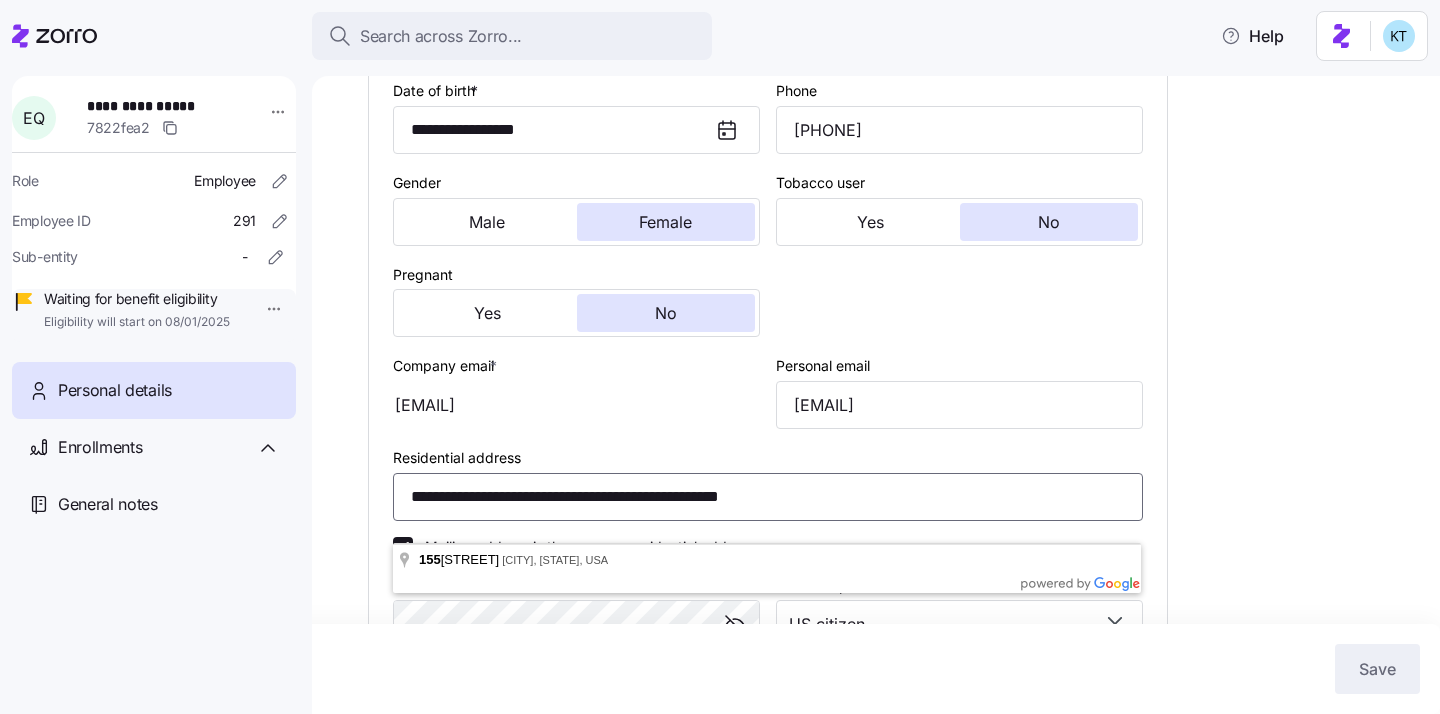 drag, startPoint x: 589, startPoint y: 518, endPoint x: 508, endPoint y: 517, distance: 81.00617 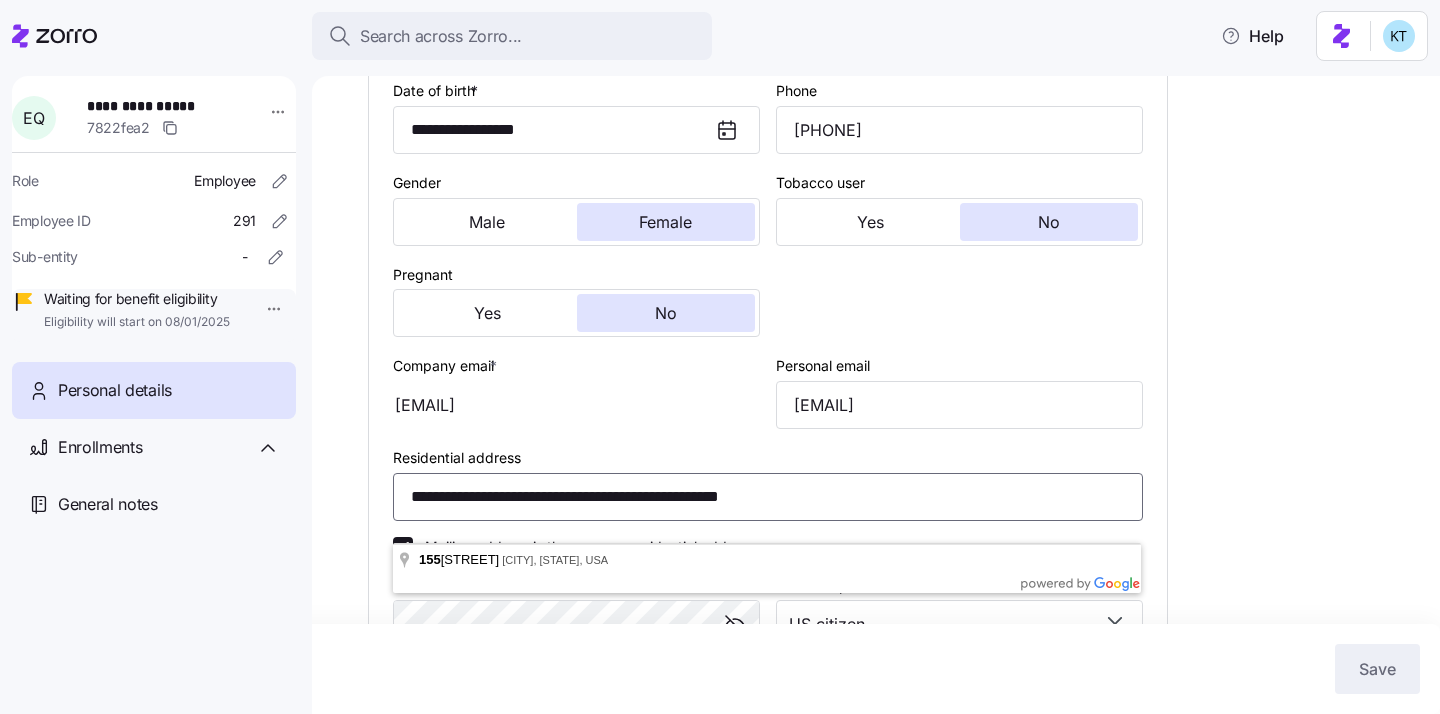 drag, startPoint x: 590, startPoint y: 523, endPoint x: 462, endPoint y: 537, distance: 128.76335 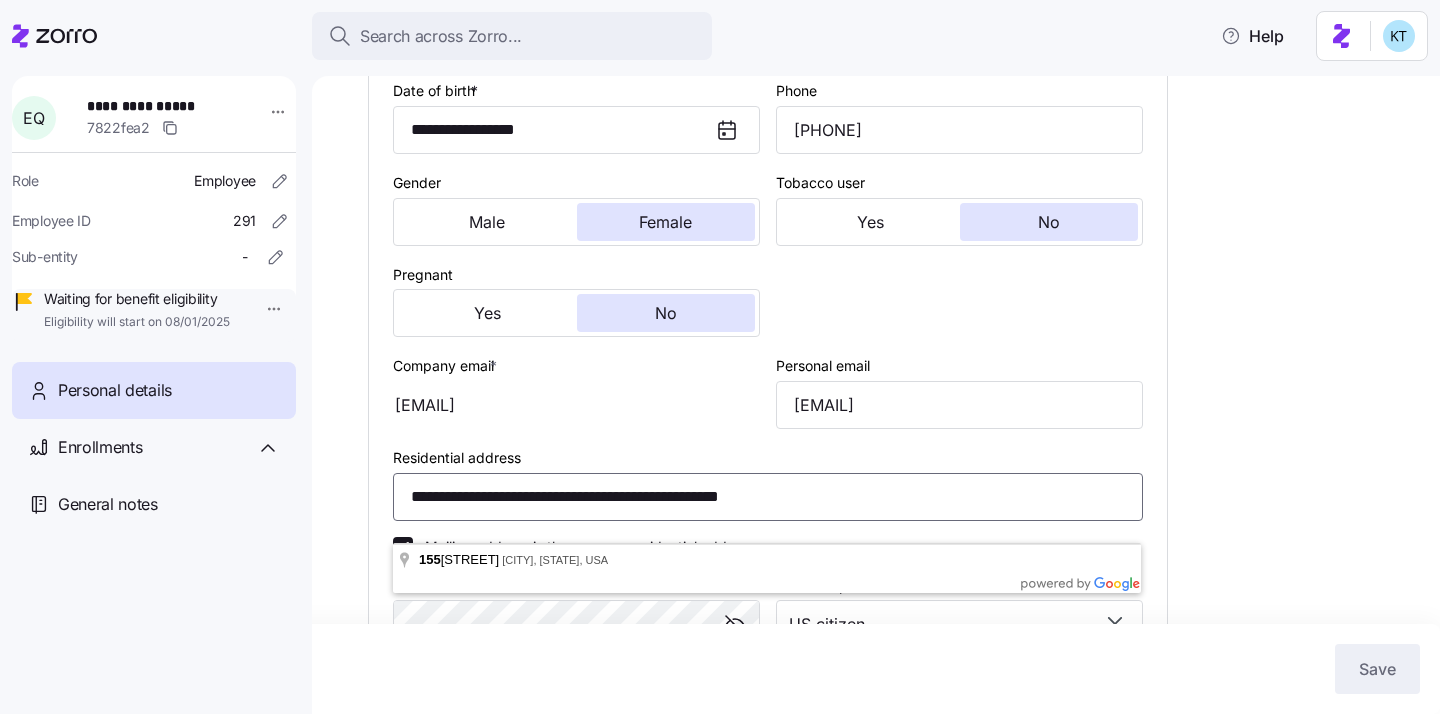 drag, startPoint x: 583, startPoint y: 522, endPoint x: 384, endPoint y: 523, distance: 199.00252 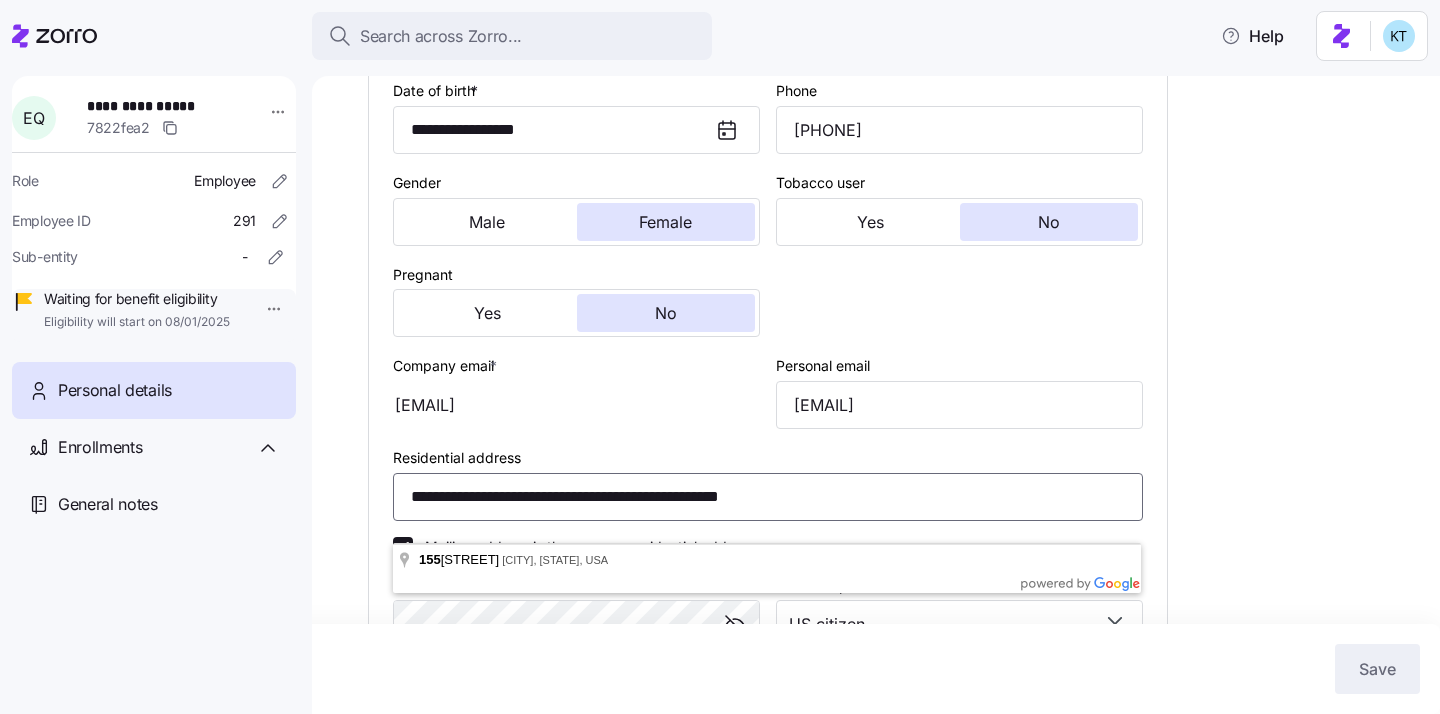 click on "**********" at bounding box center (768, 486) 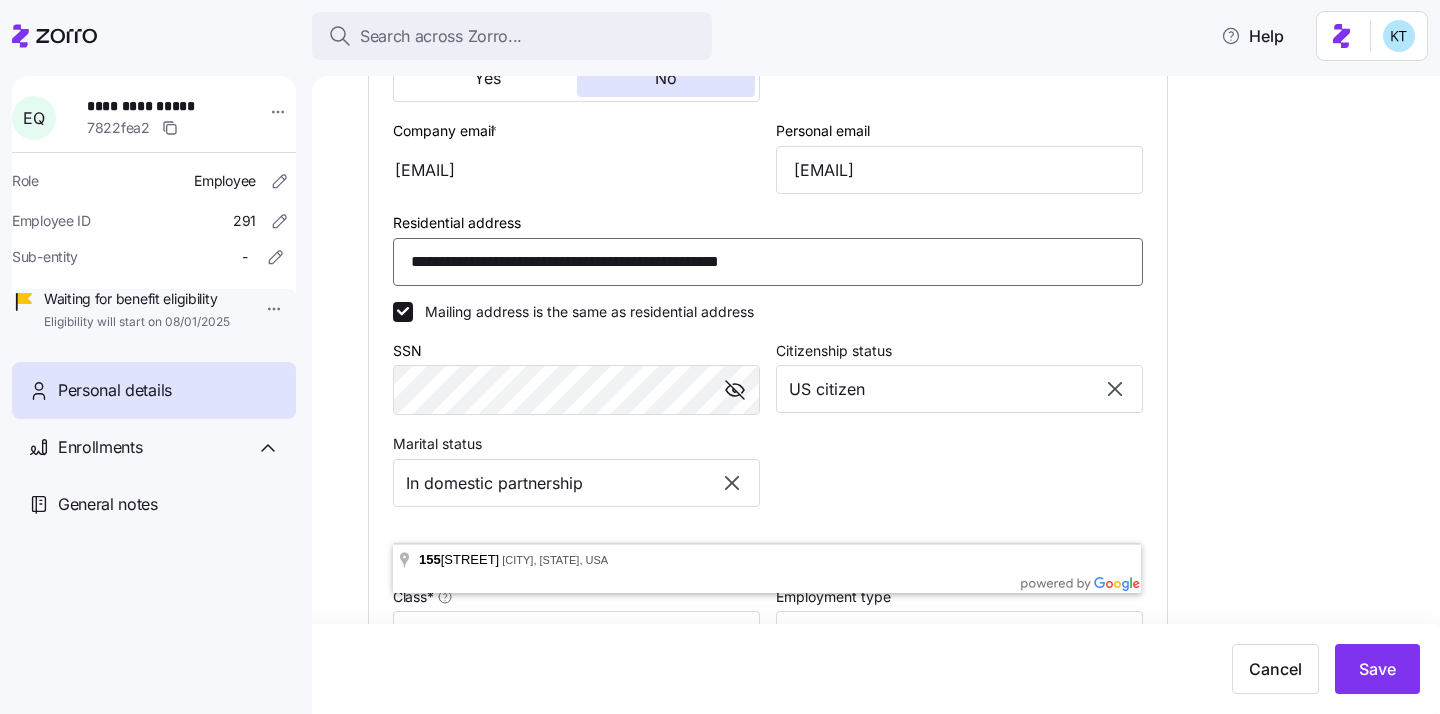 scroll, scrollTop: 647, scrollLeft: 0, axis: vertical 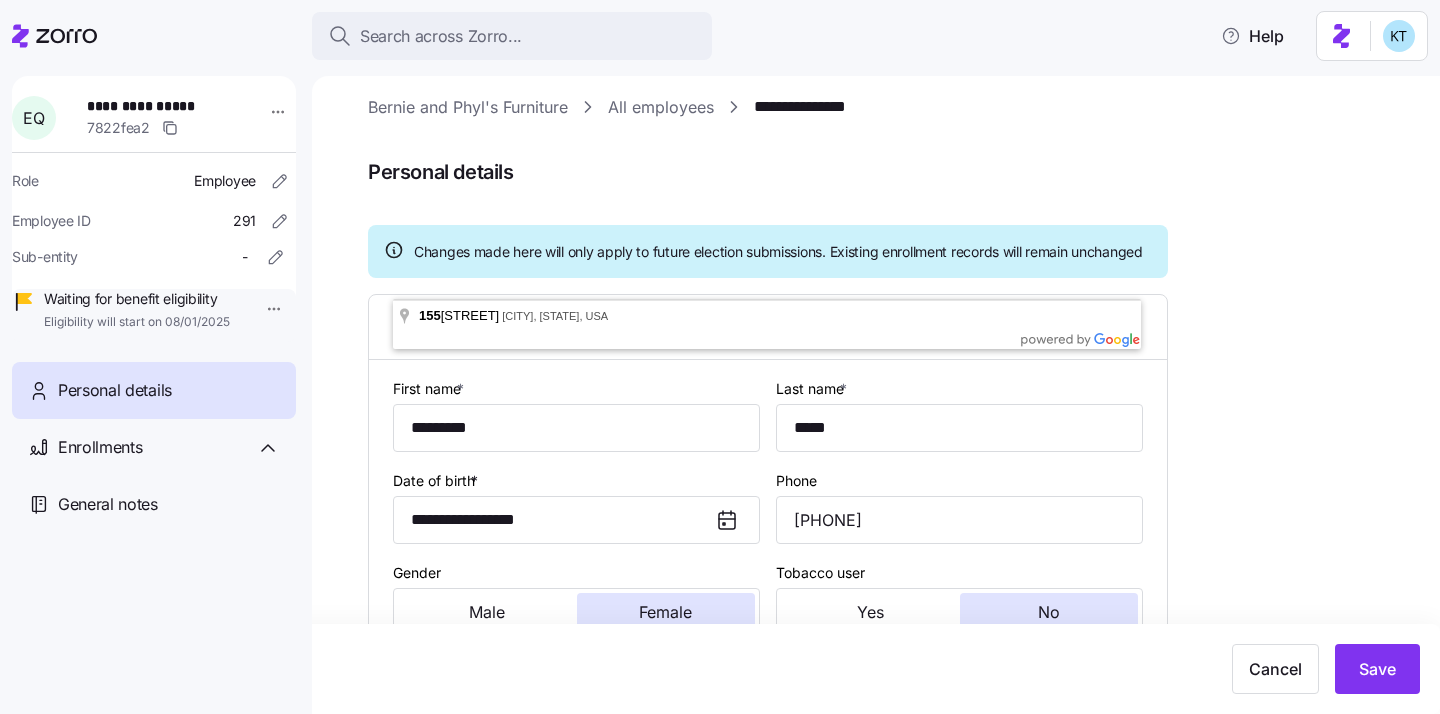 click on "**********" at bounding box center [890, 849] 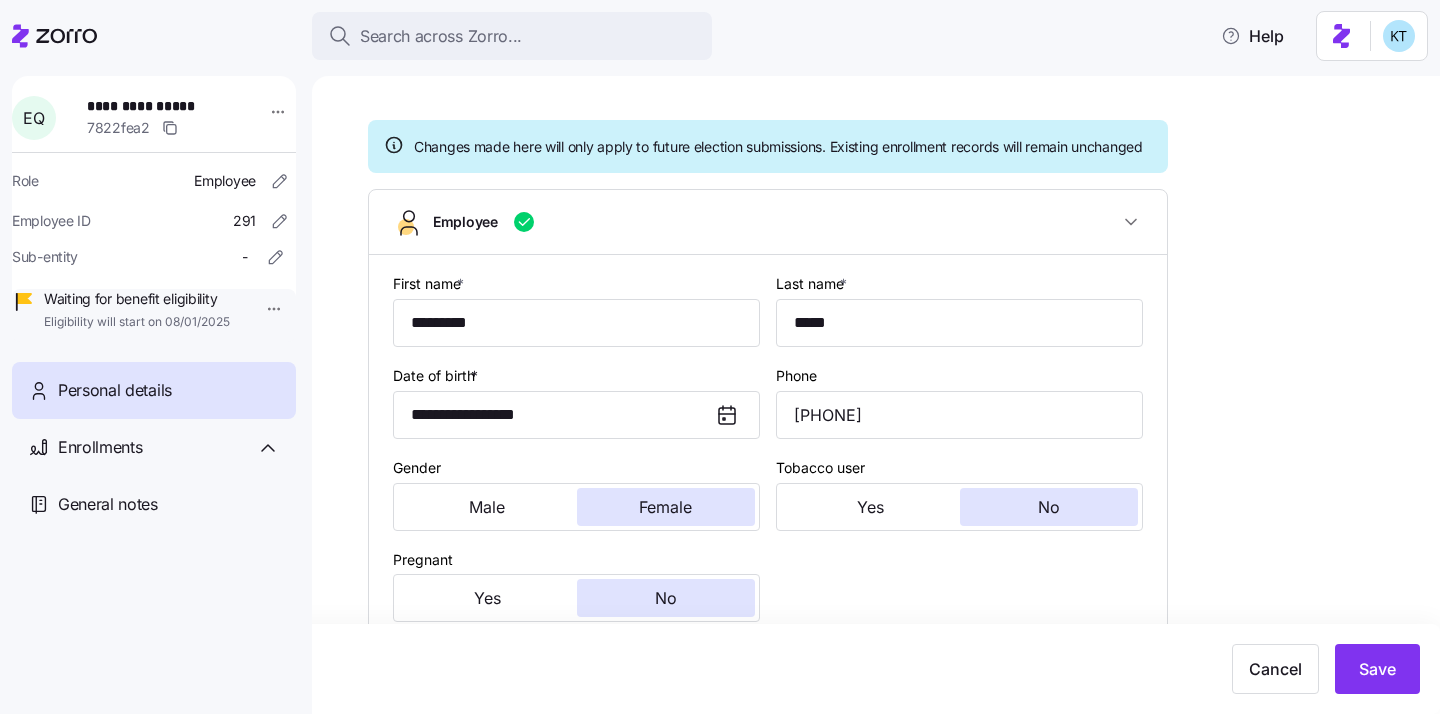 scroll, scrollTop: 0, scrollLeft: 0, axis: both 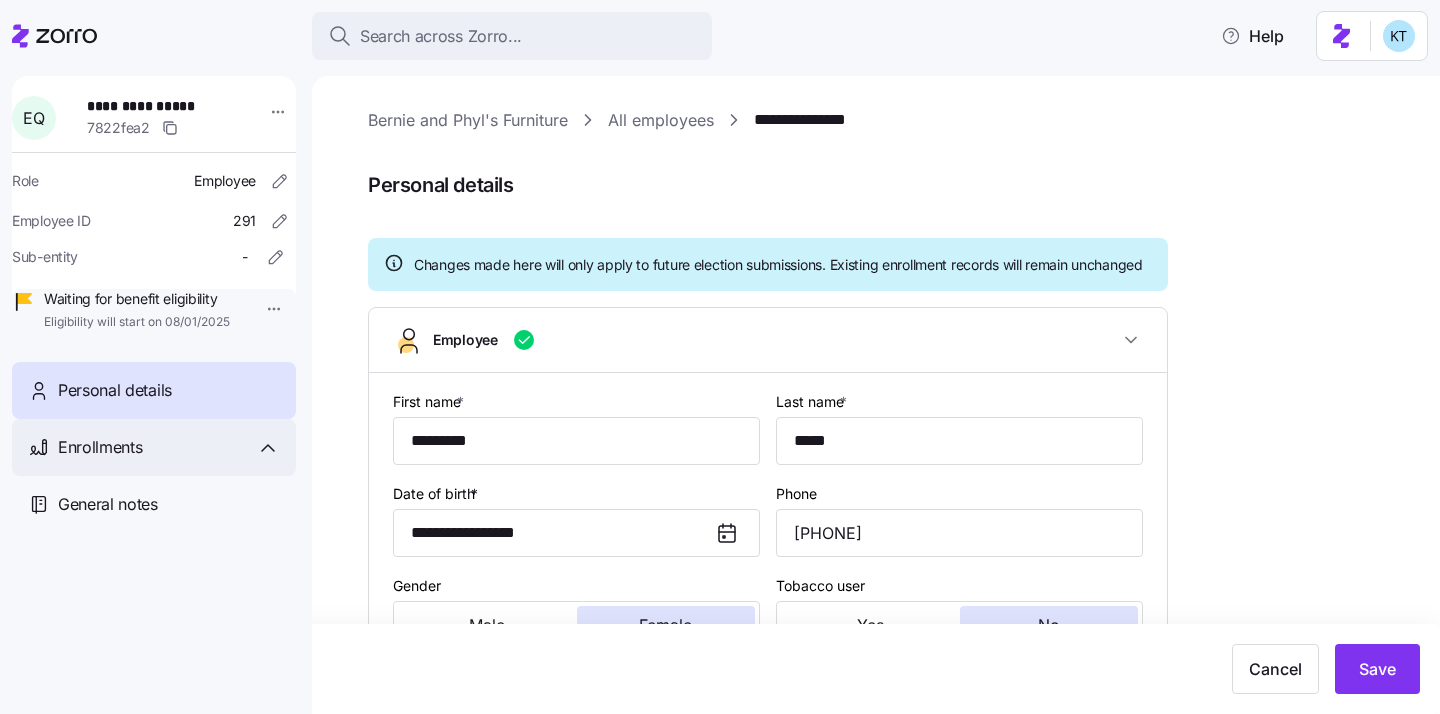 click 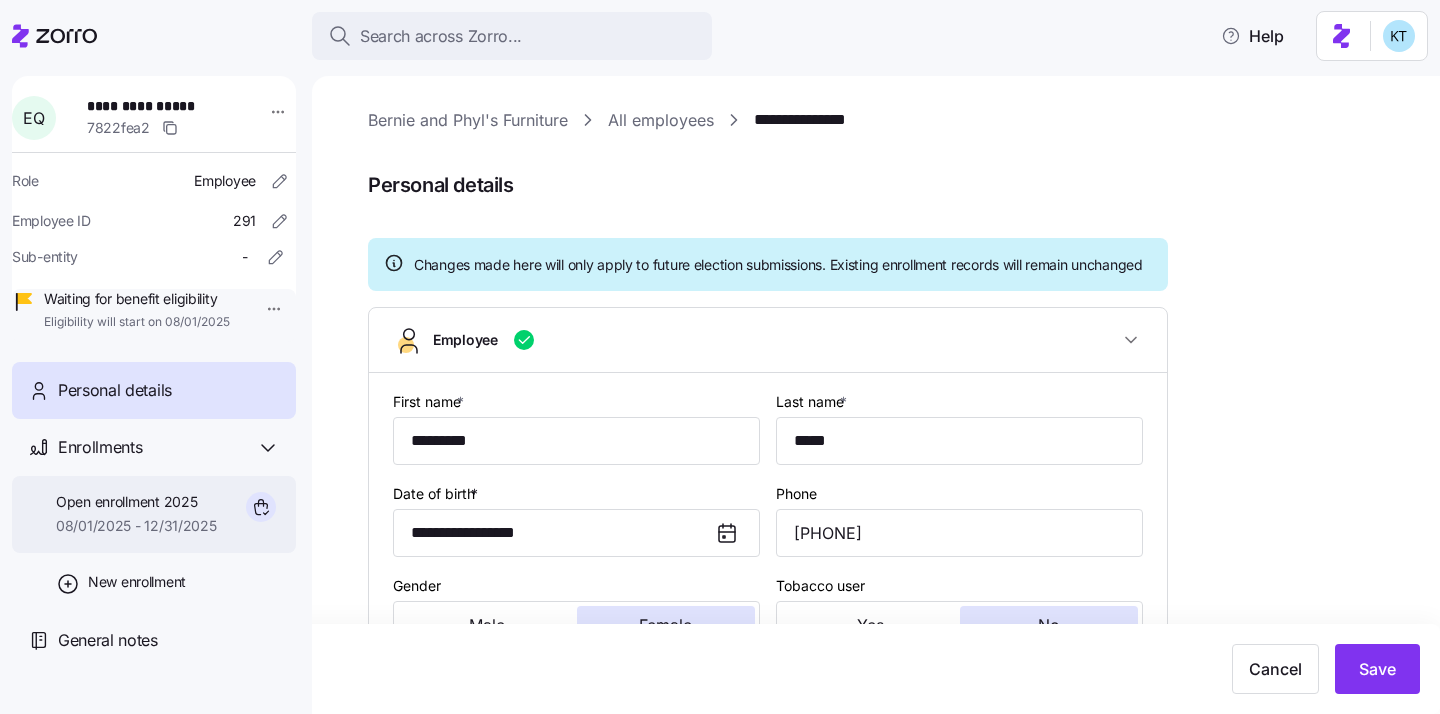 click on "Open enrollment 2025 08/01/2025 - 12/31/2025" at bounding box center (154, 514) 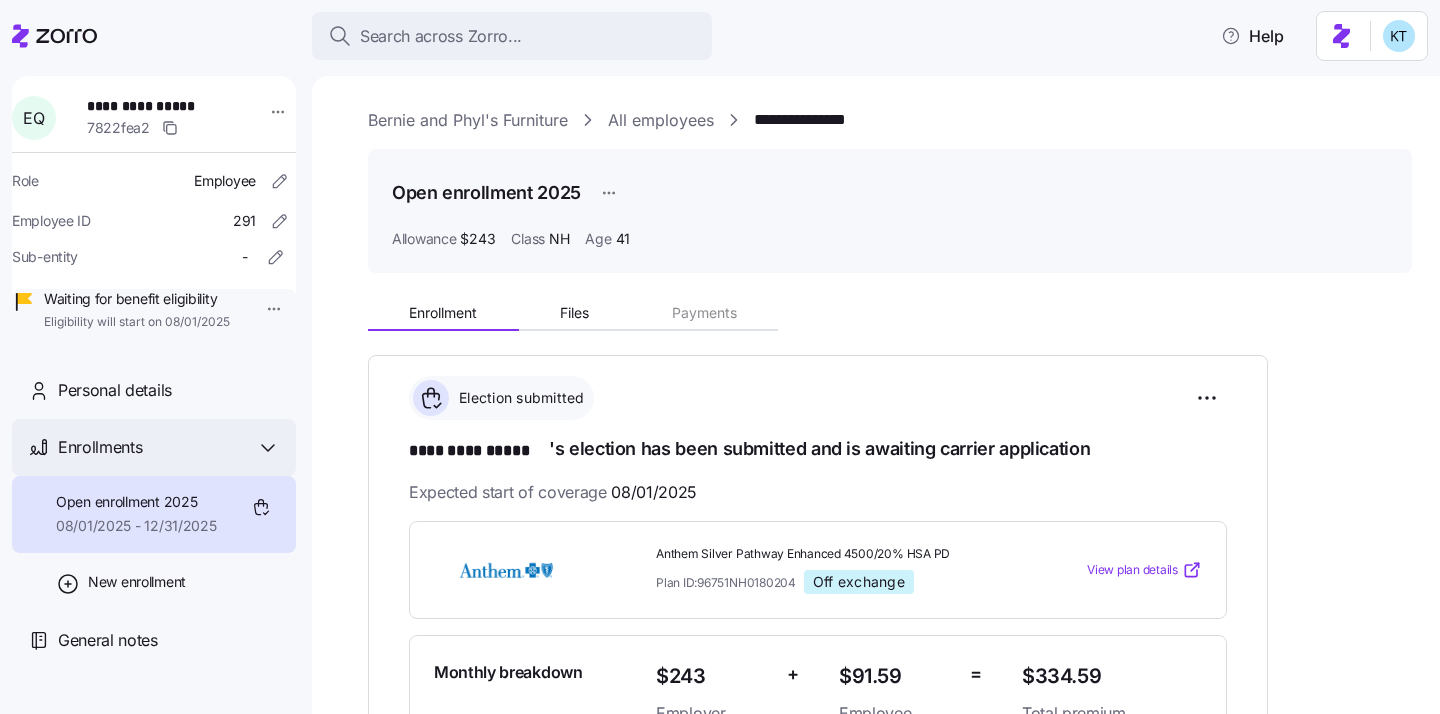 click on "Enrollments" at bounding box center (154, 447) 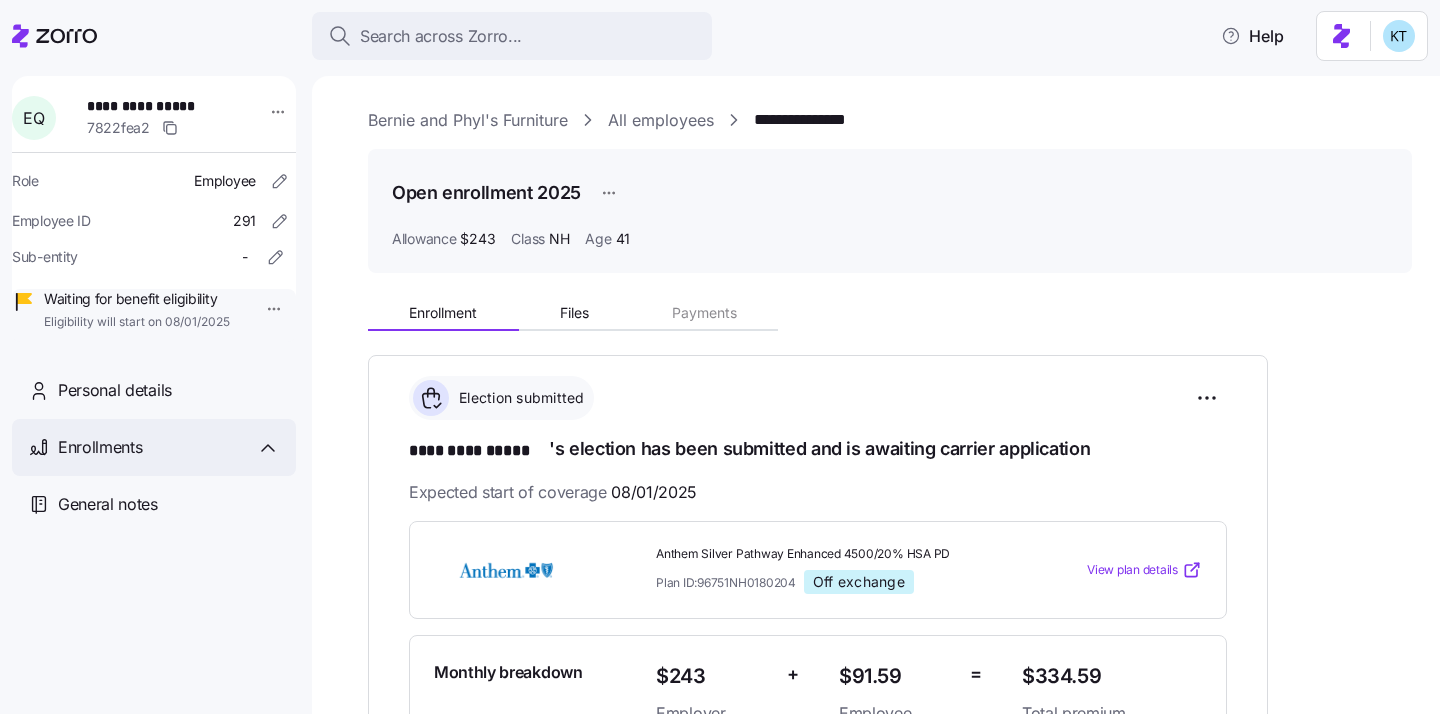 click on "Enrollments" at bounding box center (169, 447) 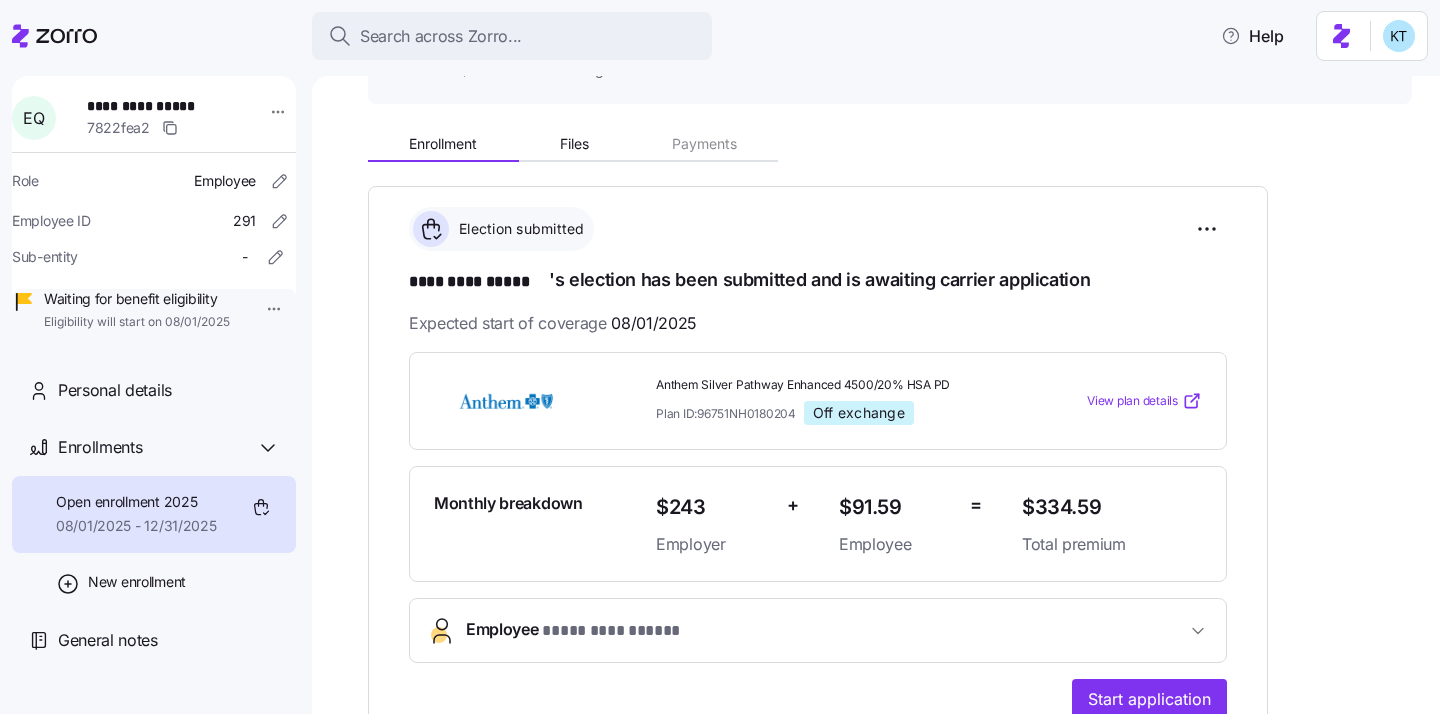 scroll, scrollTop: 59, scrollLeft: 0, axis: vertical 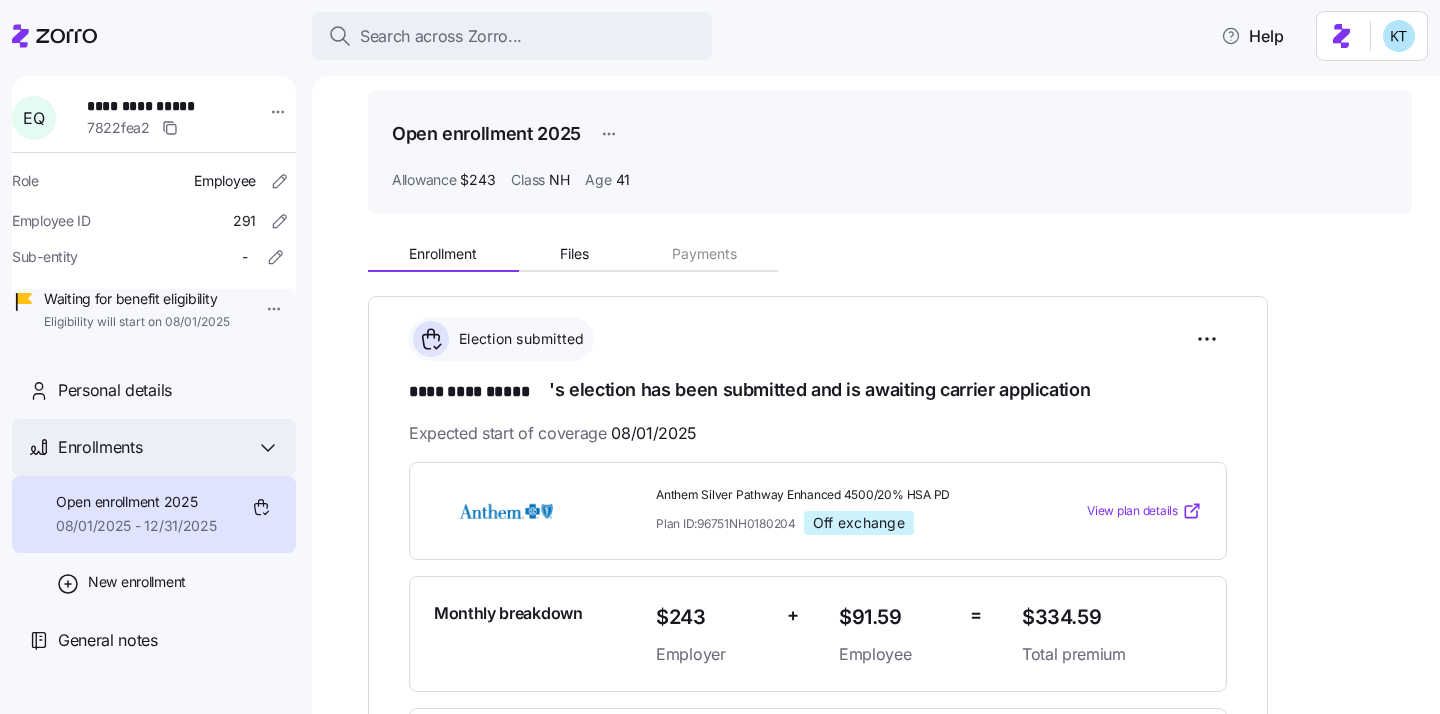 click on "Enrollments" at bounding box center (169, 447) 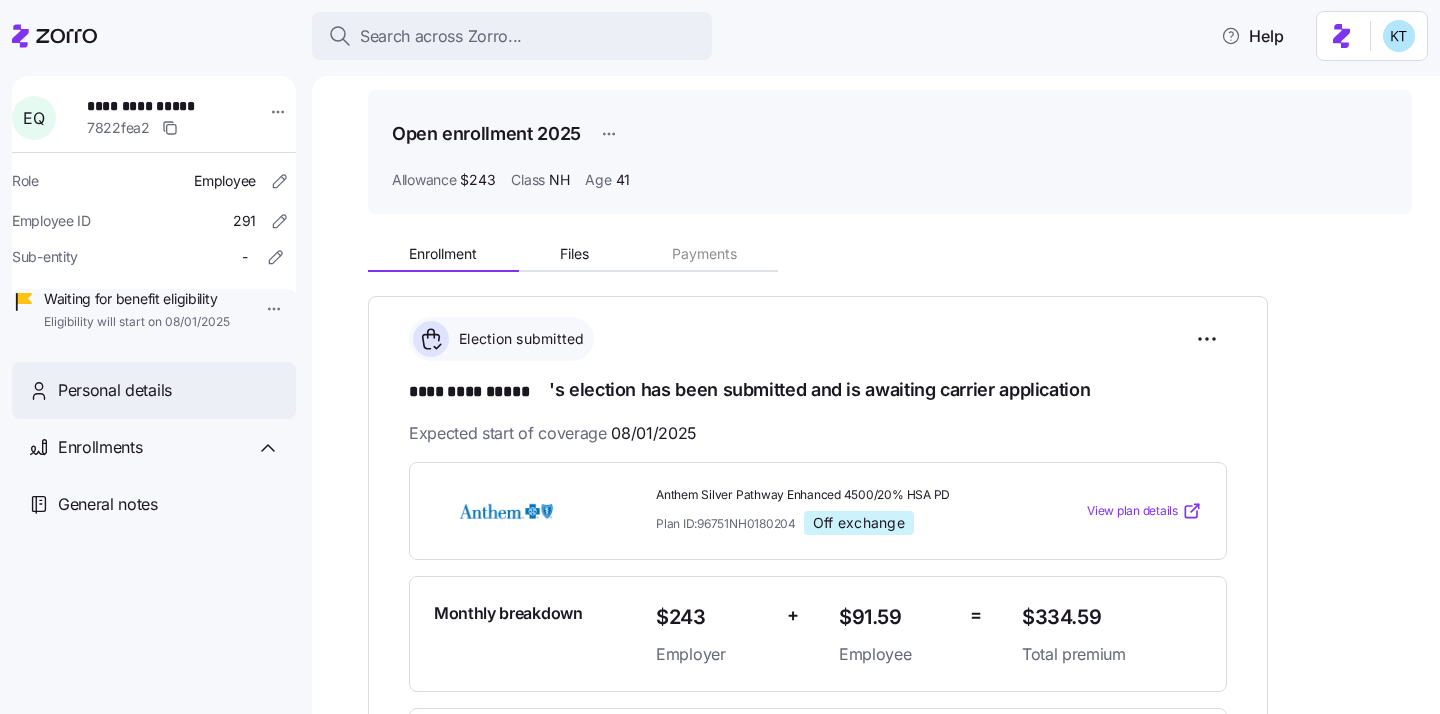 click on "Personal details" at bounding box center [115, 390] 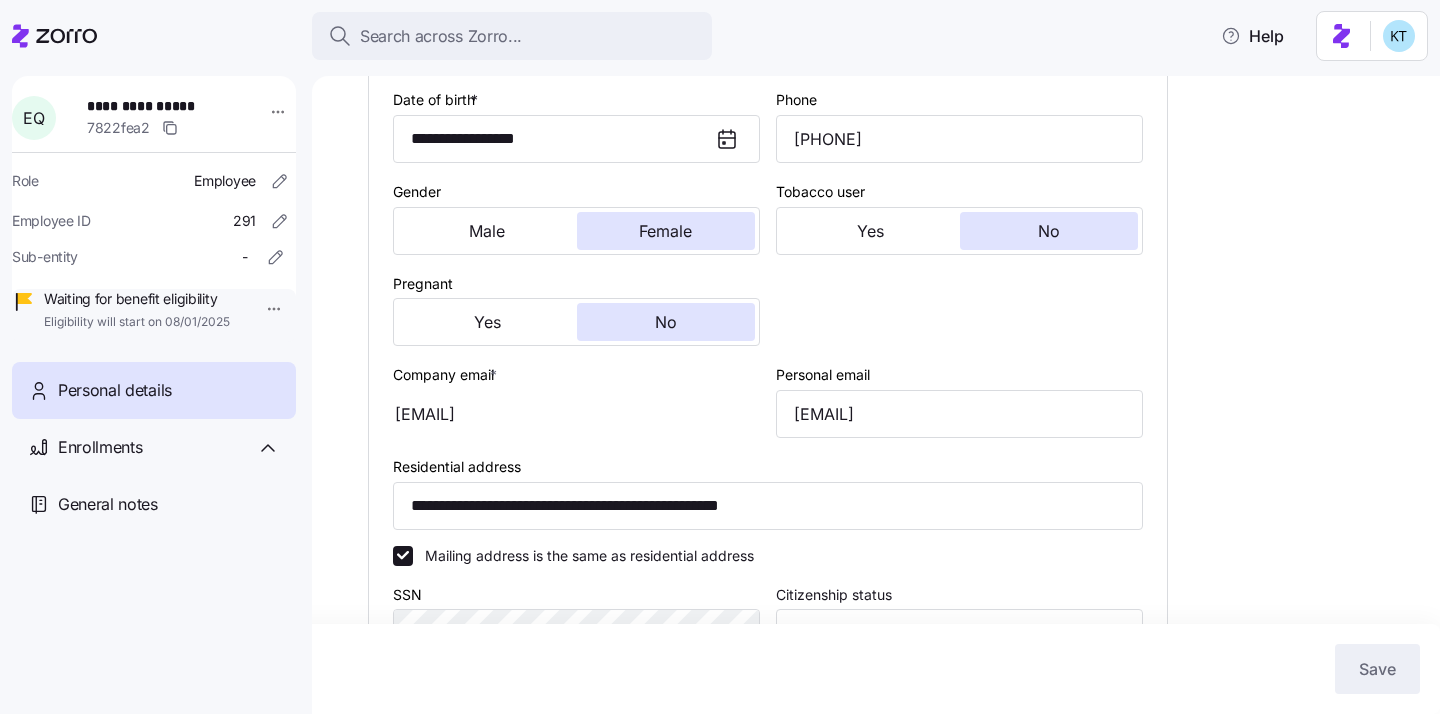 scroll, scrollTop: 444, scrollLeft: 0, axis: vertical 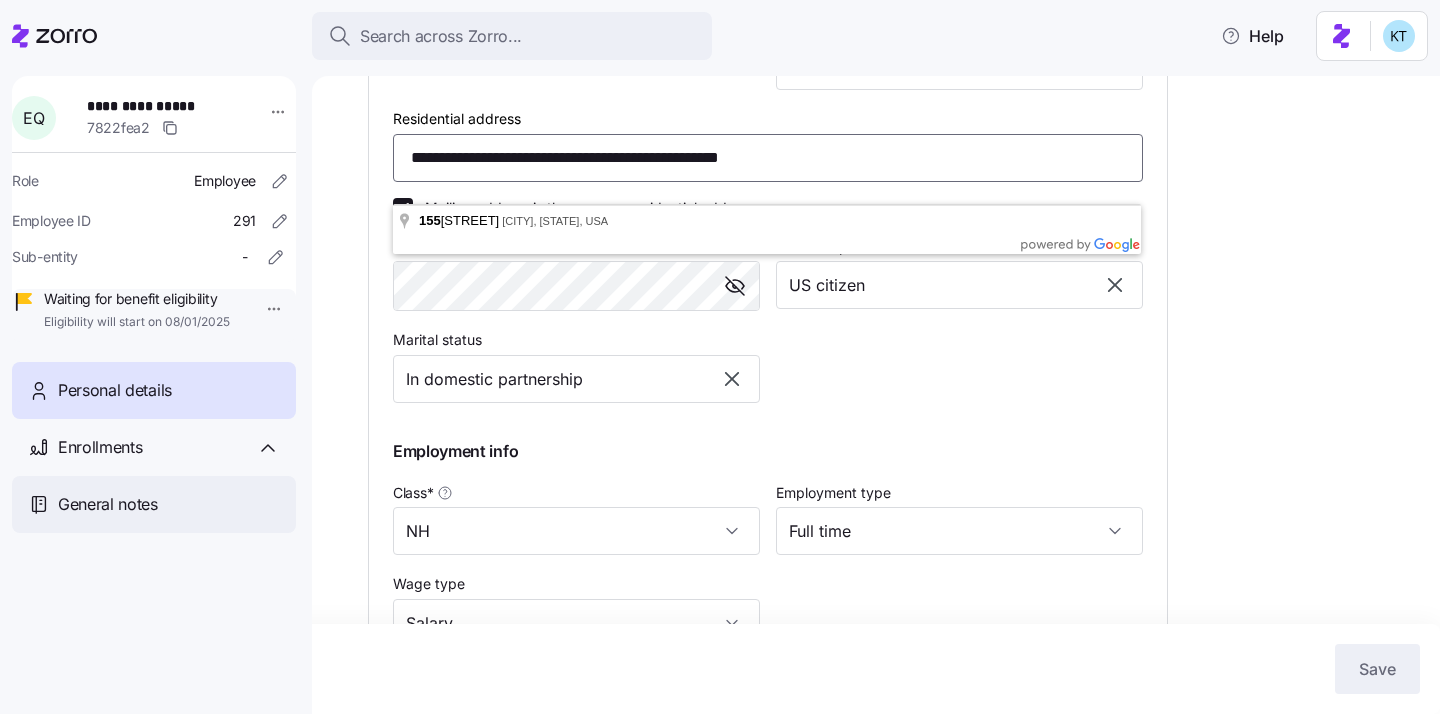 click on "**********" at bounding box center (768, 158) 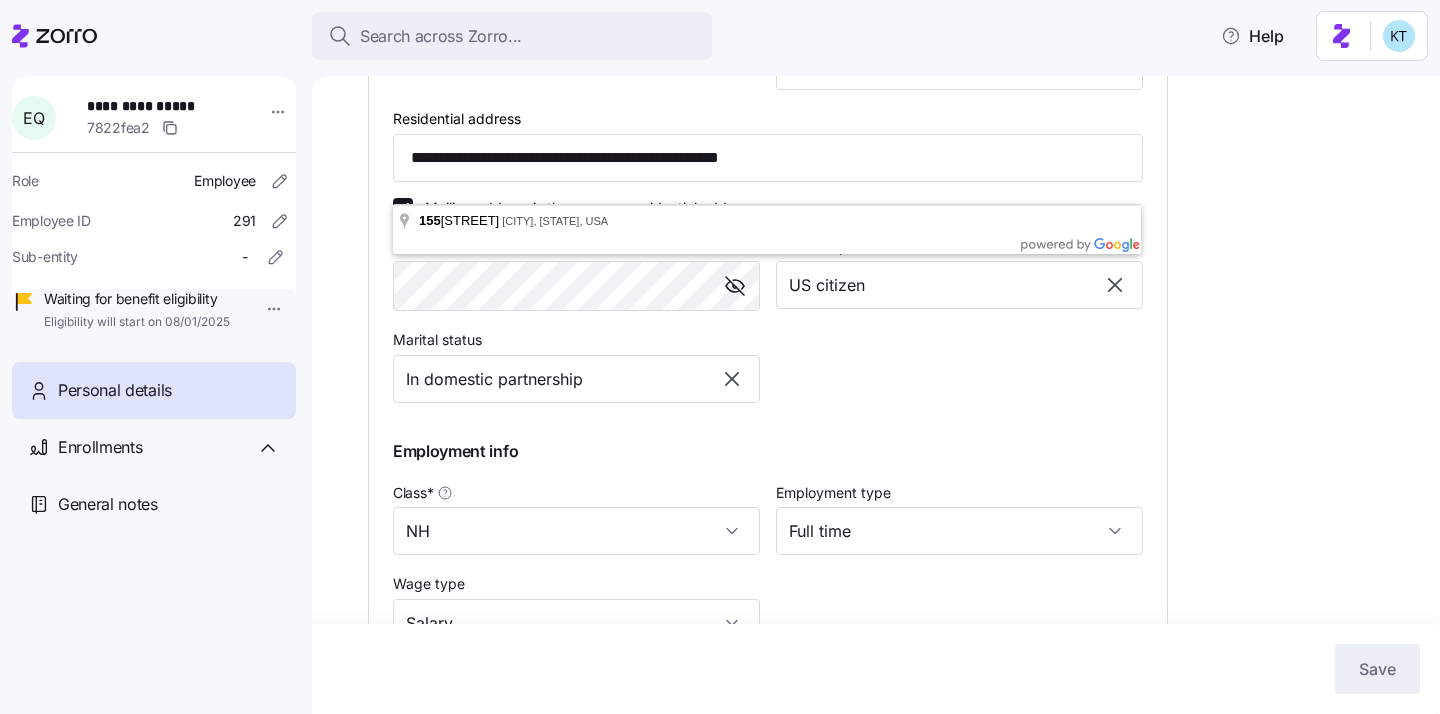 click on "**********" at bounding box center [890, 120] 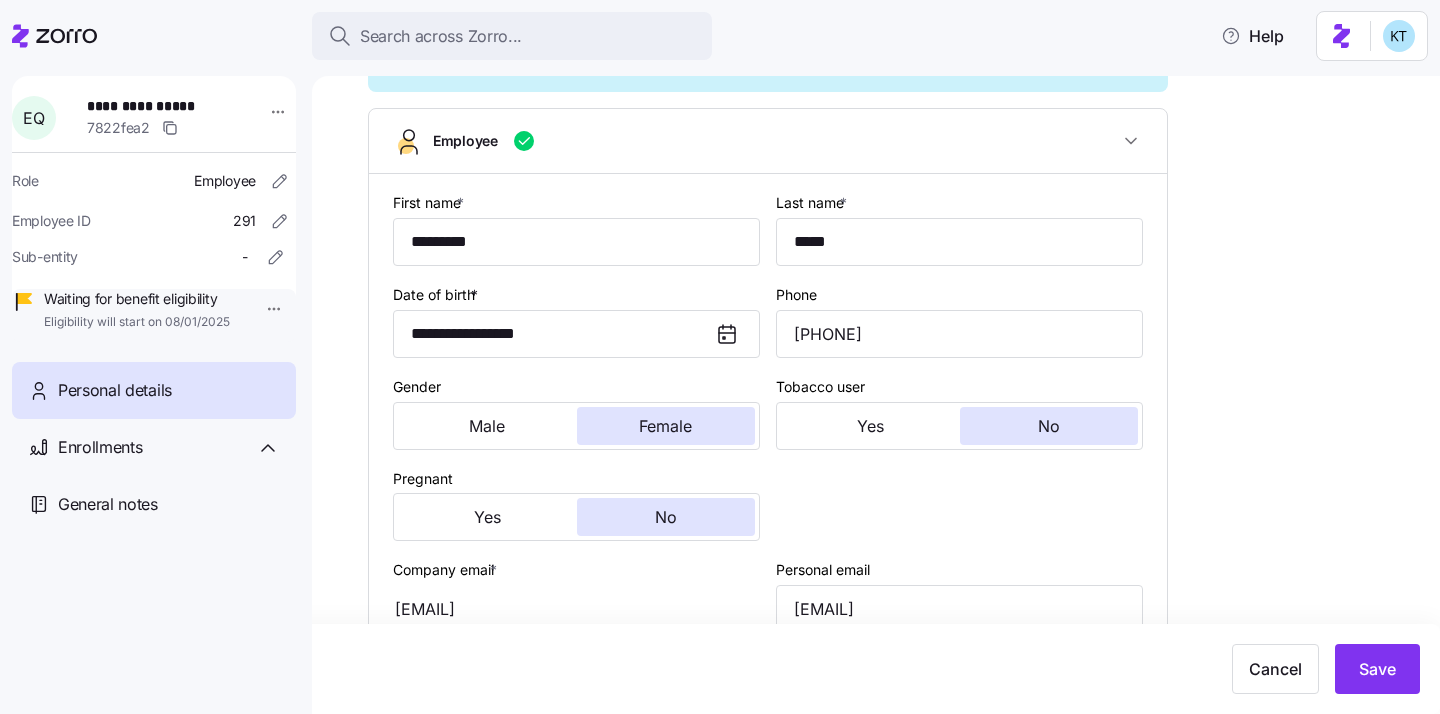 scroll, scrollTop: 48, scrollLeft: 0, axis: vertical 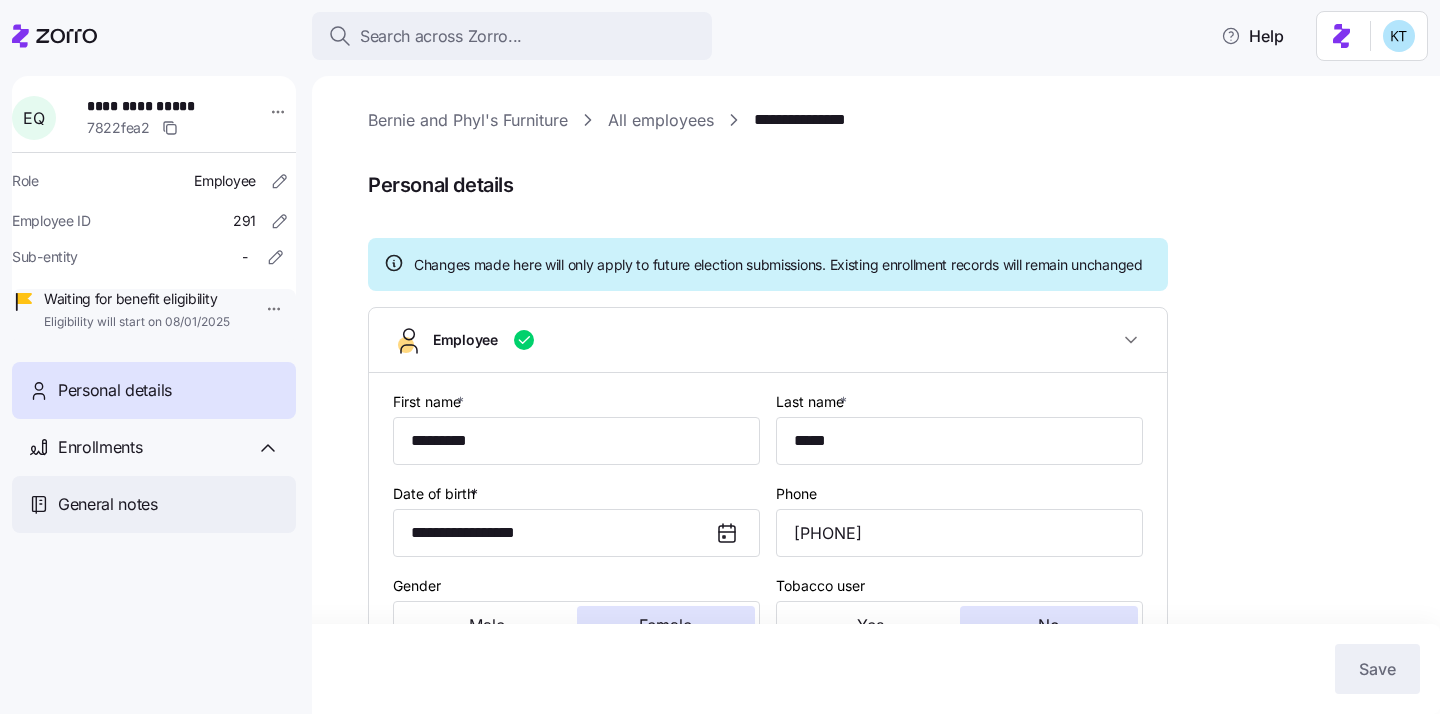 click on "General notes" at bounding box center (154, 504) 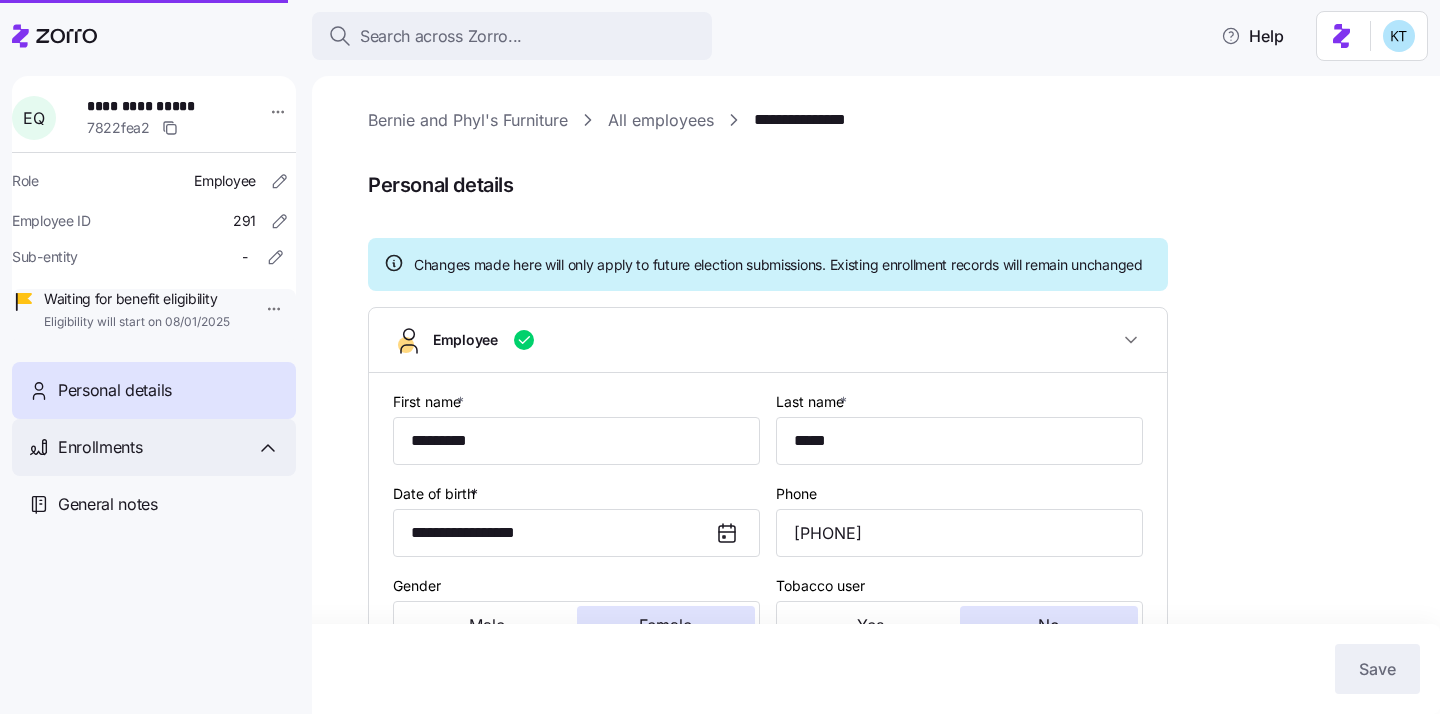 click on "Enrollments" at bounding box center [169, 447] 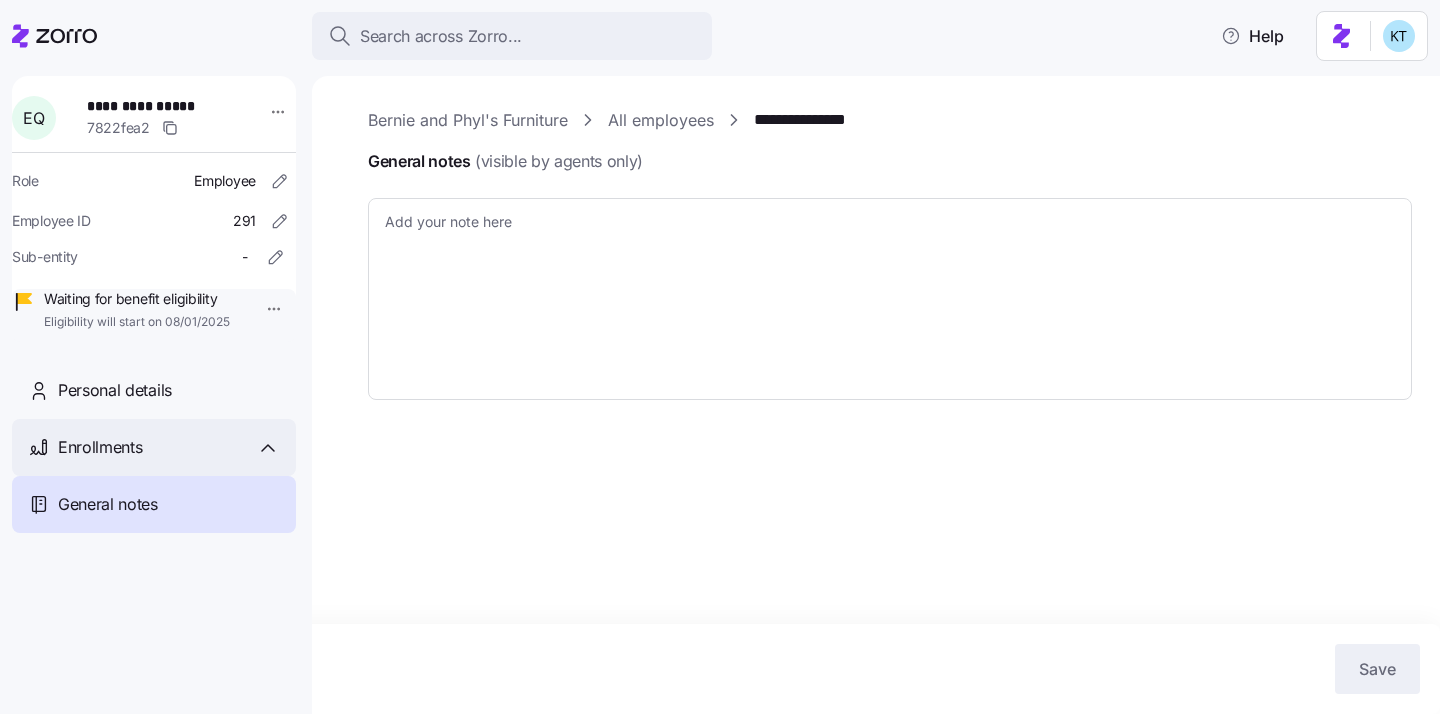 click on "Enrollments" at bounding box center (169, 447) 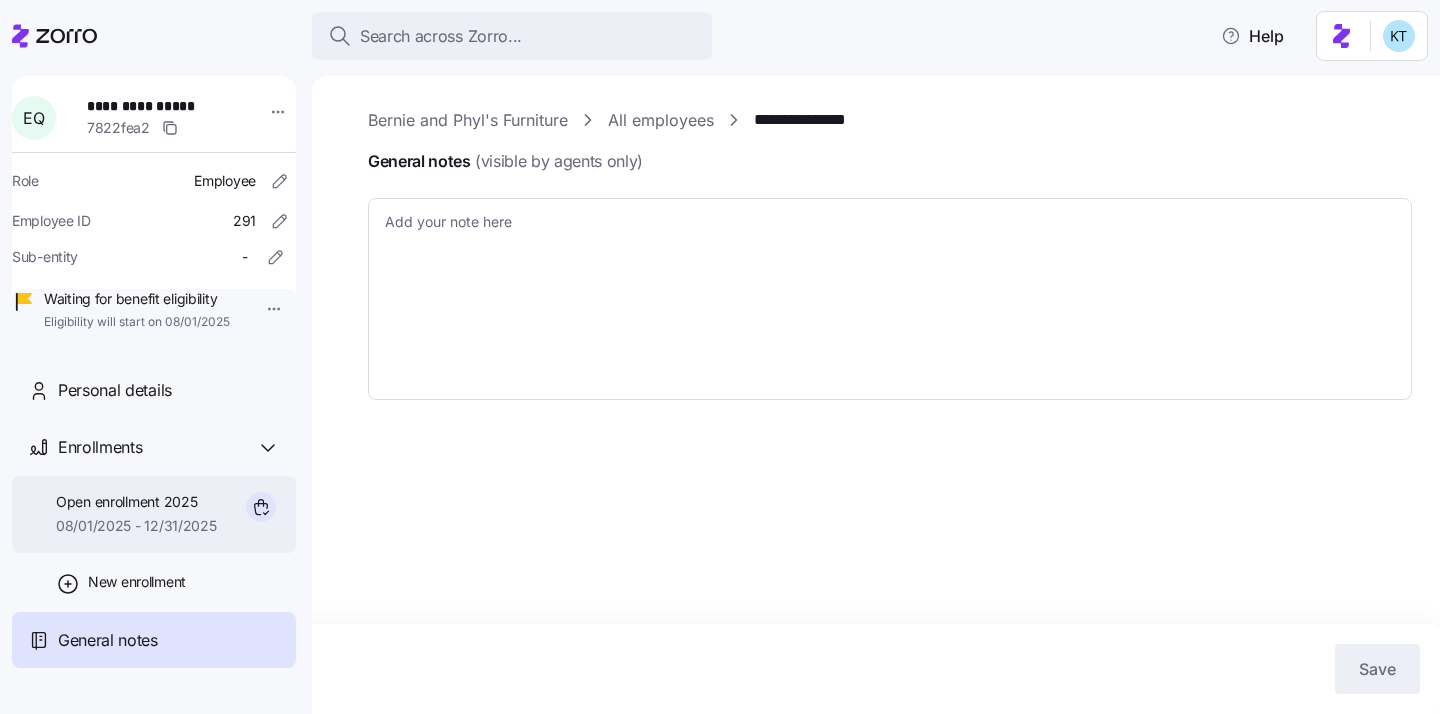 click on "Open enrollment 2025" at bounding box center (136, 502) 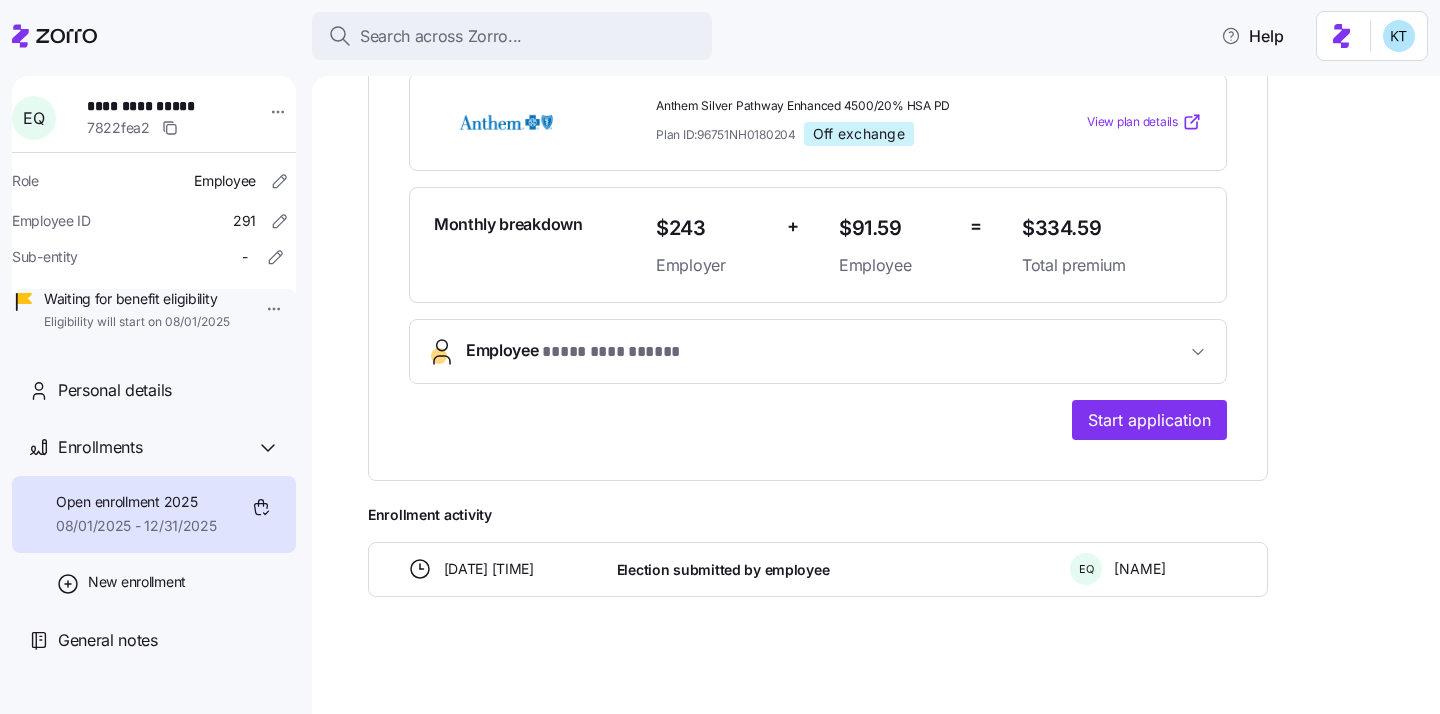 scroll, scrollTop: 448, scrollLeft: 0, axis: vertical 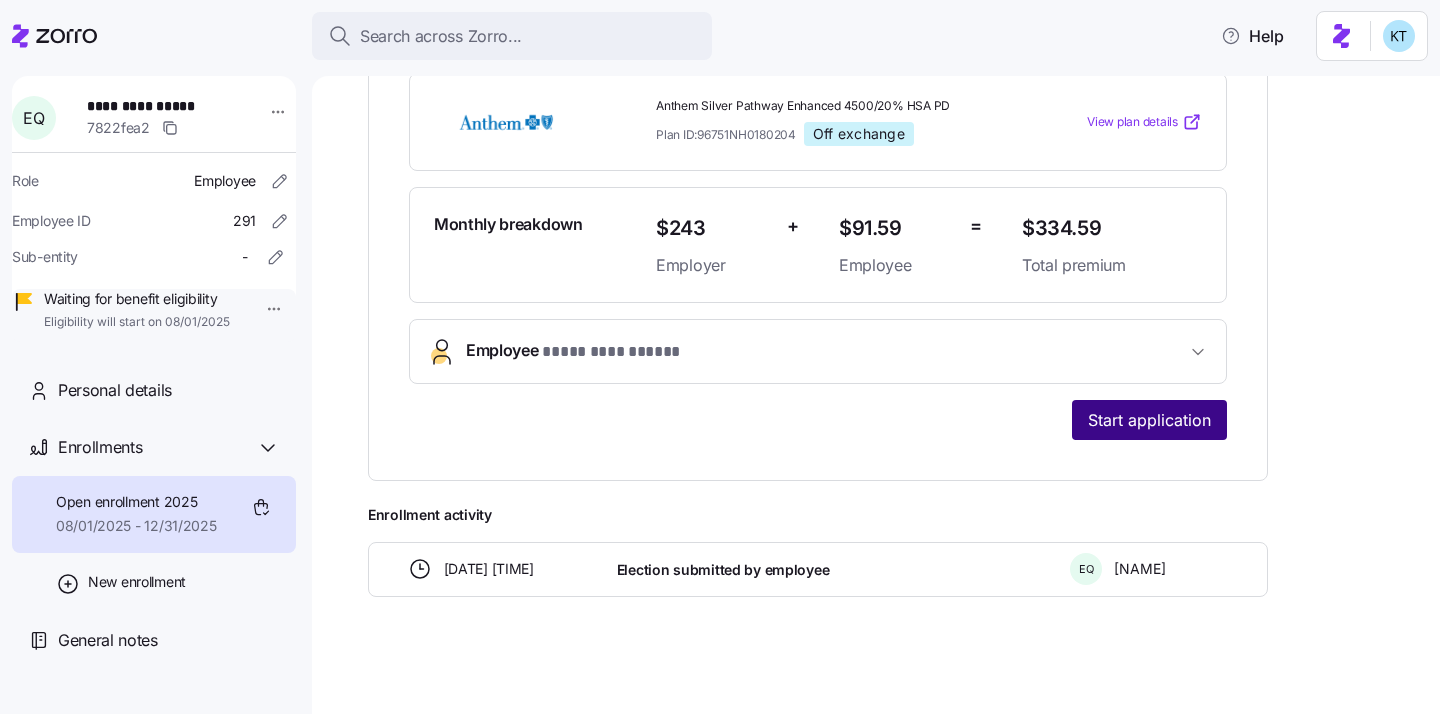click on "Start application" at bounding box center [1149, 420] 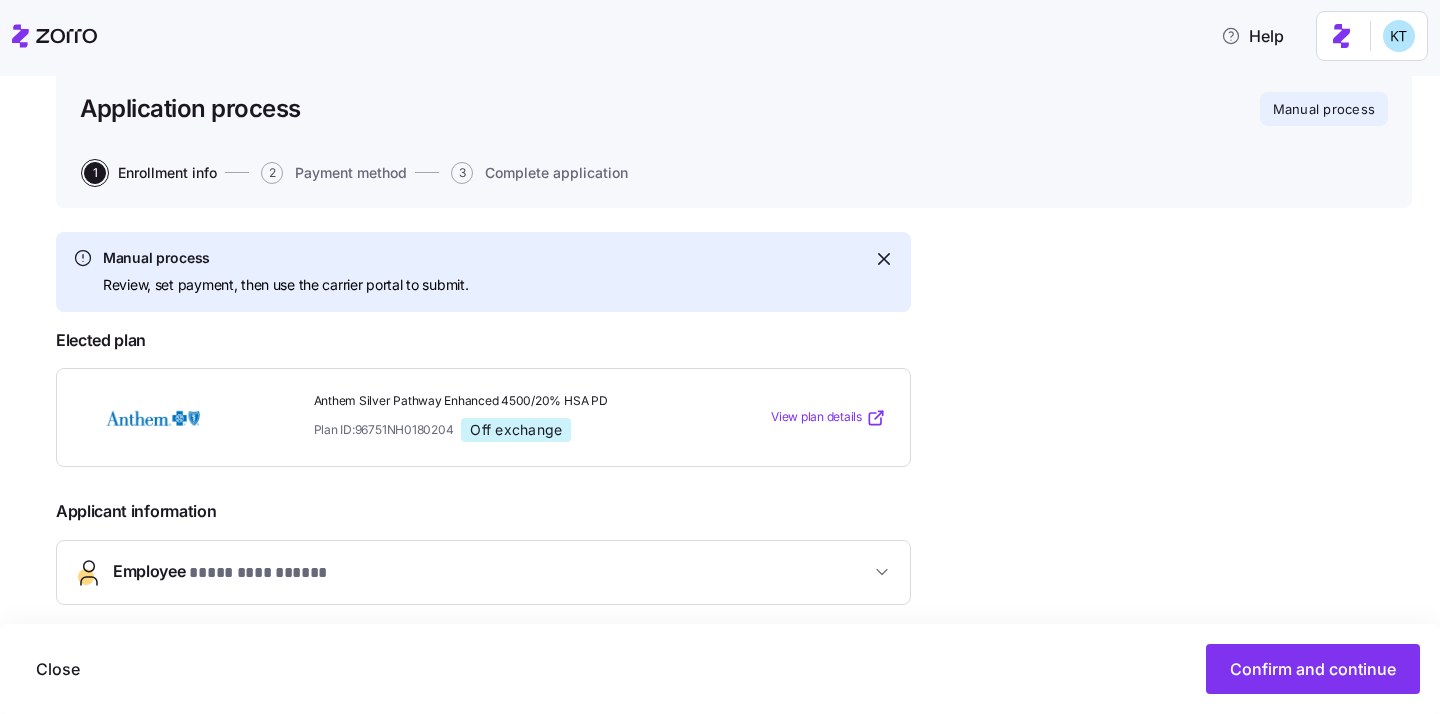 scroll, scrollTop: 162, scrollLeft: 0, axis: vertical 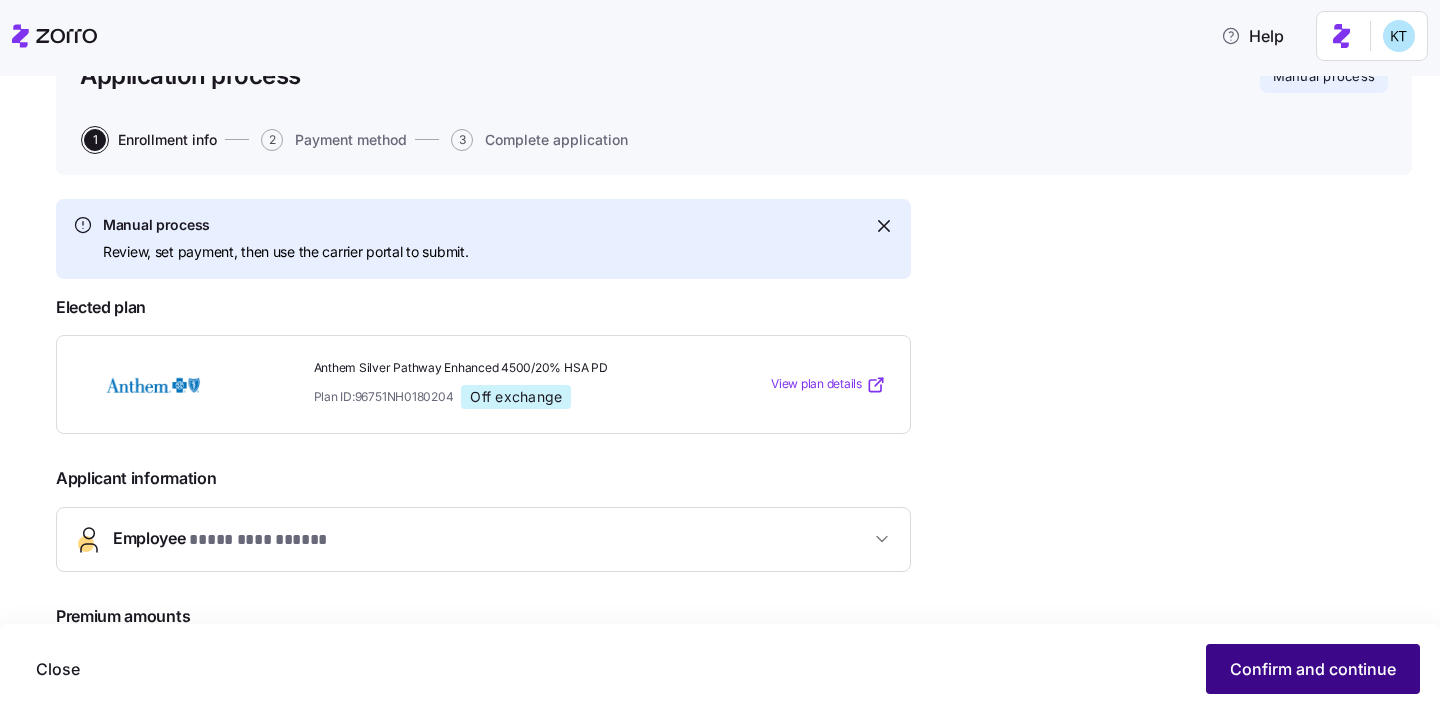 click on "Close Confirm and continue" at bounding box center [720, 669] 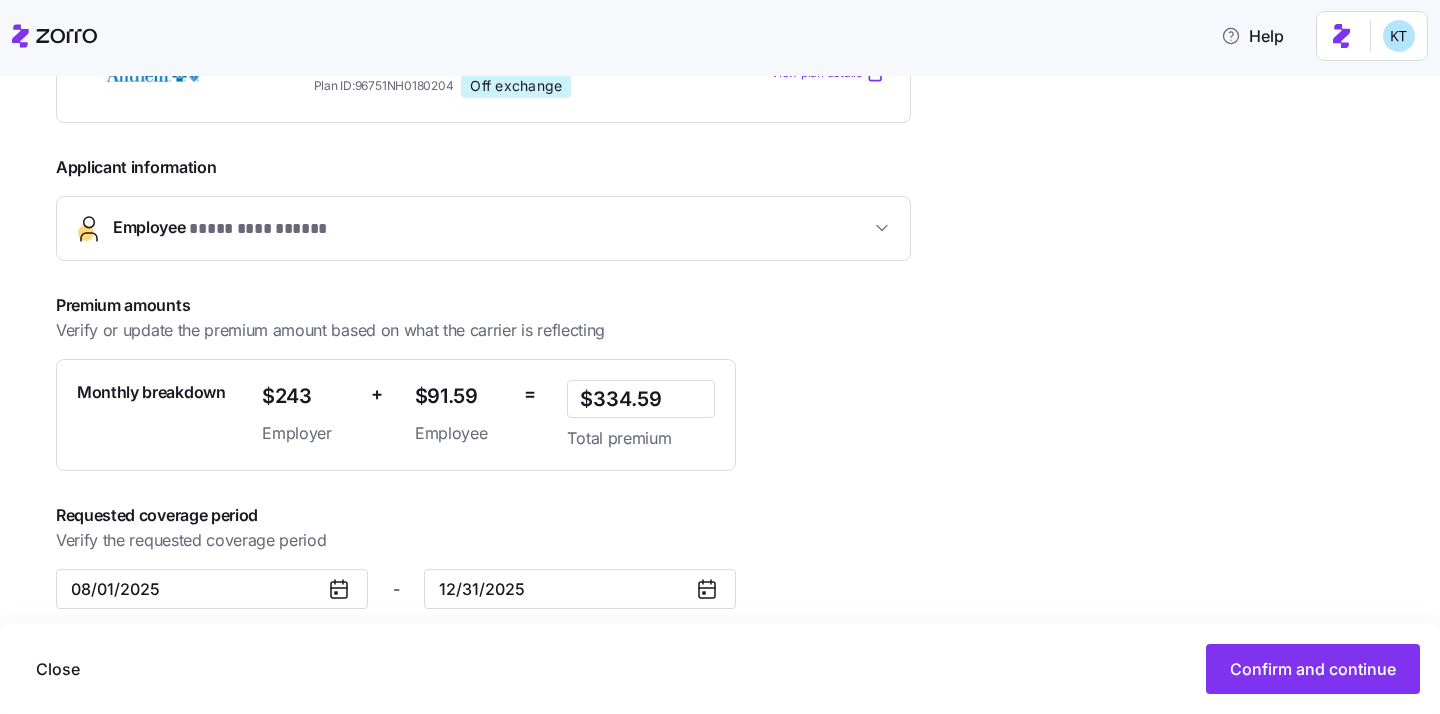 scroll, scrollTop: 492, scrollLeft: 0, axis: vertical 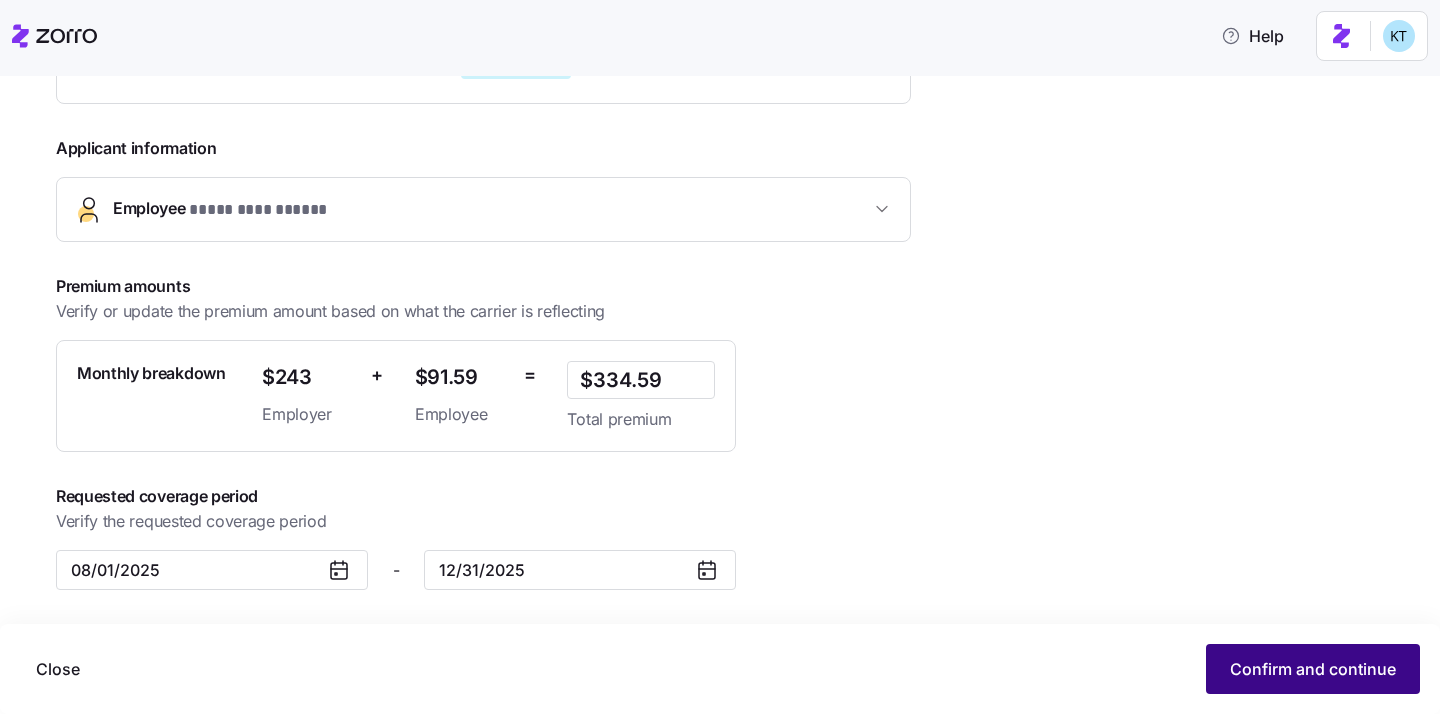 click on "Confirm and continue" at bounding box center (1313, 669) 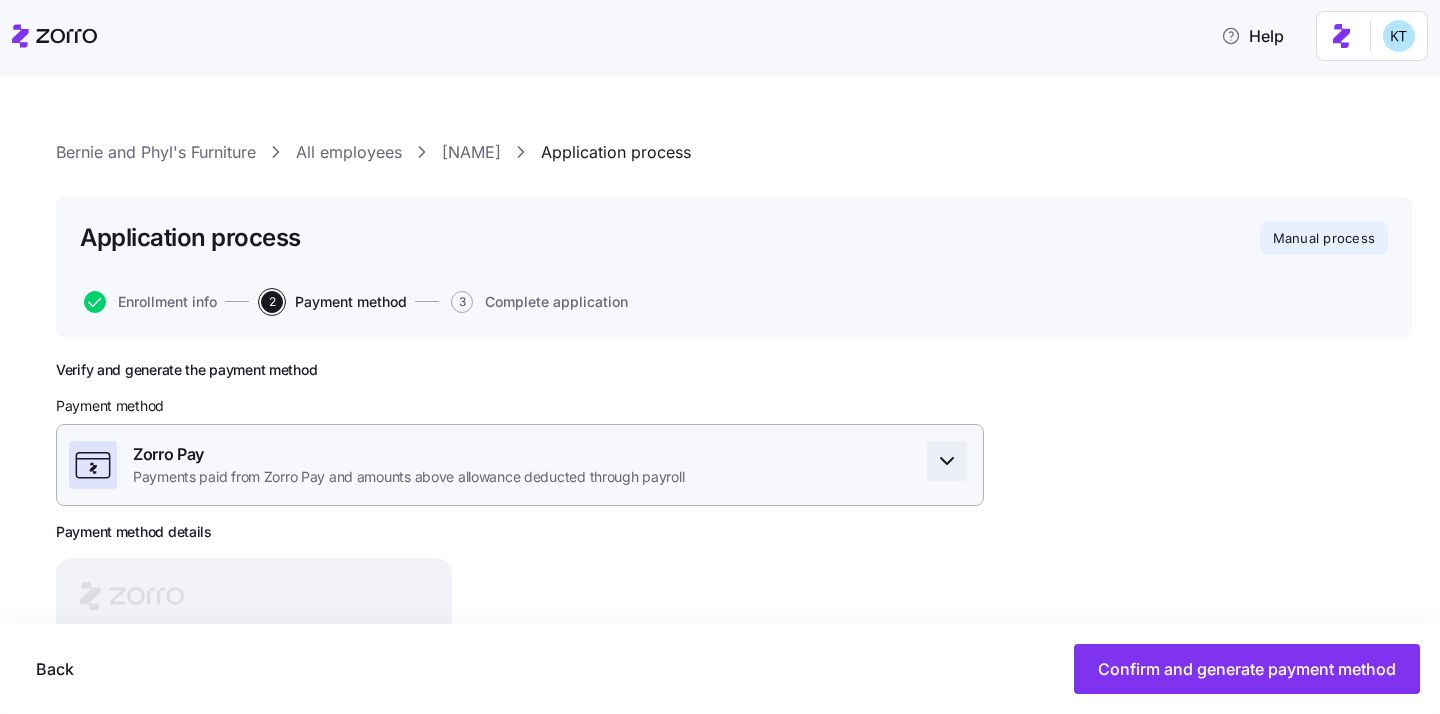 click 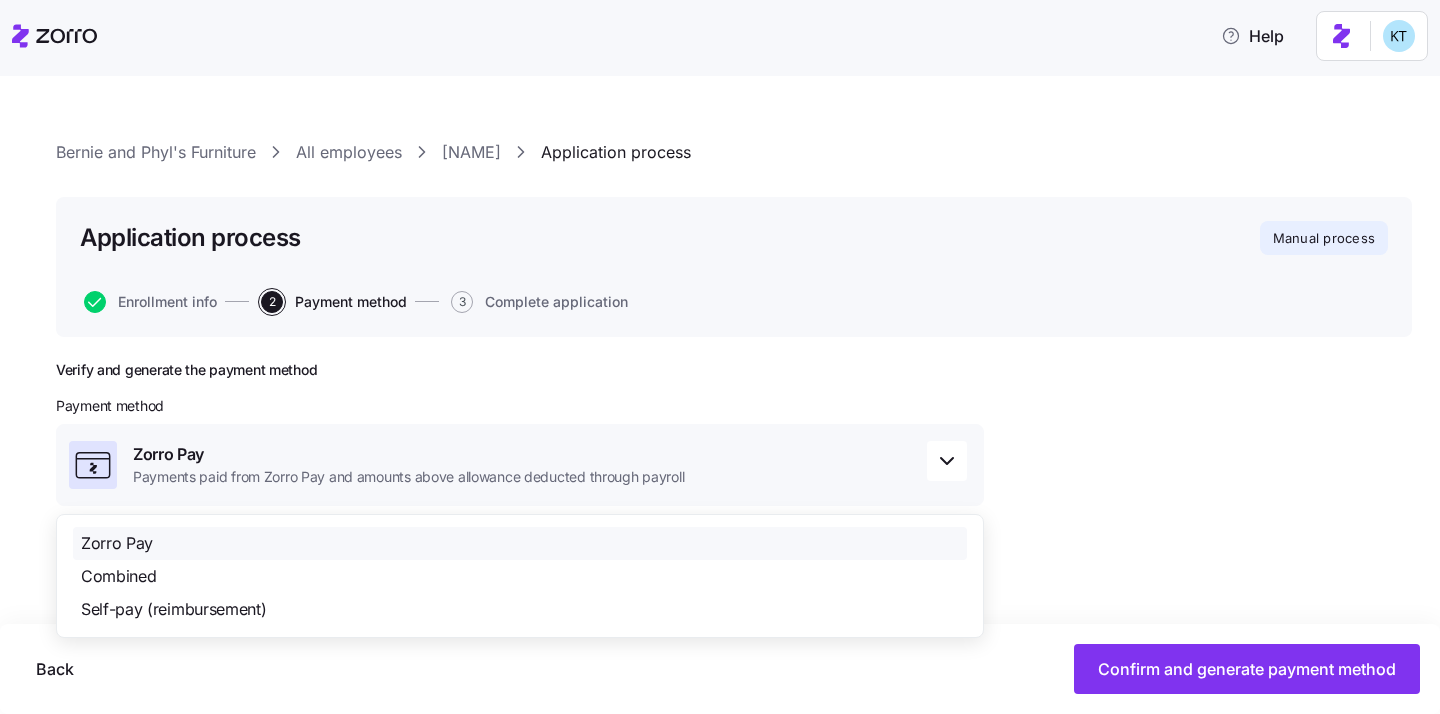 click on "Verify and generate the payment method Payment method Zorro Pay Payments paid from Zorro Pay and amounts above allowance deducted through payroll Payment method details ● ● ● ●   ● ● ● ●   ● ● ● ●   ● ● ● ●" at bounding box center (734, 646) 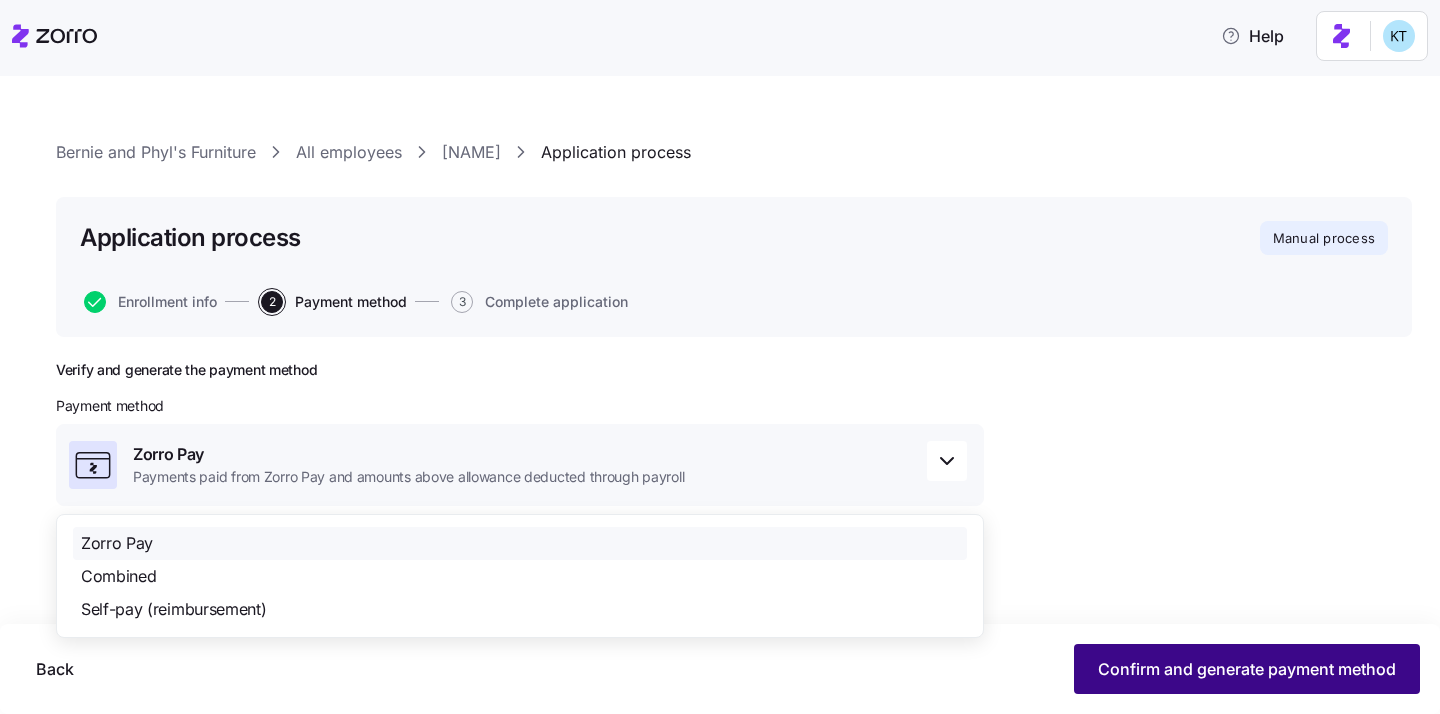 click on "Confirm and generate payment method" at bounding box center [1247, 669] 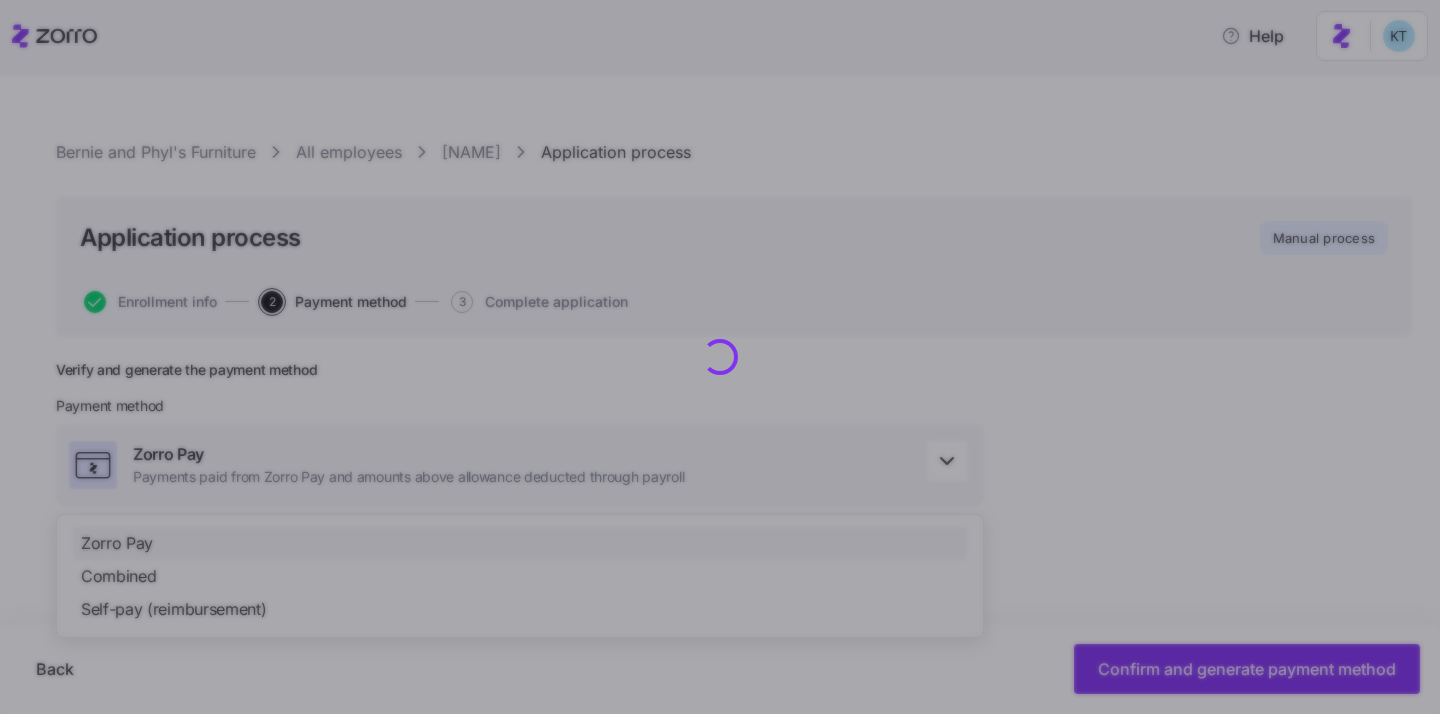 click at bounding box center (720, 357) 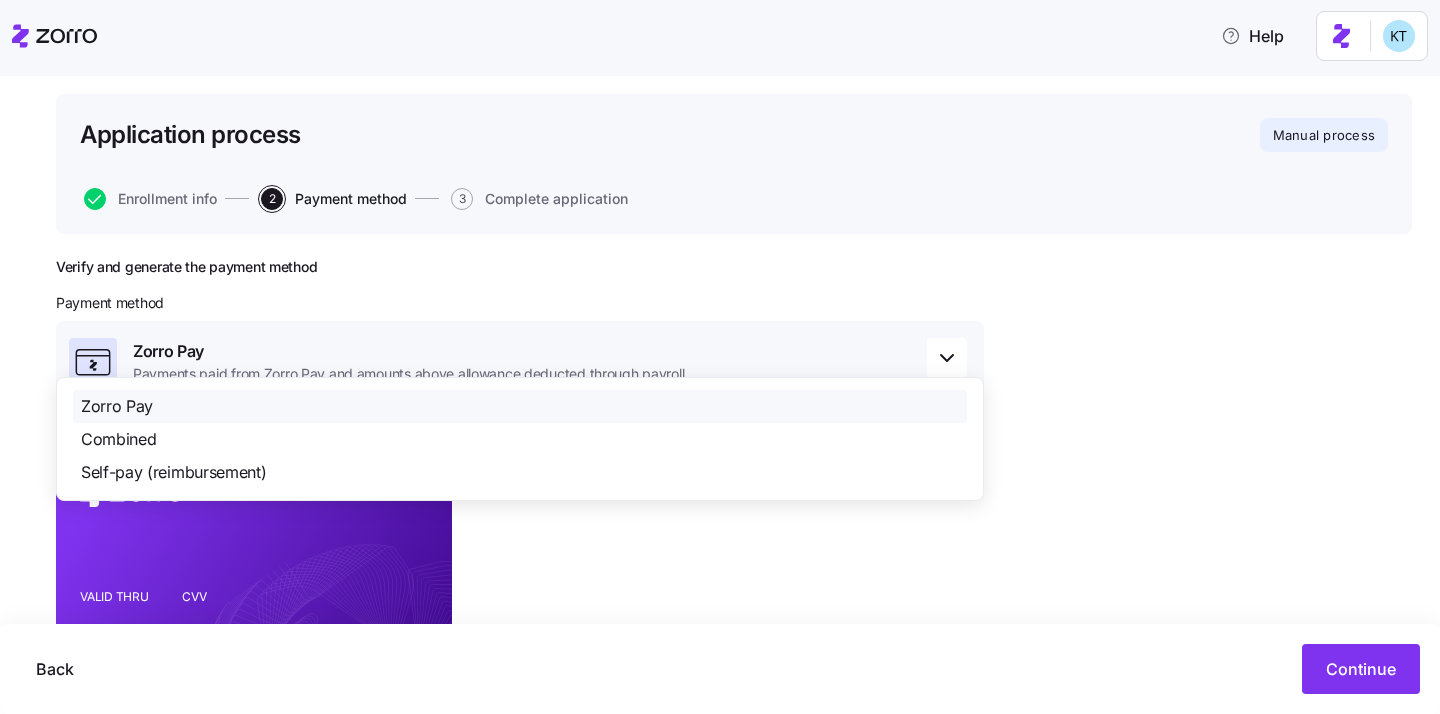 scroll, scrollTop: 150, scrollLeft: 0, axis: vertical 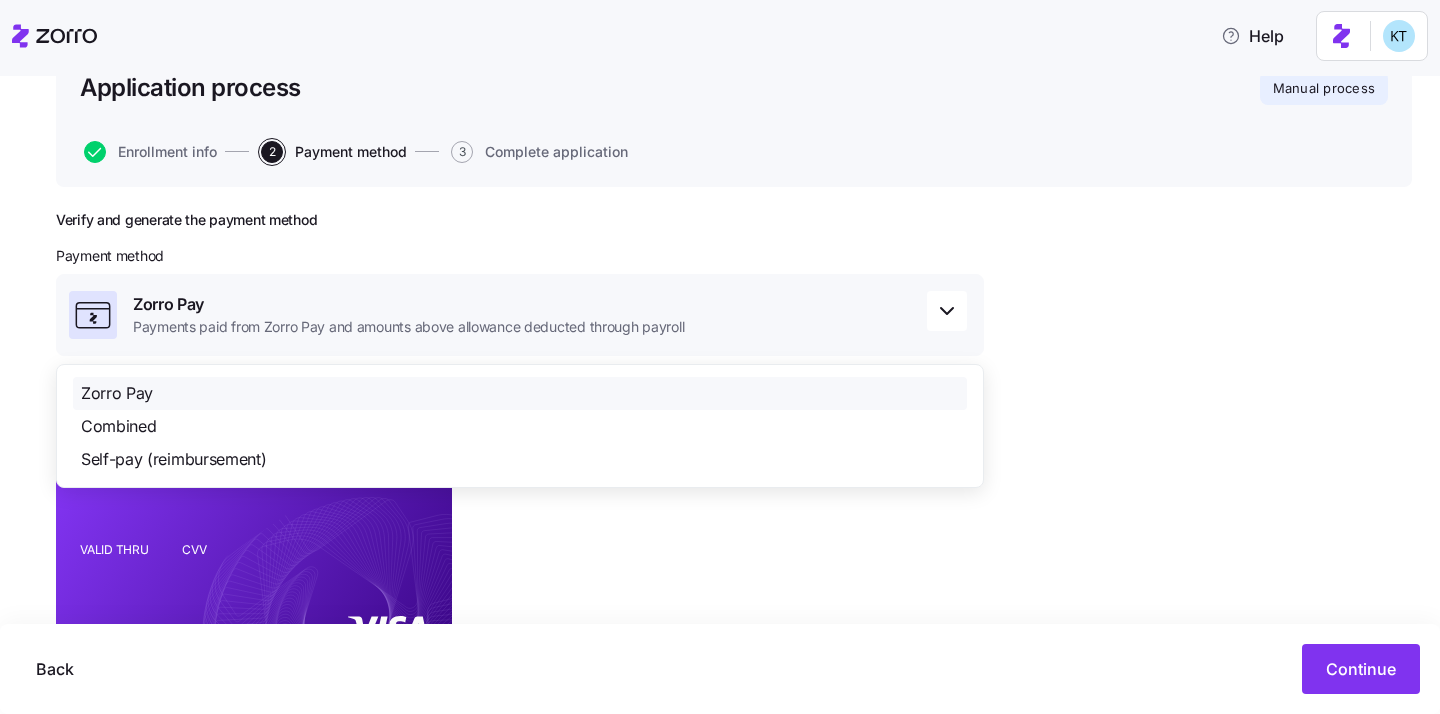 click on "Zorro Pay Combined Self-pay (reimbursement)" at bounding box center (520, 426) 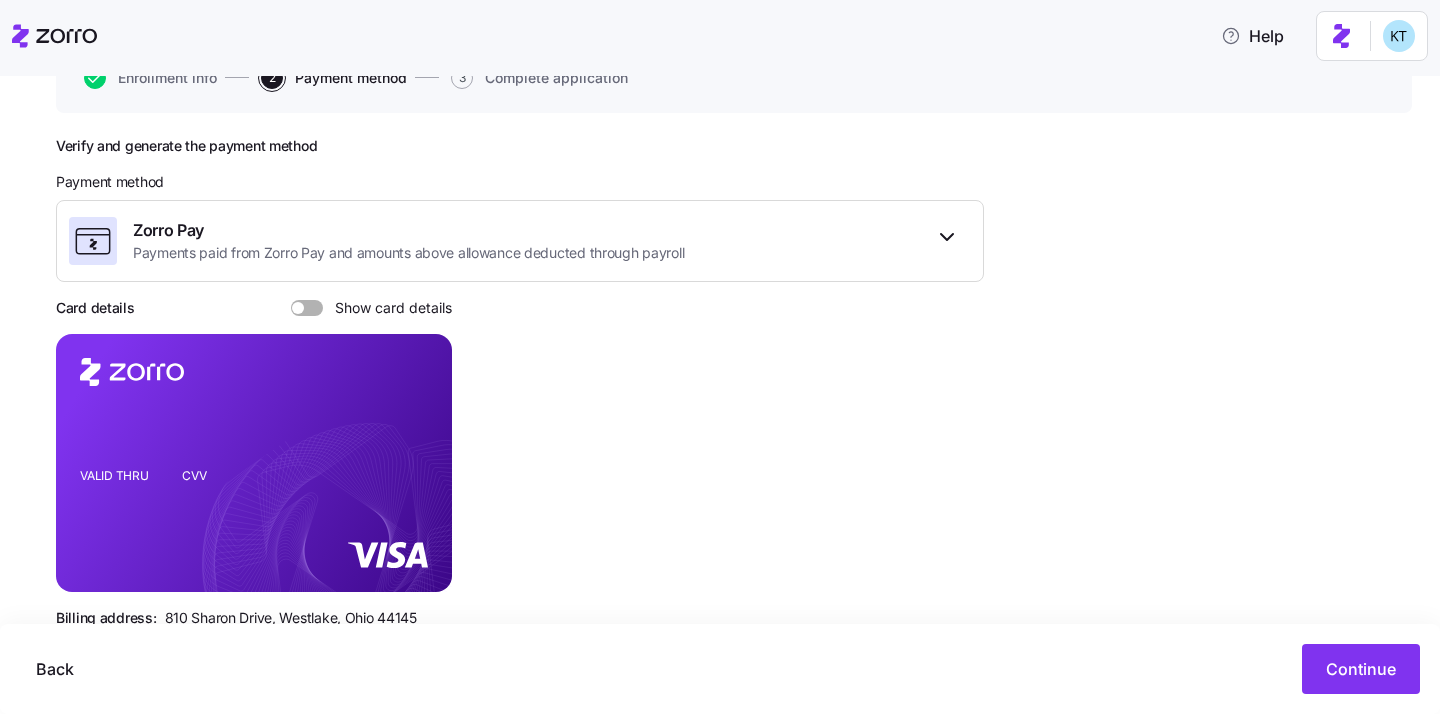 scroll, scrollTop: 278, scrollLeft: 0, axis: vertical 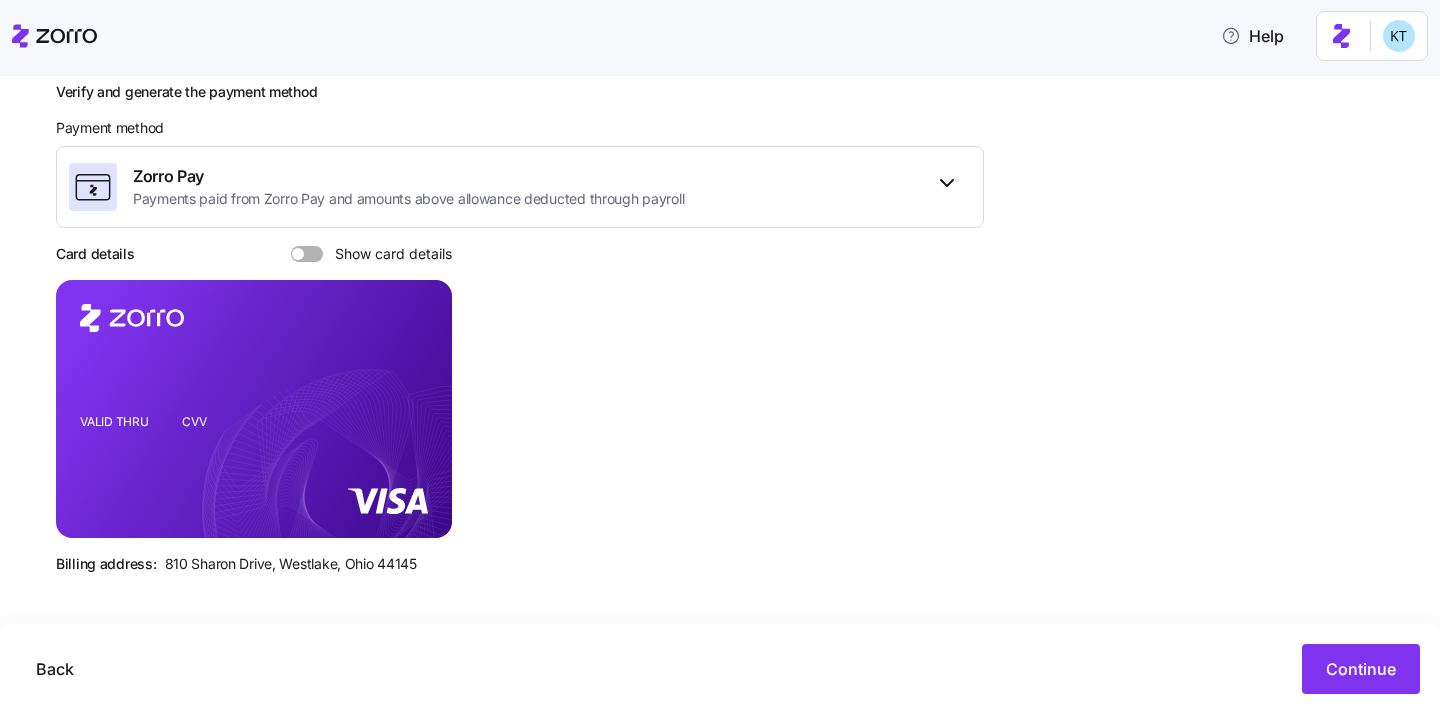 click on "Verify and generate the payment method Payment method Zorro Pay Payments paid from Zorro Pay and amounts above allowance deducted through payroll Card details Show card details VALID THRU CVV Billing address: 810 Sharon Drive, Westlake, Ohio 44145" at bounding box center (520, 336) 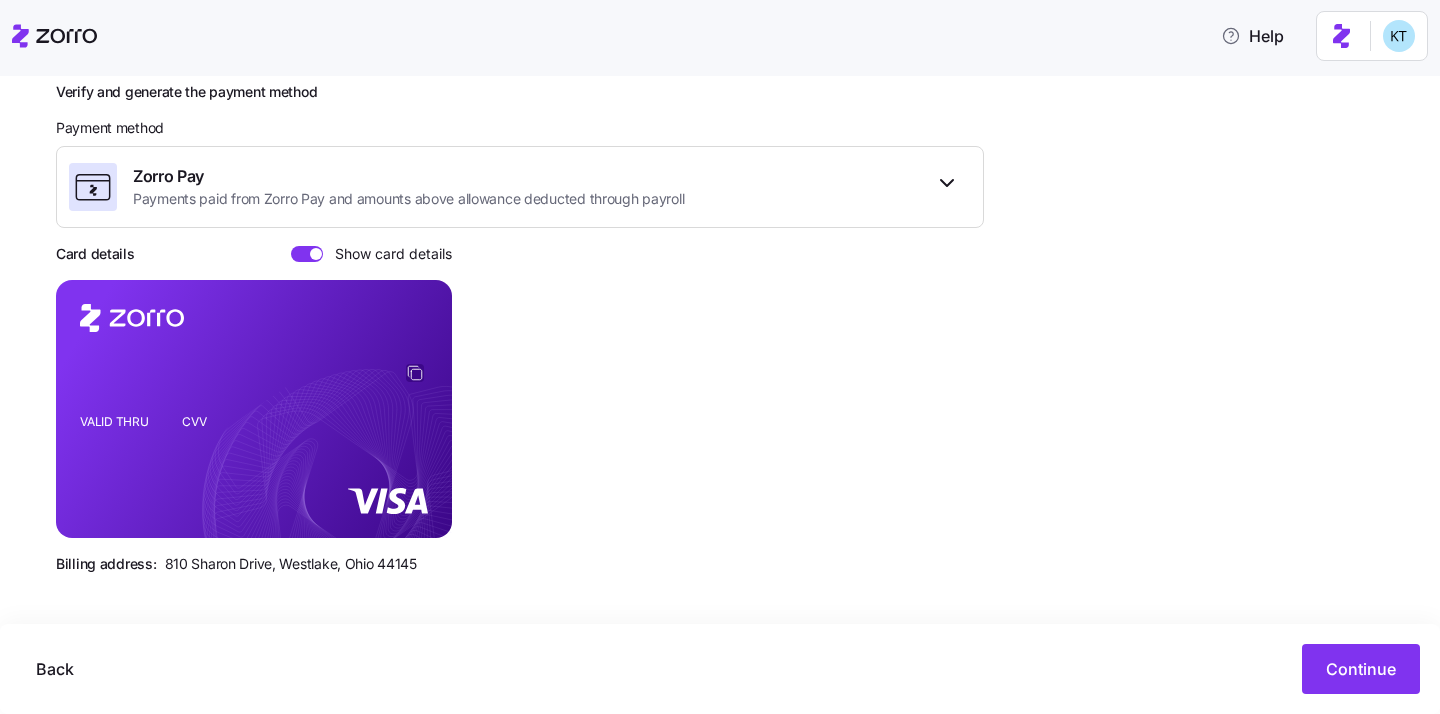 click 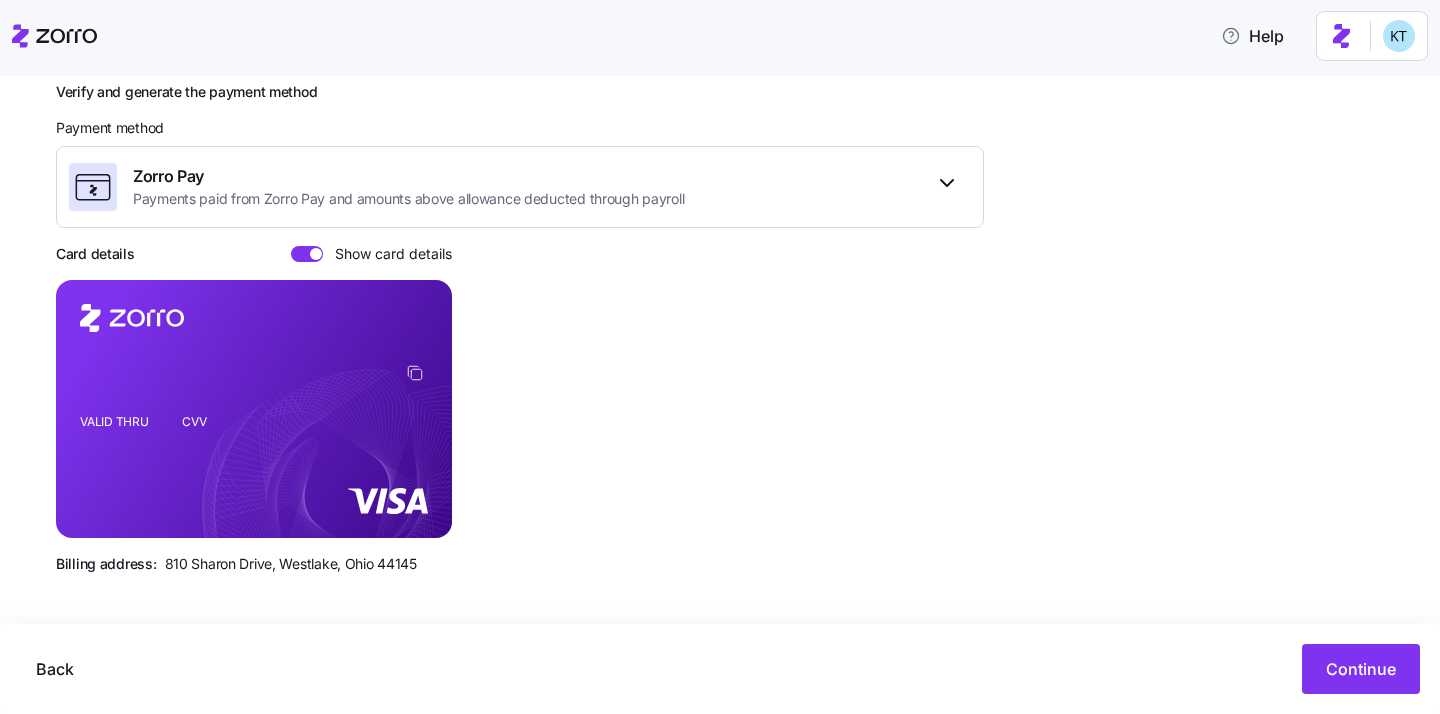 click on "Back Continue" at bounding box center (720, 669) 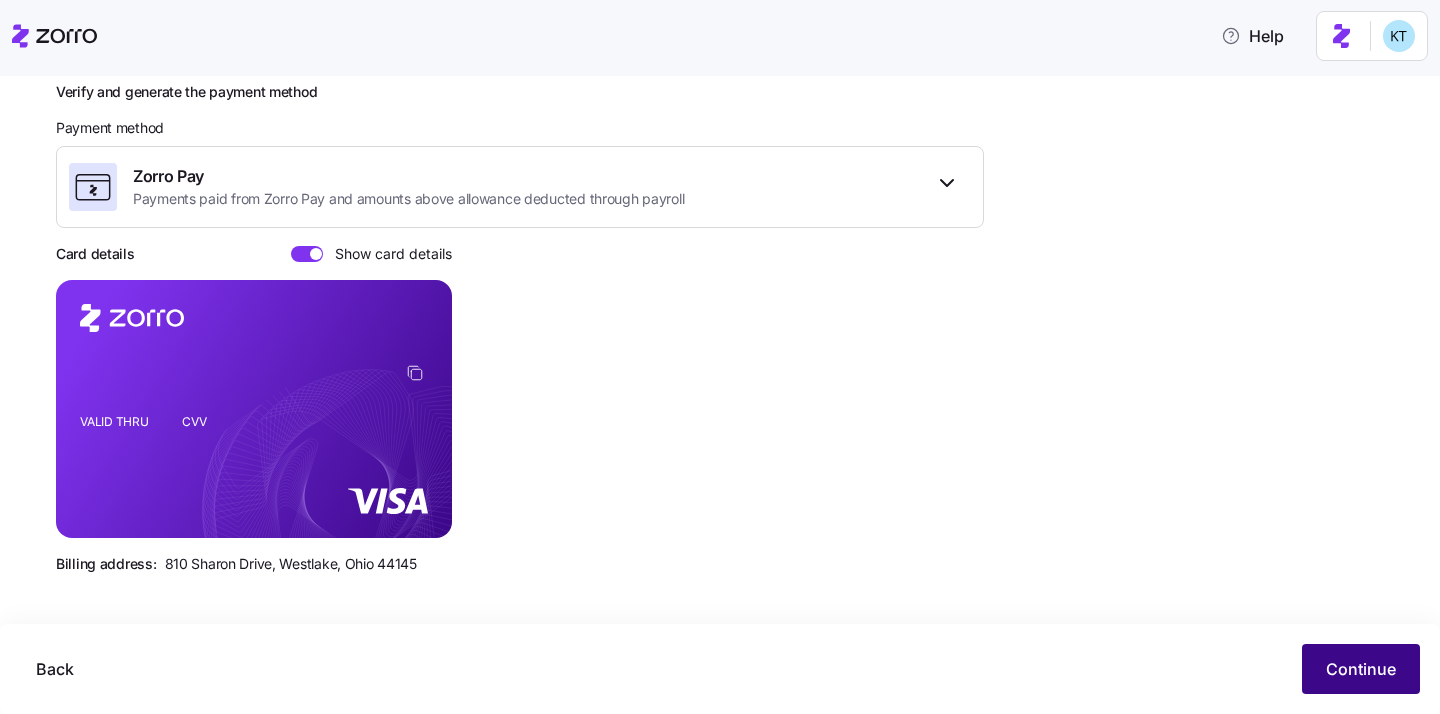 click on "Continue" at bounding box center [1361, 669] 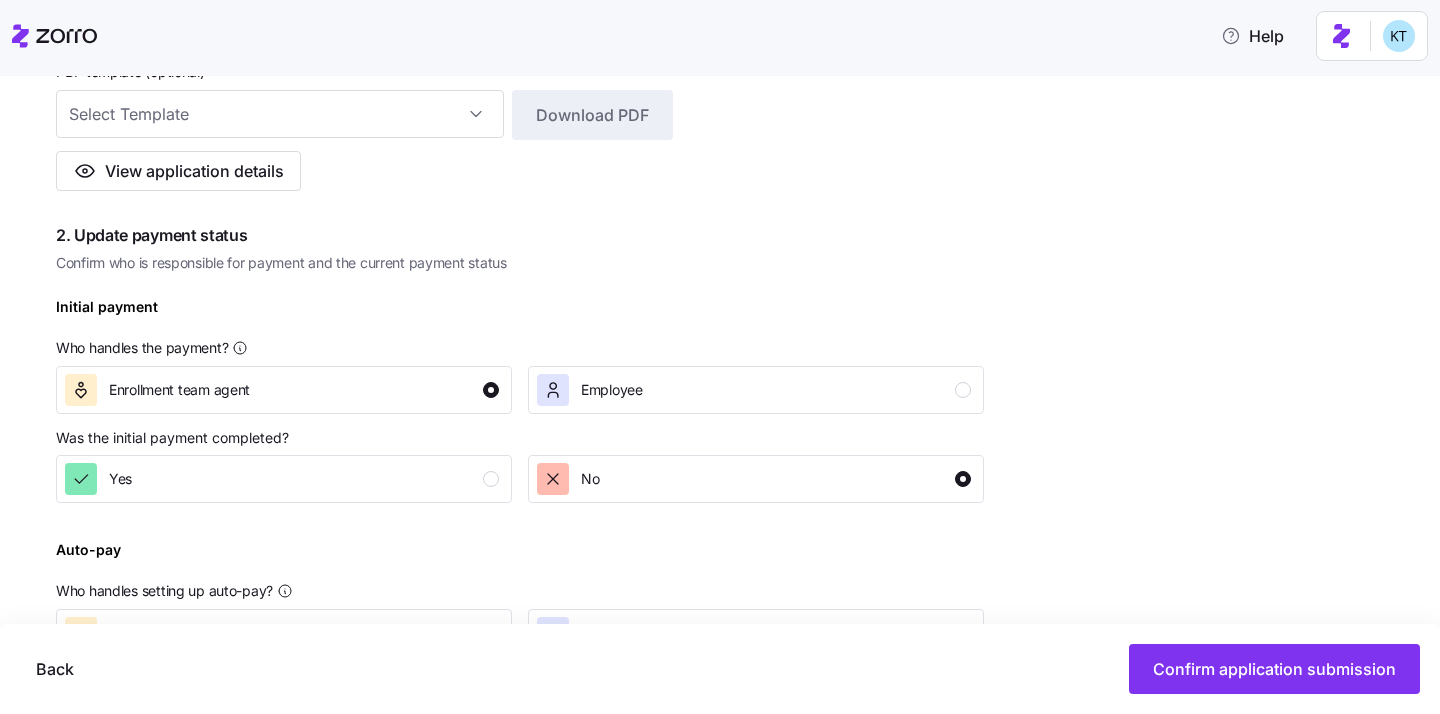 scroll, scrollTop: 483, scrollLeft: 0, axis: vertical 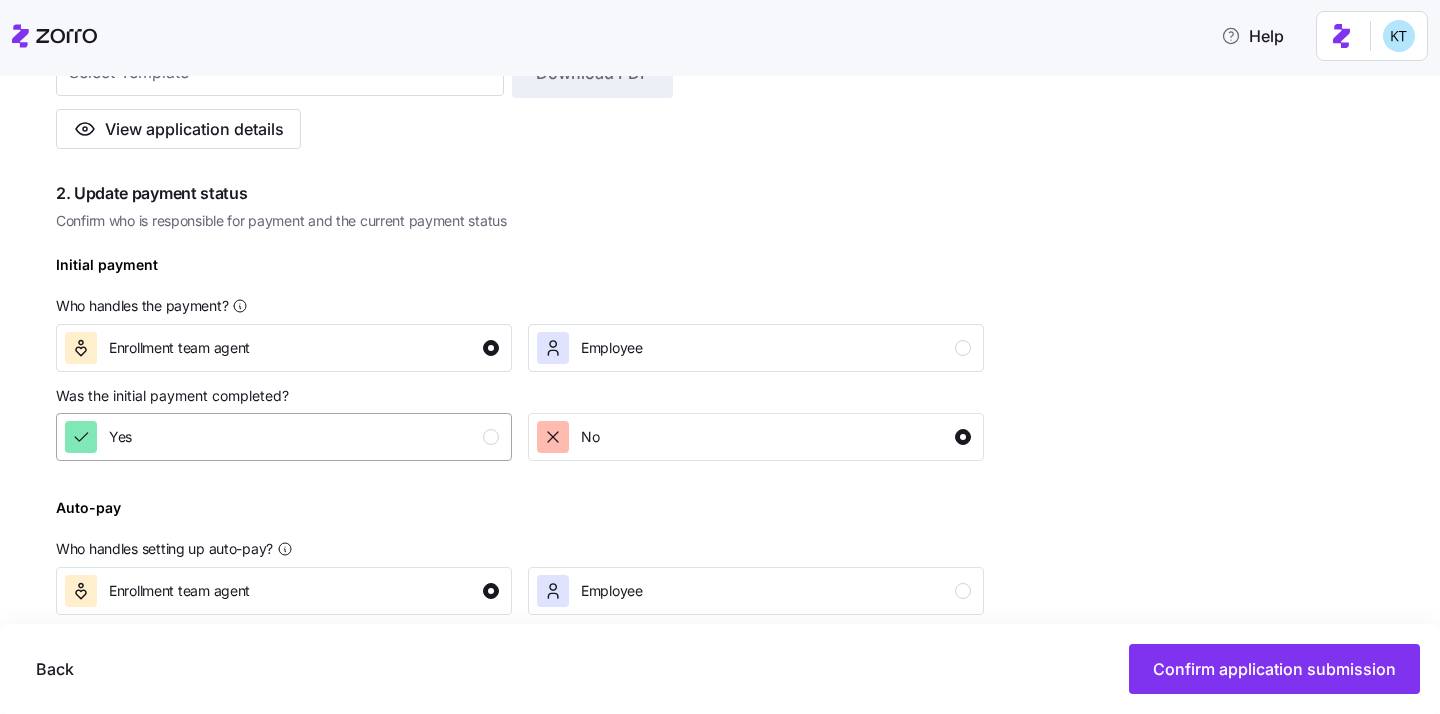 click on "Yes" at bounding box center (282, 437) 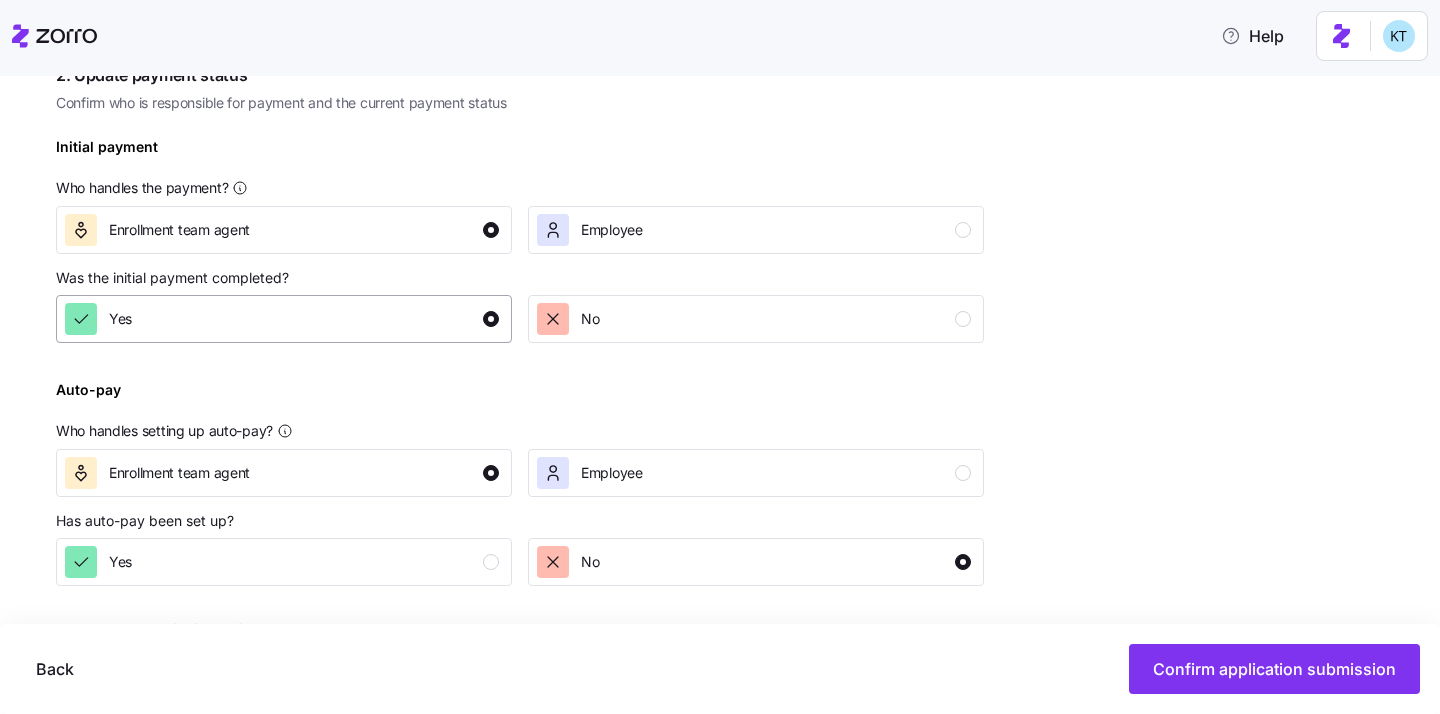scroll, scrollTop: 632, scrollLeft: 0, axis: vertical 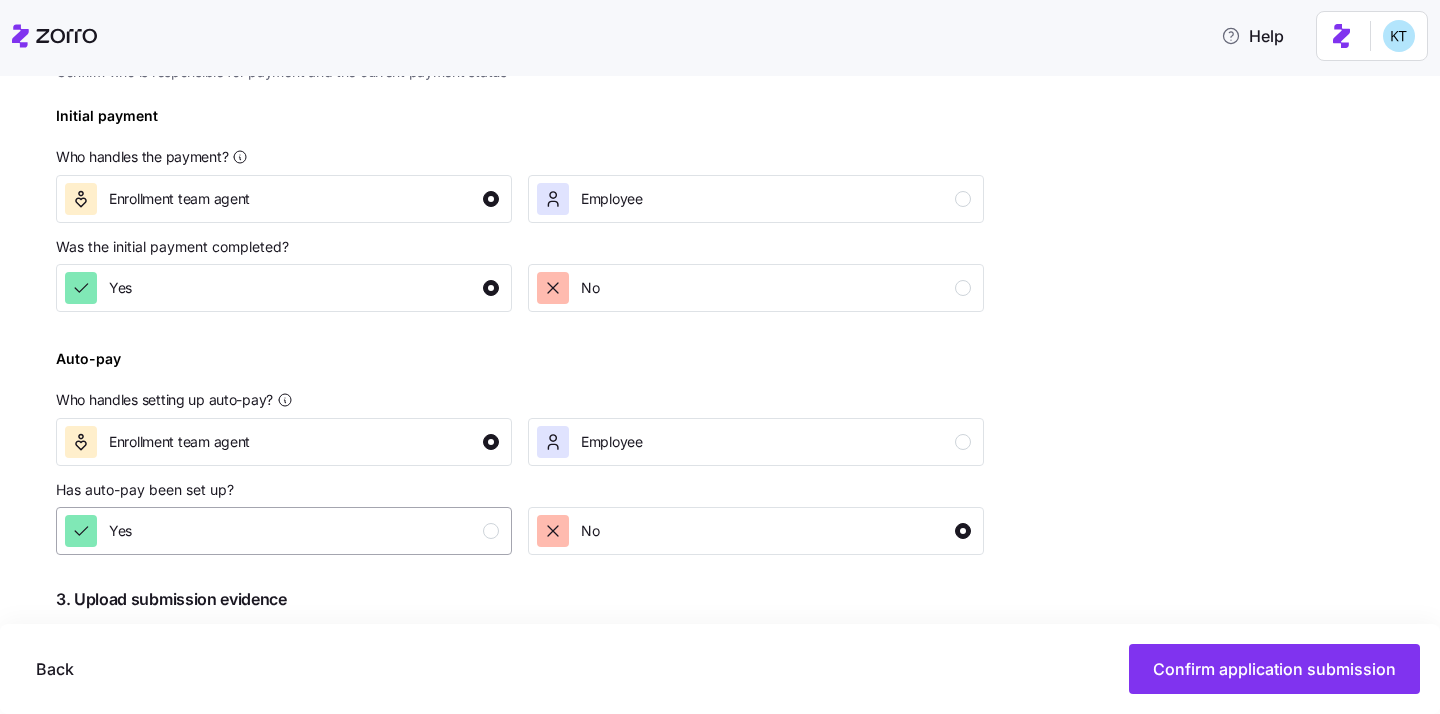 click on "Yes" at bounding box center (282, 531) 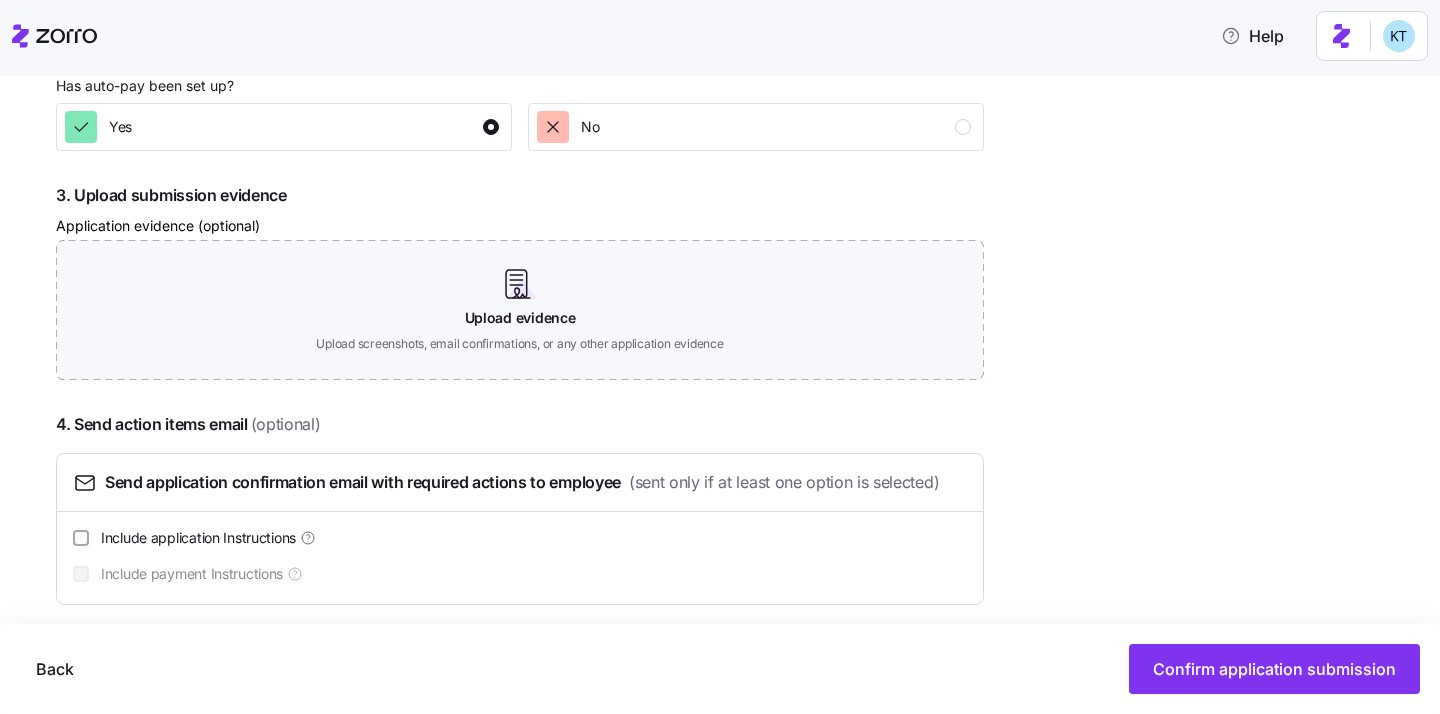 scroll, scrollTop: 1052, scrollLeft: 0, axis: vertical 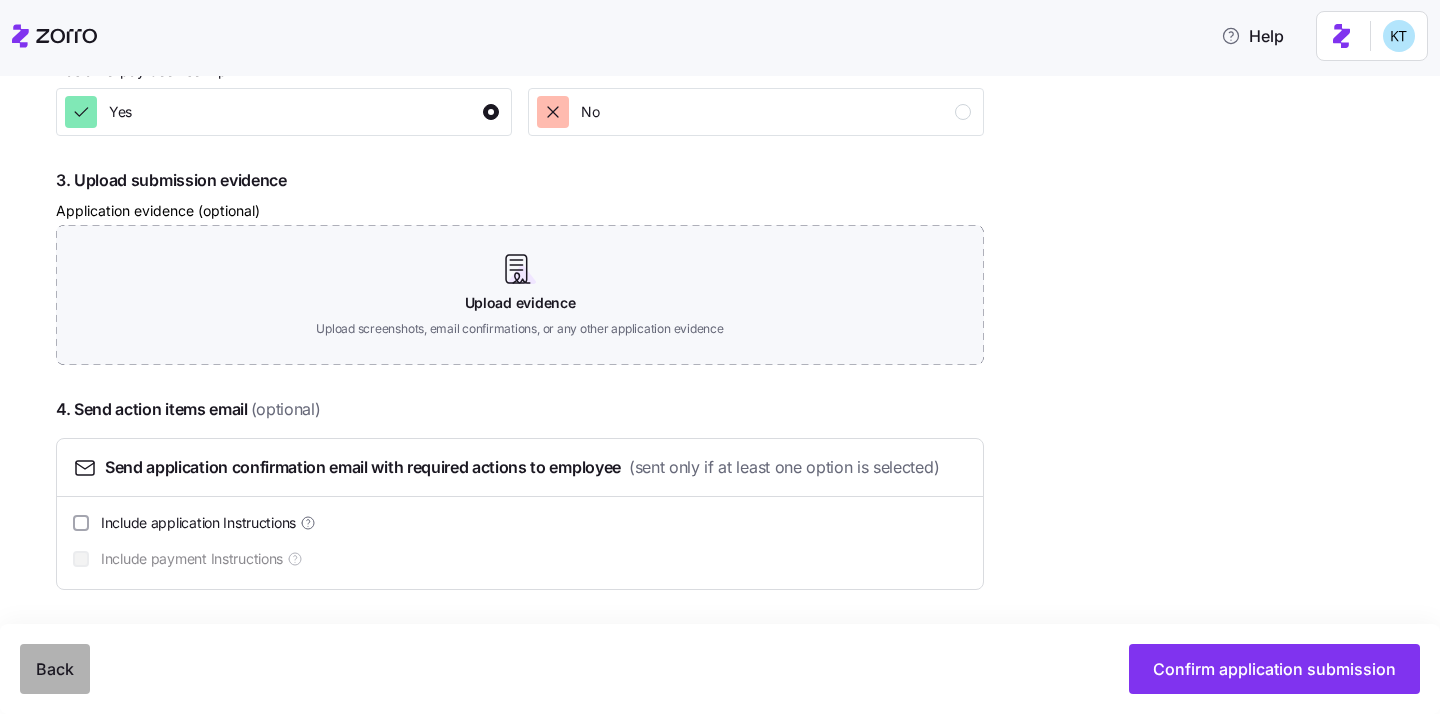 click on "Back" at bounding box center (55, 669) 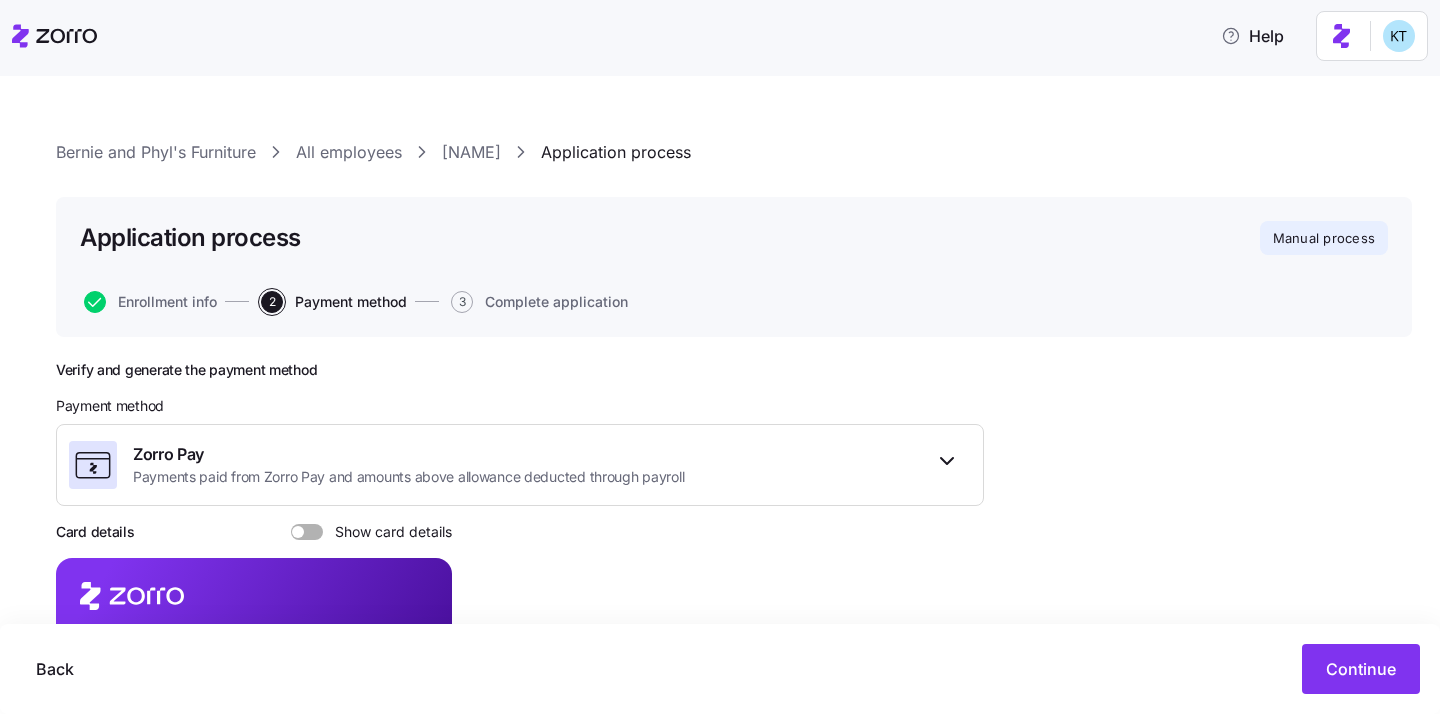 click at bounding box center (314, 532) 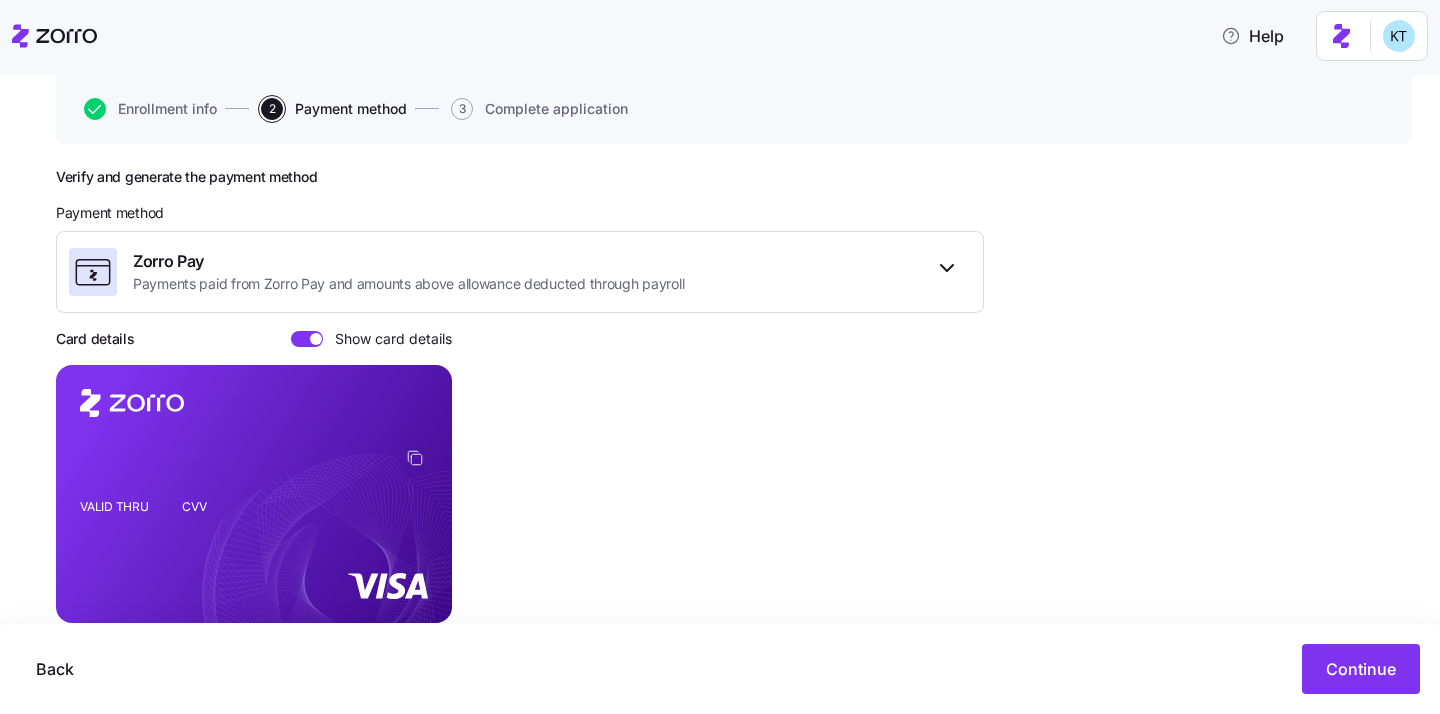 scroll, scrollTop: 220, scrollLeft: 0, axis: vertical 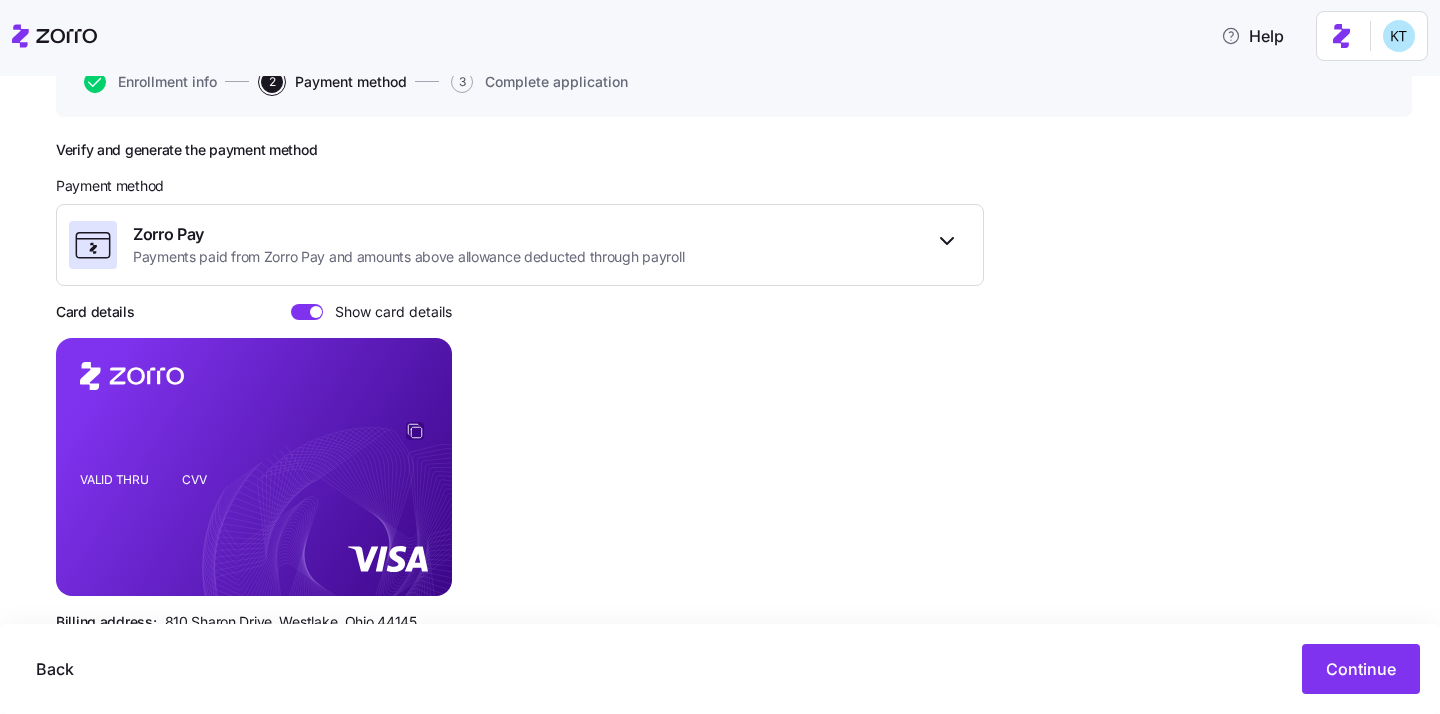 click 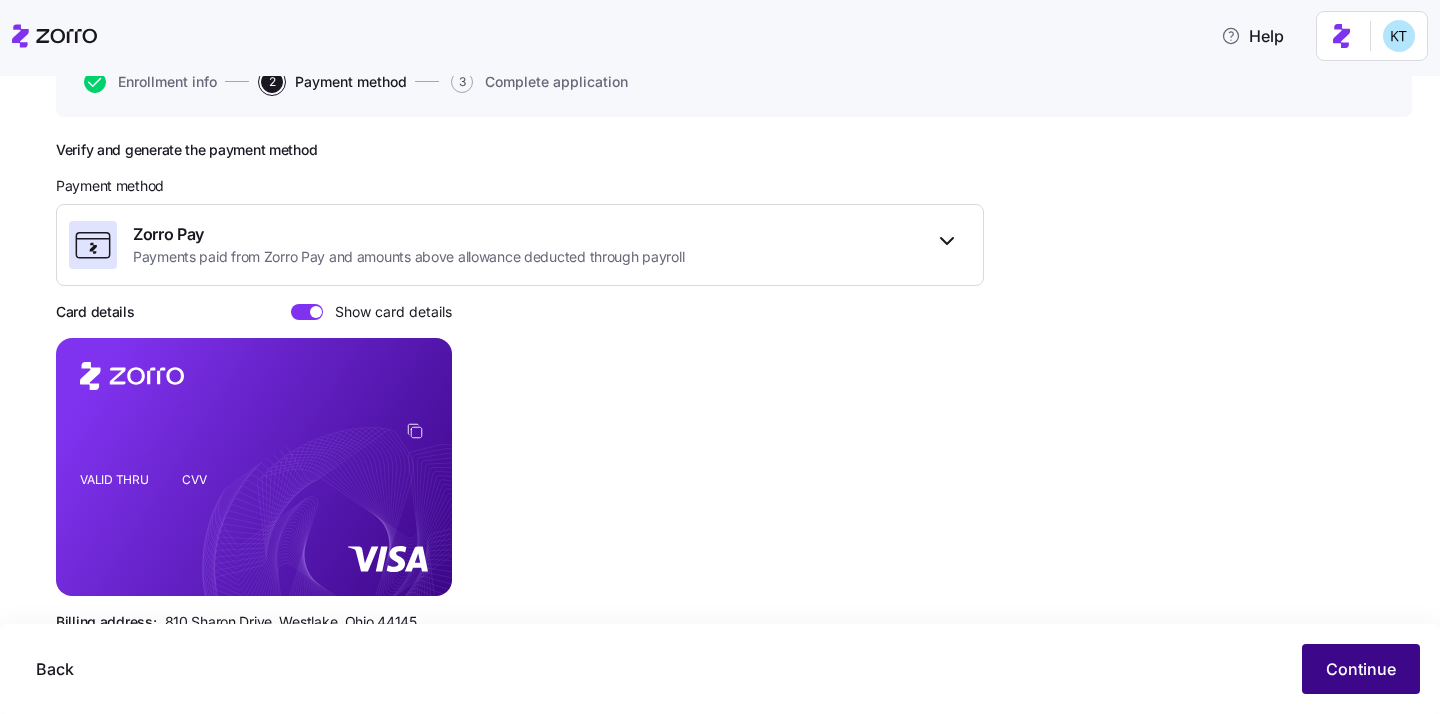 click on "Continue" at bounding box center (1361, 669) 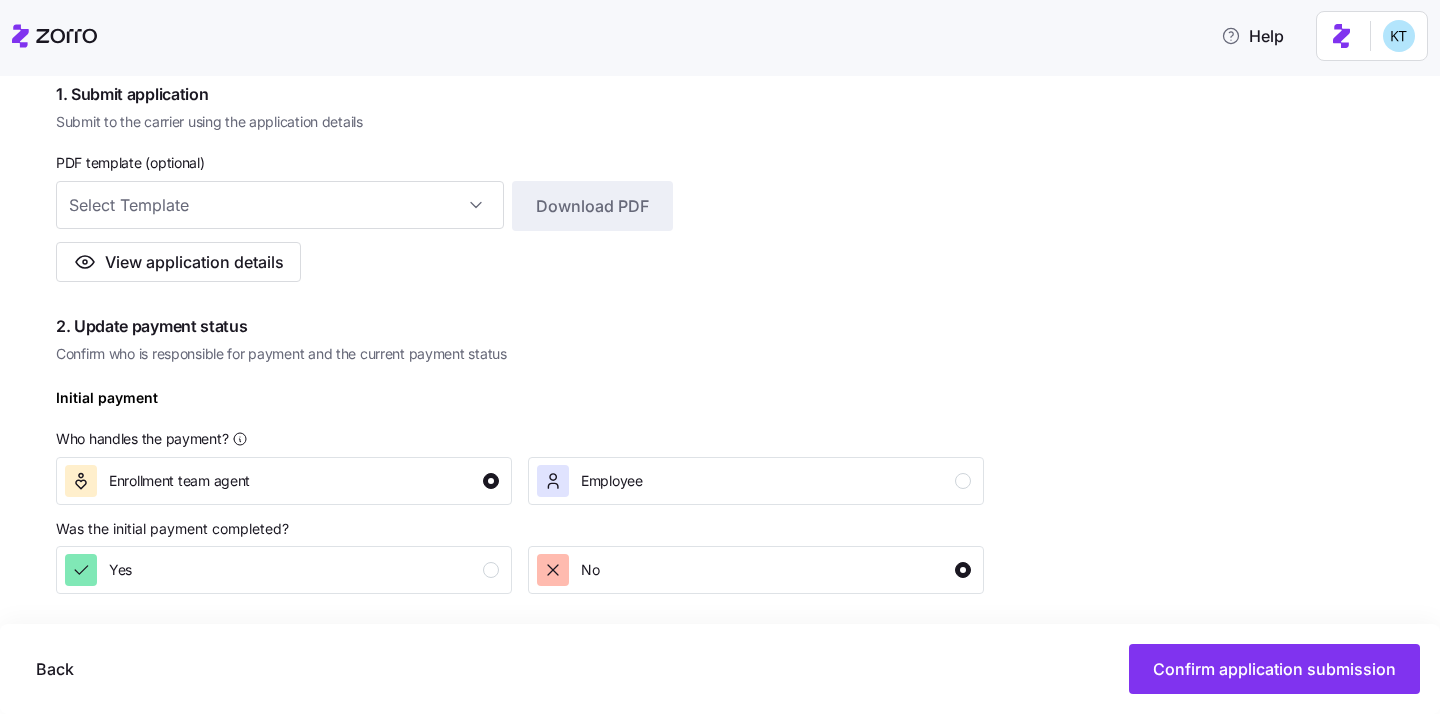 scroll, scrollTop: 466, scrollLeft: 0, axis: vertical 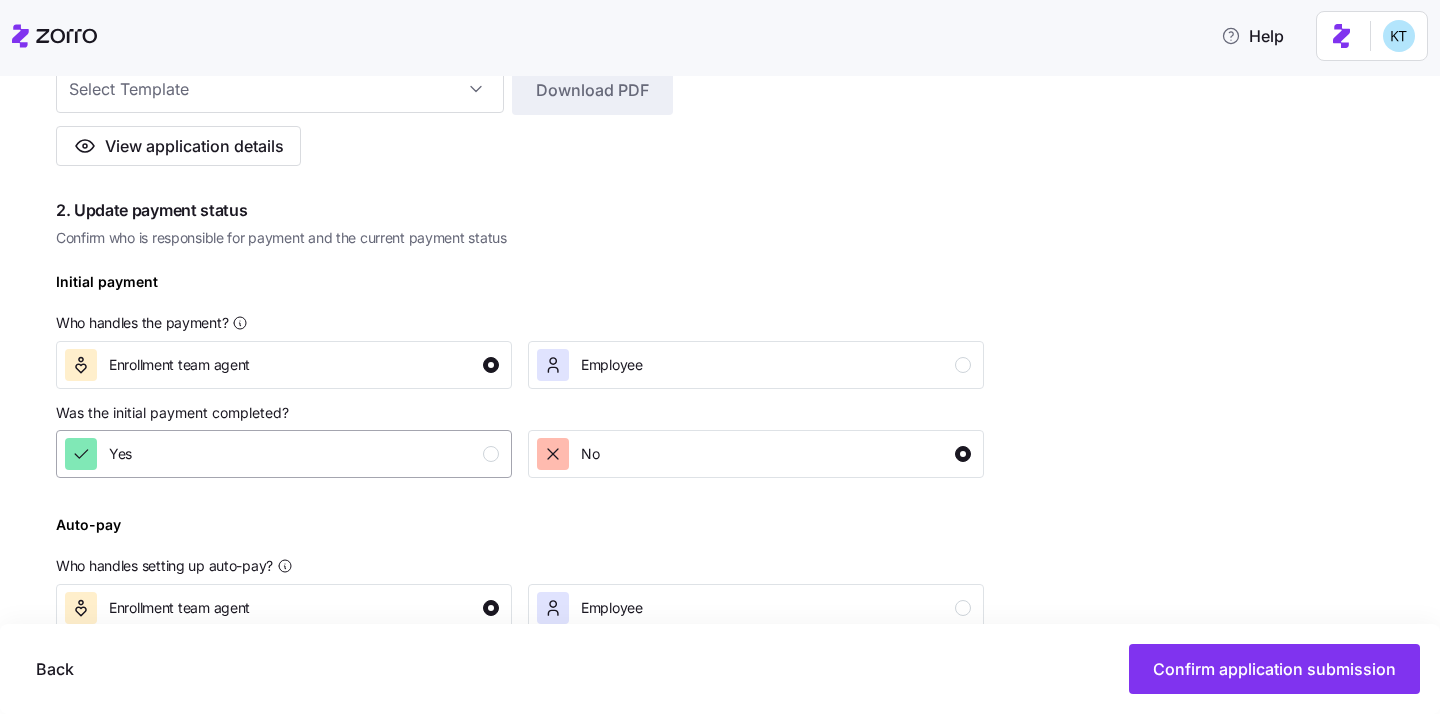 click at bounding box center [491, 454] 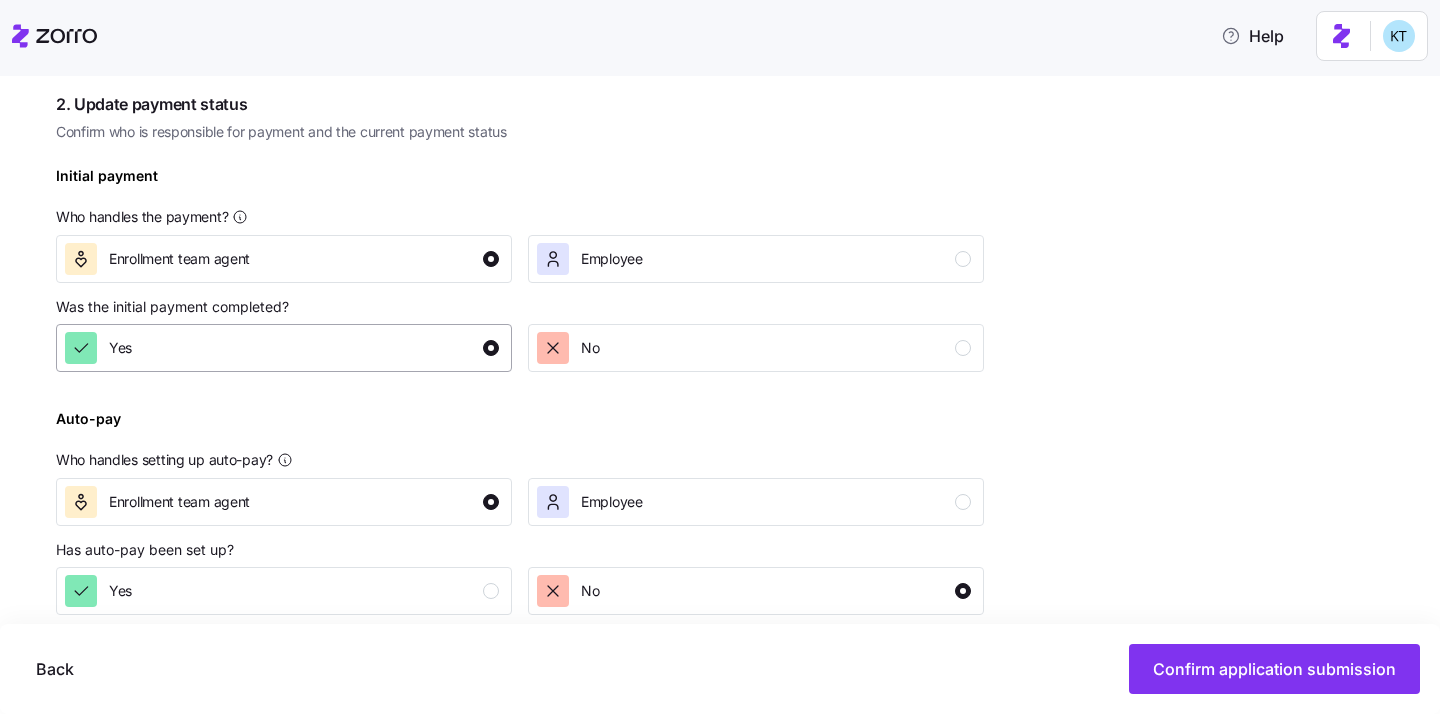 scroll, scrollTop: 621, scrollLeft: 0, axis: vertical 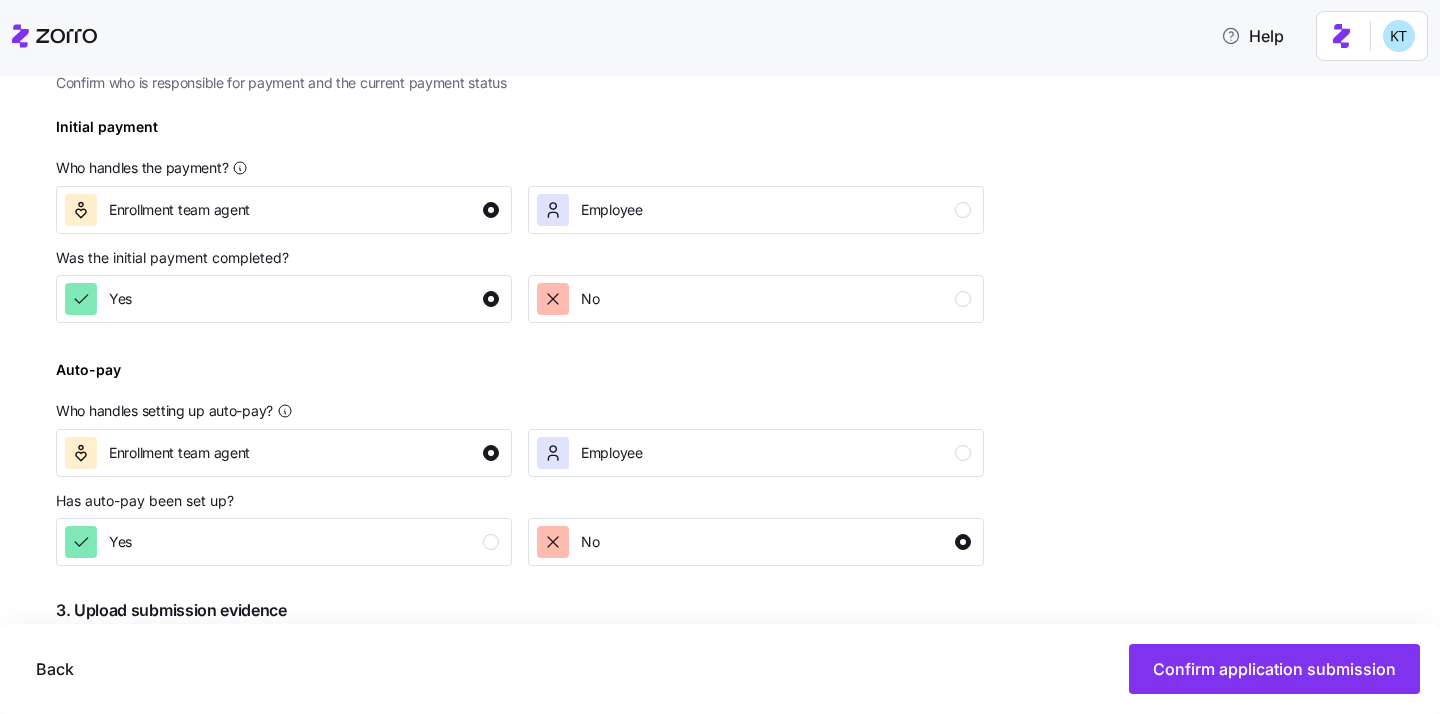 click on "Complete the 4 steps below and confirm application submission 1. Submit application Submit to the carrier using the application details PDF template (optional) Download PDF View application details 2. Update payment status Confirm who is responsible for payment and the current payment status Initial payment Who handles the payment? Enrollment team agent Employee Was the initial payment completed? Yes No Auto-pay Who handles setting up auto-pay? Enrollment team agent Employee Has auto-pay been set up? Yes No 3. Upload submission evidence Application evidence (optional) Upload evidence Upload screenshots, email confirmations, or any other application evidence 4. Send action items email (optional) Send application confirmation email with required actions to employee (sent only if at least one option is selected) Include application Instructions Include payment Instructions" at bounding box center [520, 380] 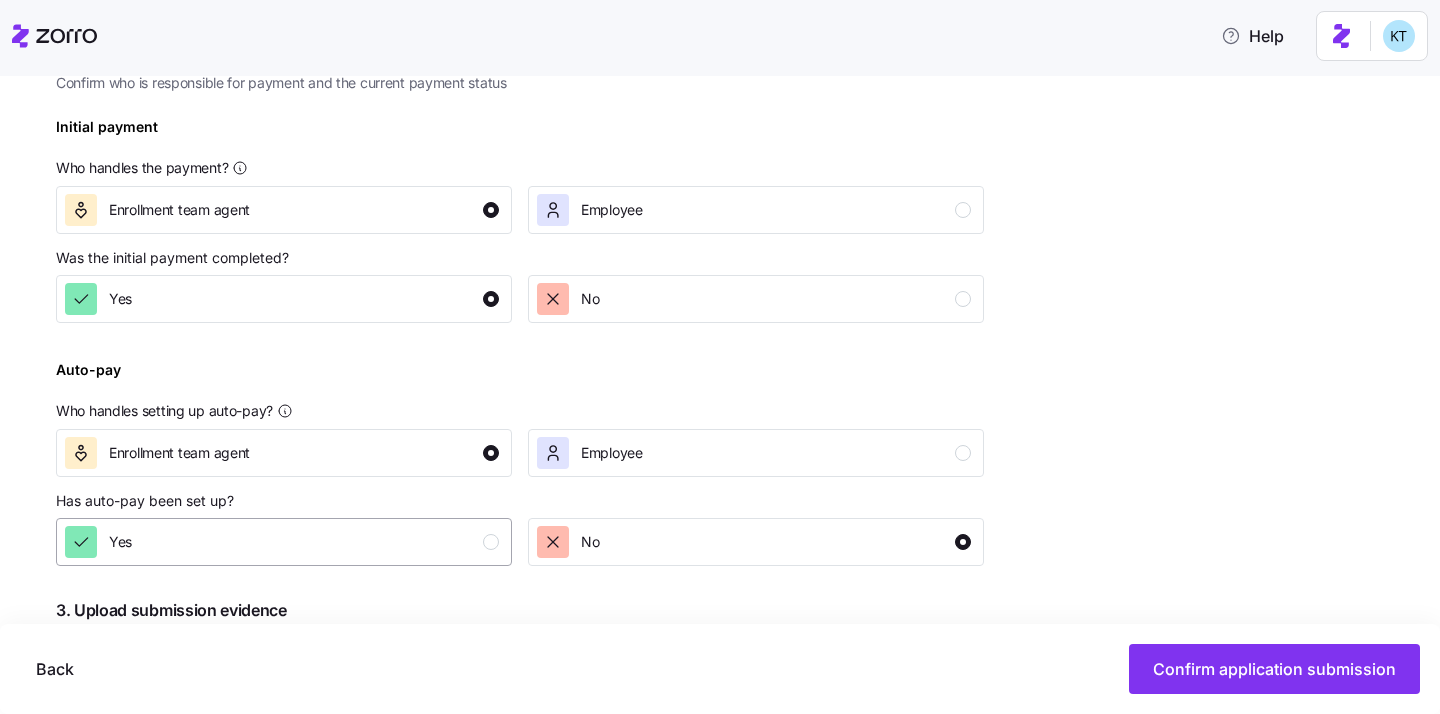 click at bounding box center (491, 542) 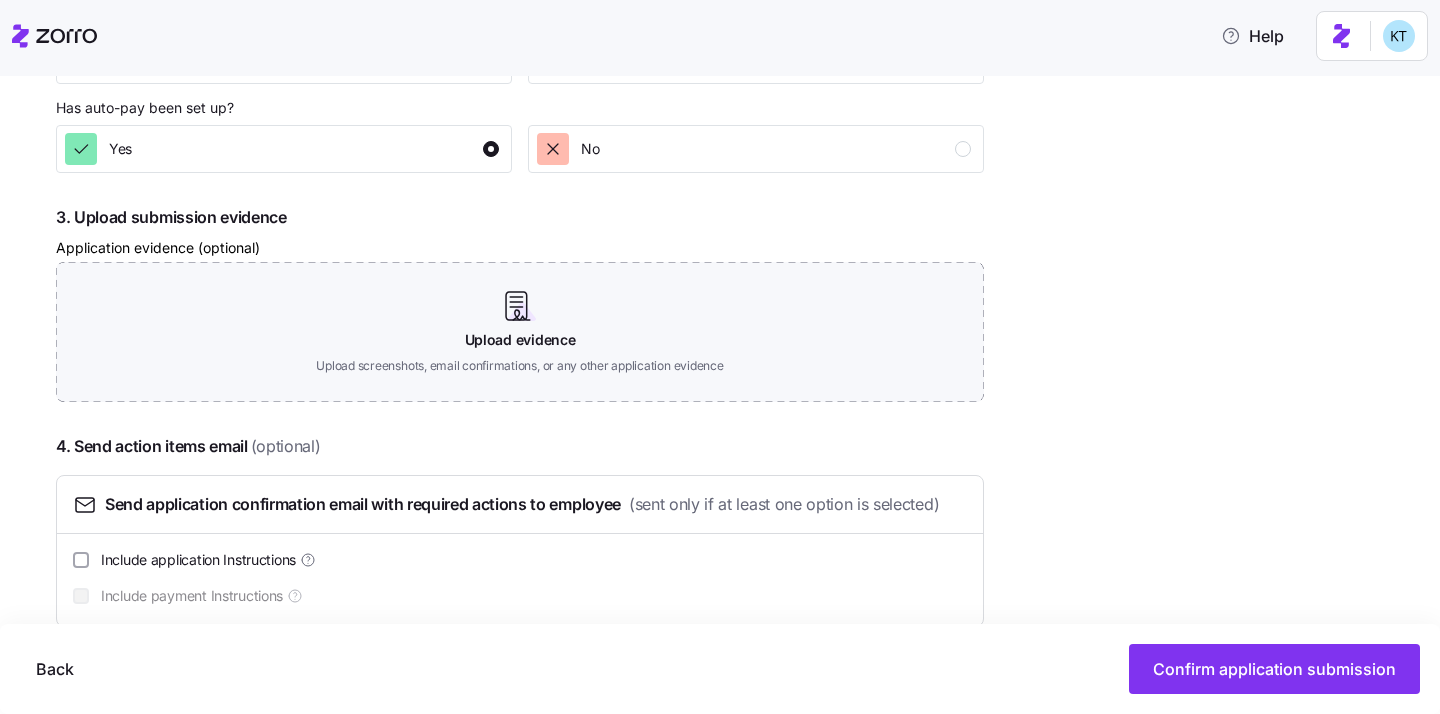 scroll, scrollTop: 1052, scrollLeft: 0, axis: vertical 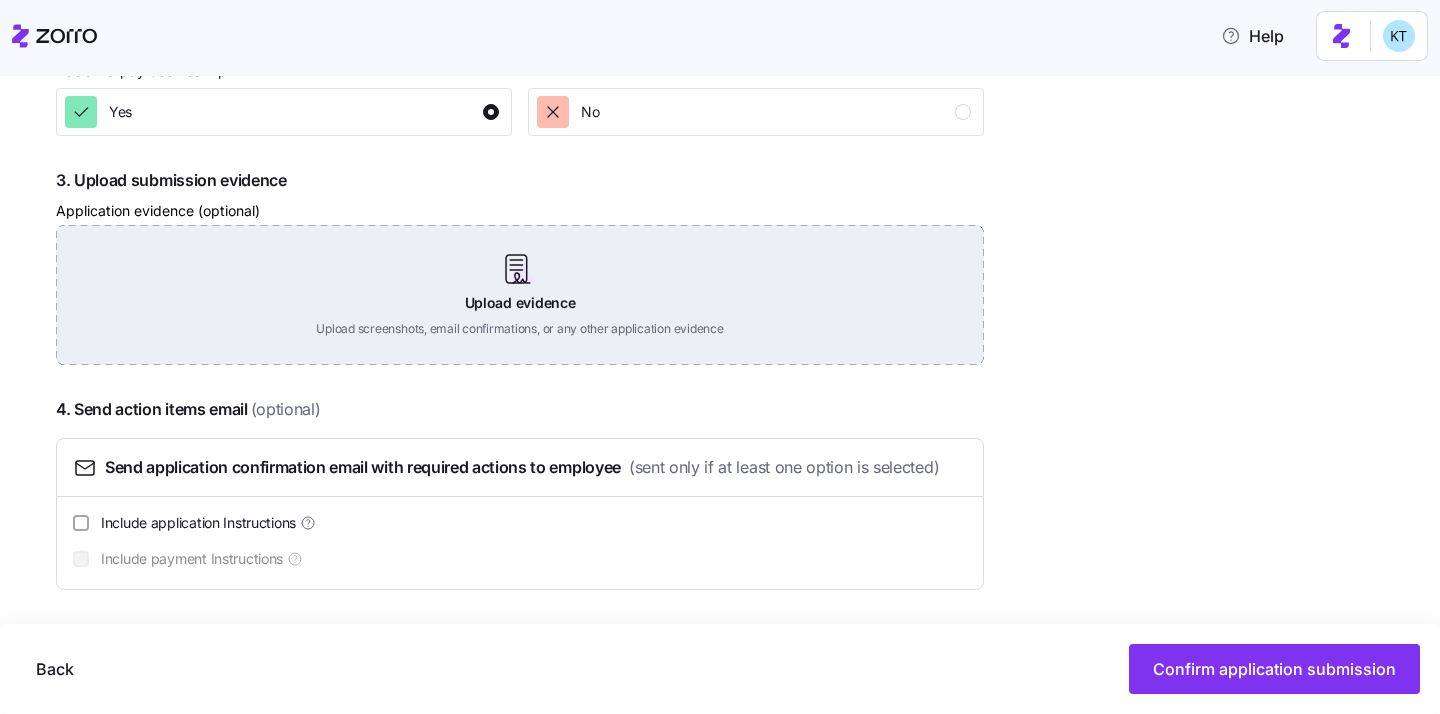 click on "Upload evidence Upload screenshots, email confirmations, or any other application evidence" at bounding box center (520, 295) 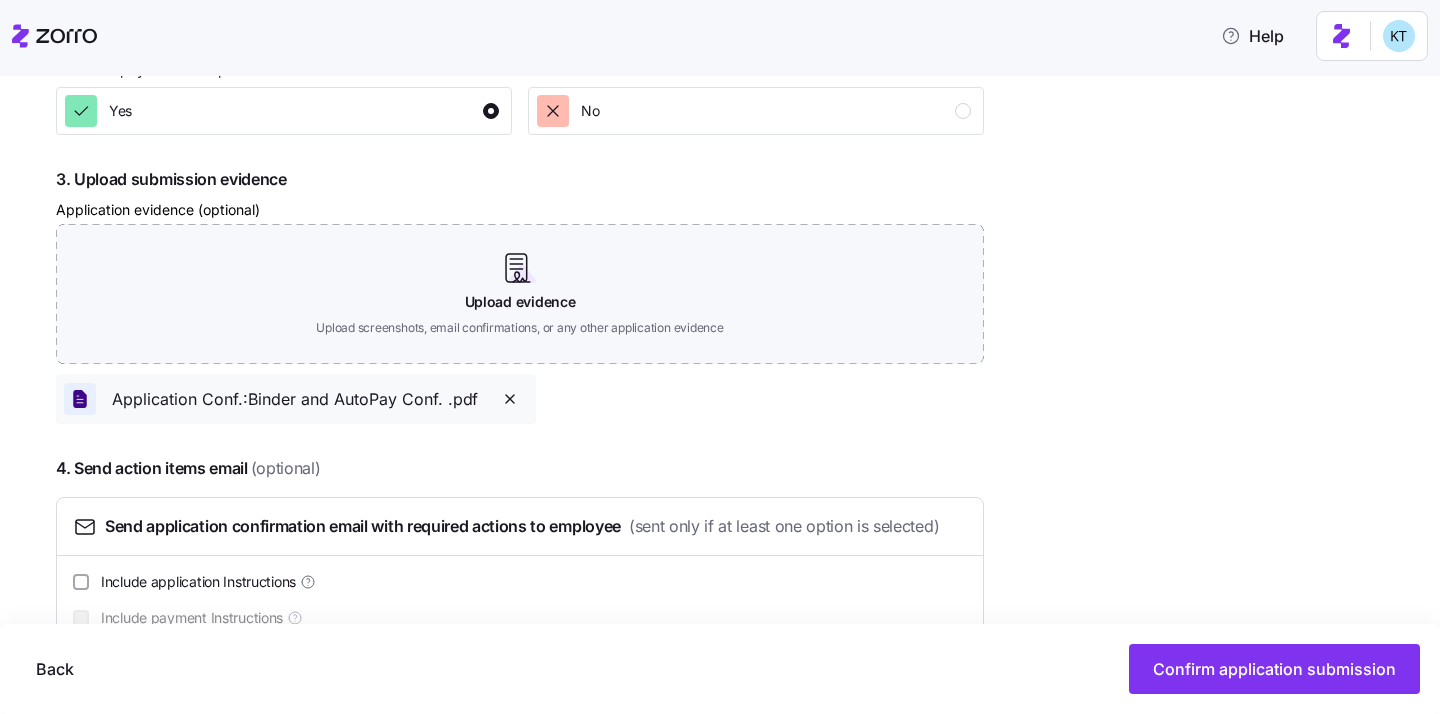 scroll, scrollTop: 1112, scrollLeft: 0, axis: vertical 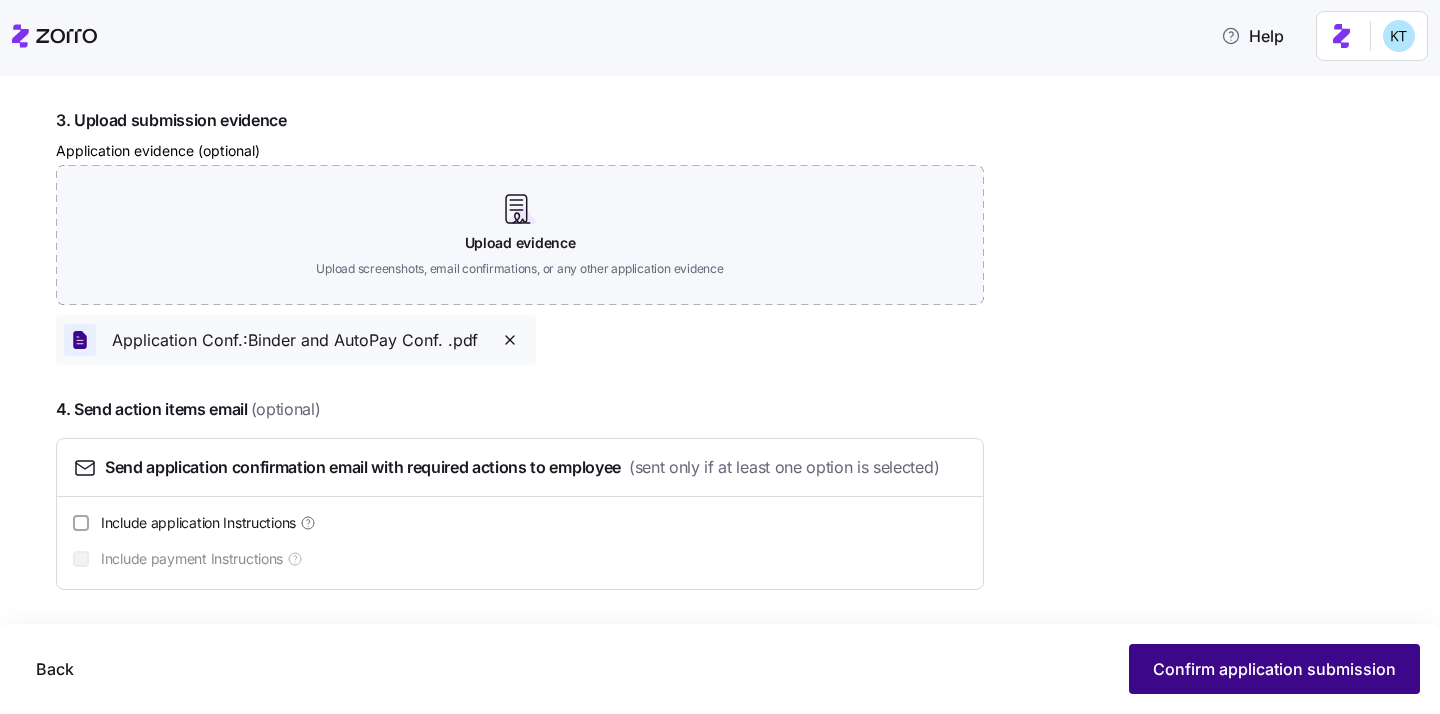 click on "Confirm application submission" at bounding box center [1274, 669] 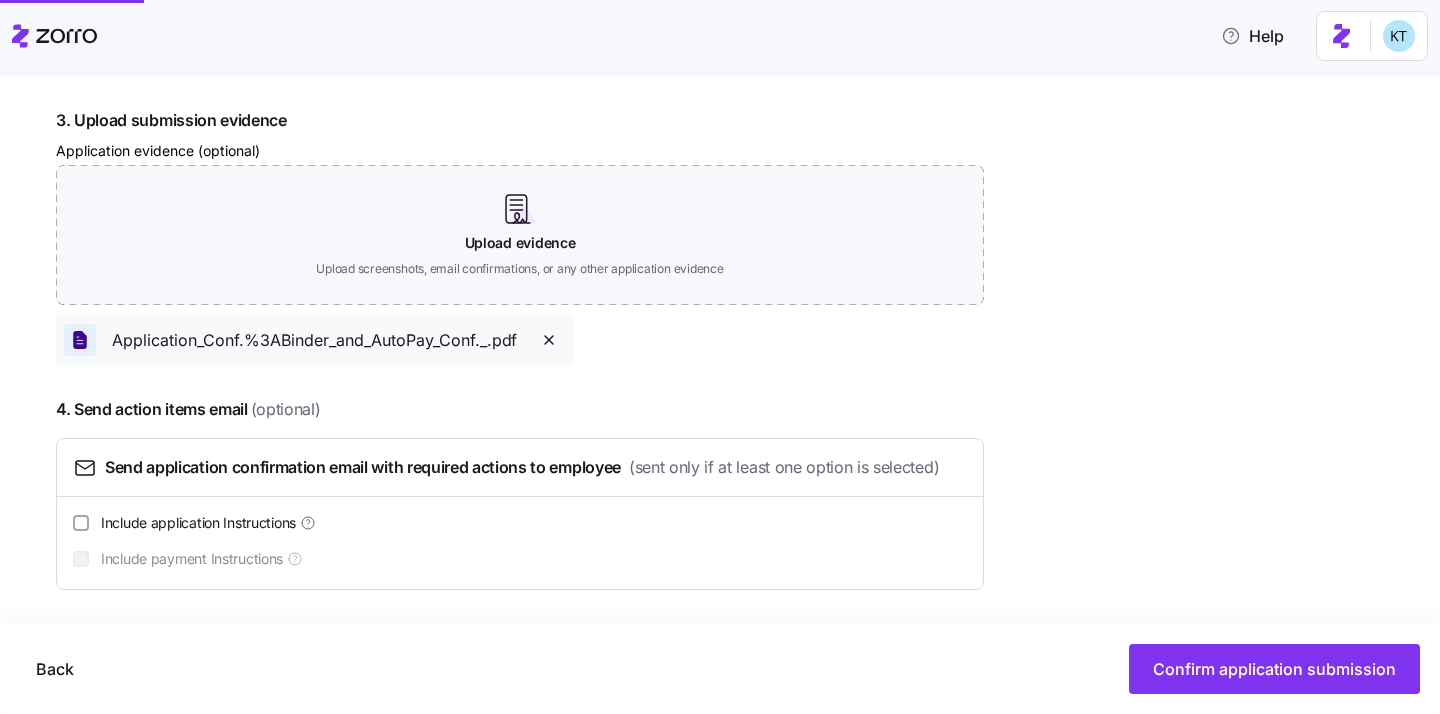 scroll, scrollTop: 1112, scrollLeft: 0, axis: vertical 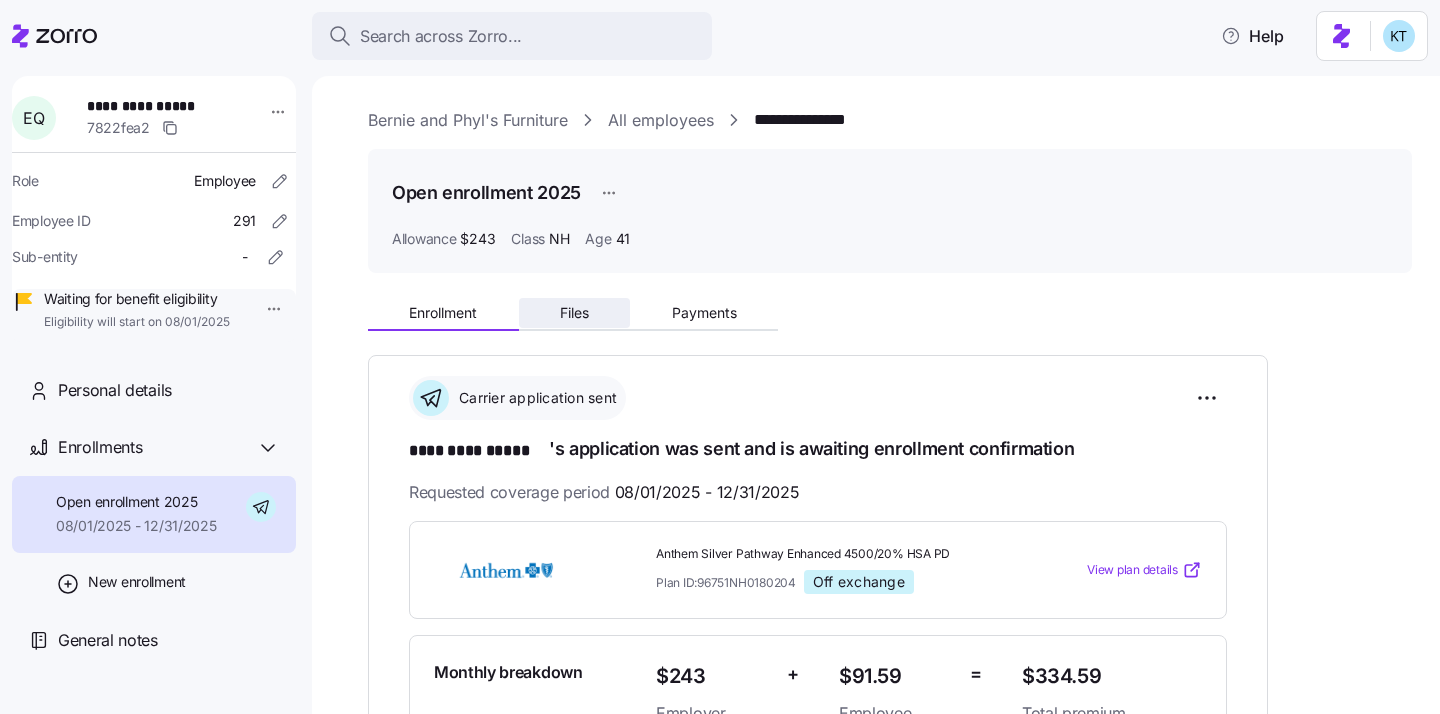 click on "Files" at bounding box center (575, 313) 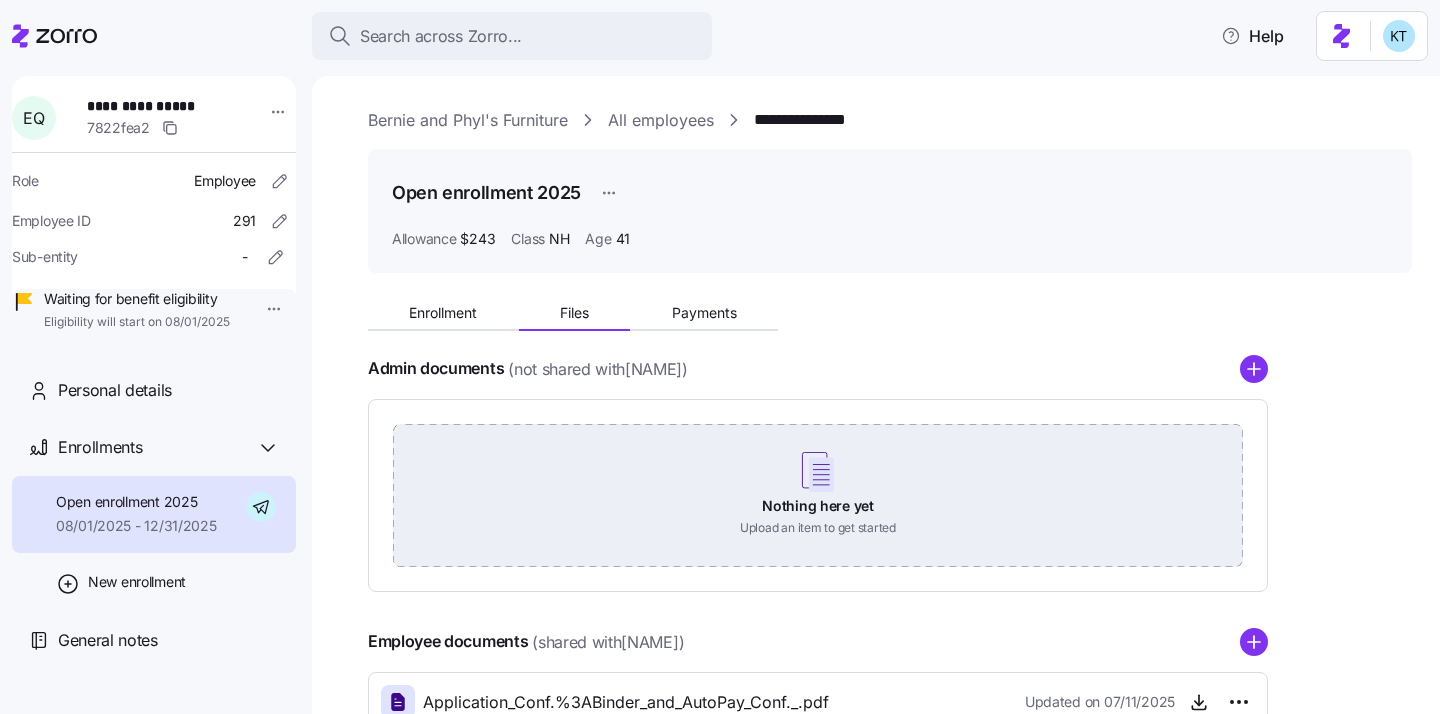 click on "Nothing here yet Upload an item to get started" at bounding box center [818, 494] 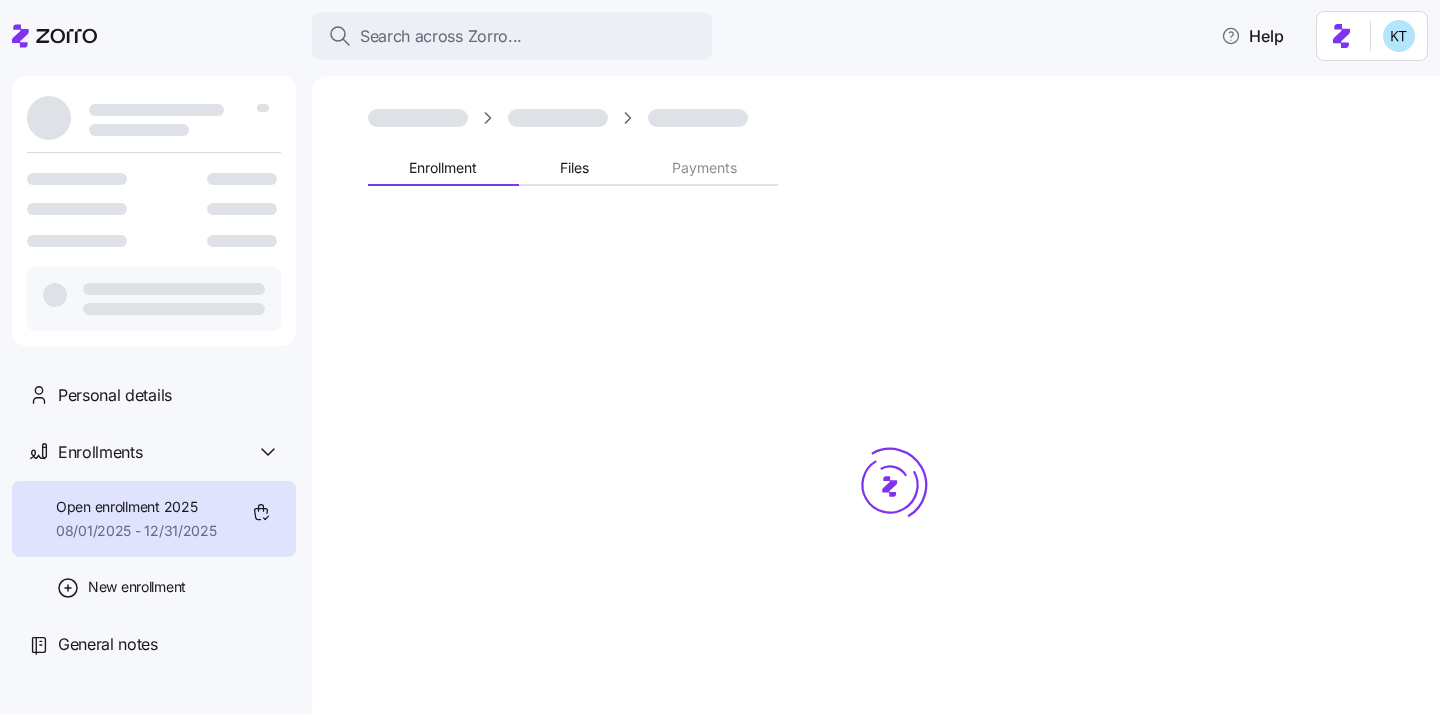 scroll, scrollTop: 0, scrollLeft: 0, axis: both 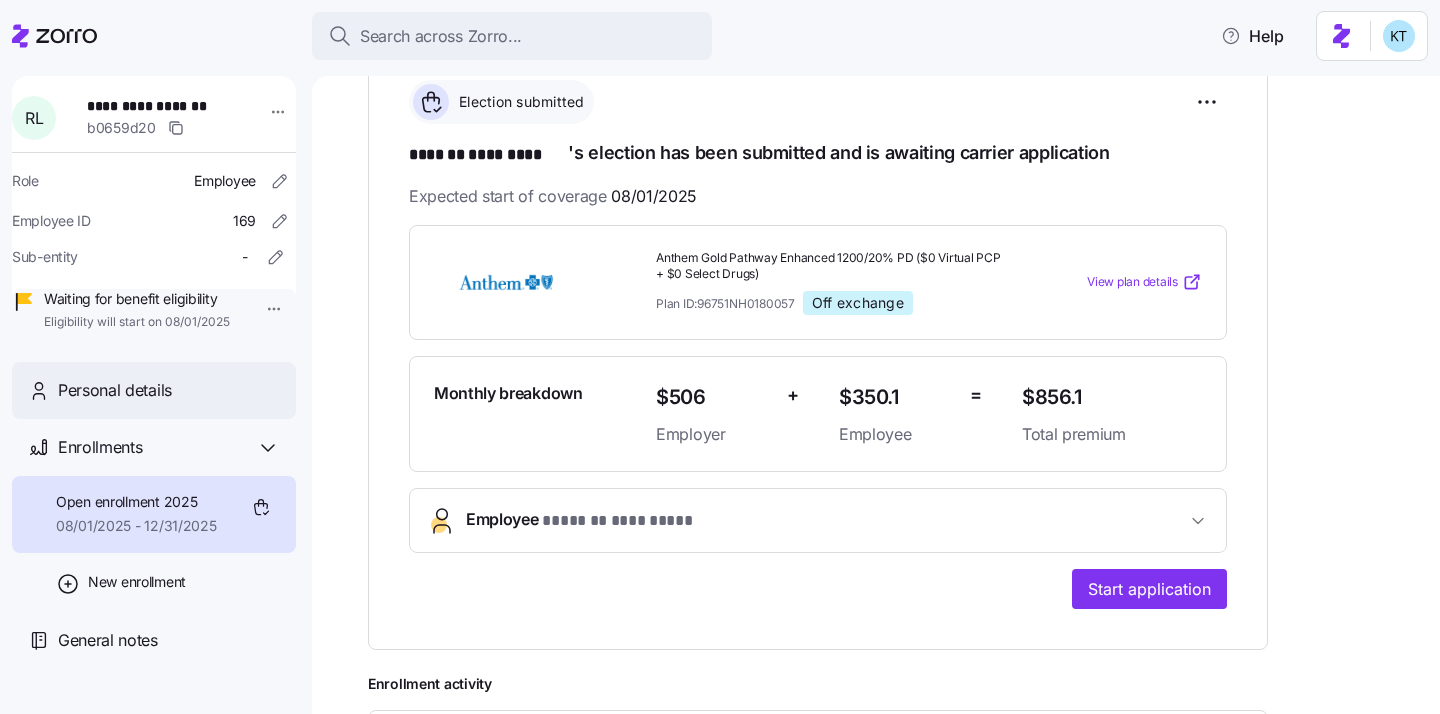 click on "Personal details" at bounding box center [154, 390] 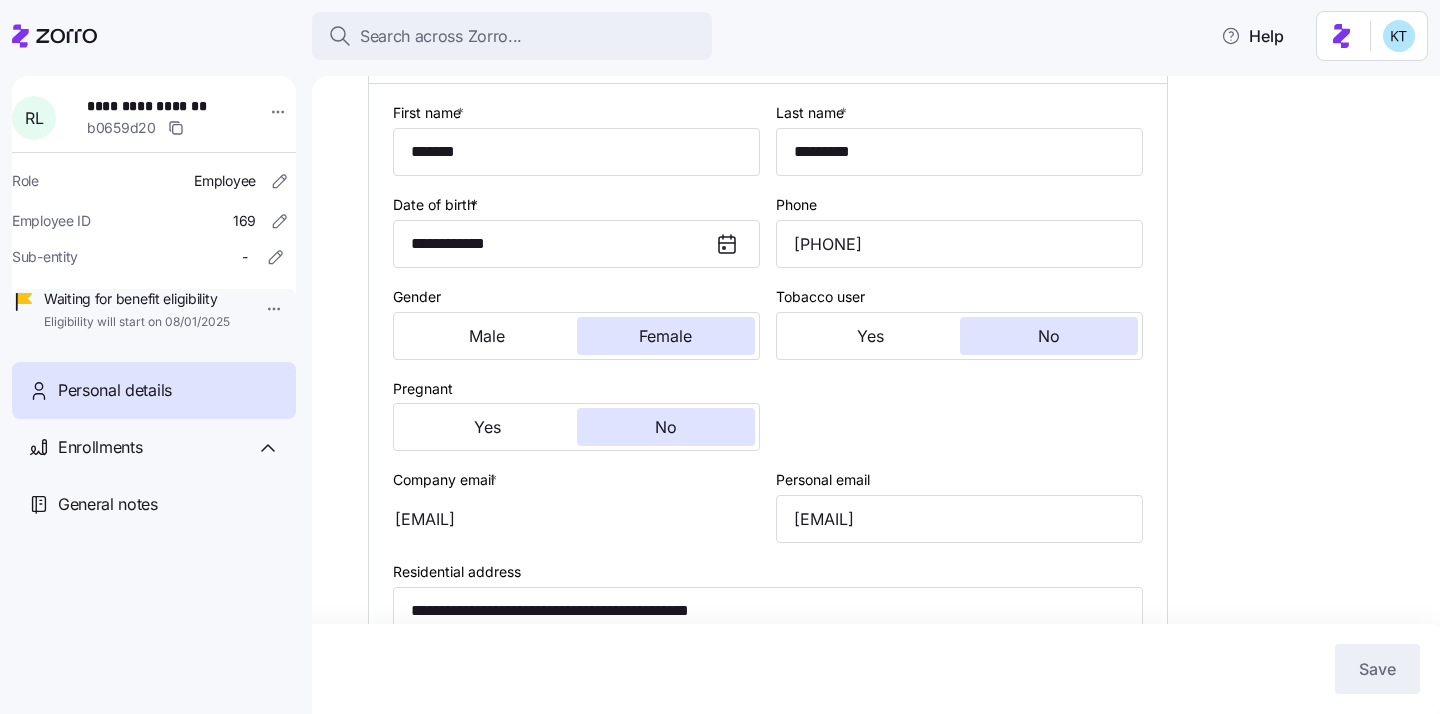 type on "NH" 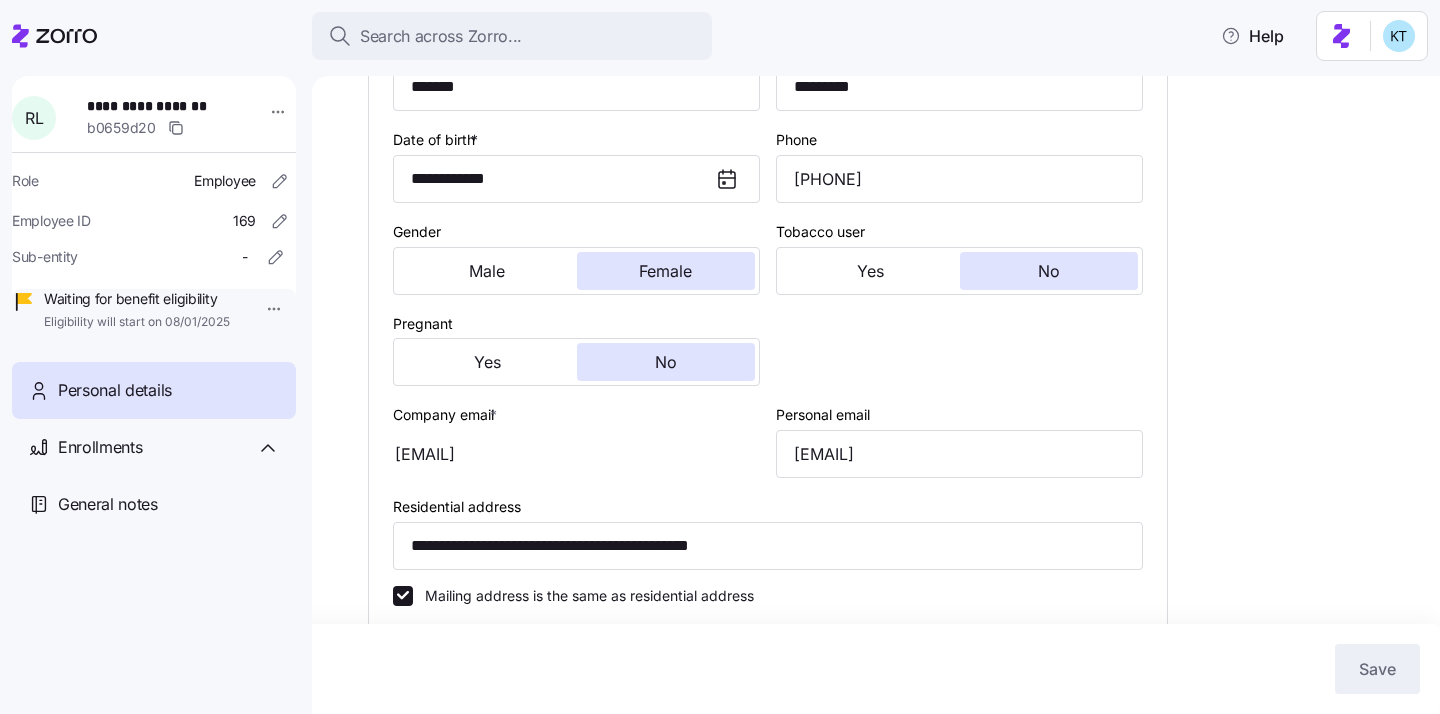 scroll, scrollTop: 378, scrollLeft: 0, axis: vertical 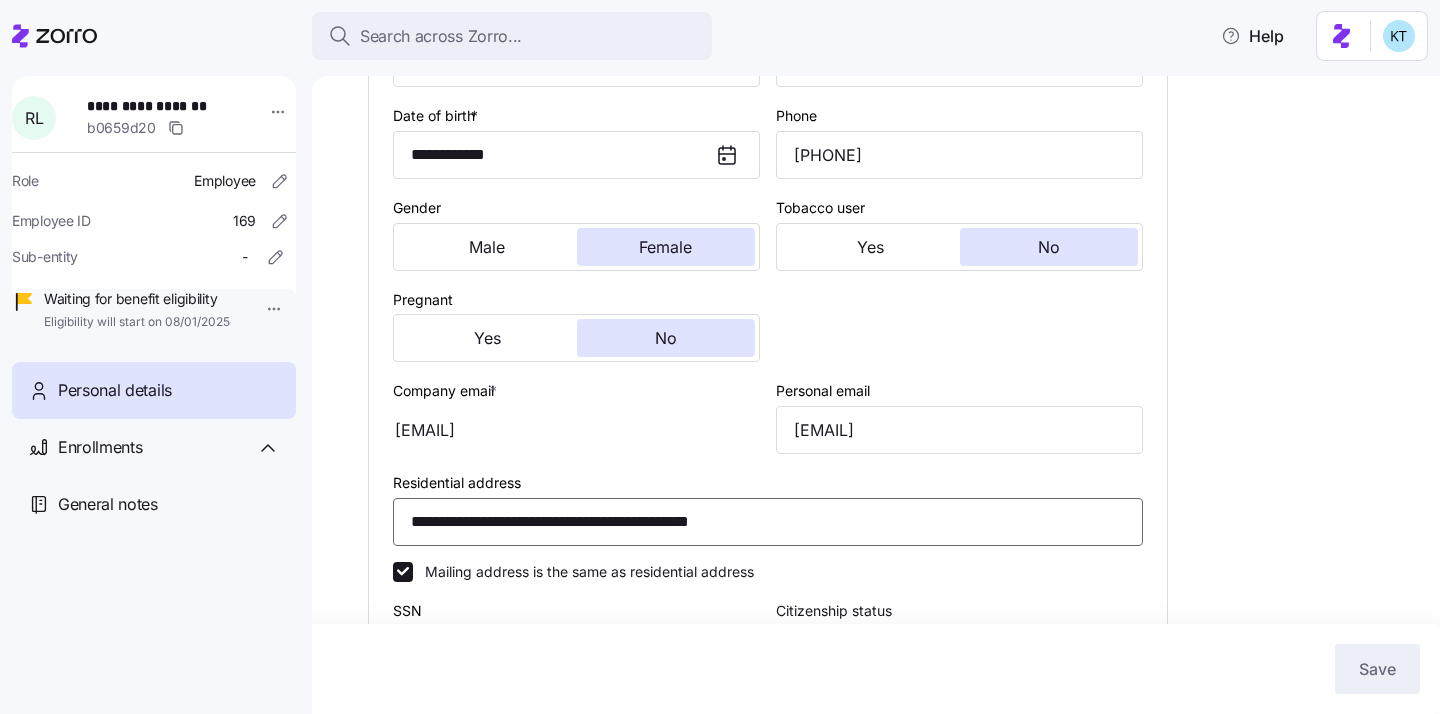 click on "**********" at bounding box center (768, 522) 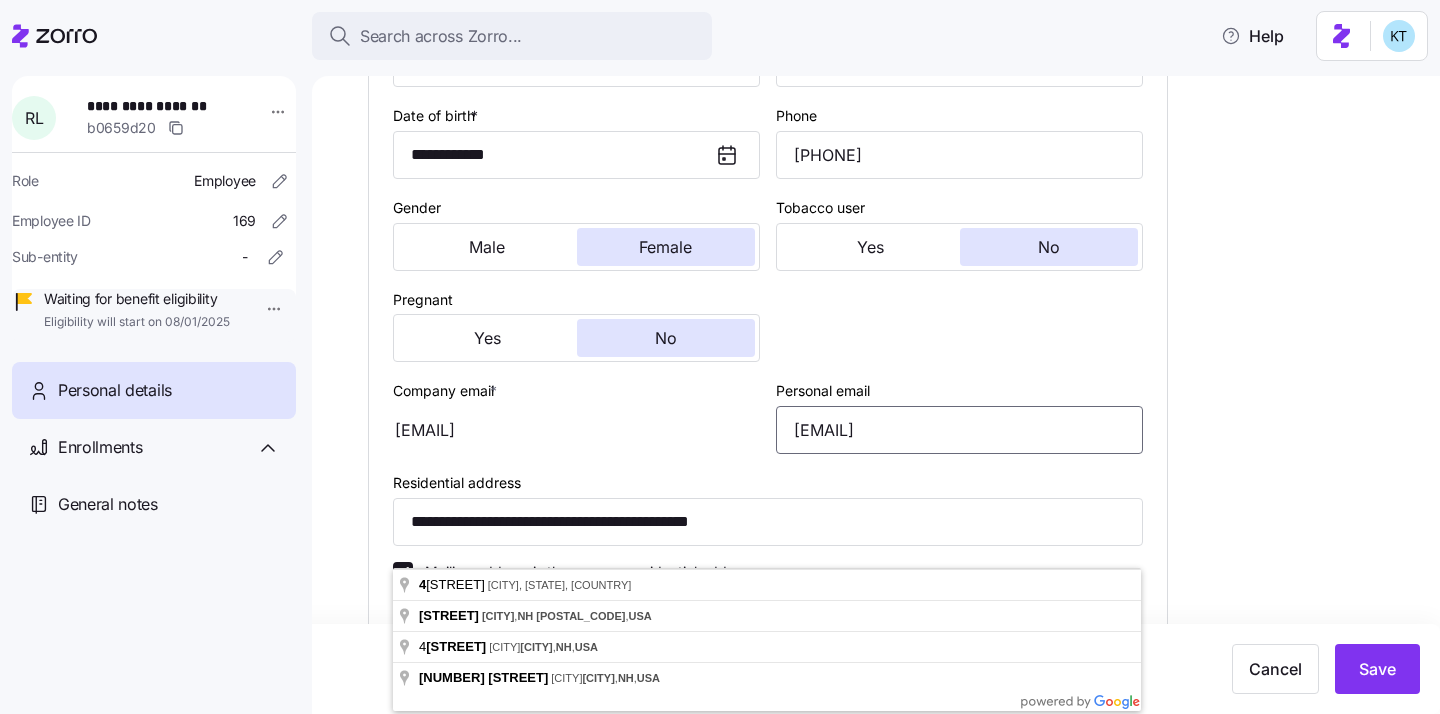 click on "[EMAIL]" at bounding box center (959, 430) 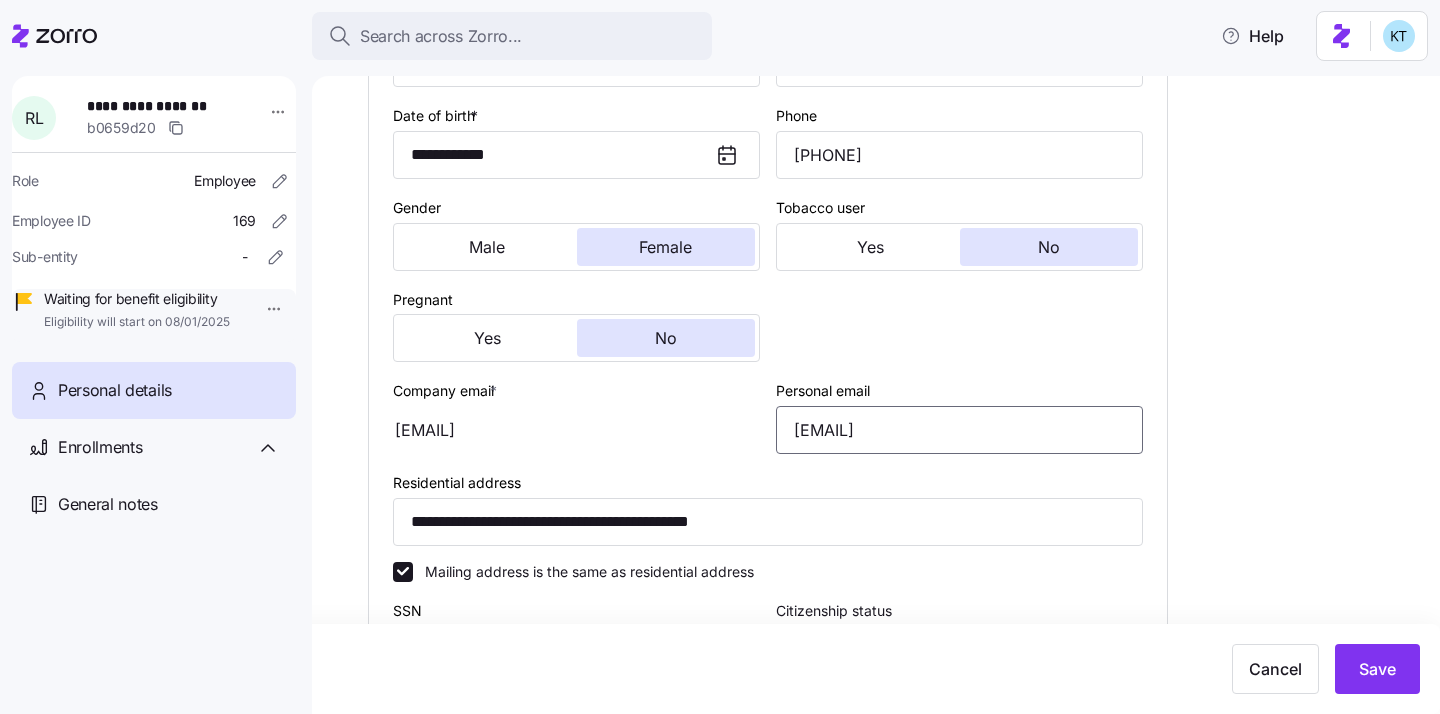 click on "[EMAIL]" at bounding box center [959, 430] 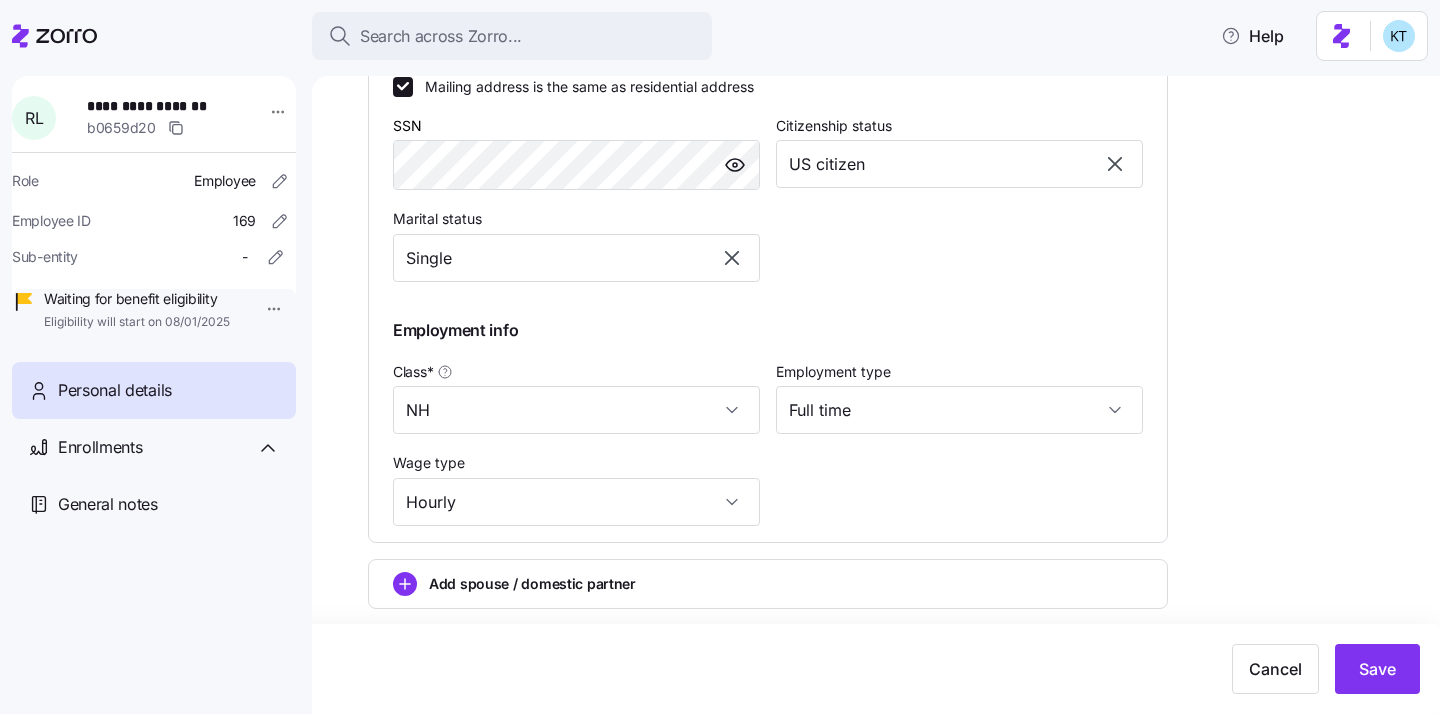 scroll, scrollTop: 951, scrollLeft: 0, axis: vertical 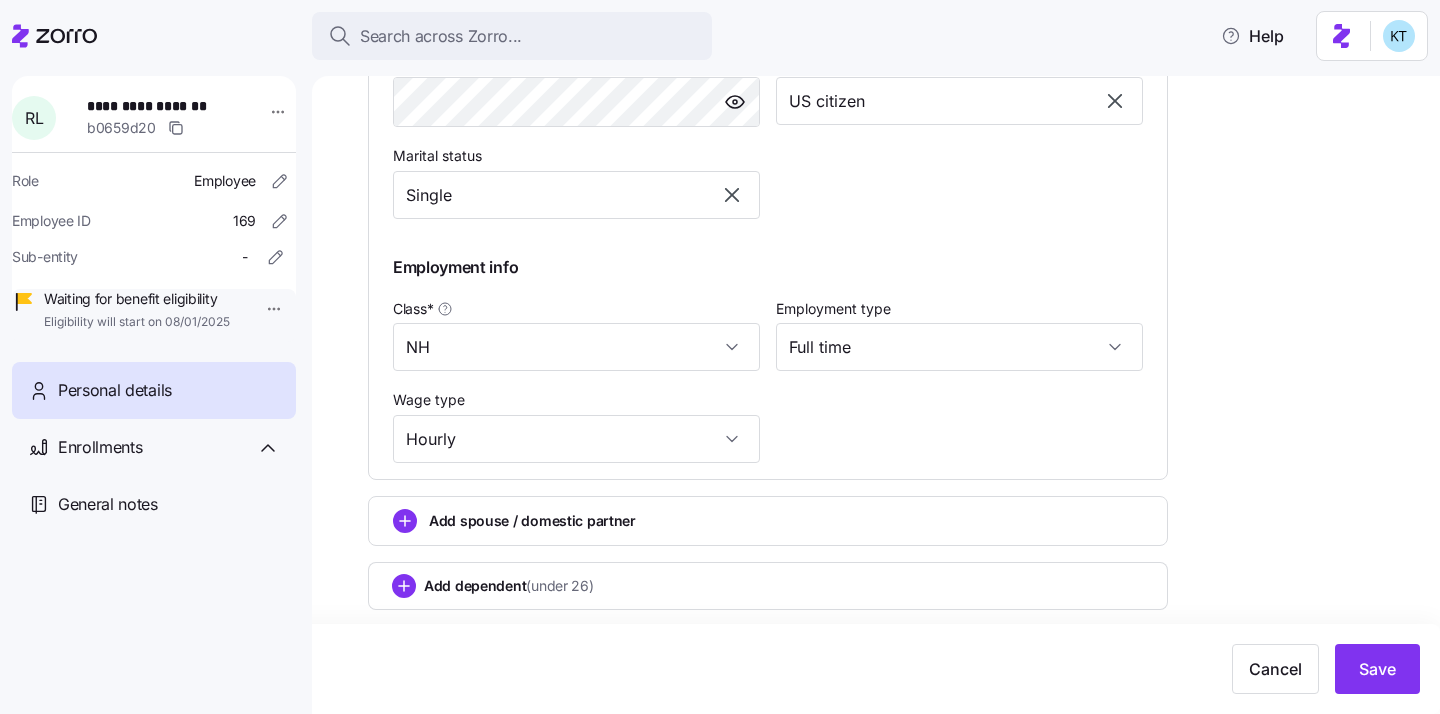 click at bounding box center [735, 102] 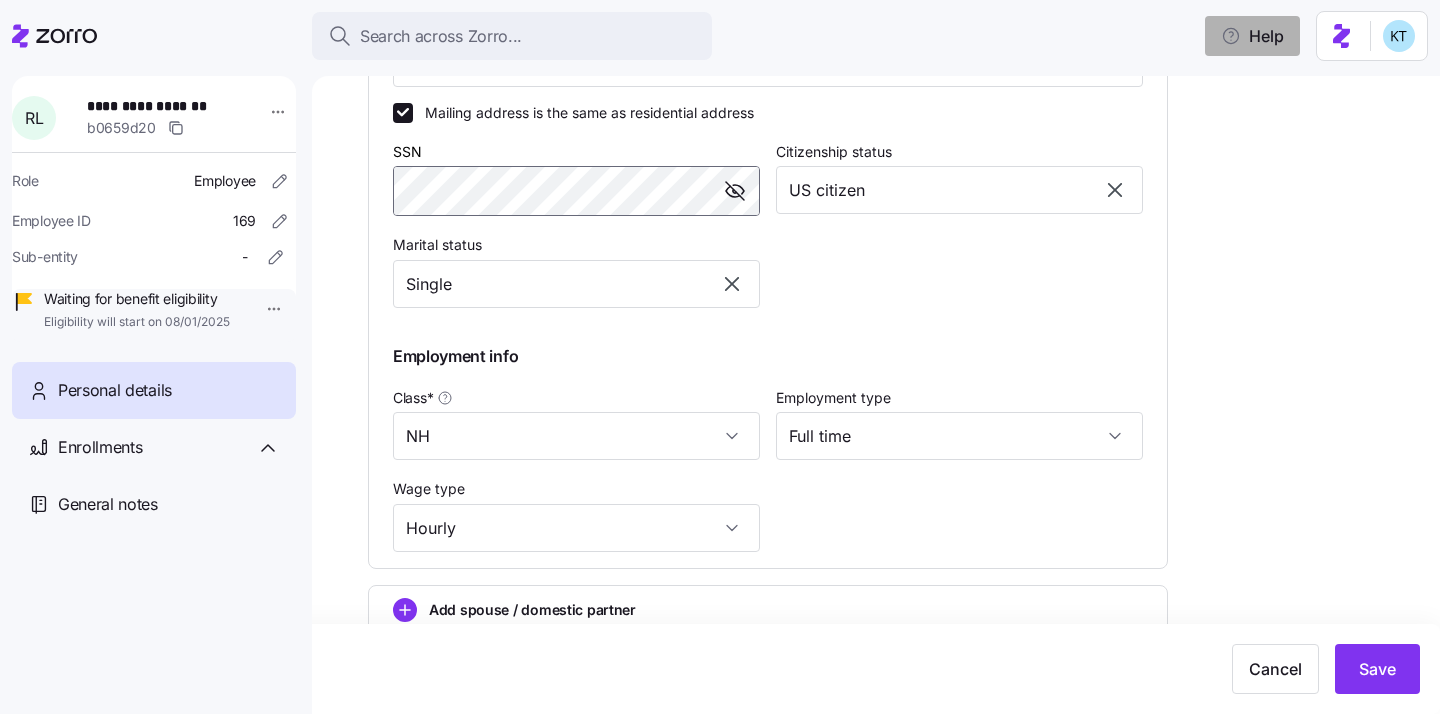 scroll, scrollTop: 827, scrollLeft: 0, axis: vertical 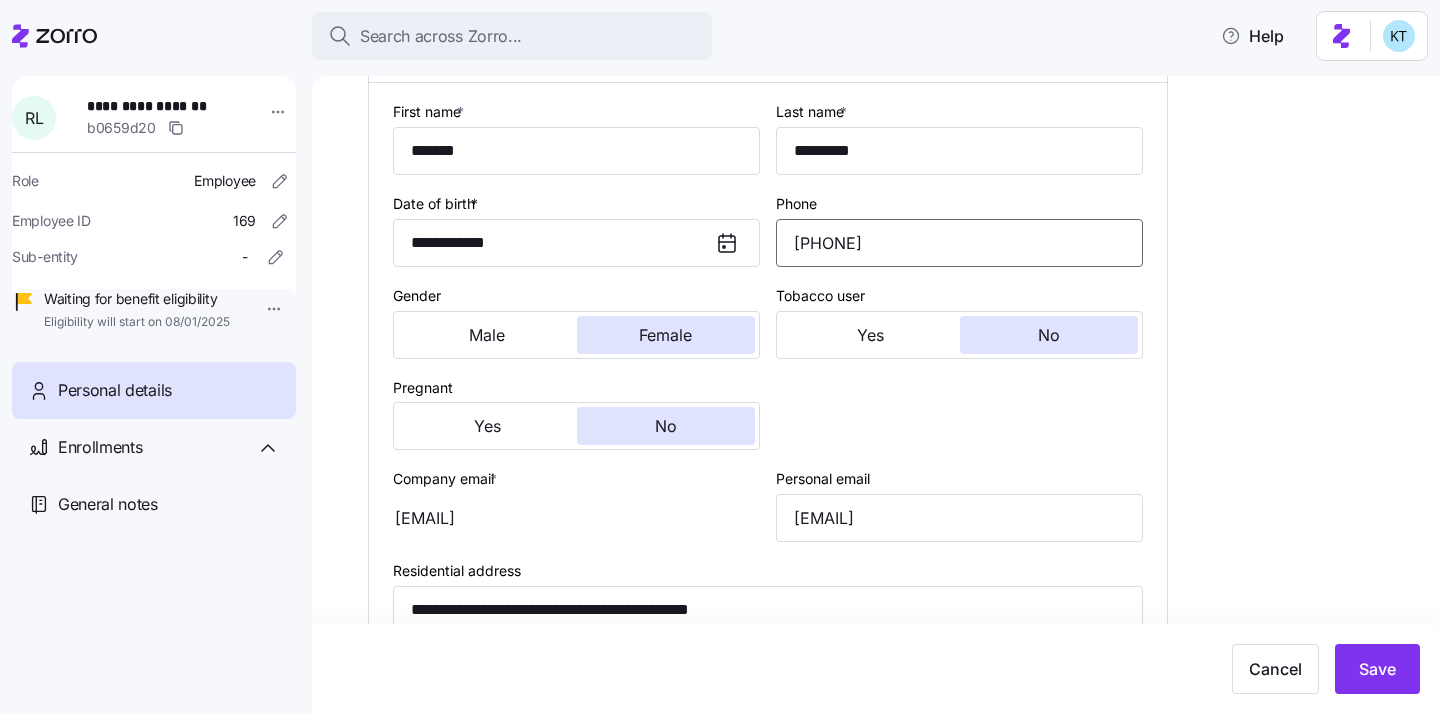 click on "(978) 771-1696" at bounding box center [959, 243] 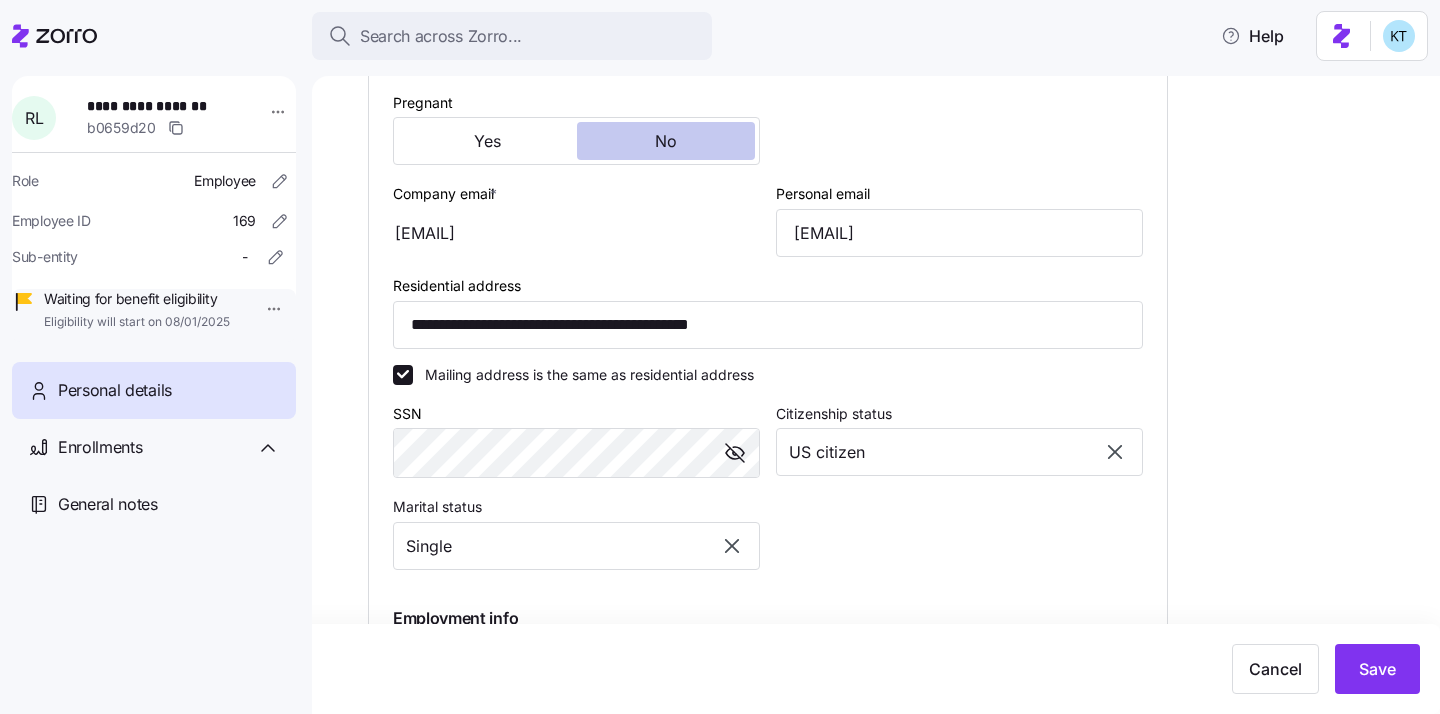 scroll, scrollTop: 576, scrollLeft: 0, axis: vertical 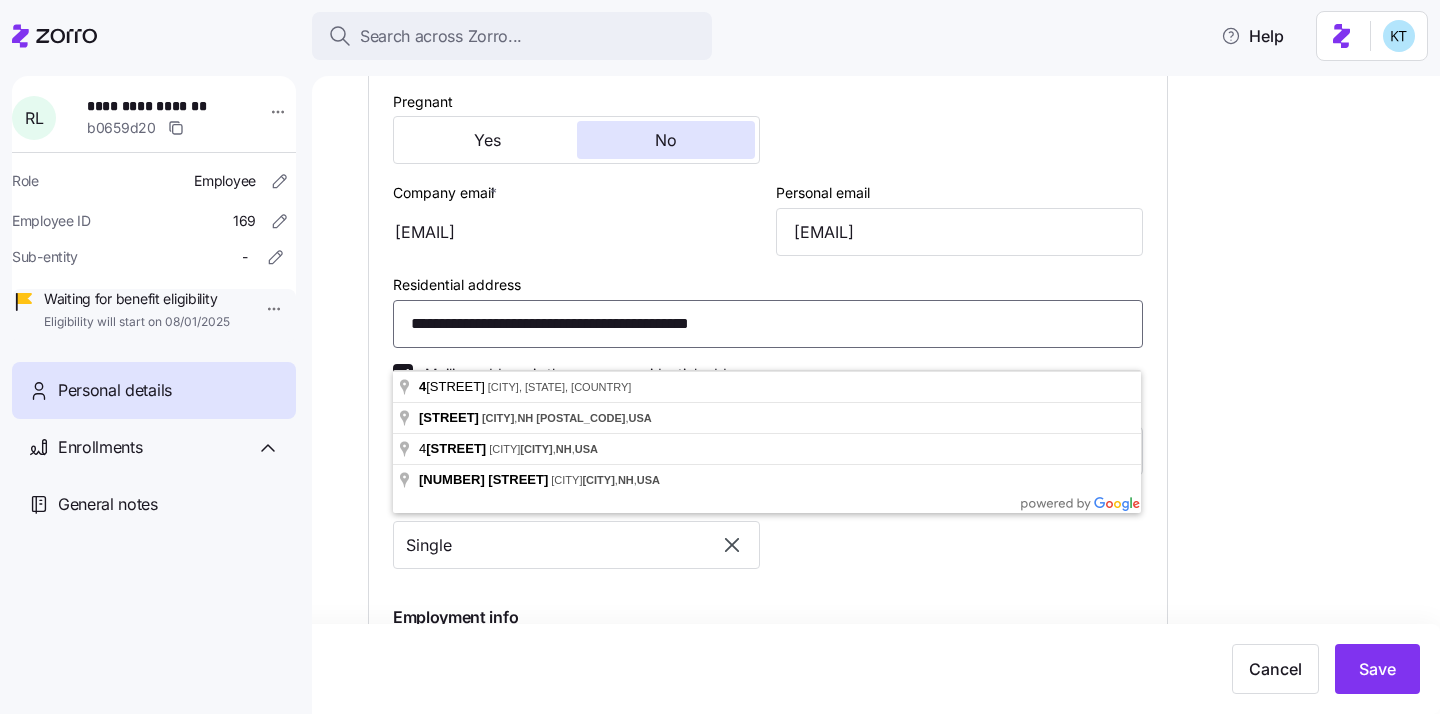 click on "**********" at bounding box center [768, 324] 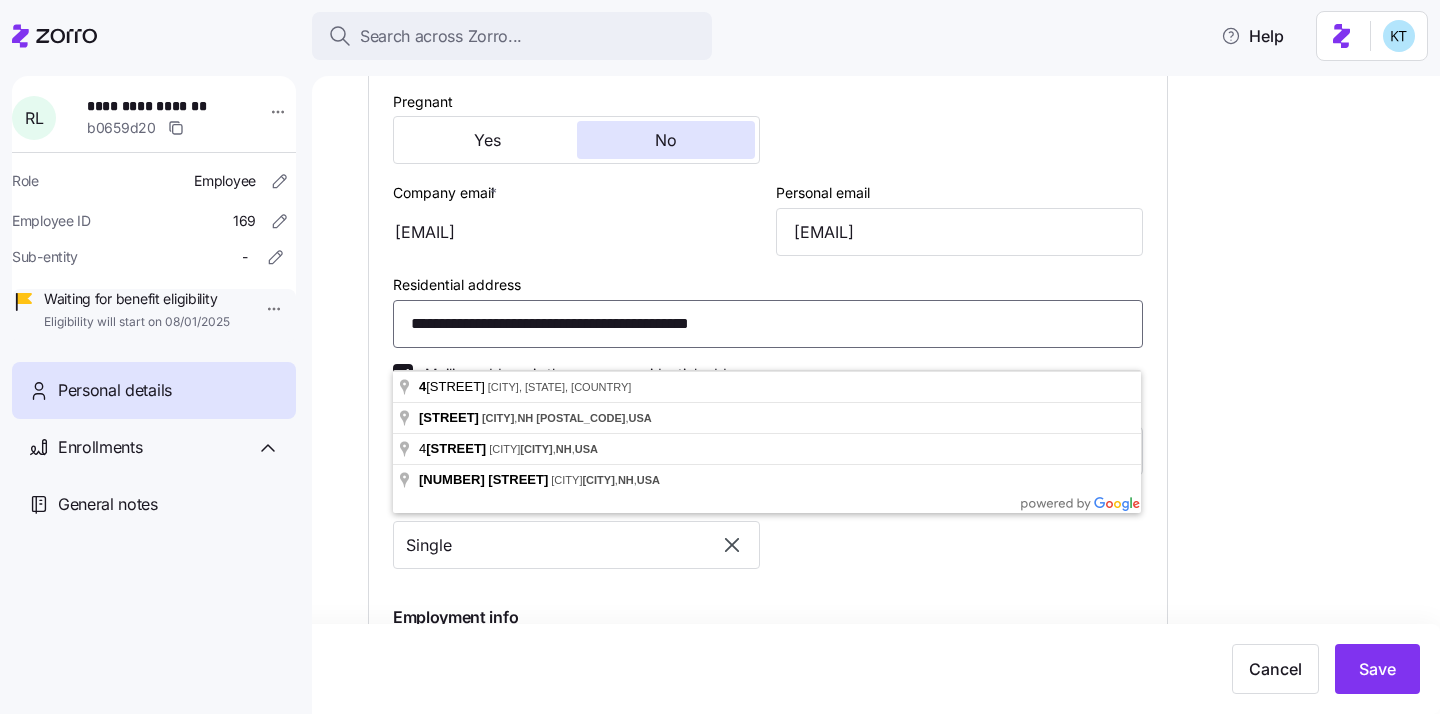 click on "**********" at bounding box center [768, 324] 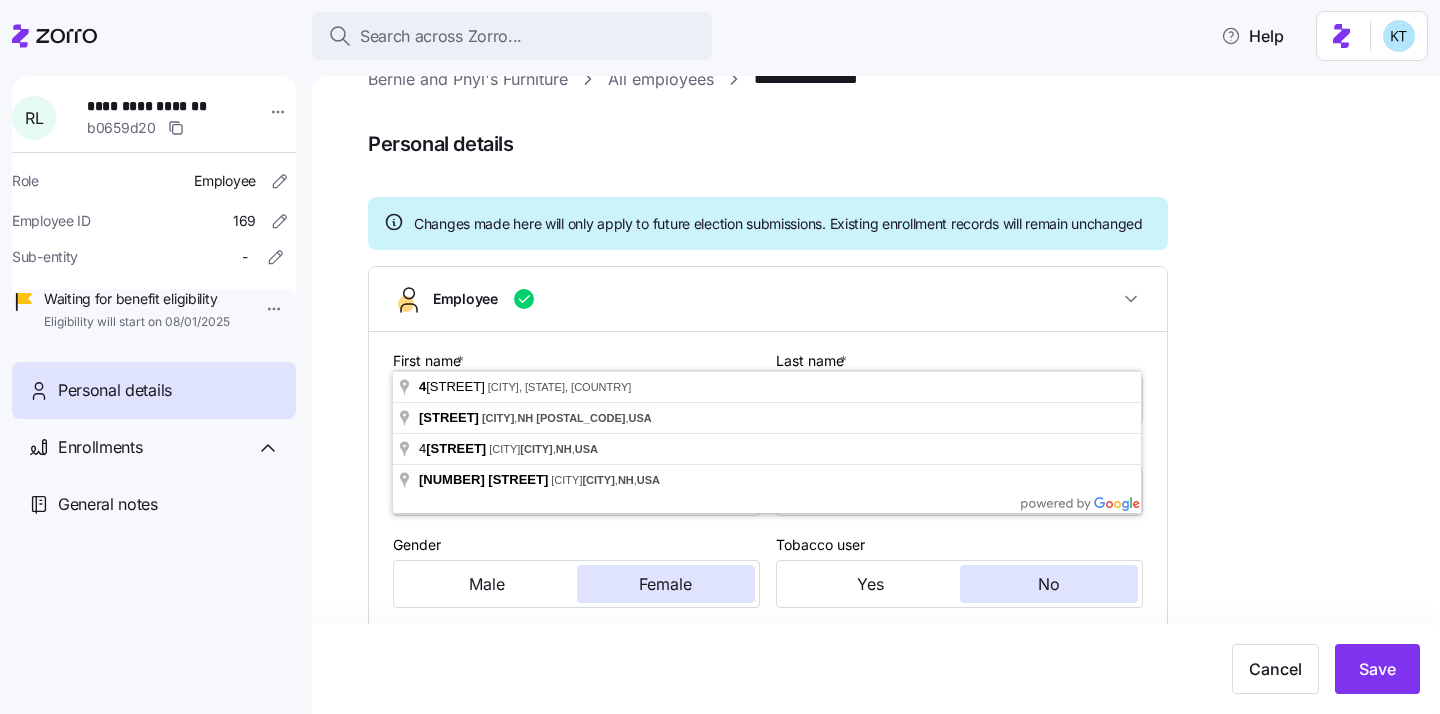 scroll, scrollTop: 0, scrollLeft: 0, axis: both 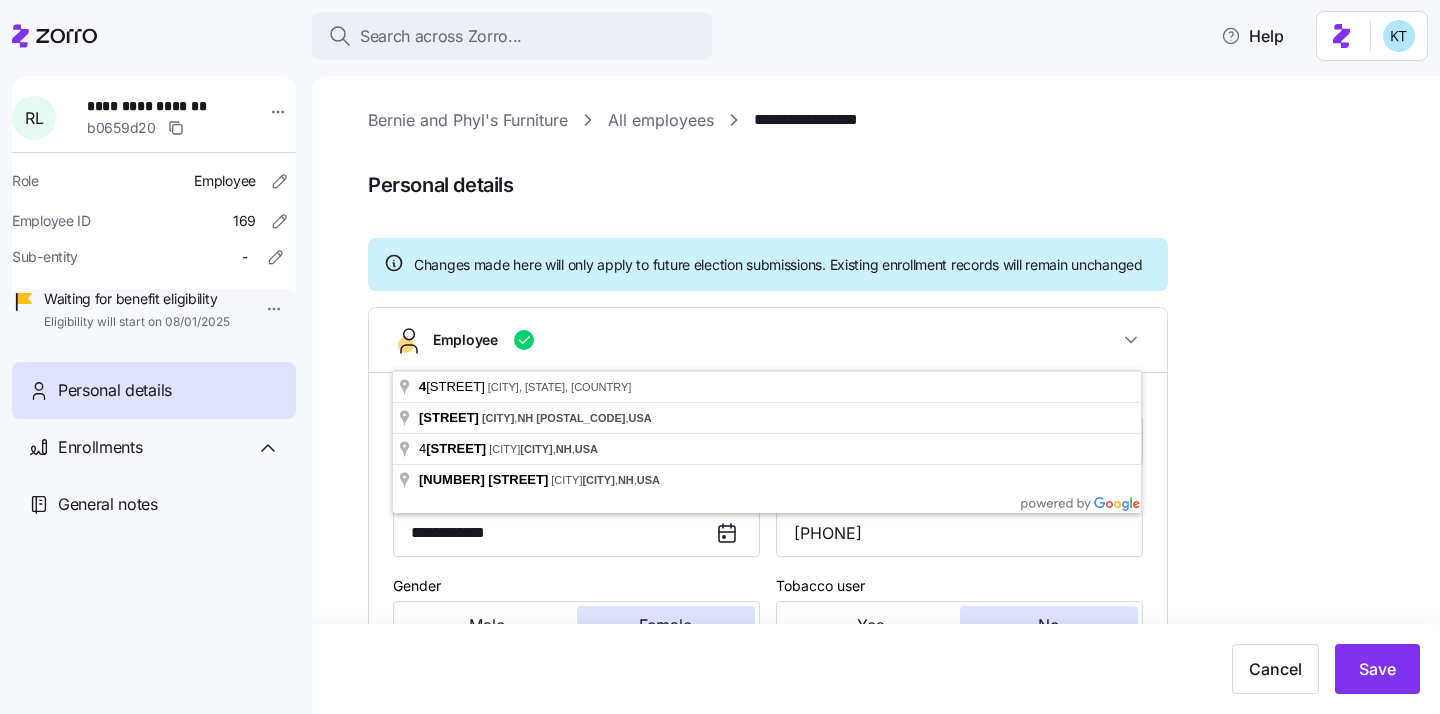 click on "Personal details" at bounding box center [890, 185] 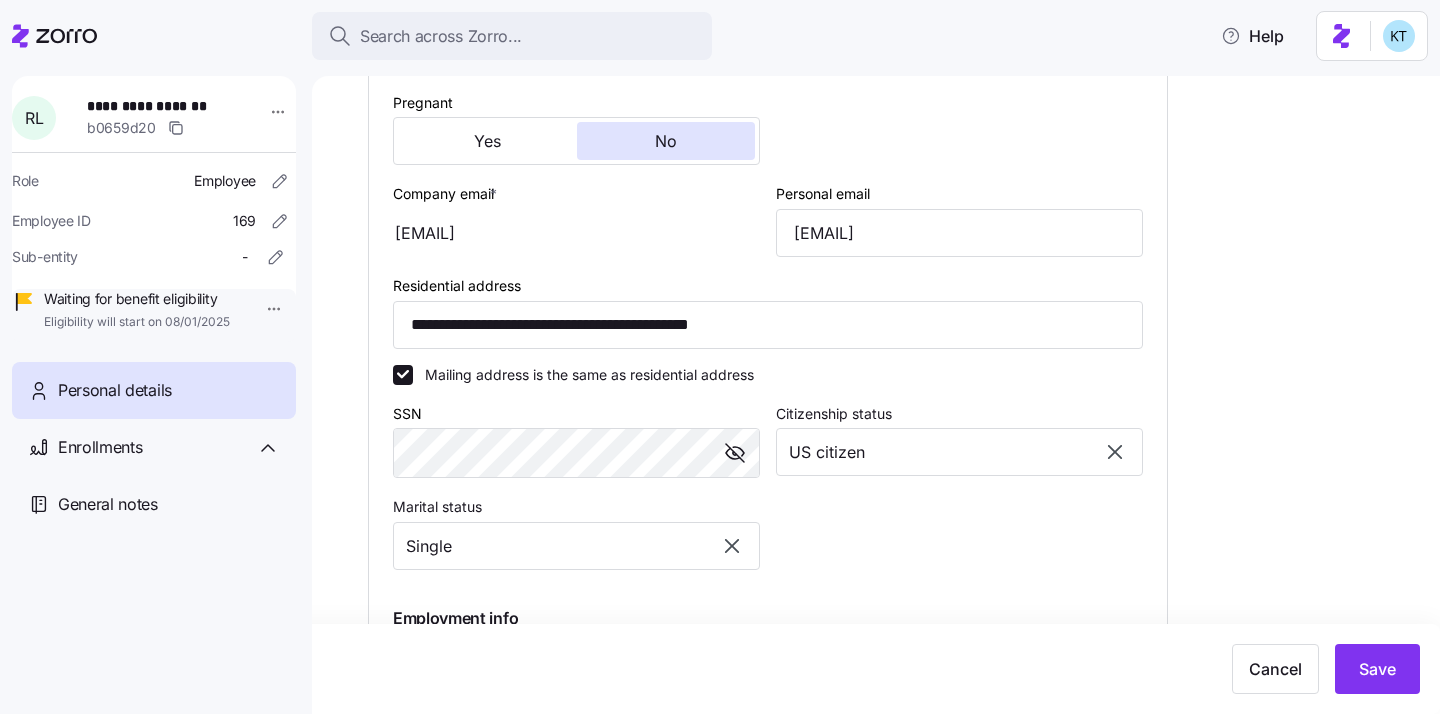 scroll, scrollTop: 590, scrollLeft: 0, axis: vertical 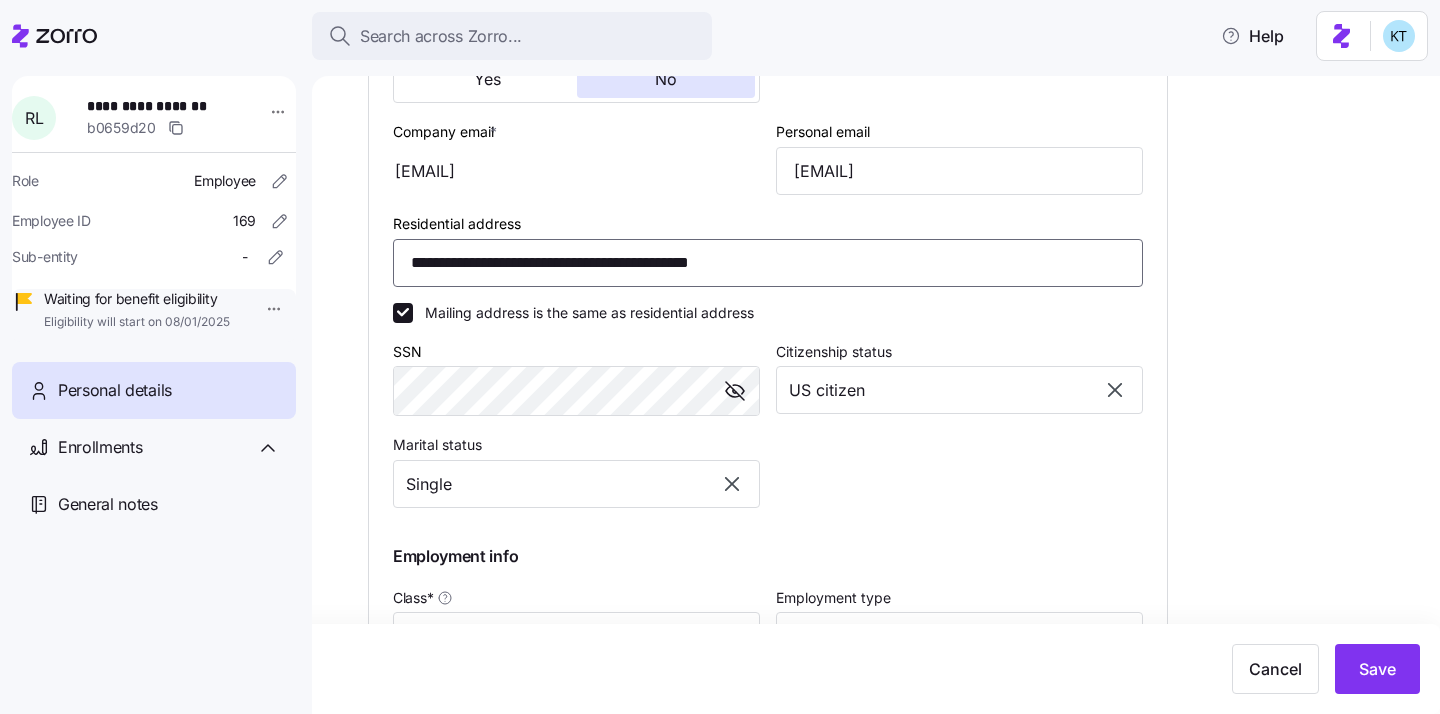 click on "**********" at bounding box center (768, 263) 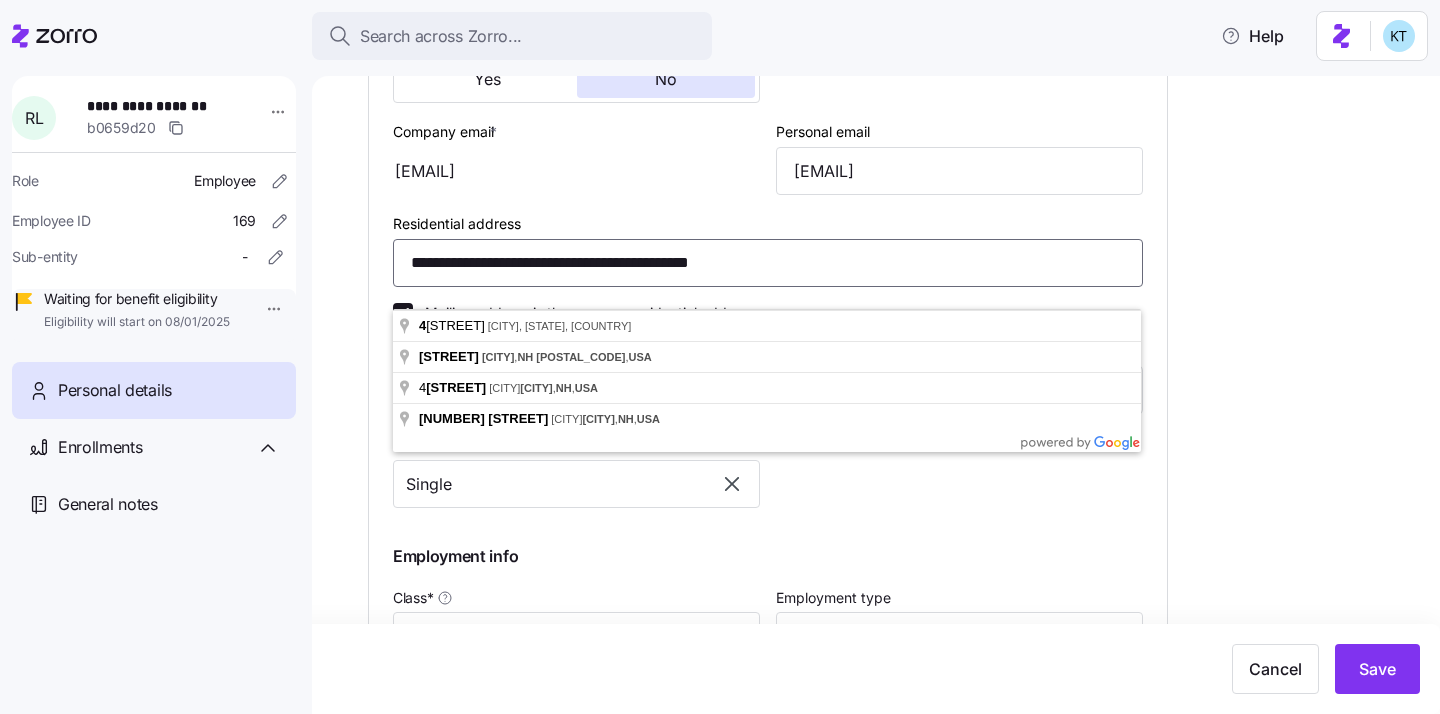 click on "**********" at bounding box center [768, 263] 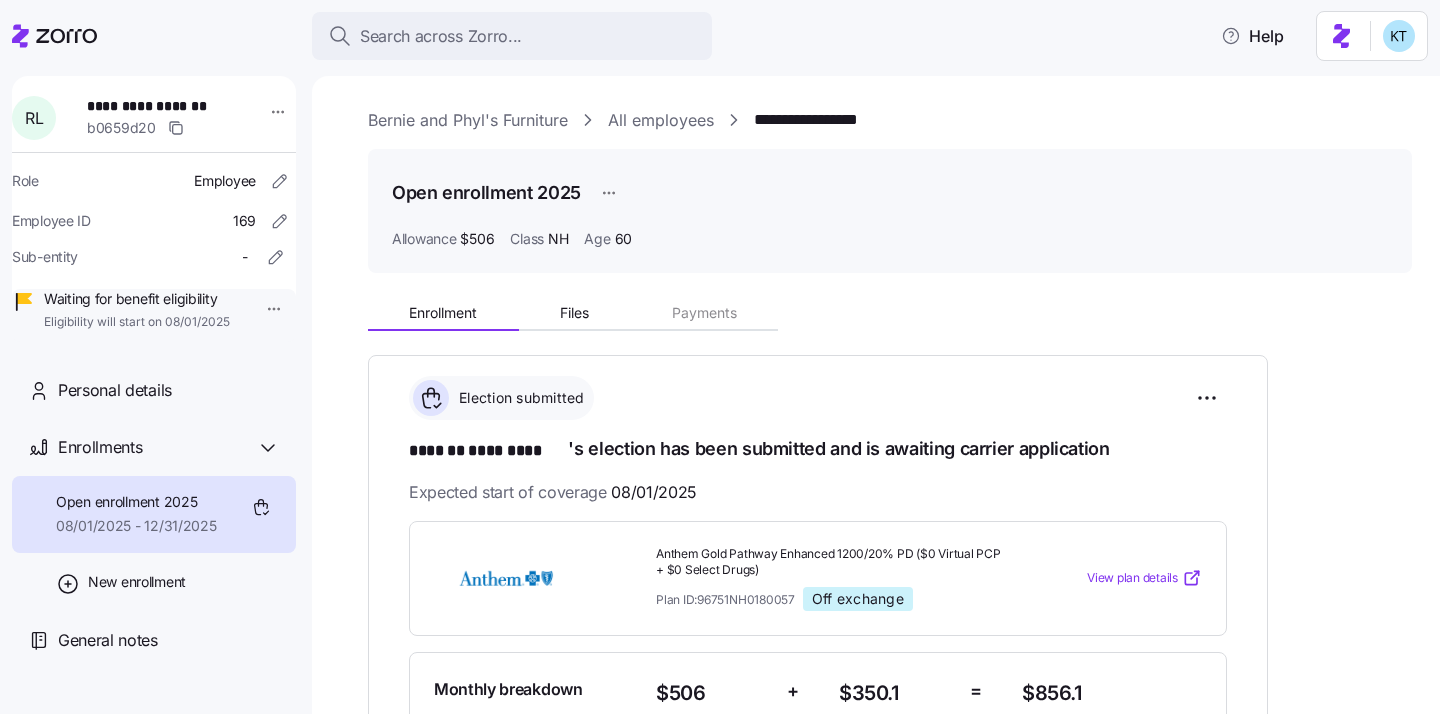 scroll, scrollTop: 0, scrollLeft: 0, axis: both 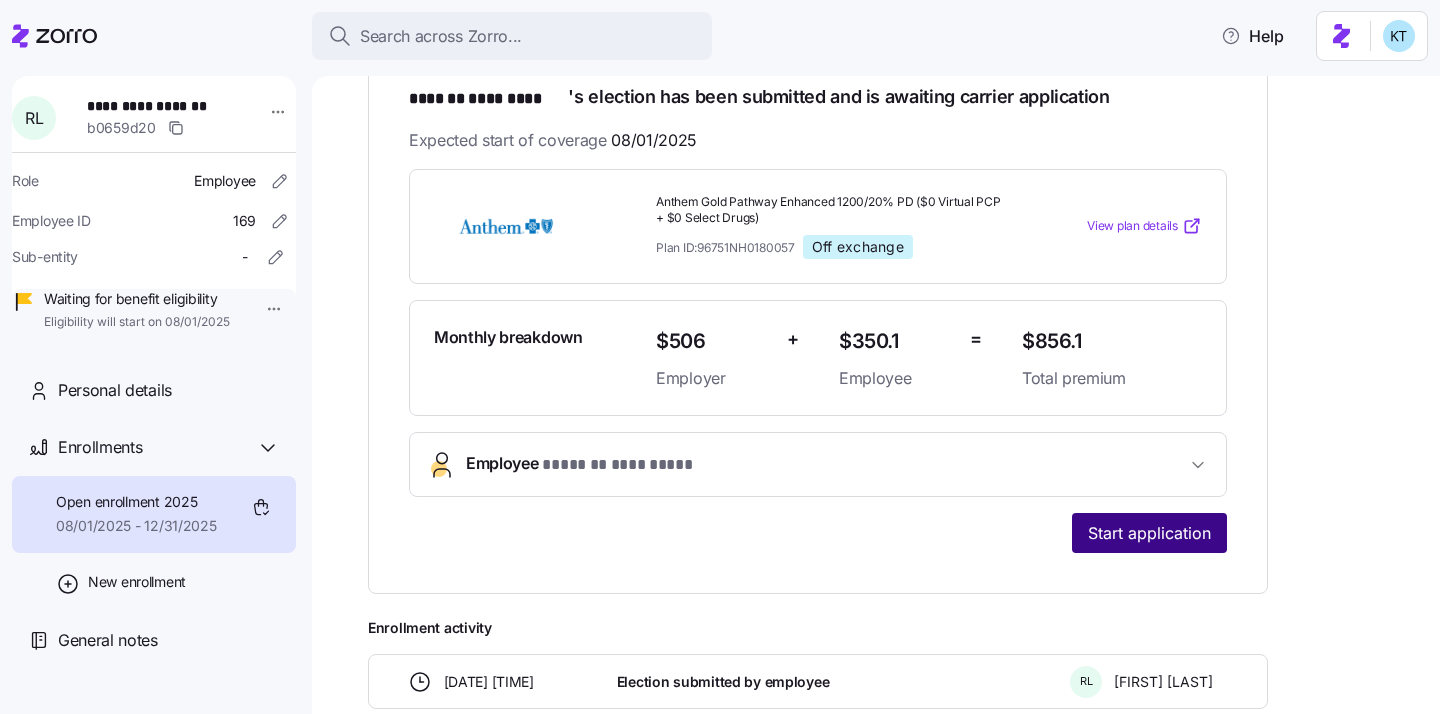 click on "Start application" at bounding box center (1149, 533) 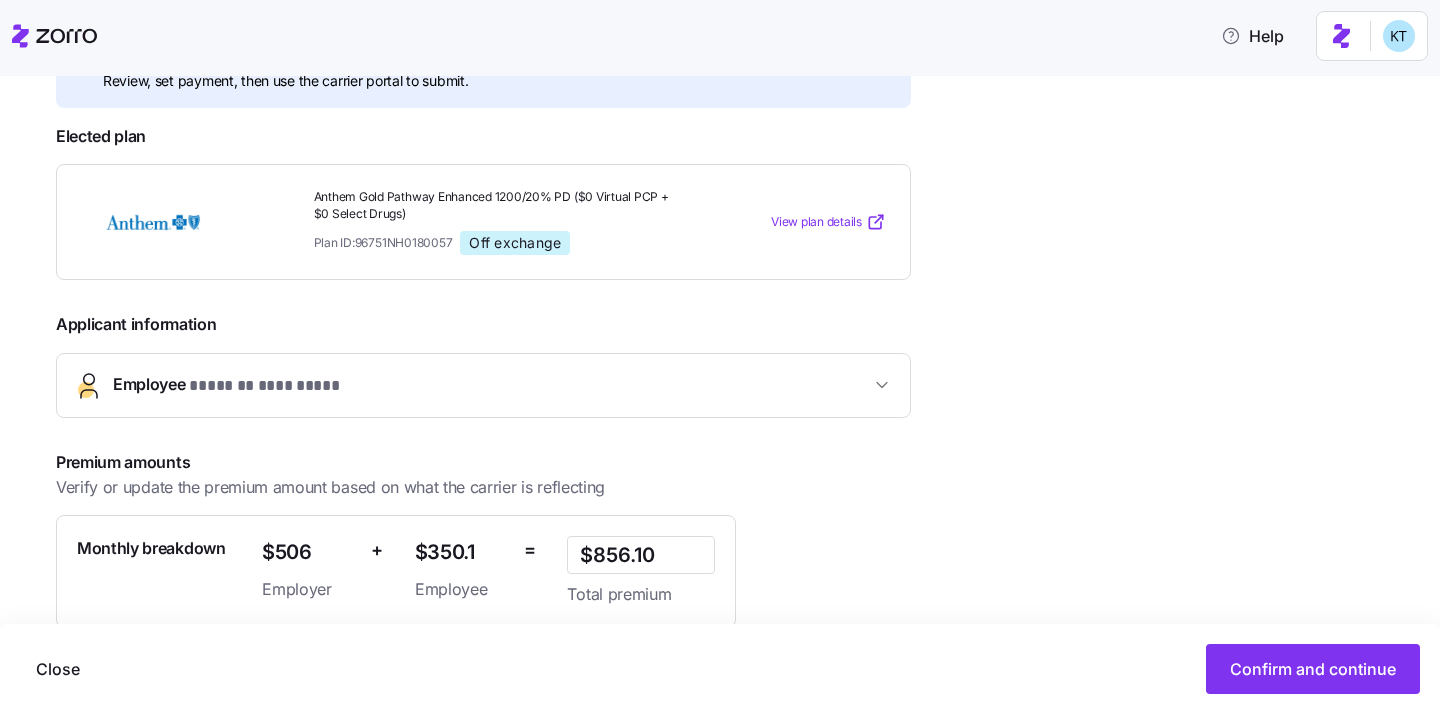 scroll, scrollTop: 509, scrollLeft: 0, axis: vertical 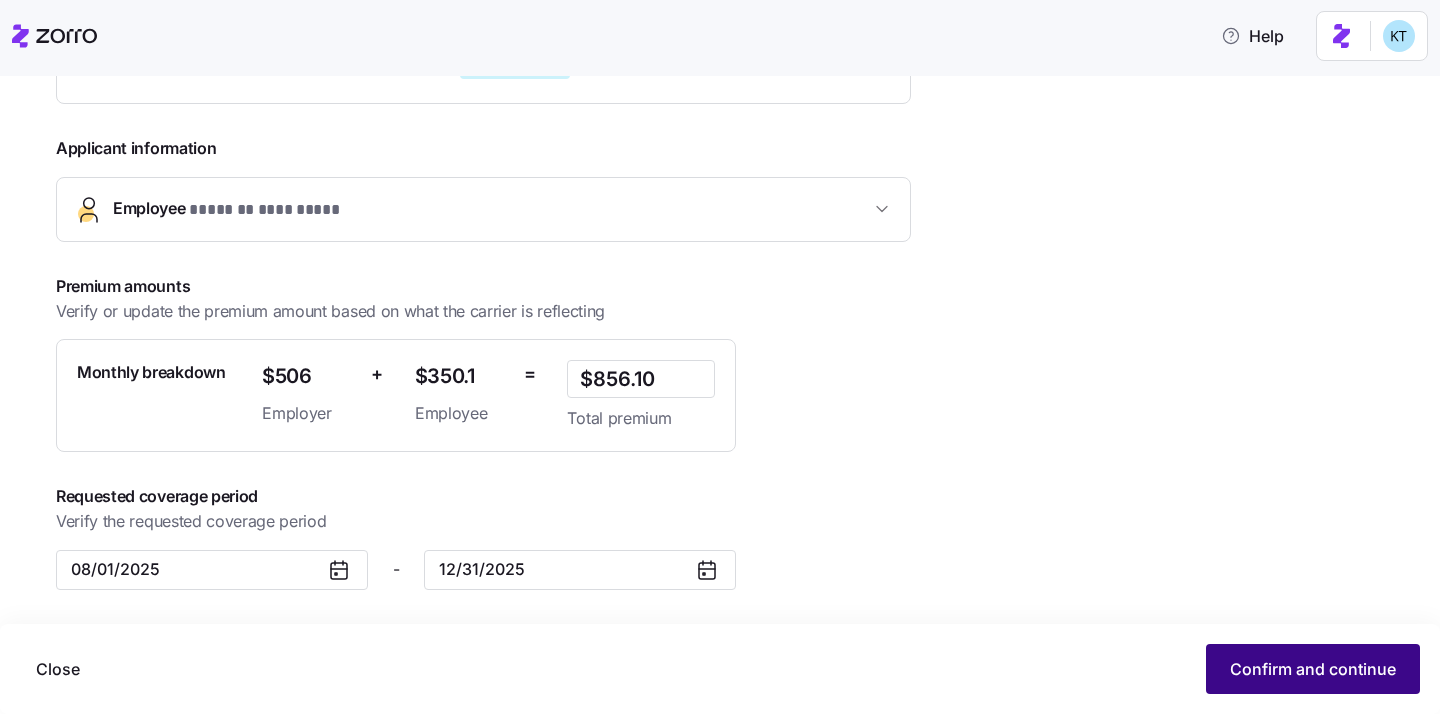 click on "Confirm and continue" at bounding box center [1313, 669] 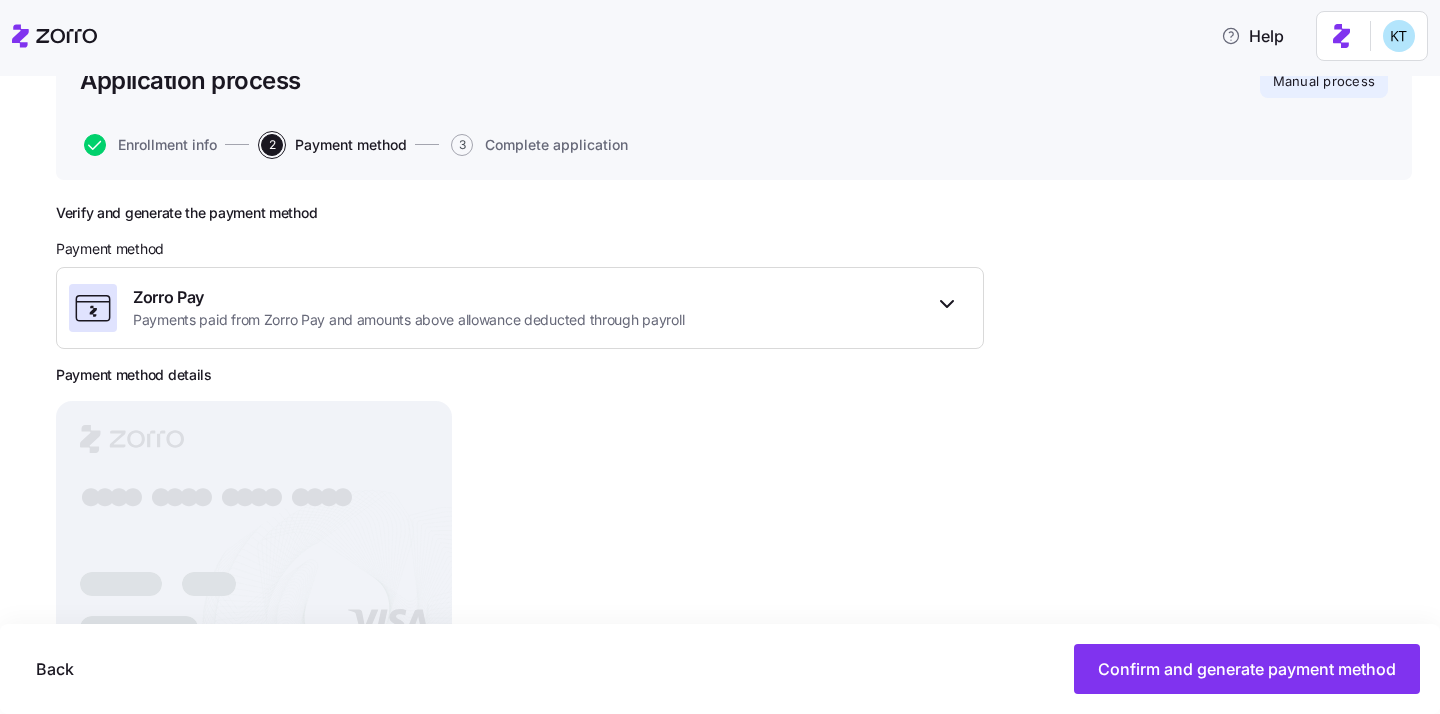 scroll, scrollTop: 241, scrollLeft: 0, axis: vertical 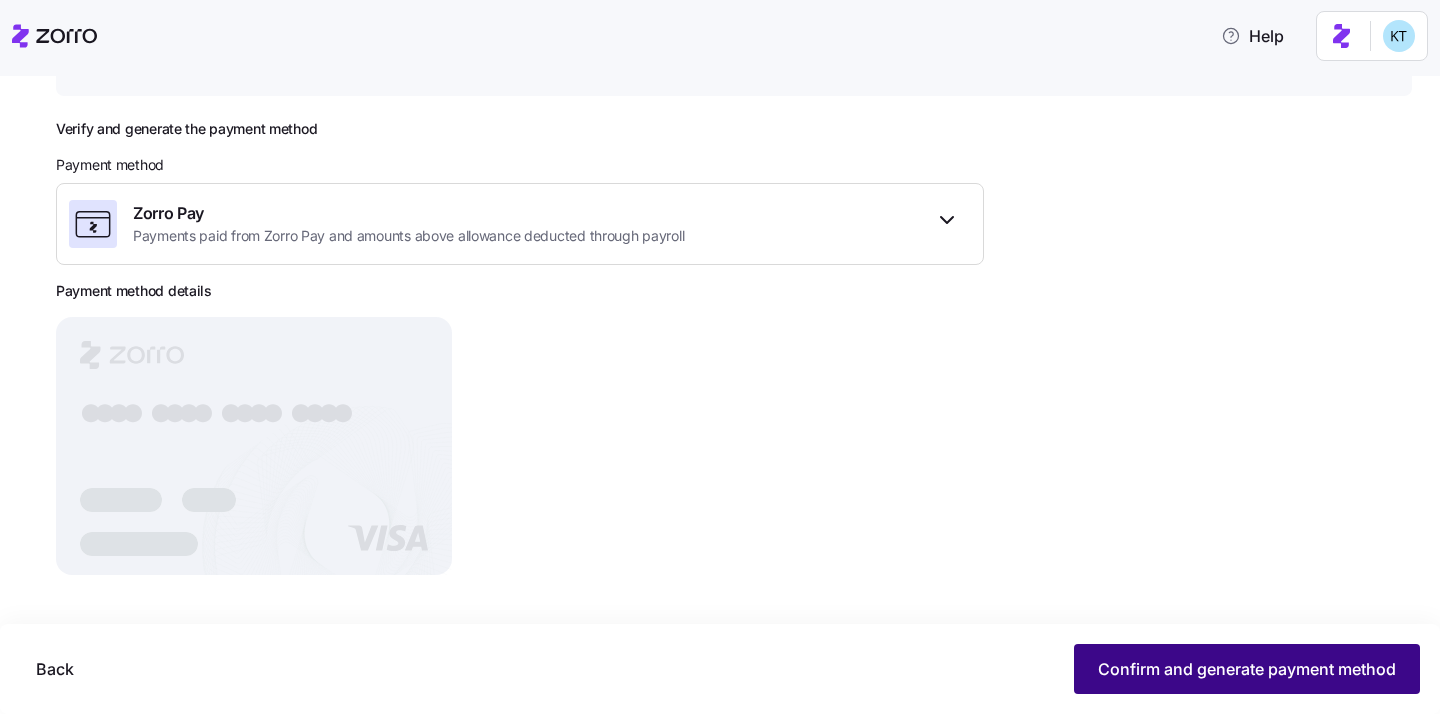 click on "Confirm and generate payment method" at bounding box center [1247, 669] 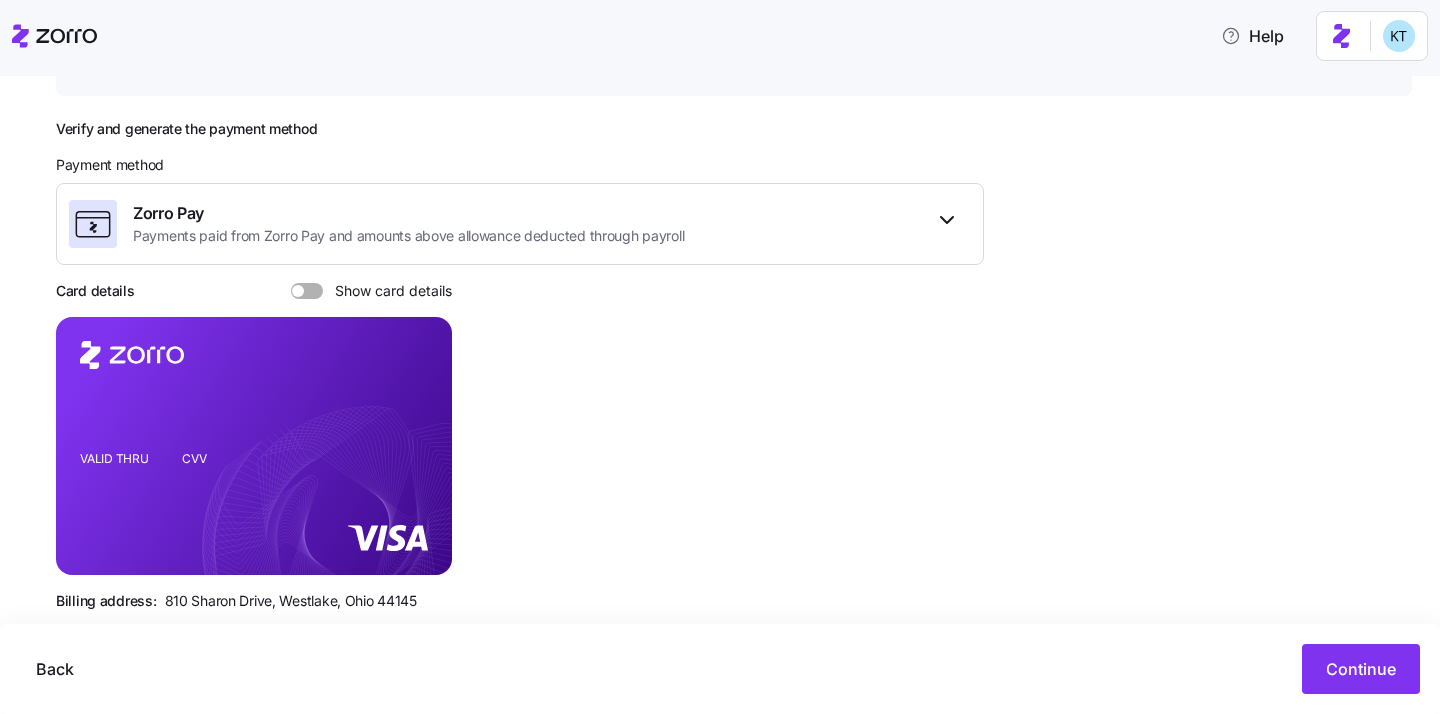 click on "Show card details" at bounding box center (387, 291) 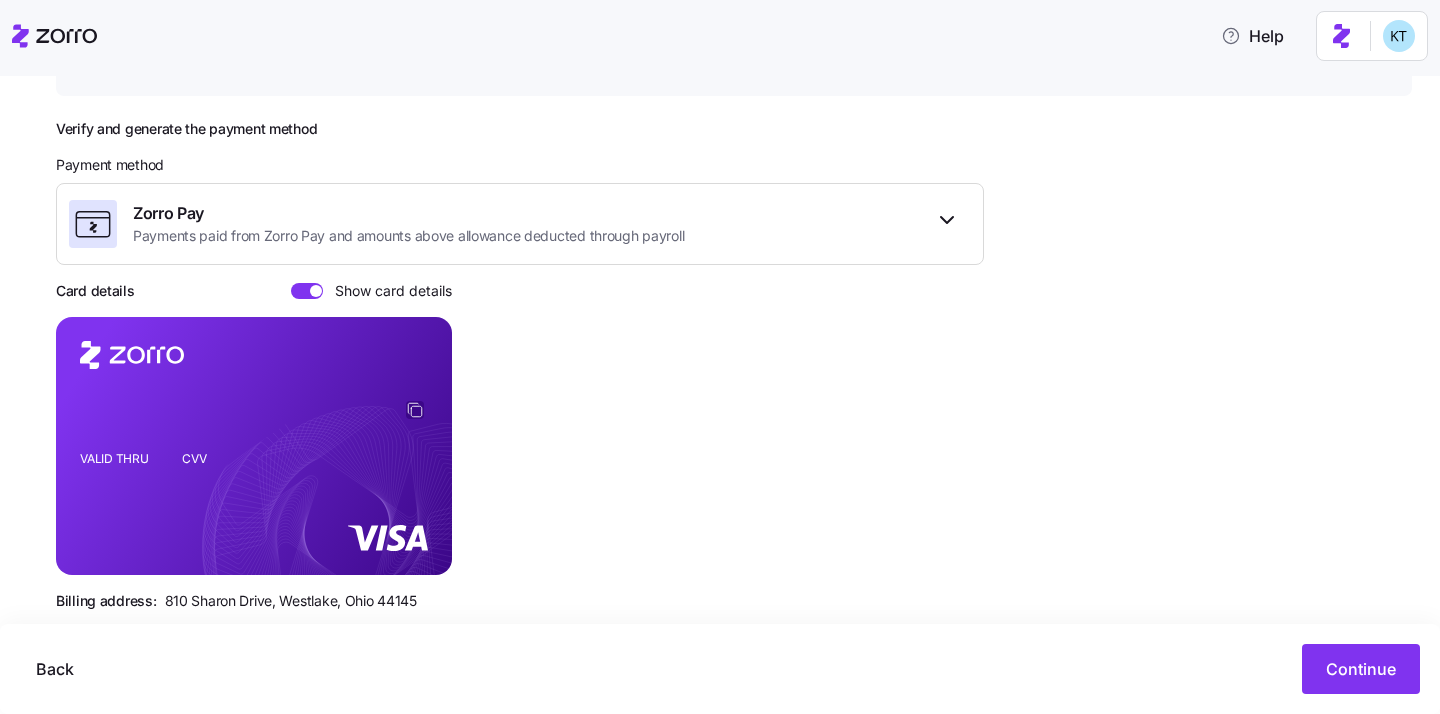 click 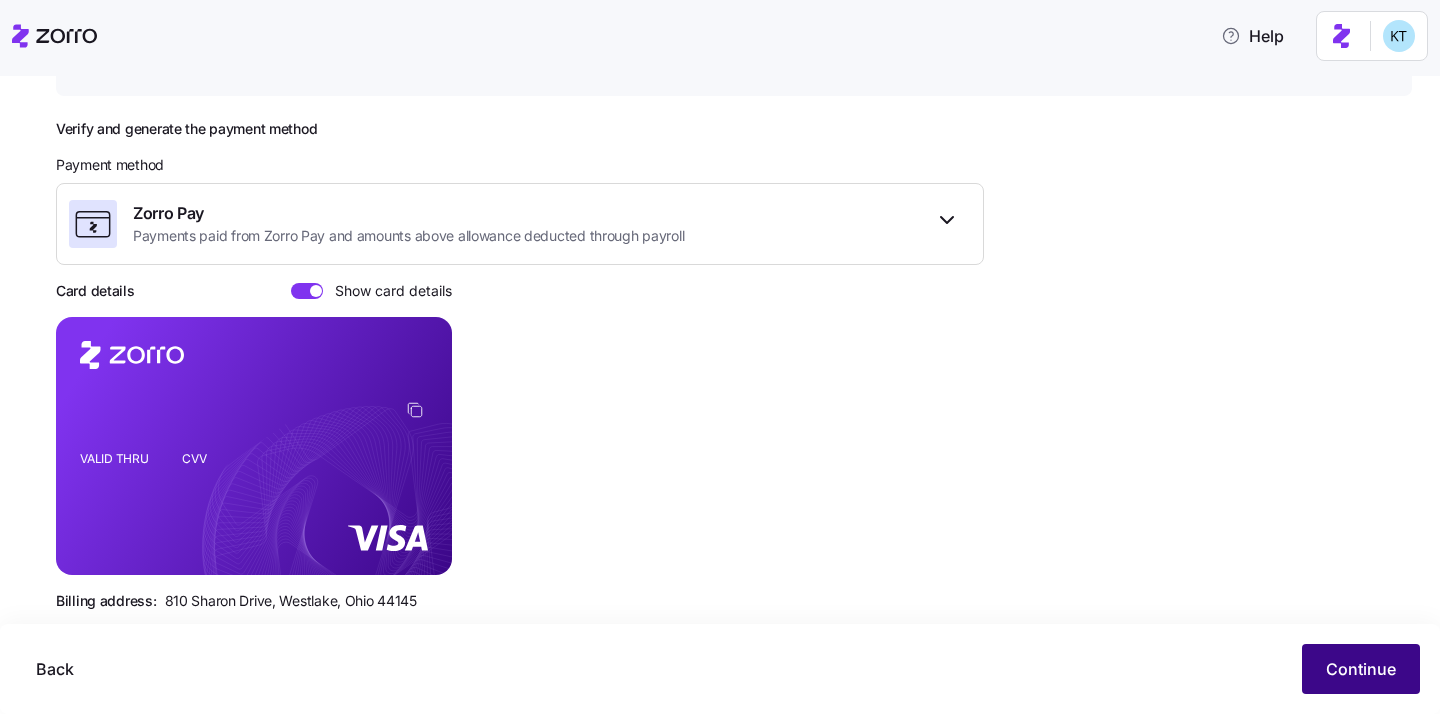 click on "Continue" at bounding box center [1361, 669] 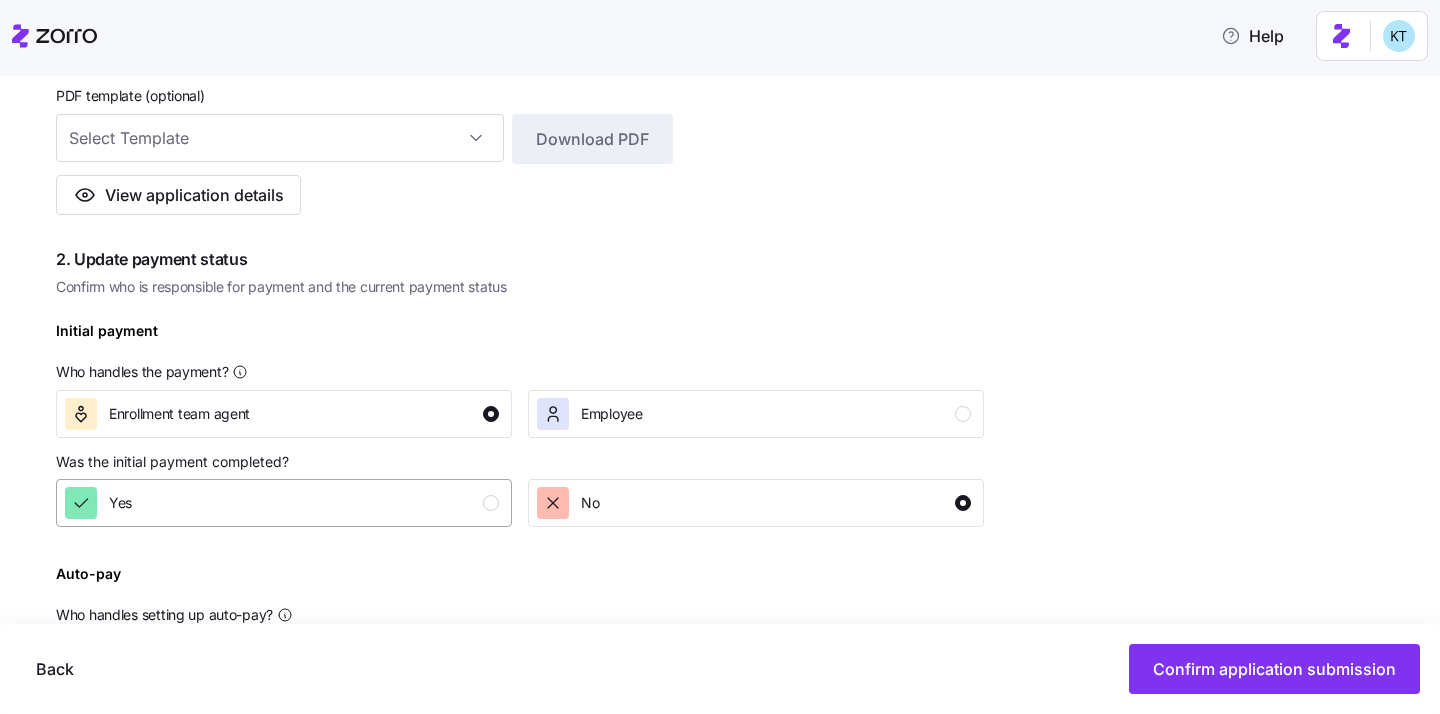 click on "Yes" at bounding box center (282, 503) 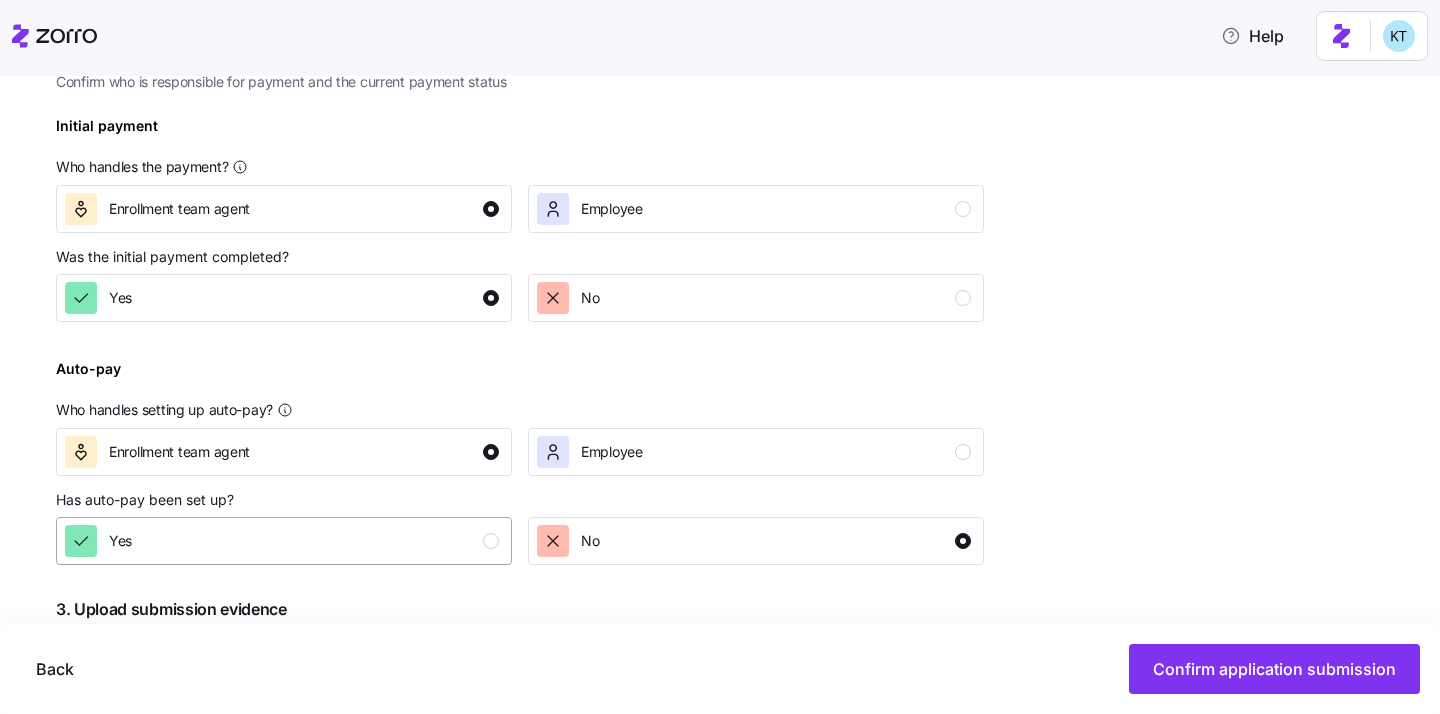 click on "Yes" at bounding box center [282, 541] 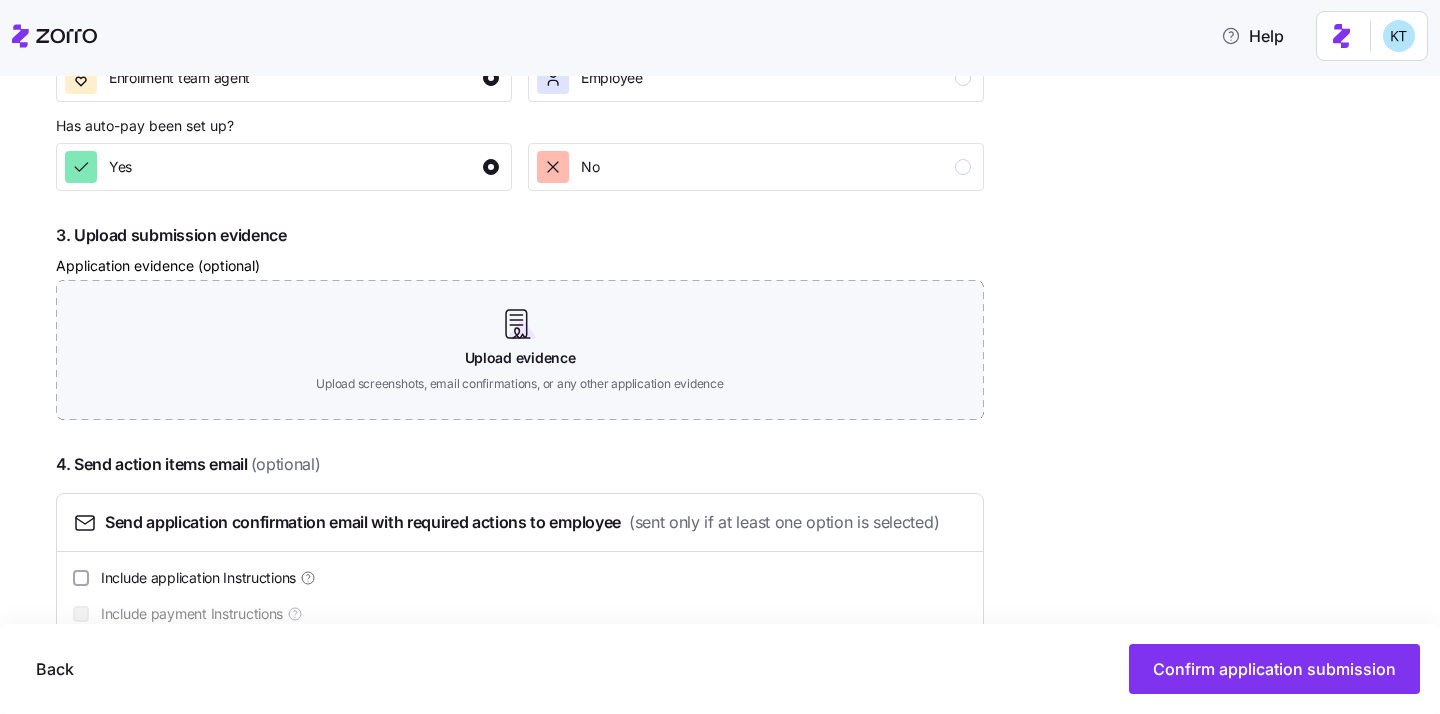 scroll, scrollTop: 1052, scrollLeft: 0, axis: vertical 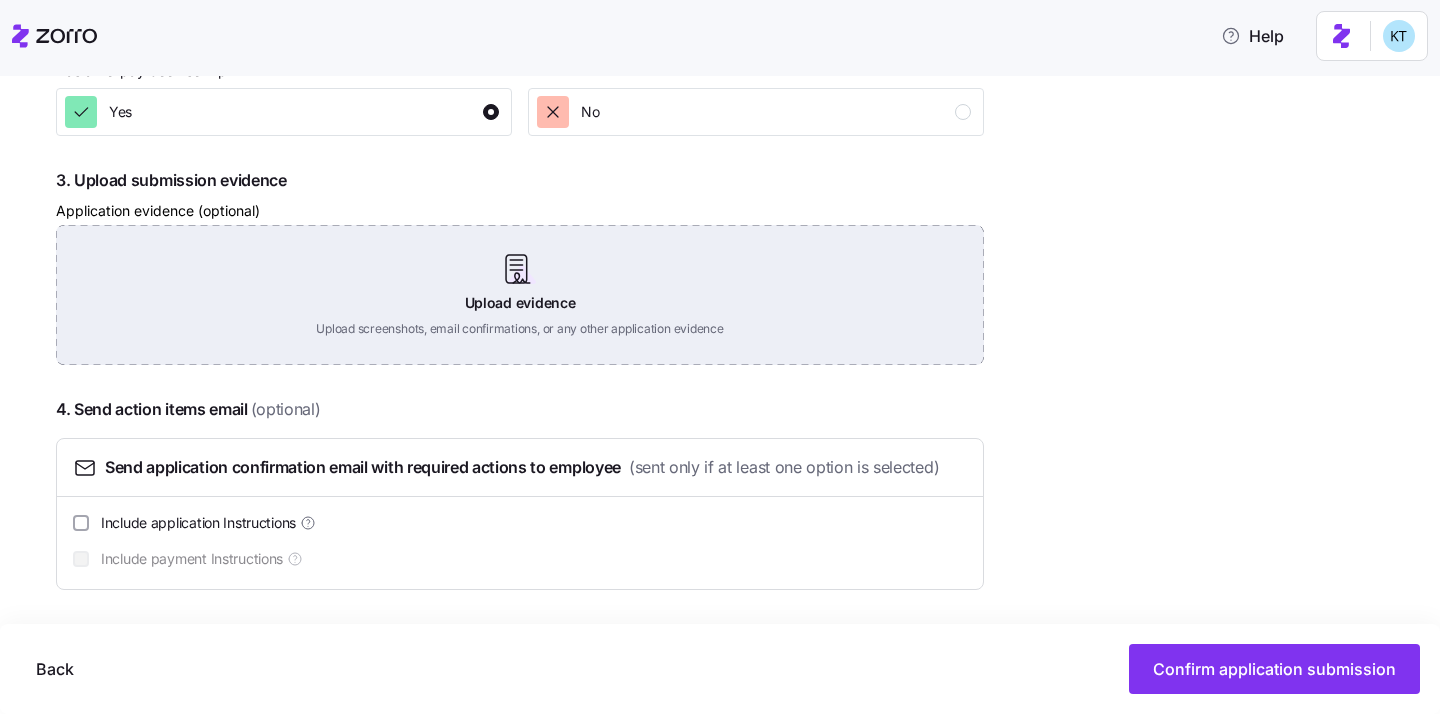 click on "Upload evidence Upload screenshots, email confirmations, or any other application evidence" at bounding box center (520, 295) 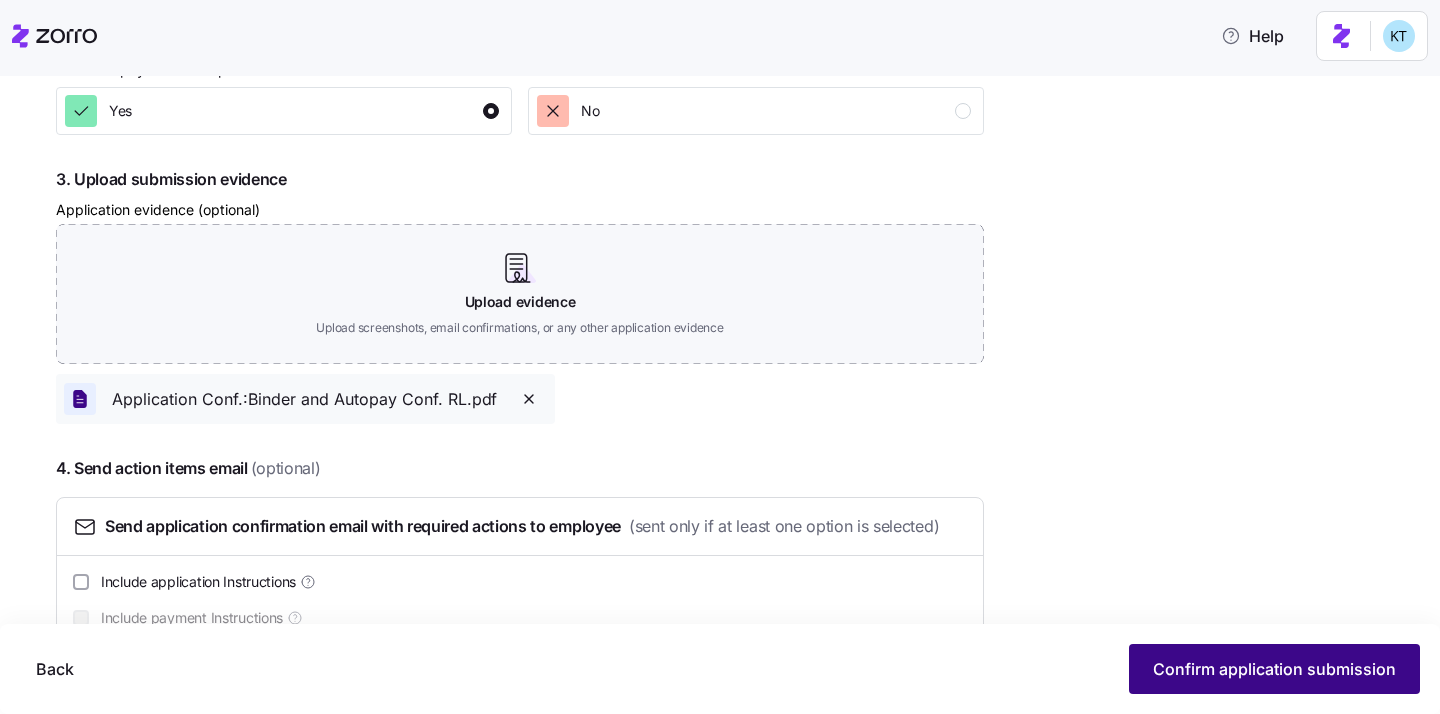 click on "Confirm application submission" at bounding box center (1274, 669) 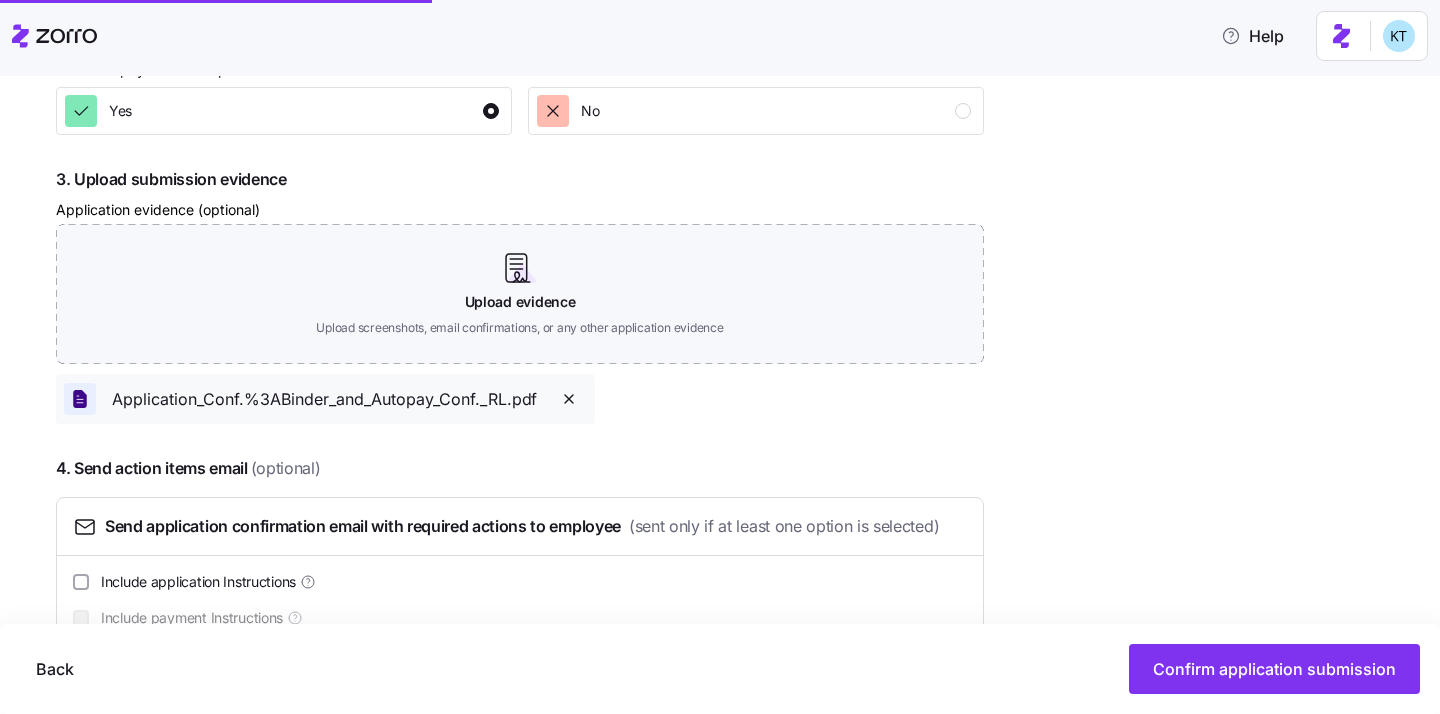 scroll, scrollTop: 0, scrollLeft: 0, axis: both 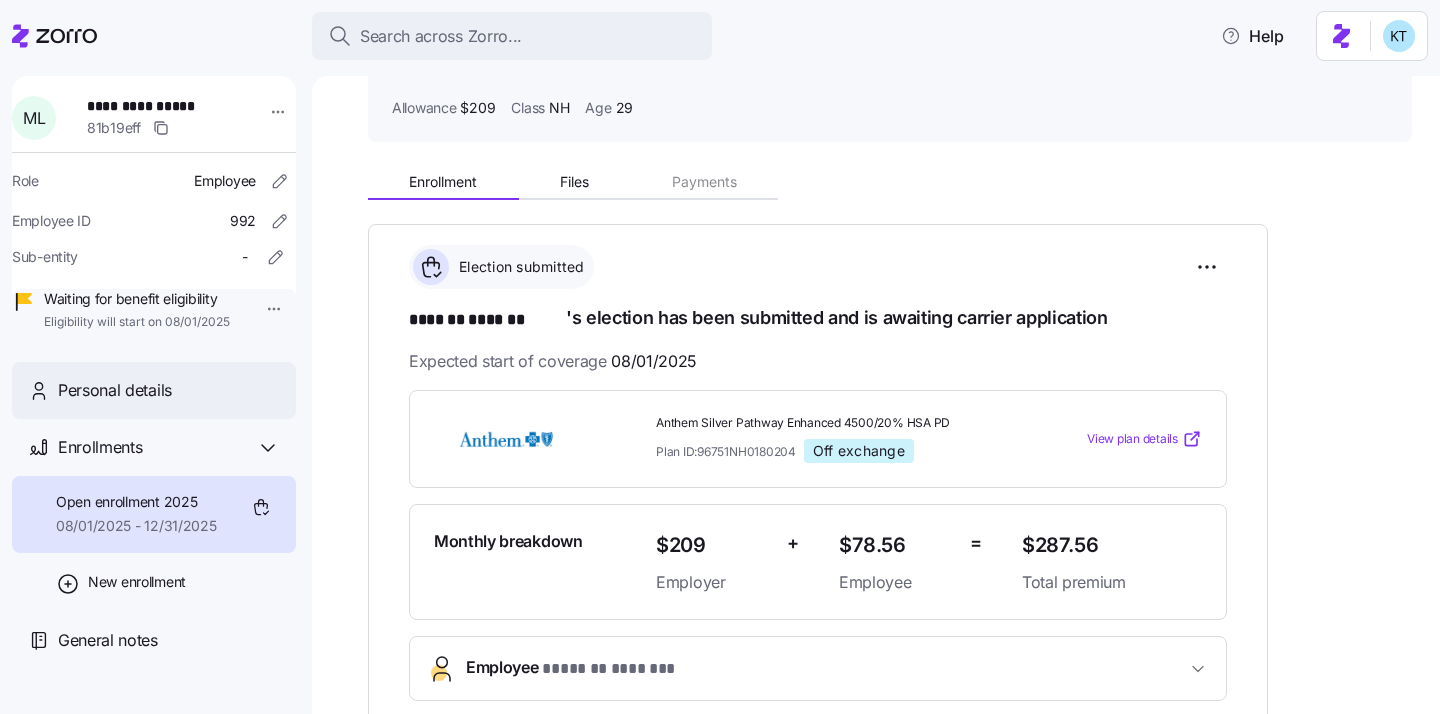 click on "Personal details" at bounding box center [154, 390] 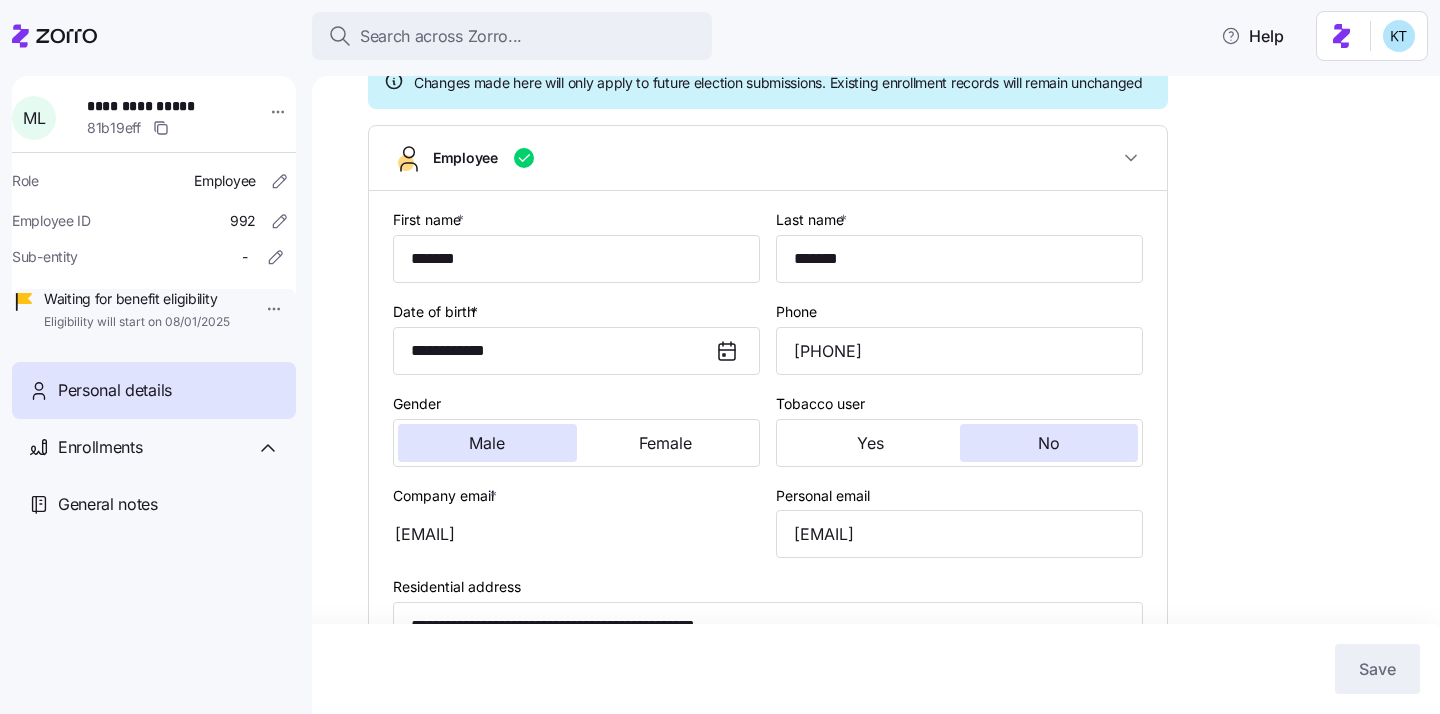type on "NH" 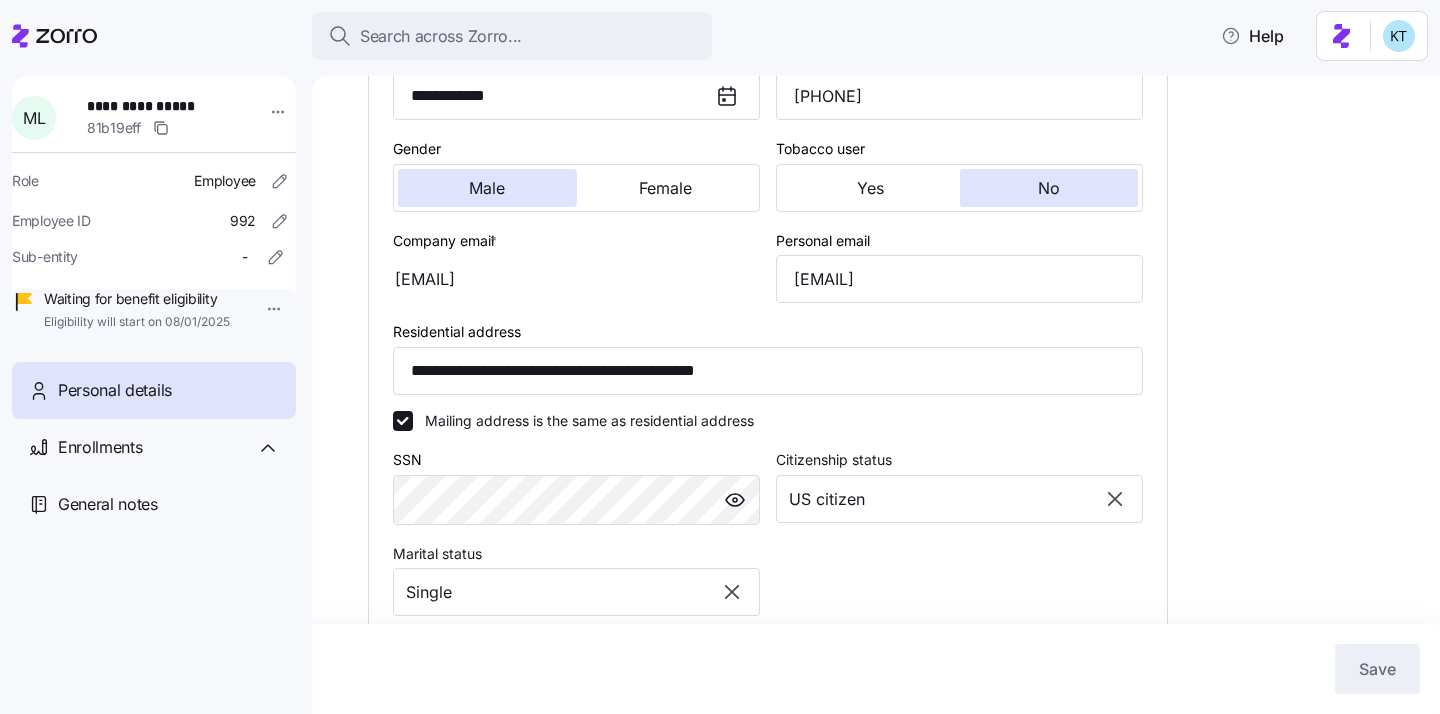 scroll, scrollTop: 464, scrollLeft: 0, axis: vertical 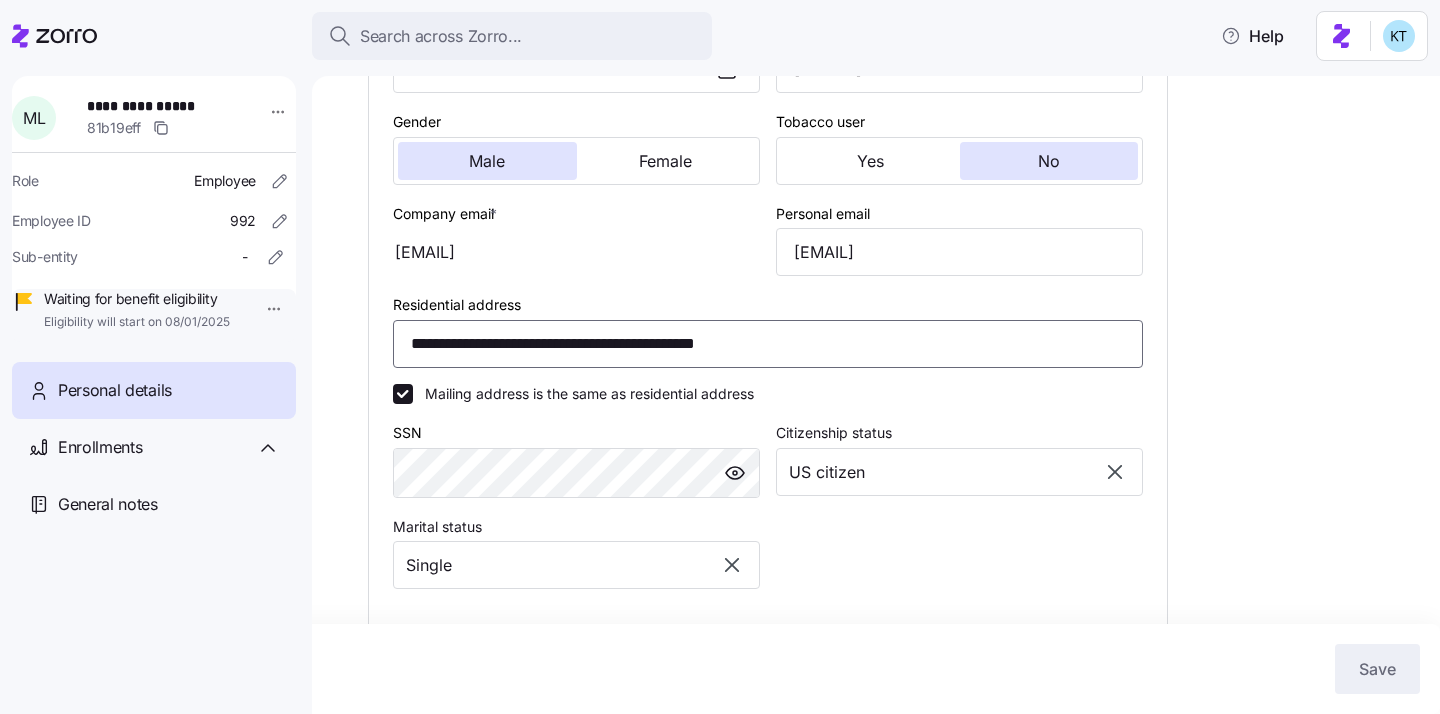 click on "**********" at bounding box center [768, 344] 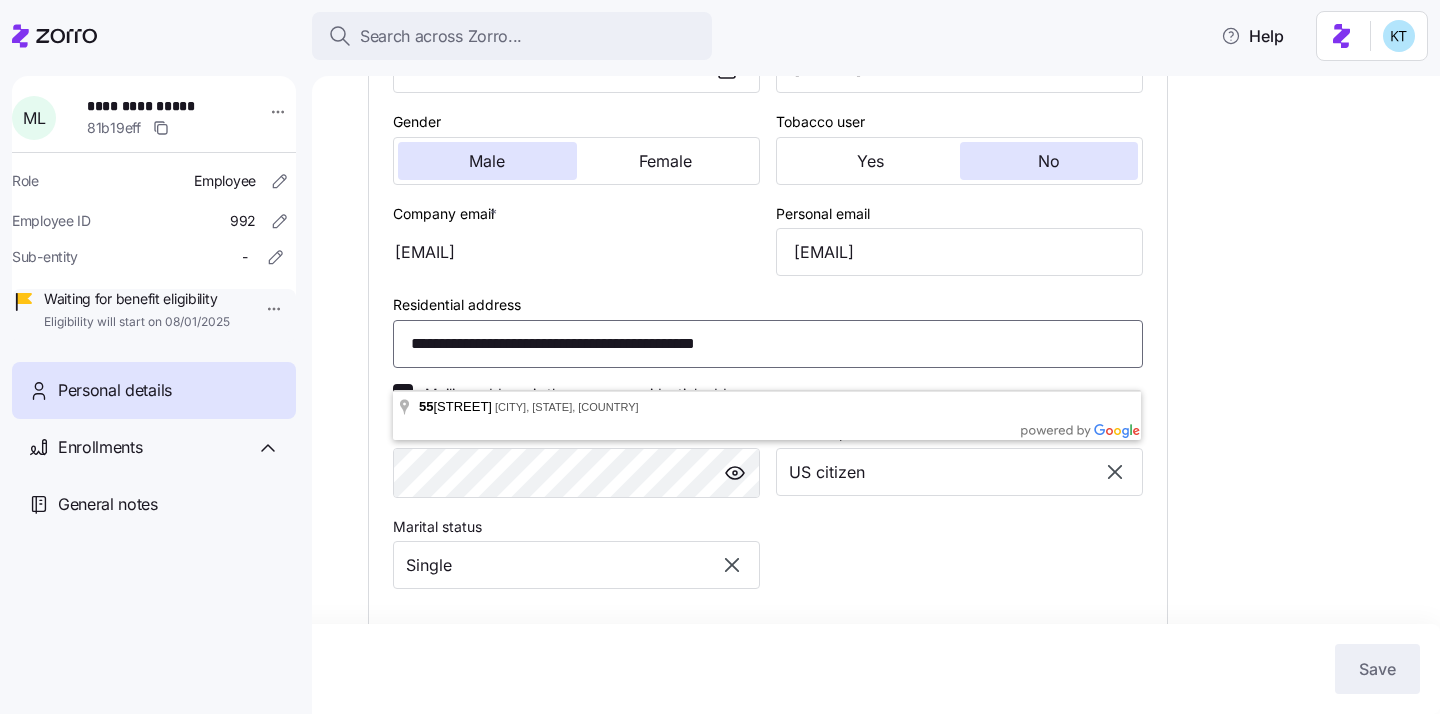 click on "**********" at bounding box center [768, 344] 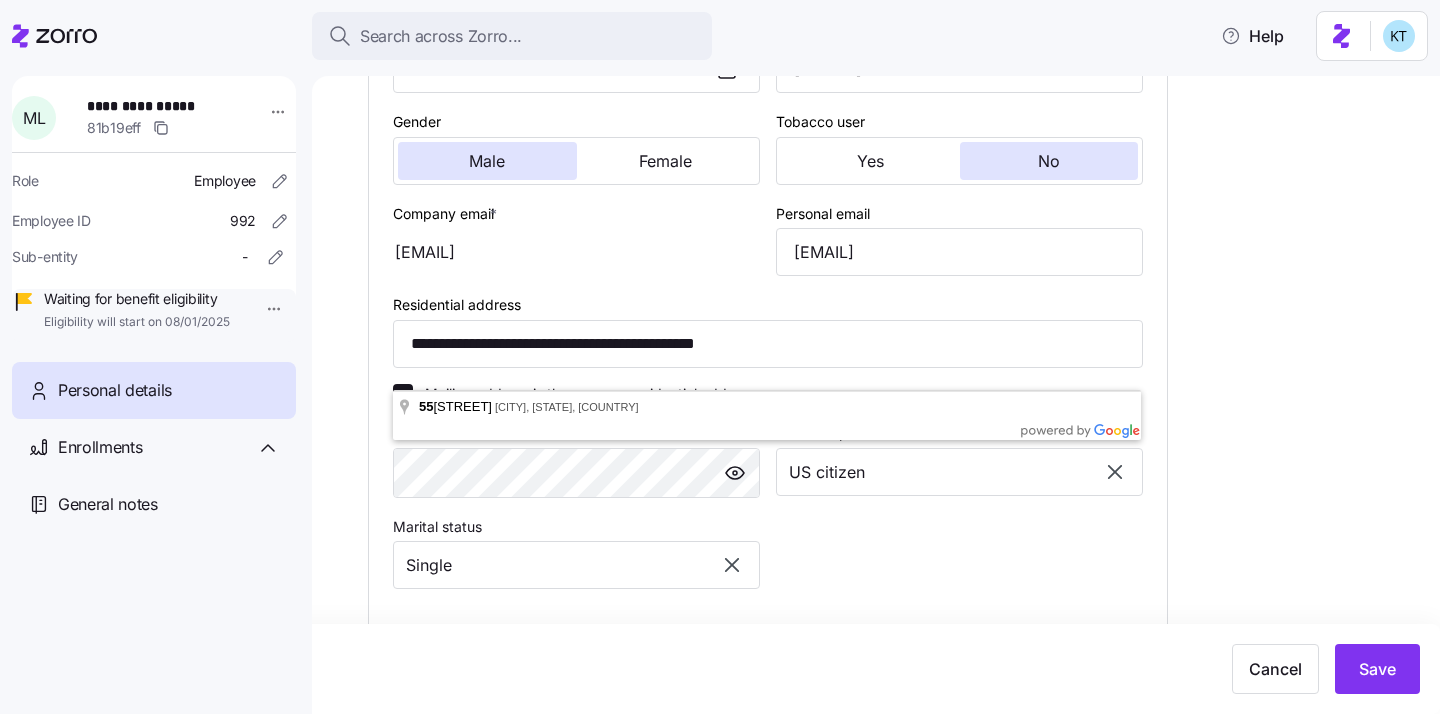 click on "**********" at bounding box center [890, 352] 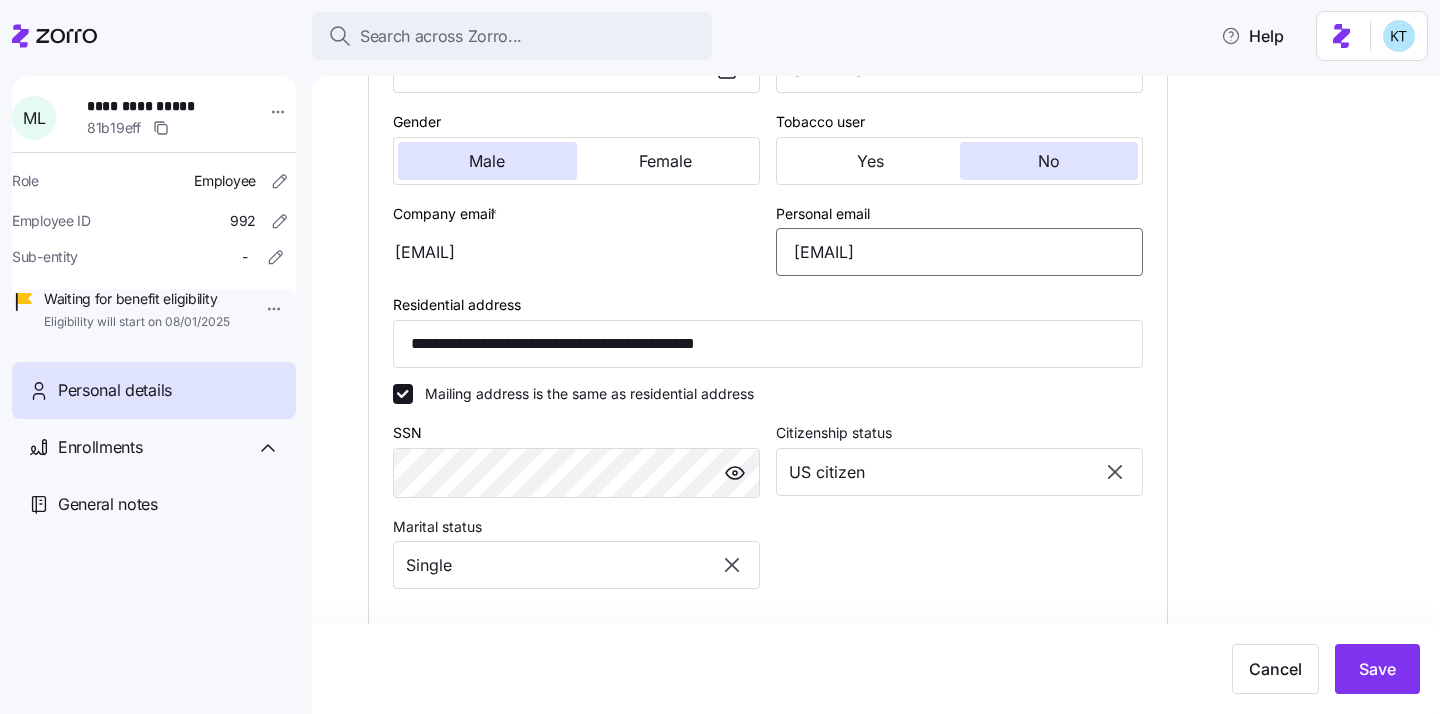 click on "[EMAIL]" at bounding box center (959, 252) 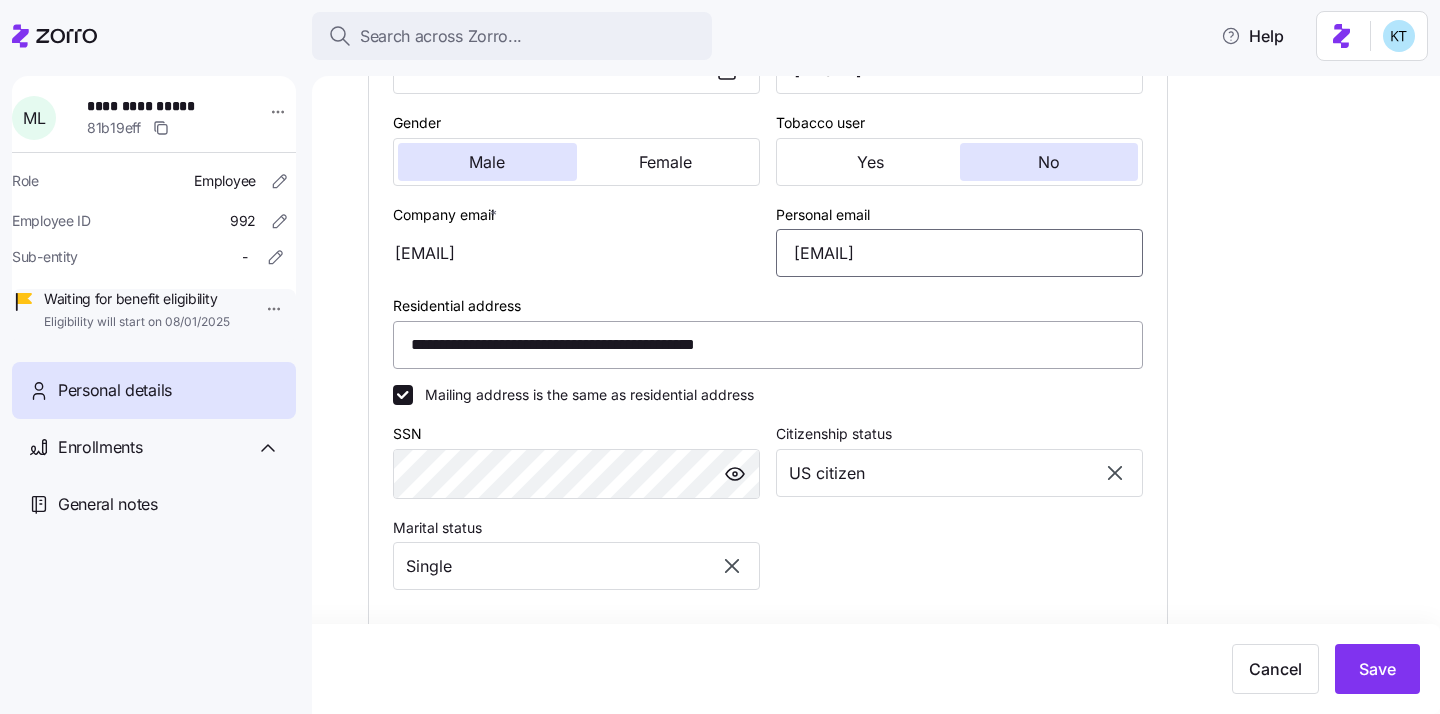 scroll, scrollTop: 658, scrollLeft: 0, axis: vertical 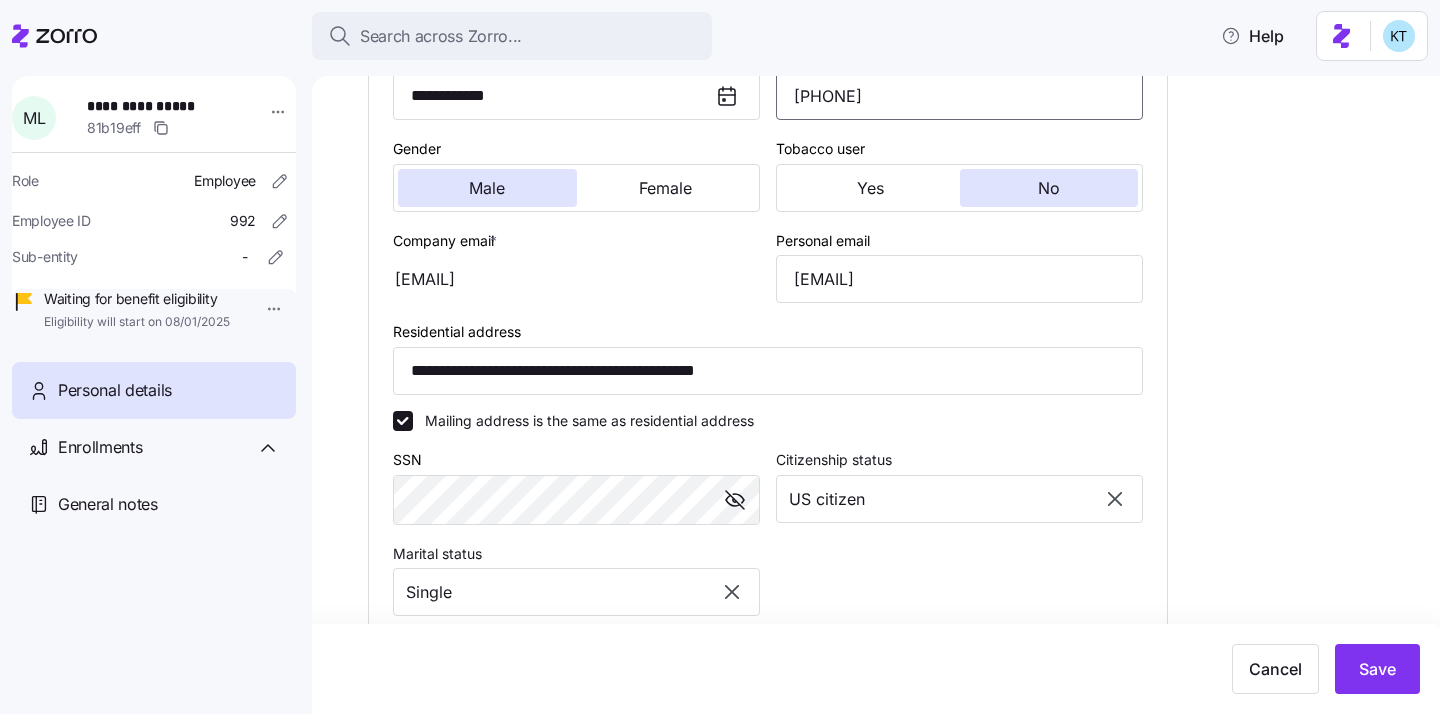 click on "(603) 440-0827" at bounding box center (959, 96) 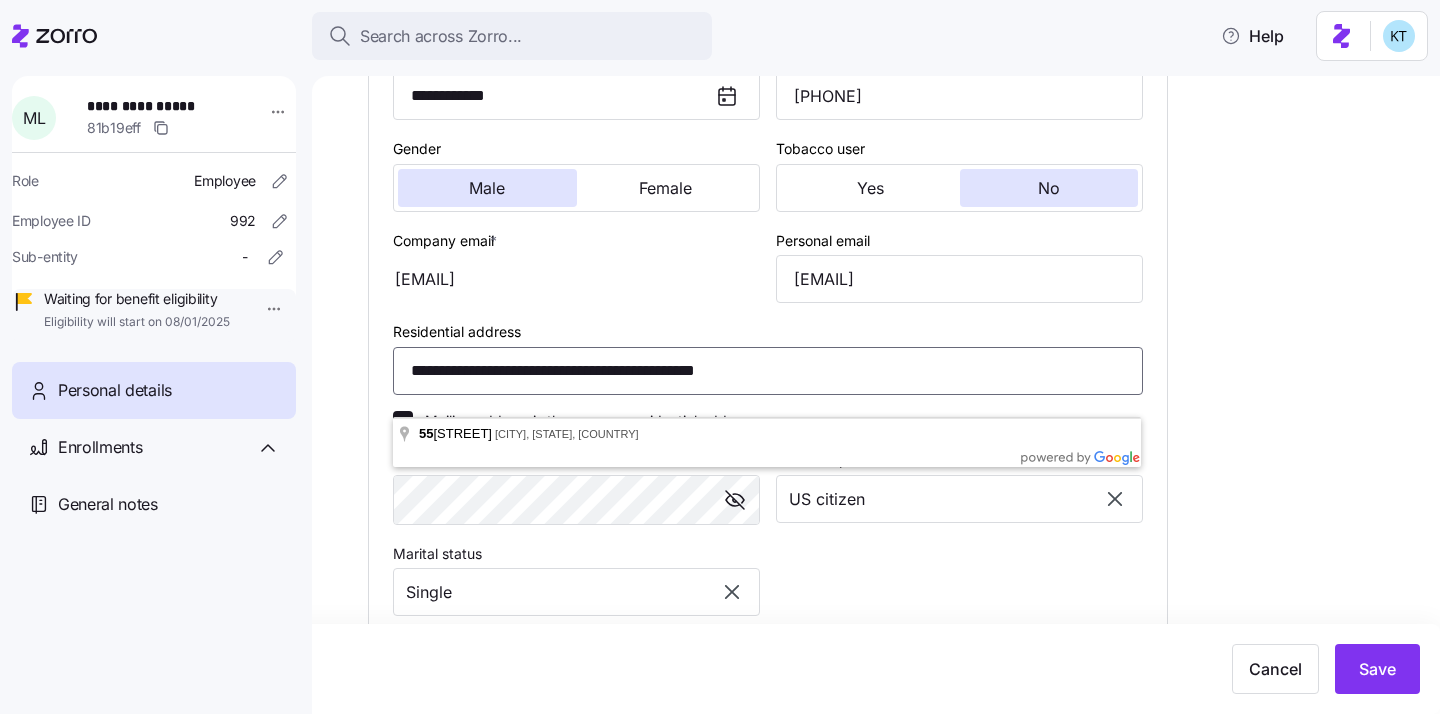 drag, startPoint x: 526, startPoint y: 397, endPoint x: 404, endPoint y: 384, distance: 122.69067 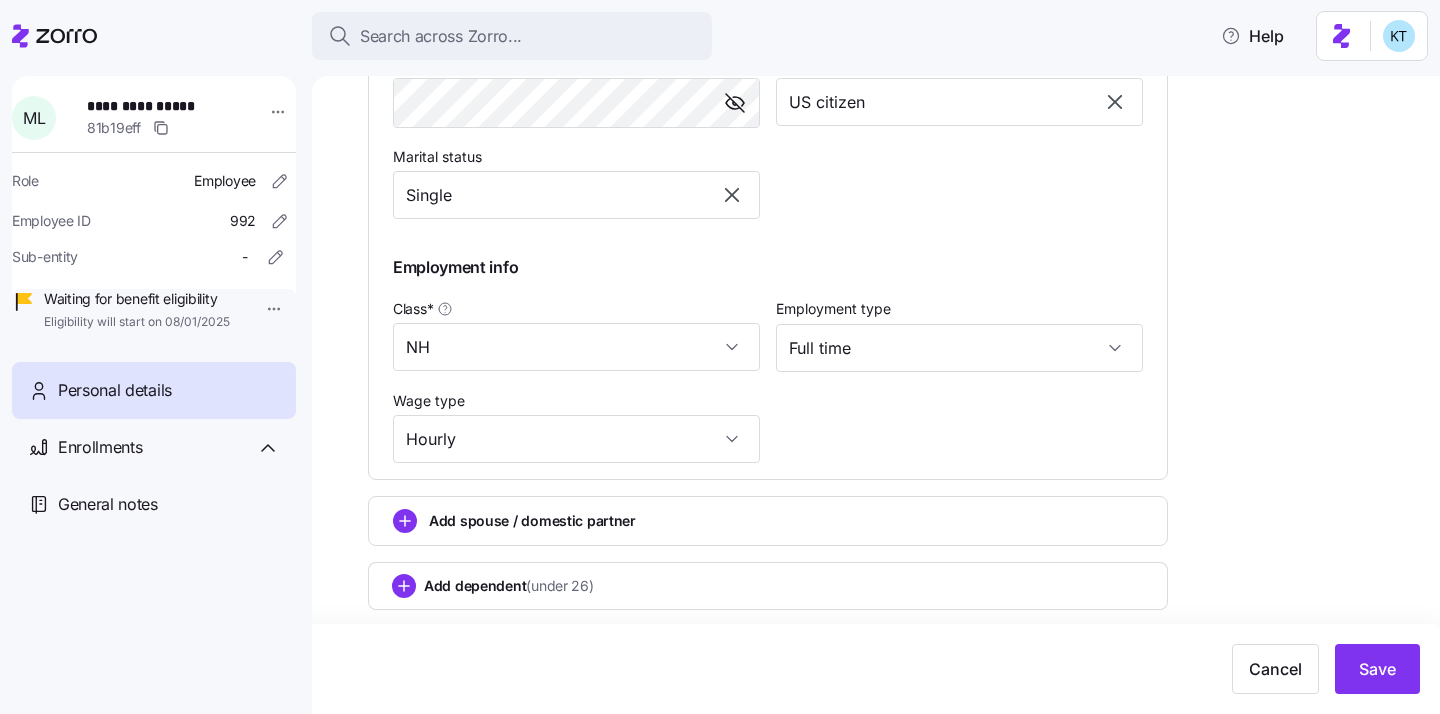 scroll, scrollTop: 859, scrollLeft: 0, axis: vertical 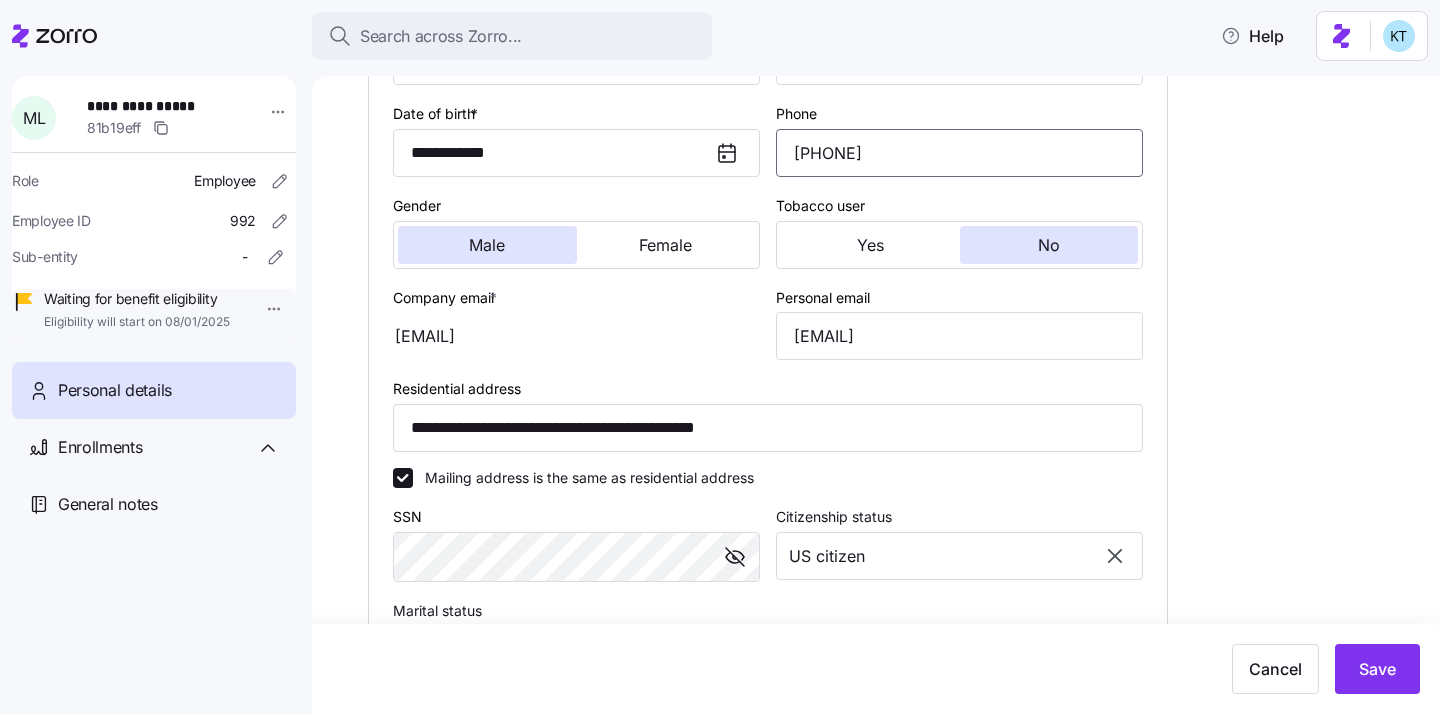 click on "(603) 440-0827" 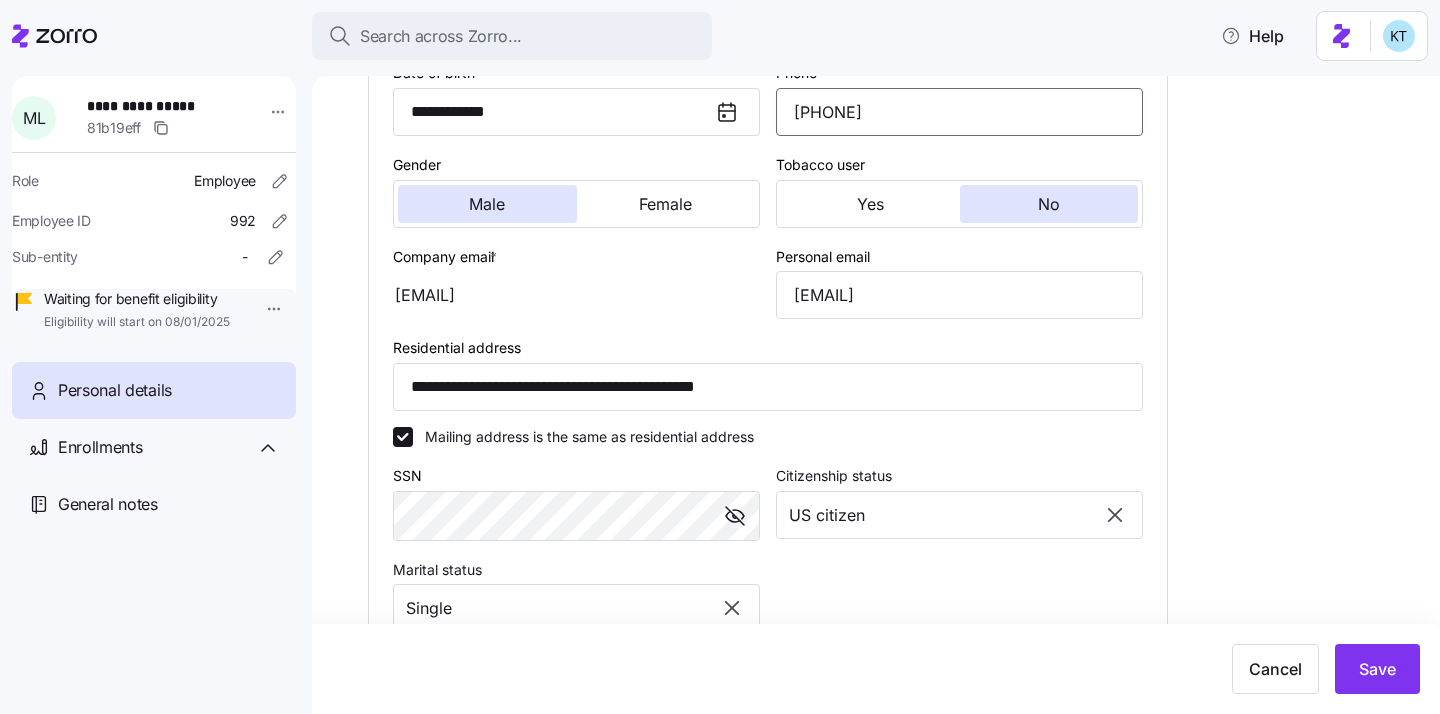scroll, scrollTop: 451, scrollLeft: 0, axis: vertical 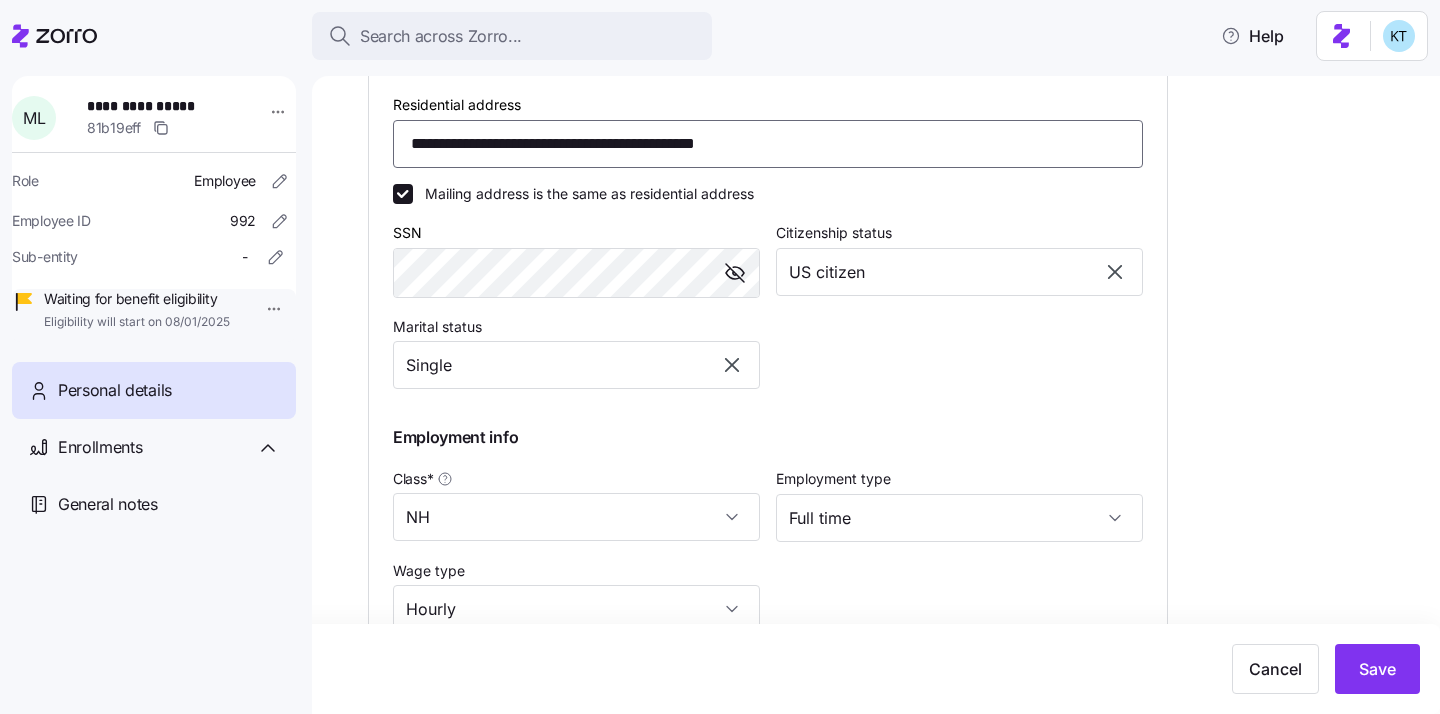 click on "**********" 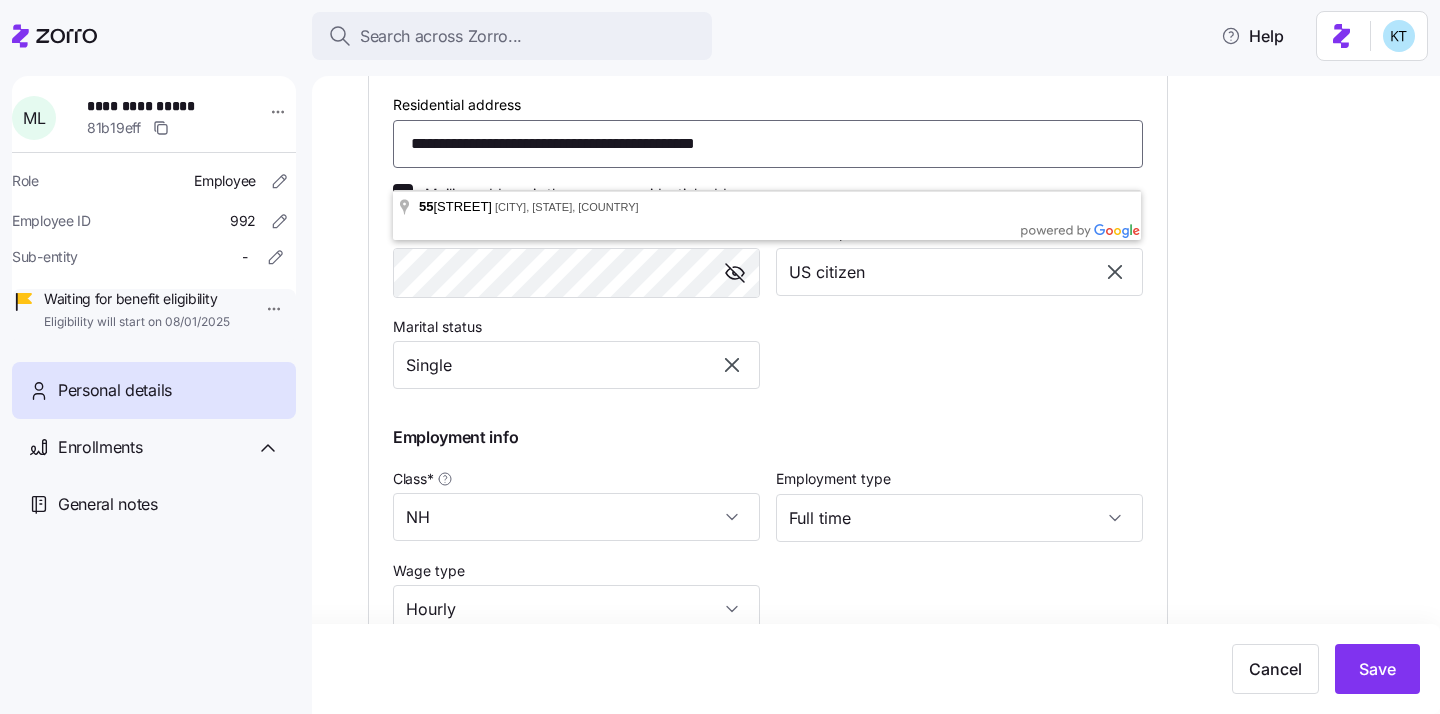 click on "**********" 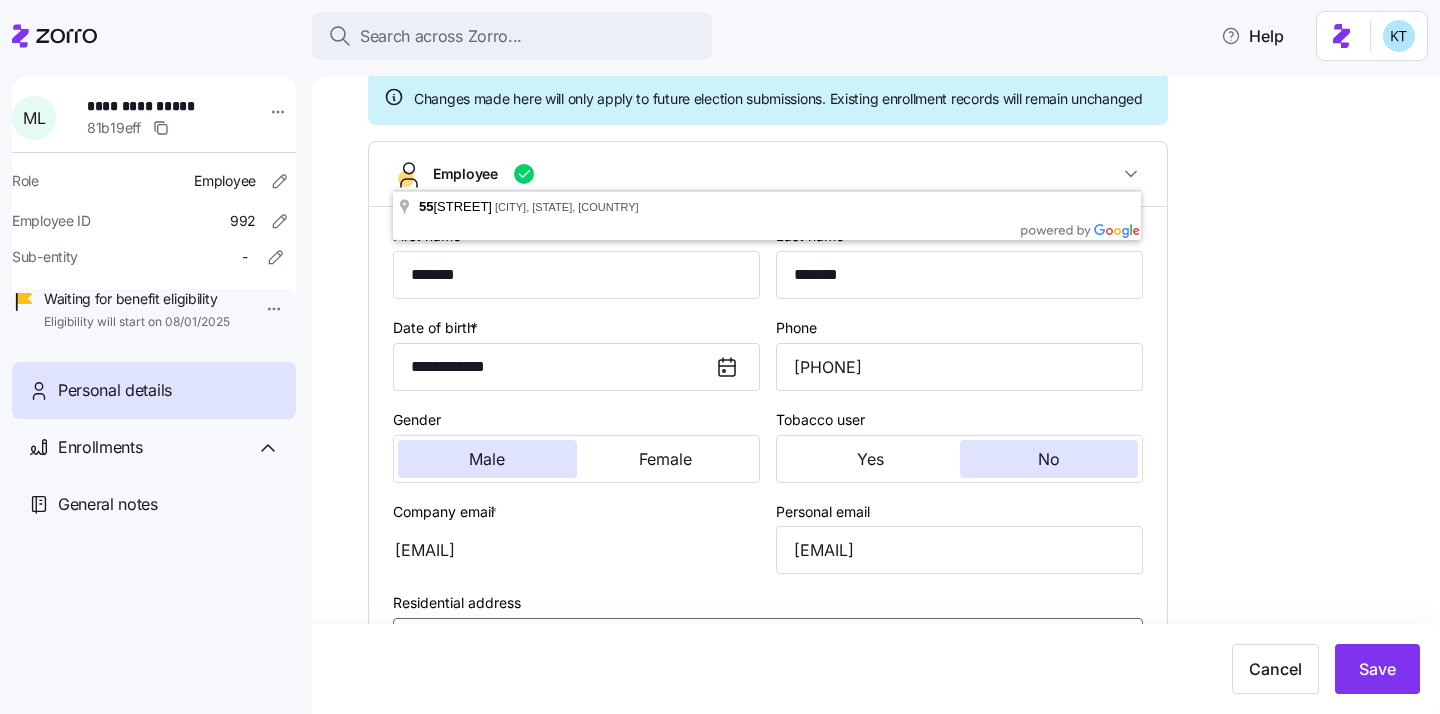 scroll, scrollTop: 0, scrollLeft: 0, axis: both 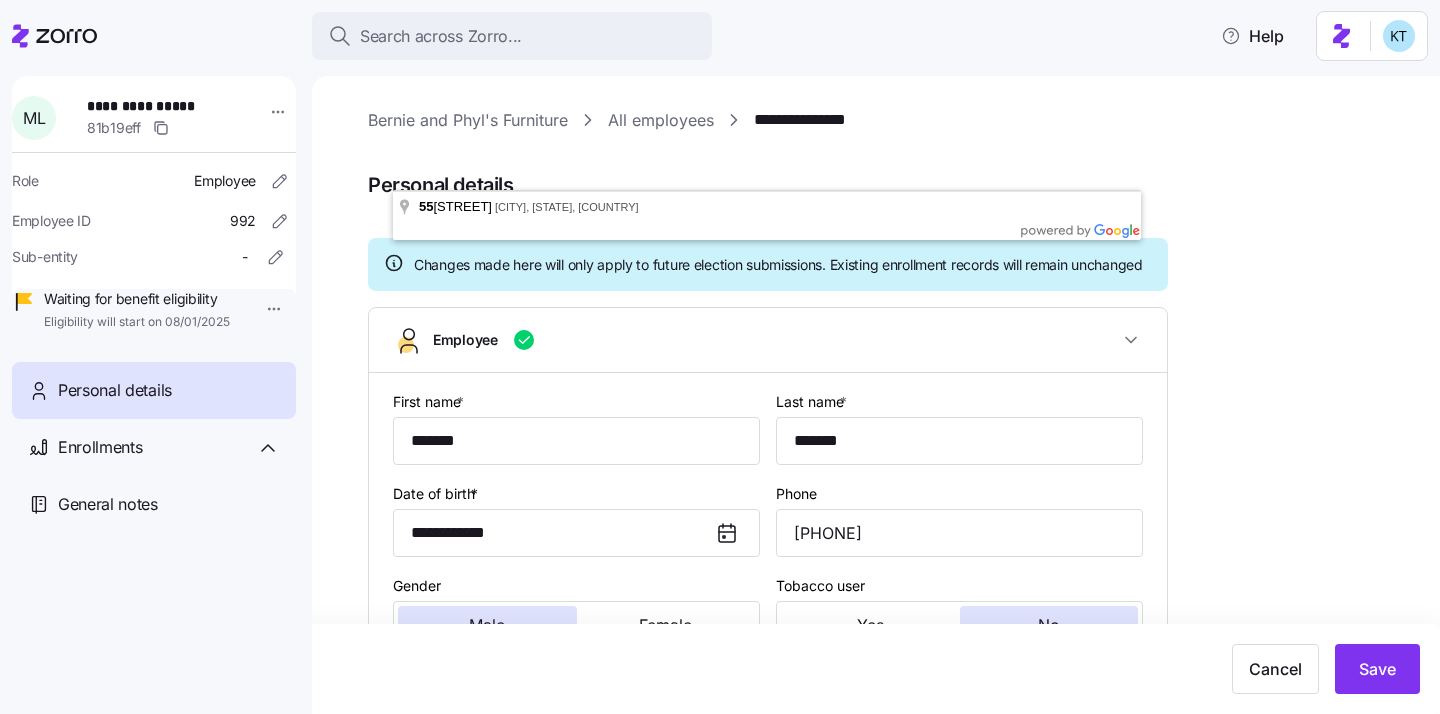 click on "Changes made here will only apply to future election submissions. Existing enrollment records will remain unchanged" 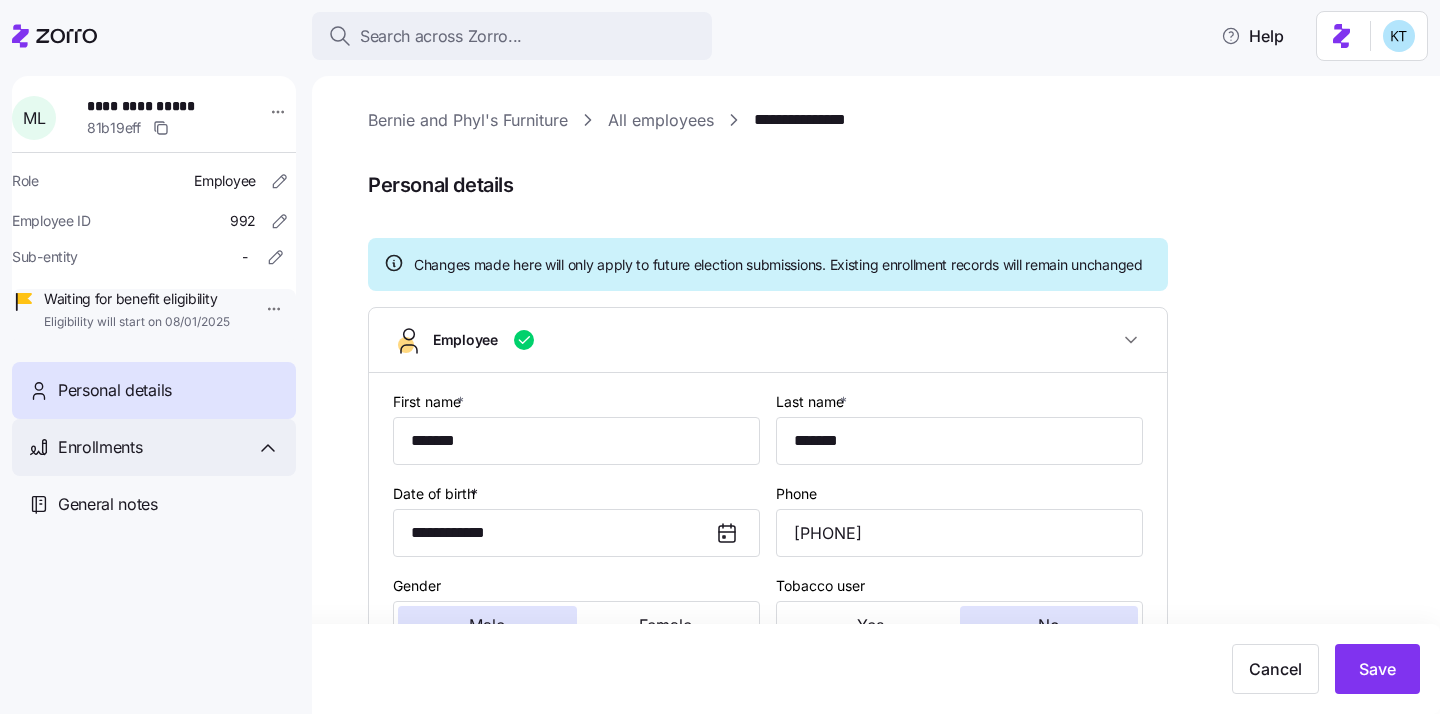 click on "Enrollments" 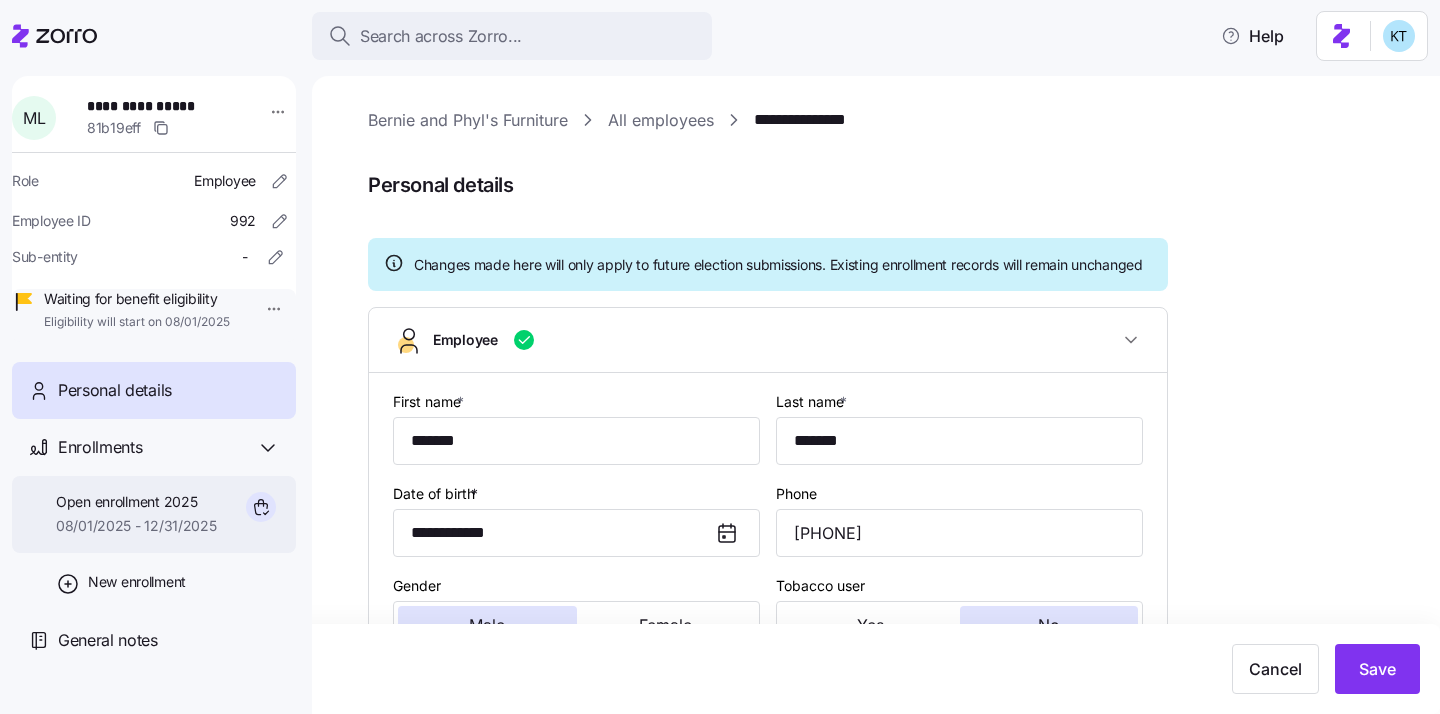 click on "08/01/2025 - 12/31/2025" 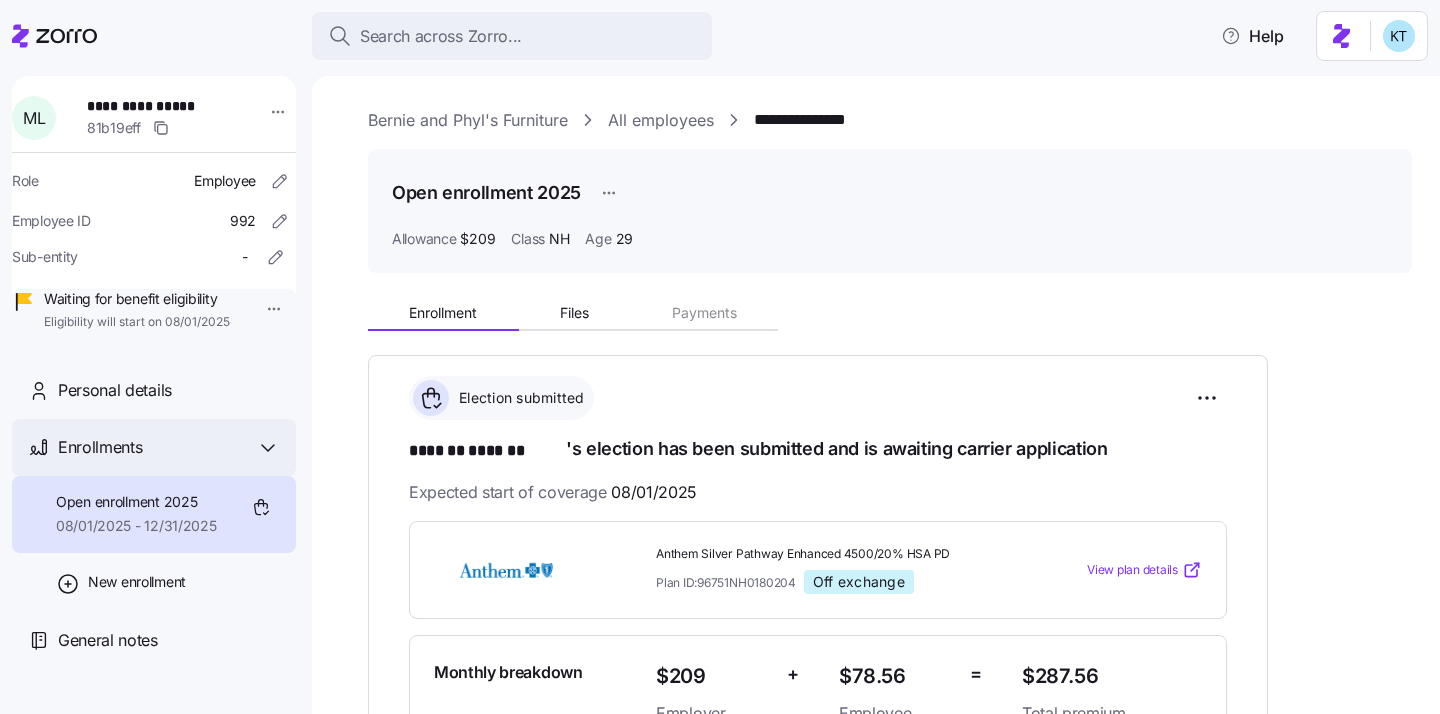 click on "Enrollments" 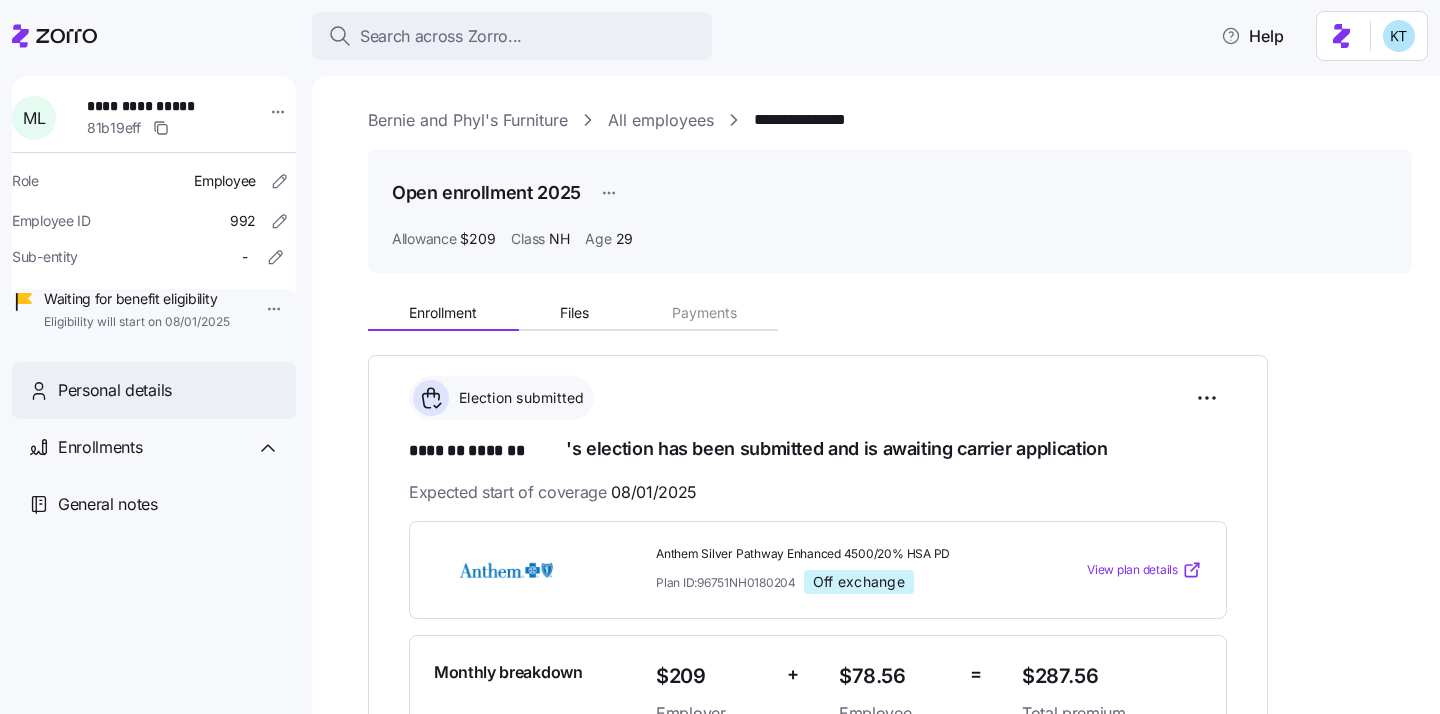 click on "Personal details" 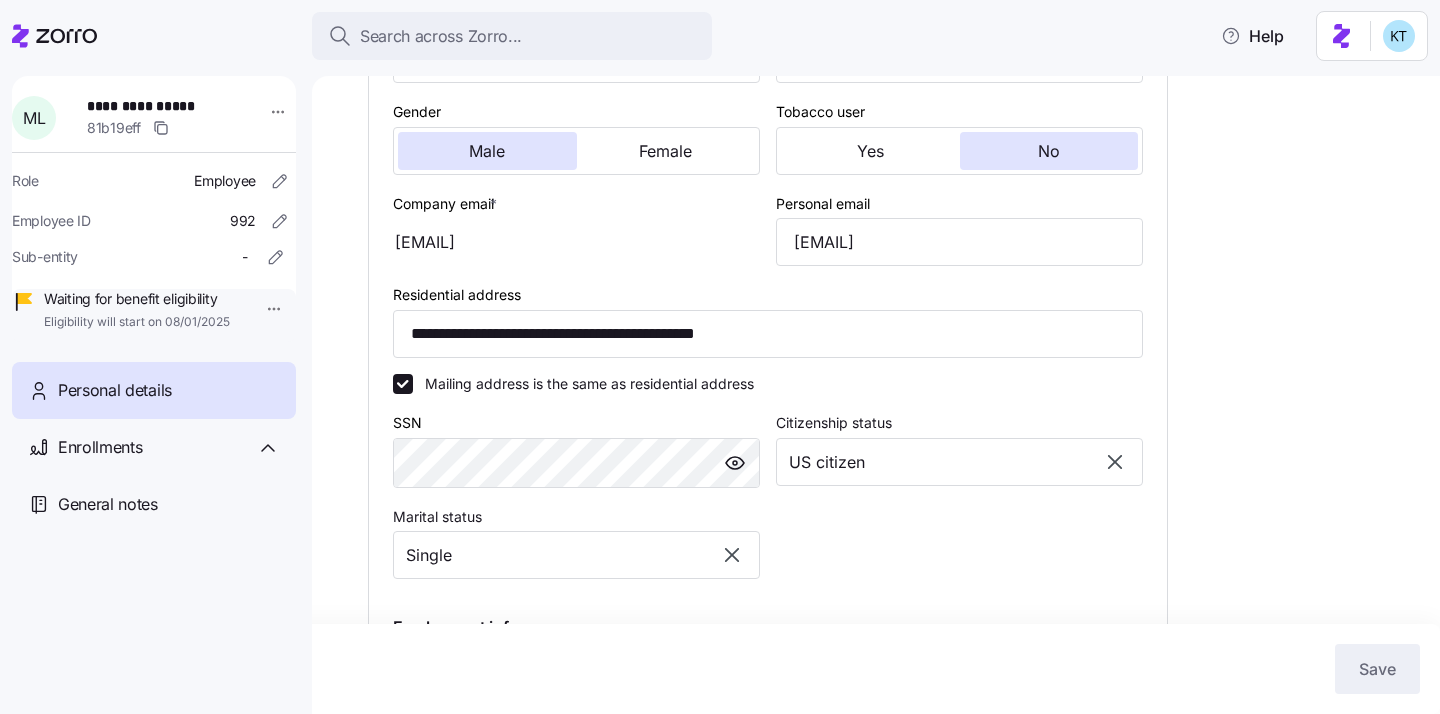 scroll, scrollTop: 473, scrollLeft: 0, axis: vertical 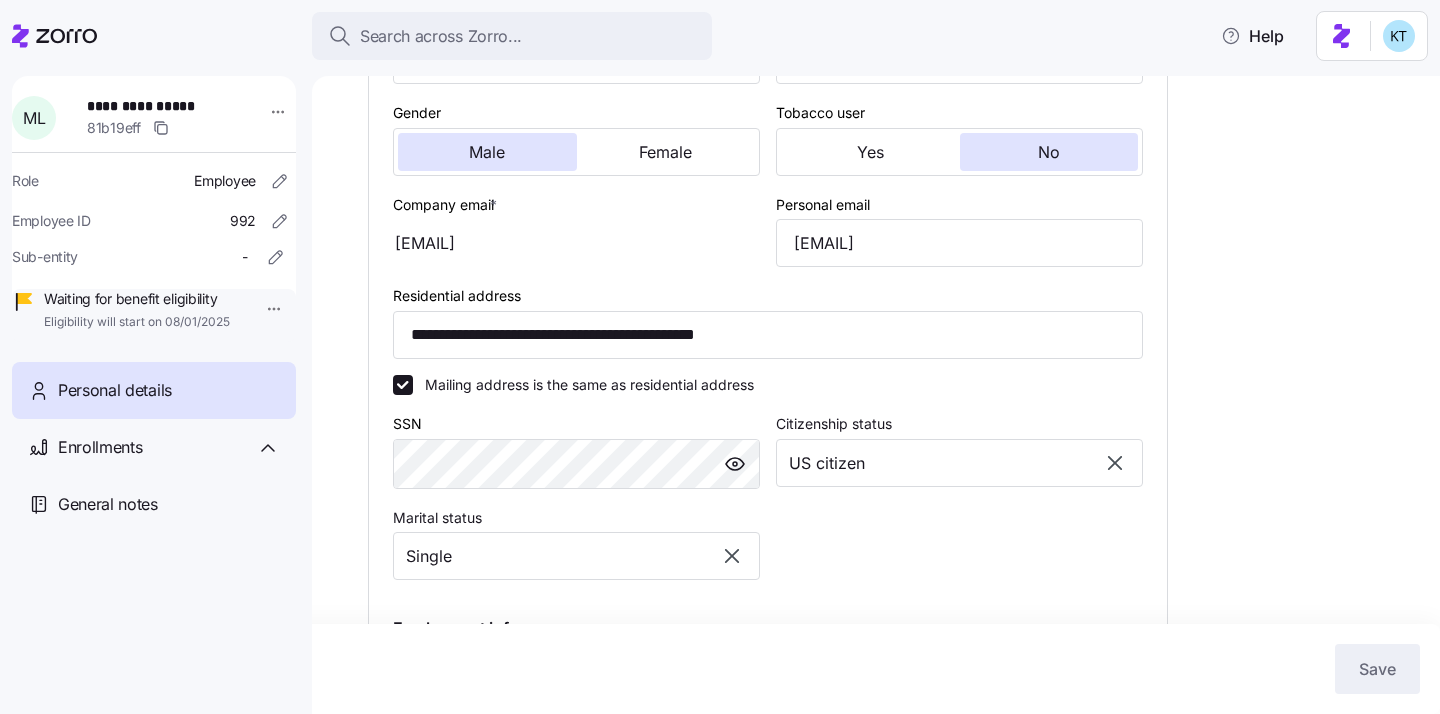 click on "**********" 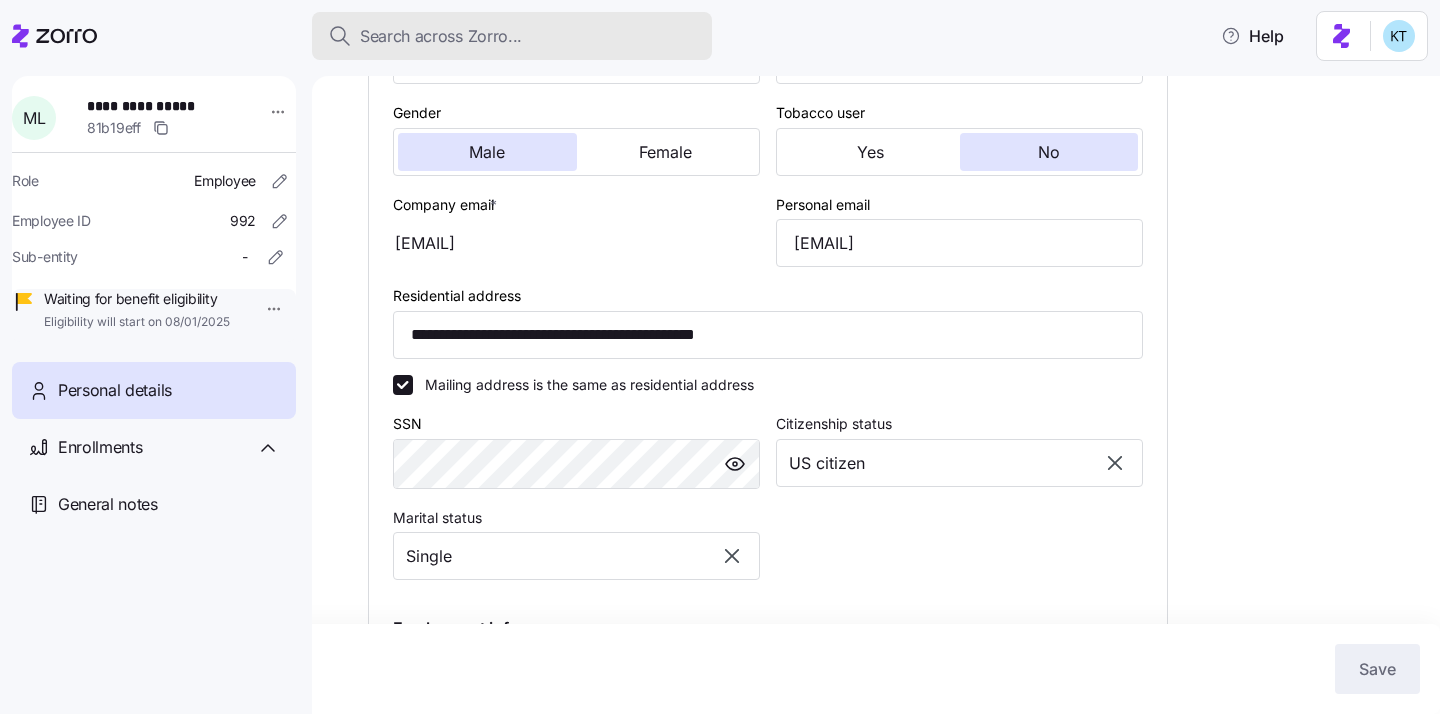 click on "Search across Zorro..." 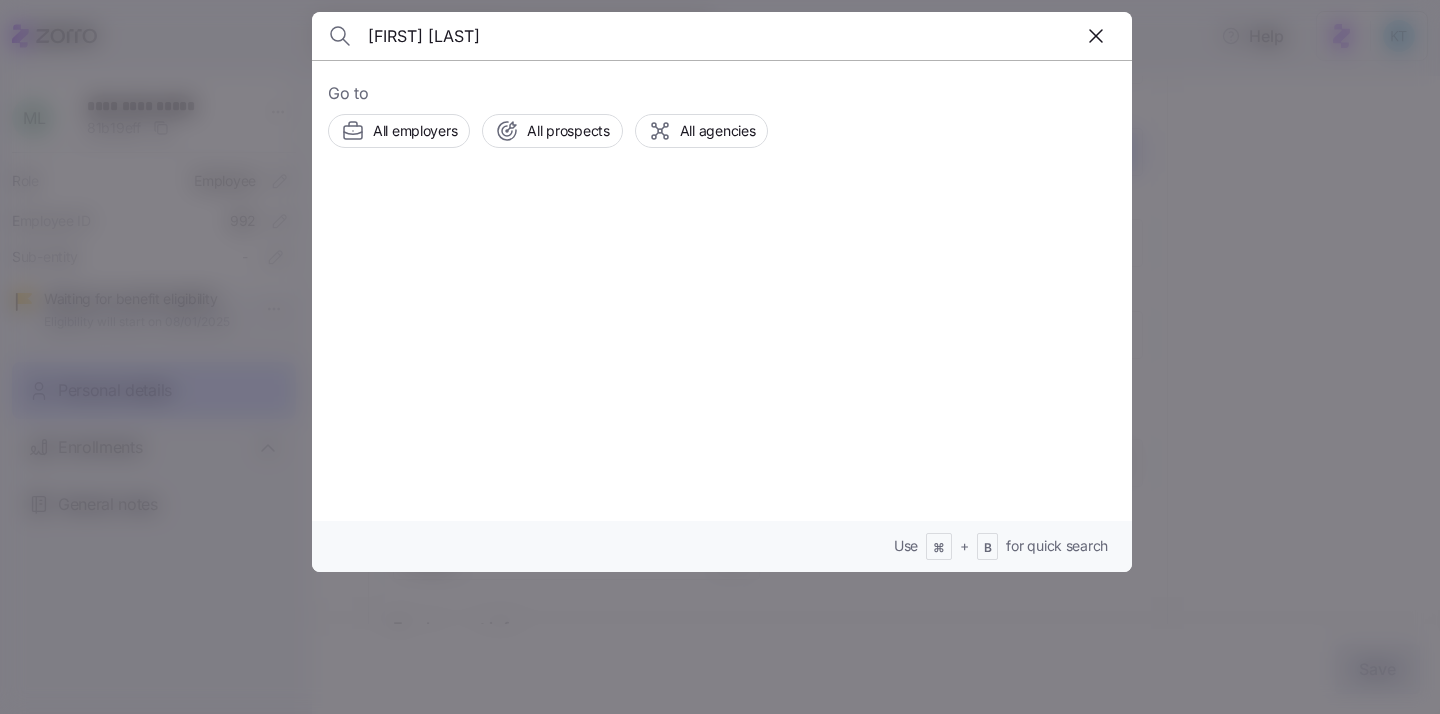 type on "barbara roberts" 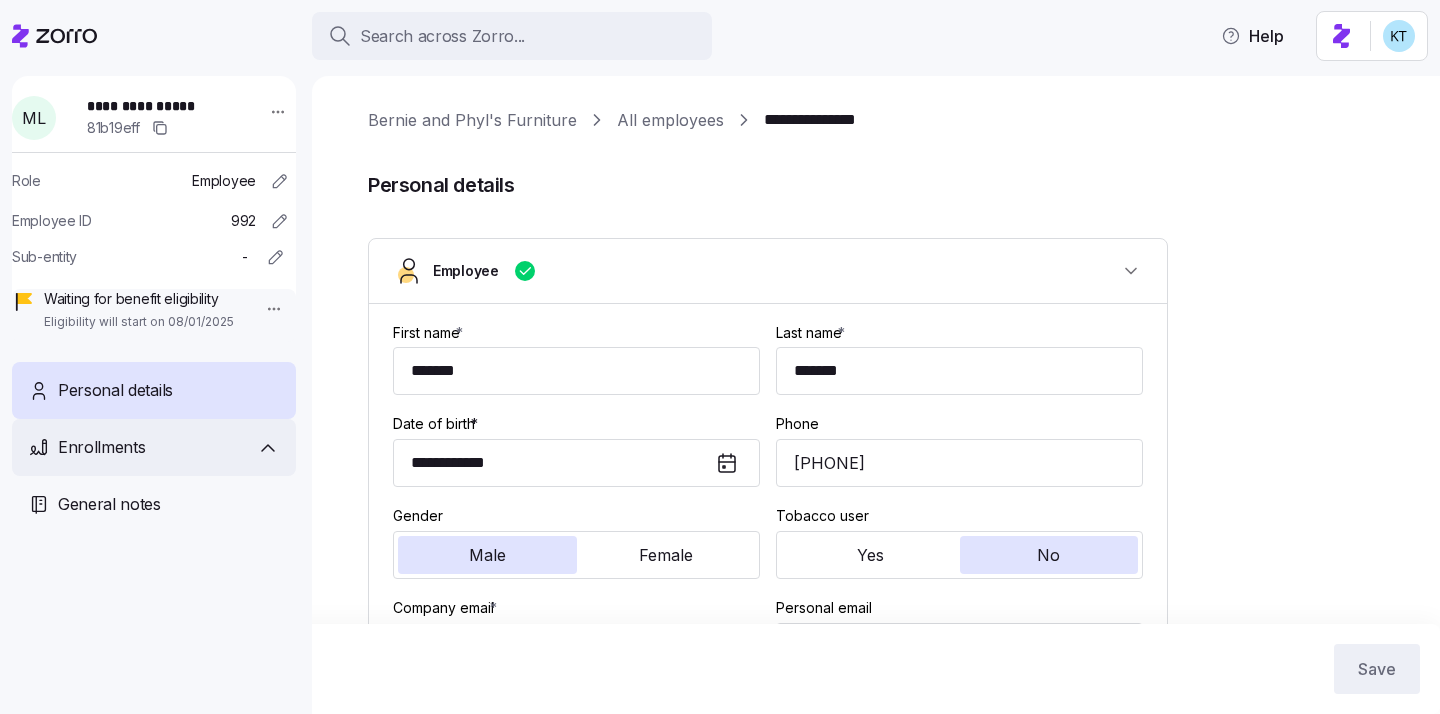 type on "NH" 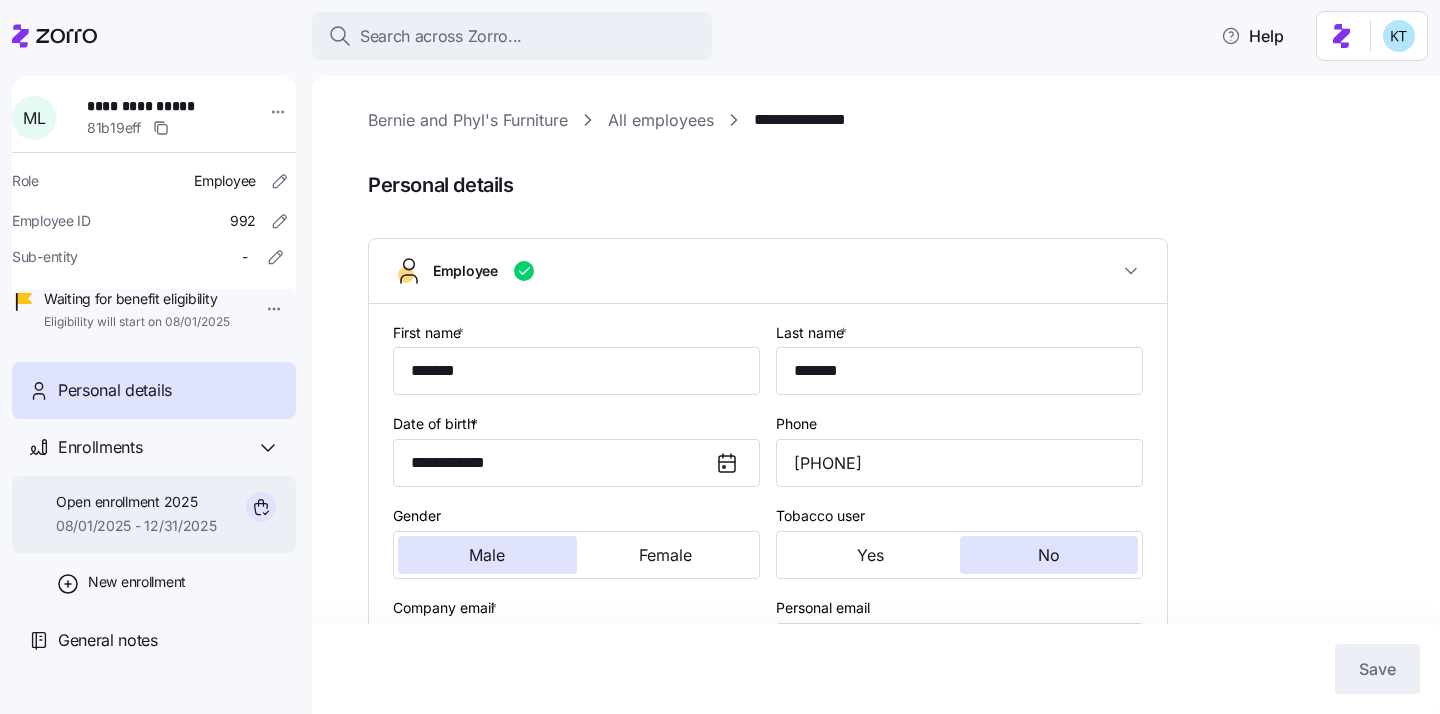 click on "08/01/2025 - 12/31/2025" at bounding box center [136, 526] 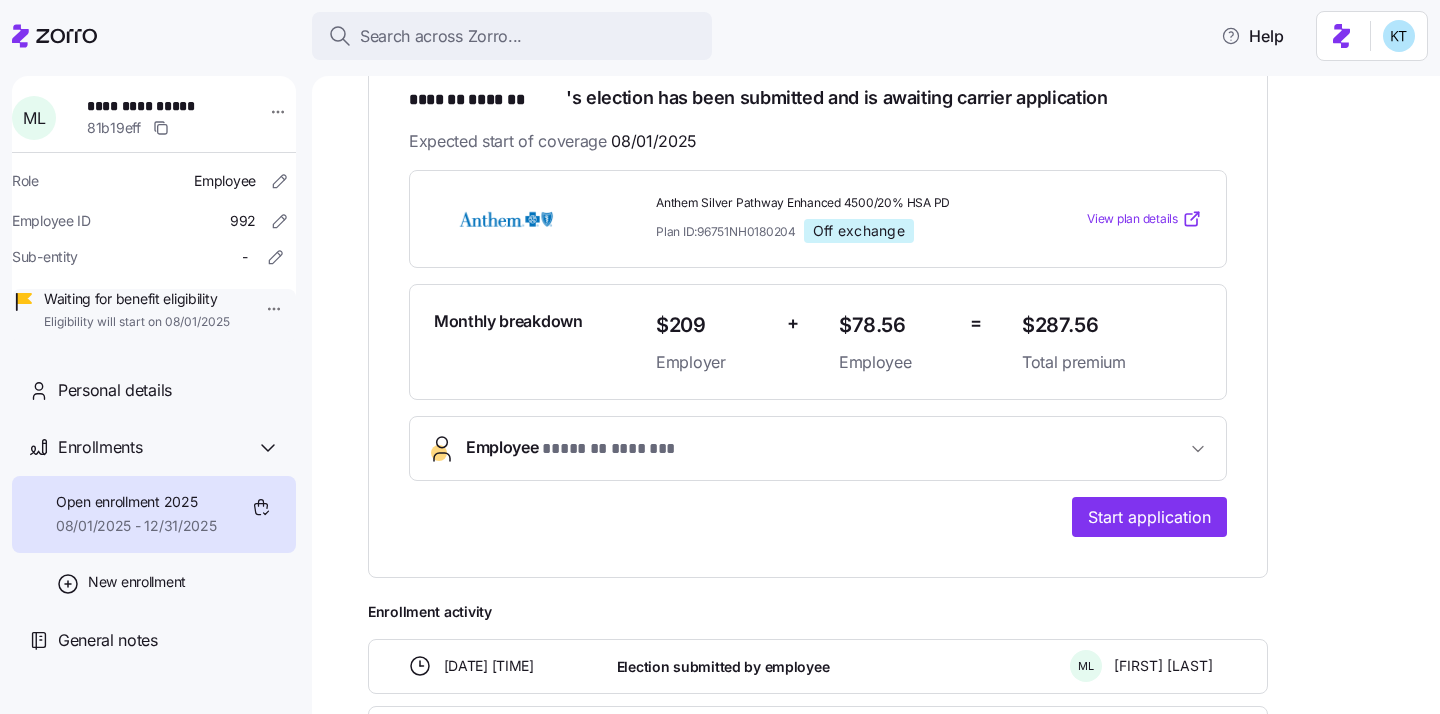 scroll, scrollTop: 353, scrollLeft: 0, axis: vertical 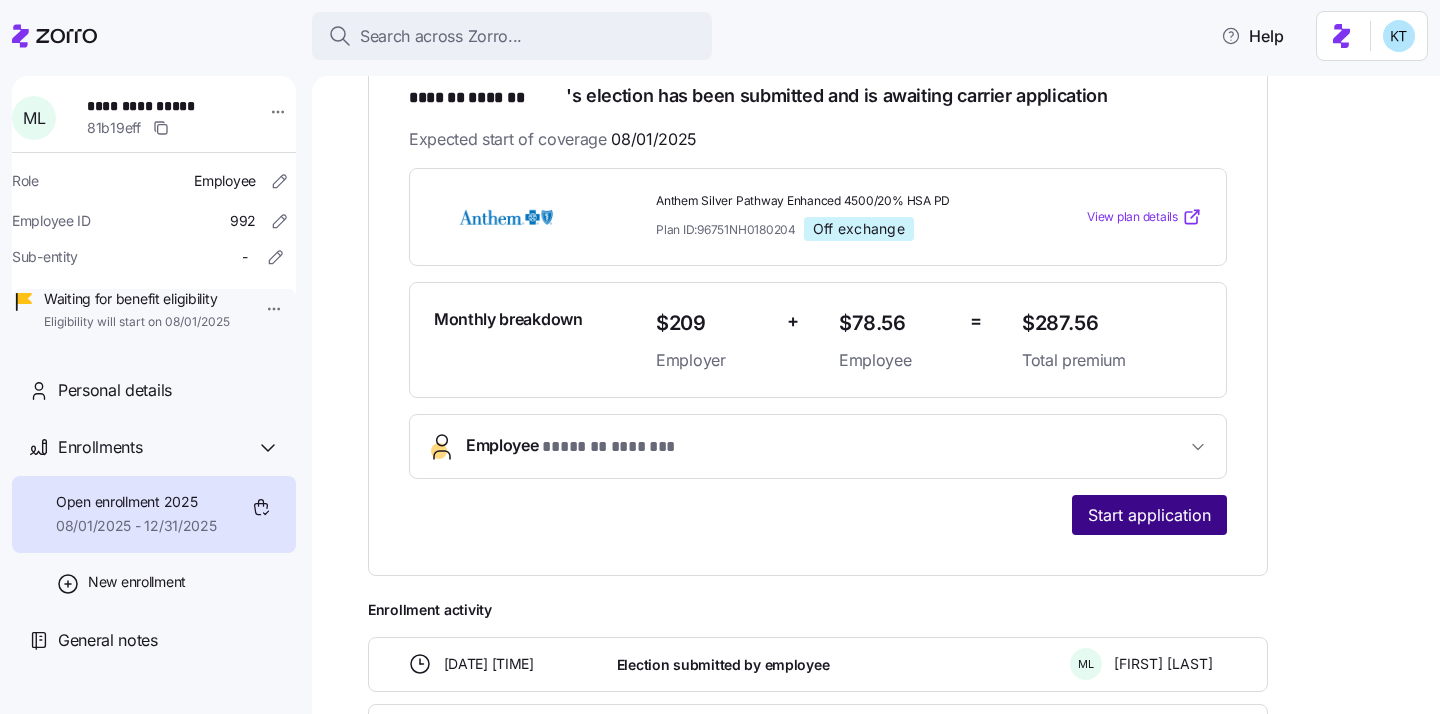 click on "Start application" at bounding box center (1149, 515) 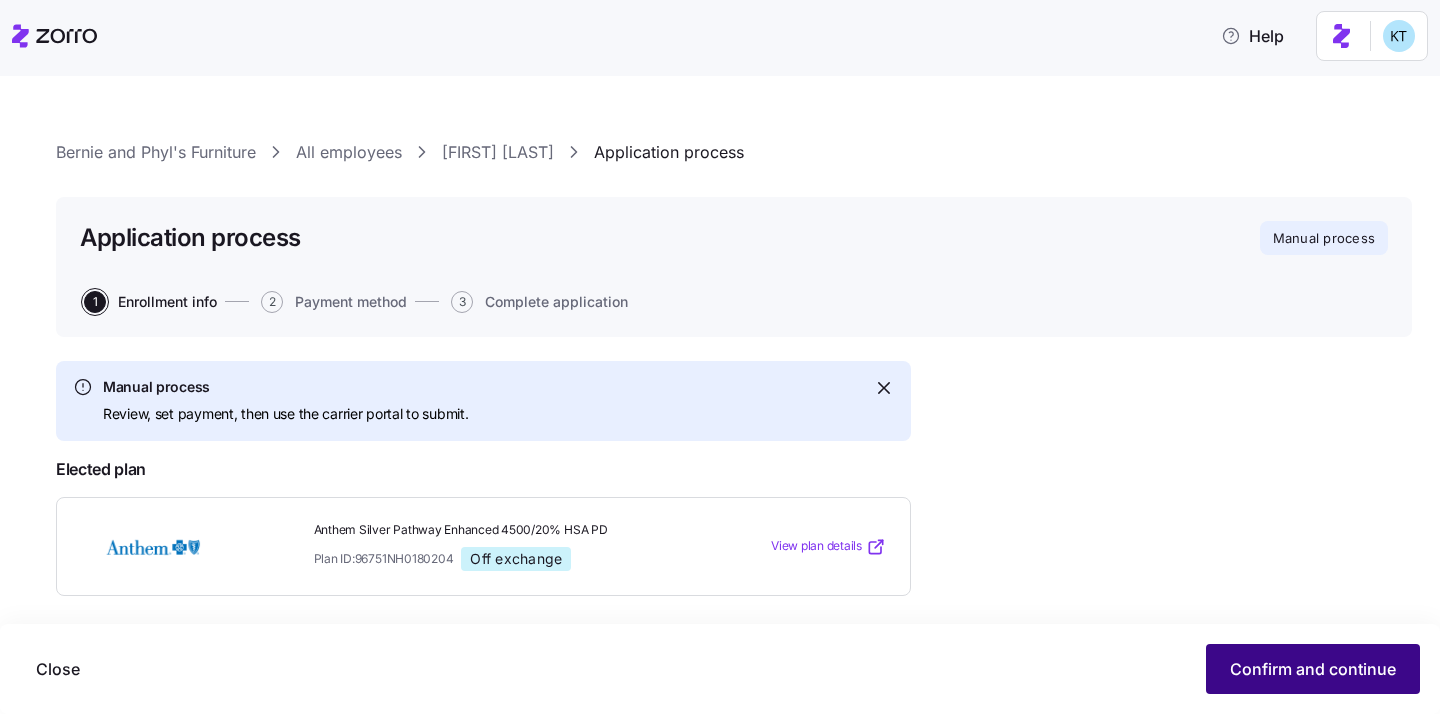 click on "Confirm and continue" at bounding box center (1313, 669) 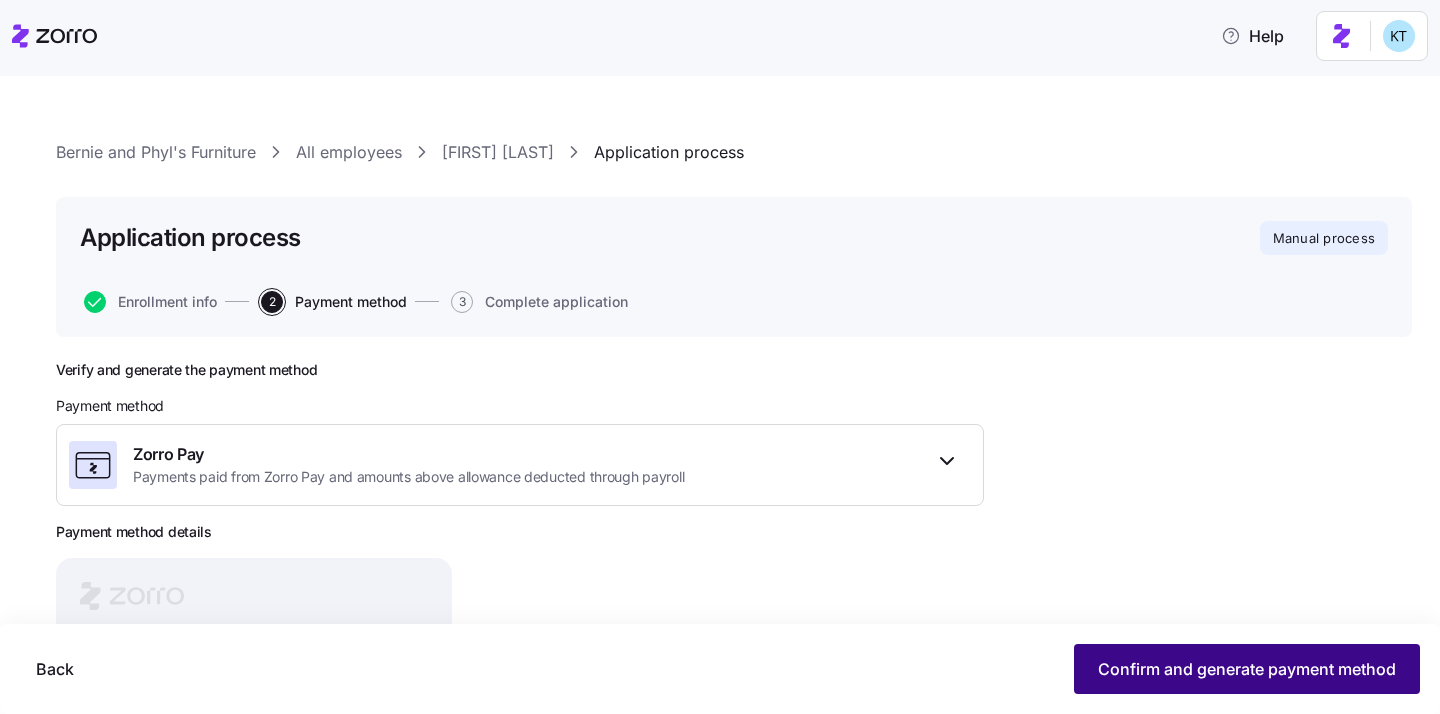 click on "Confirm and generate payment method" at bounding box center (1247, 669) 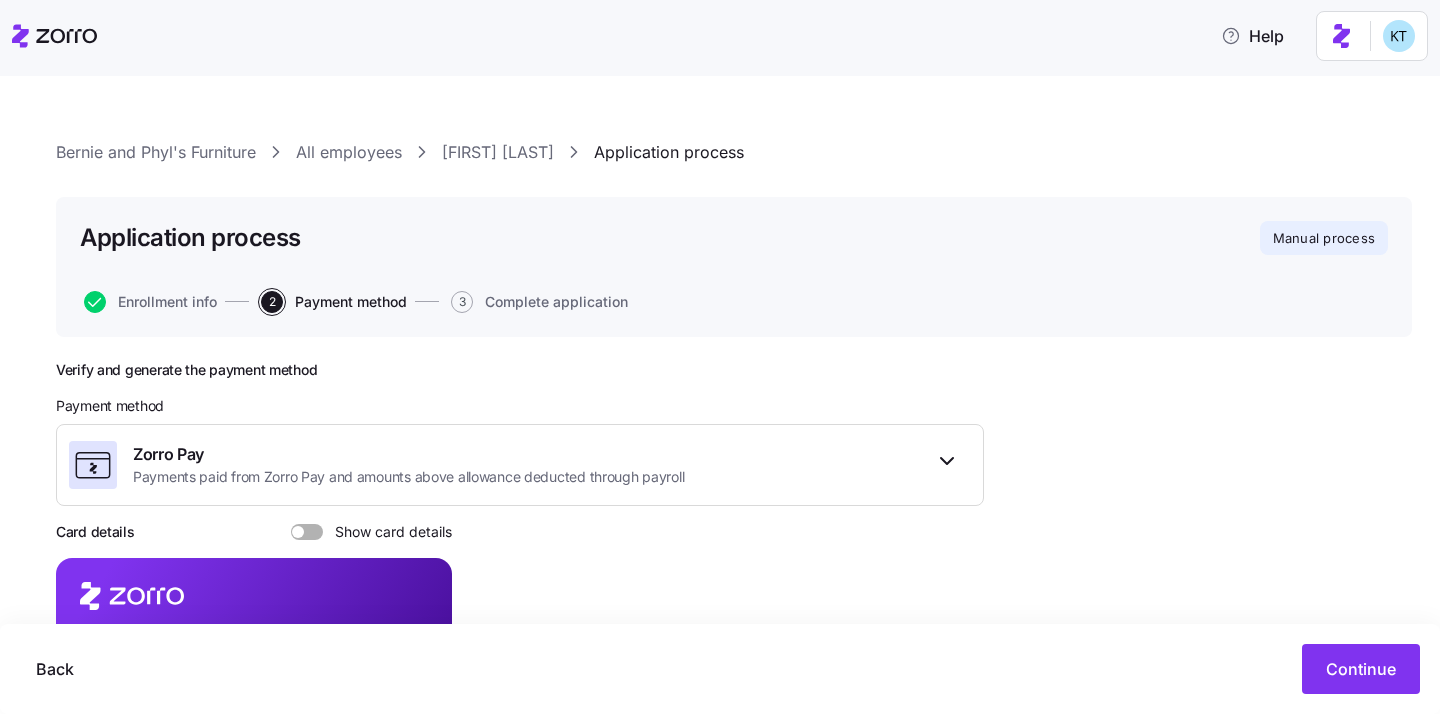 scroll, scrollTop: 278, scrollLeft: 0, axis: vertical 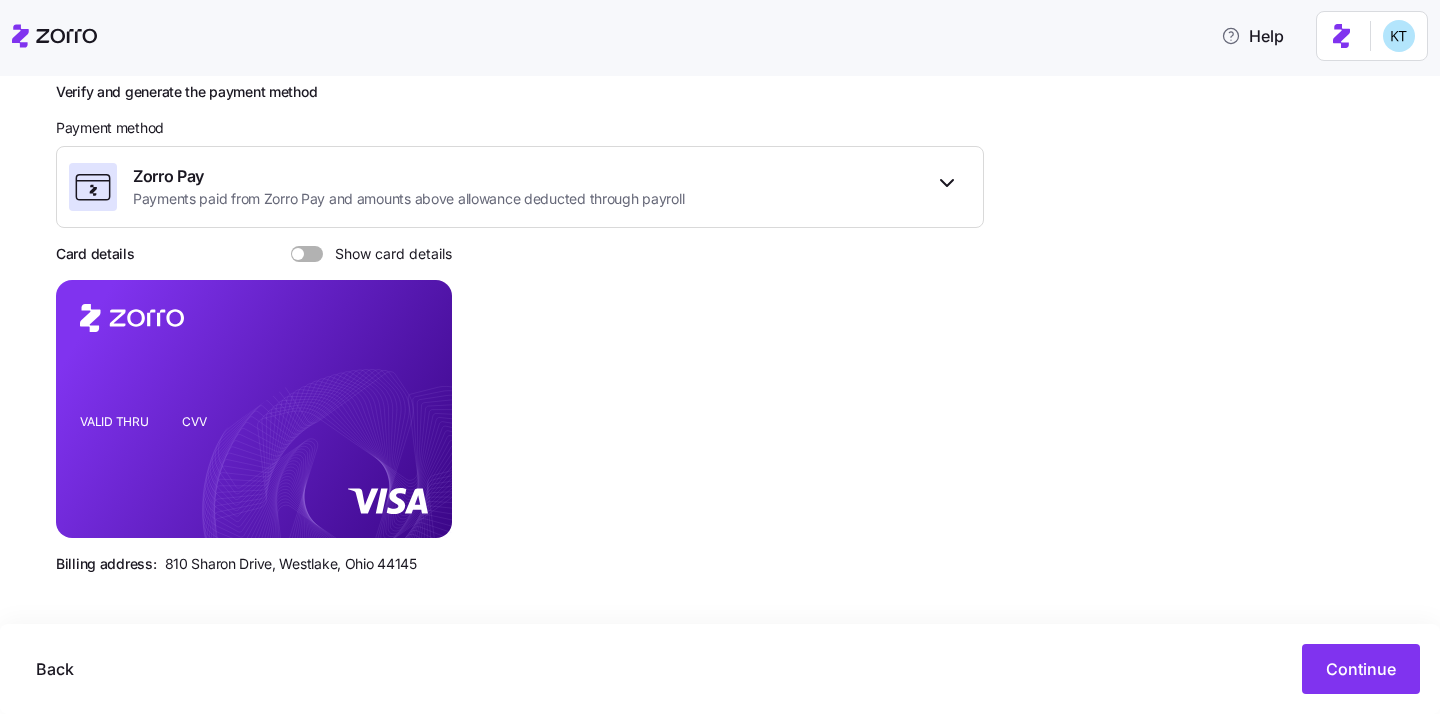 click at bounding box center (314, 254) 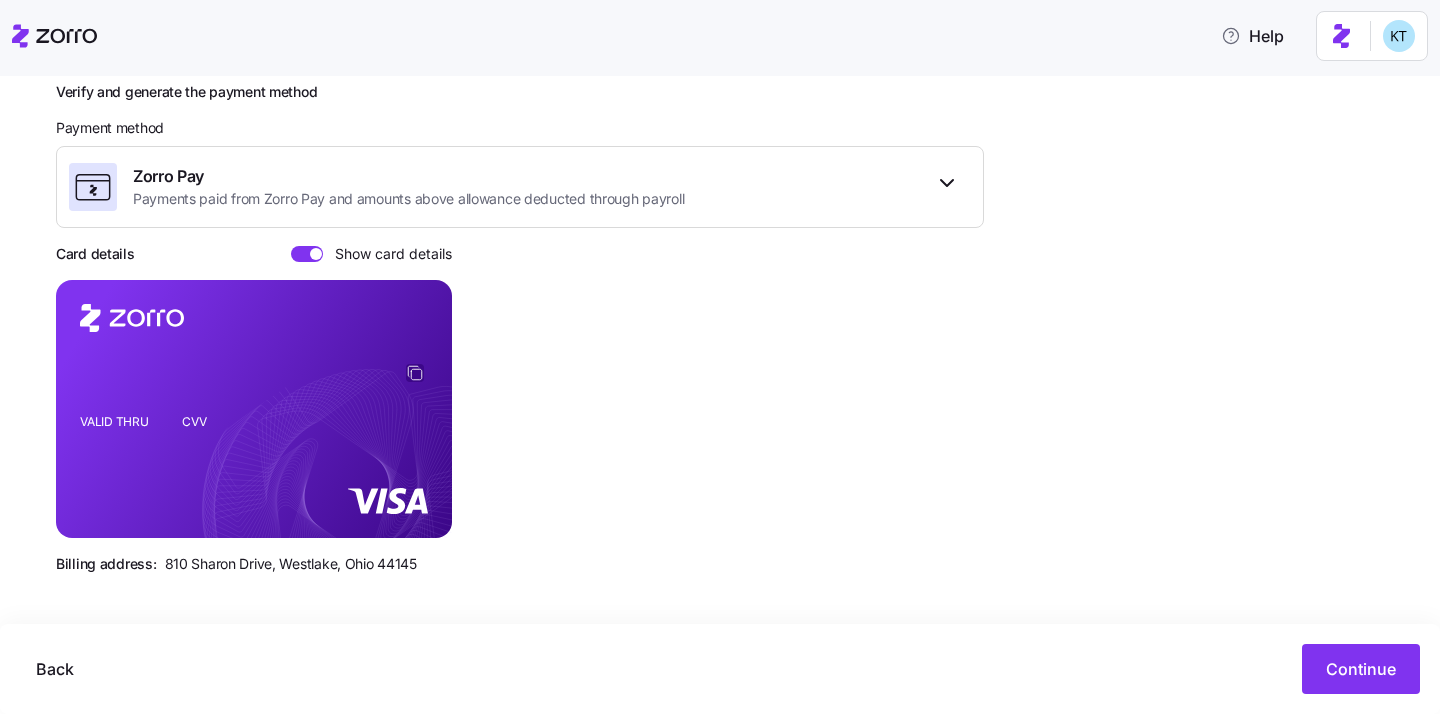 click 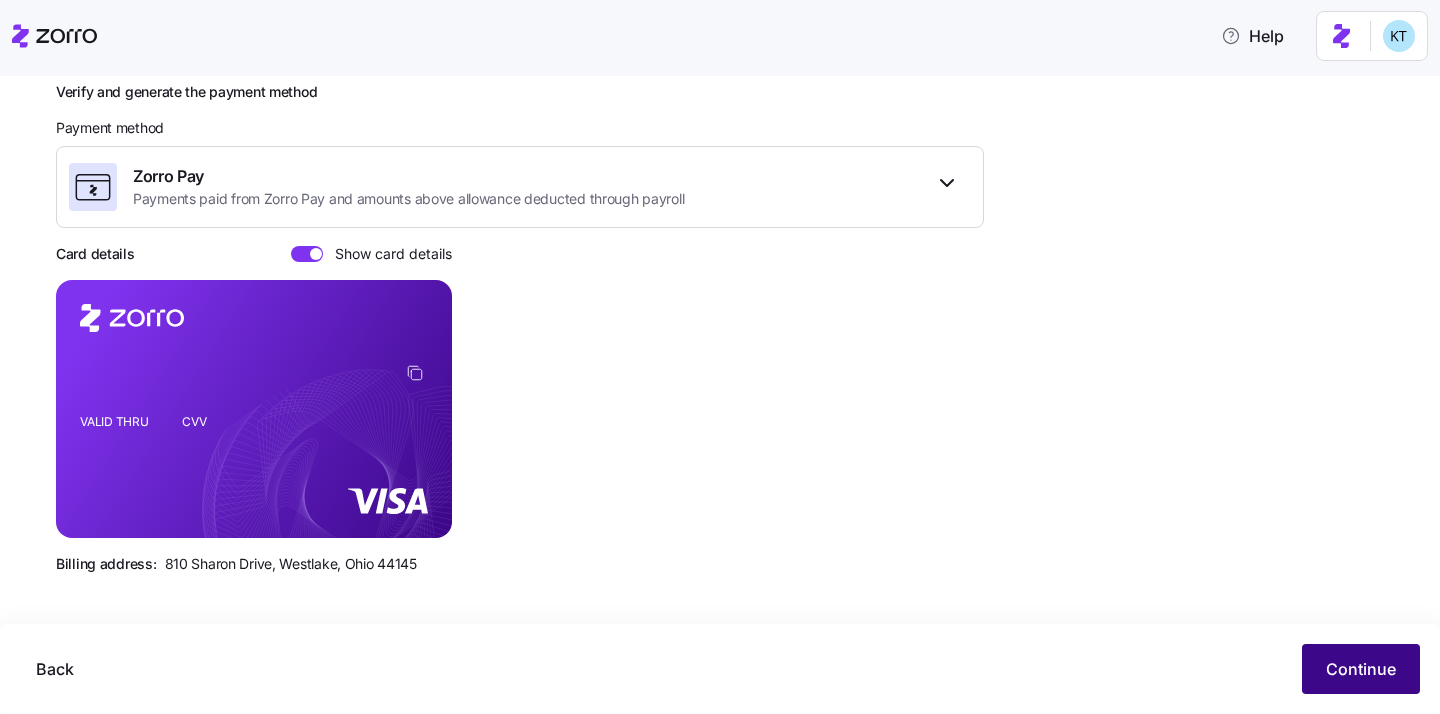 click on "Continue" at bounding box center [1361, 669] 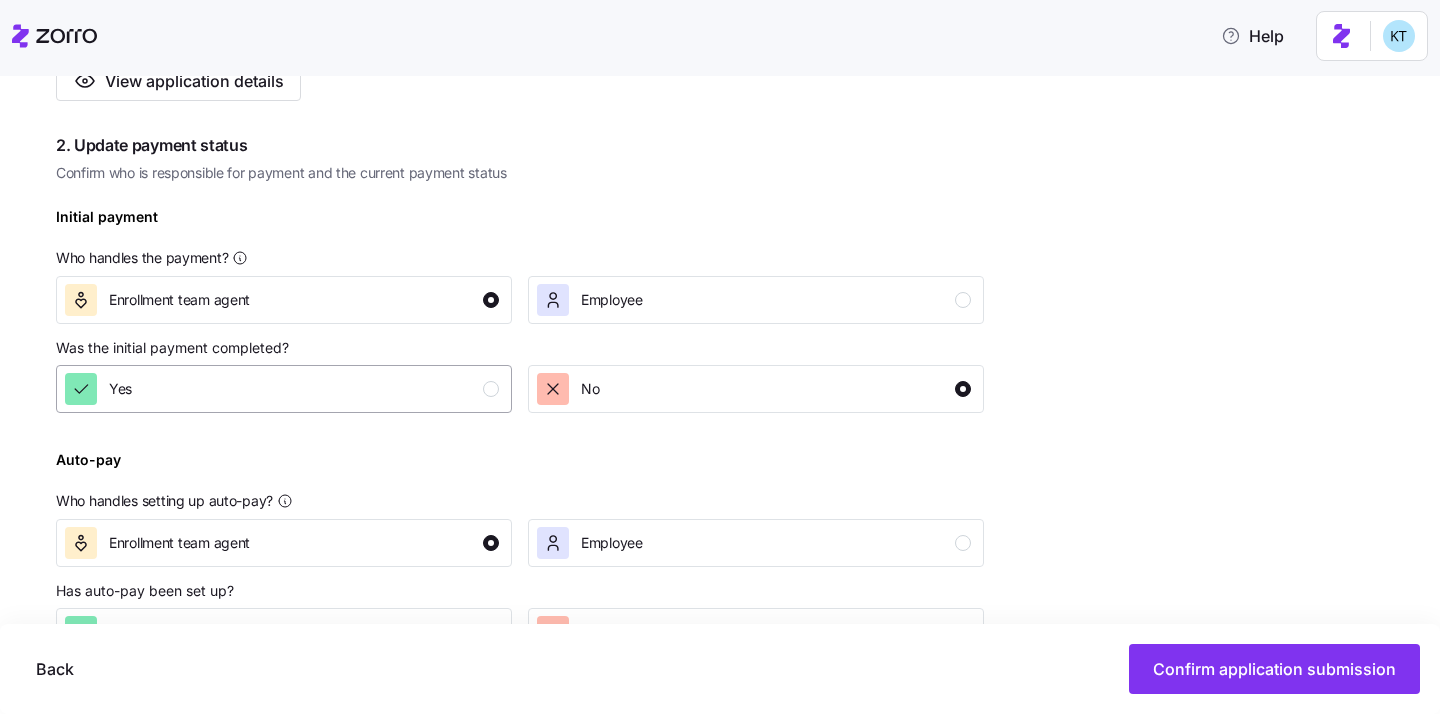 click on "Yes" at bounding box center (282, 389) 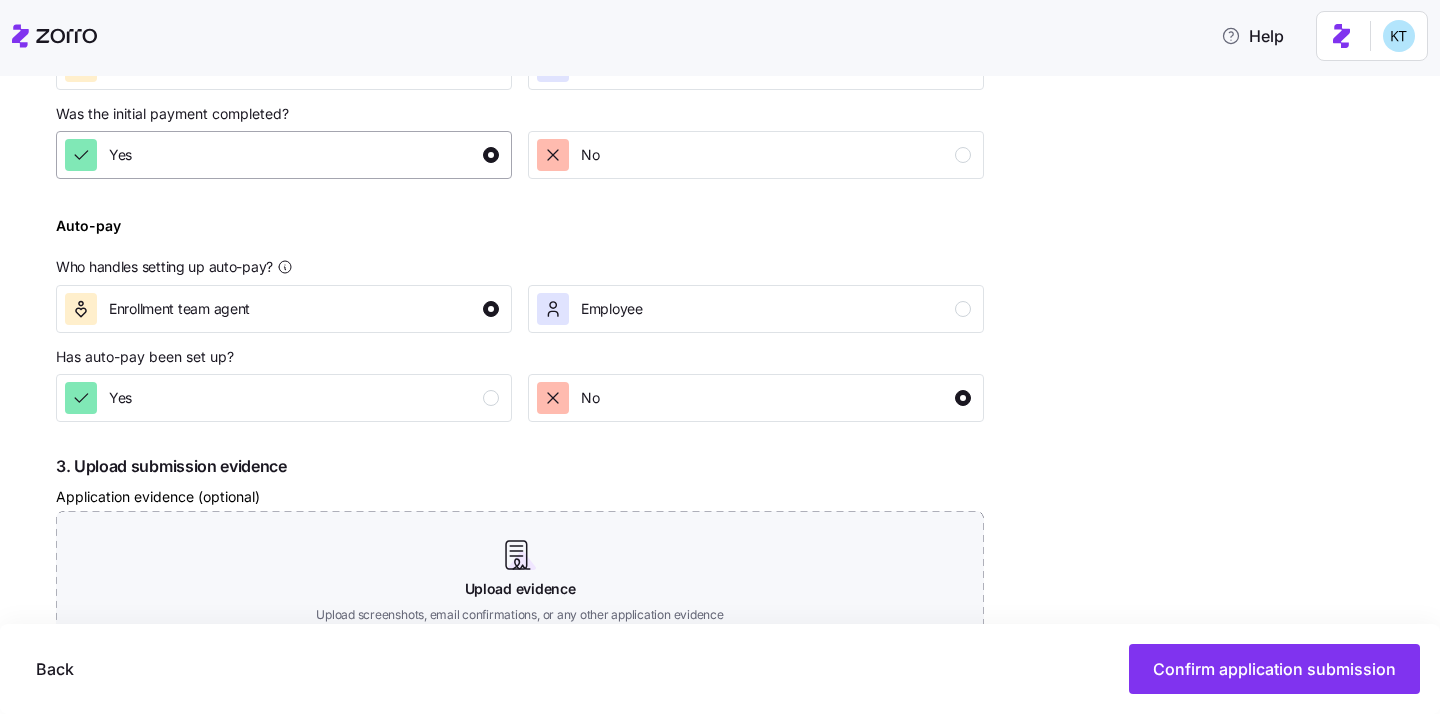 scroll, scrollTop: 850, scrollLeft: 0, axis: vertical 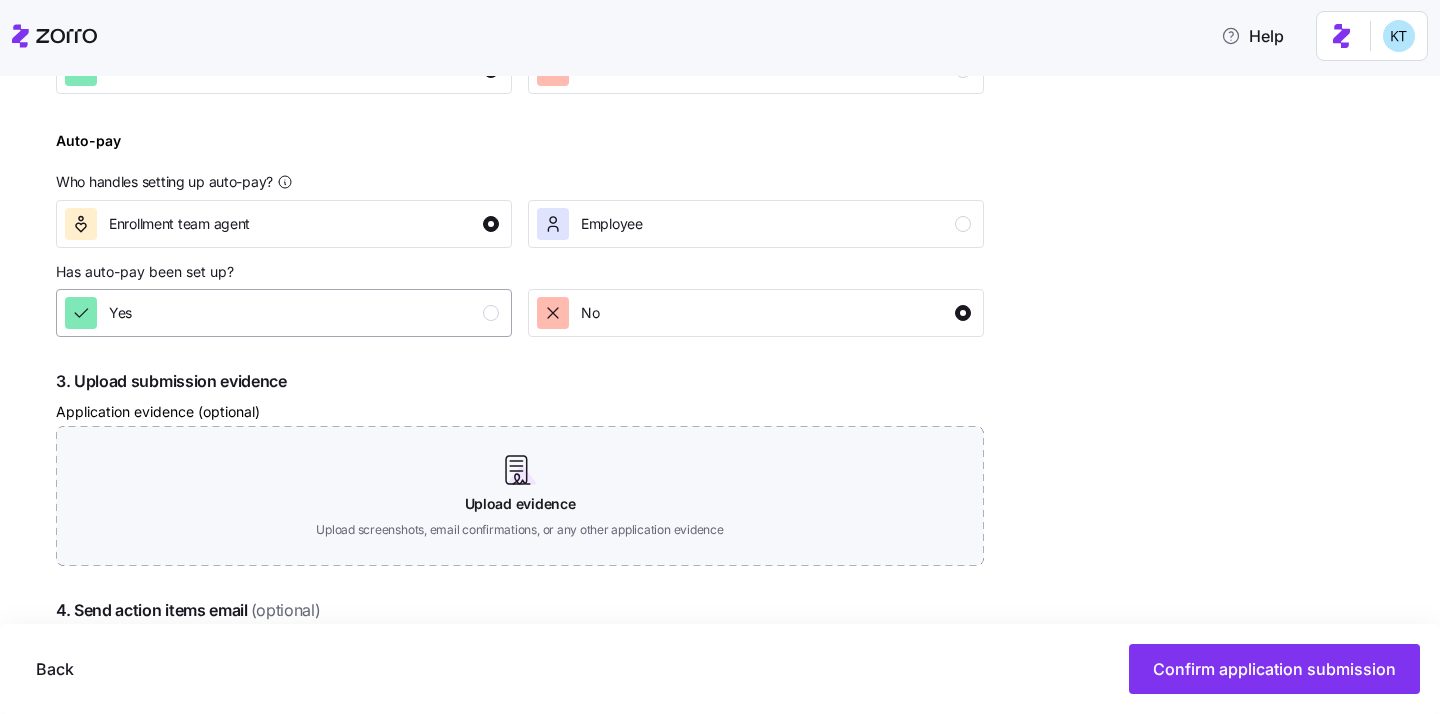 click on "Yes" at bounding box center [282, 313] 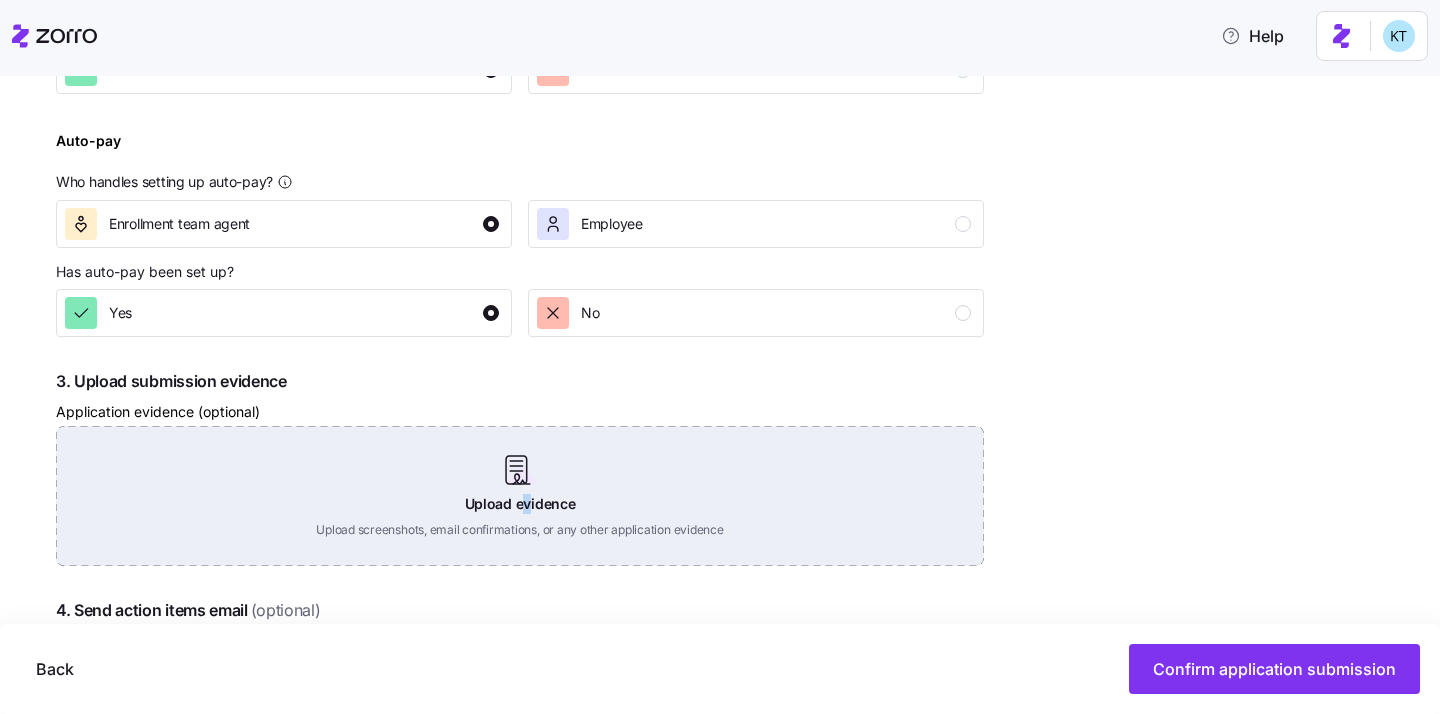 click on "Upload evidence Upload screenshots, email confirmations, or any other application evidence" at bounding box center [520, 496] 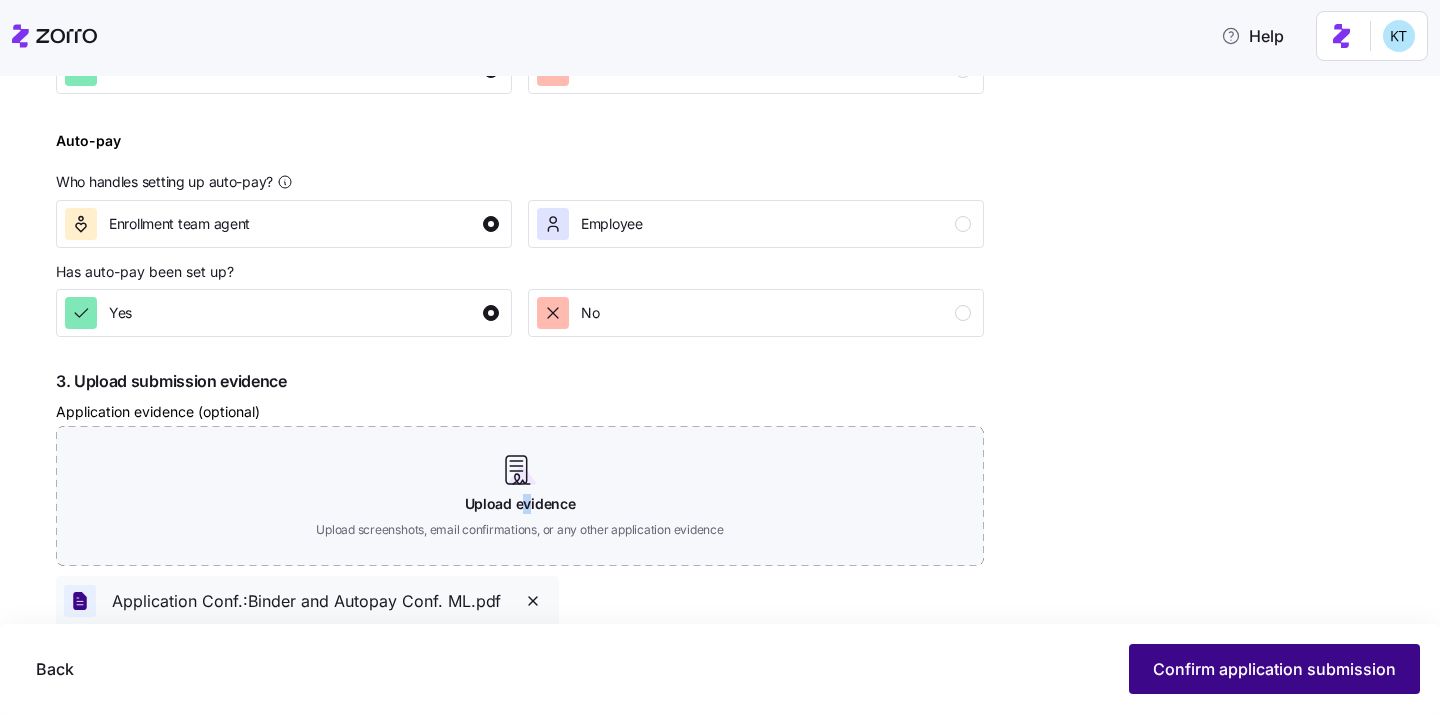 click on "Confirm application submission" at bounding box center (1274, 669) 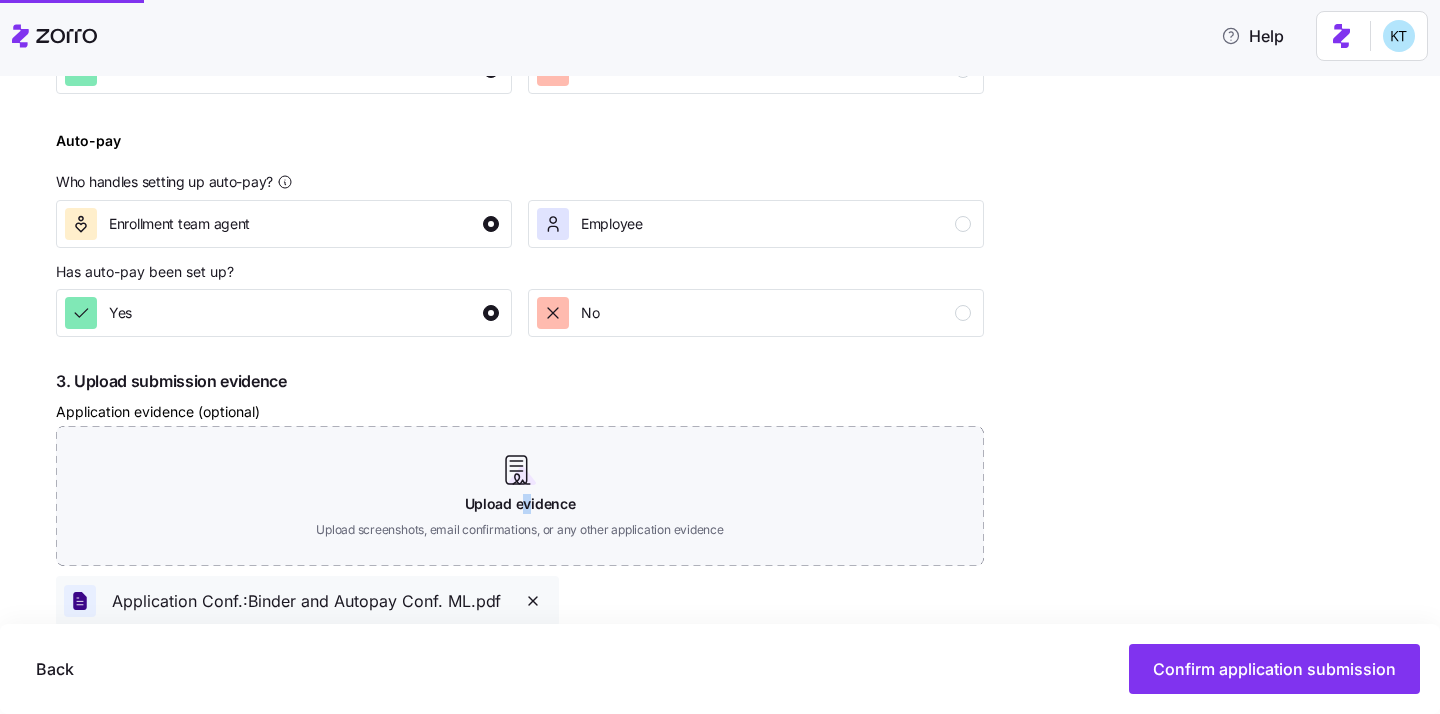 scroll, scrollTop: 850, scrollLeft: 0, axis: vertical 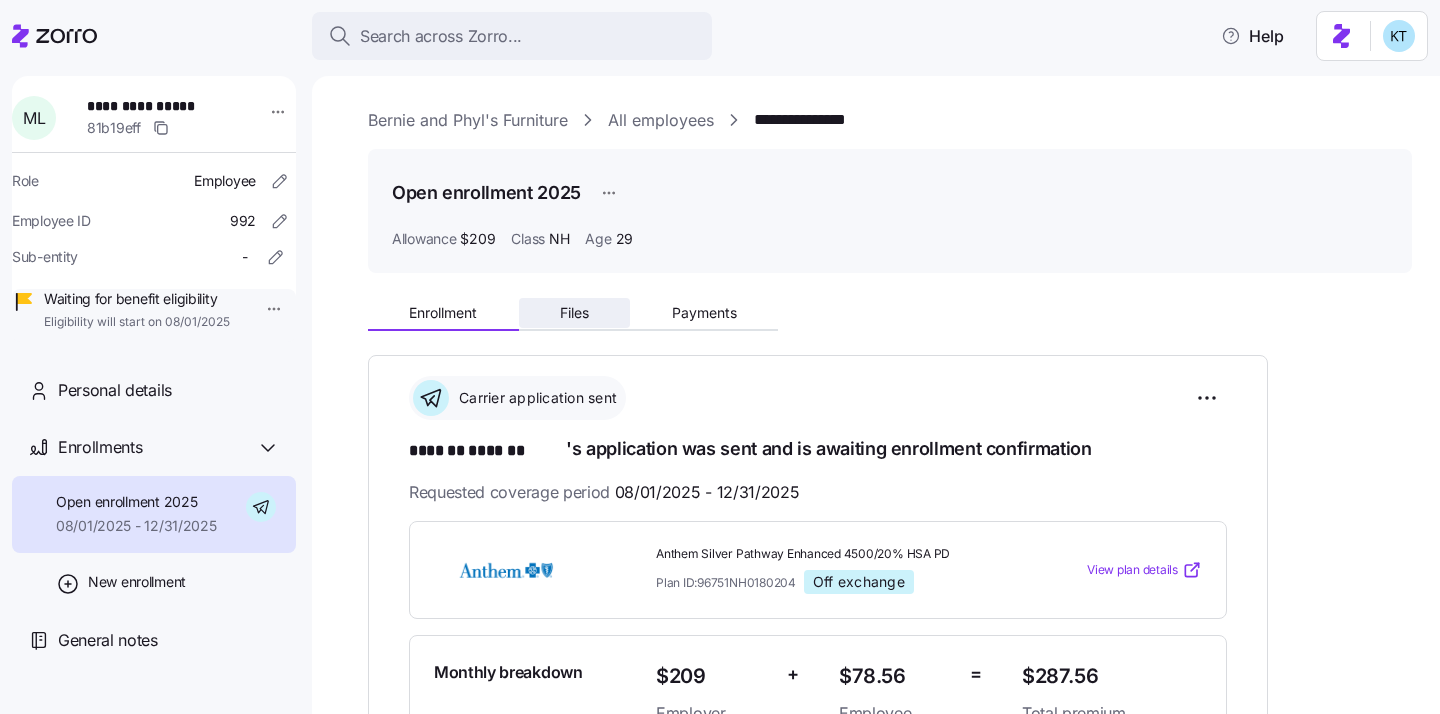 click on "Files" at bounding box center (575, 313) 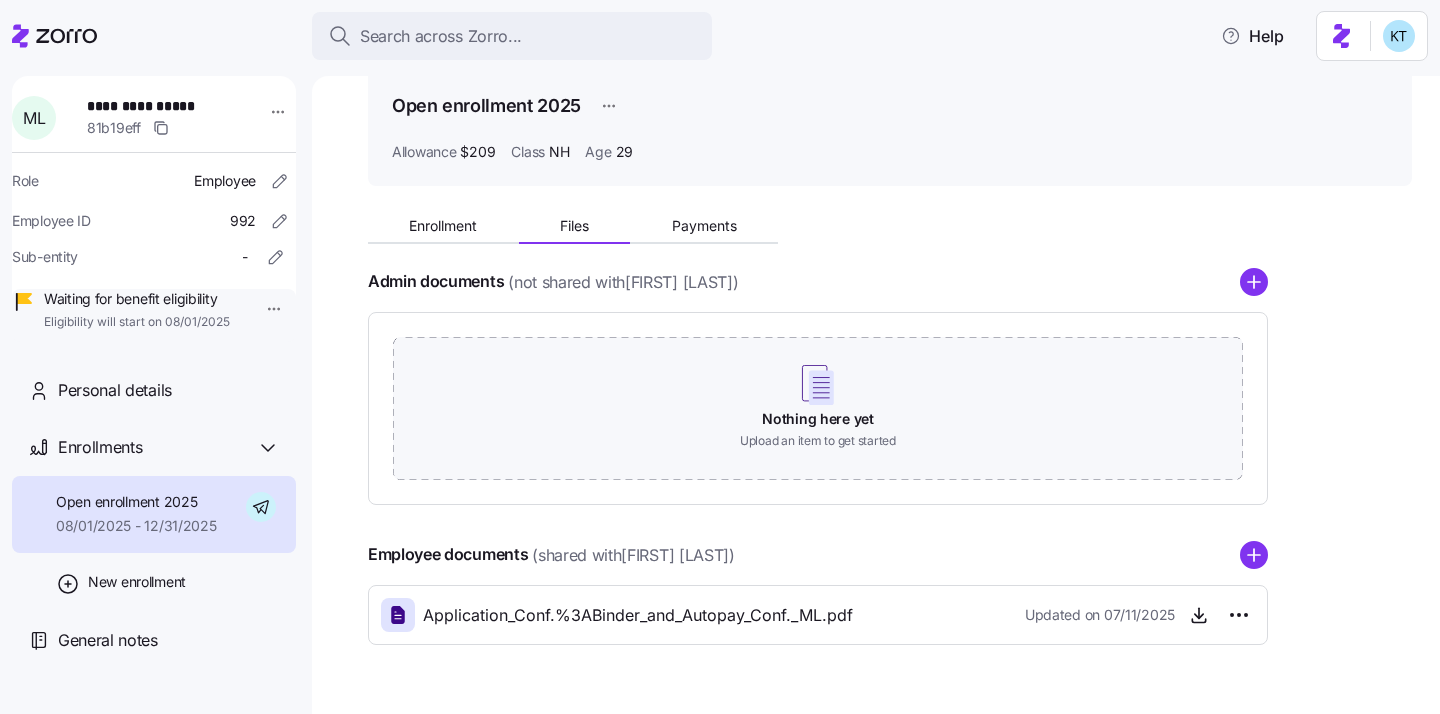scroll, scrollTop: 138, scrollLeft: 0, axis: vertical 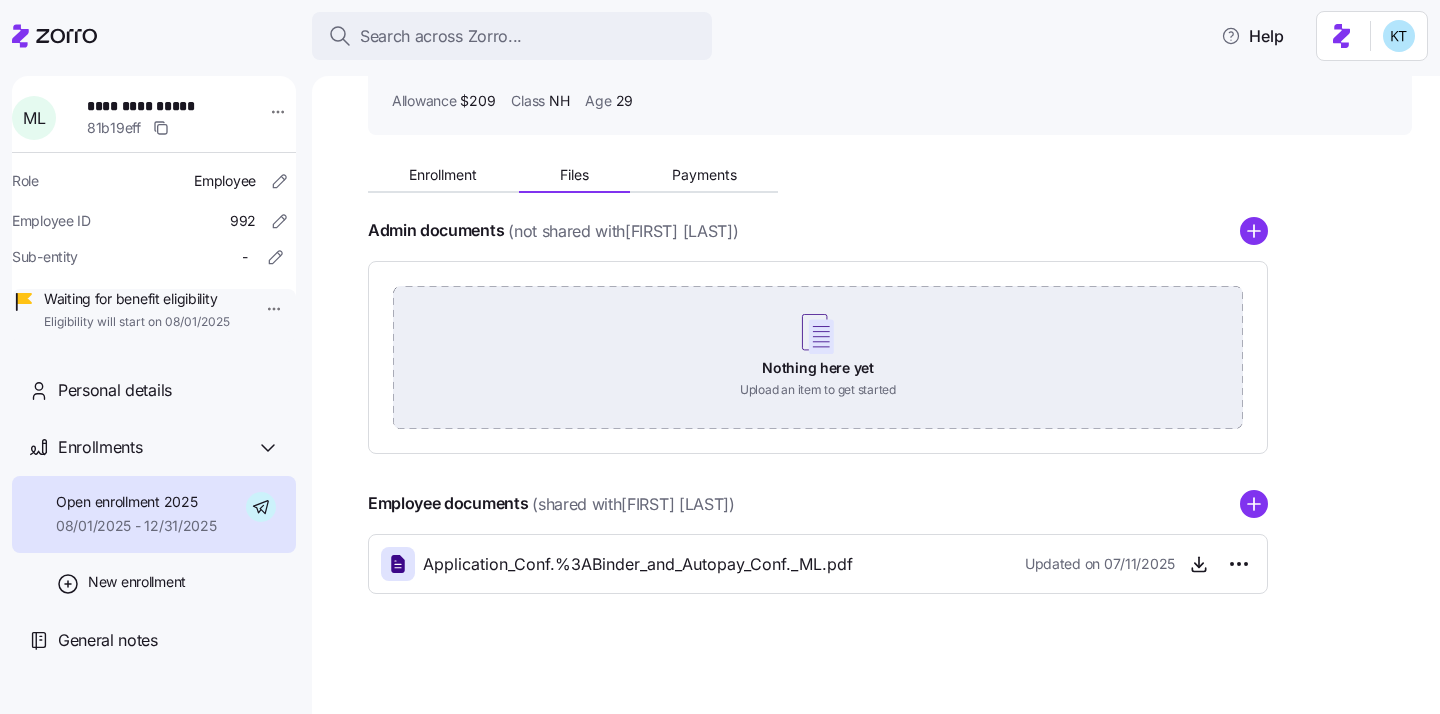 click on "Nothing here yet Upload an item to get started" at bounding box center (818, 356) 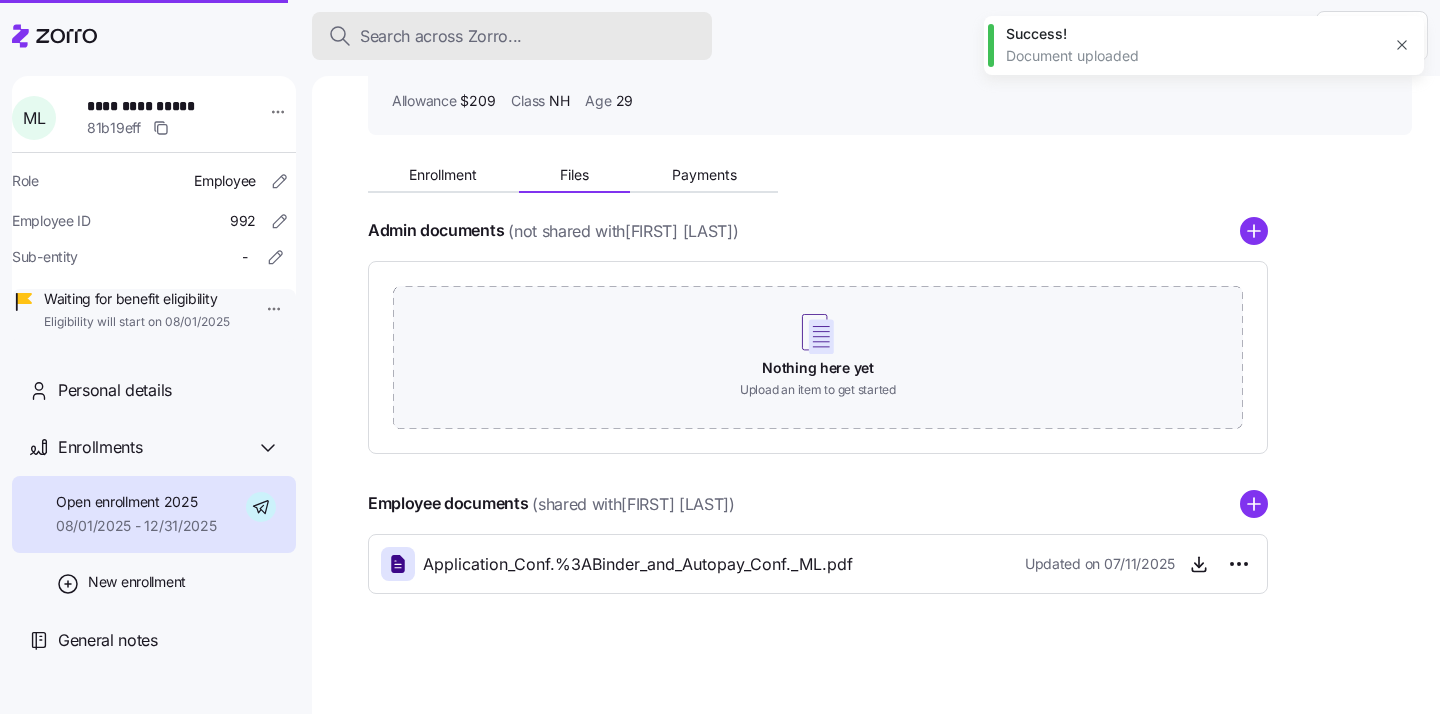 scroll, scrollTop: 5, scrollLeft: 0, axis: vertical 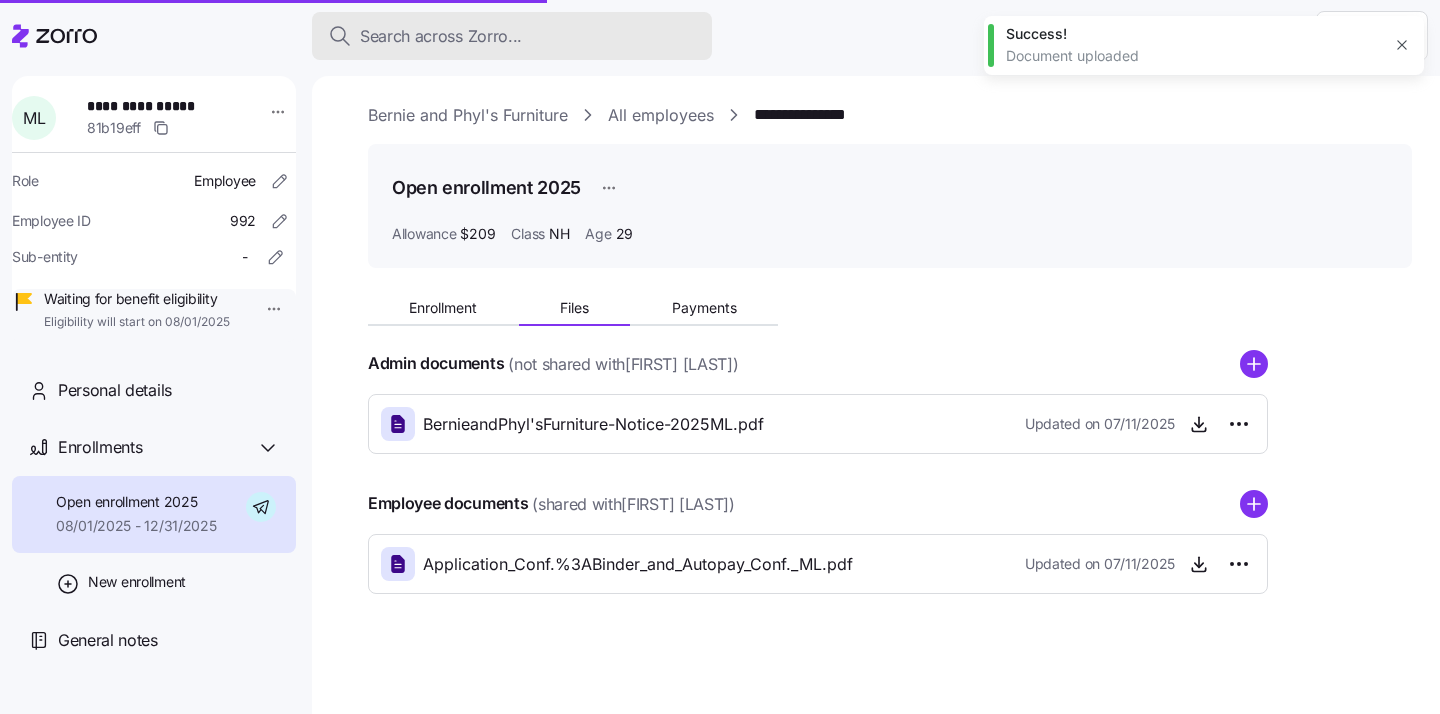 click on "Search across Zorro..." at bounding box center [441, 36] 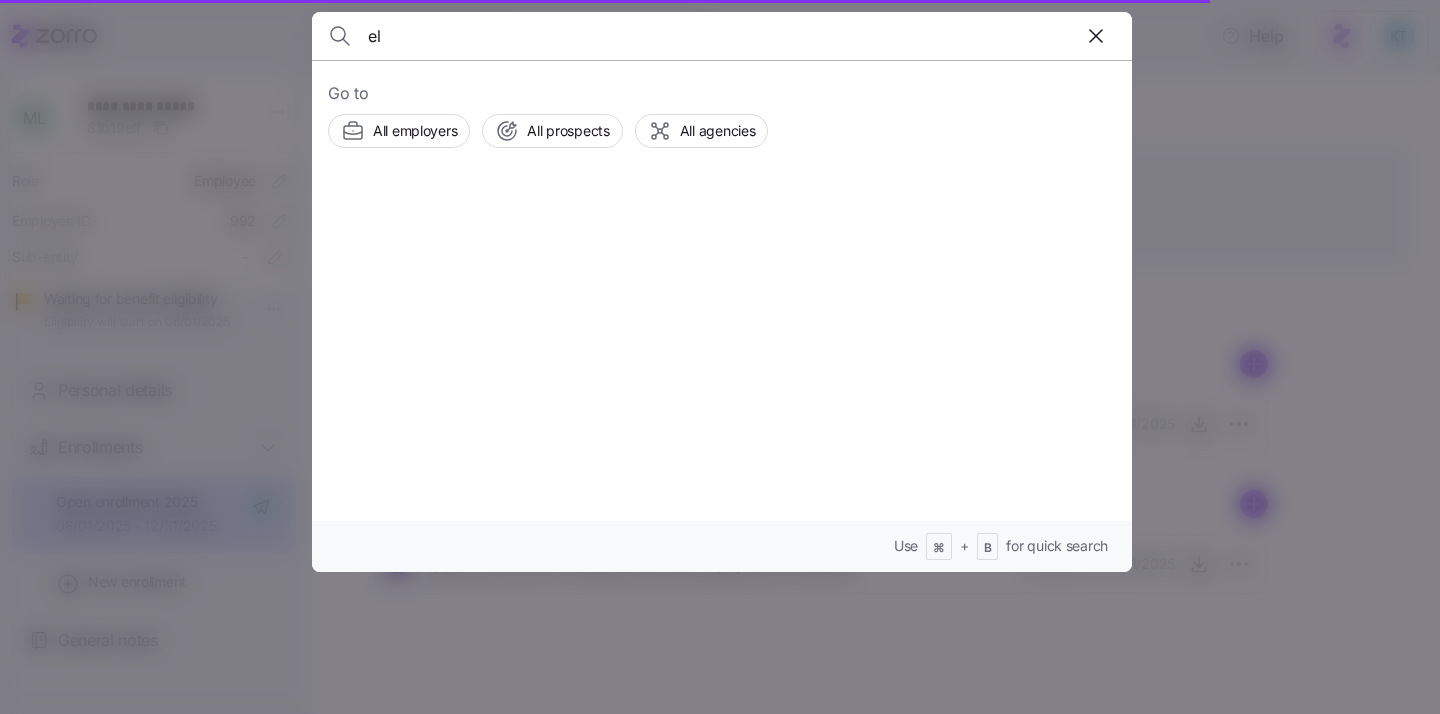 type on "e" 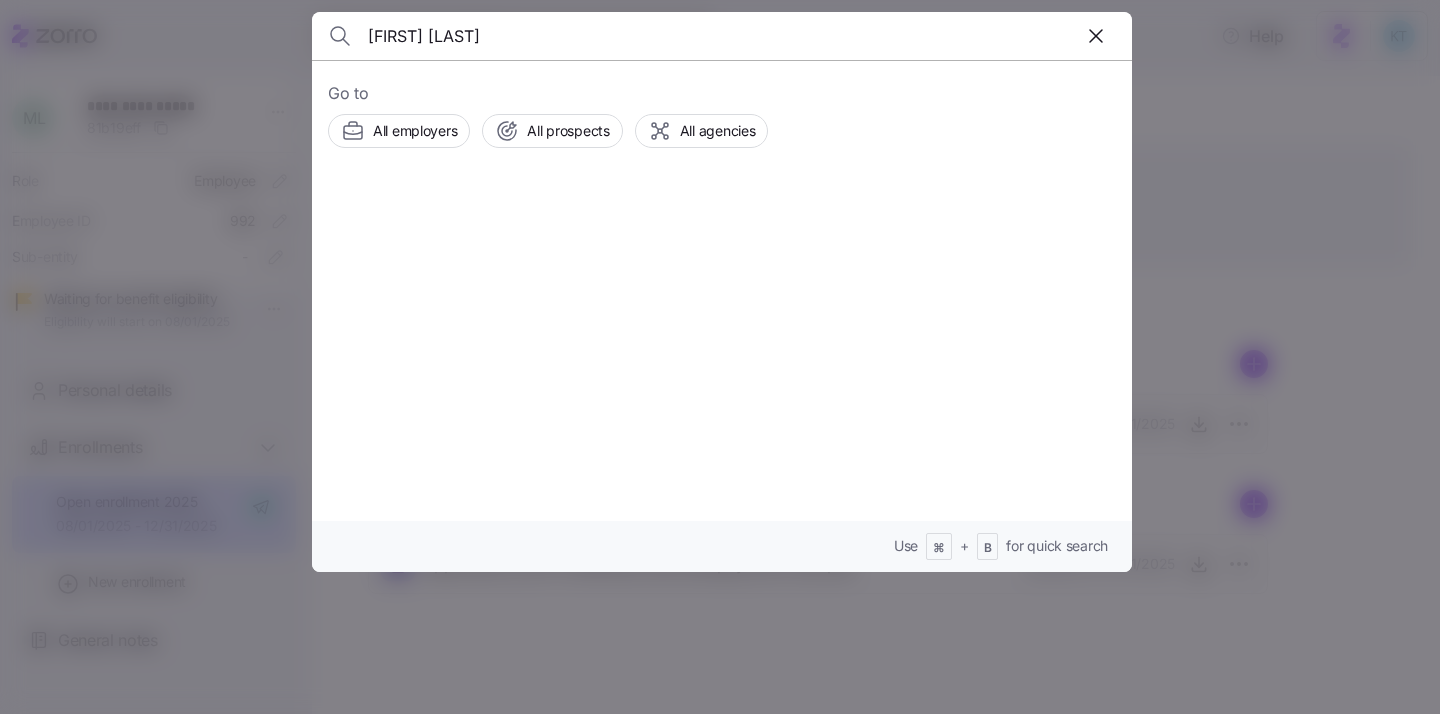 type on "rebecca lacefield" 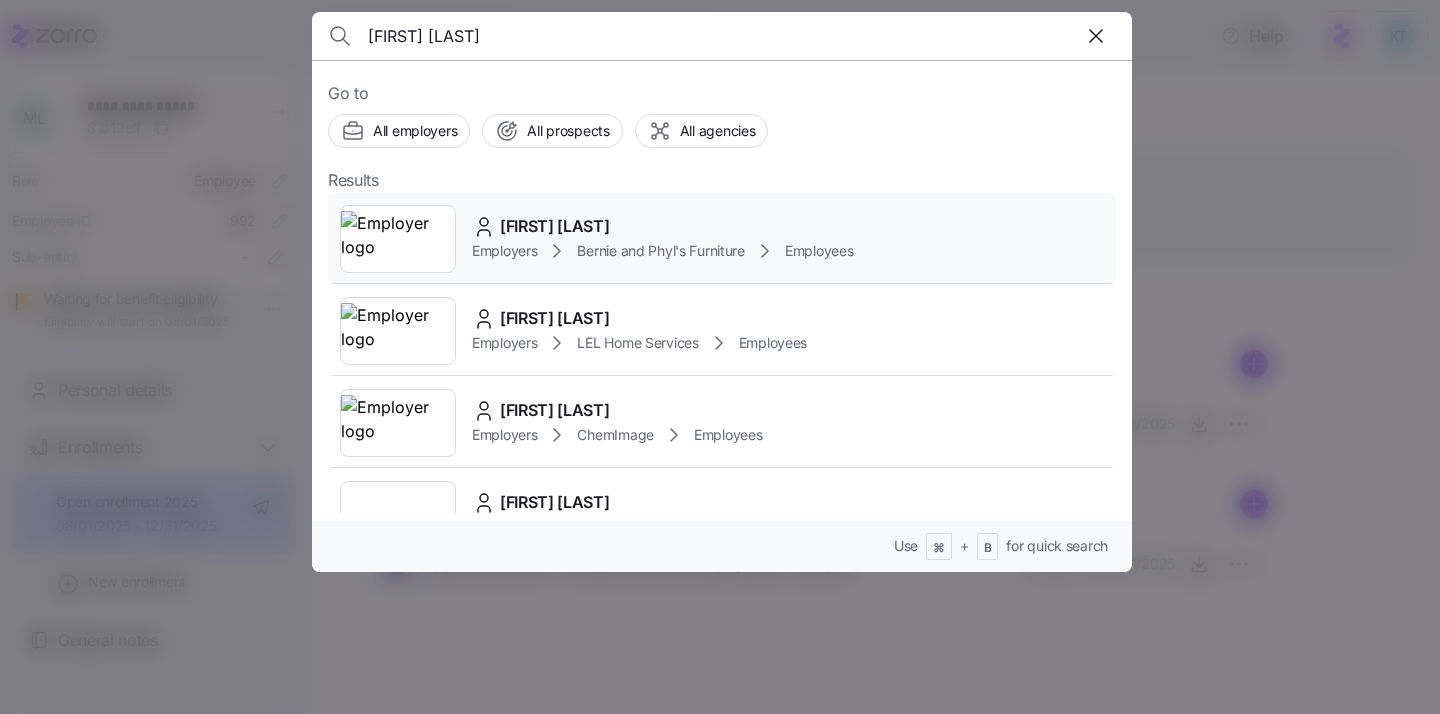click at bounding box center (398, 239) 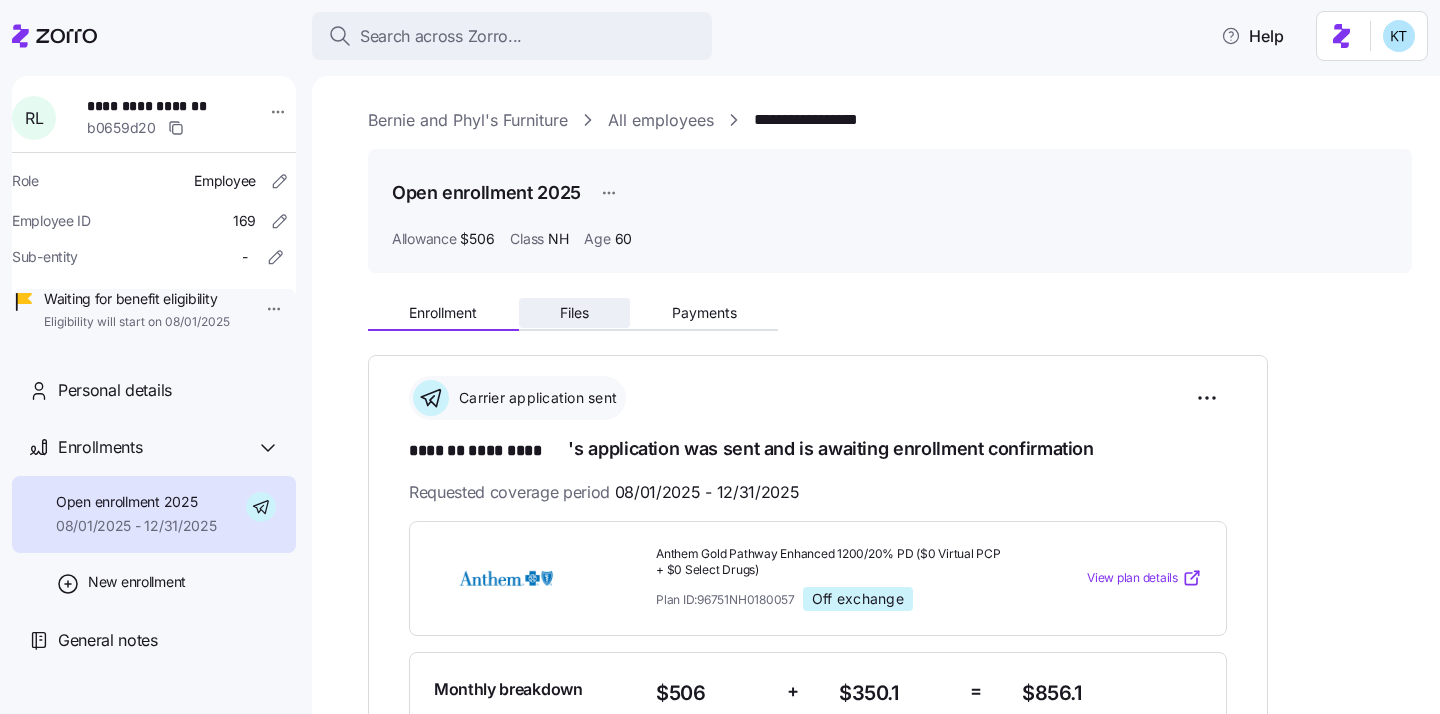 click on "Files" at bounding box center (574, 313) 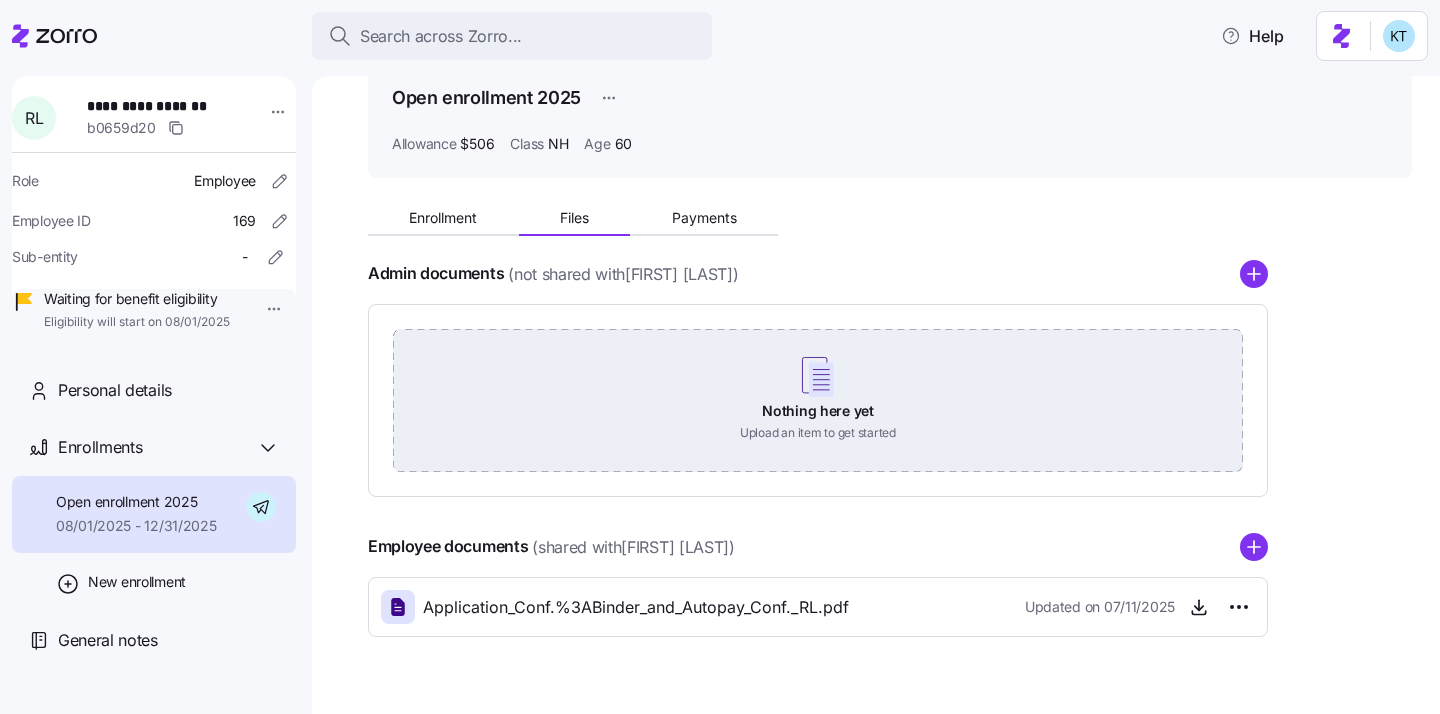 scroll, scrollTop: 138, scrollLeft: 0, axis: vertical 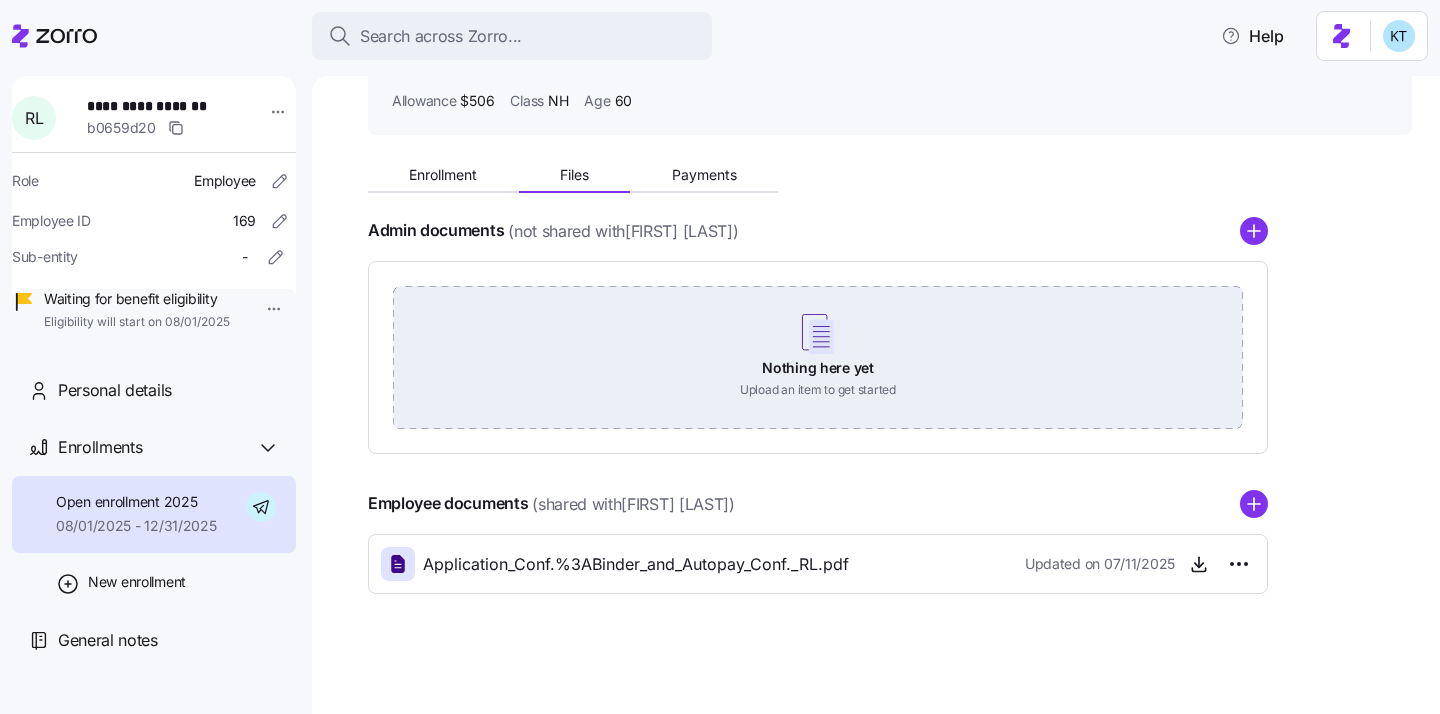 click on "Nothing here yet Upload an item to get started" at bounding box center [818, 356] 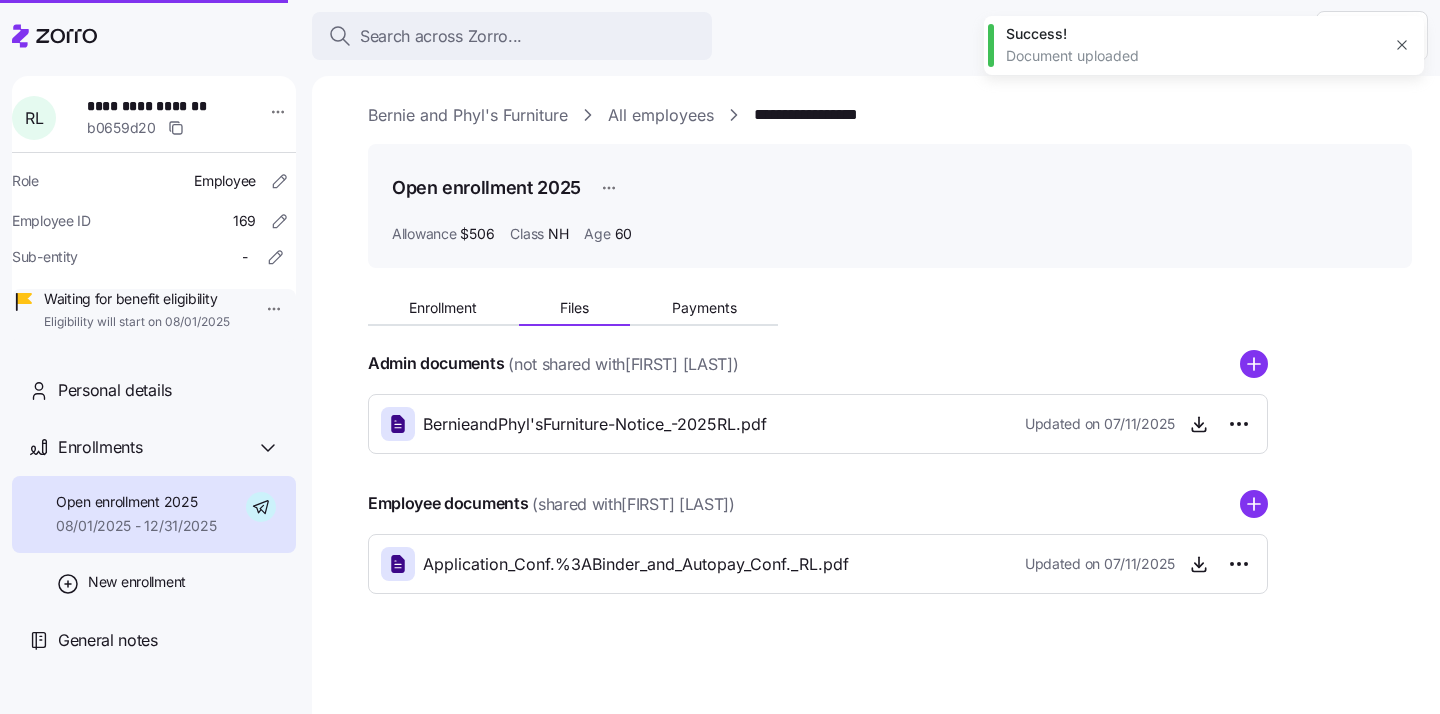 scroll, scrollTop: 5, scrollLeft: 0, axis: vertical 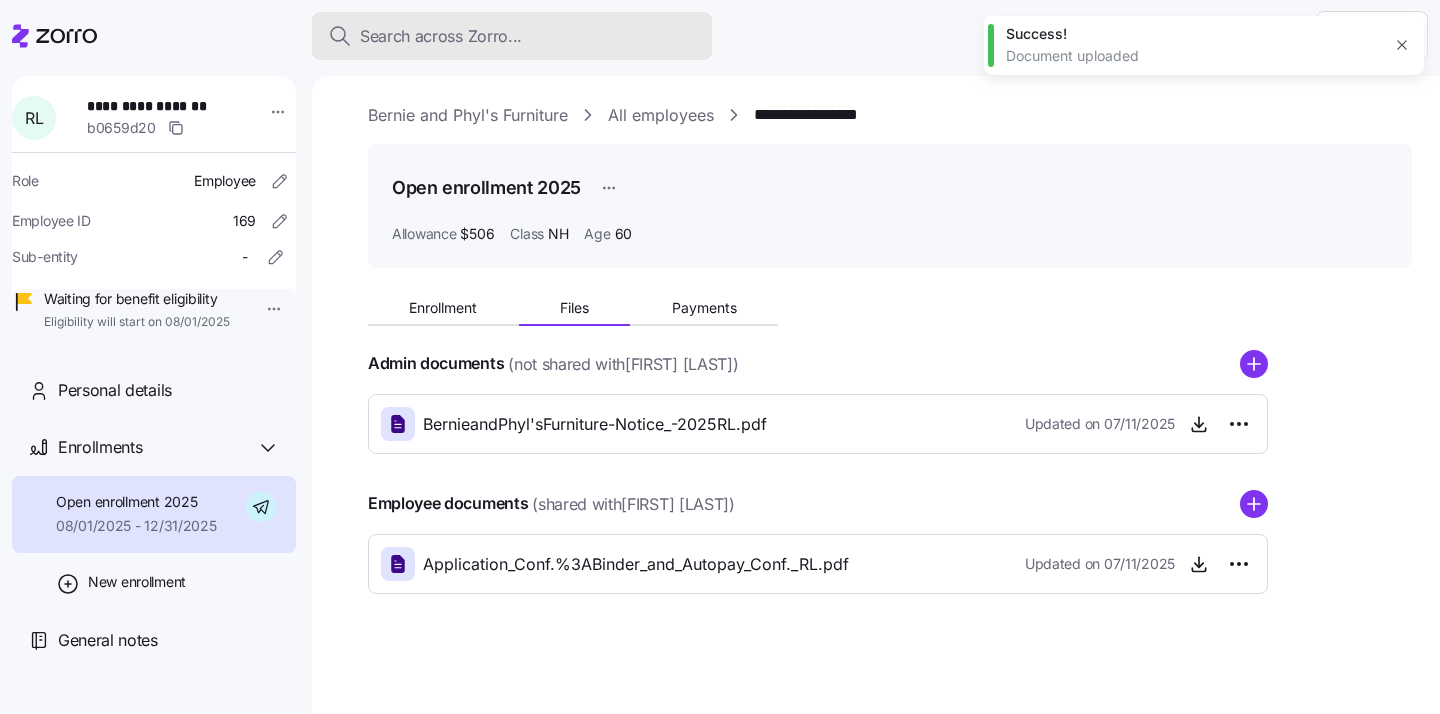 click on "Search across Zorro..." at bounding box center (512, 36) 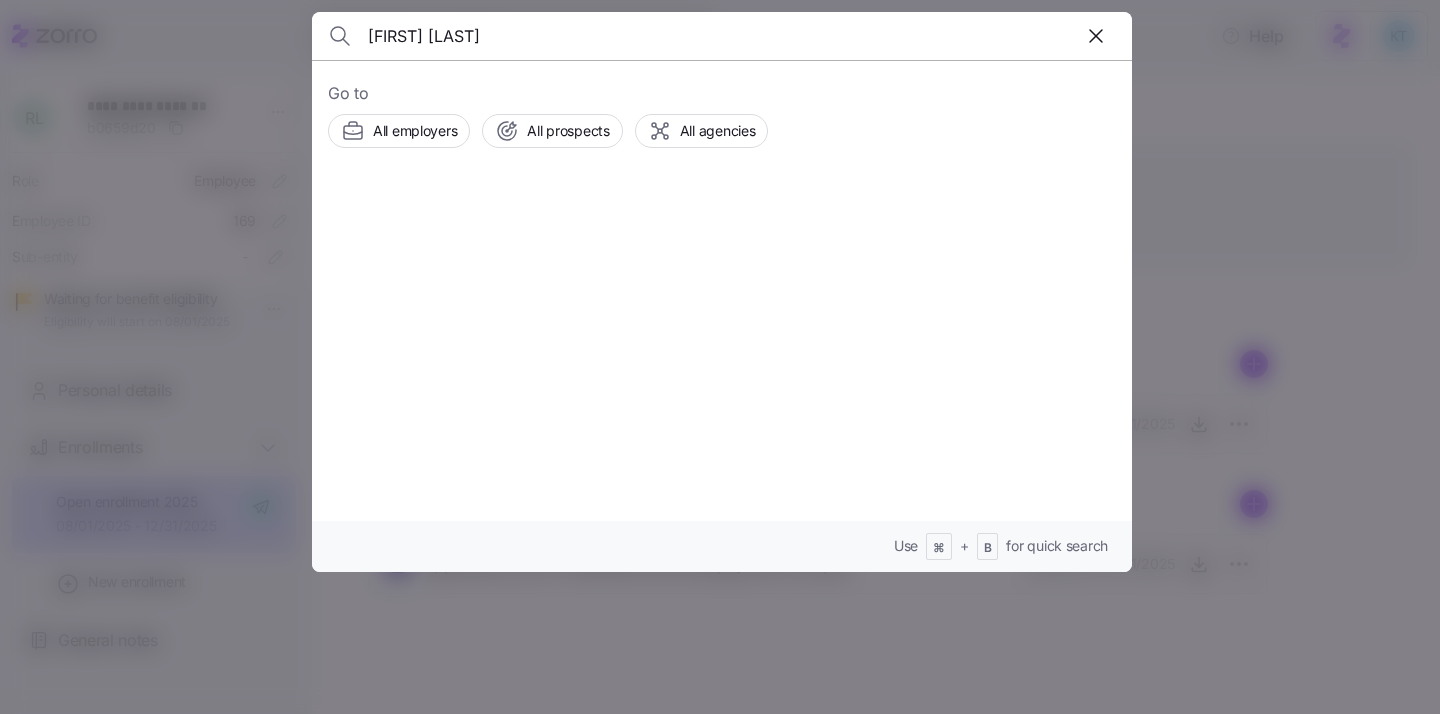 type on "elizabeth quinn" 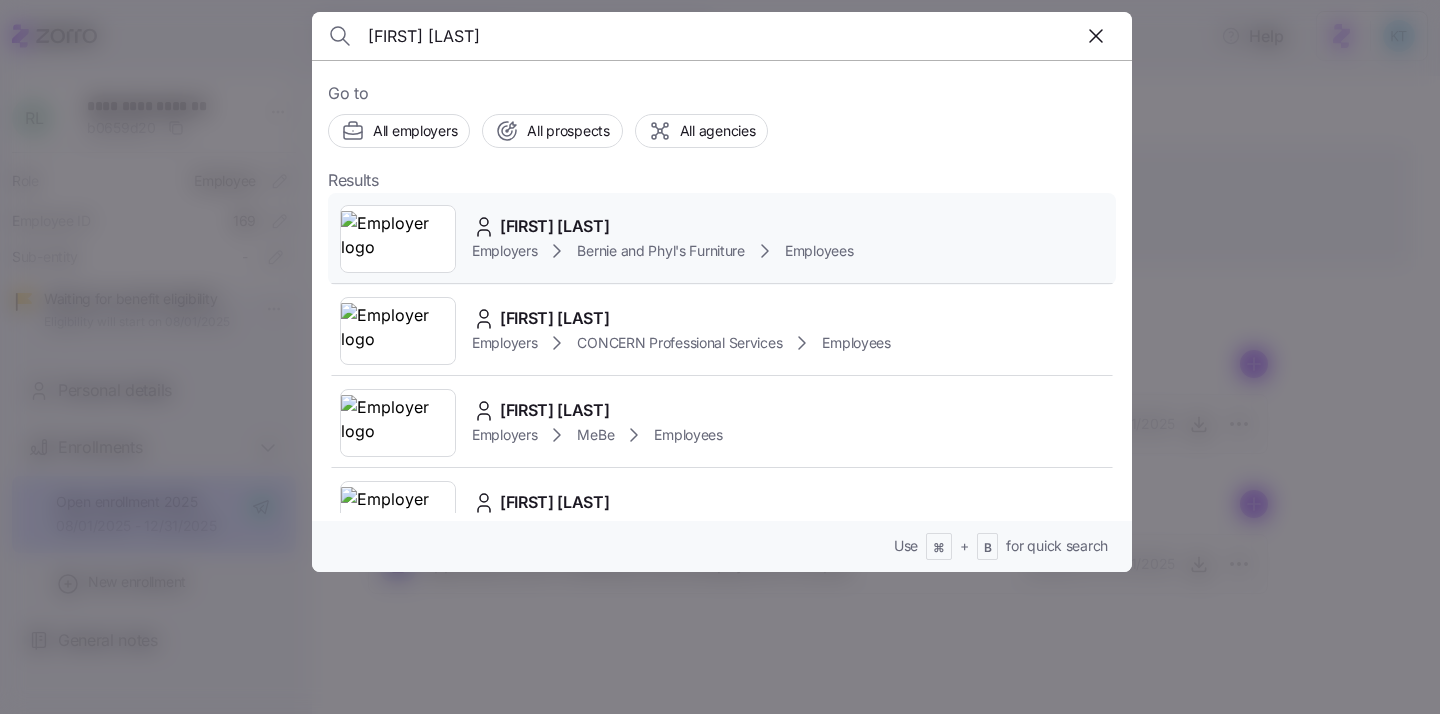click on "ELIZABETH QUINN" at bounding box center (555, 226) 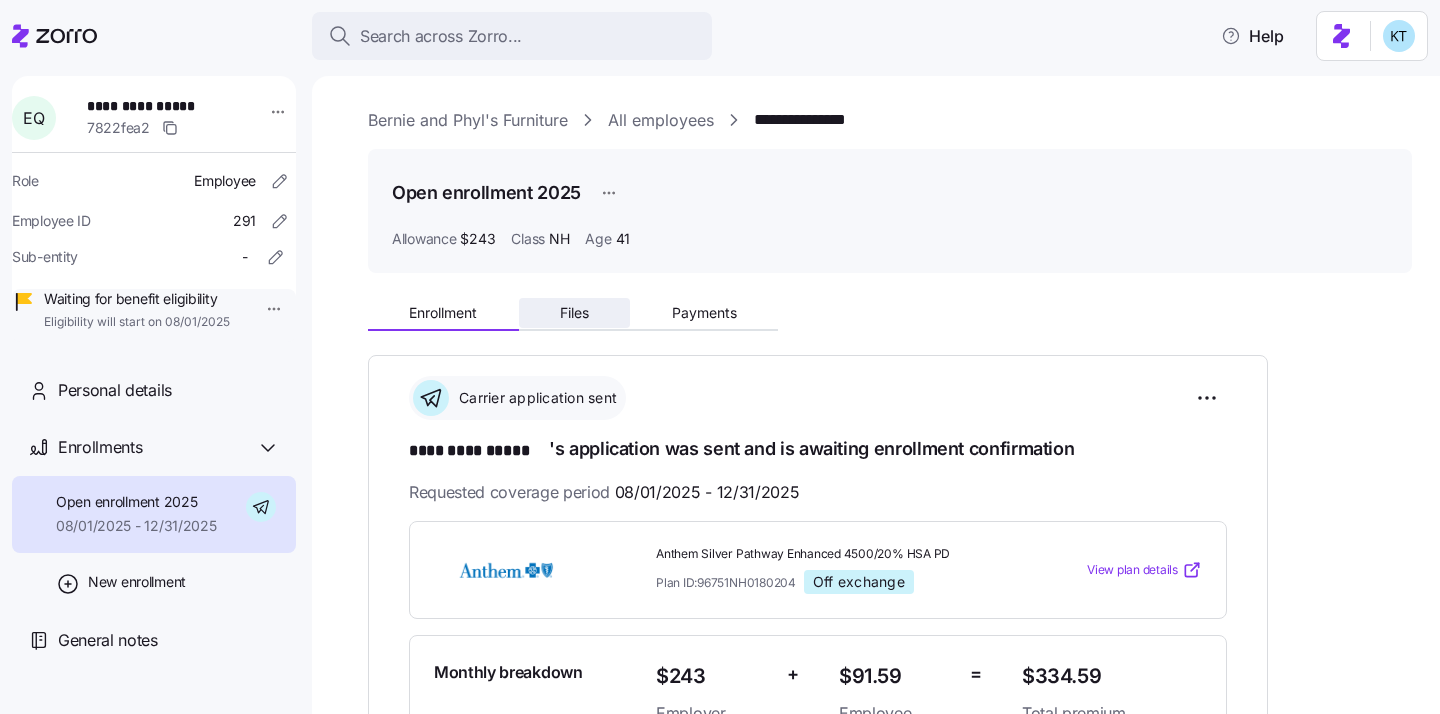 click on "Files" at bounding box center [574, 313] 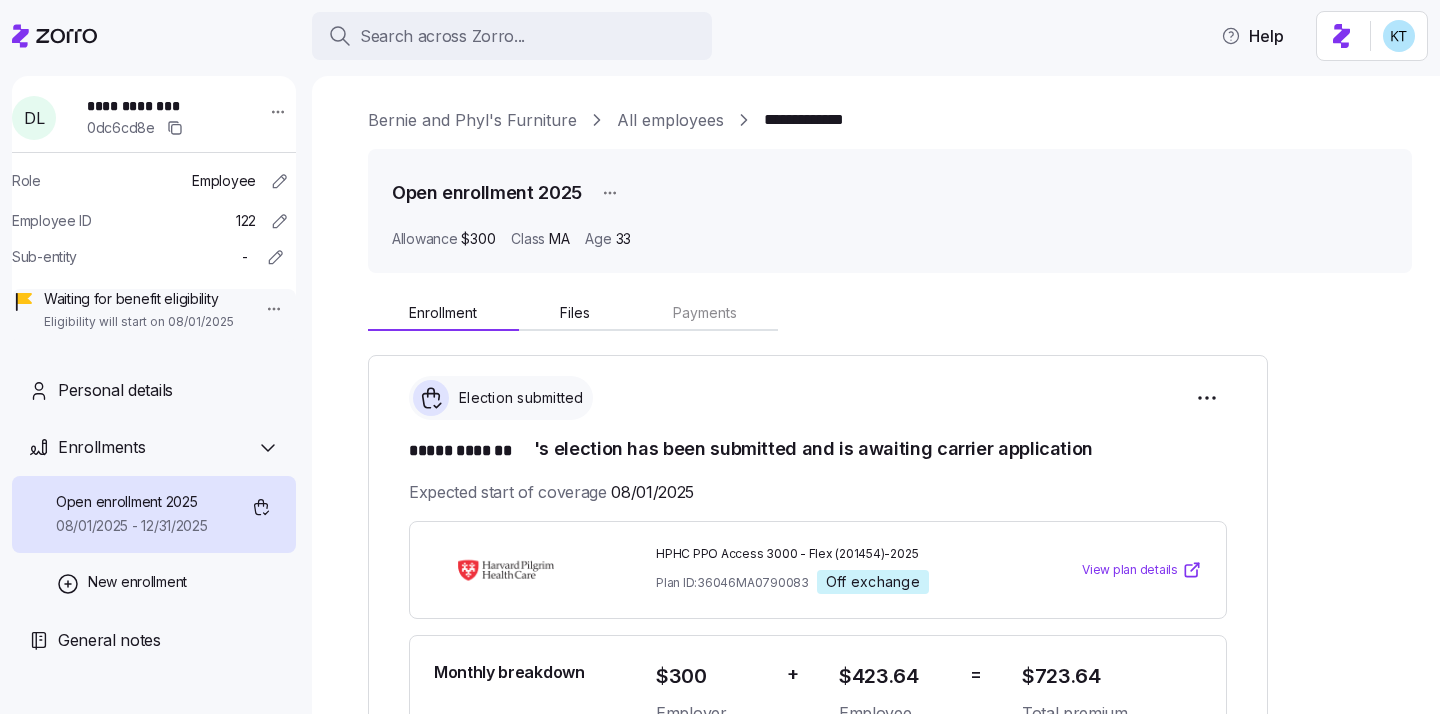 scroll, scrollTop: 0, scrollLeft: 0, axis: both 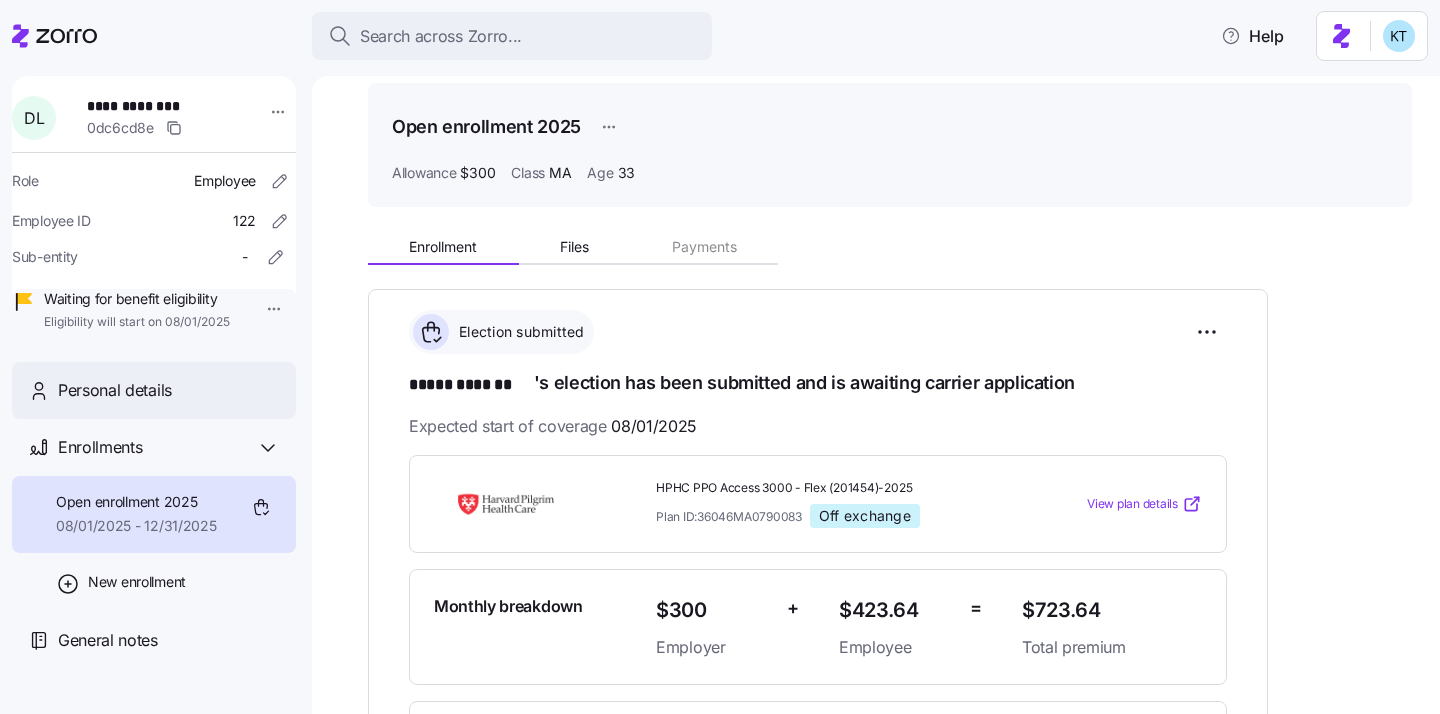 click on "Personal details" at bounding box center [169, 390] 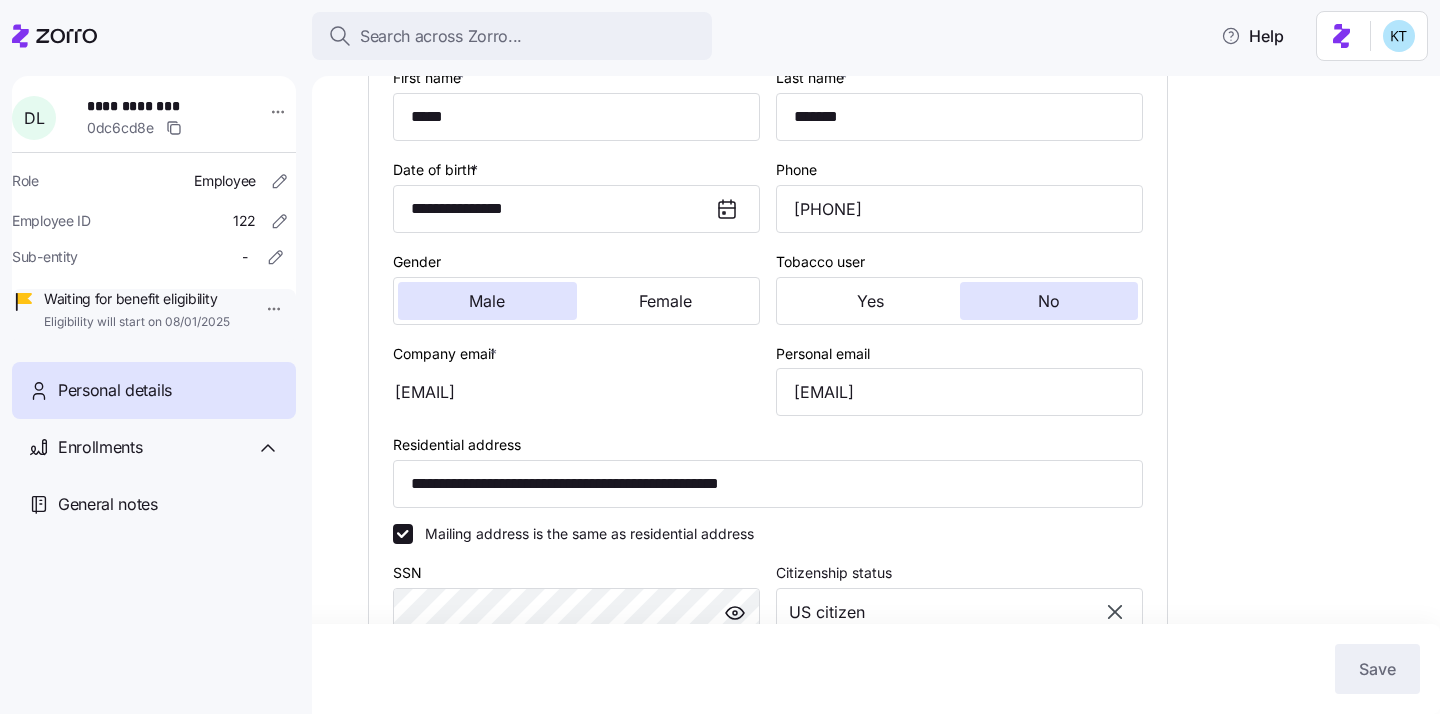 type on "MA" 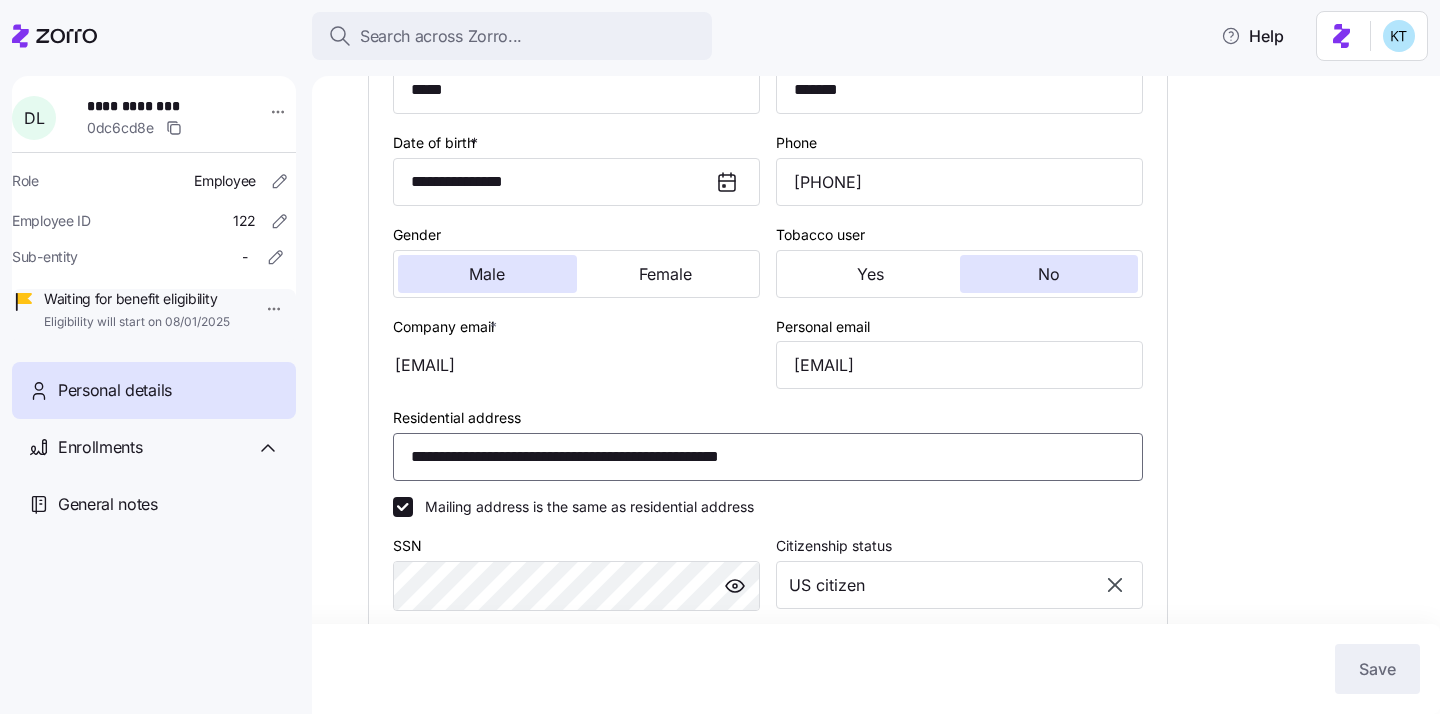 click on "**********" at bounding box center [768, 457] 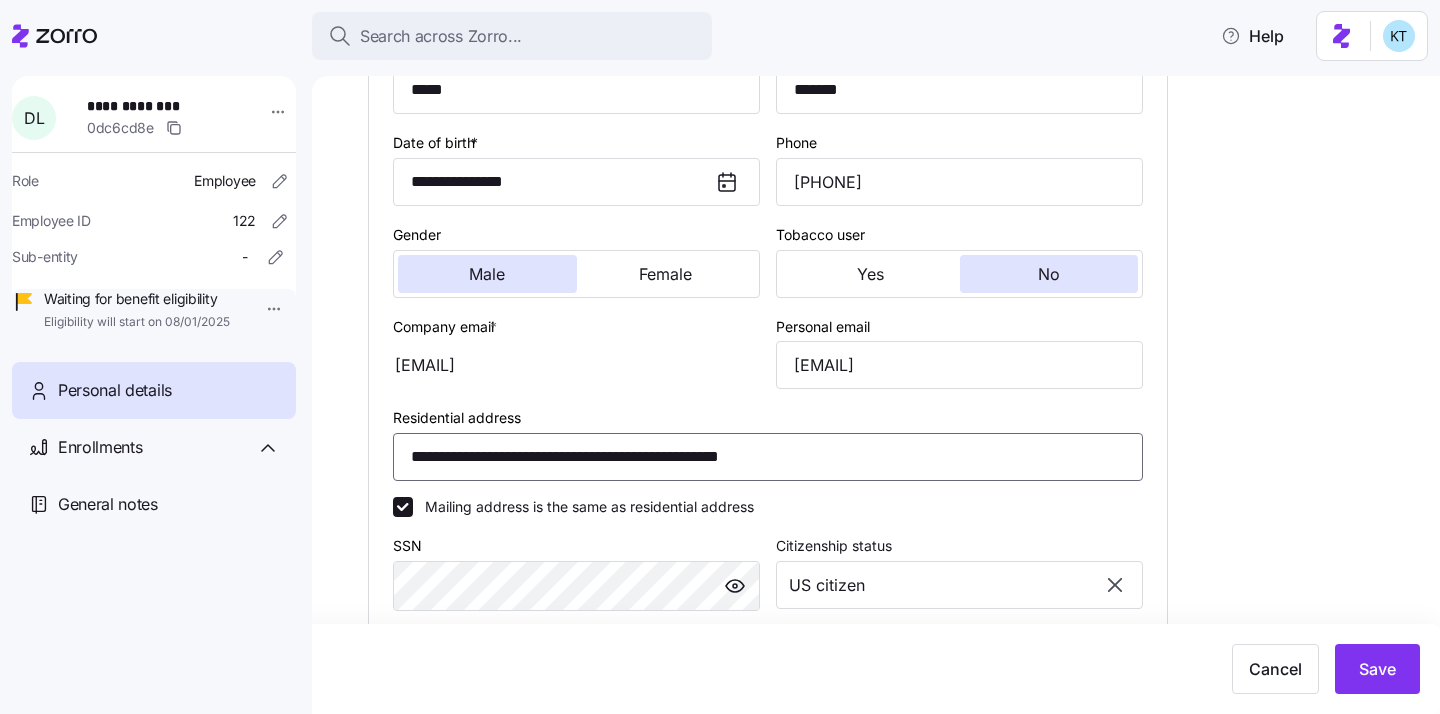 drag, startPoint x: 609, startPoint y: 477, endPoint x: 398, endPoint y: 482, distance: 211.05923 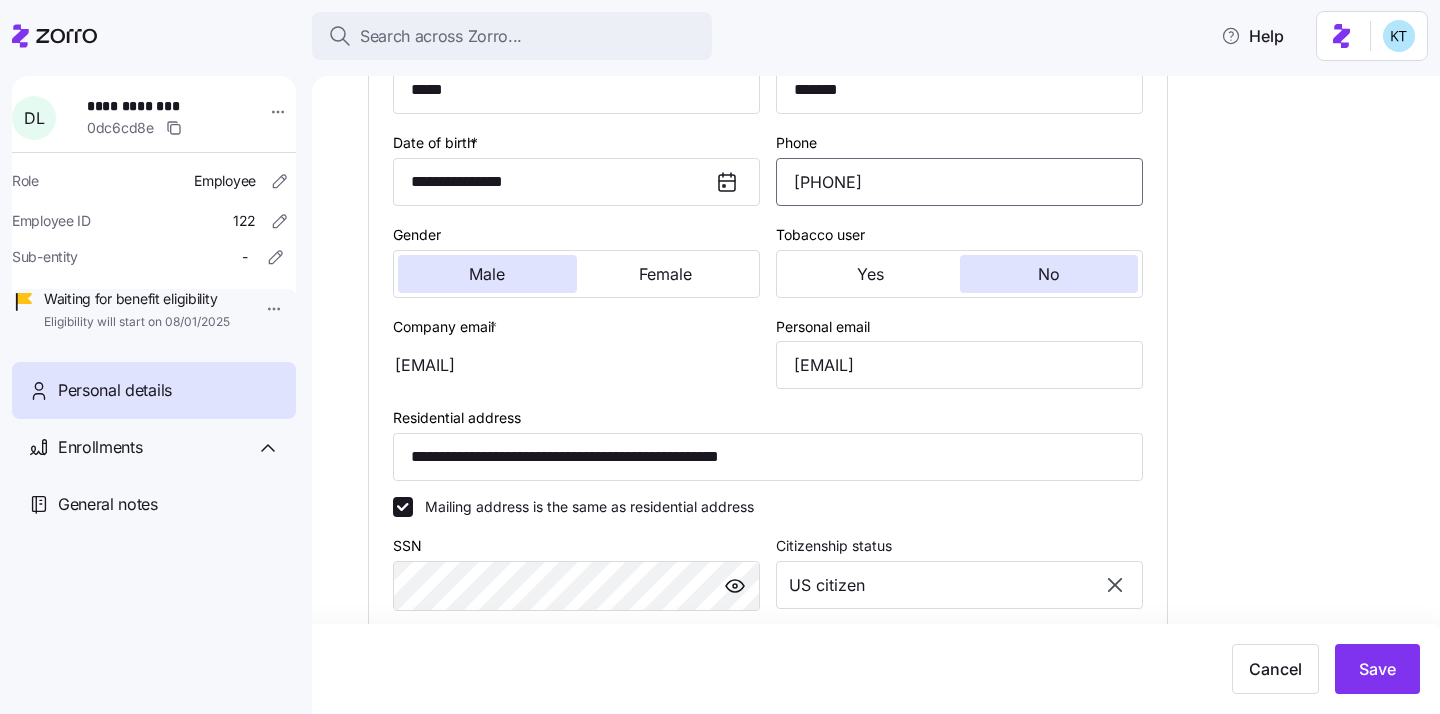 click on "[PHONE]" at bounding box center [959, 182] 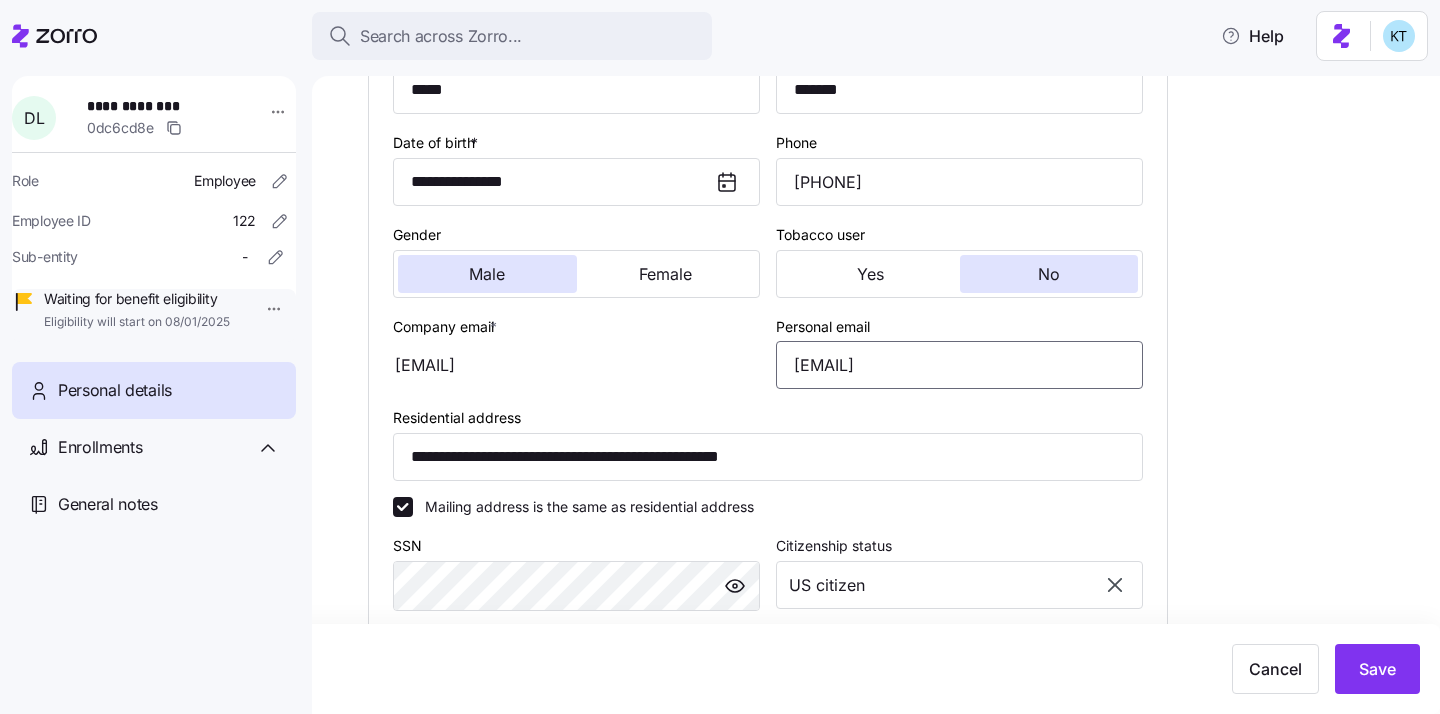 click on "[EMAIL]" at bounding box center [959, 365] 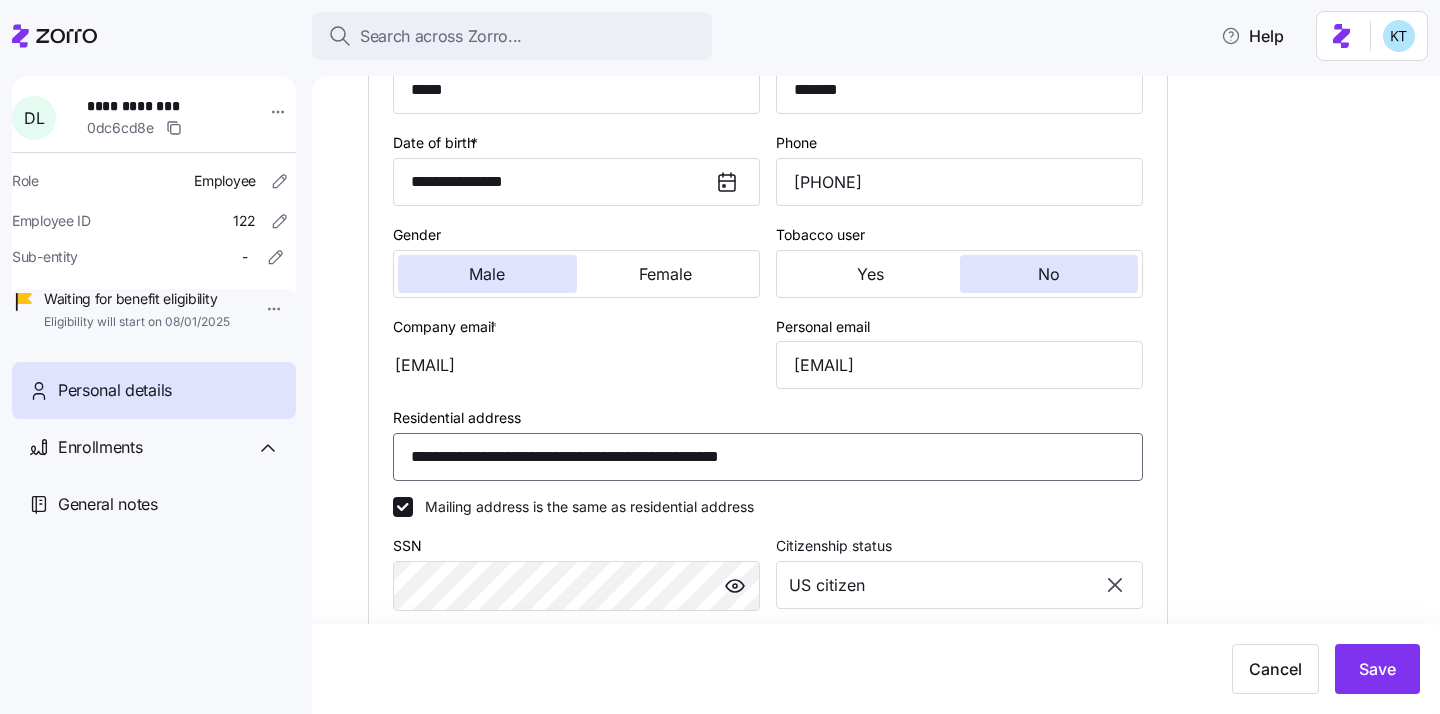 click on "**********" at bounding box center (768, 457) 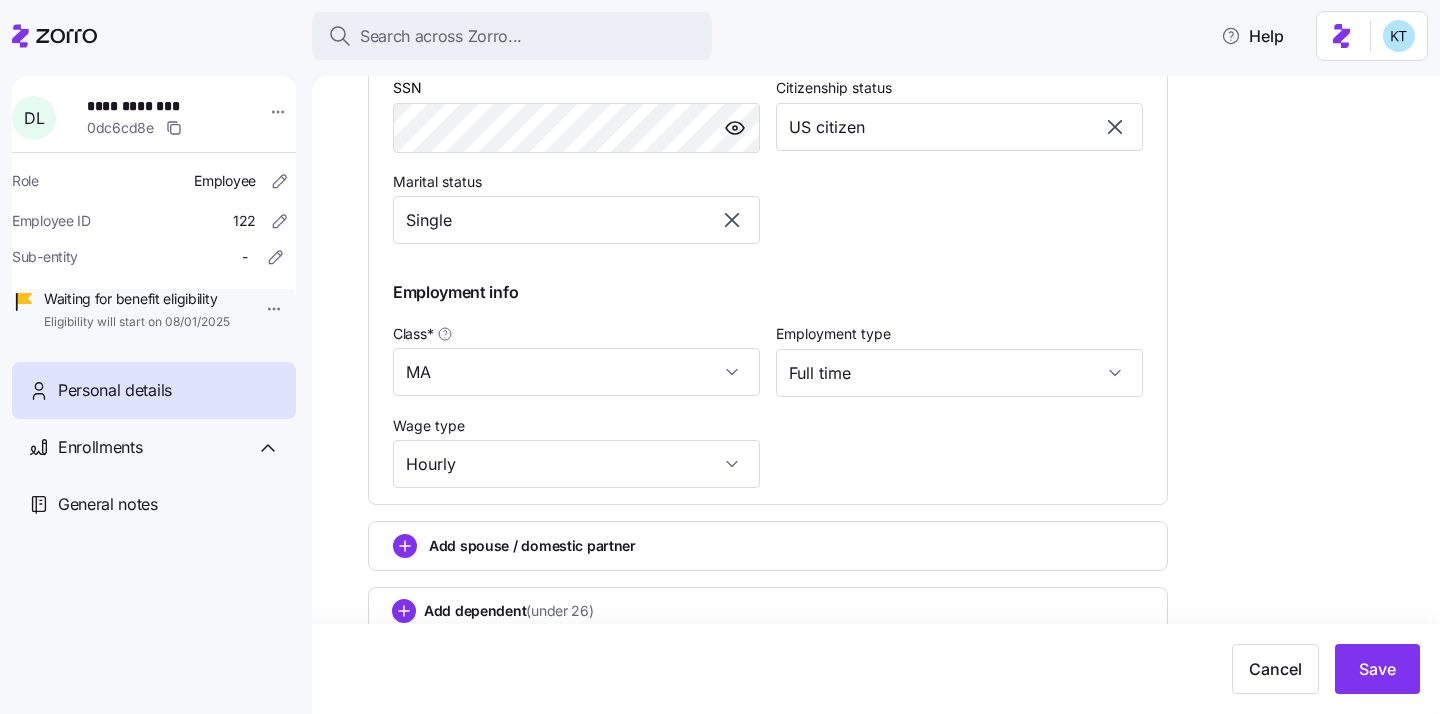 scroll, scrollTop: 859, scrollLeft: 0, axis: vertical 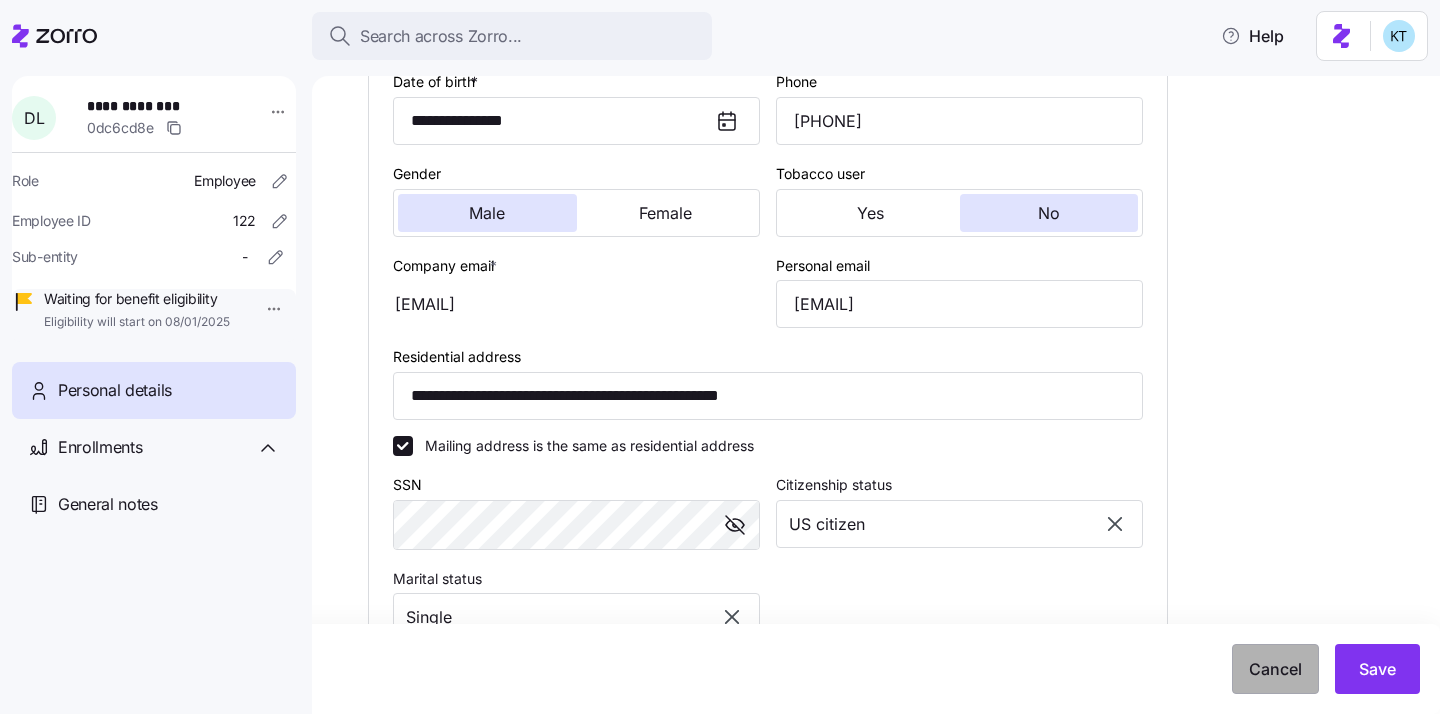 click on "Cancel" at bounding box center [1275, 669] 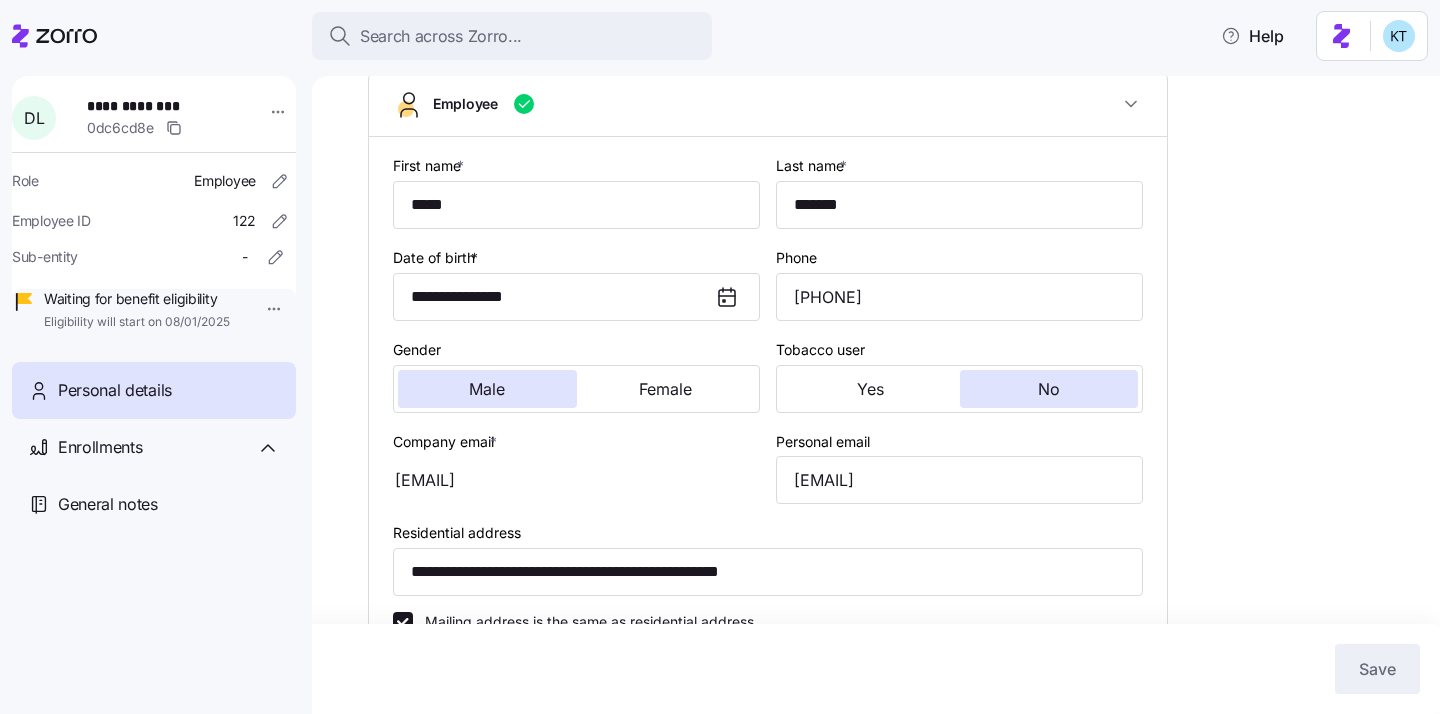 scroll, scrollTop: 0, scrollLeft: 0, axis: both 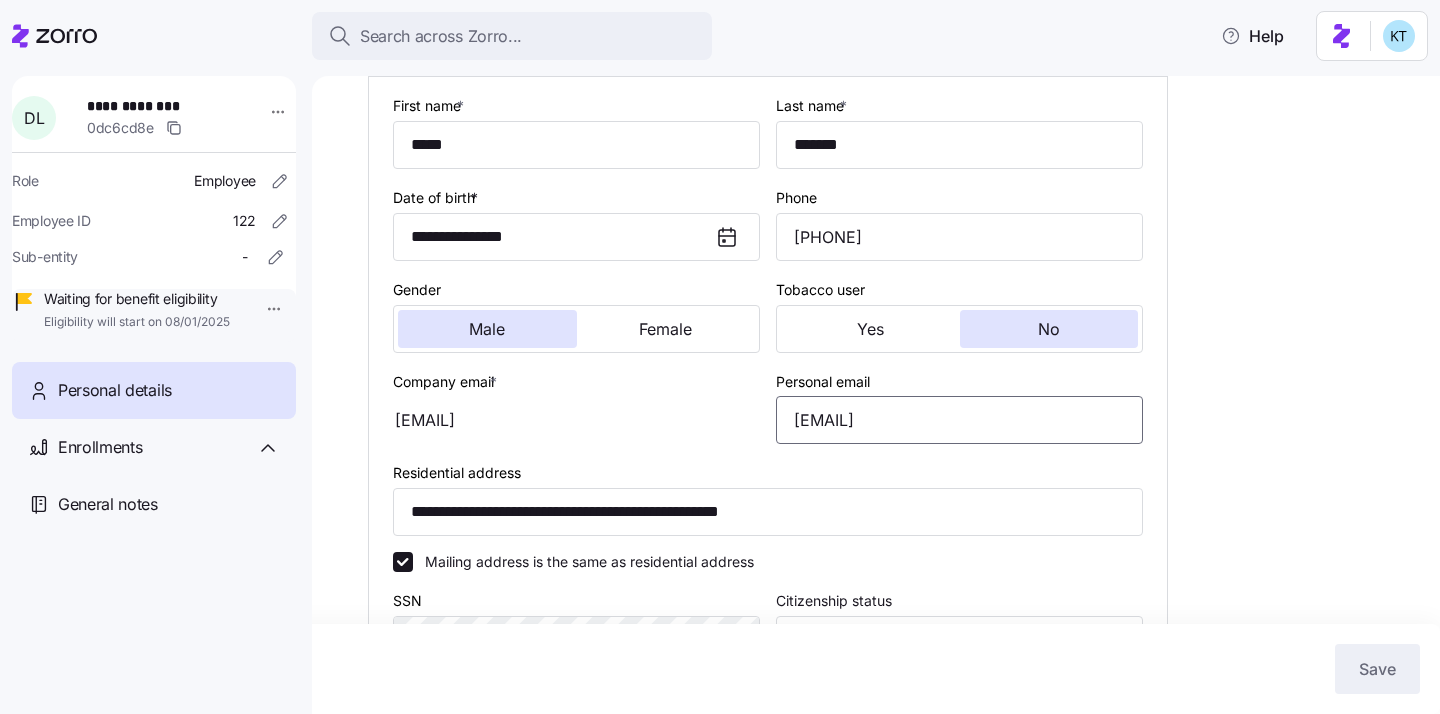 click on "[EMAIL]" at bounding box center [959, 420] 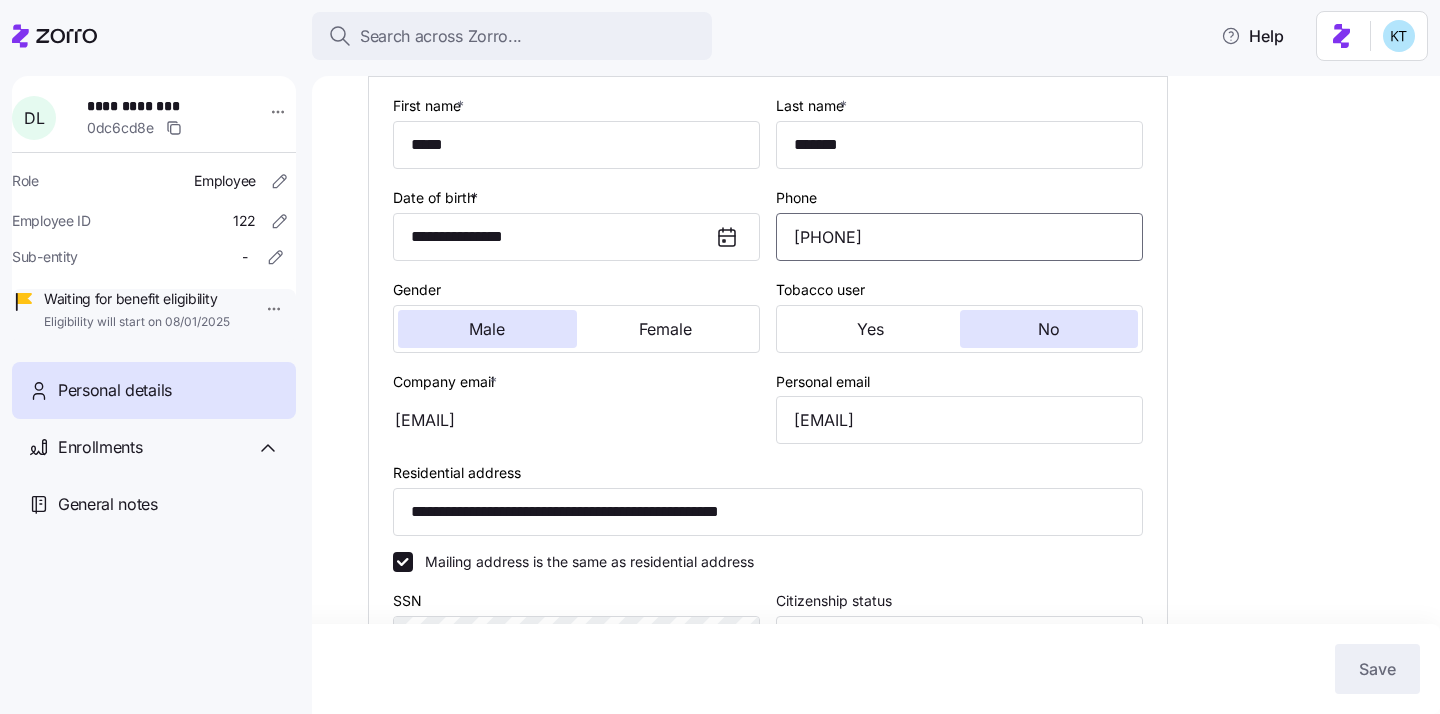 click on "[PHONE]" at bounding box center [959, 237] 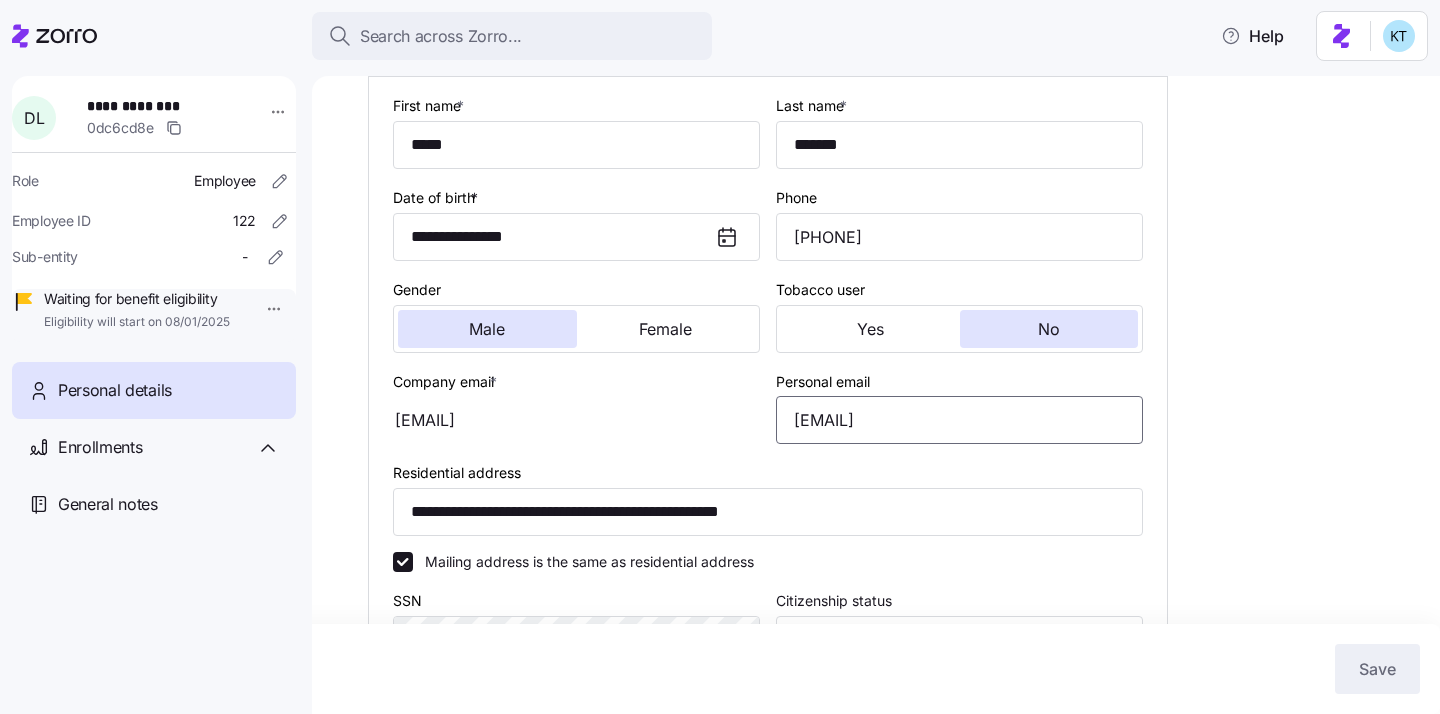 click on "[EMAIL]" at bounding box center [959, 420] 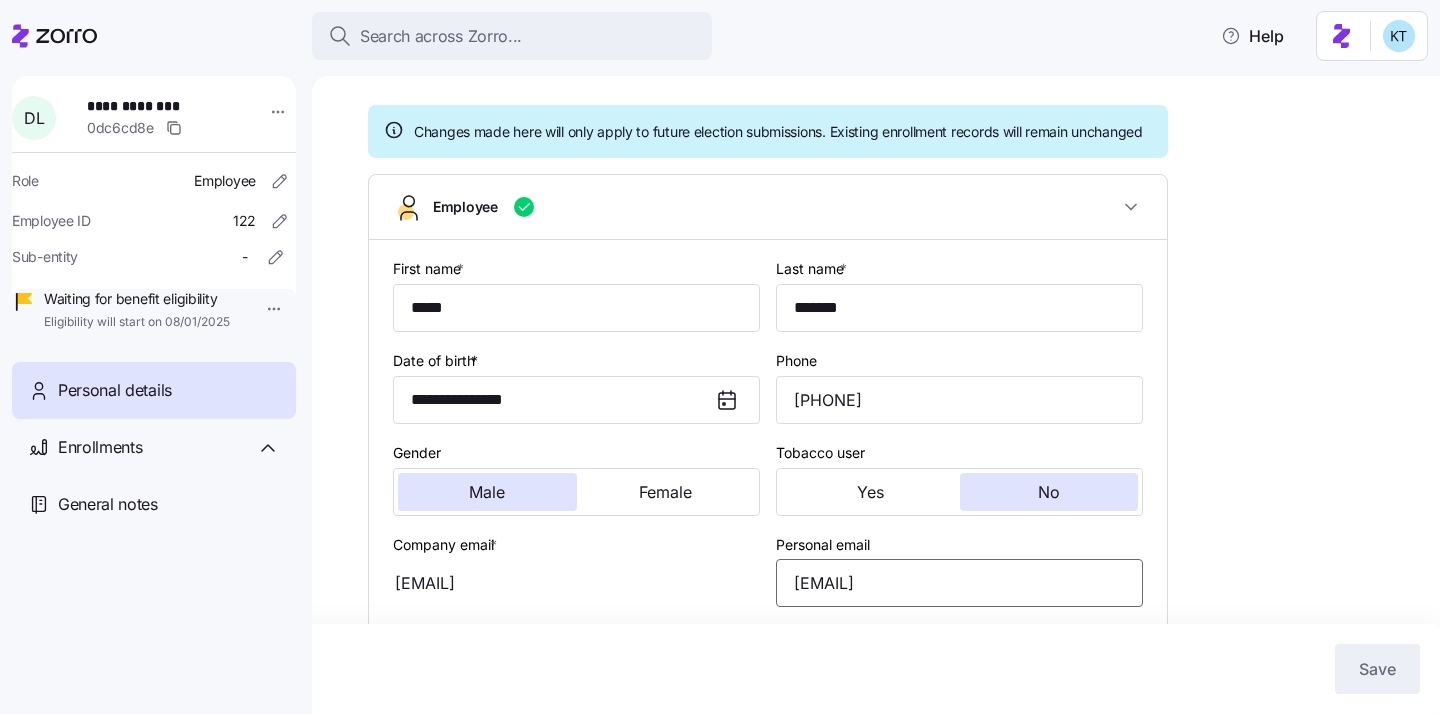 scroll, scrollTop: 0, scrollLeft: 0, axis: both 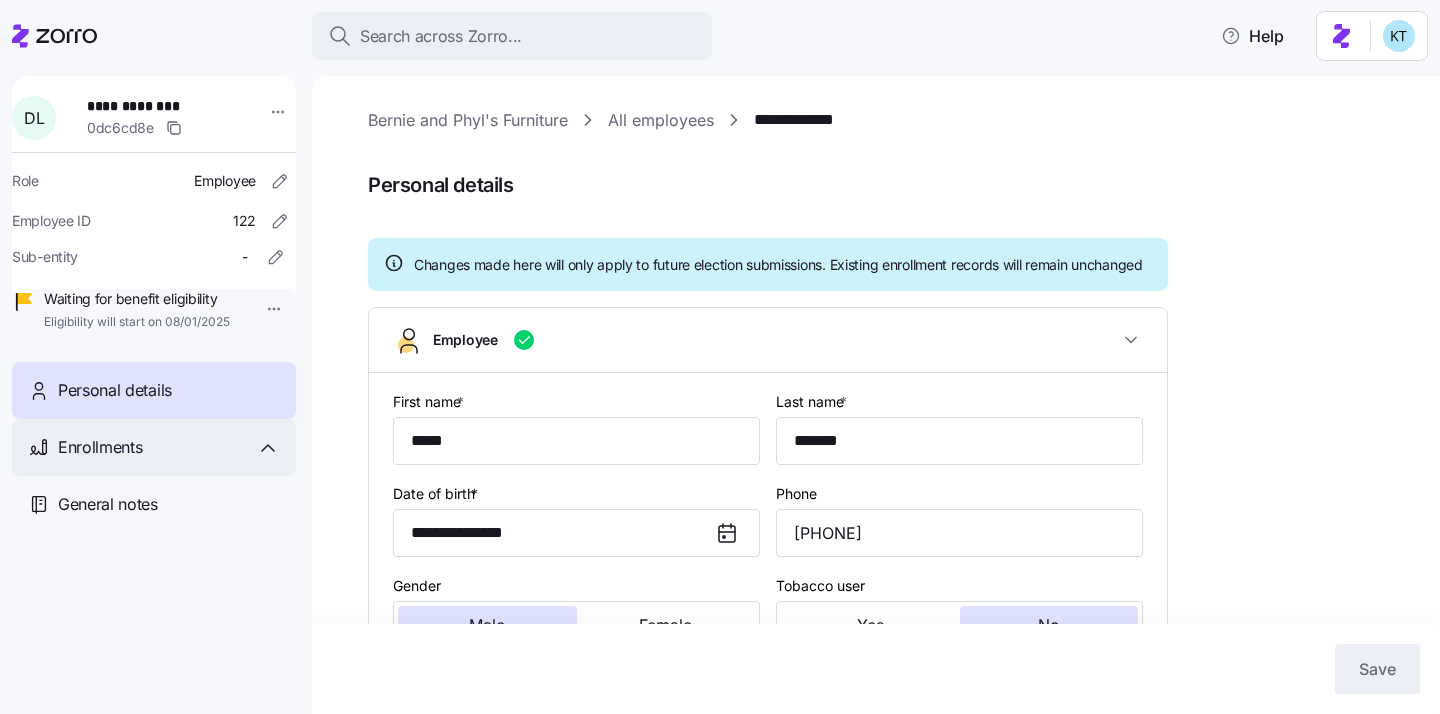 click on "Enrollments" at bounding box center [154, 447] 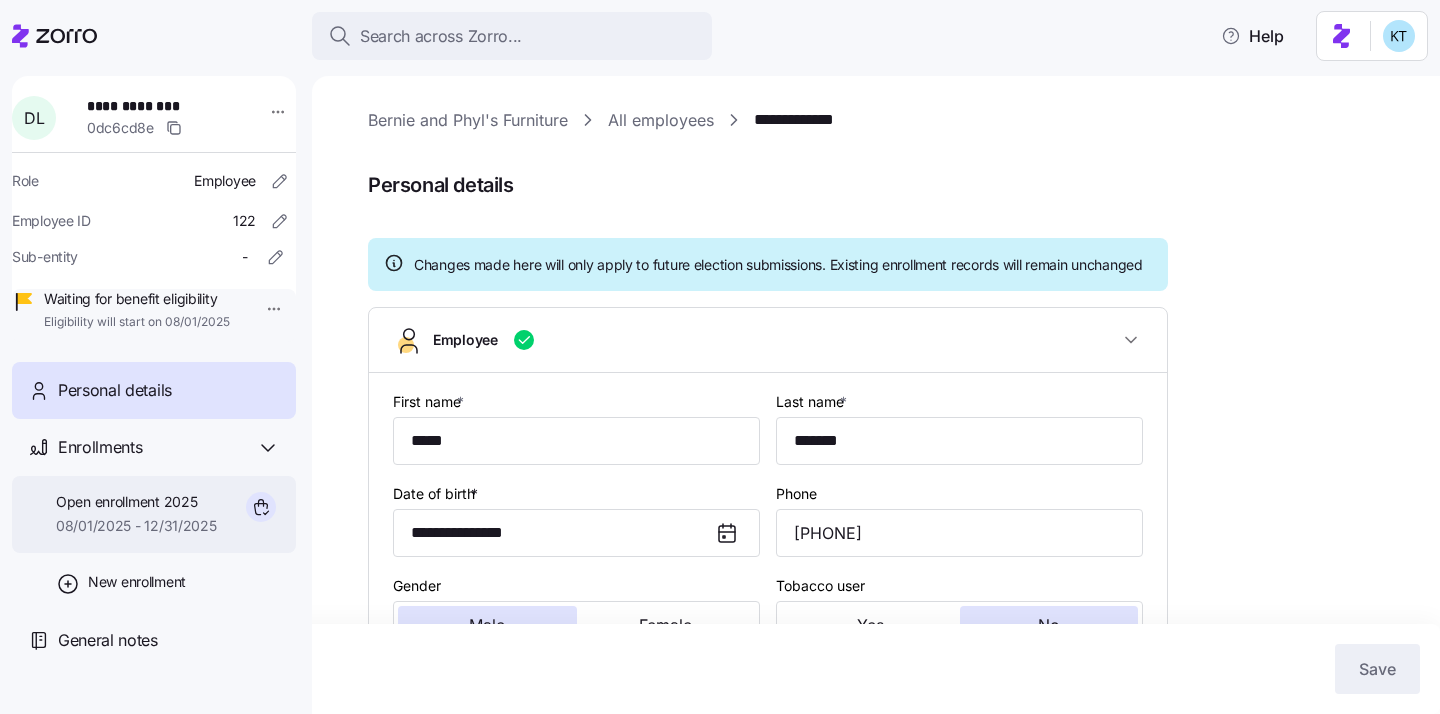 click on "08/01/2025 - 12/31/2025" at bounding box center (136, 526) 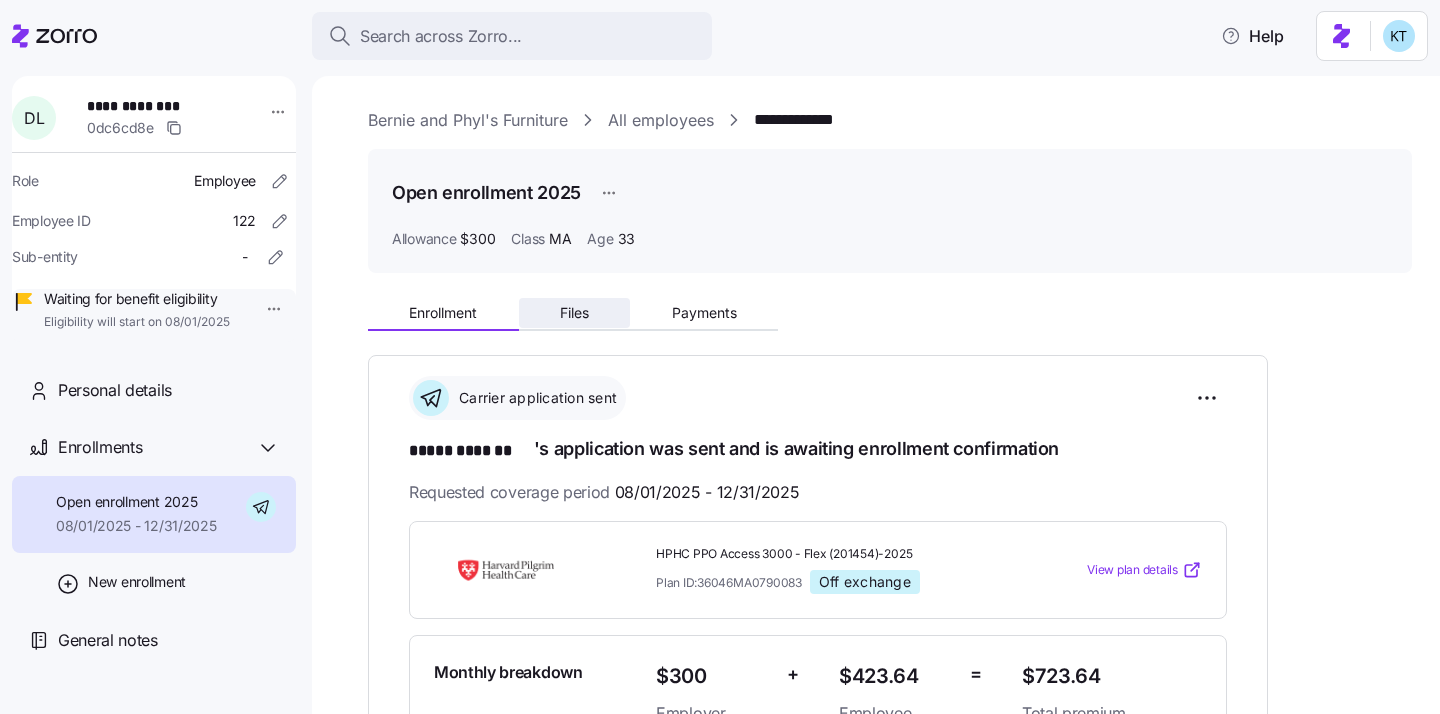 click on "Files" at bounding box center (575, 313) 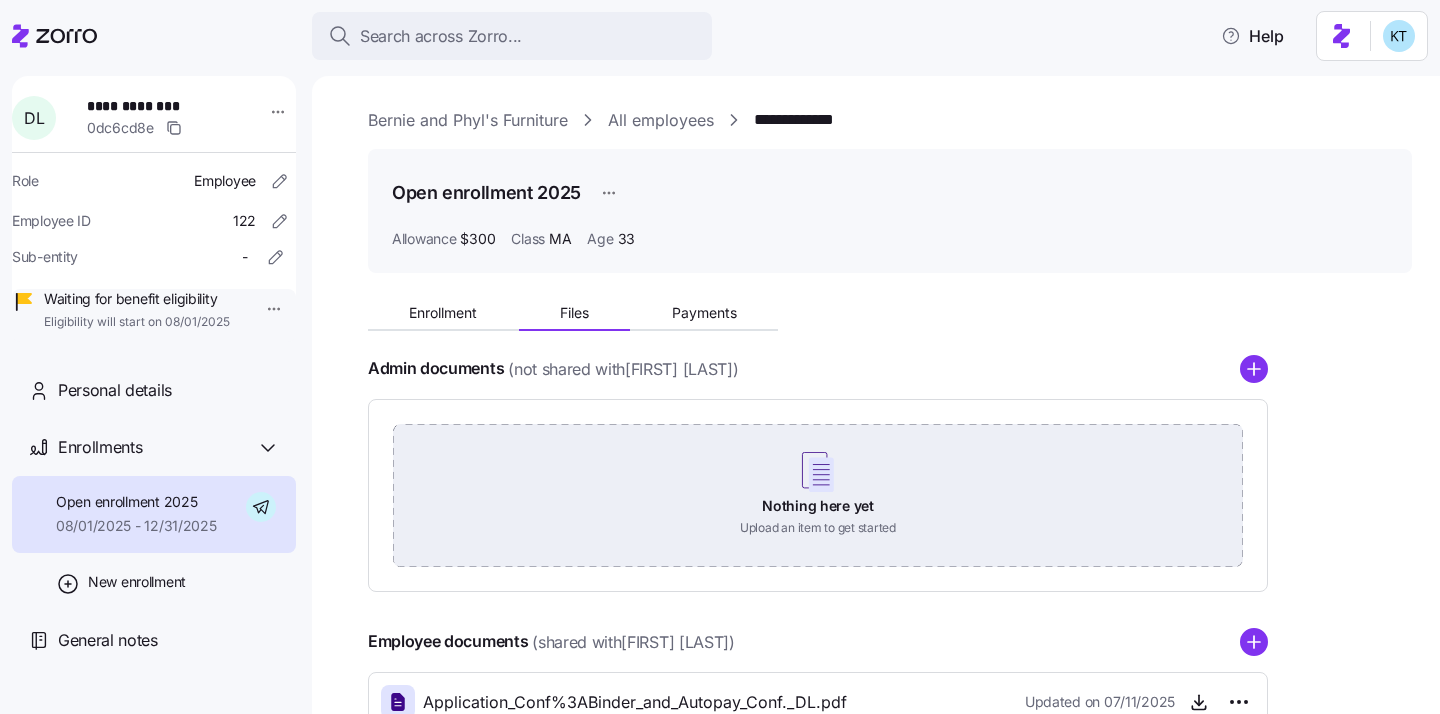 click on "Nothing here yet Upload an item to get started" at bounding box center (818, 494) 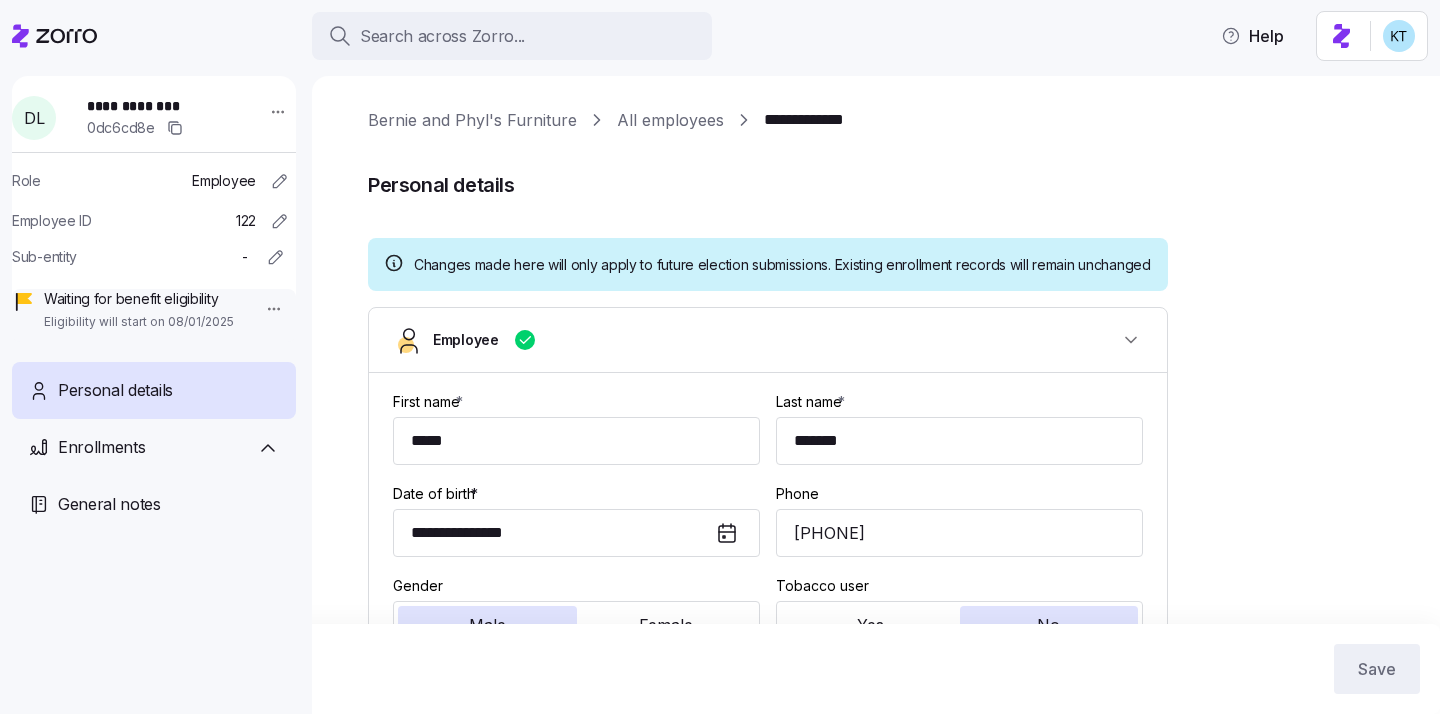 scroll, scrollTop: 0, scrollLeft: 0, axis: both 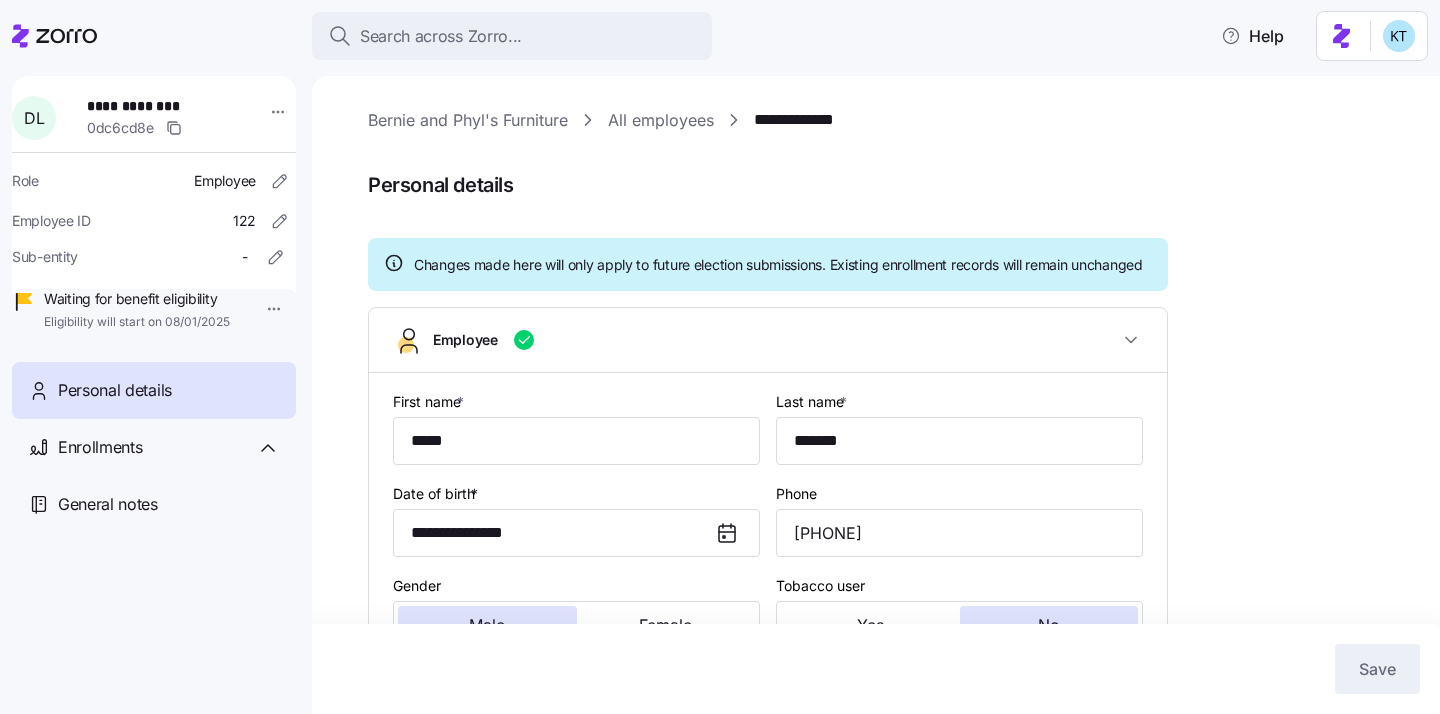 click on "Personal details" at bounding box center (115, 390) 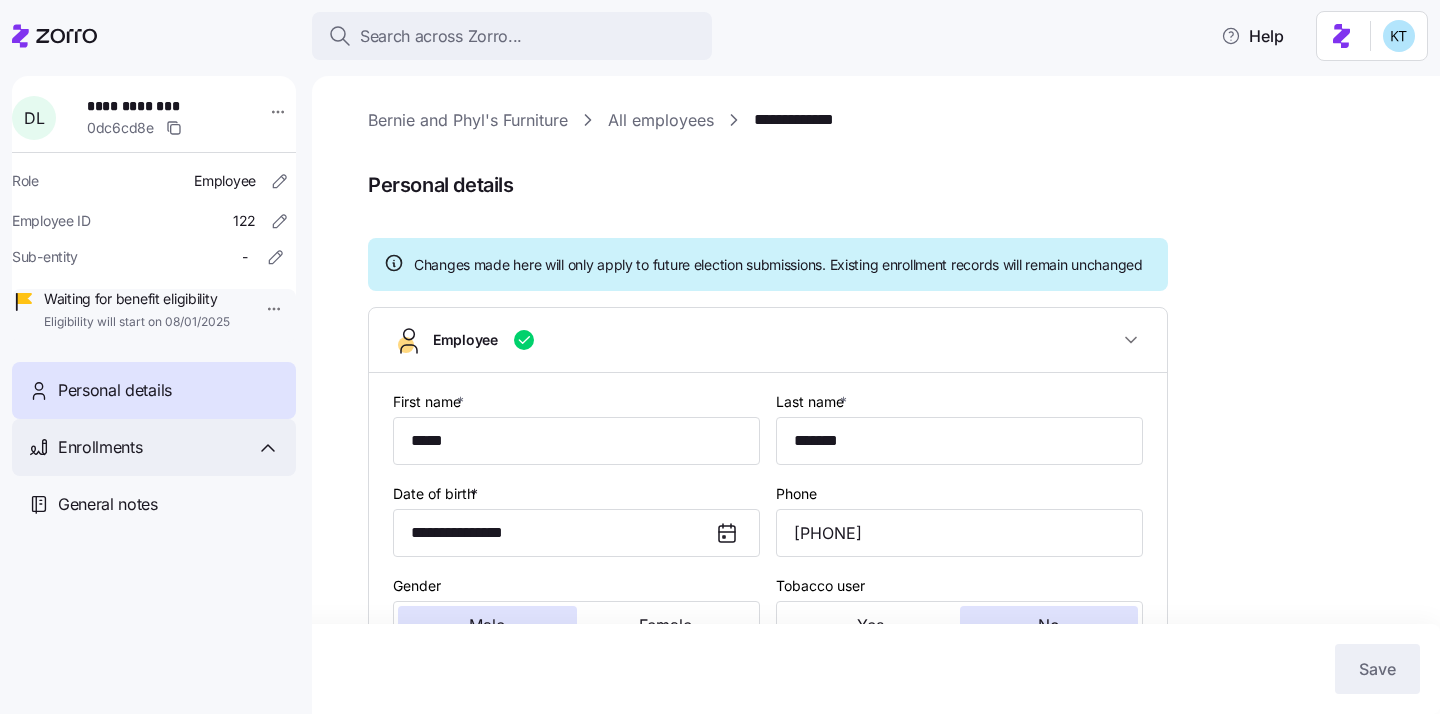 click on "Enrollments" at bounding box center [169, 447] 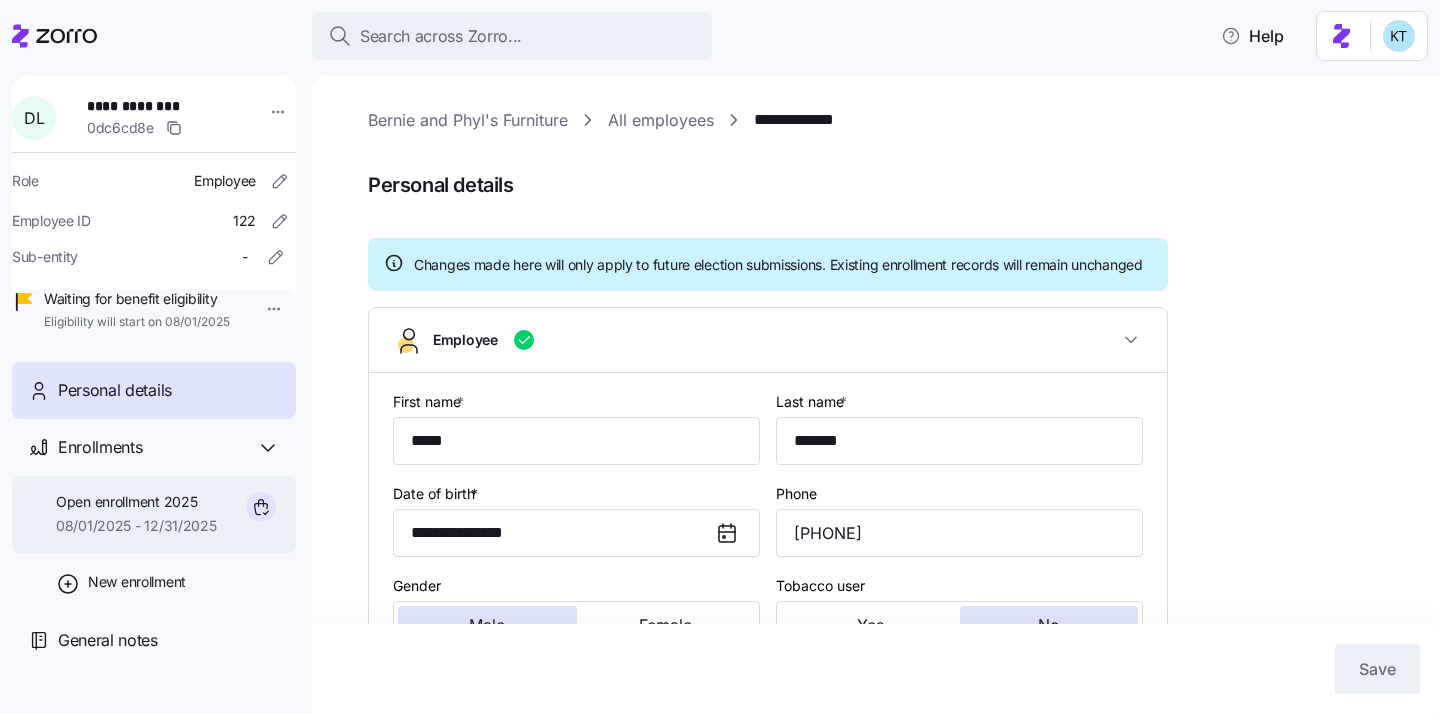 click on "08/01/2025 - 12/31/2025" at bounding box center [136, 526] 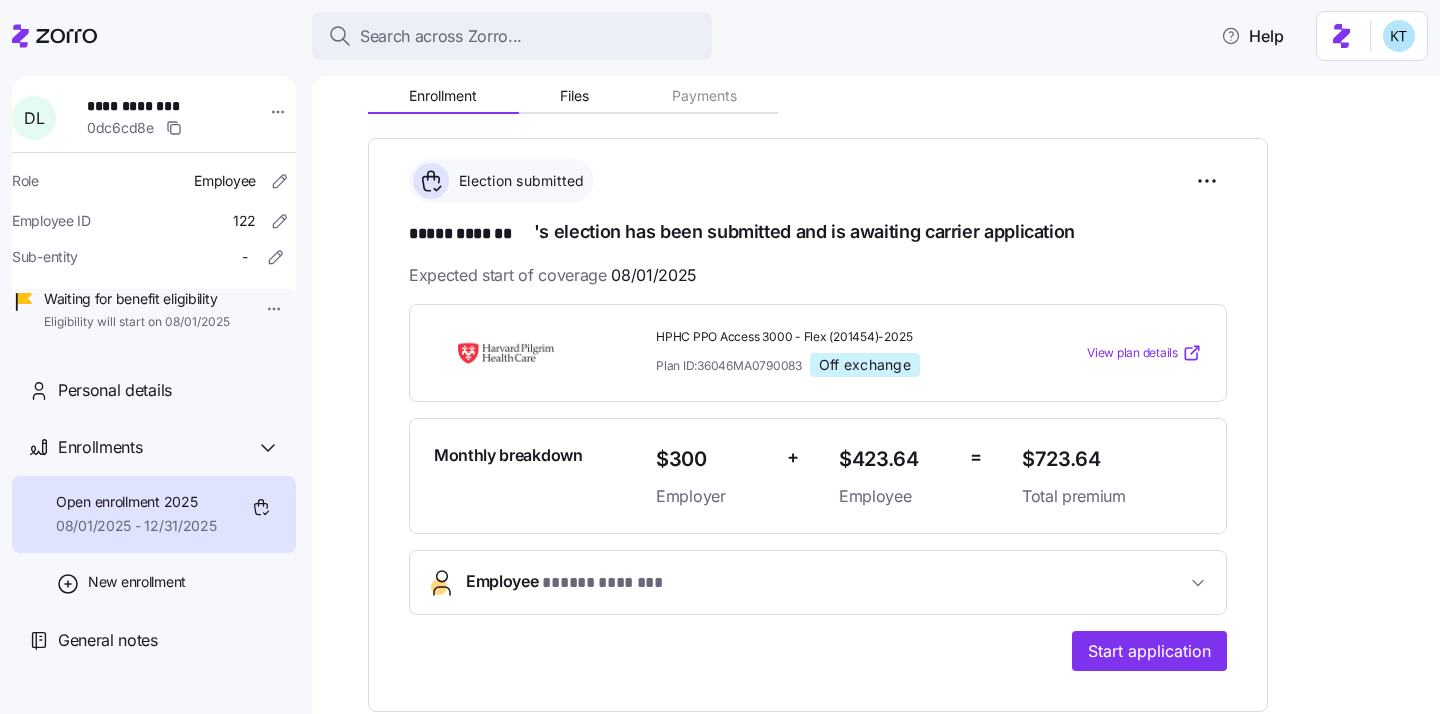 scroll, scrollTop: 448, scrollLeft: 0, axis: vertical 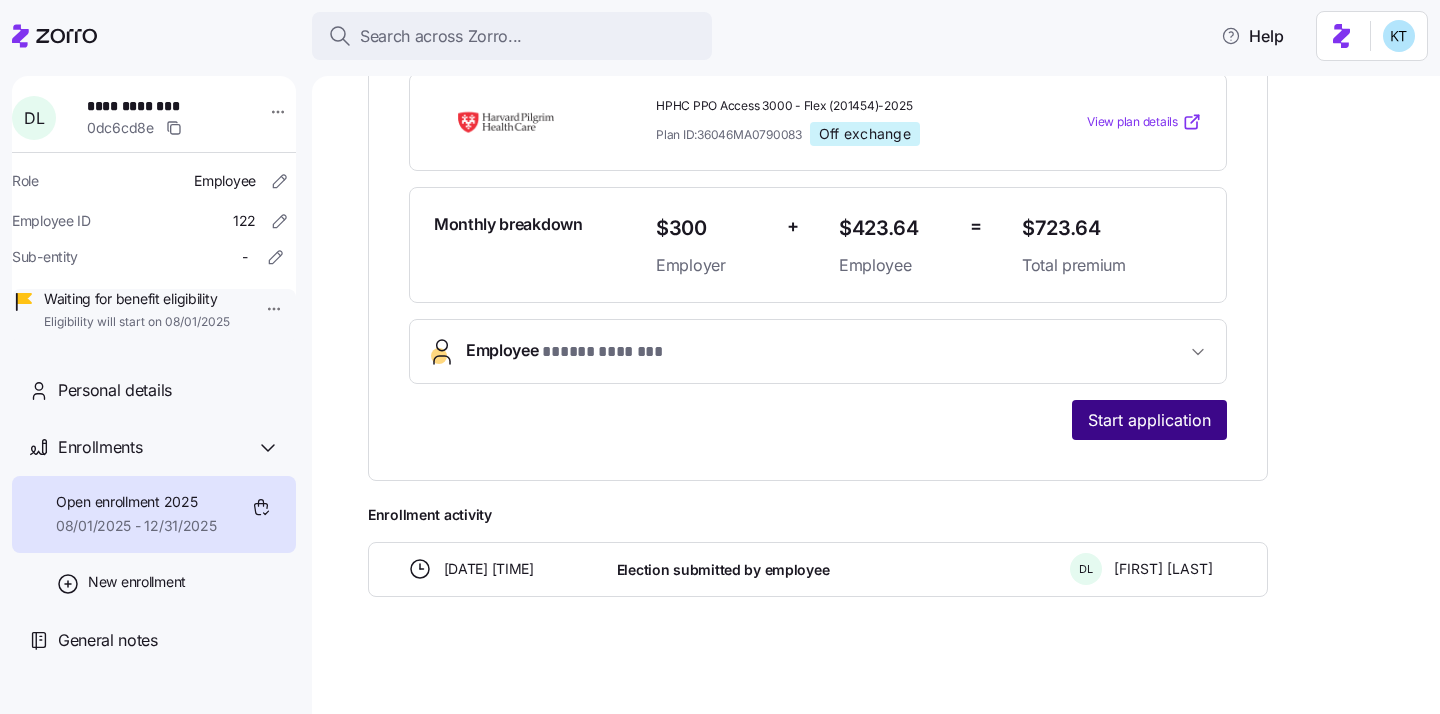 click on "Start application" at bounding box center (1149, 420) 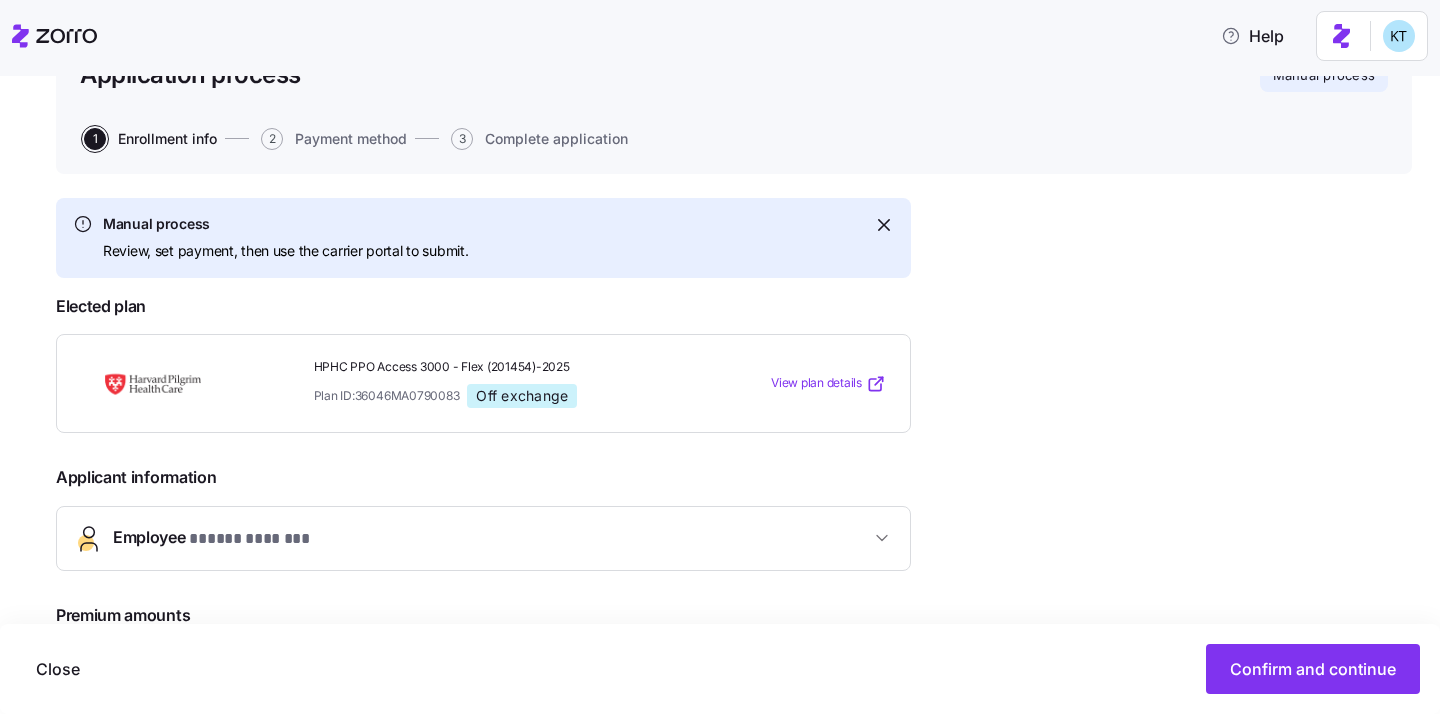 scroll, scrollTop: 492, scrollLeft: 0, axis: vertical 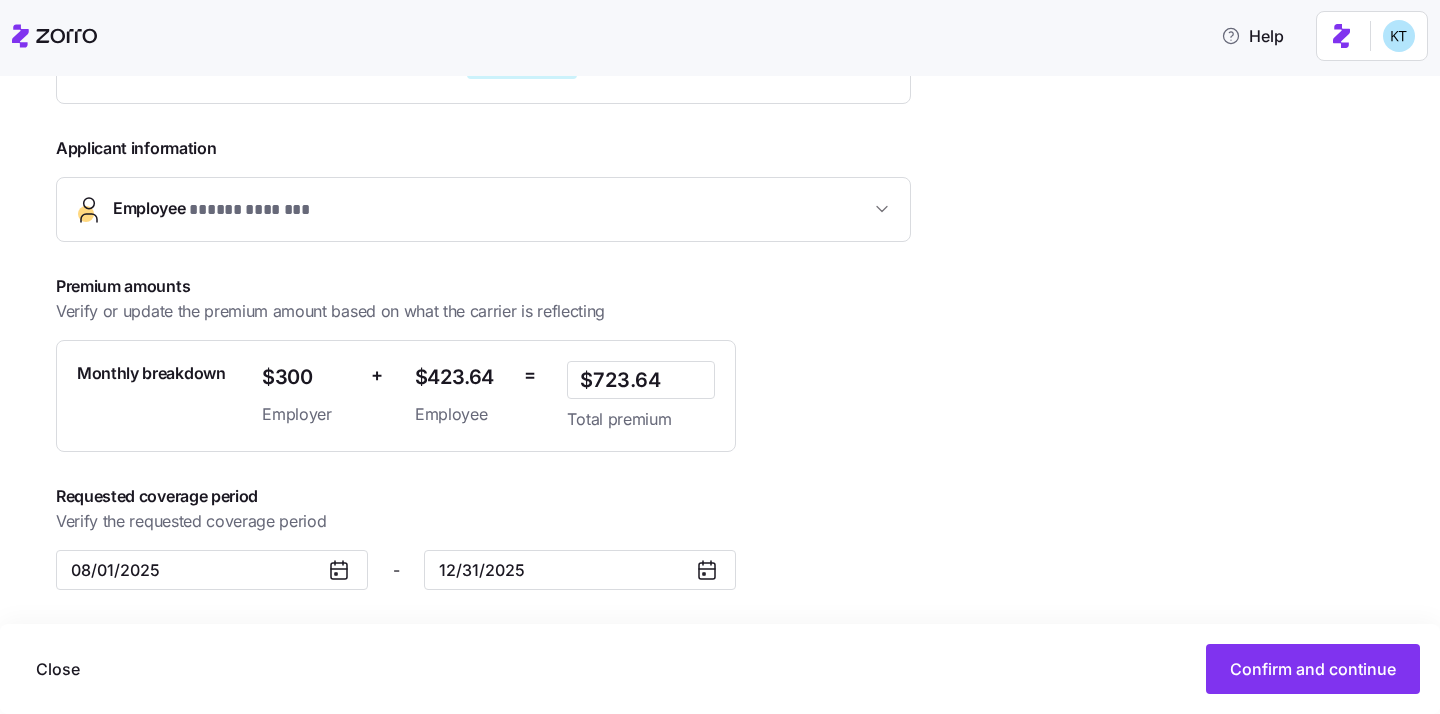 click on "Close Confirm and continue" at bounding box center (720, 669) 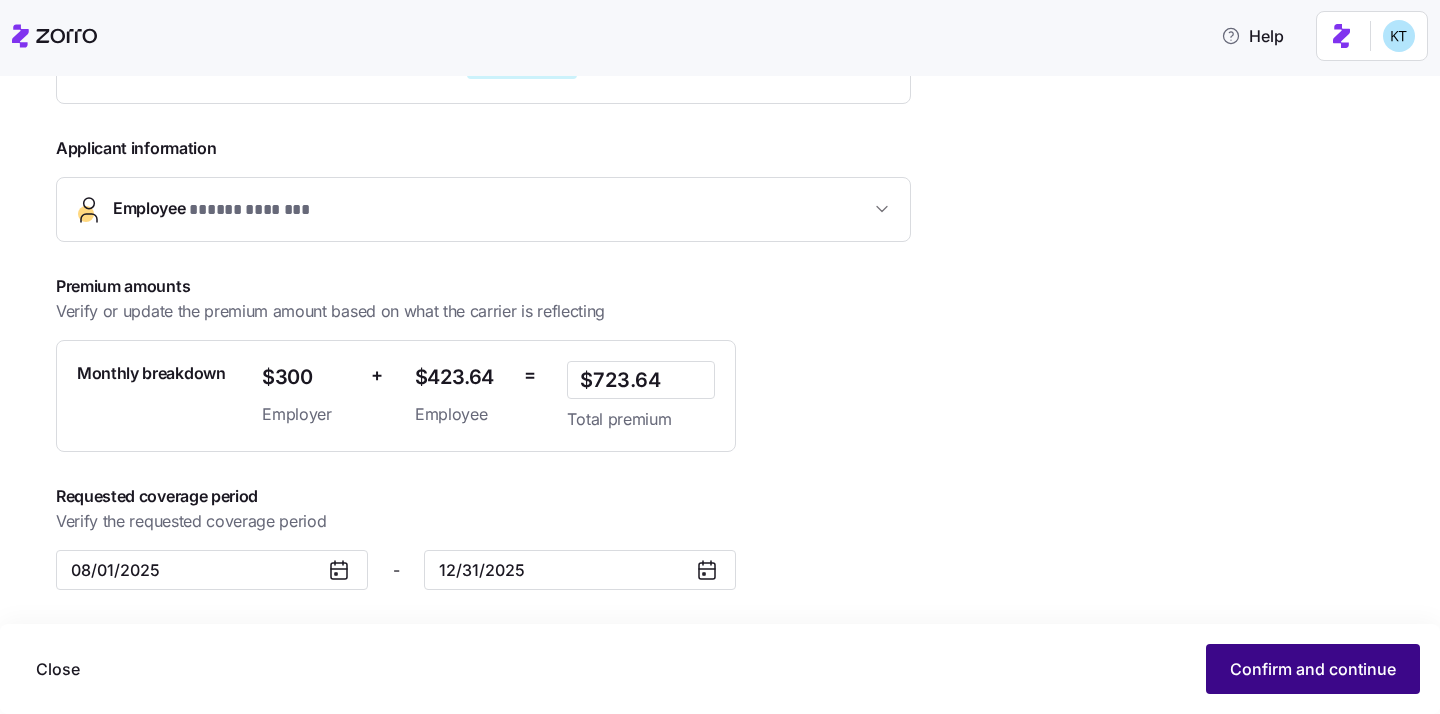 click on "Confirm and continue" at bounding box center [1313, 669] 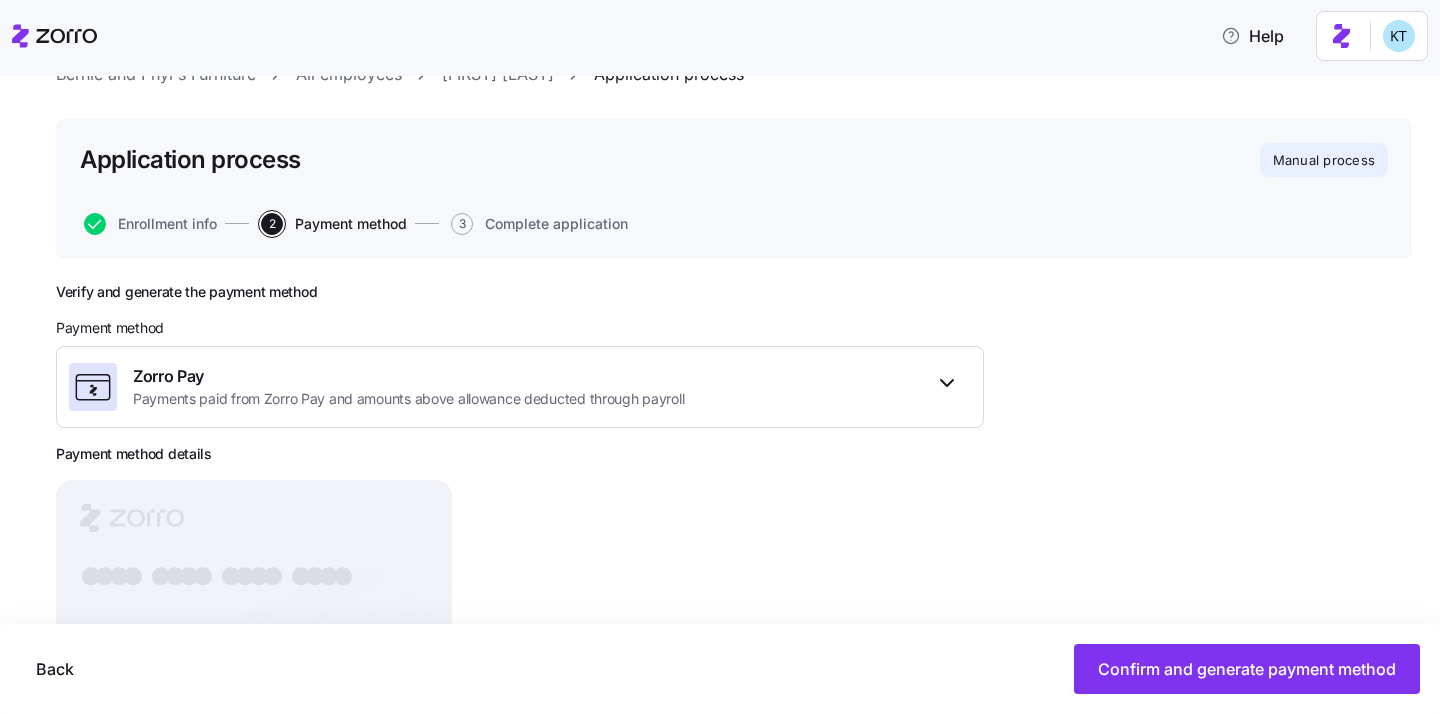 scroll, scrollTop: 130, scrollLeft: 0, axis: vertical 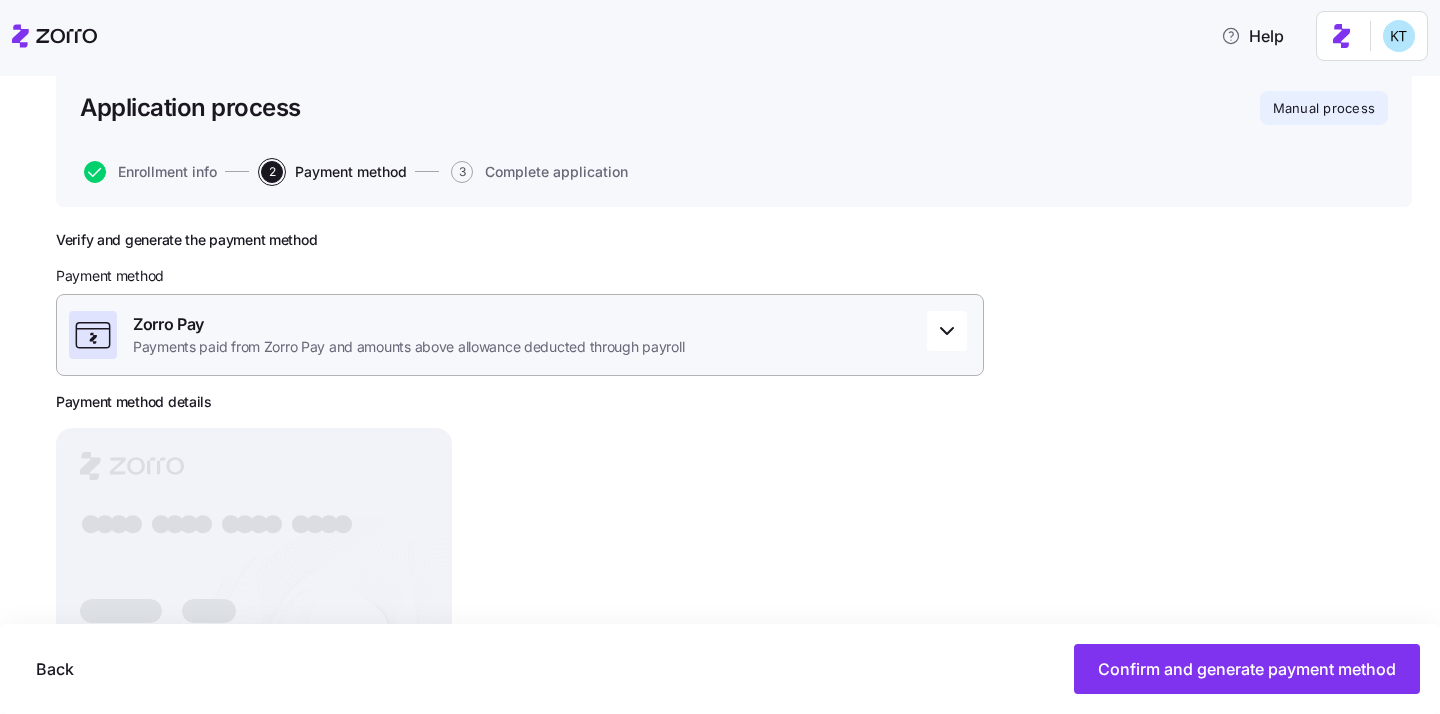 click on "Zorro Pay Payments paid from Zorro Pay and amounts above allowance deducted through payroll" at bounding box center [520, 335] 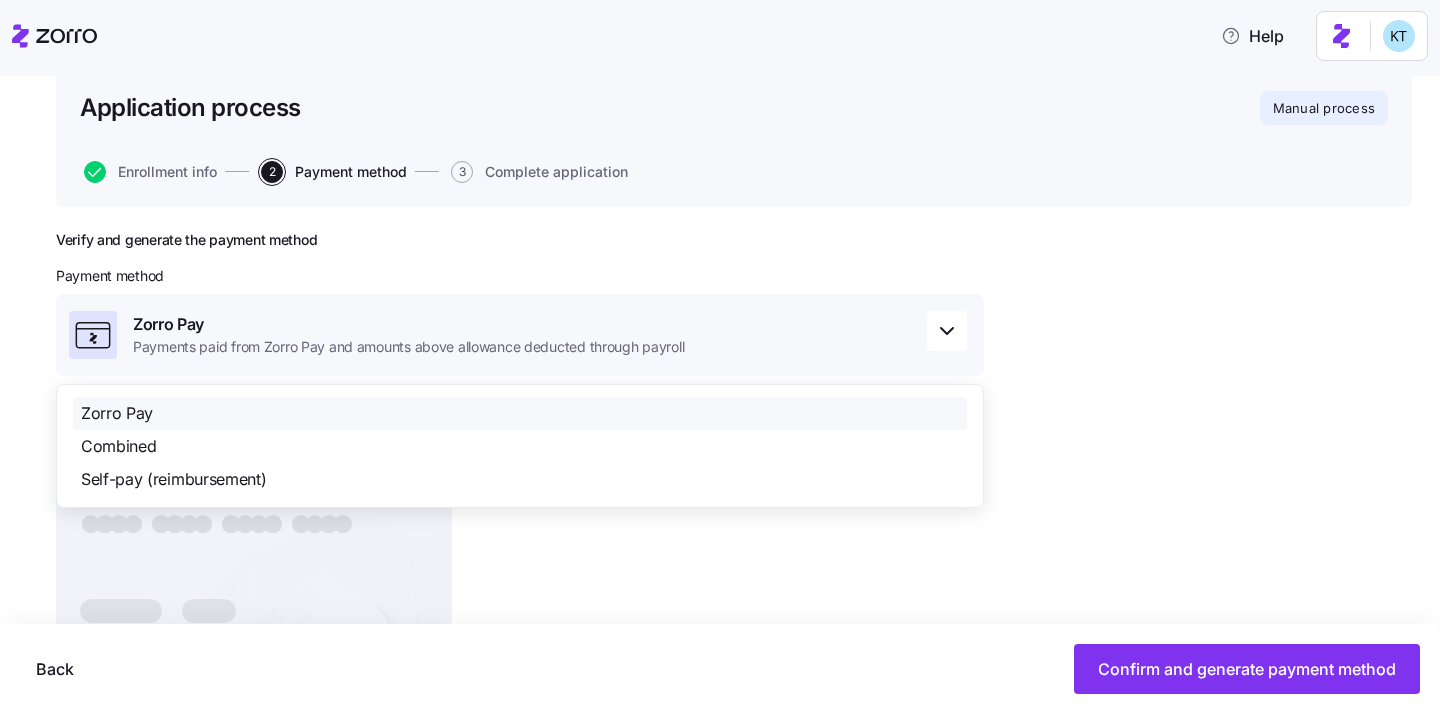 click on "Verify and generate the payment method Payment method Zorro Pay Payments paid from Zorro Pay and amounts above allowance deducted through payroll Payment method details ● ● ● ●   ● ● ● ●   ● ● ● ●   ● ● ● ●" at bounding box center (734, 516) 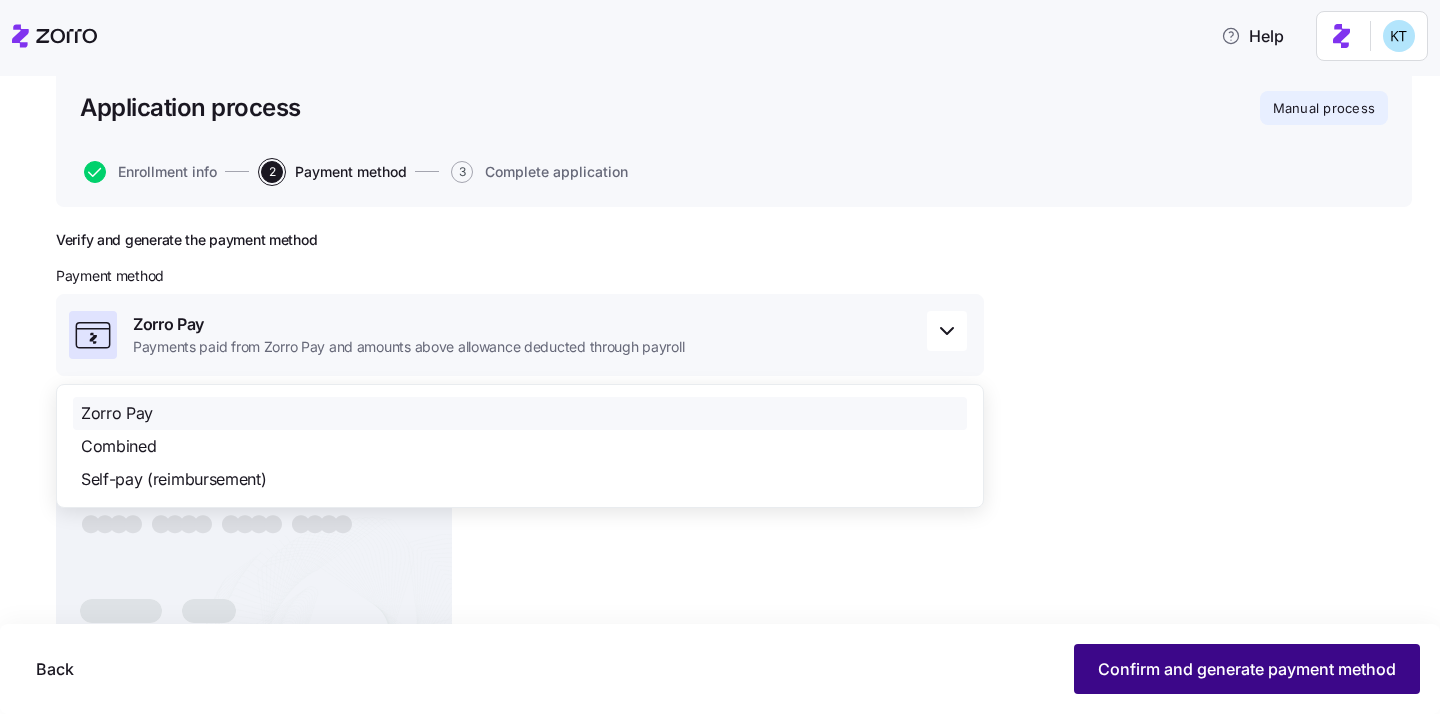 click on "Confirm and generate payment method" at bounding box center (1247, 669) 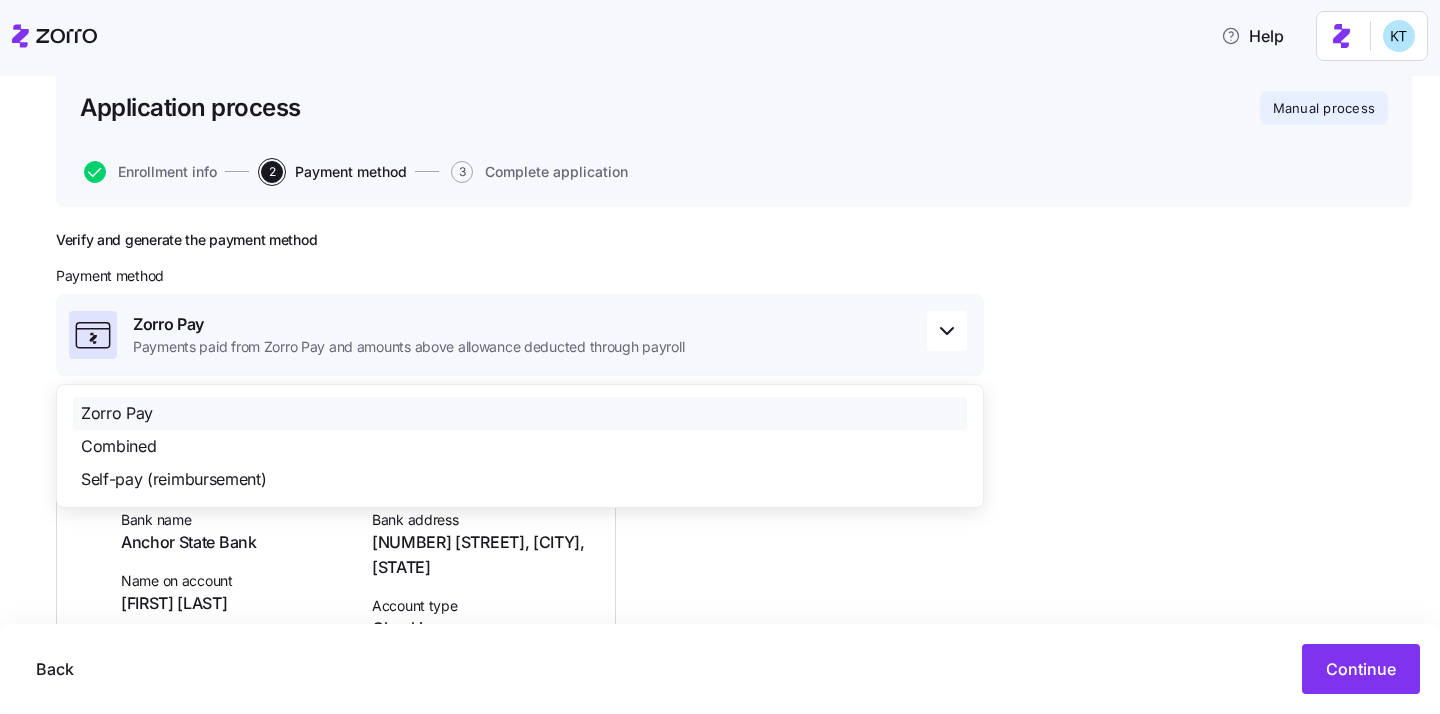 click on "Verify and generate the payment method Payment method Zorro Pay Payments paid from Zorro Pay and amounts above allowance deducted through payroll Your payment account Show account details Account number Bank name Anchor State Bank Name on account [NAME] [LAST] Routing number Bank address [NUMBER] [STREET], [CITY], [STATE] Account type Checking" at bounding box center (734, 512) 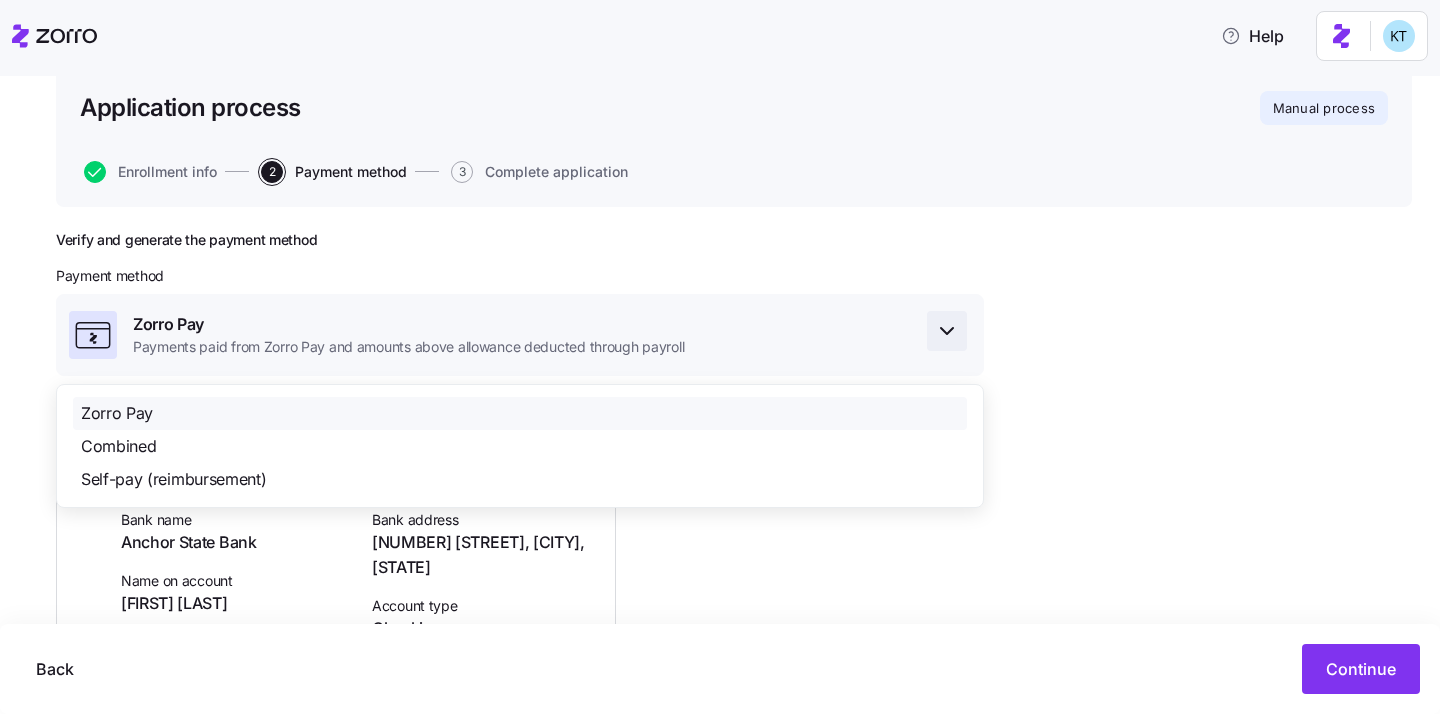 click at bounding box center (947, 331) 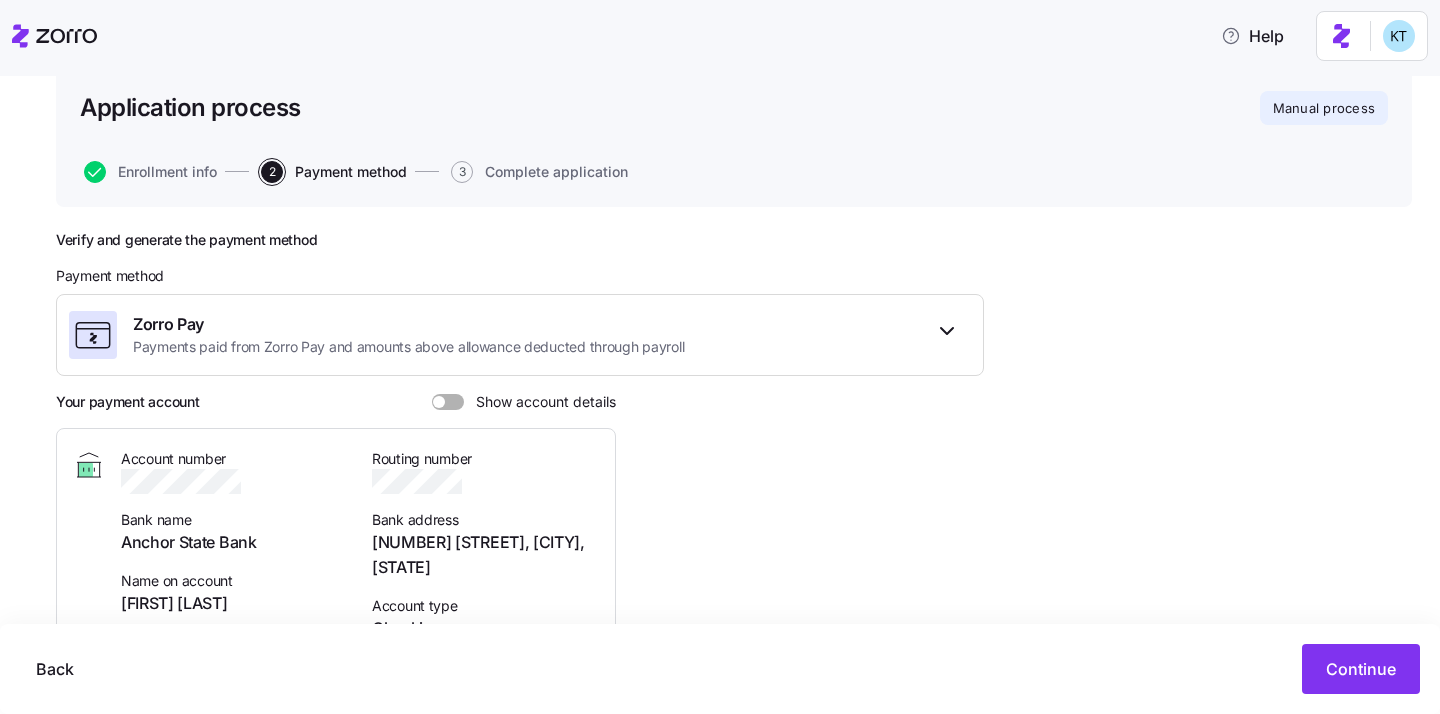 click on "Show account details" at bounding box center [540, 402] 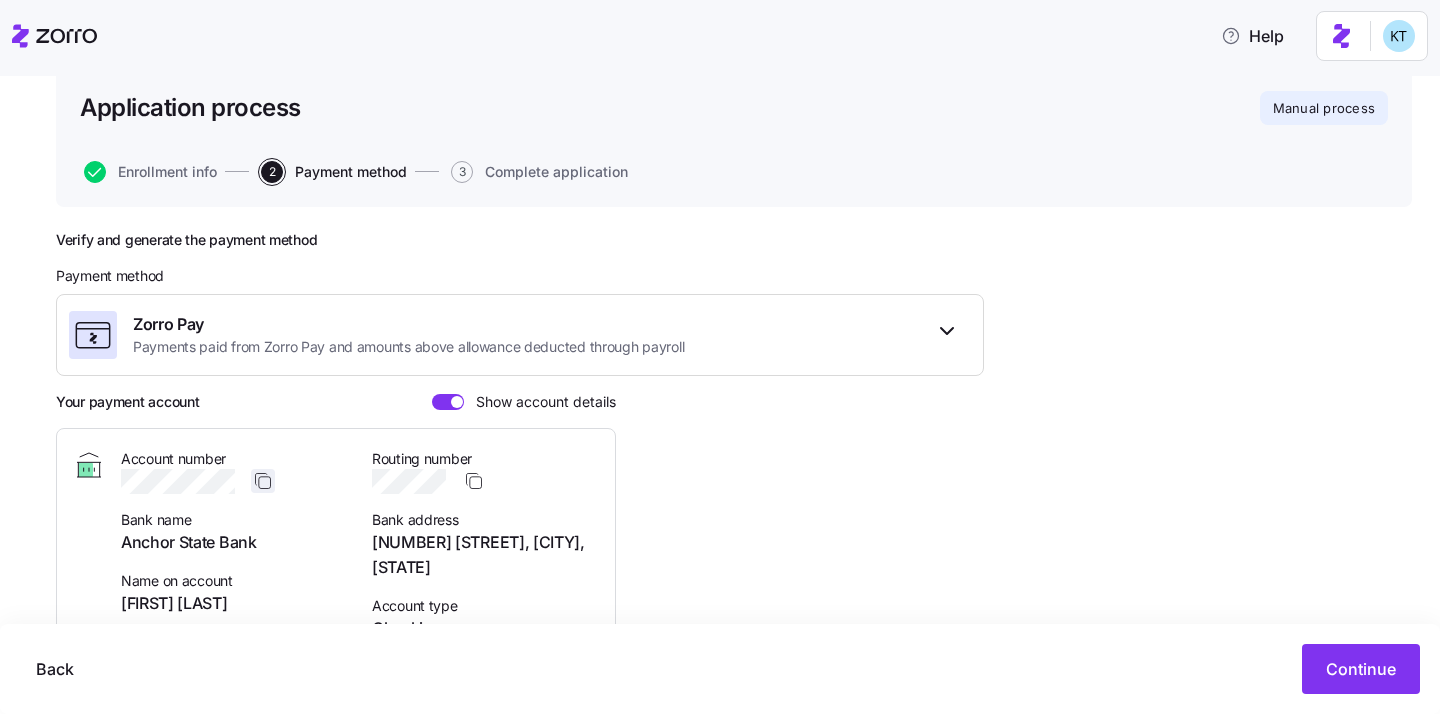click 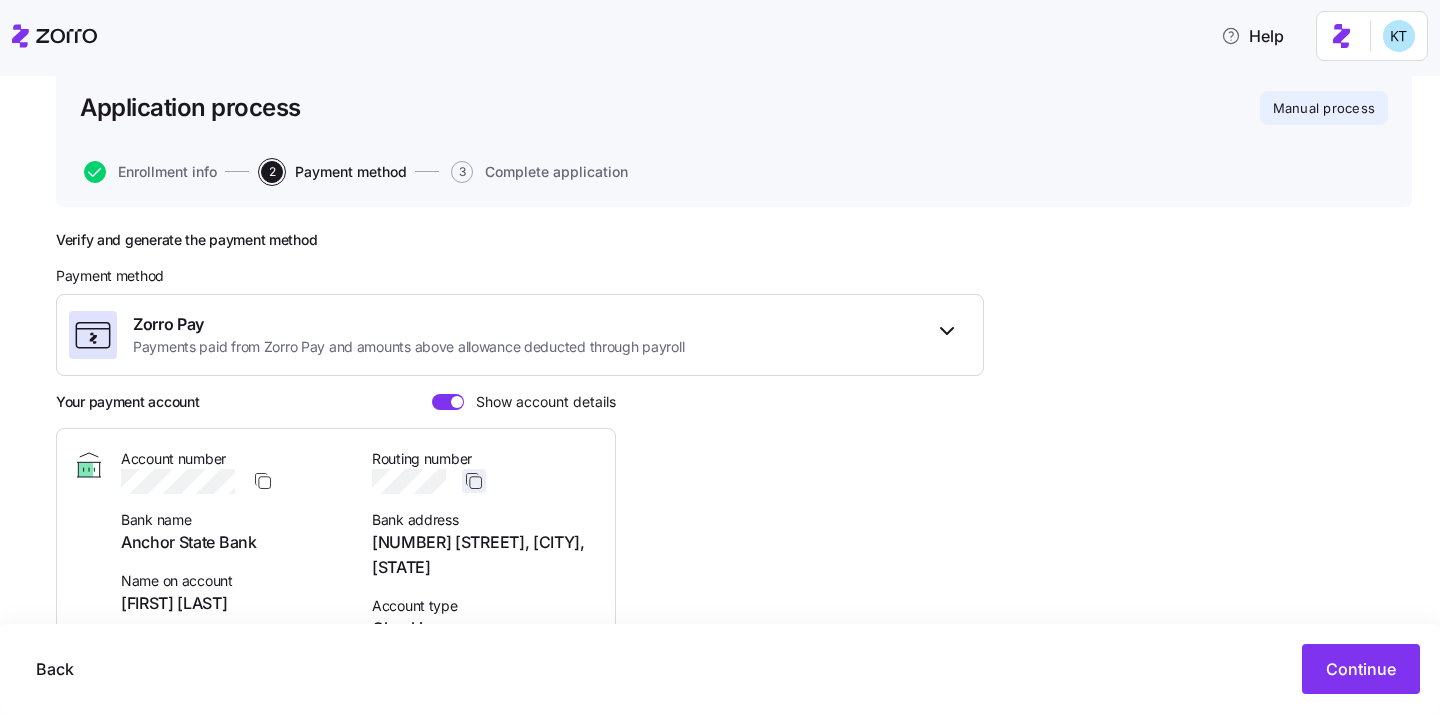 click 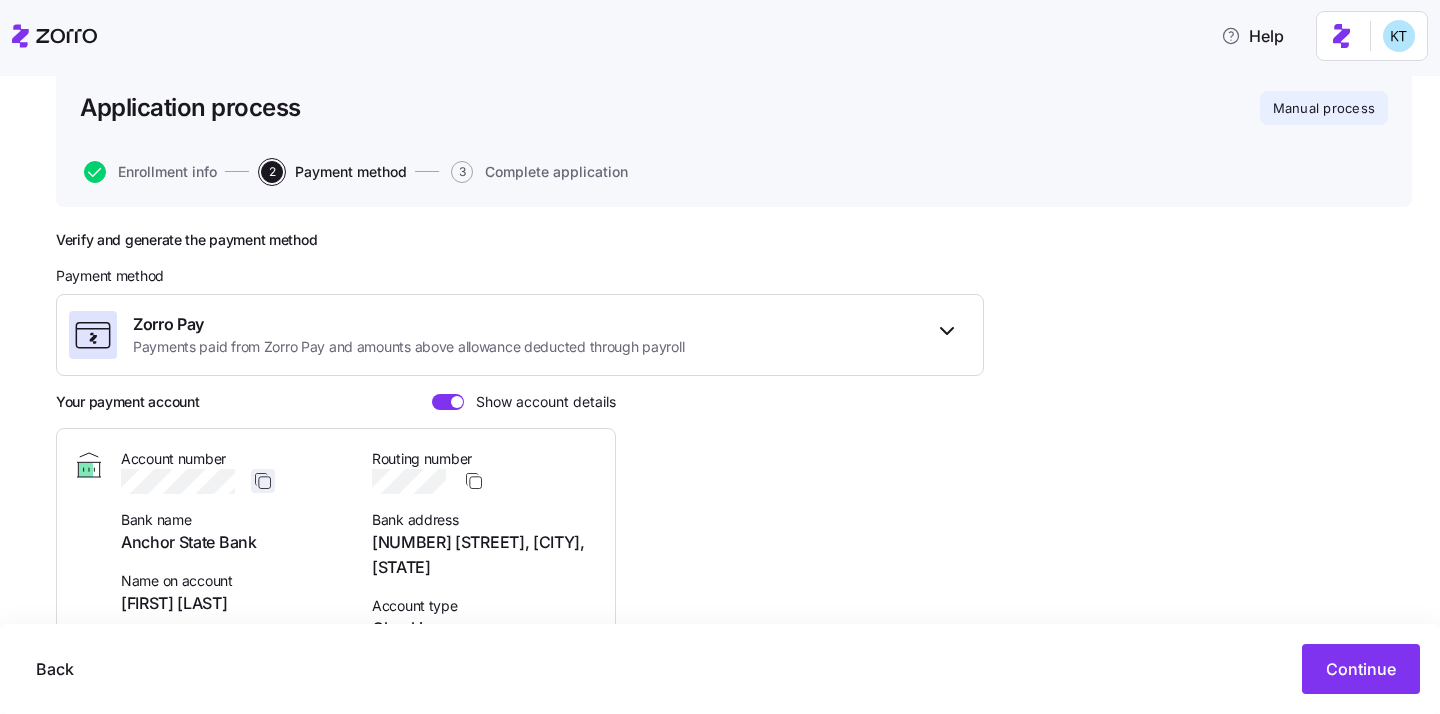 click 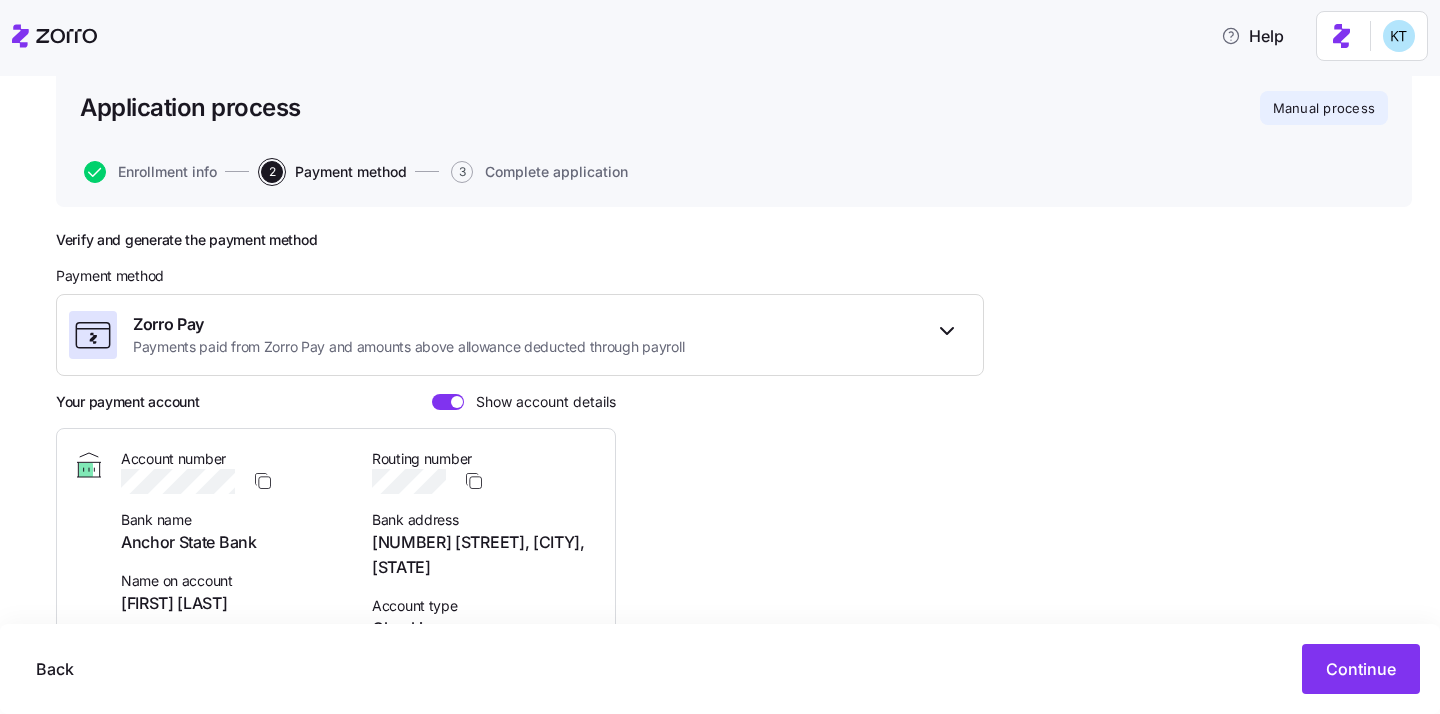 click on "[NUMBER] [STREET], [CITY], [STATE]" at bounding box center (485, 555) 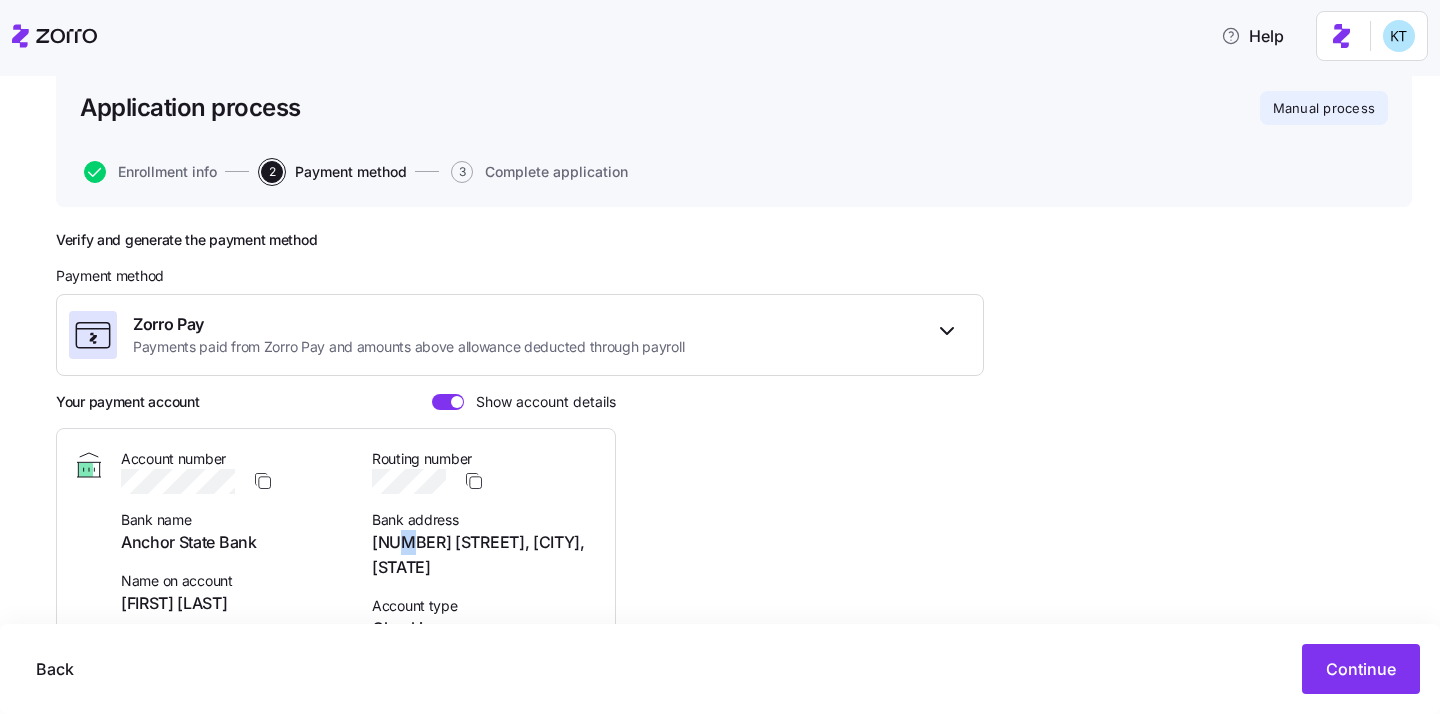 click on "[NUMBER] [STREET], [CITY], [STATE]" at bounding box center (485, 555) 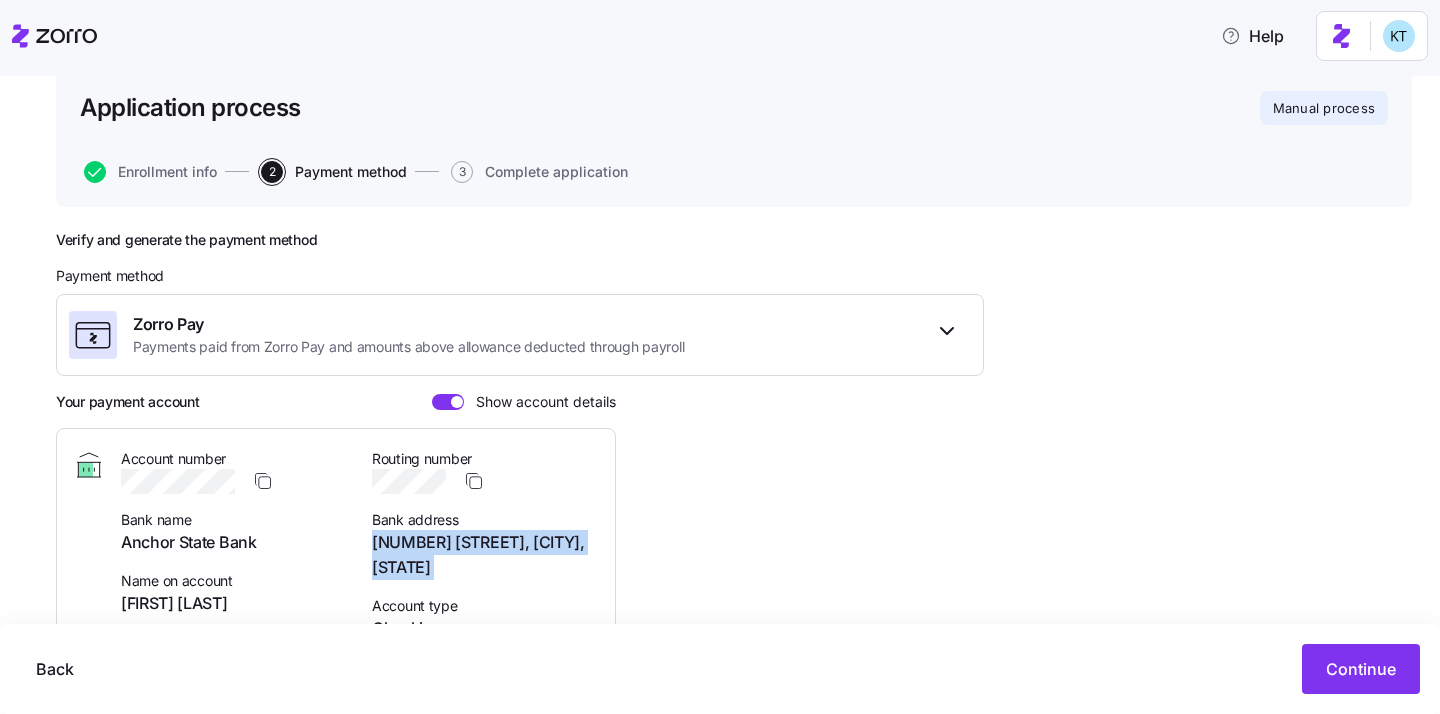click on "[NUMBER] [STREET], [CITY], [STATE]" at bounding box center (485, 555) 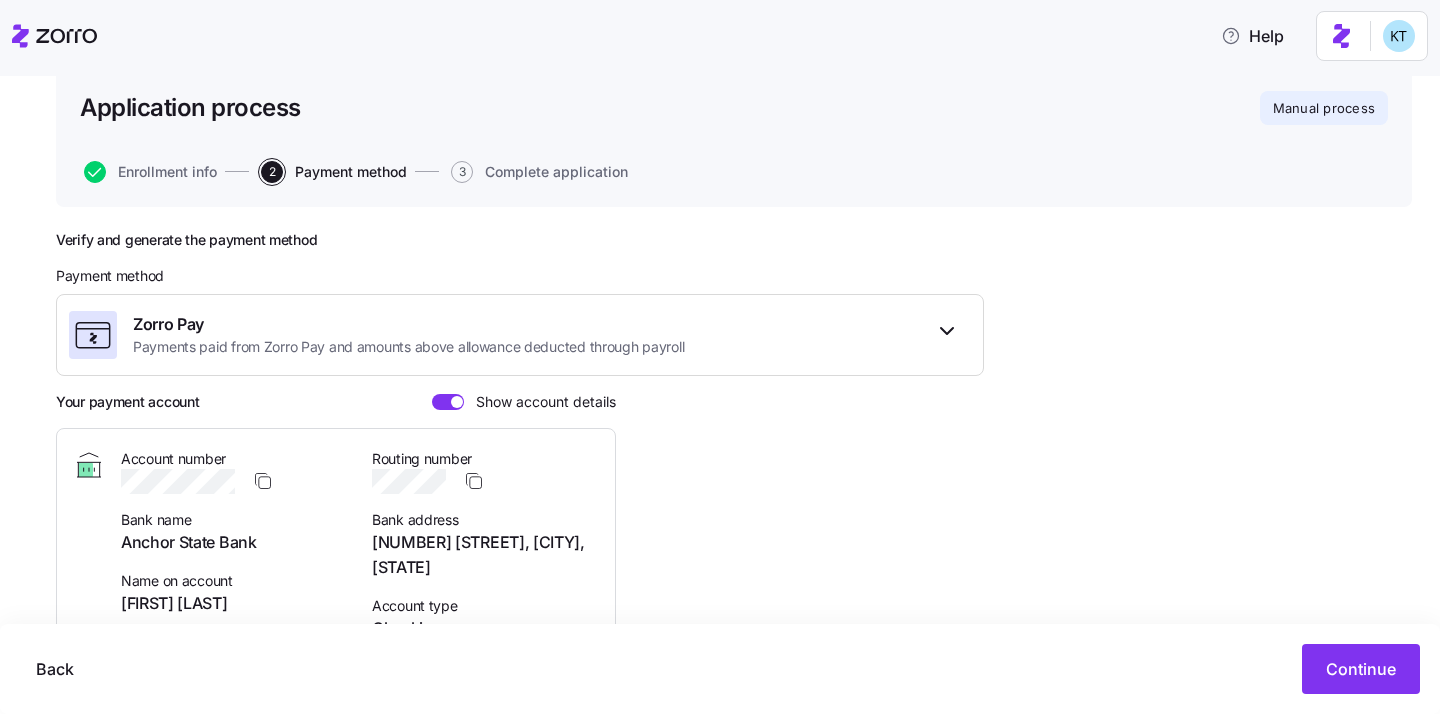 click on "246 2nd St, Anchor, IL 61720" at bounding box center (485, 555) 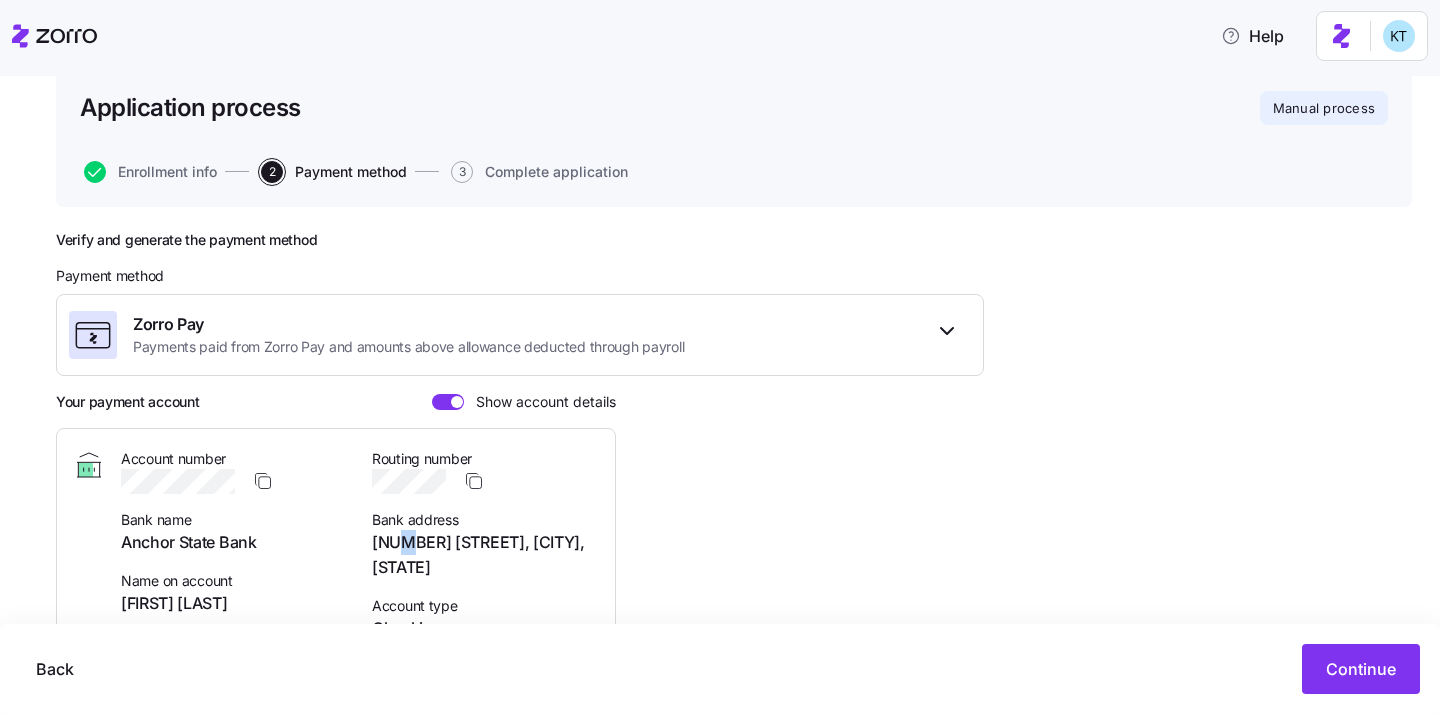 click on "246 2nd St, Anchor, IL 61720" at bounding box center (485, 555) 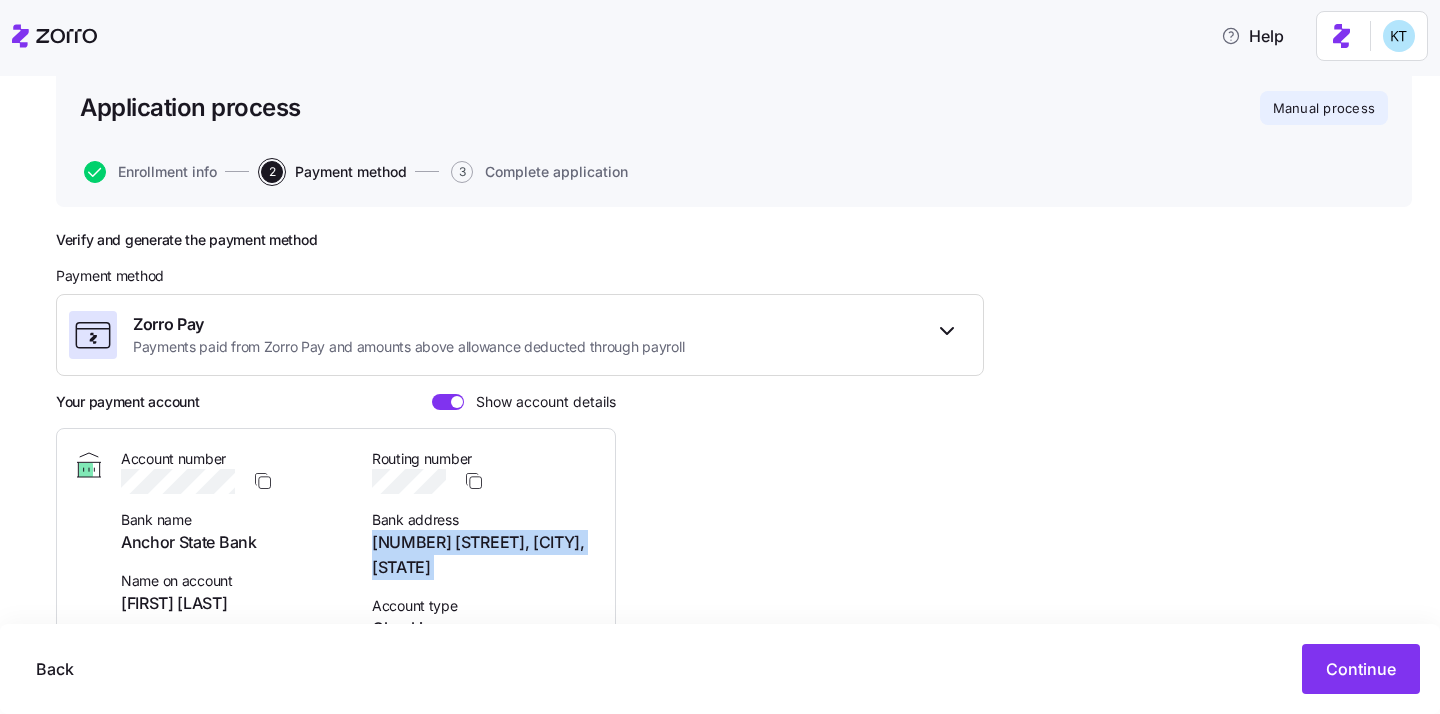 click on "246 2nd St, Anchor, IL 61720" at bounding box center (485, 555) 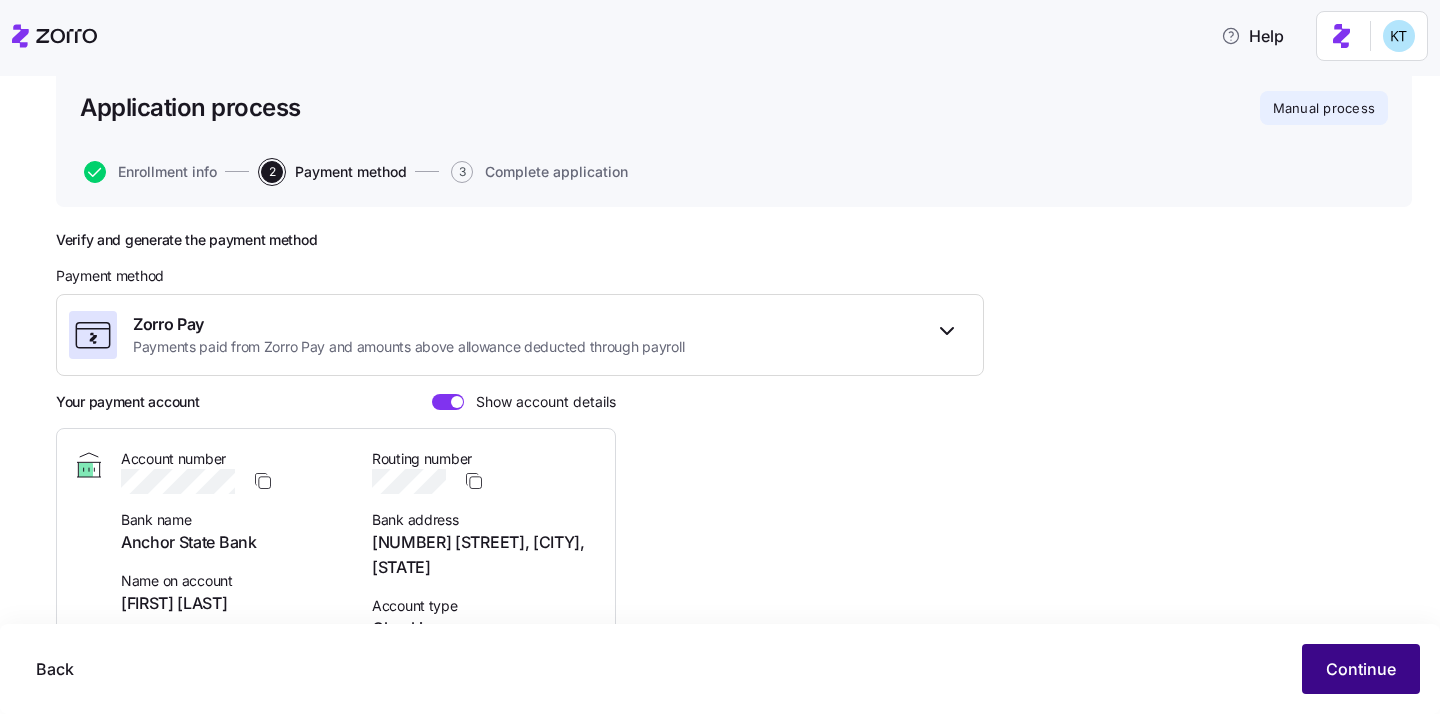 click on "Continue" at bounding box center [1361, 669] 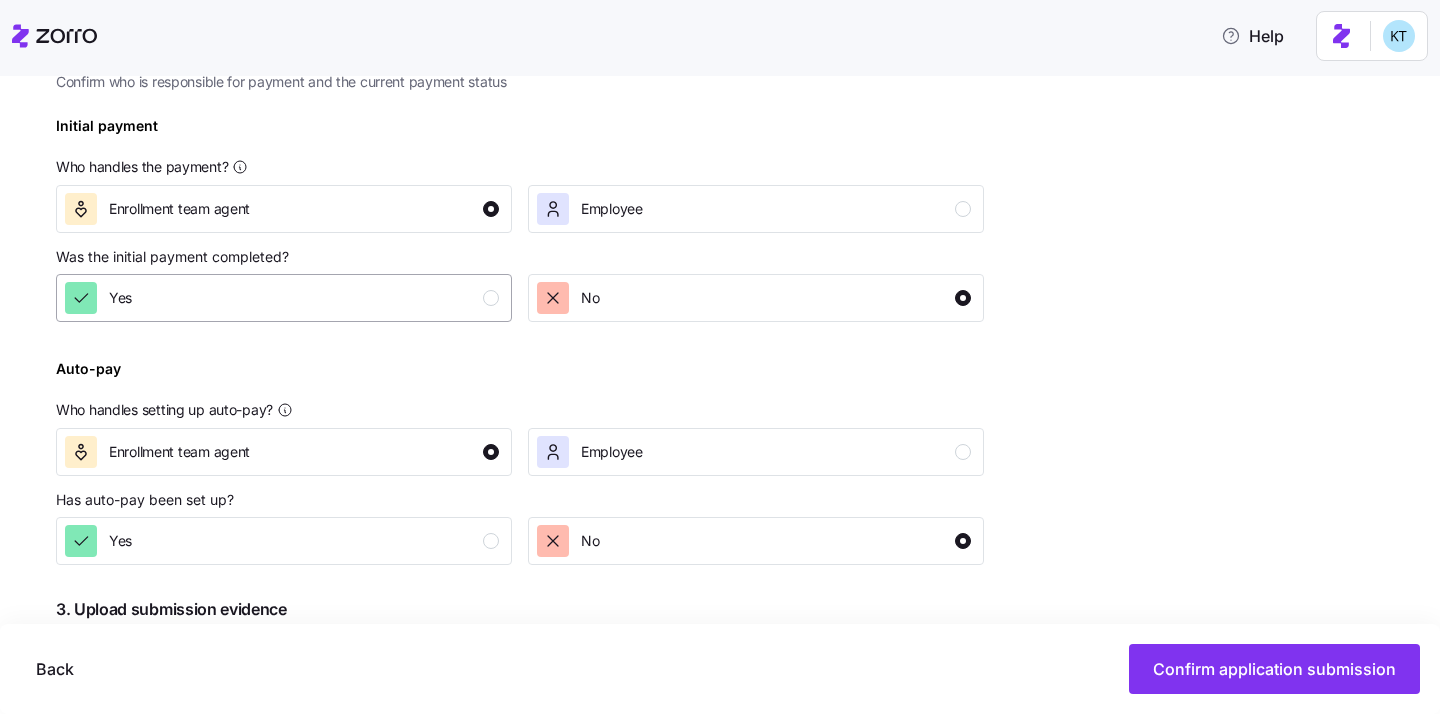 click on "Yes" at bounding box center (282, 298) 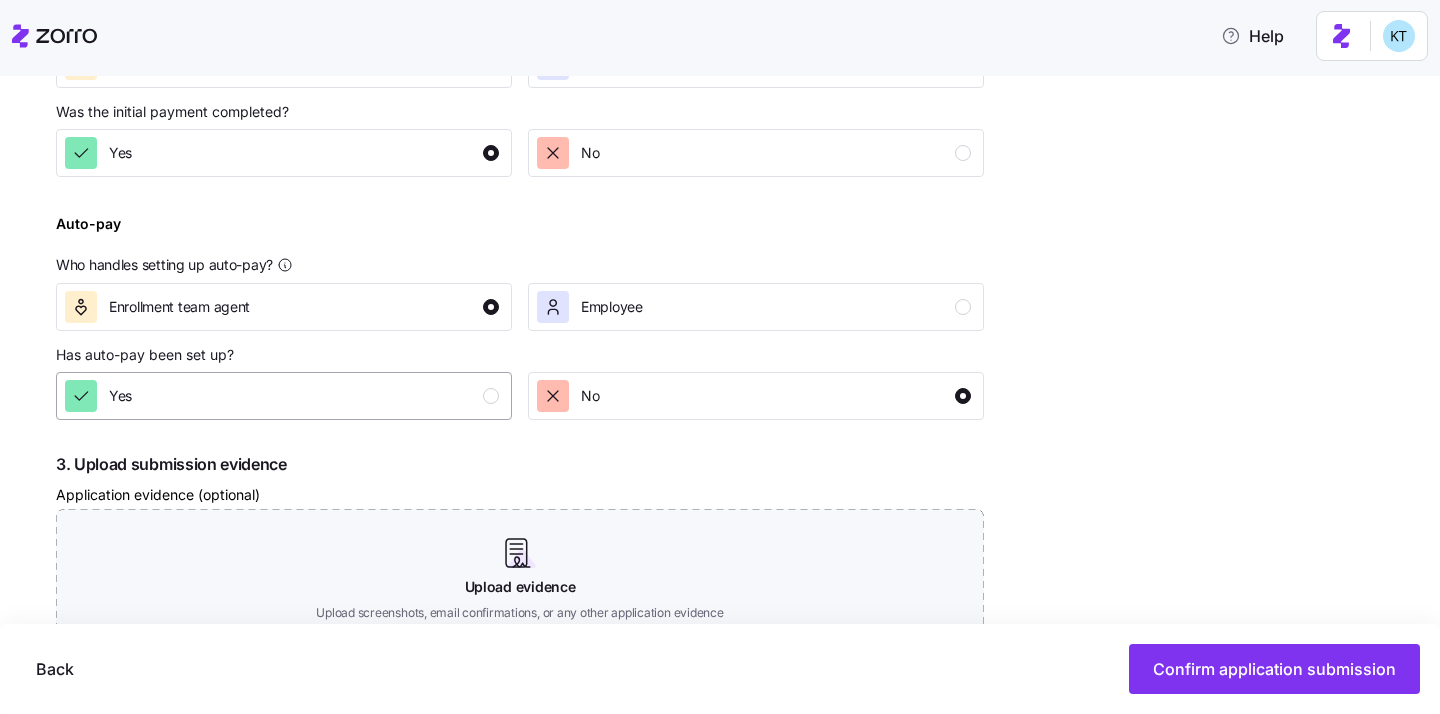 click on "Yes" at bounding box center [284, 396] 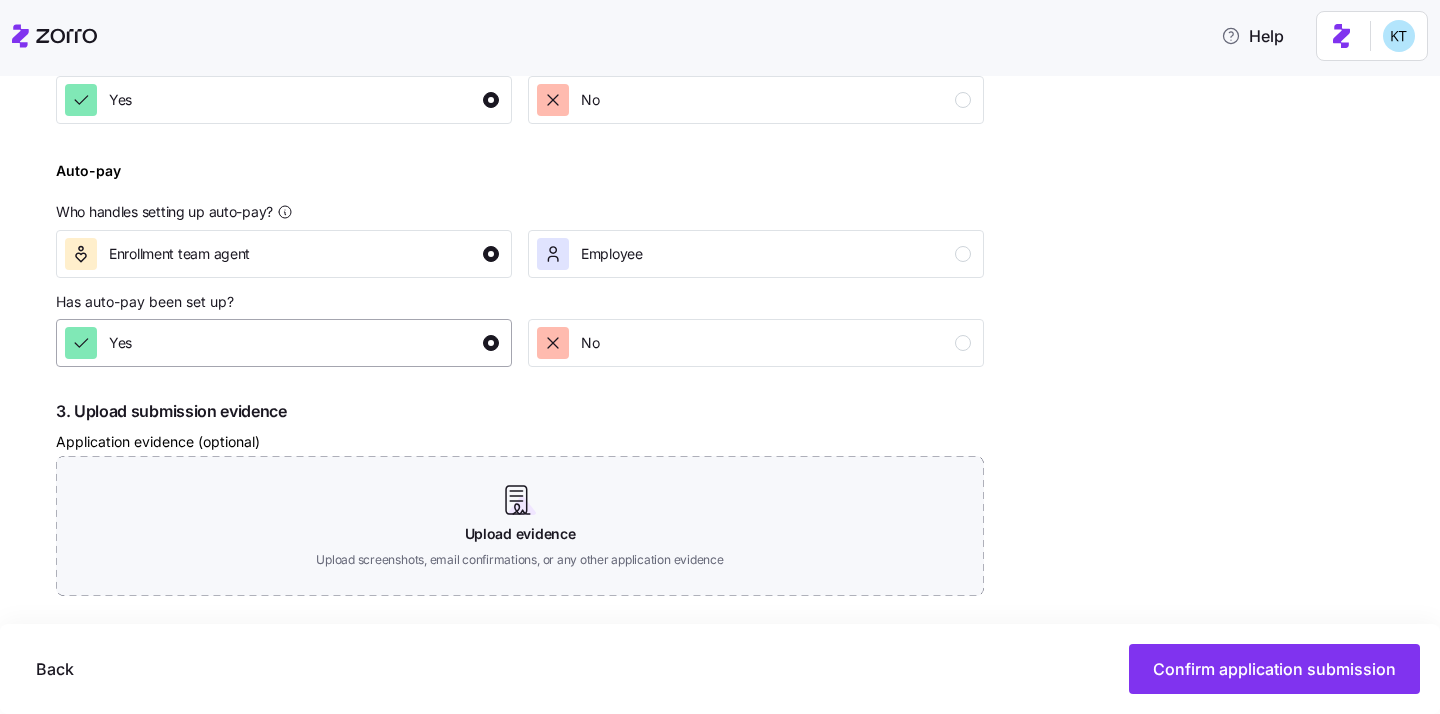 scroll, scrollTop: 870, scrollLeft: 0, axis: vertical 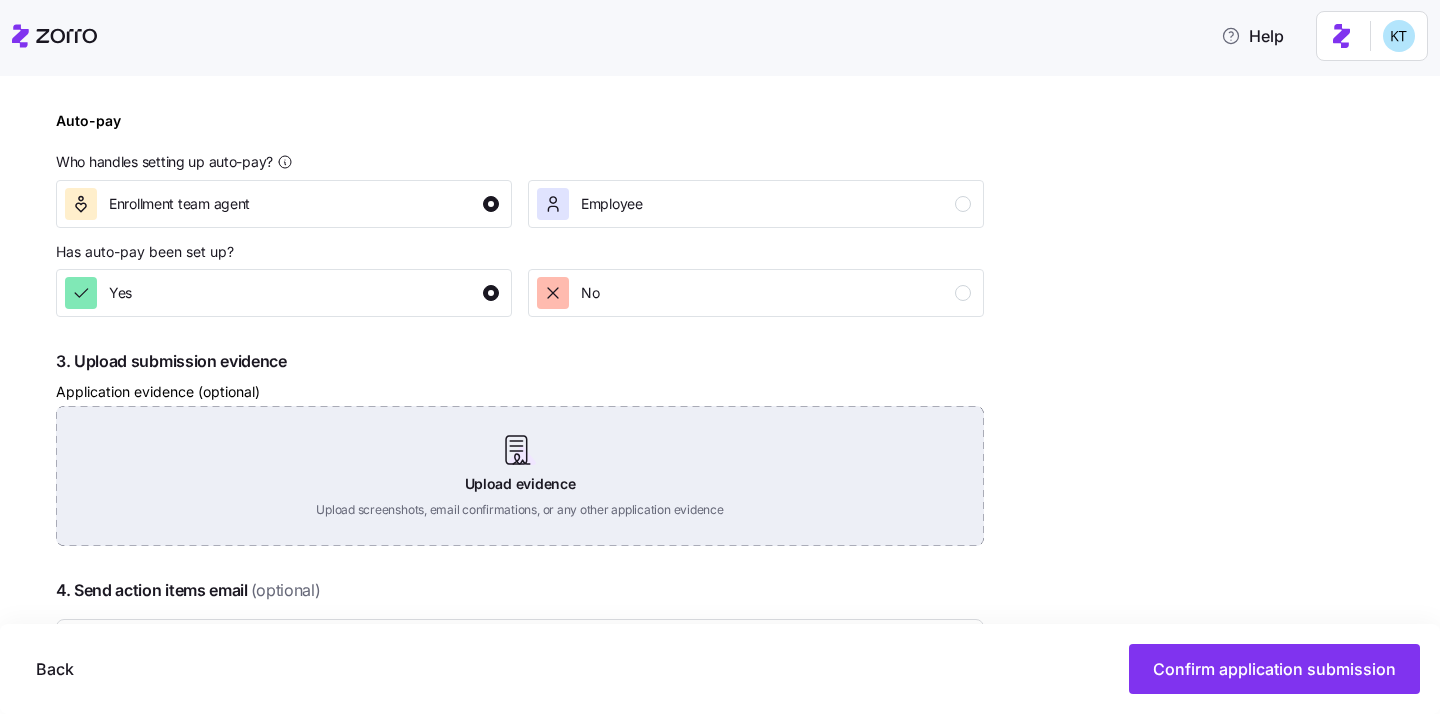 click on "Upload evidence Upload screenshots, email confirmations, or any other application evidence" at bounding box center (520, 476) 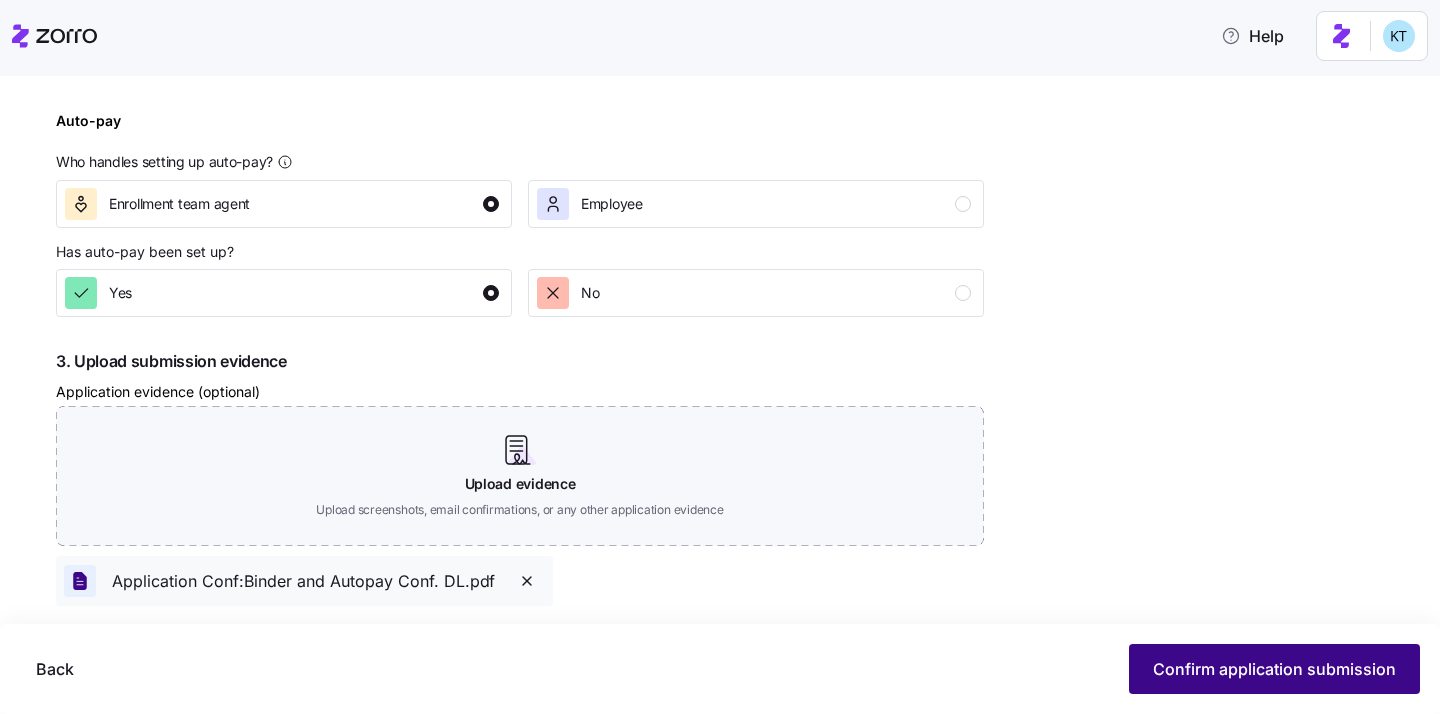 click on "Back Confirm application submission" at bounding box center (720, 669) 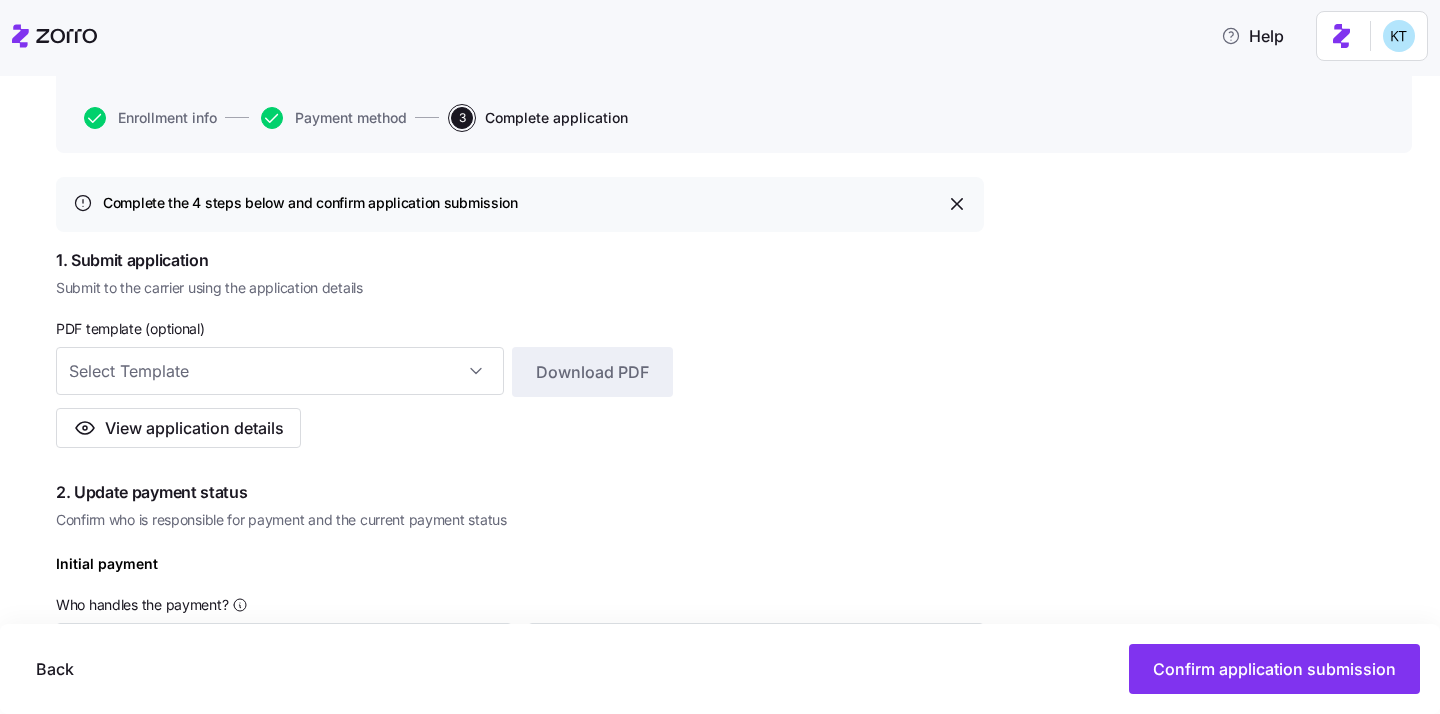 scroll, scrollTop: 171, scrollLeft: 0, axis: vertical 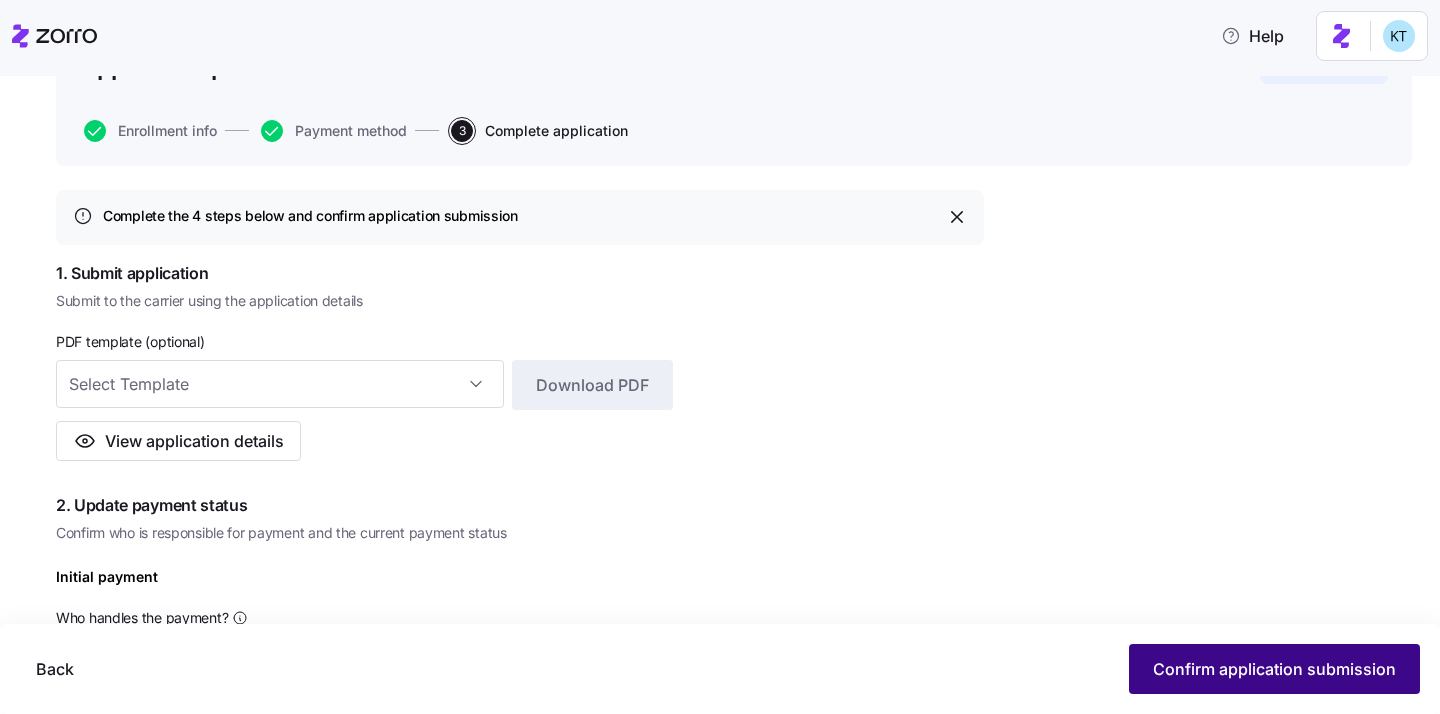 click on "Confirm application submission" at bounding box center (1274, 669) 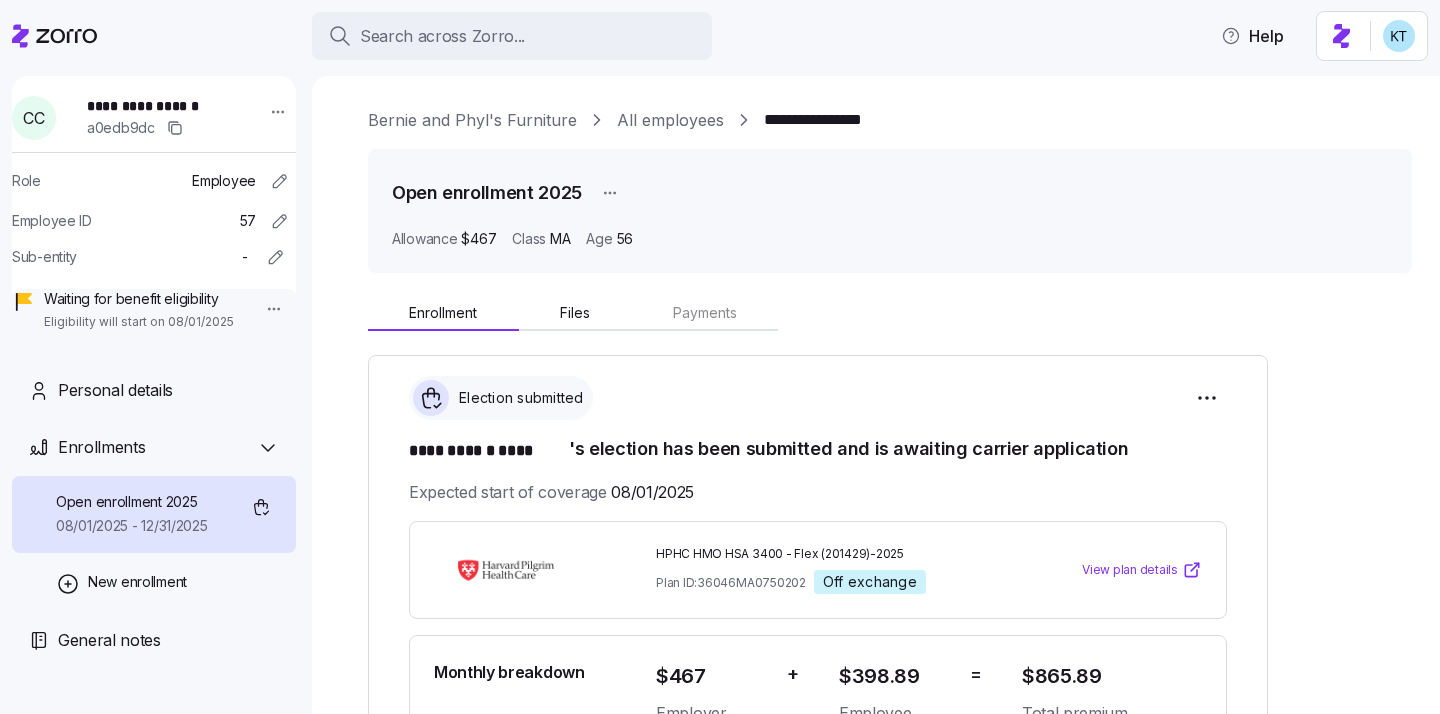 scroll, scrollTop: 0, scrollLeft: 0, axis: both 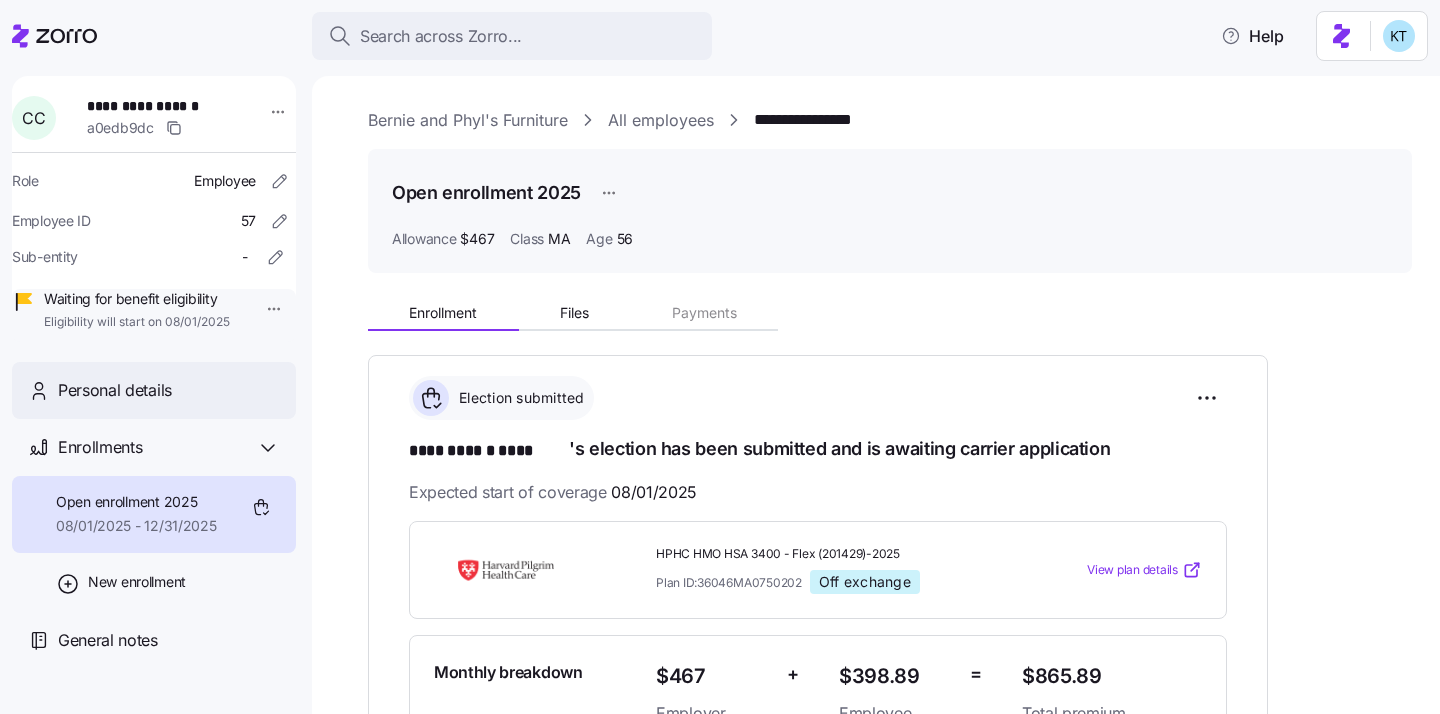 click on "Personal details" at bounding box center [169, 390] 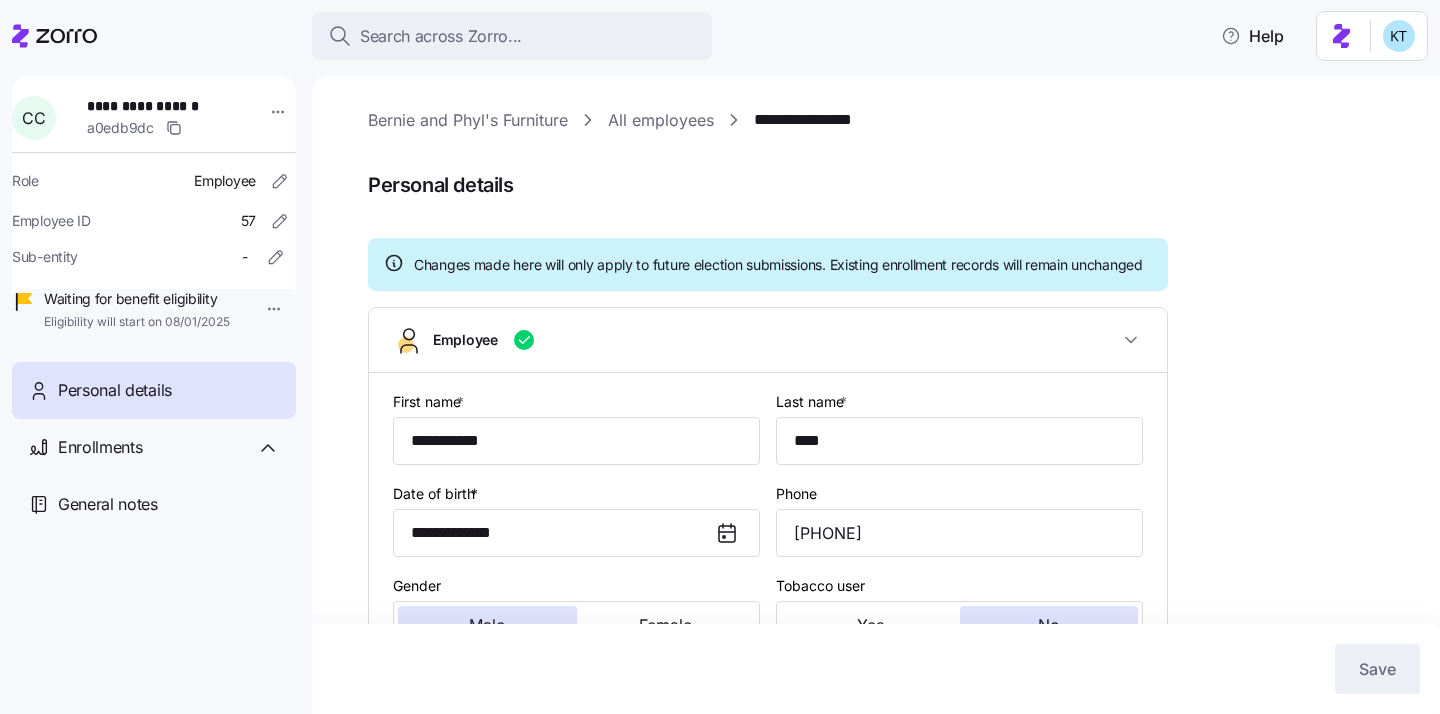 type on "MA" 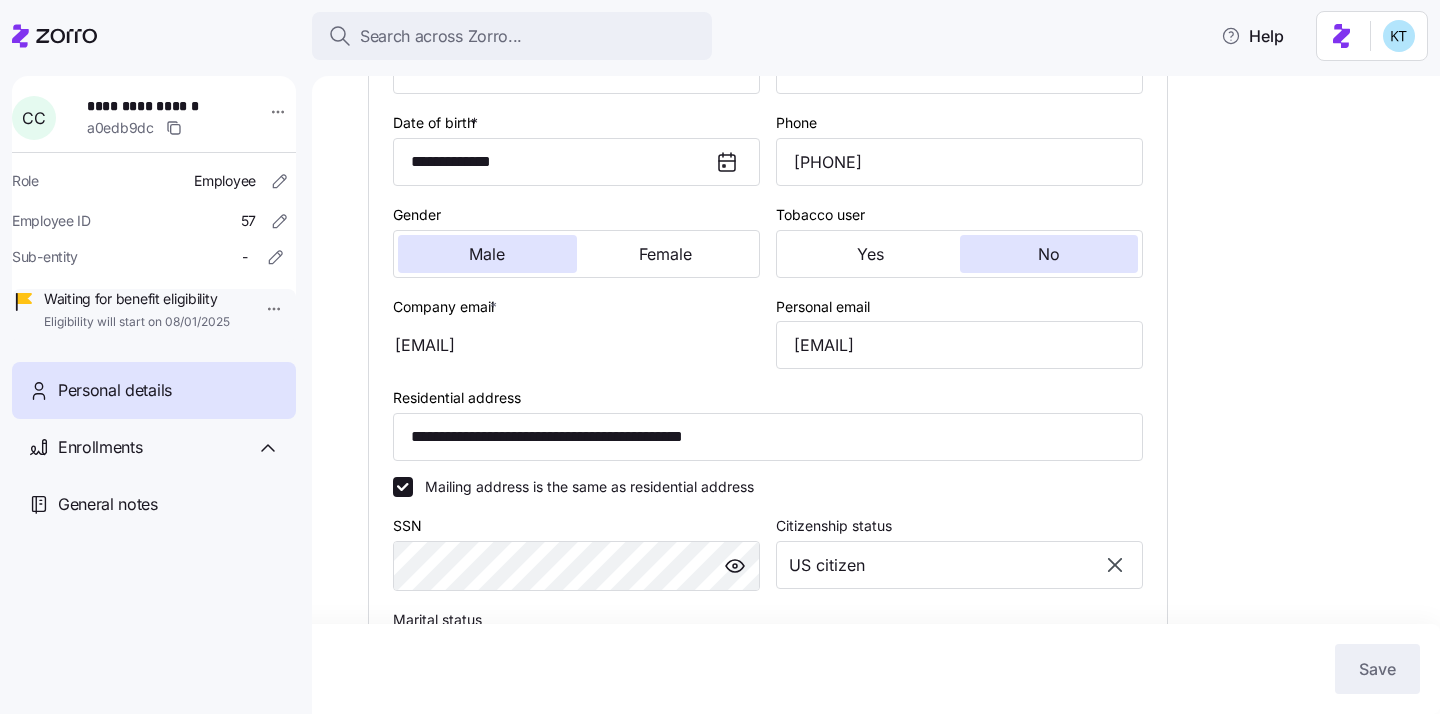scroll, scrollTop: 380, scrollLeft: 0, axis: vertical 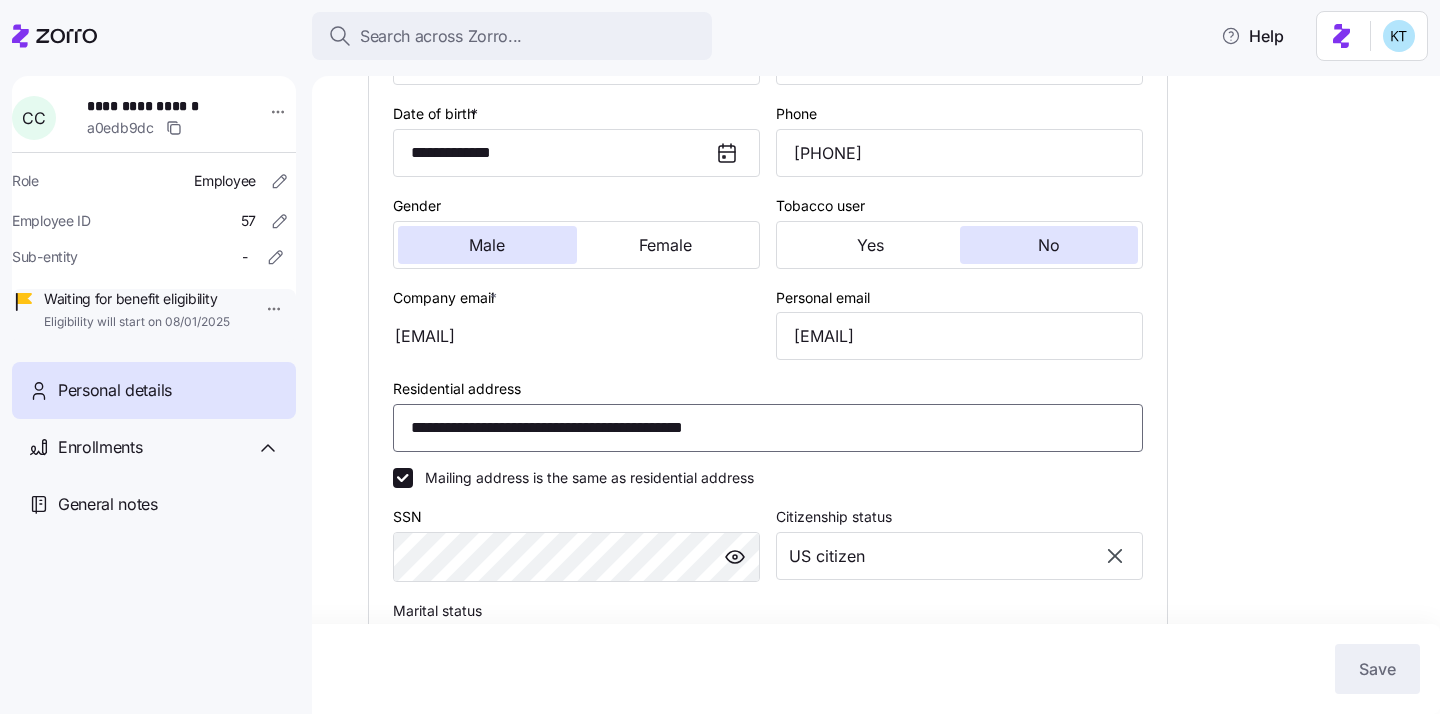 click on "**********" at bounding box center [768, 428] 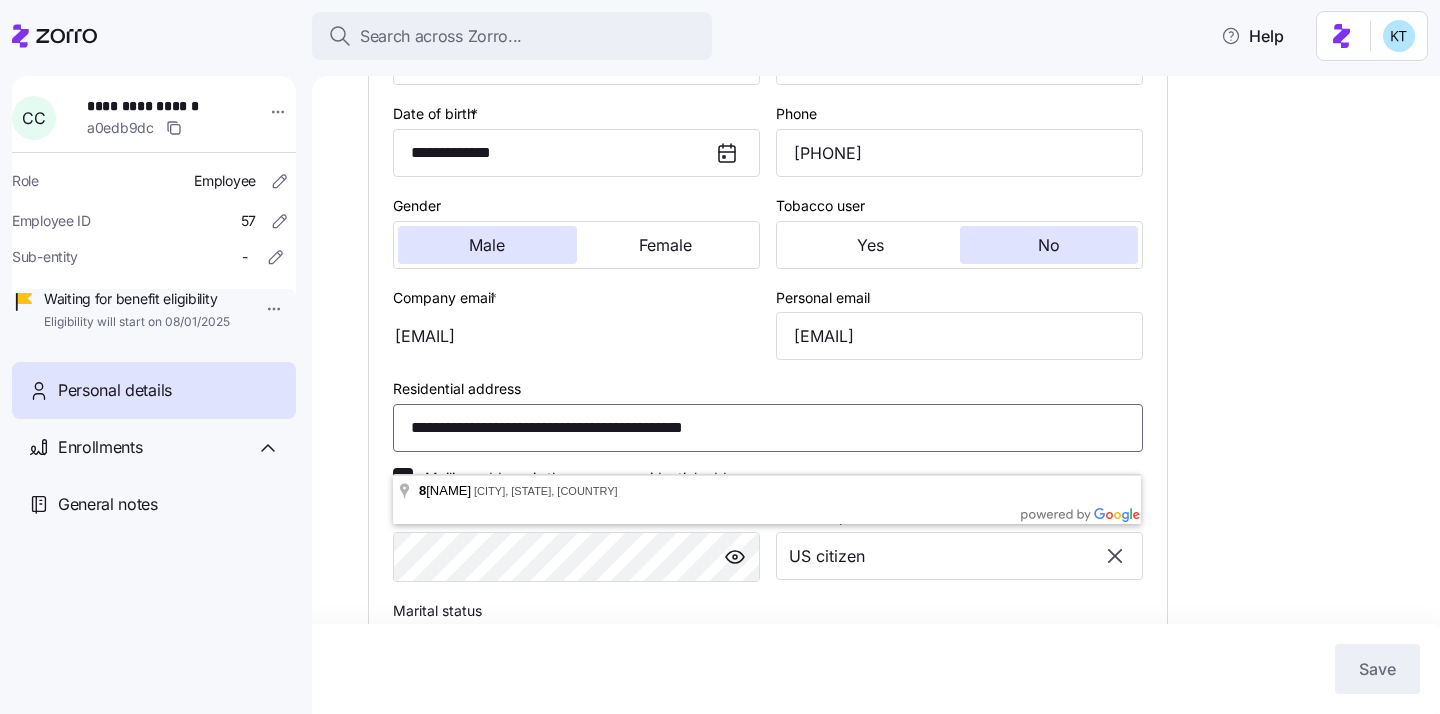 click on "**********" at bounding box center (768, 428) 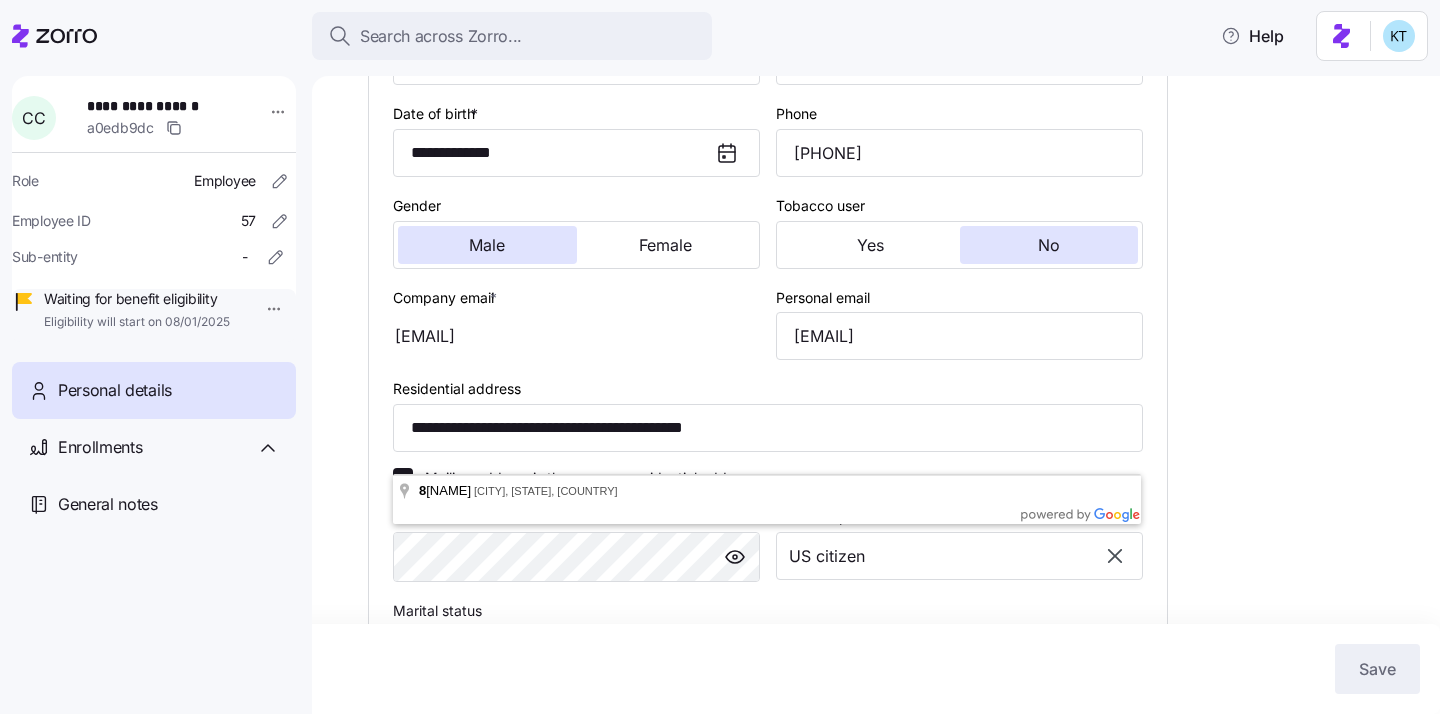 click on "Company email  * [EMAIL]" at bounding box center (576, 323) 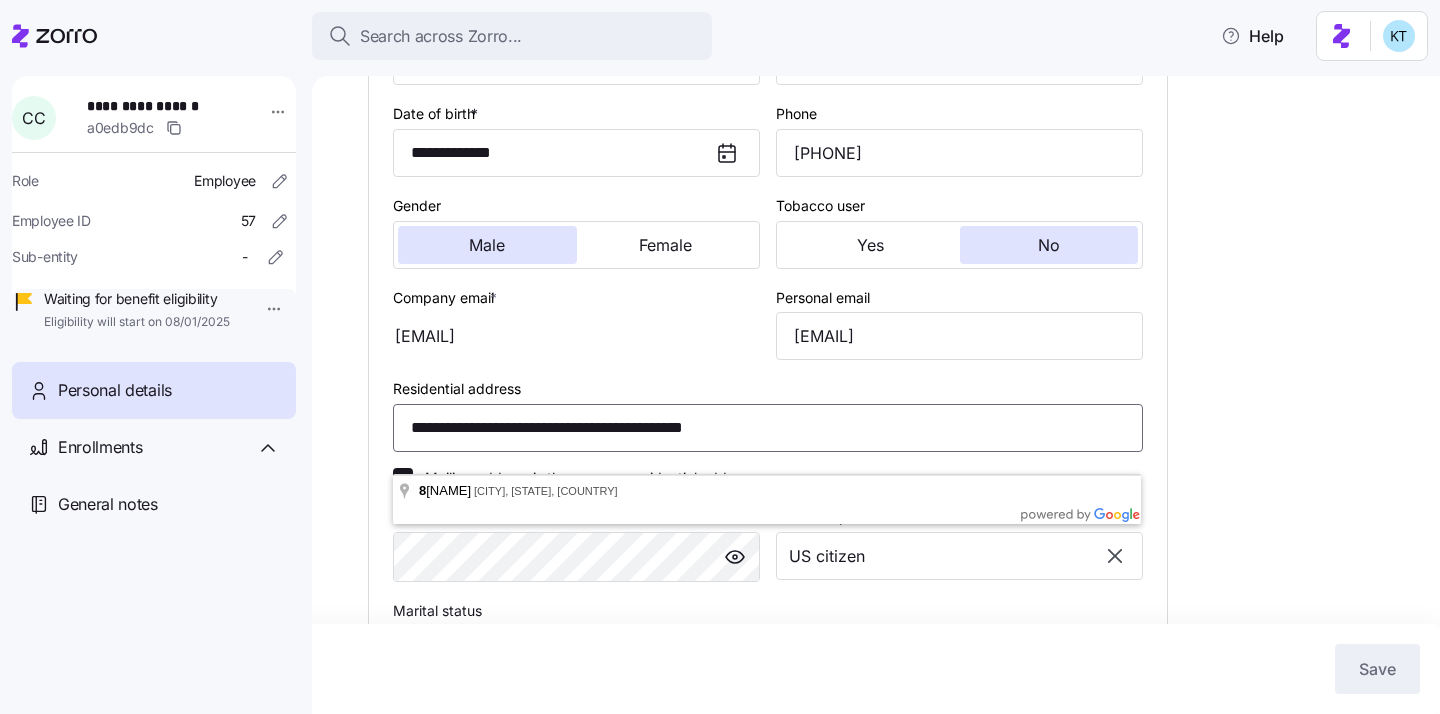 click on "**********" at bounding box center [768, 428] 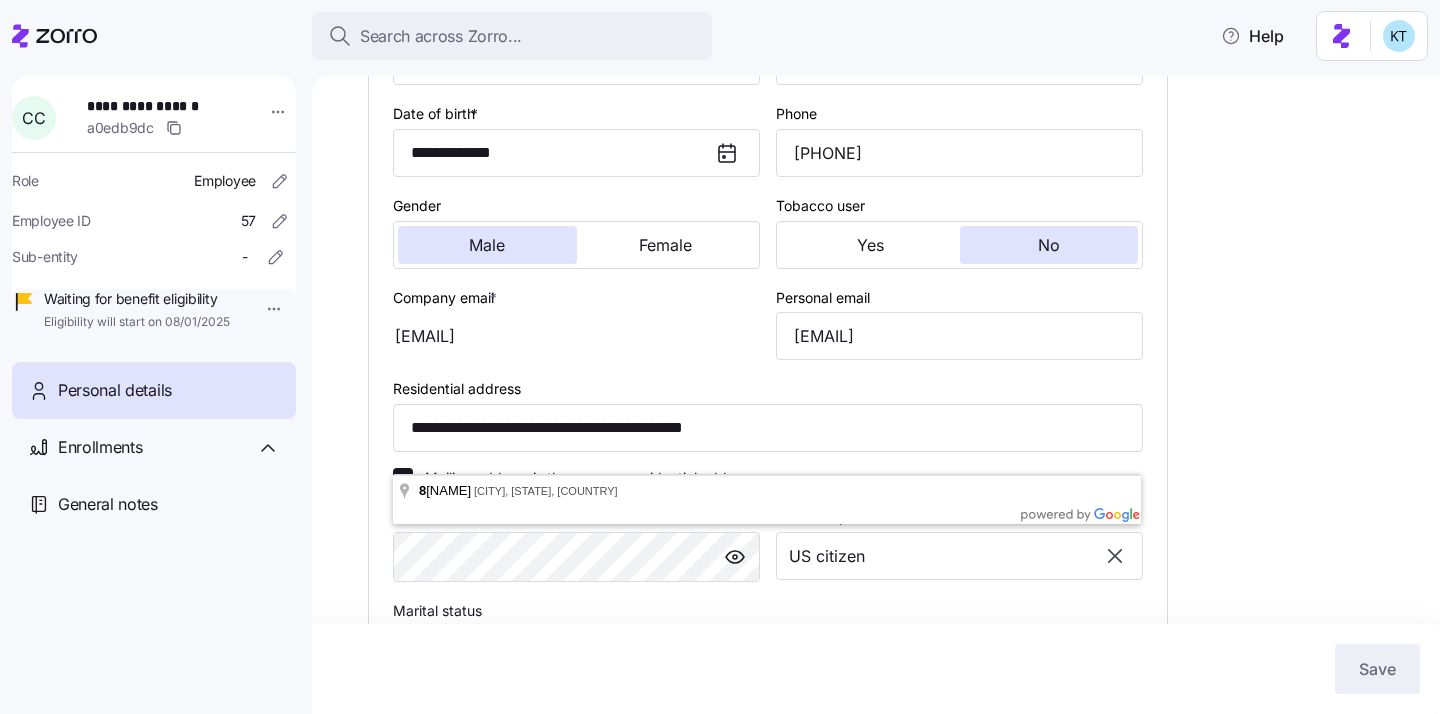 click on "[EMAIL]" at bounding box center (576, 336) 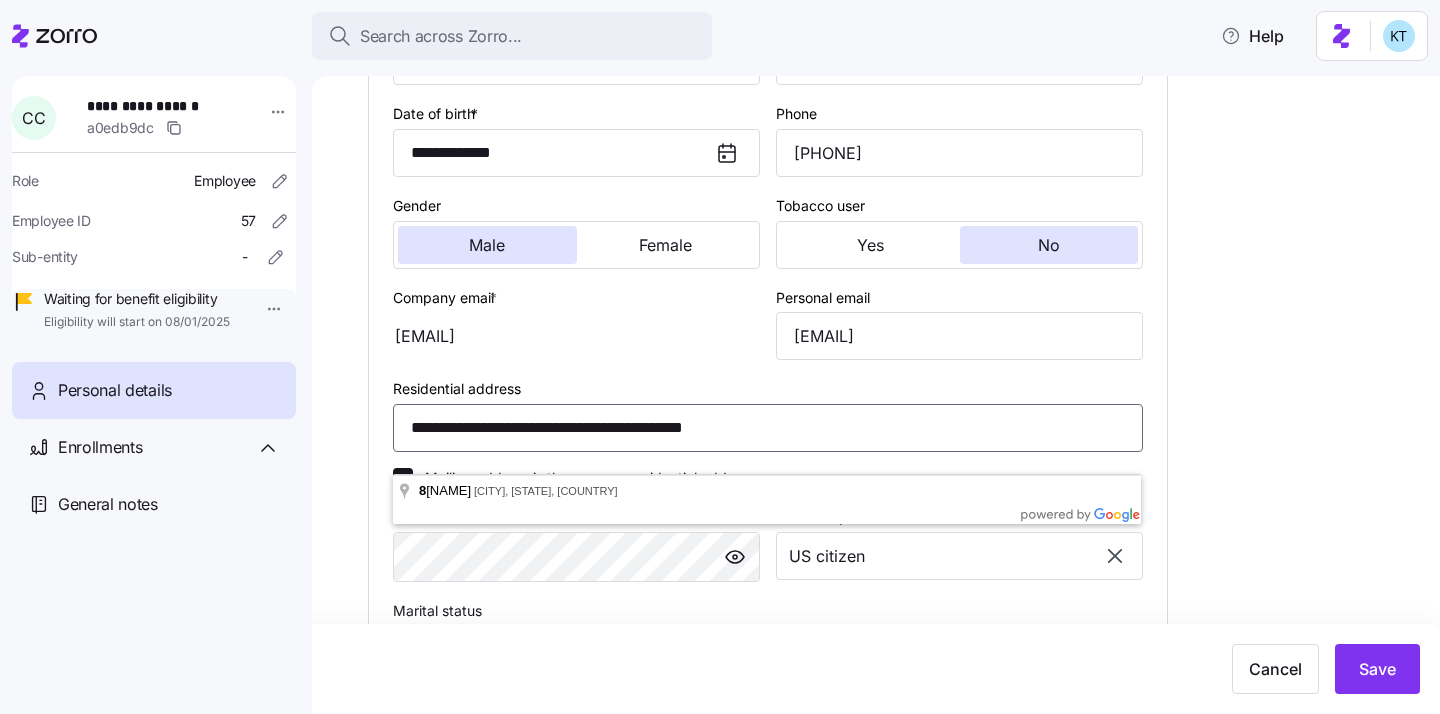 drag, startPoint x: 688, startPoint y: 453, endPoint x: 642, endPoint y: 455, distance: 46.043457 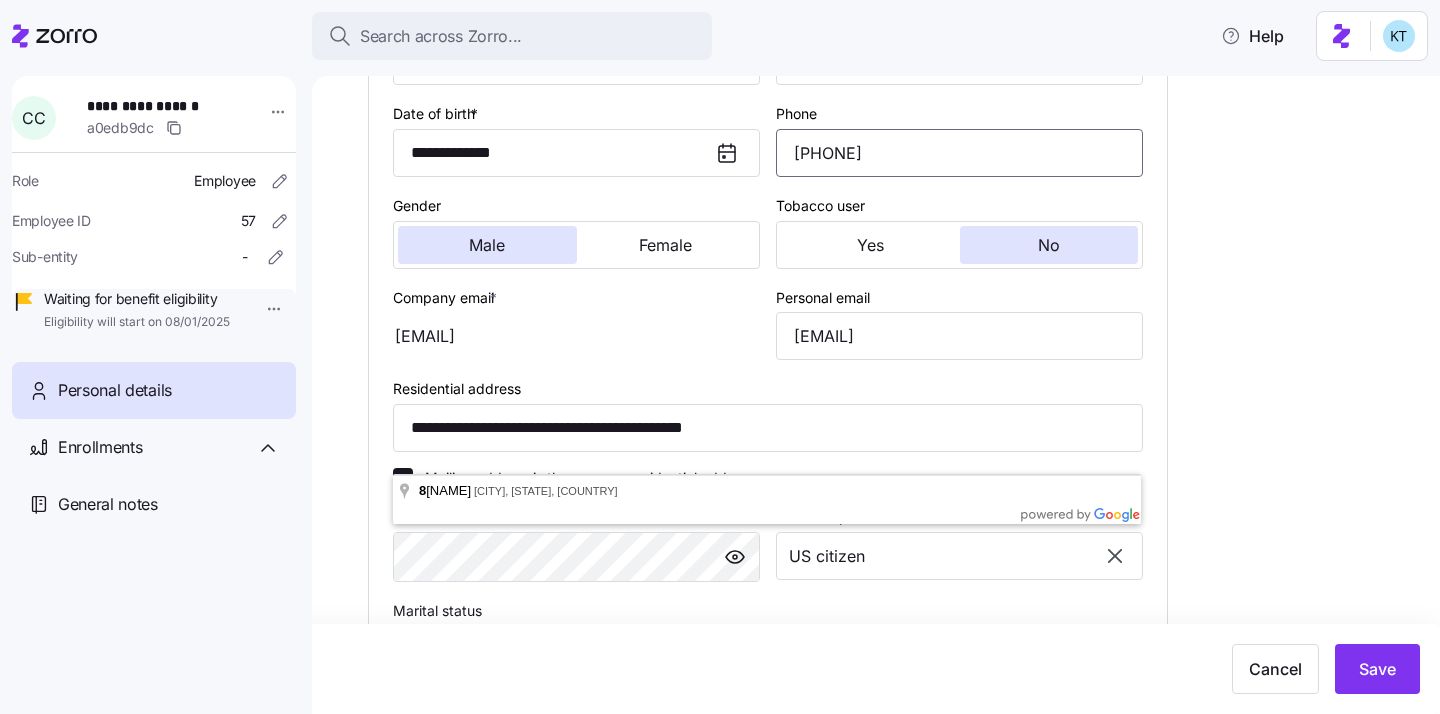 click on "(978) 886-1369" at bounding box center (959, 153) 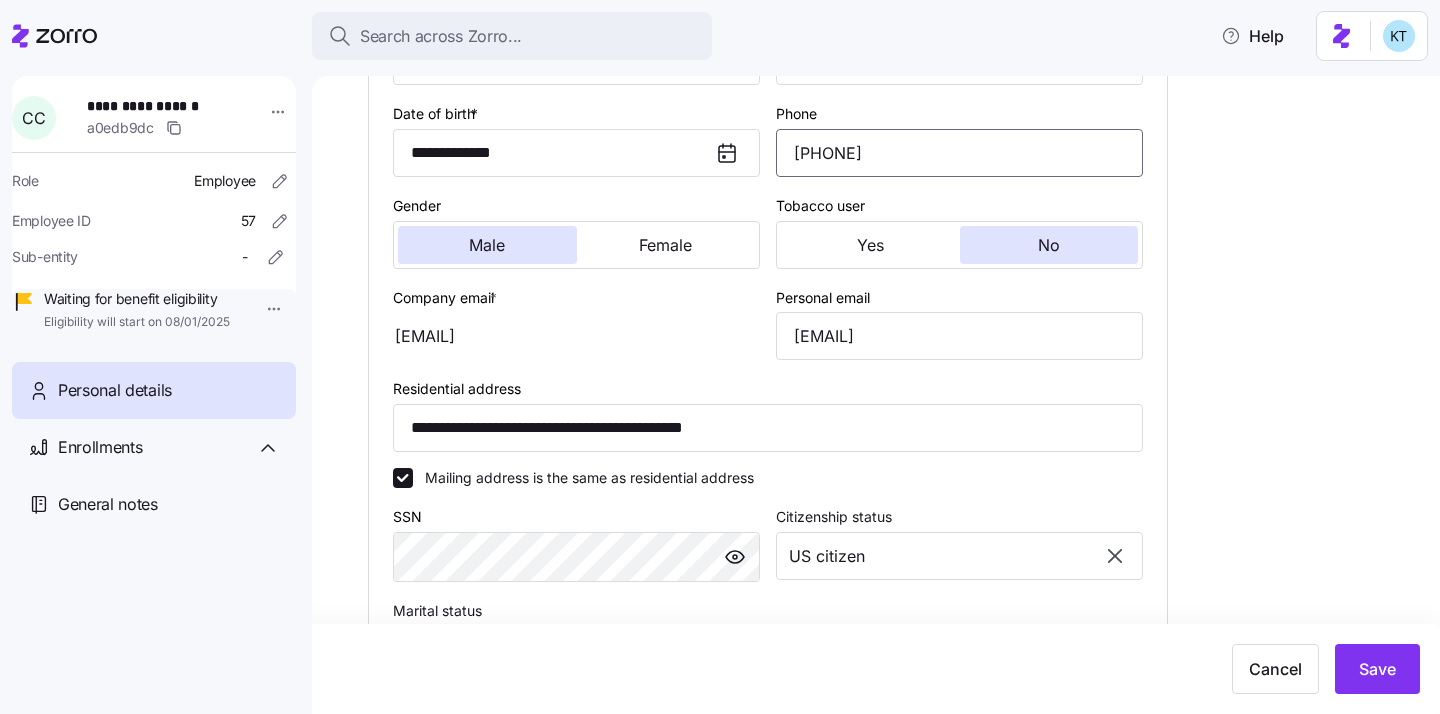 click on "(978) 886-1369" at bounding box center [959, 153] 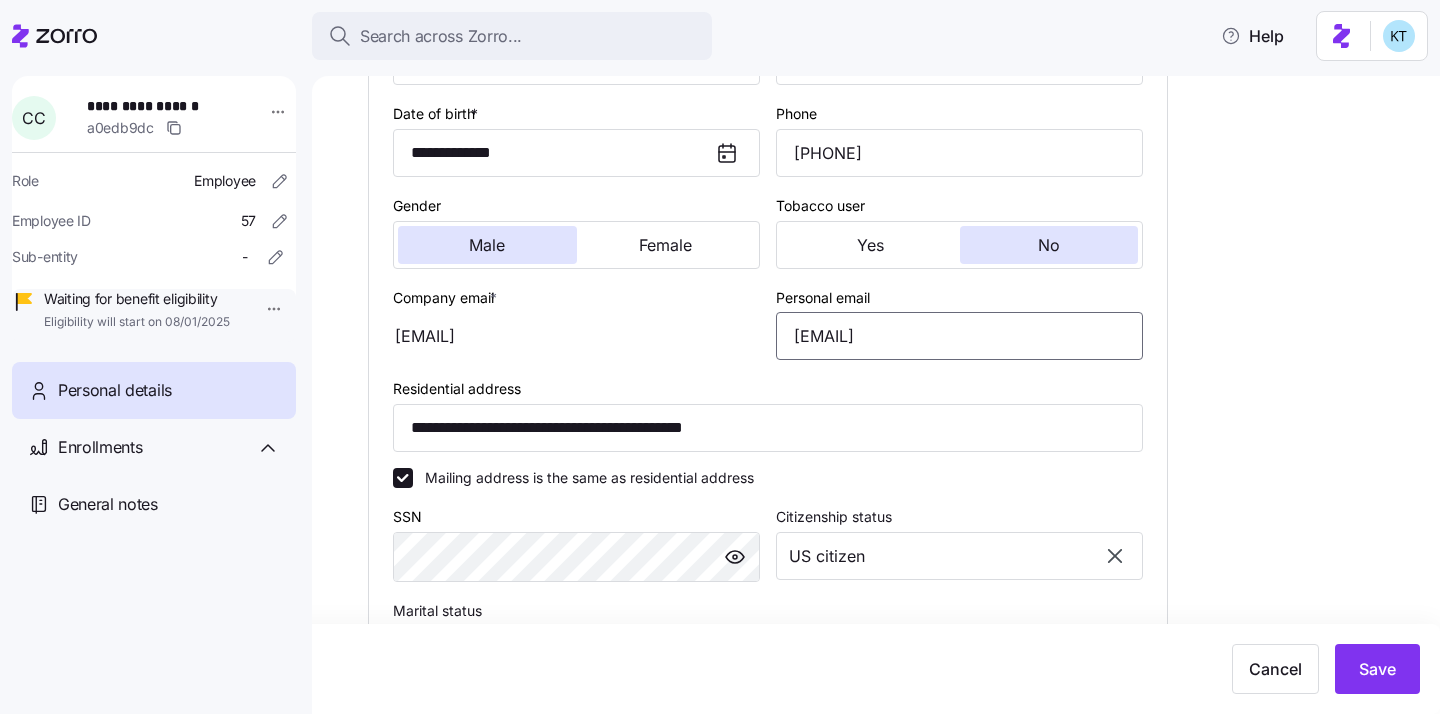 click on "christophercook2@yahoo.com" at bounding box center (959, 336) 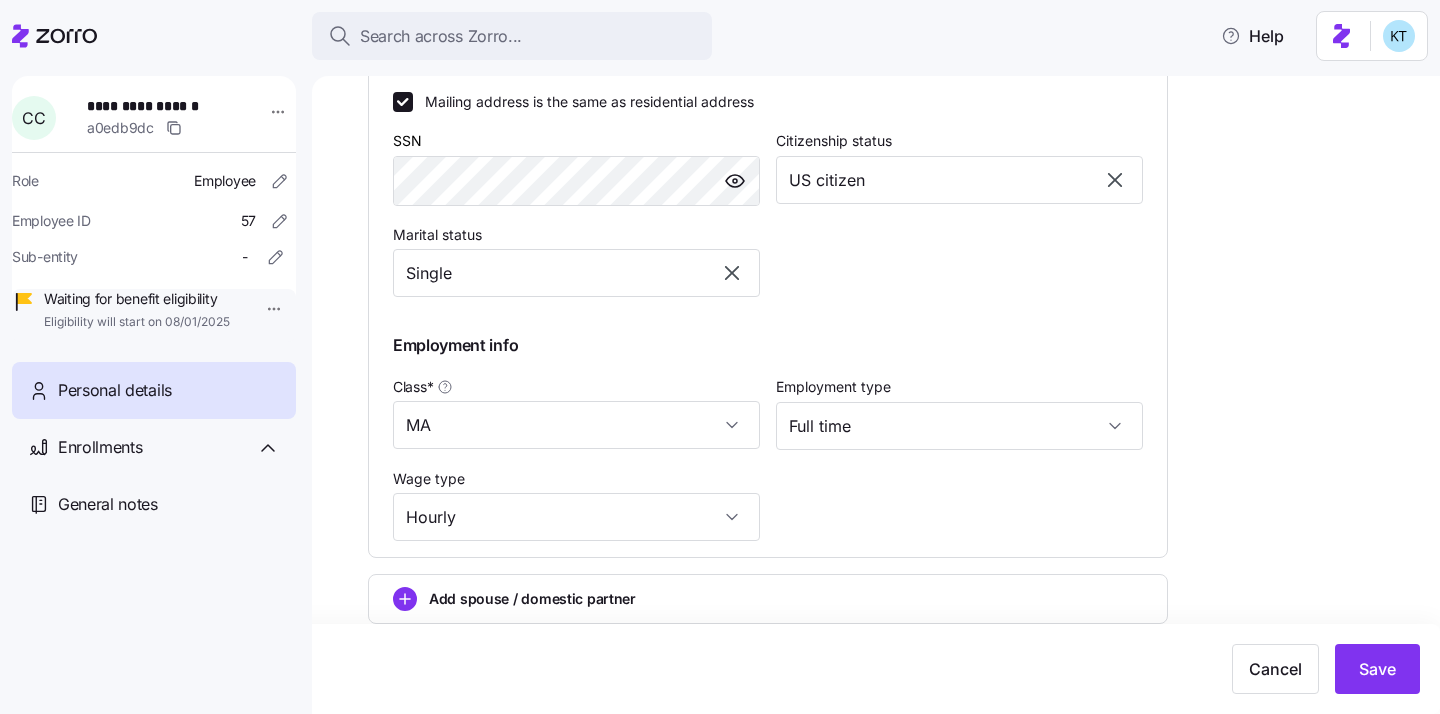 scroll, scrollTop: 859, scrollLeft: 0, axis: vertical 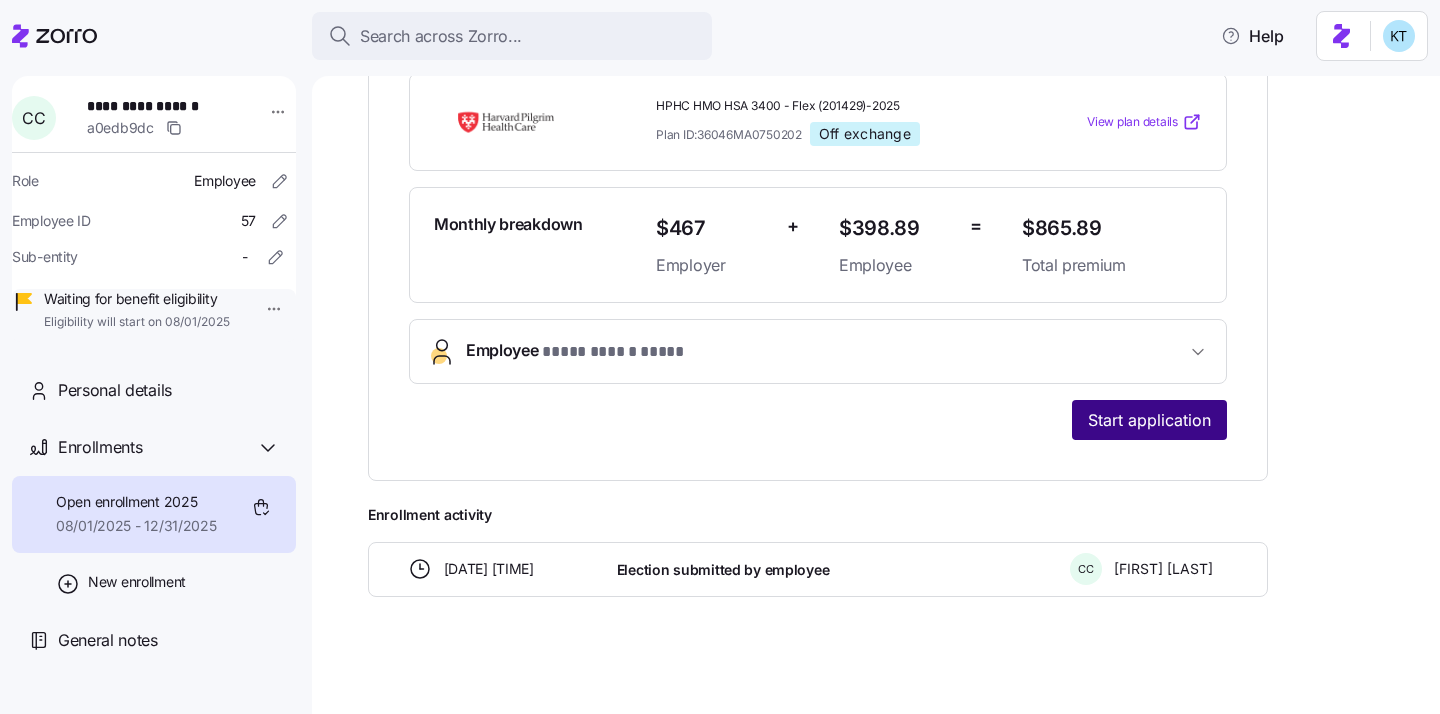 click on "Start application" at bounding box center (1149, 420) 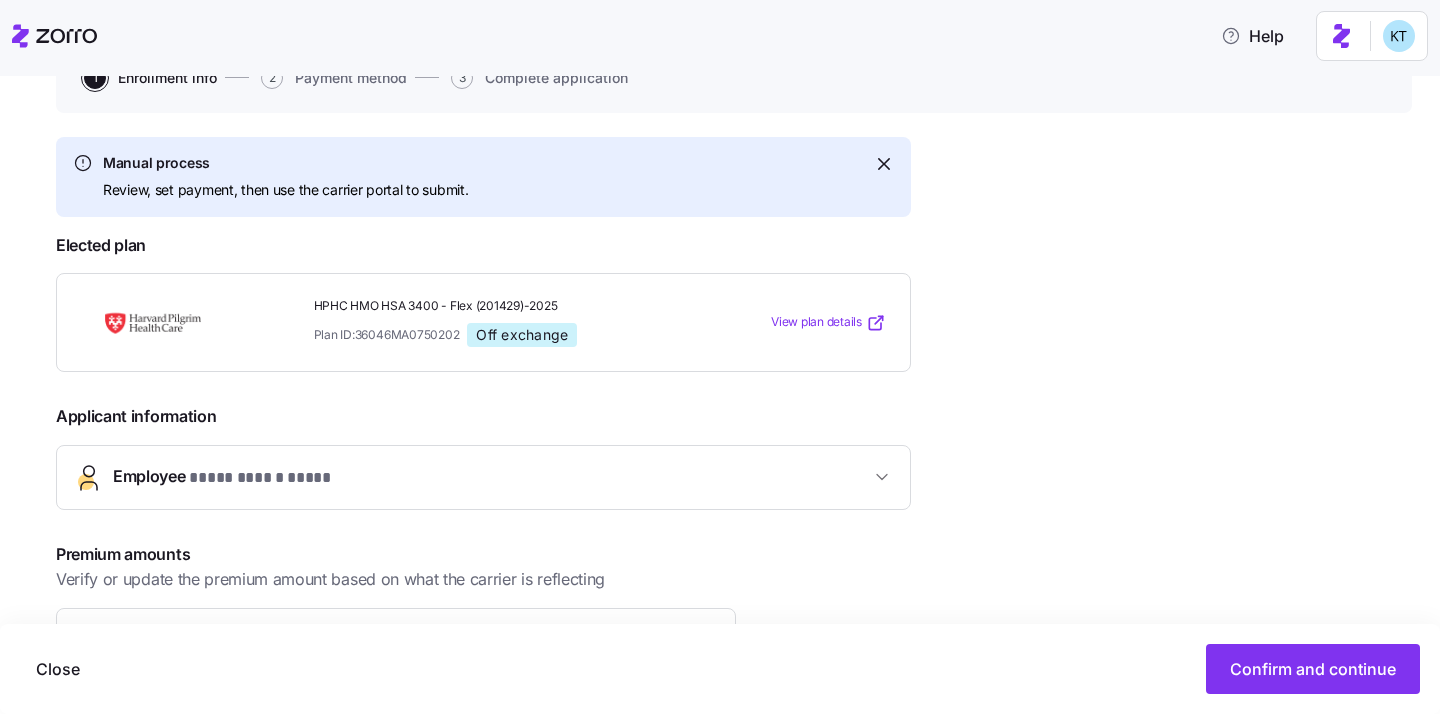 scroll, scrollTop: 305, scrollLeft: 0, axis: vertical 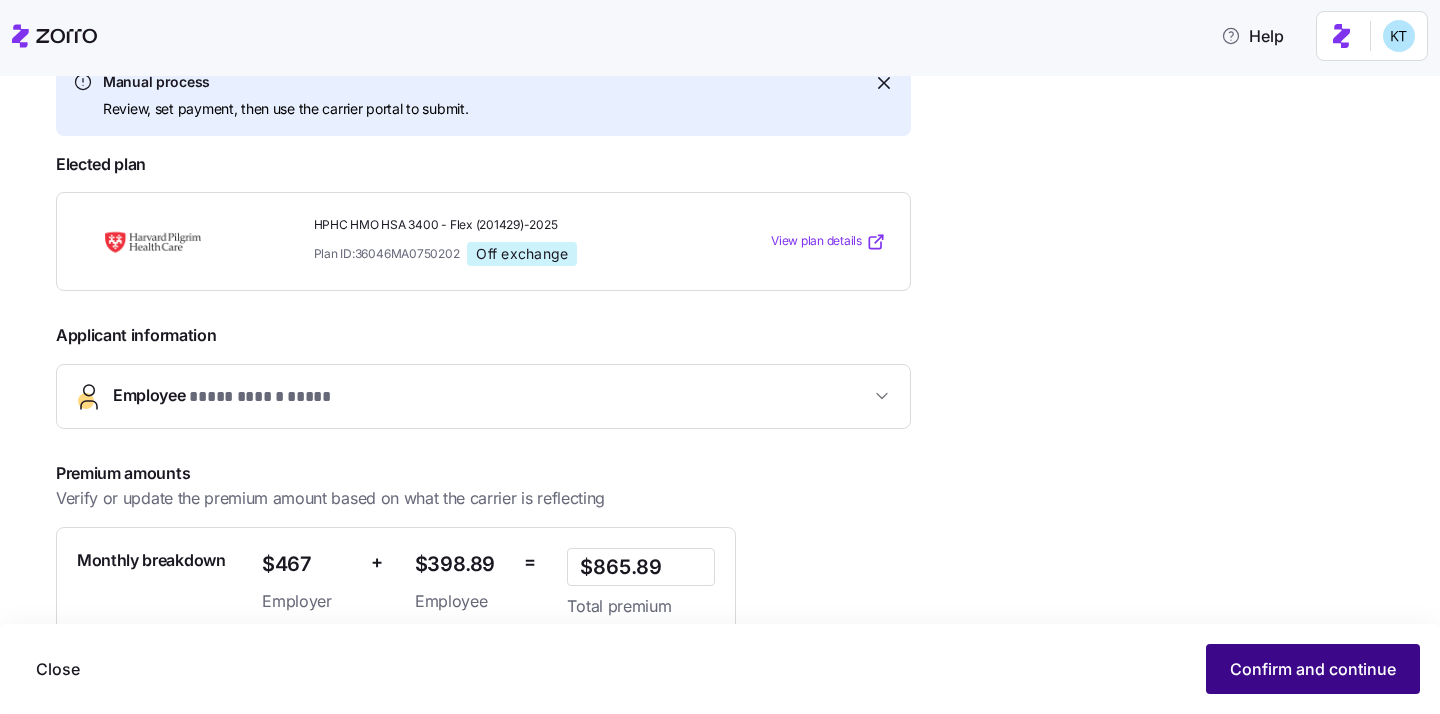 click on "Confirm and continue" at bounding box center [1313, 669] 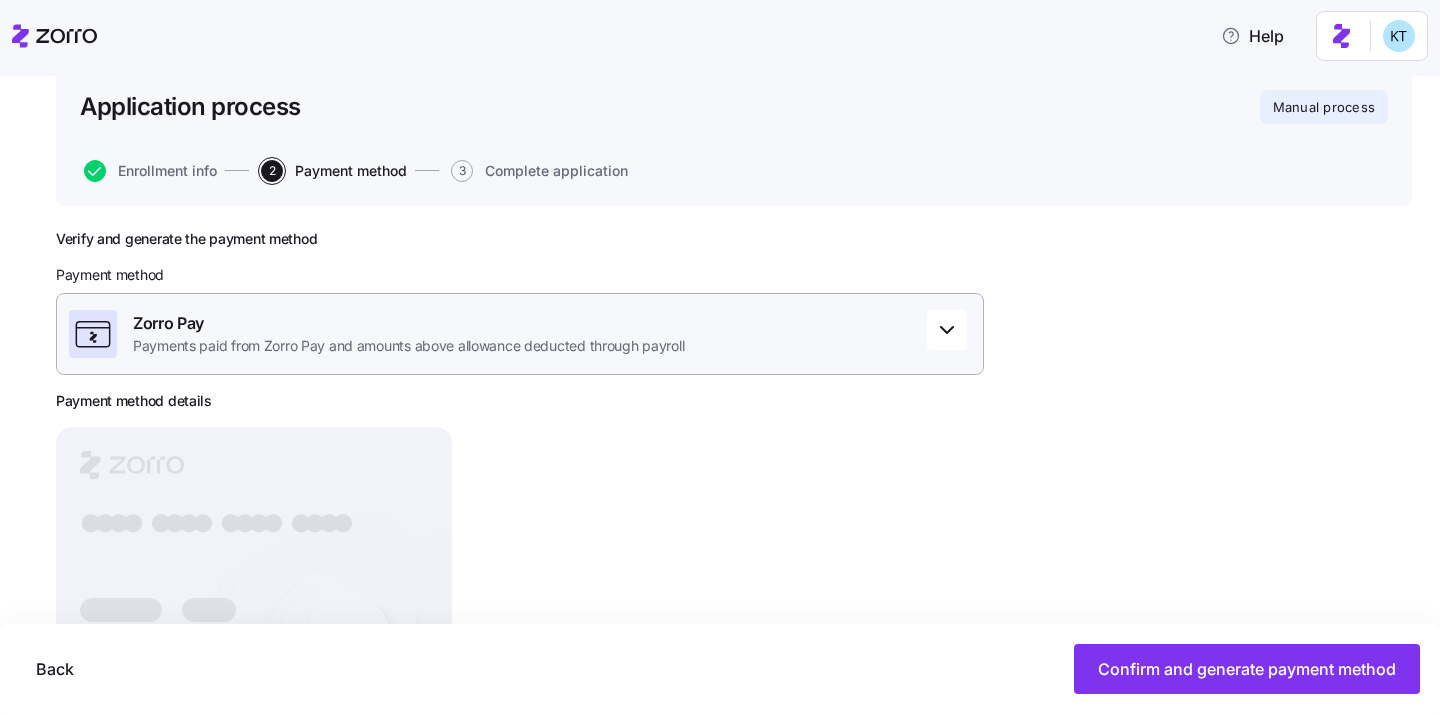 scroll, scrollTop: 201, scrollLeft: 0, axis: vertical 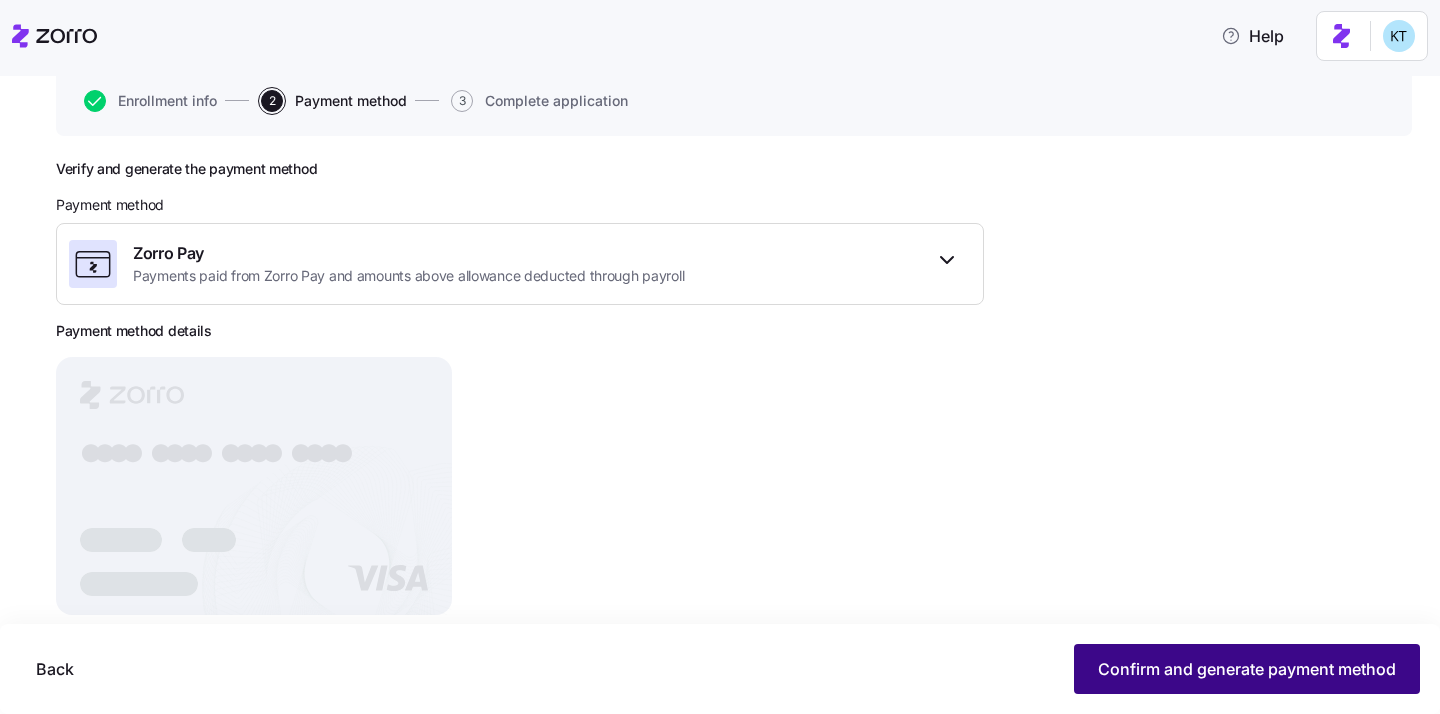 click on "Confirm and generate payment method" at bounding box center [1247, 669] 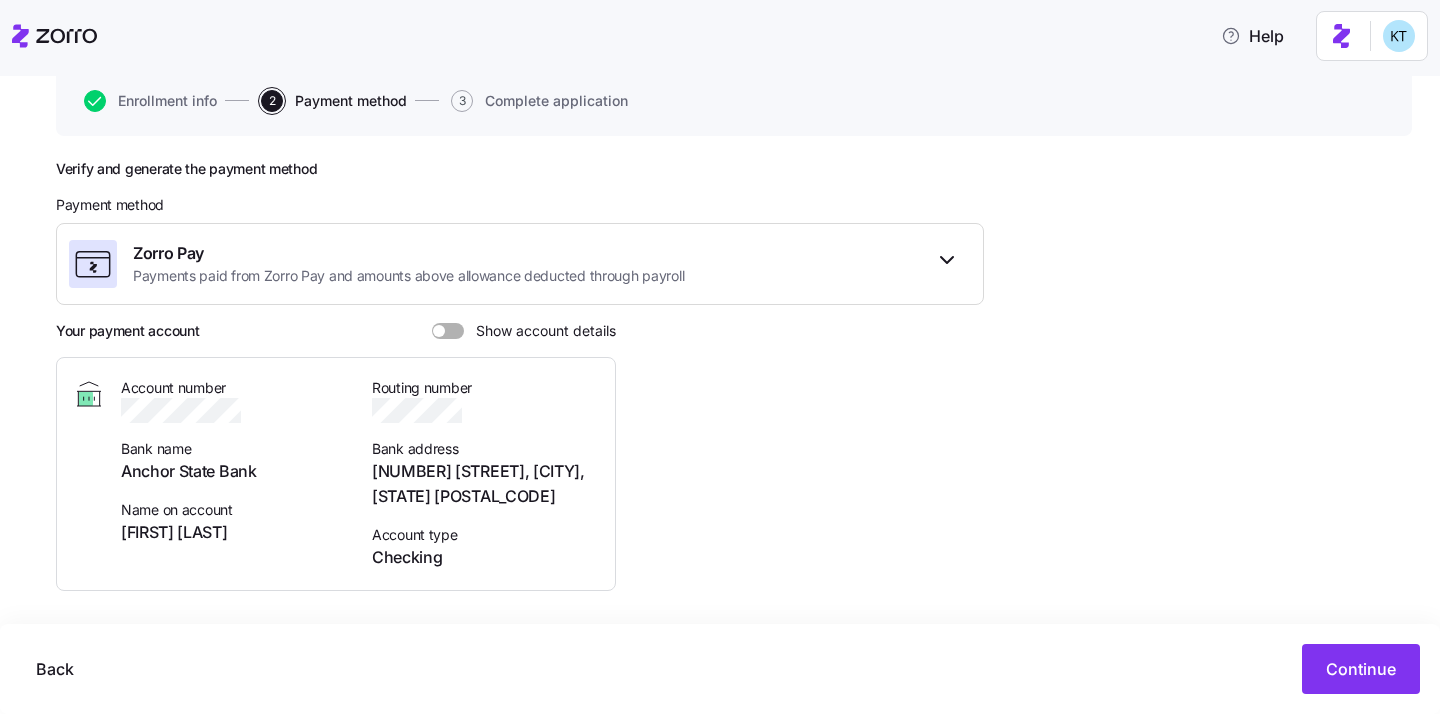 click on "[NUMBER] [STREET], [CITY], [STATE] [POSTAL_CODE]" at bounding box center [485, 484] 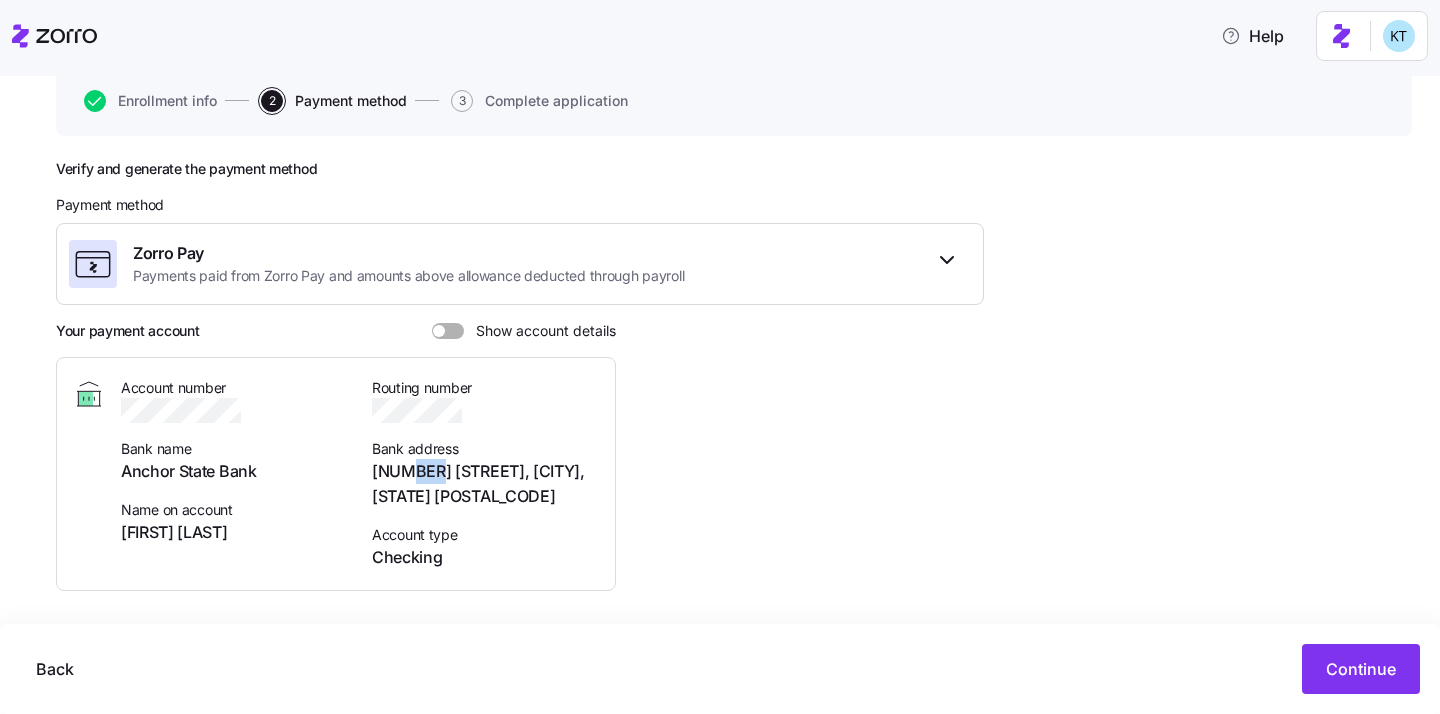 click on "[NUMBER] [STREET], [CITY], [STATE] [POSTAL_CODE]" at bounding box center [485, 484] 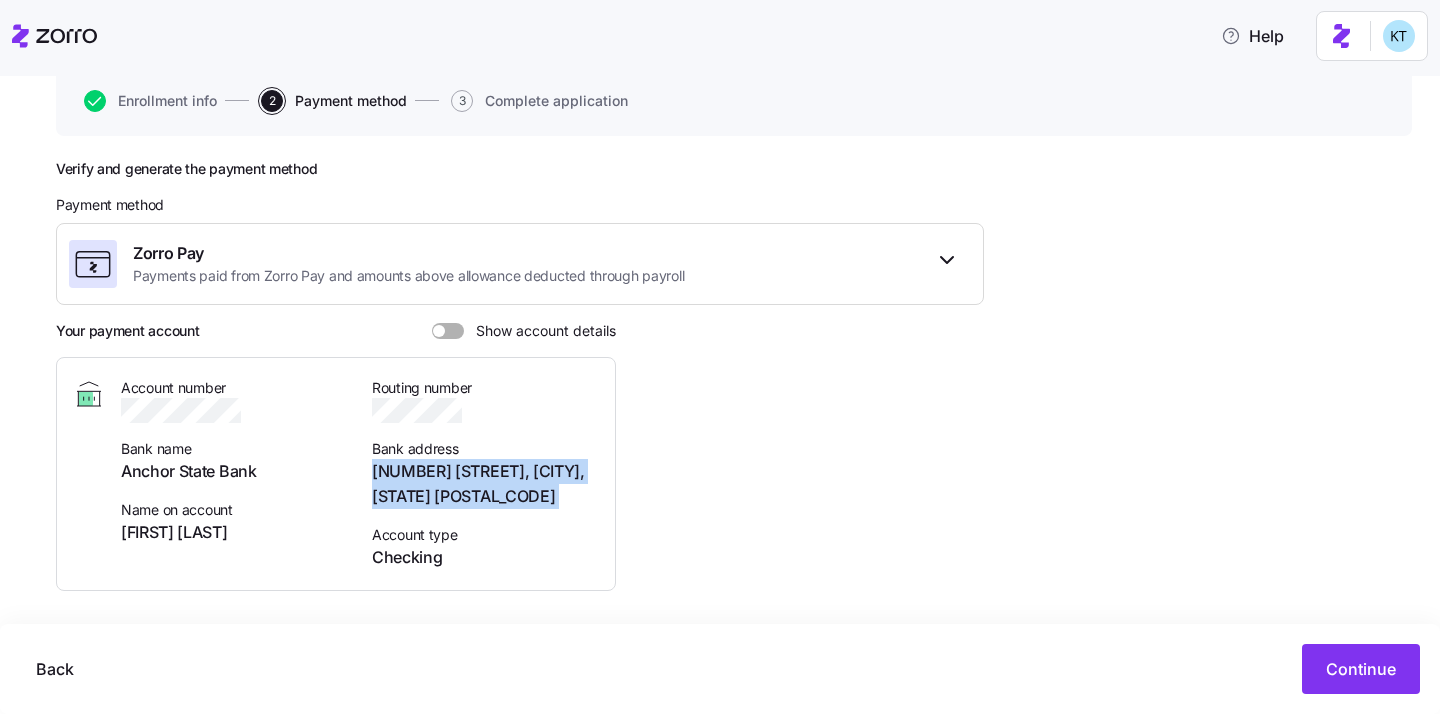 click on "[NUMBER] [STREET], [CITY], [STATE] [POSTAL_CODE]" at bounding box center [485, 484] 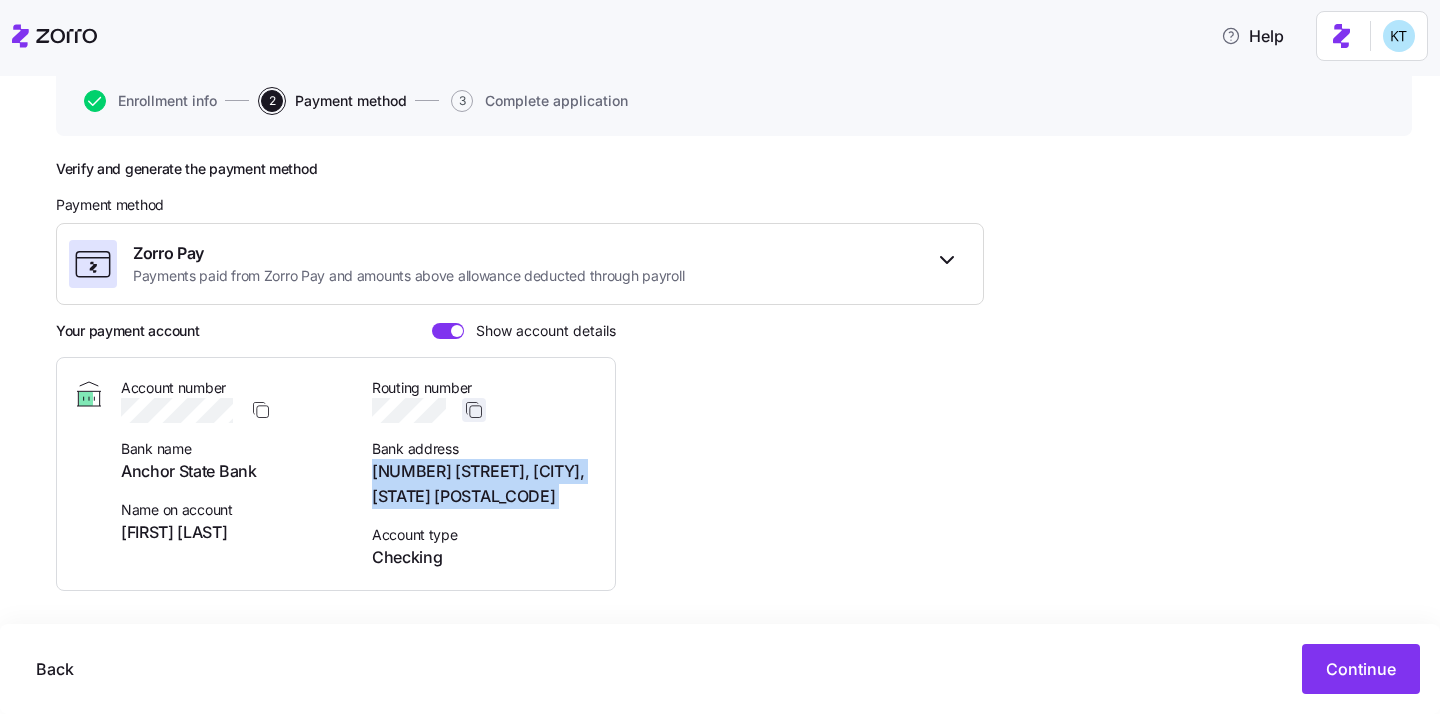 click 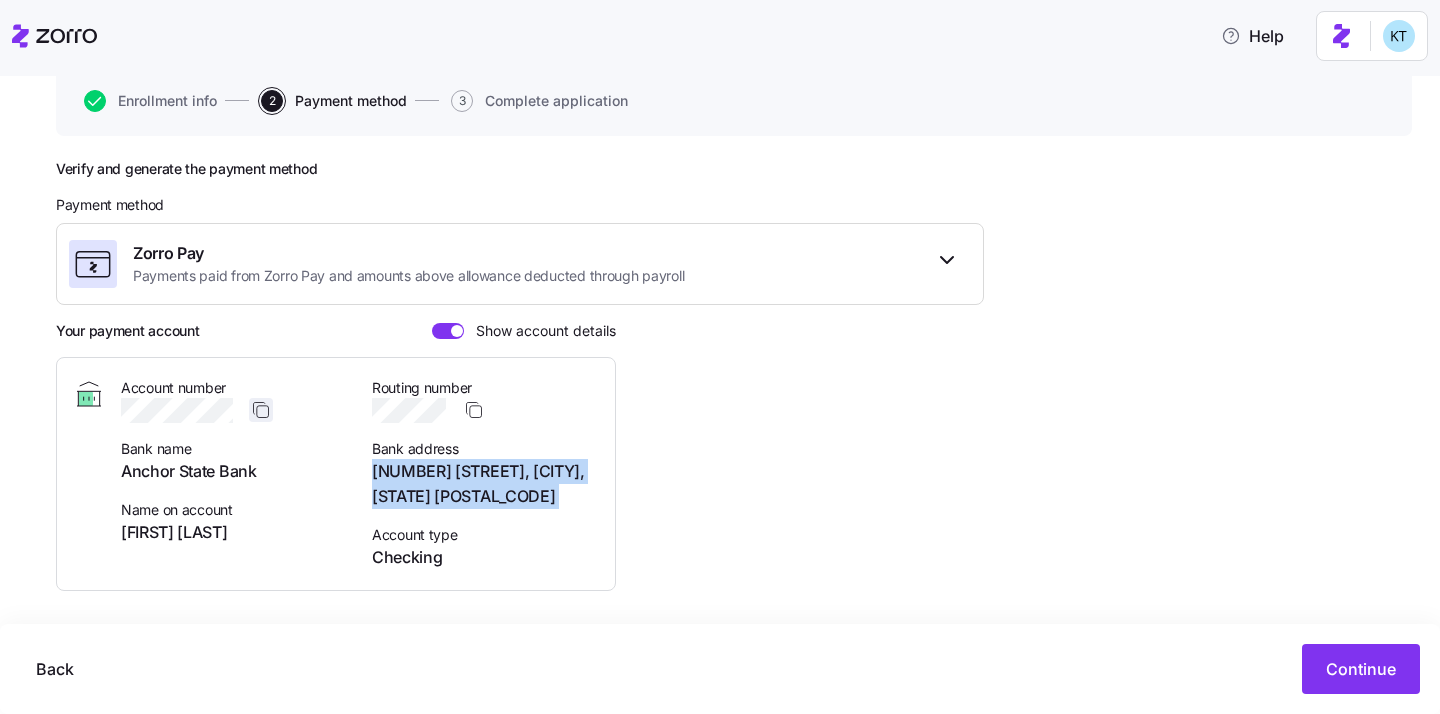 click 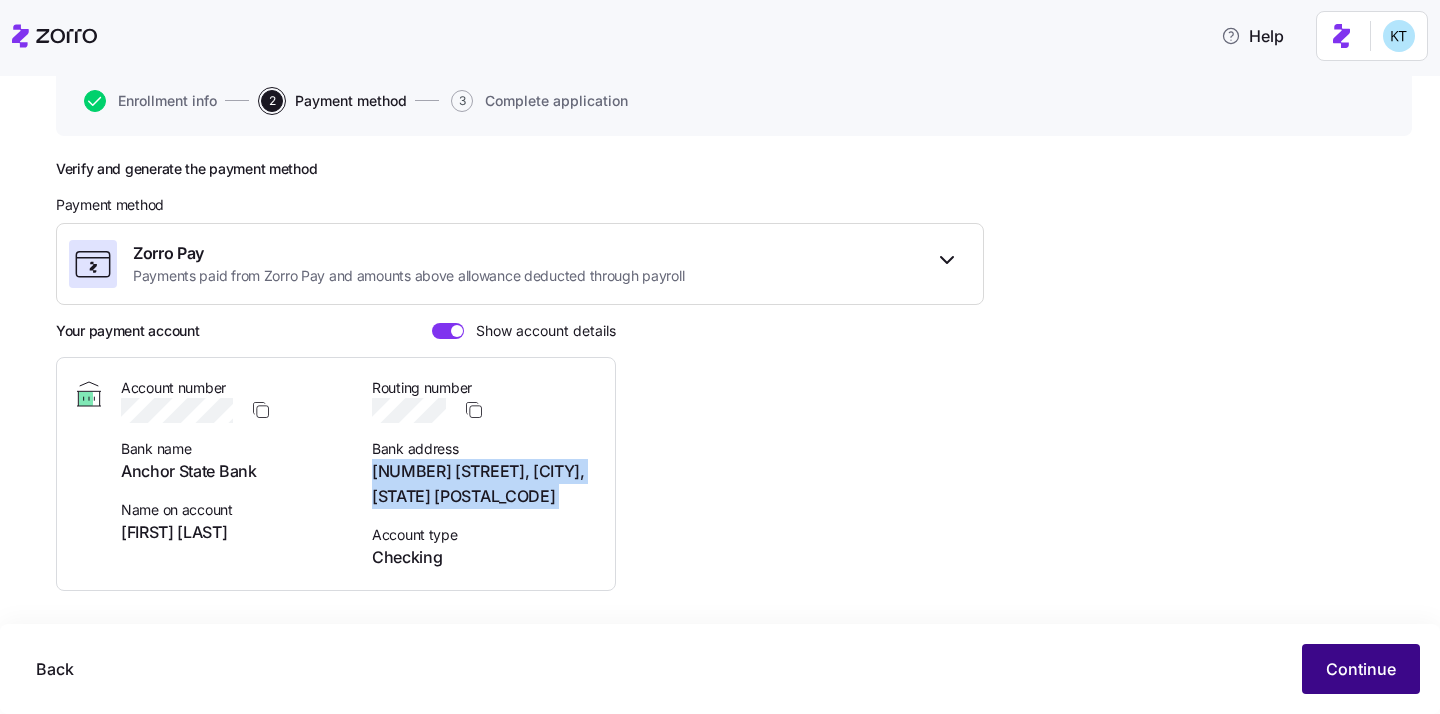 click on "Continue" at bounding box center [1361, 669] 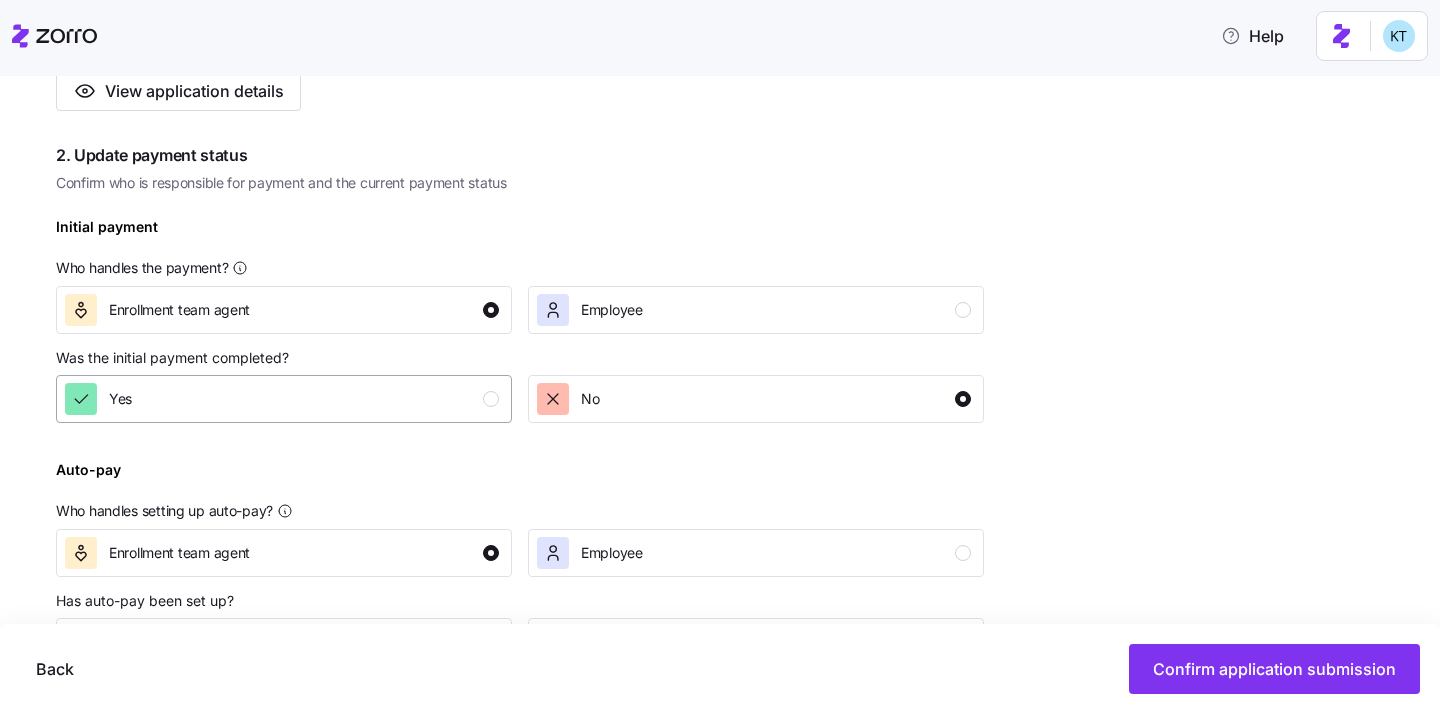 click on "Yes" at bounding box center [282, 399] 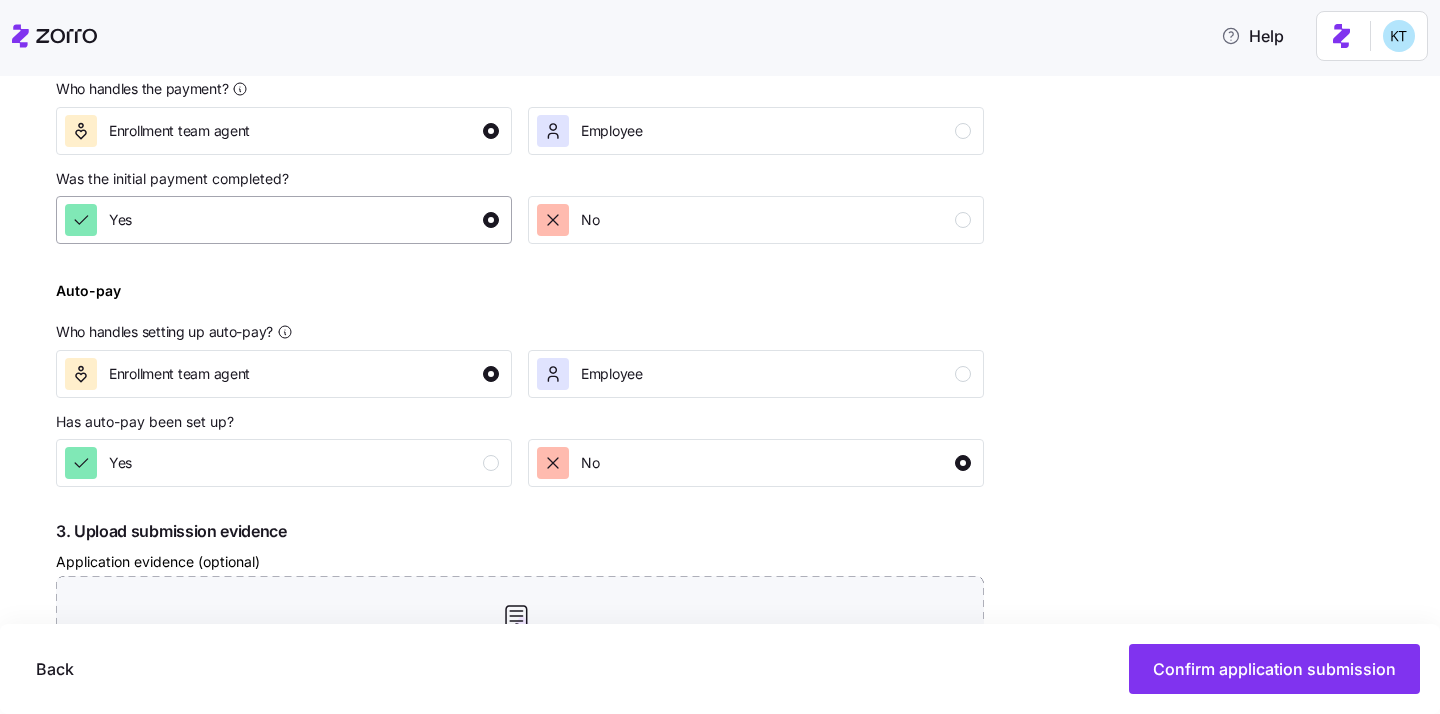 scroll, scrollTop: 740, scrollLeft: 0, axis: vertical 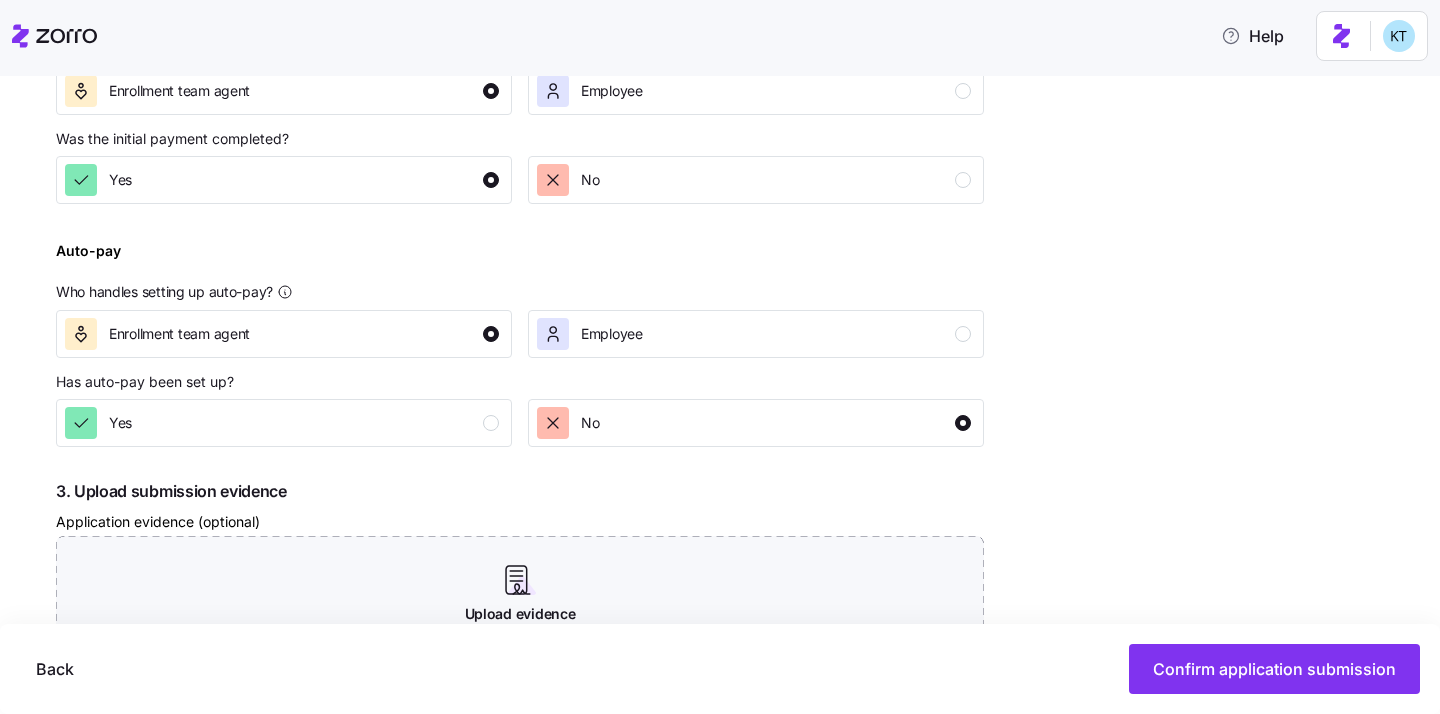 click on "Complete the 4 steps below and confirm application submission 1. Submit application Submit to the carrier using the application details PDF template (optional) Download PDF View application details 2. Update payment status Confirm who is responsible for payment and the current payment status Initial payment Who handles the payment? Enrollment team agent Employee Was the initial payment completed? Yes No Auto-pay Who handles setting up auto-pay? Enrollment team agent Employee Has auto-pay been set up? Yes No 3. Upload submission evidence Application evidence (optional) Upload evidence Upload screenshots, email confirmations, or any other application evidence 4. Send action items email (optional) Send application confirmation email with required actions to employee (sent only if at least one option is selected) Include application Instructions Include payment Instructions" at bounding box center (520, 261) 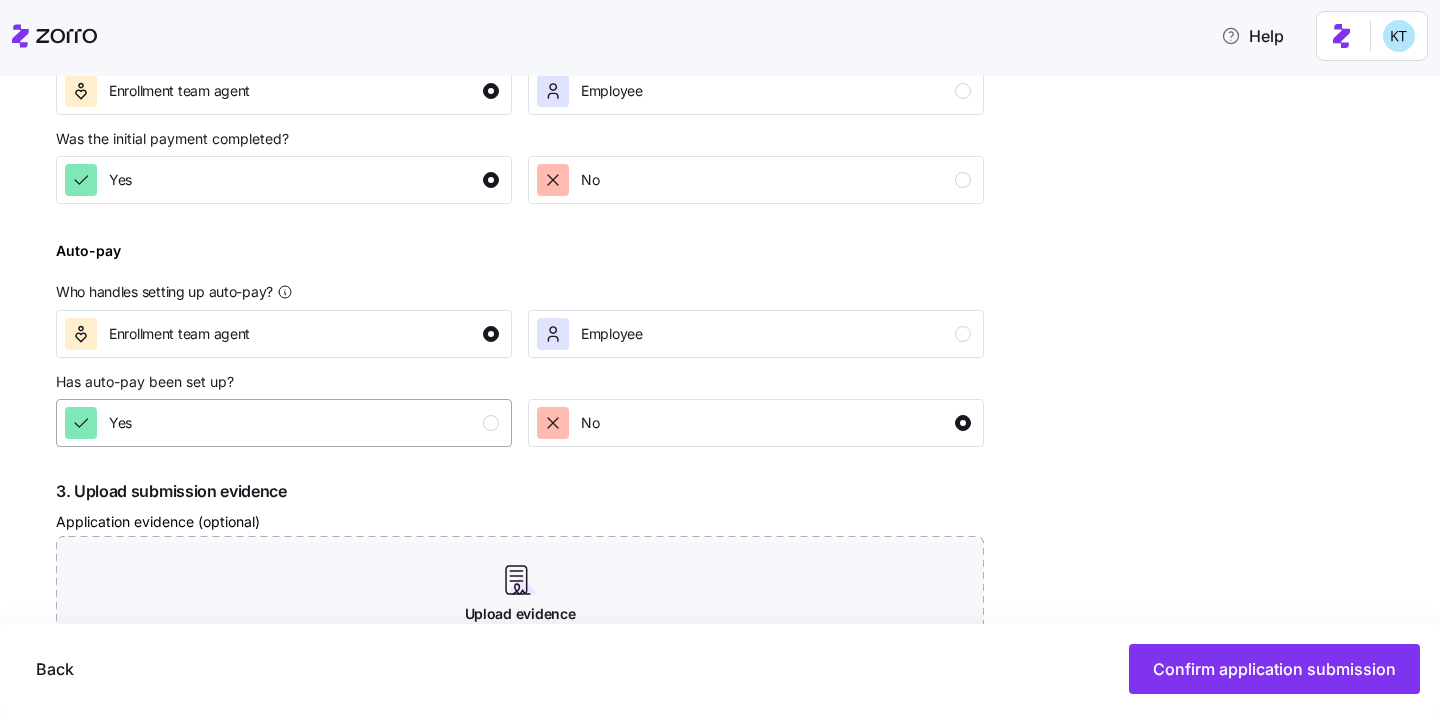 click on "Yes" at bounding box center (282, 423) 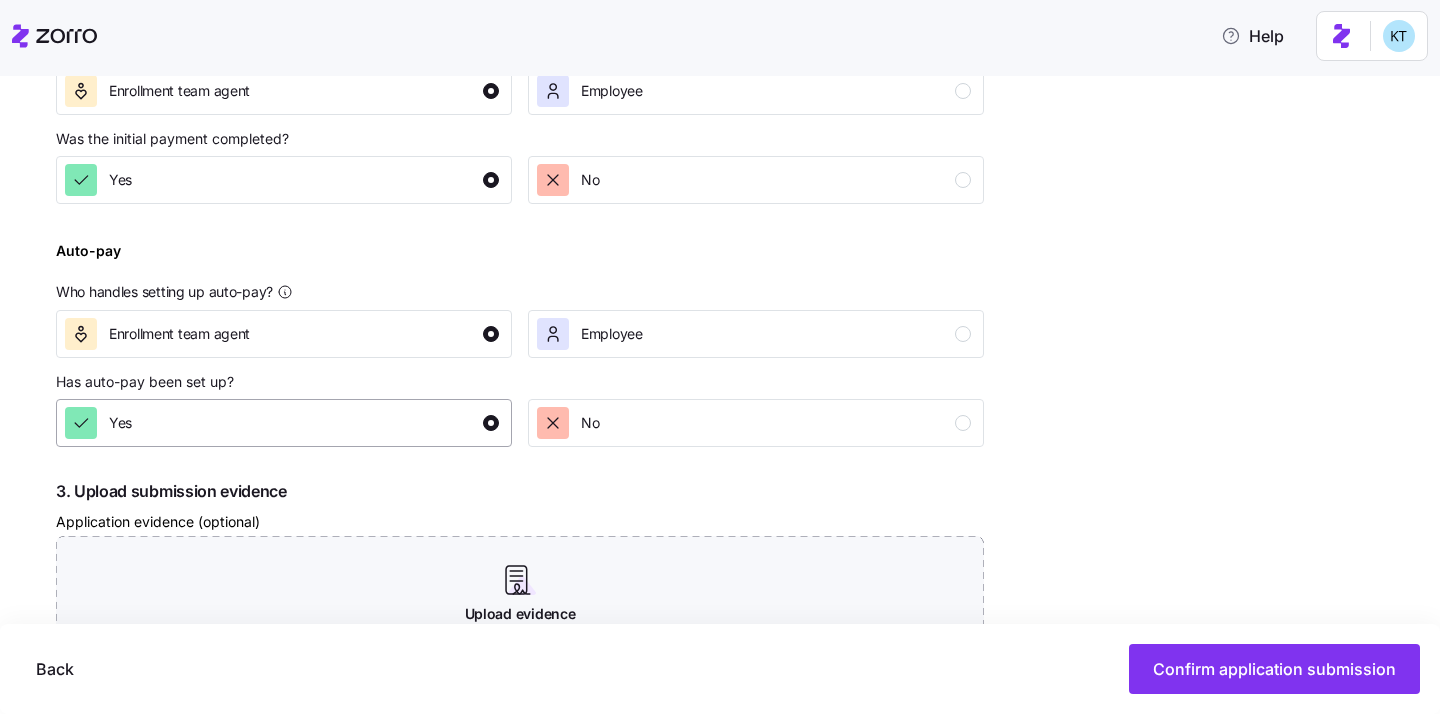 scroll, scrollTop: 900, scrollLeft: 0, axis: vertical 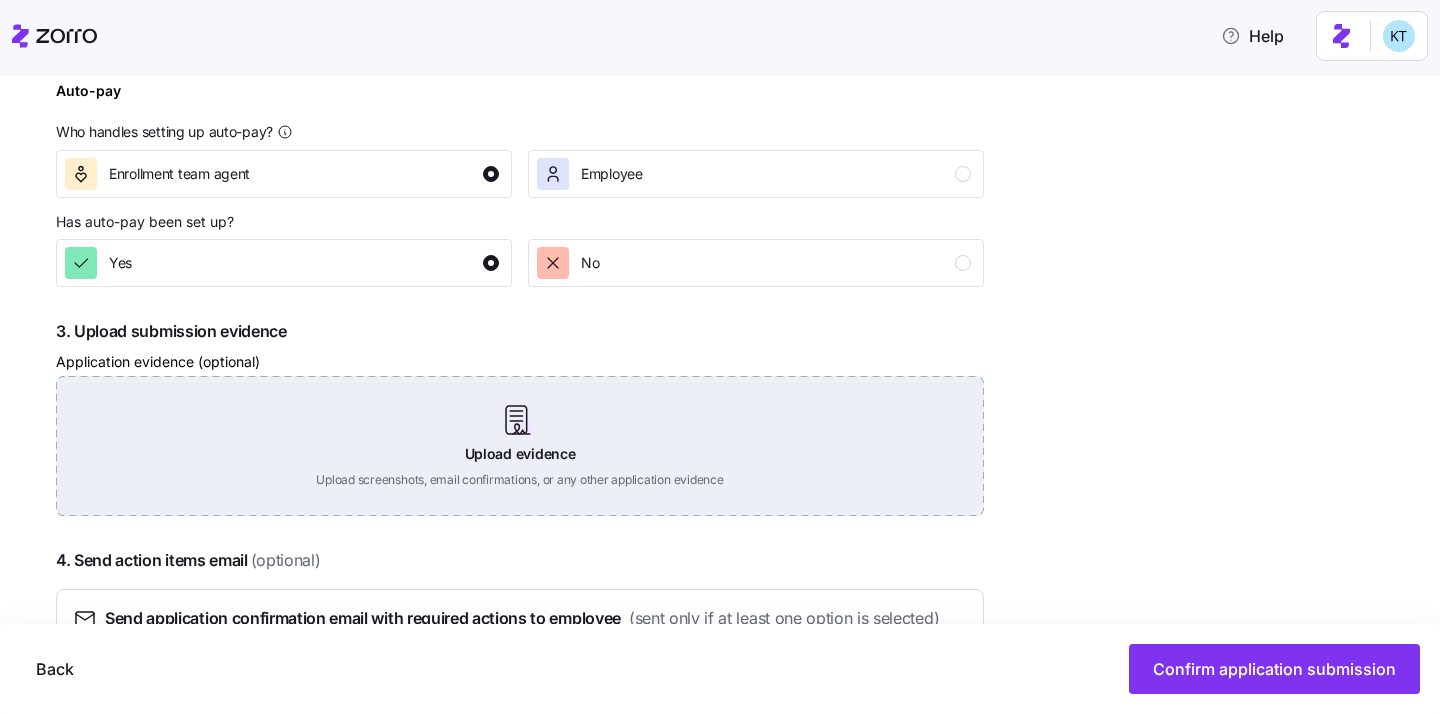 click on "Upload evidence Upload screenshots, email confirmations, or any other application evidence" at bounding box center [520, 446] 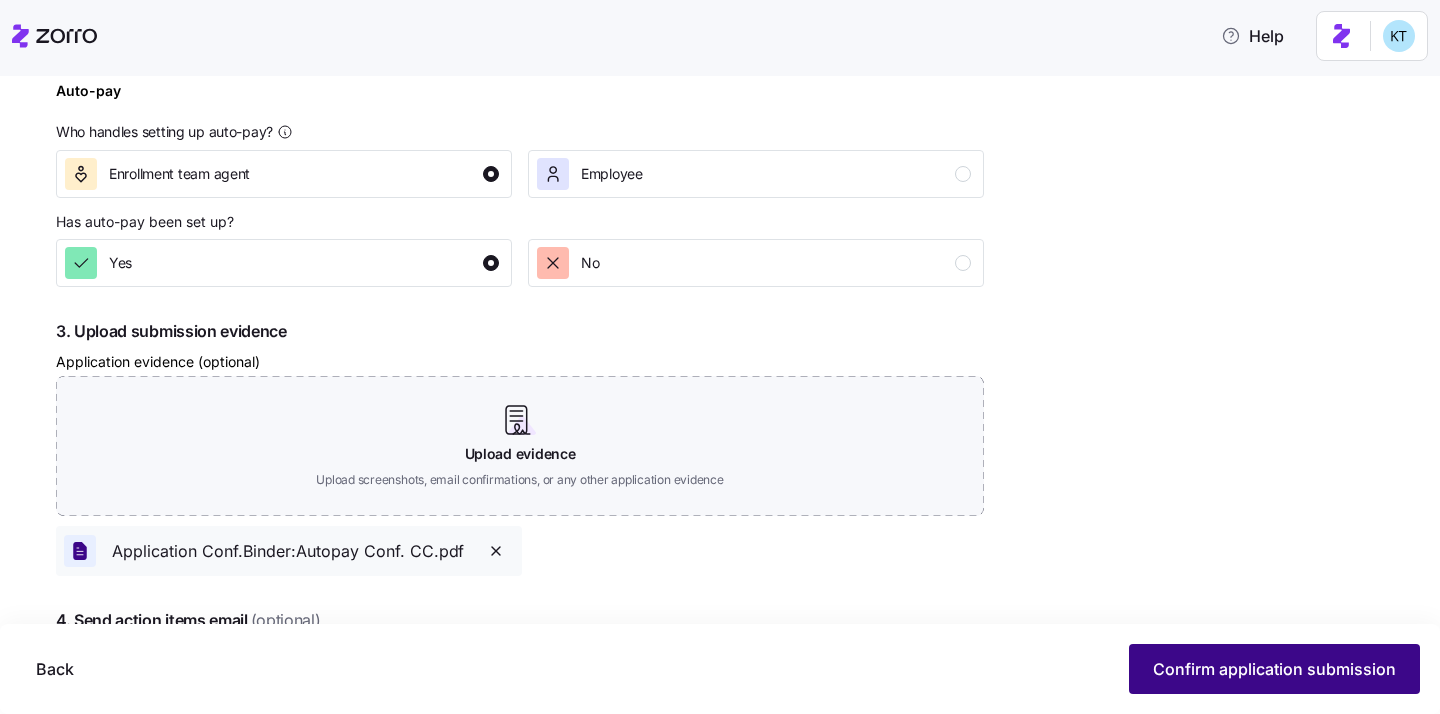 click on "Confirm application submission" at bounding box center [1274, 669] 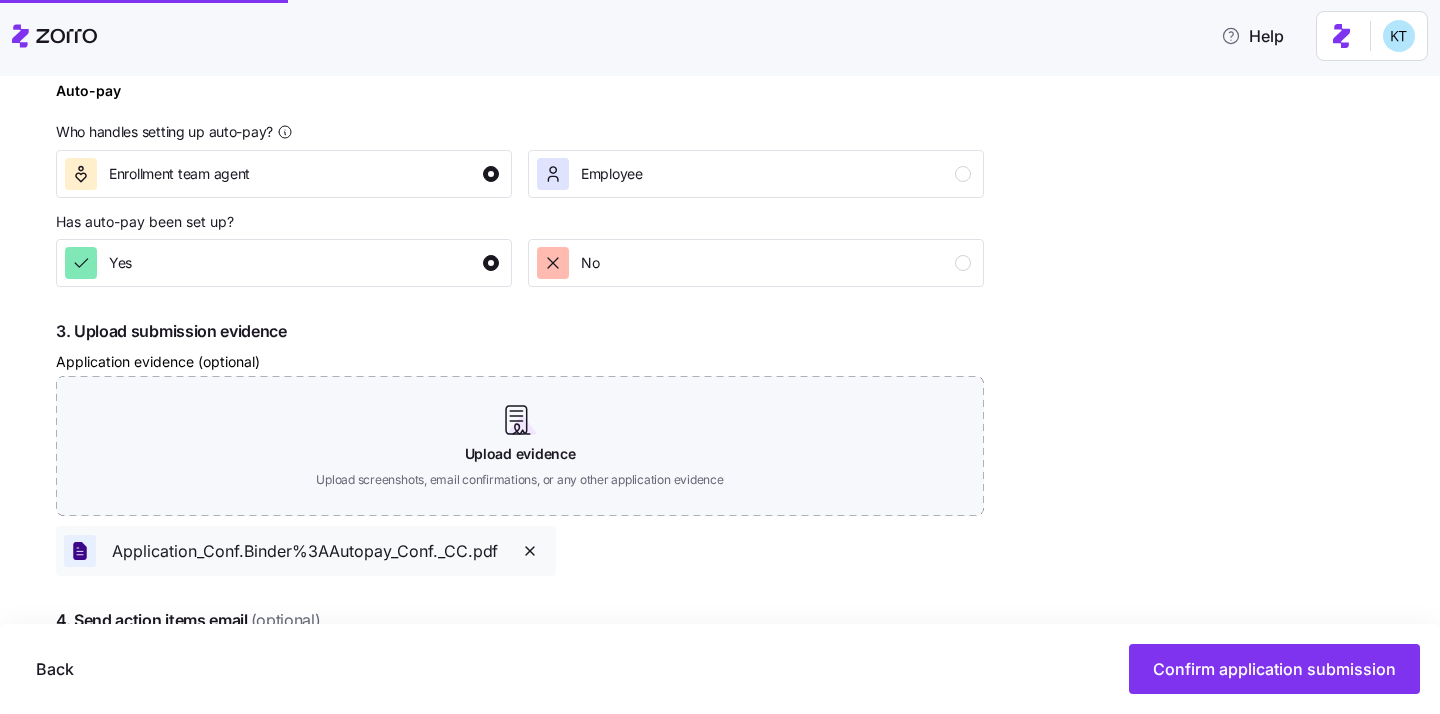 scroll, scrollTop: 900, scrollLeft: 0, axis: vertical 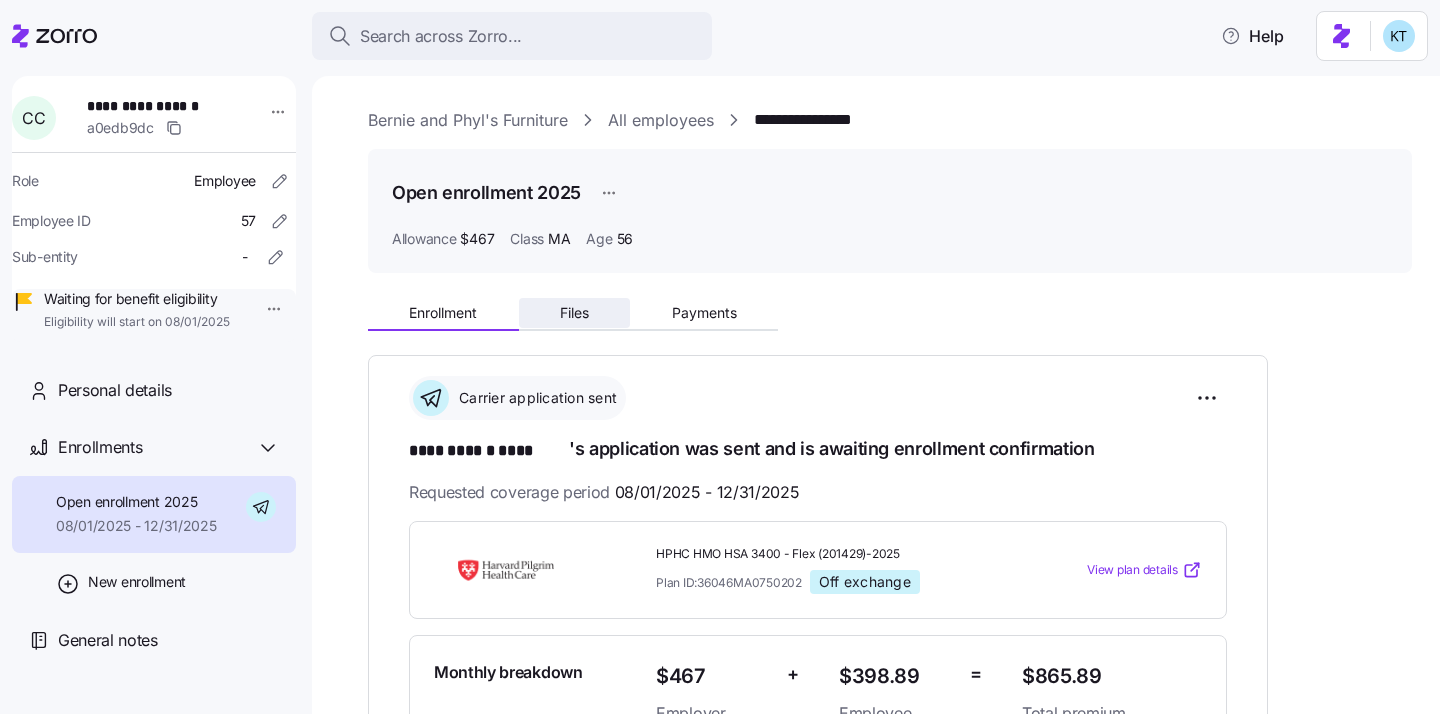 click on "Files" at bounding box center (574, 313) 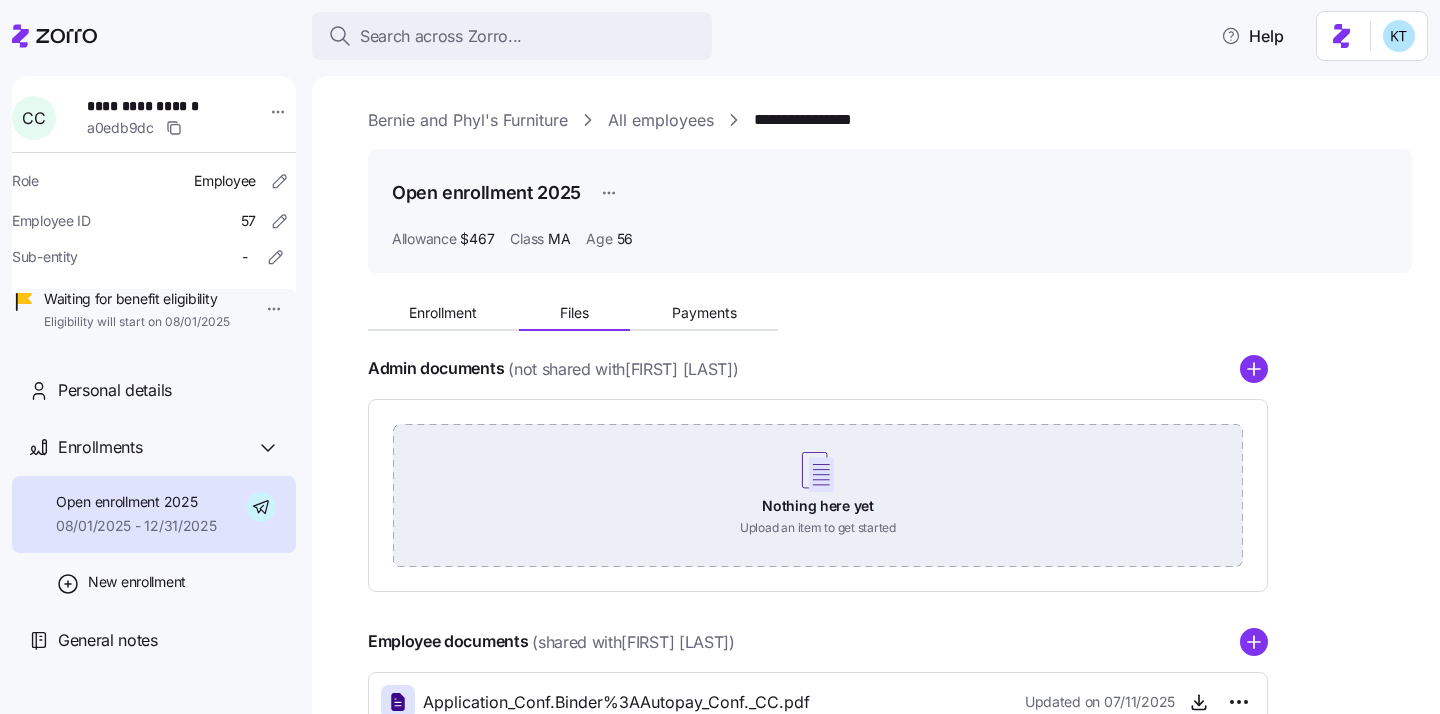 click on "Nothing here yet Upload an item to get started" at bounding box center [818, 494] 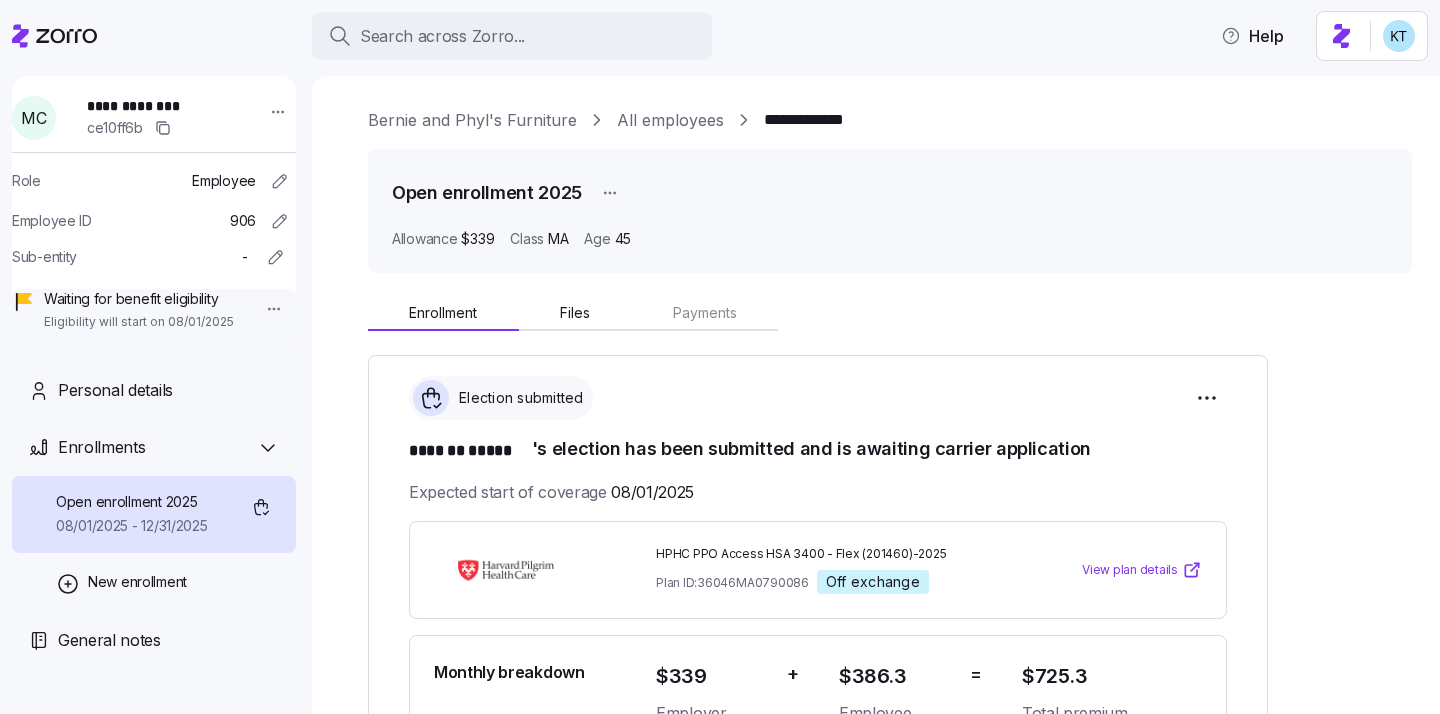 scroll, scrollTop: 0, scrollLeft: 0, axis: both 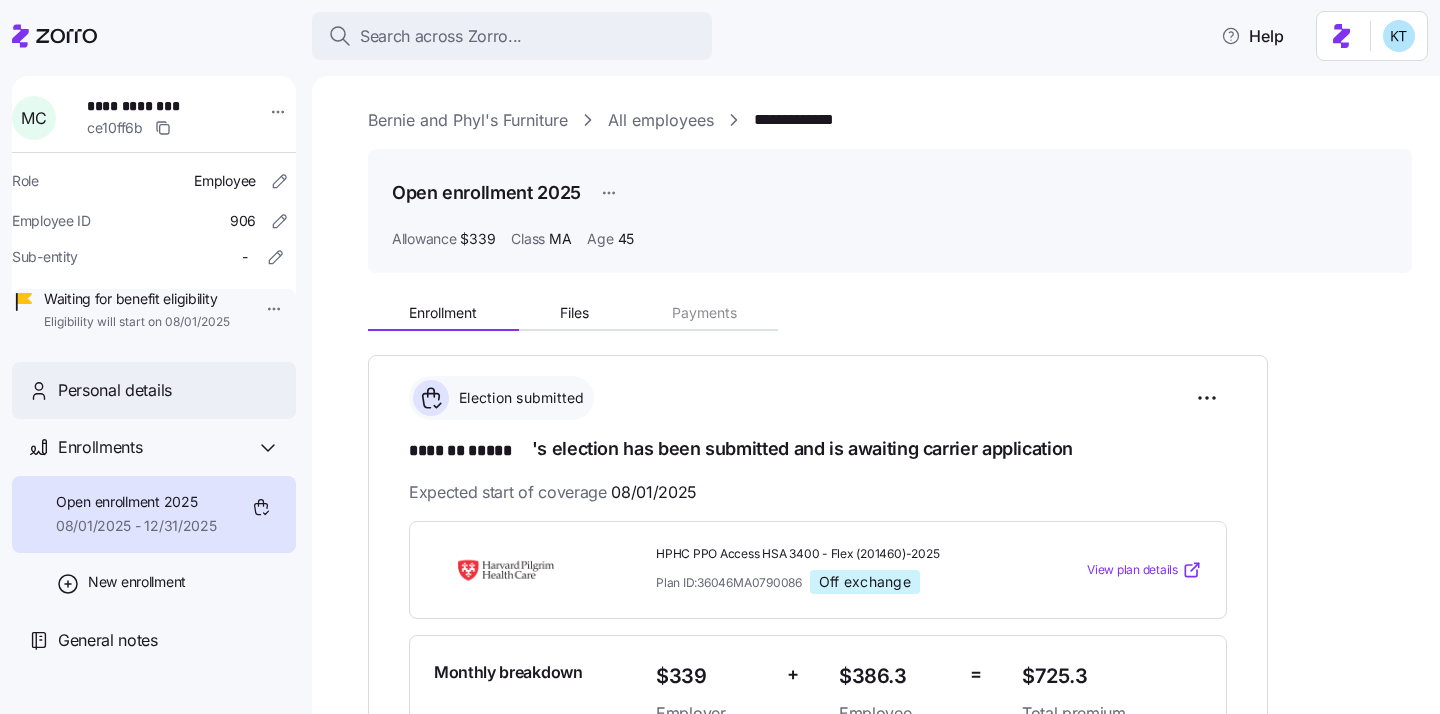 click on "Personal details" at bounding box center [115, 390] 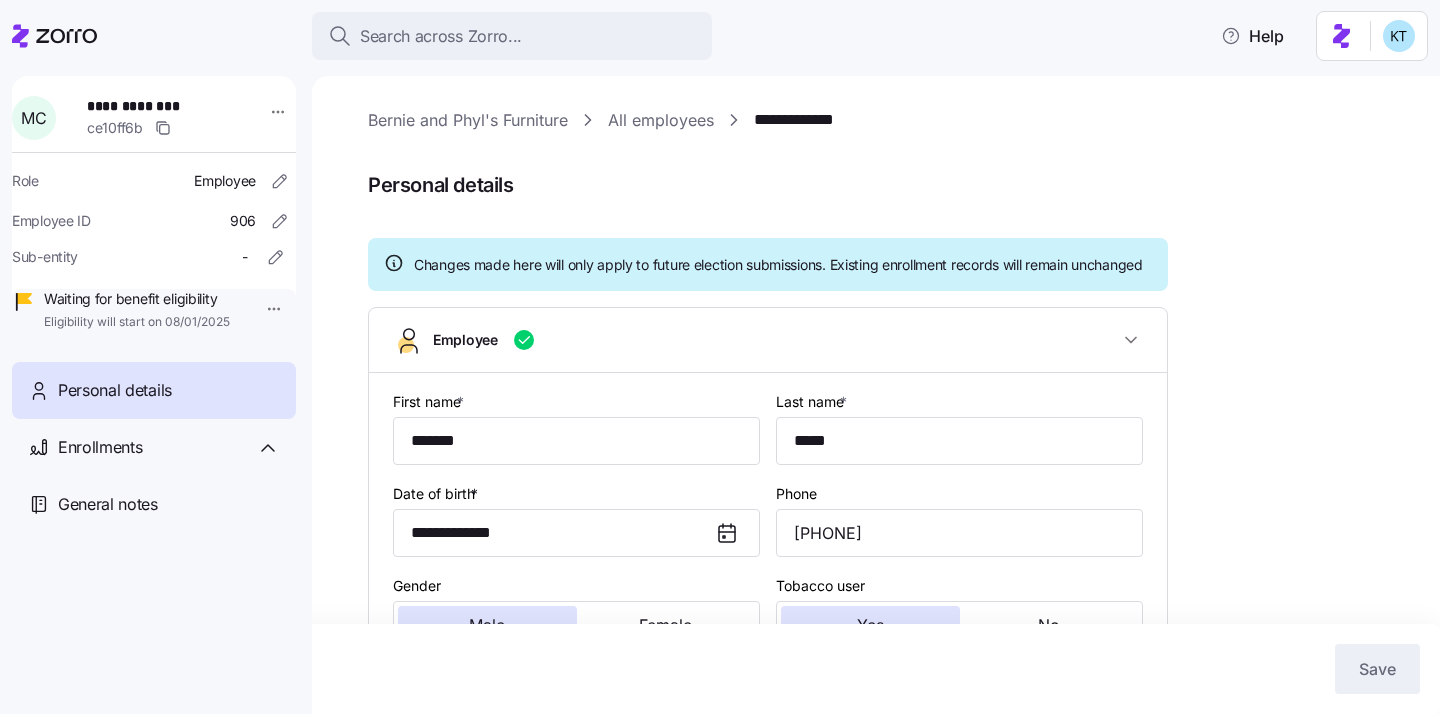 type on "MA" 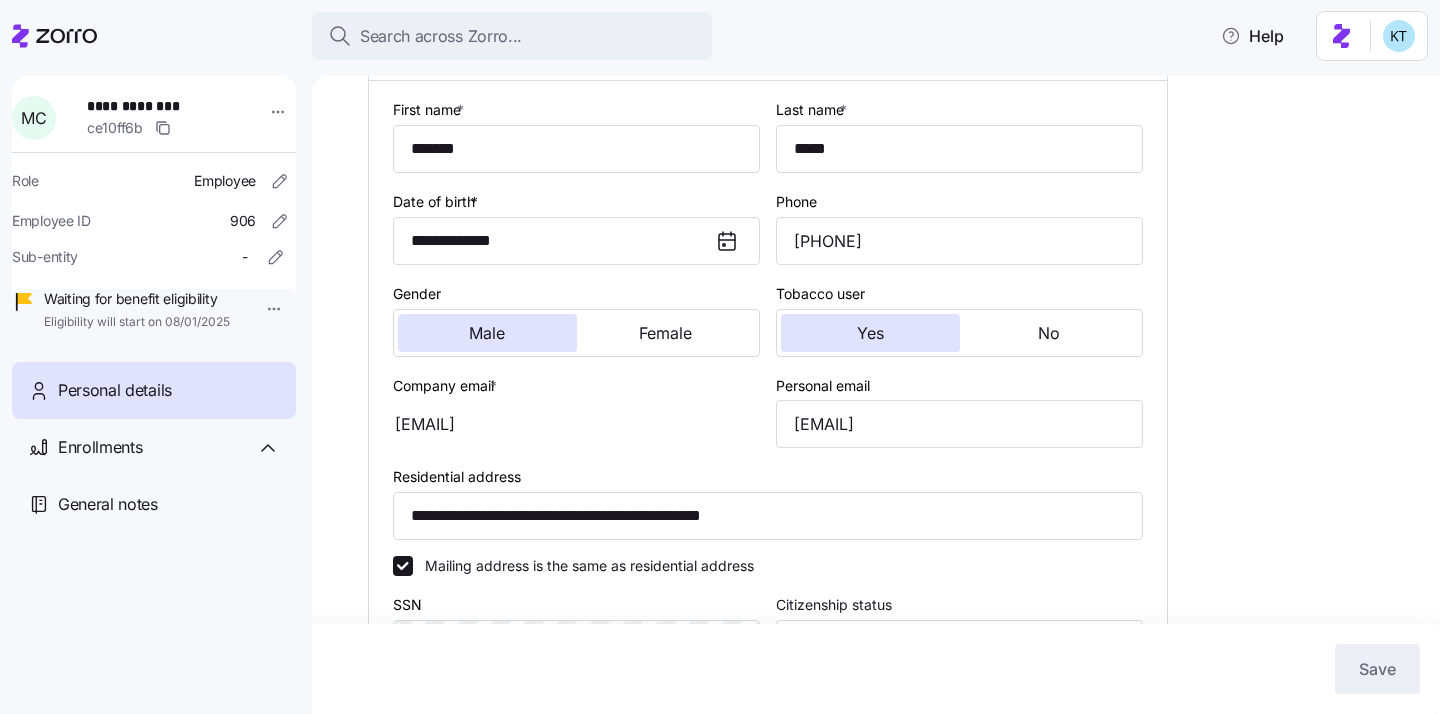 scroll, scrollTop: 321, scrollLeft: 0, axis: vertical 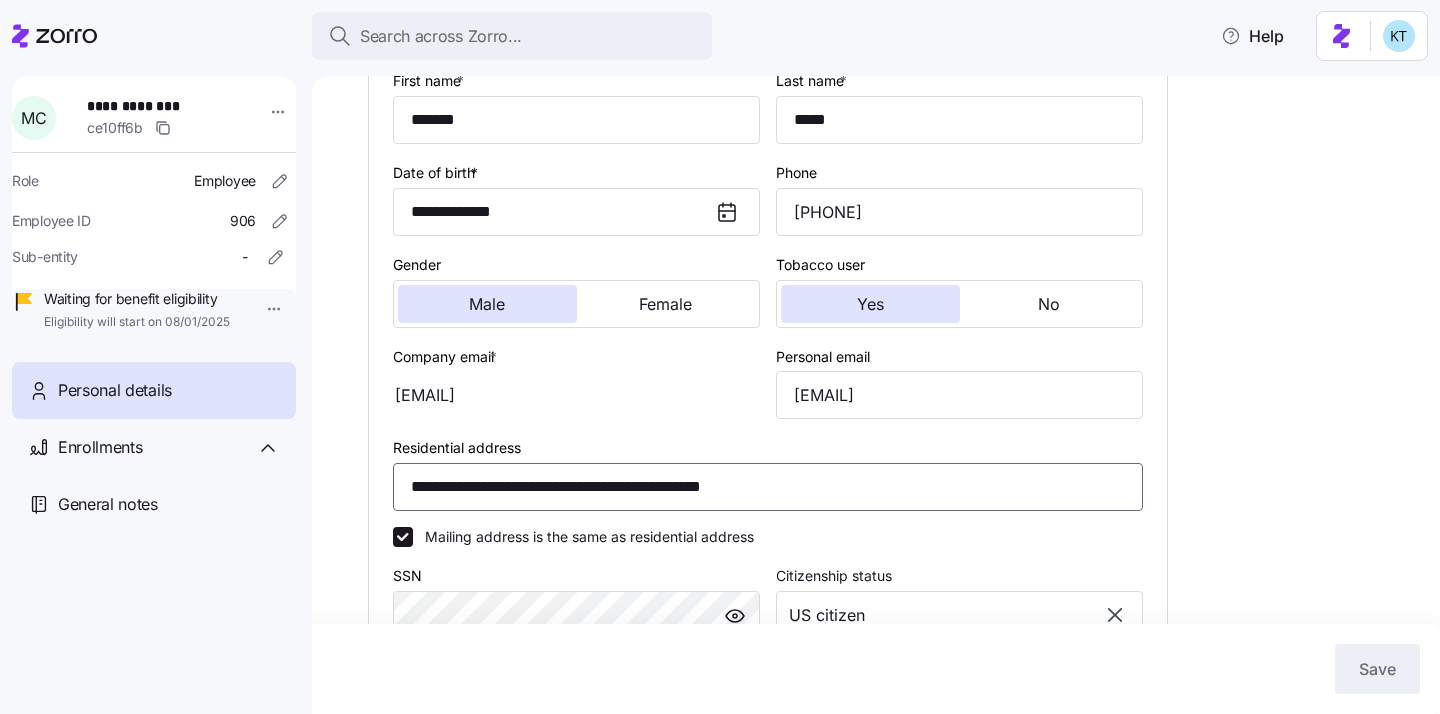 click on "**********" at bounding box center (768, 487) 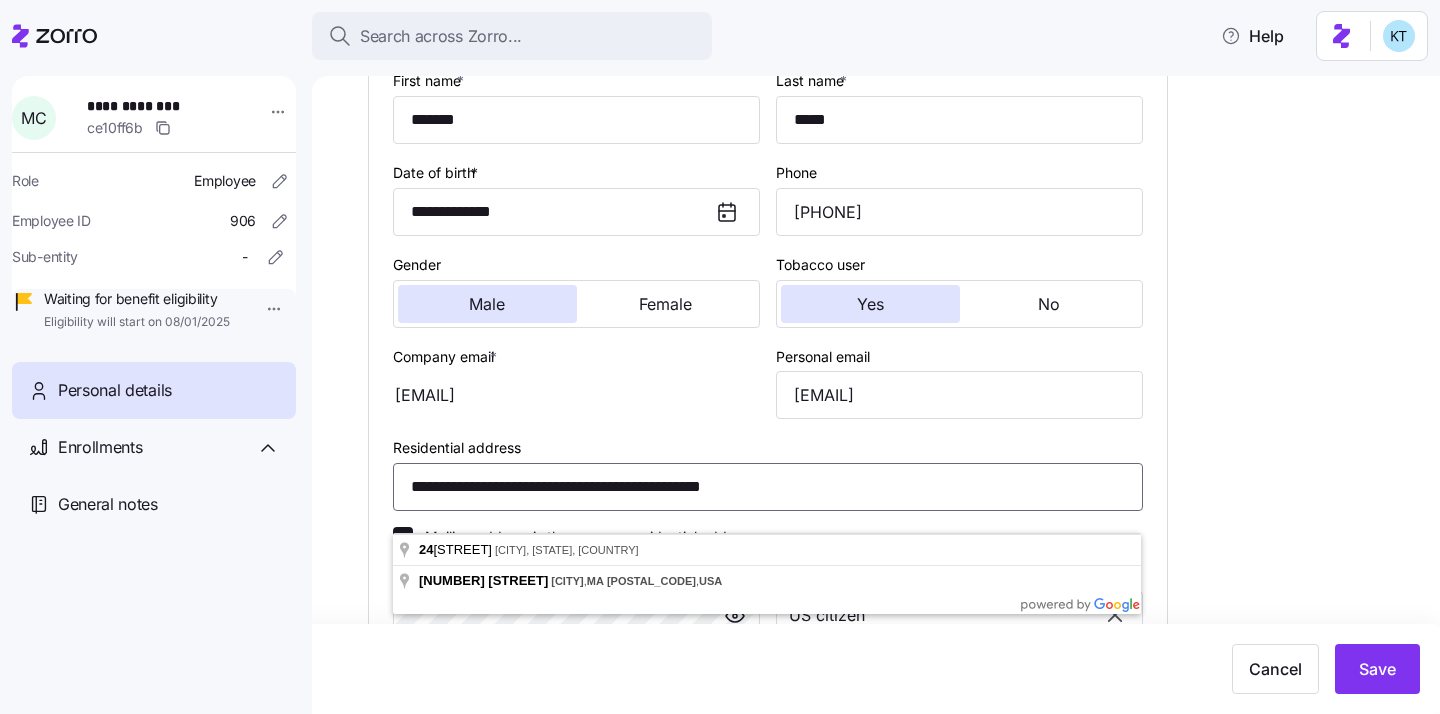 drag, startPoint x: 554, startPoint y: 511, endPoint x: 364, endPoint y: 507, distance: 190.0421 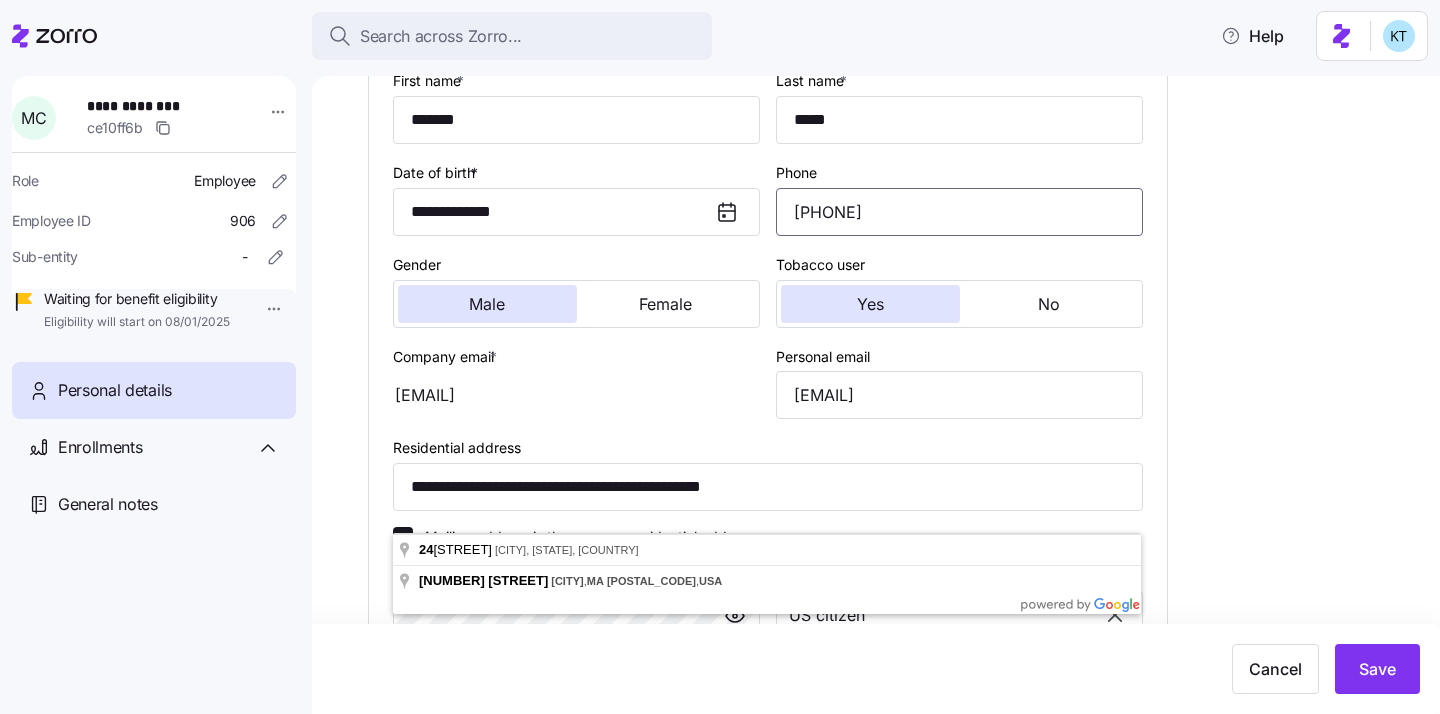 click on "(617) 283-0086" at bounding box center [959, 212] 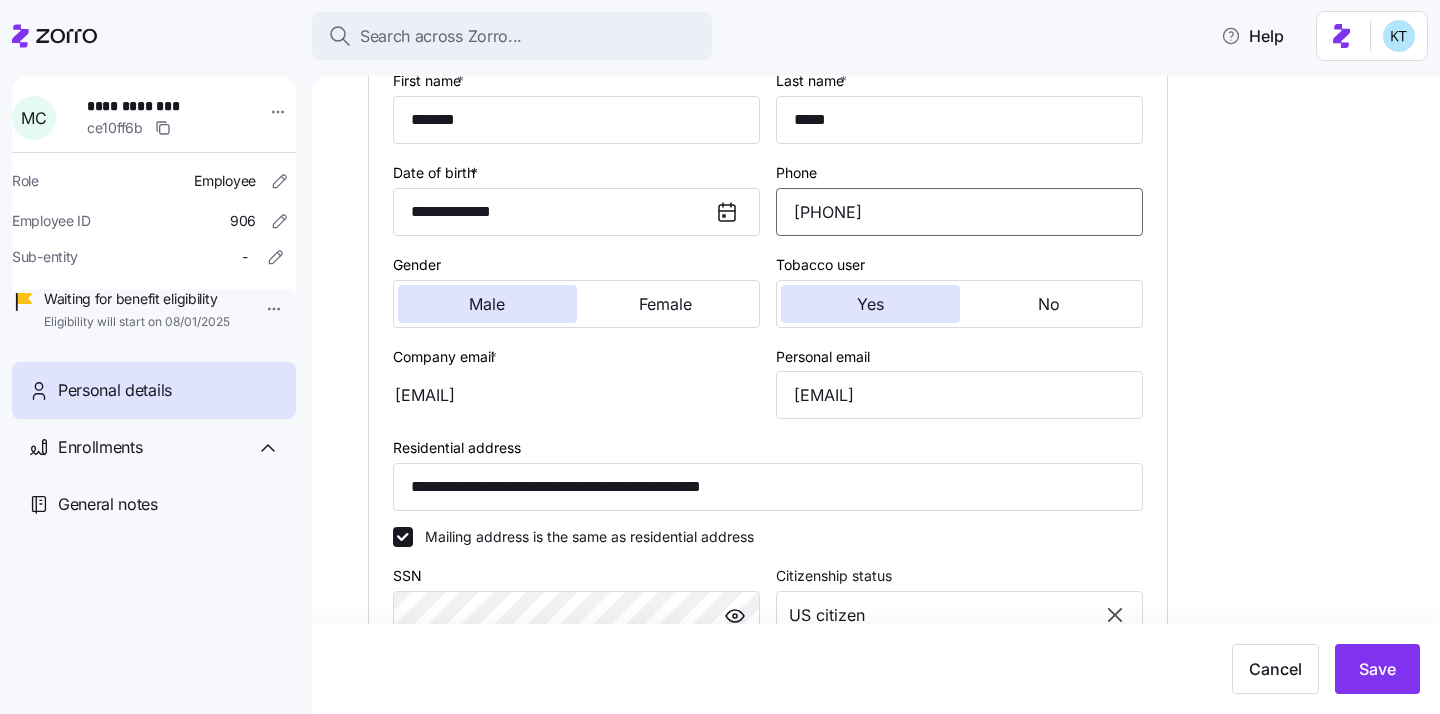 click on "(617) 283-0086" at bounding box center (959, 212) 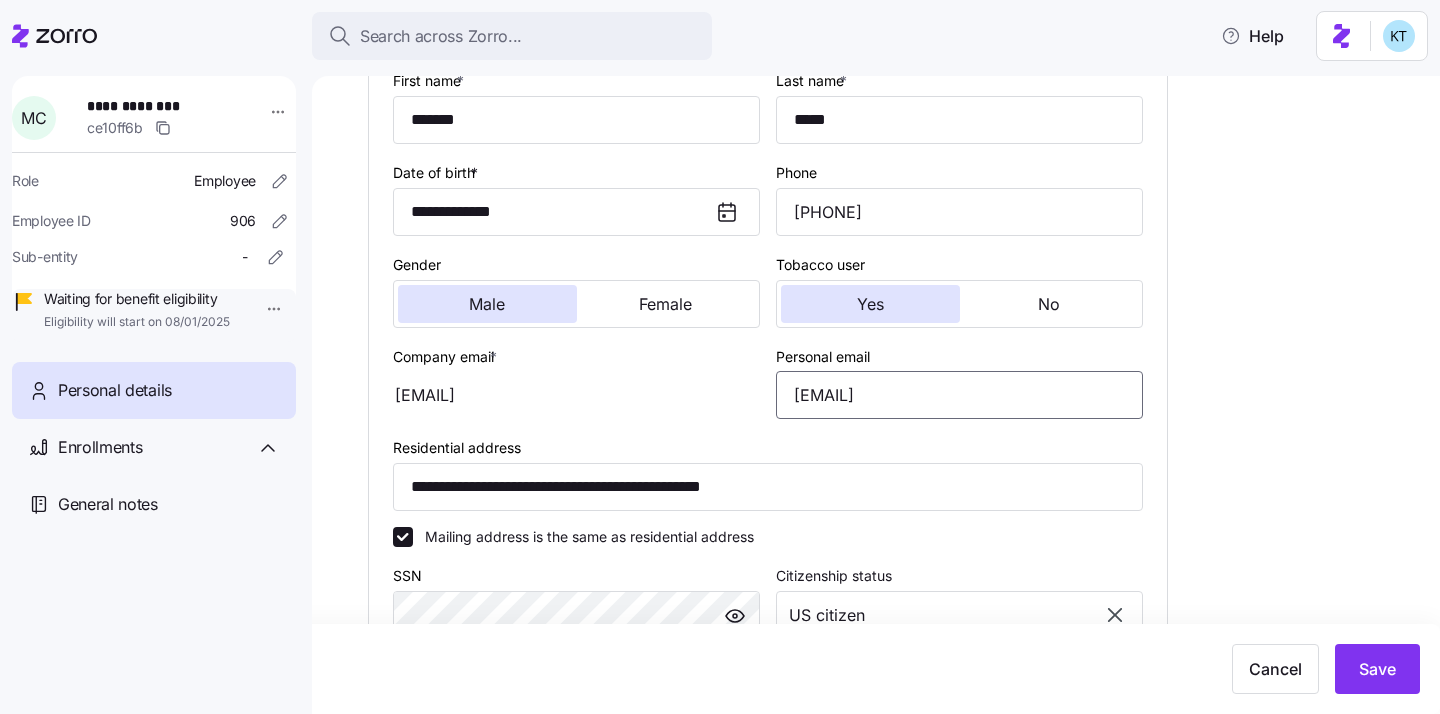 click on "mikecirka@gmail.com" at bounding box center (959, 395) 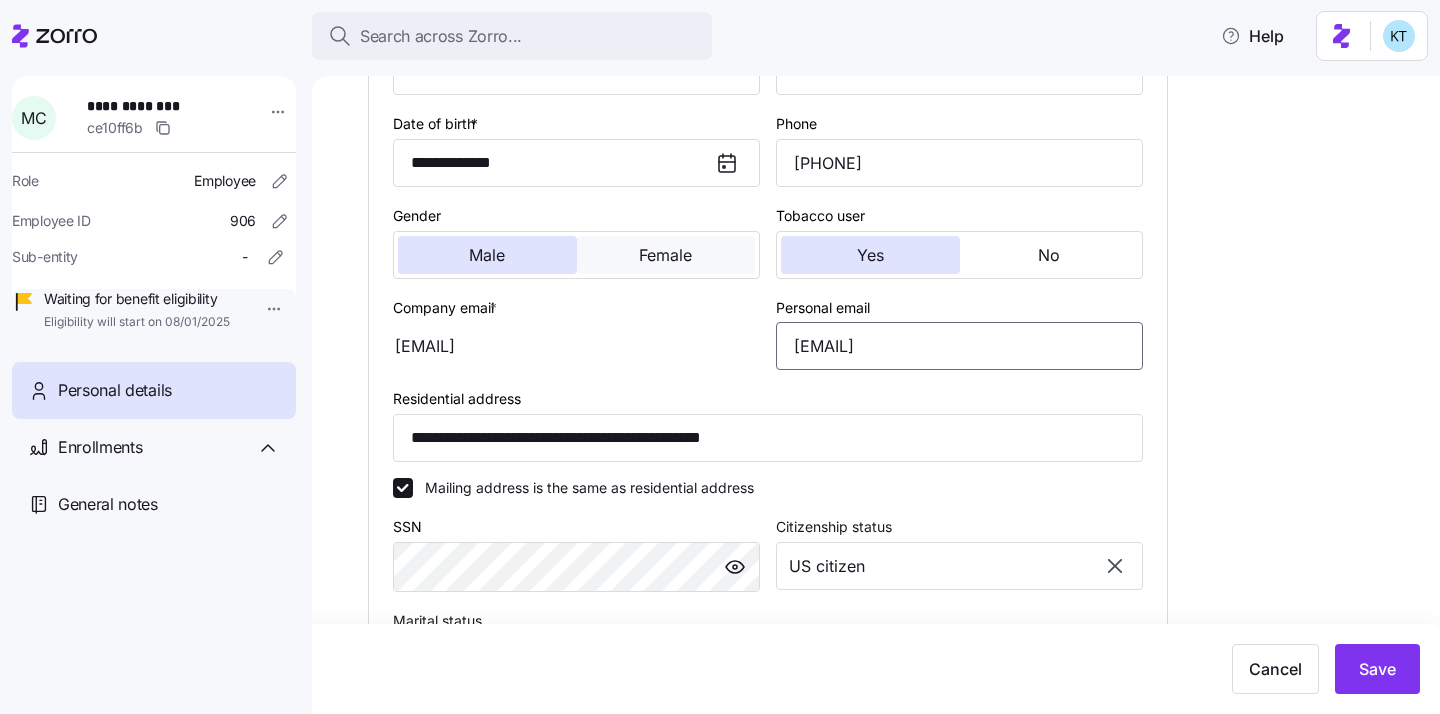 scroll, scrollTop: 375, scrollLeft: 0, axis: vertical 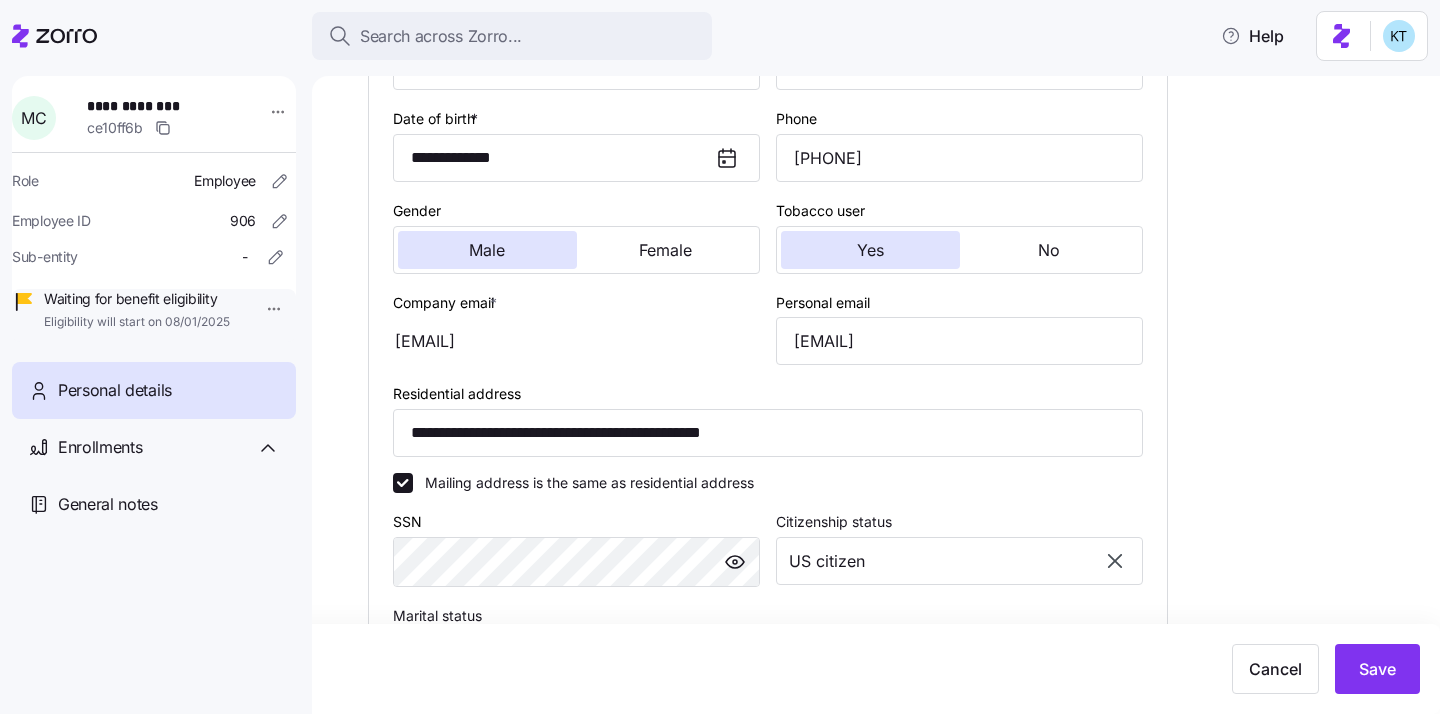 click at bounding box center [735, 562] 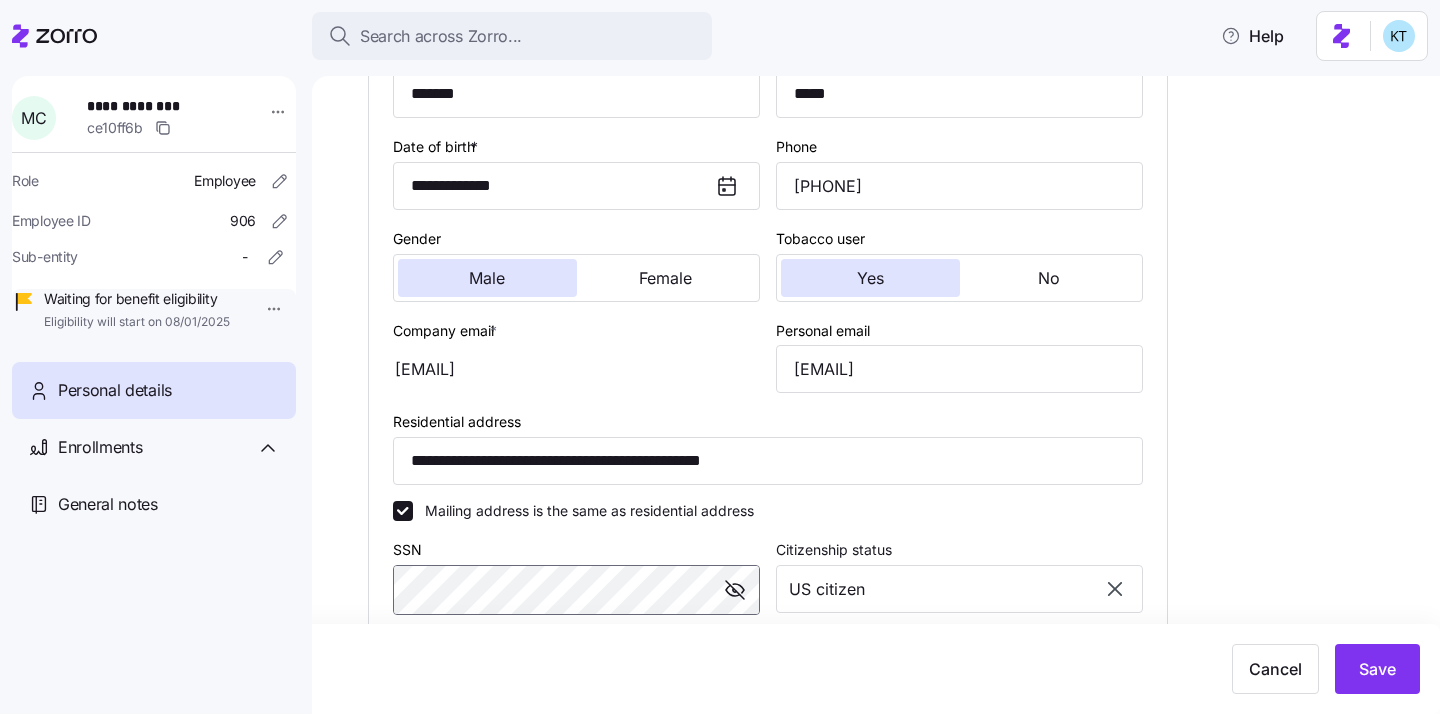 scroll, scrollTop: 340, scrollLeft: 0, axis: vertical 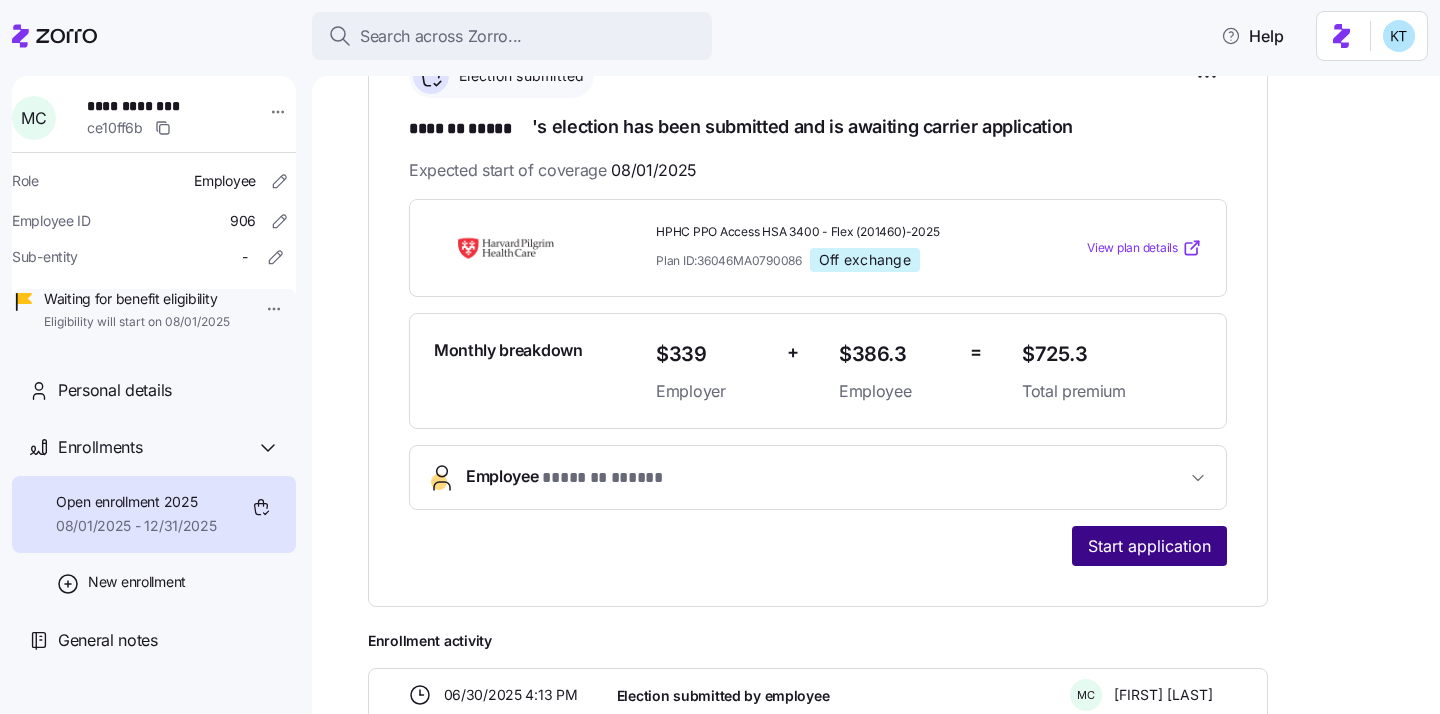 click on "Start application" at bounding box center [1149, 546] 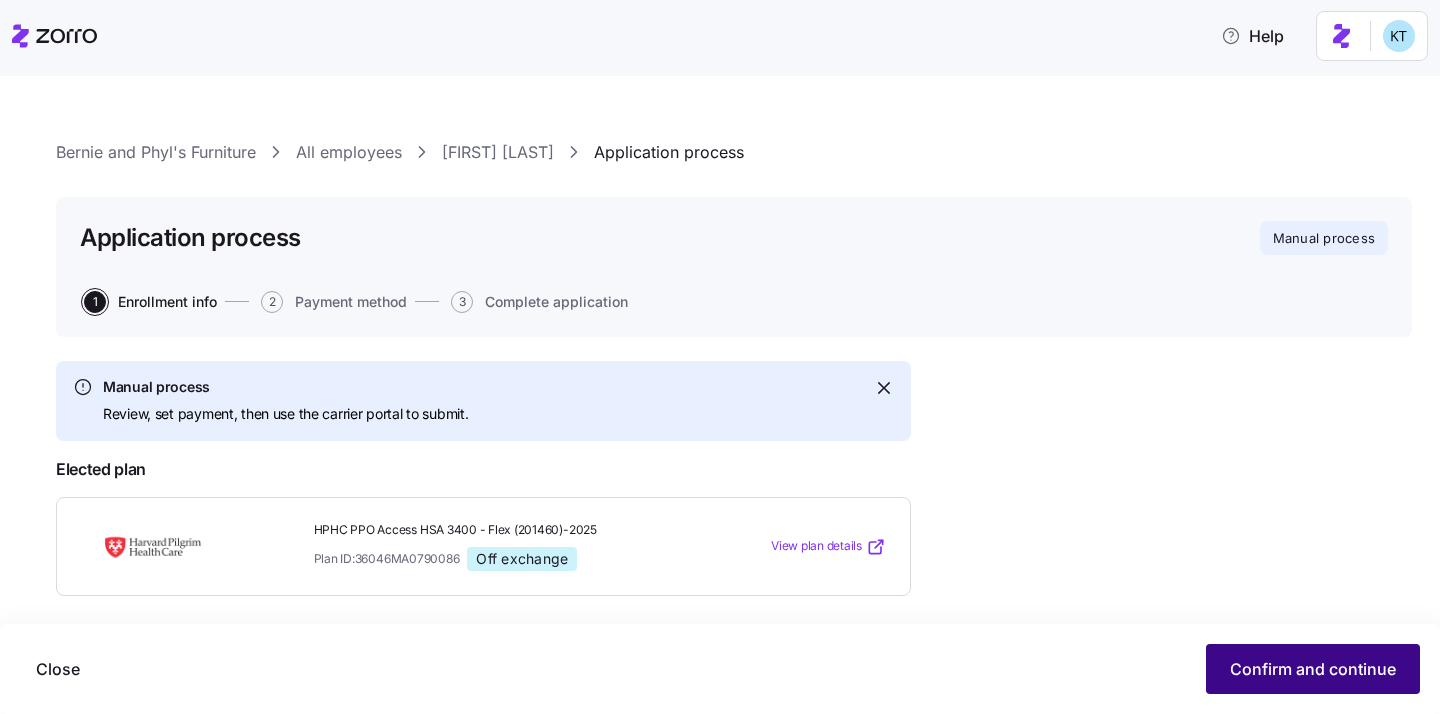 click on "Confirm and continue" at bounding box center [1313, 669] 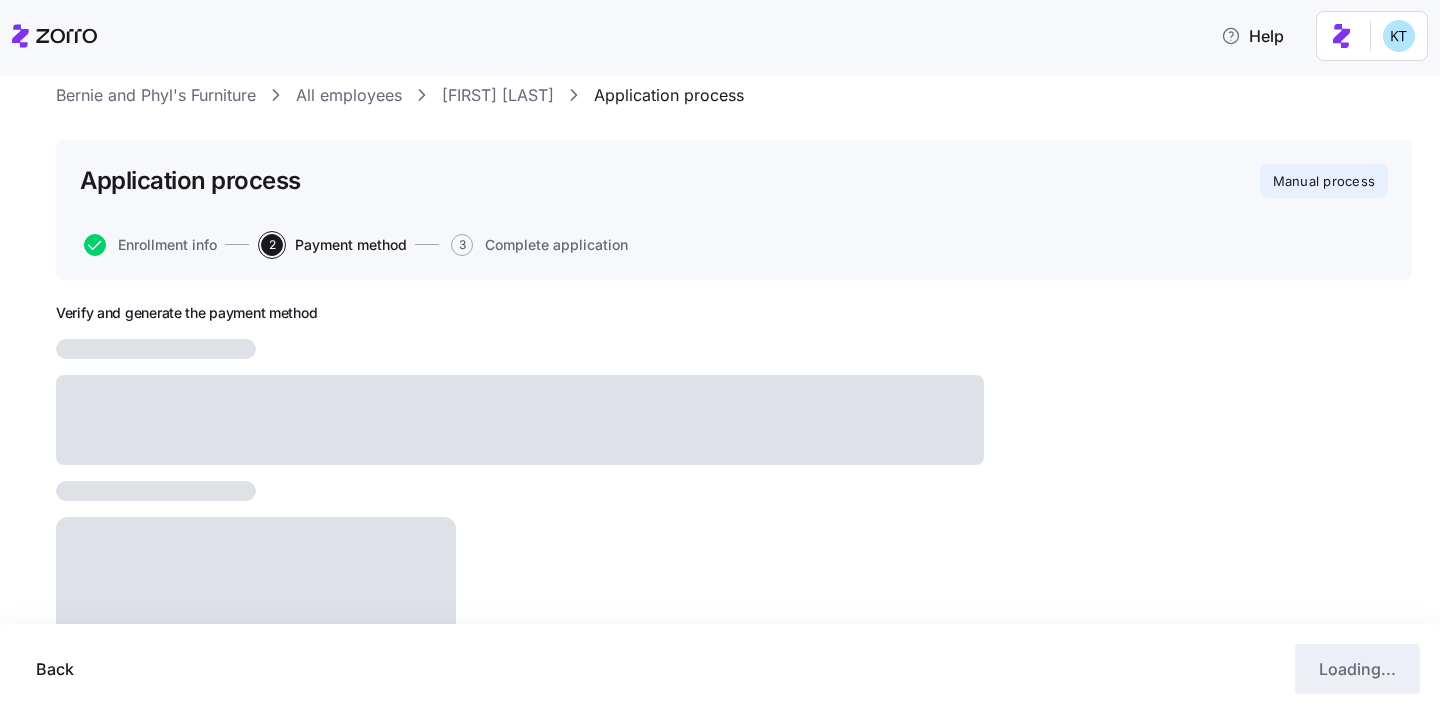 scroll, scrollTop: 68, scrollLeft: 0, axis: vertical 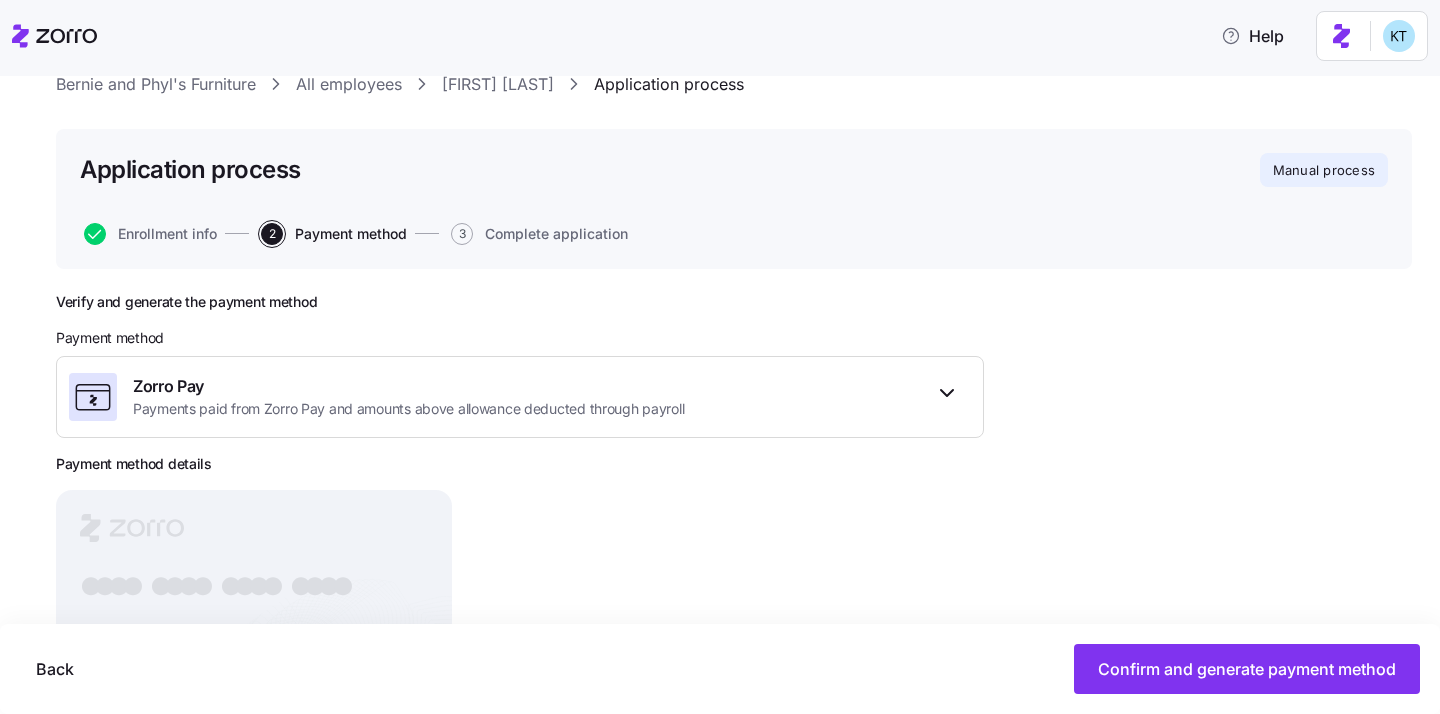 click on "Back Confirm and generate payment method" at bounding box center [720, 669] 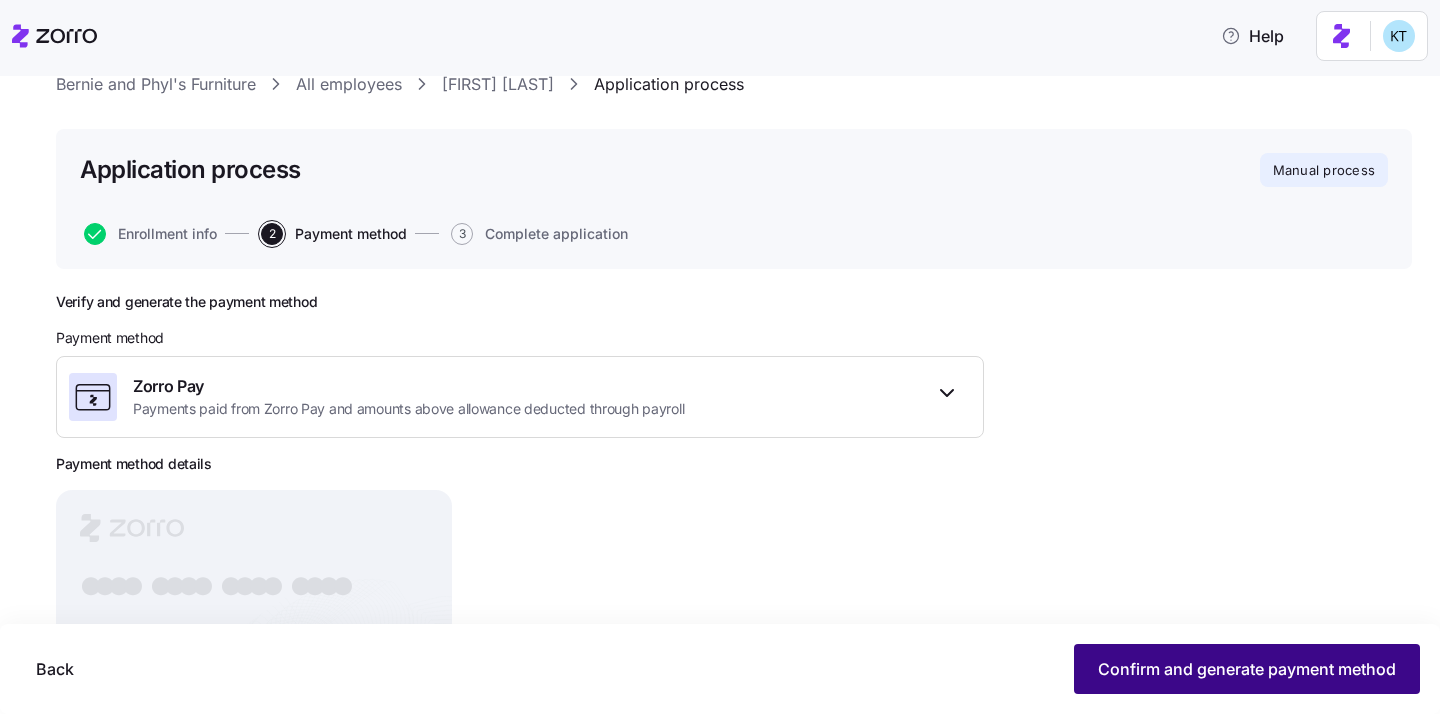 click on "Confirm and generate payment method" at bounding box center (1247, 669) 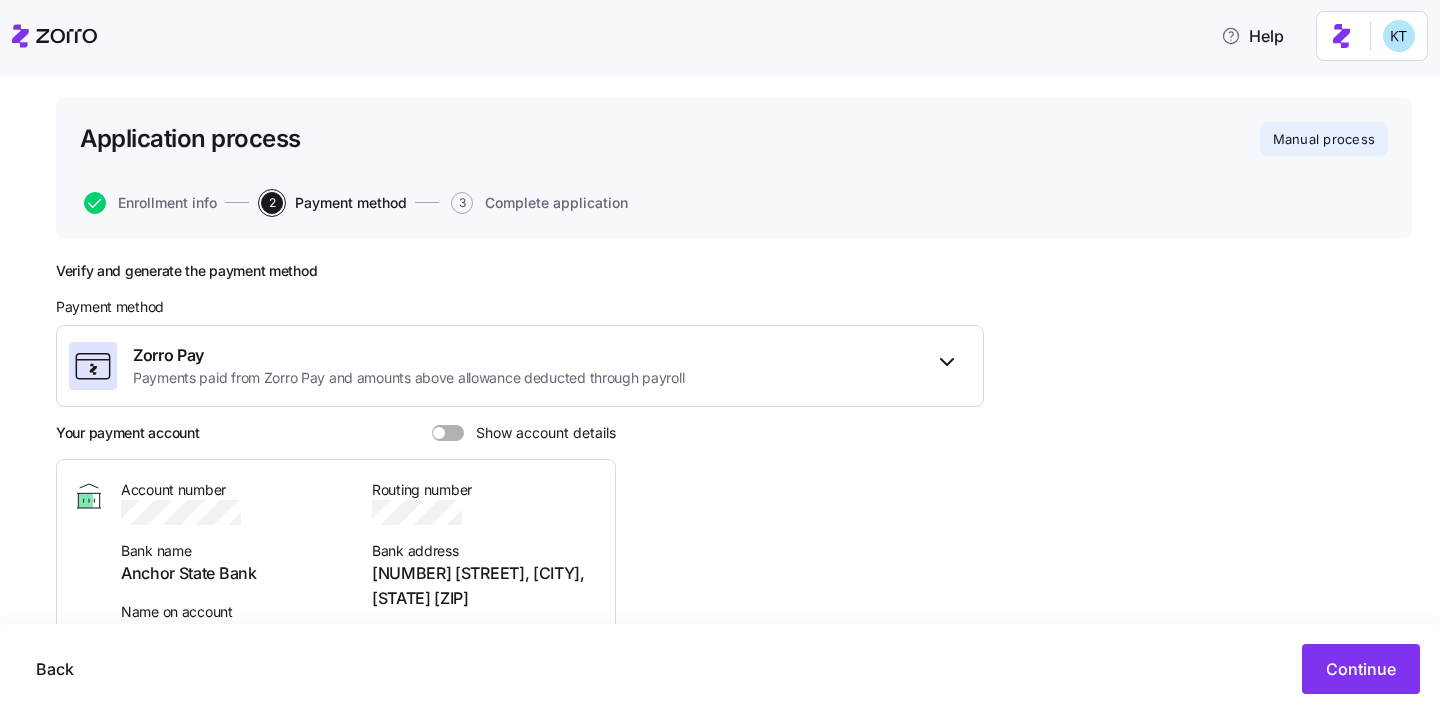scroll, scrollTop: 105, scrollLeft: 0, axis: vertical 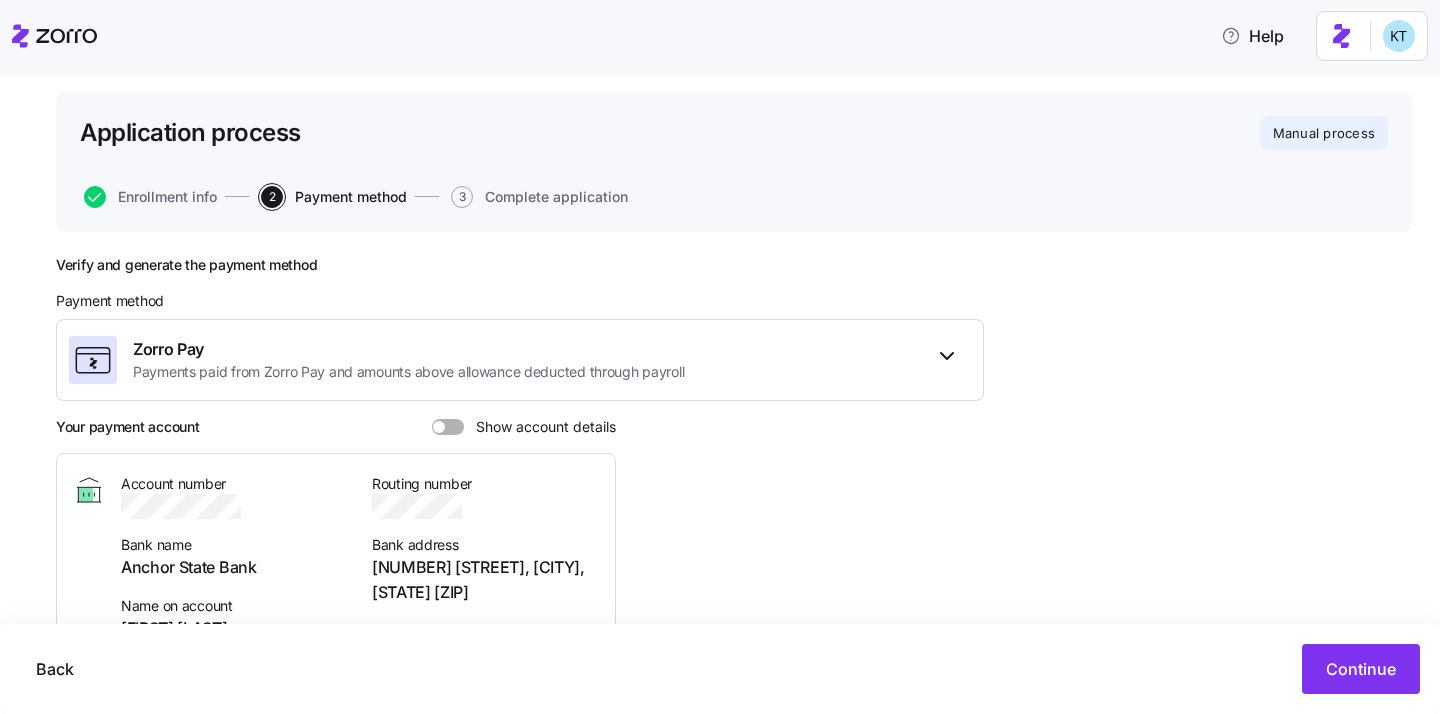 click on "[NUMBER] [STREET], [CITY], [STATE] [ZIP]" at bounding box center (485, 580) 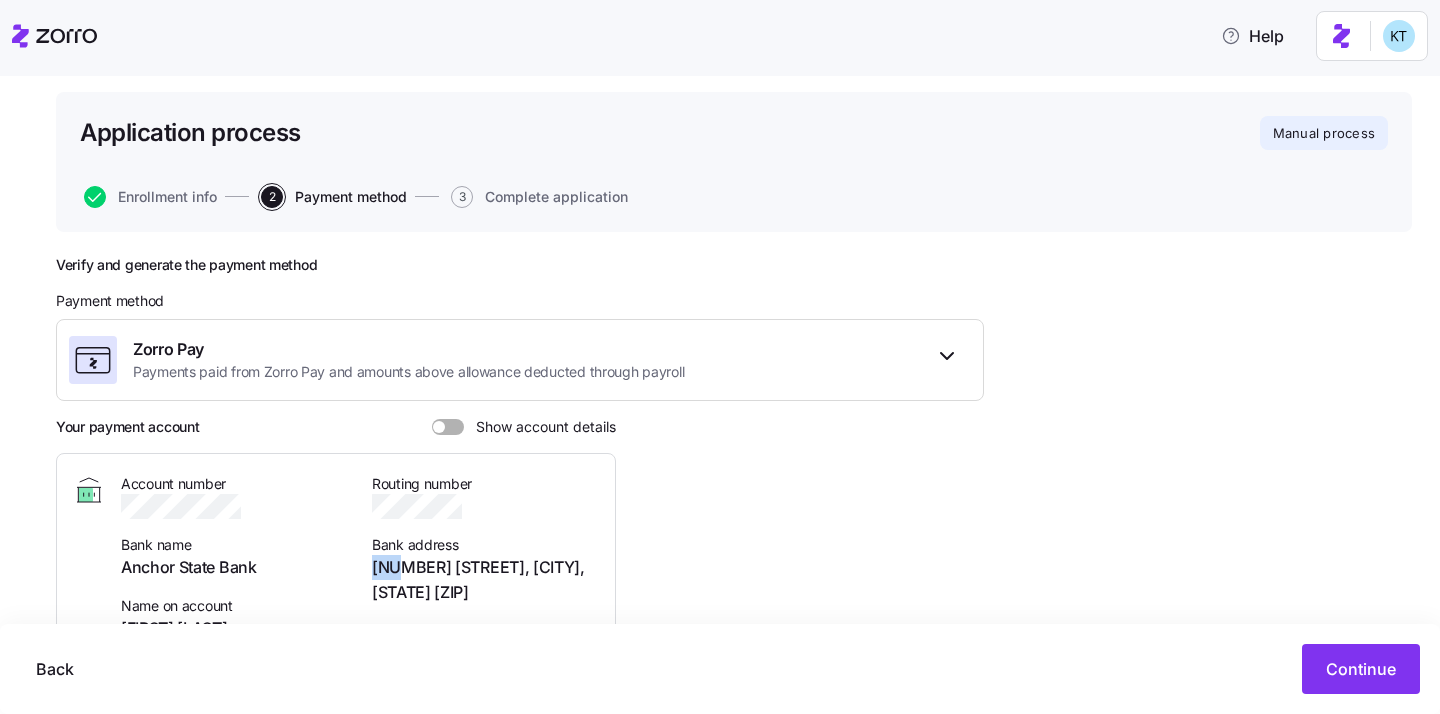 click on "[NUMBER] [STREET], [CITY], [STATE] [ZIP]" at bounding box center [485, 580] 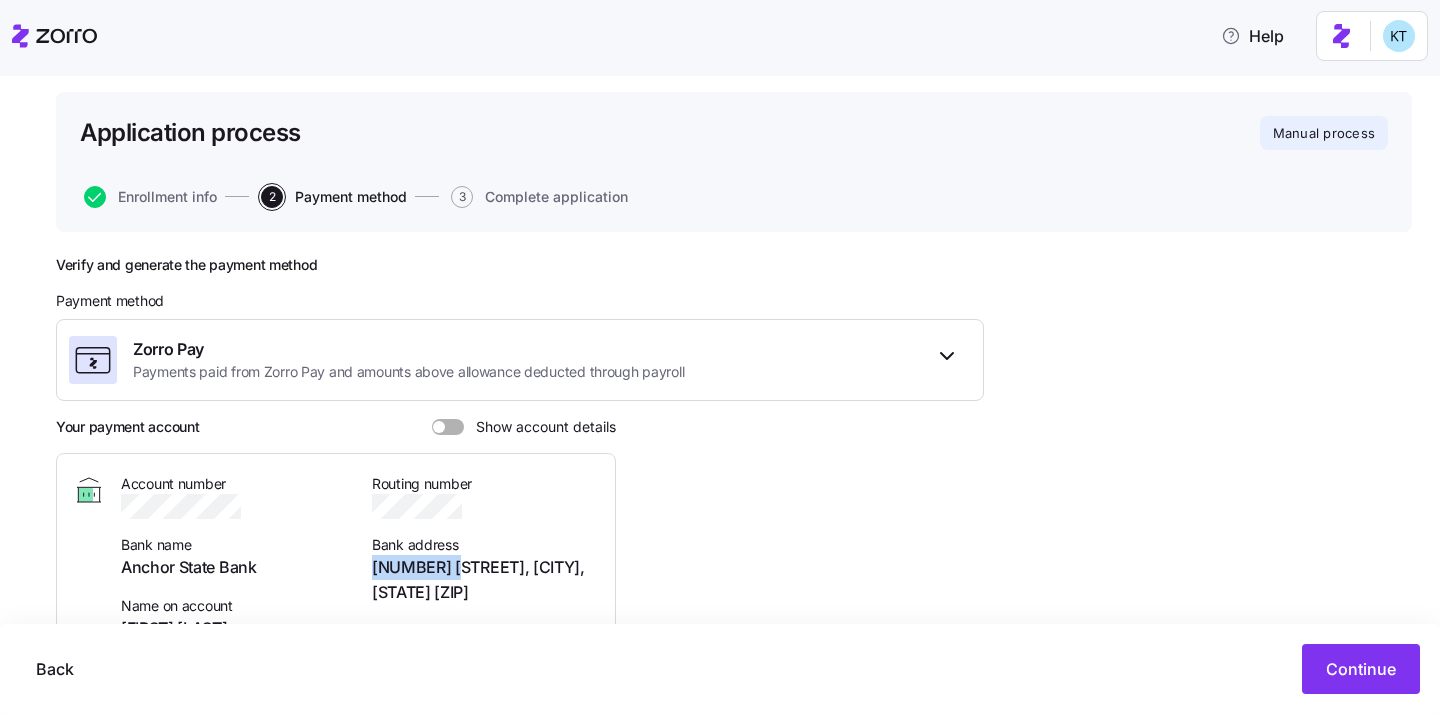 drag, startPoint x: 453, startPoint y: 571, endPoint x: 365, endPoint y: 573, distance: 88.02273 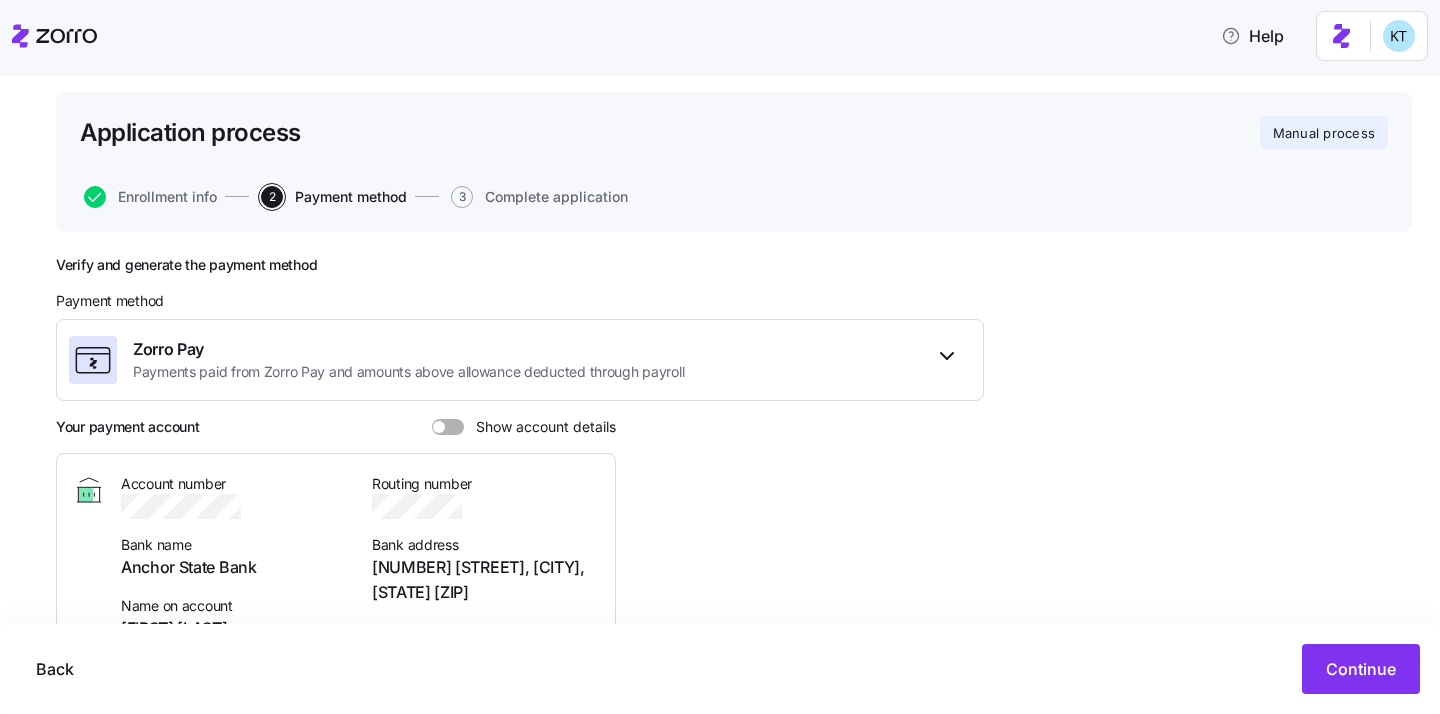 click on "Show account details" at bounding box center [540, 427] 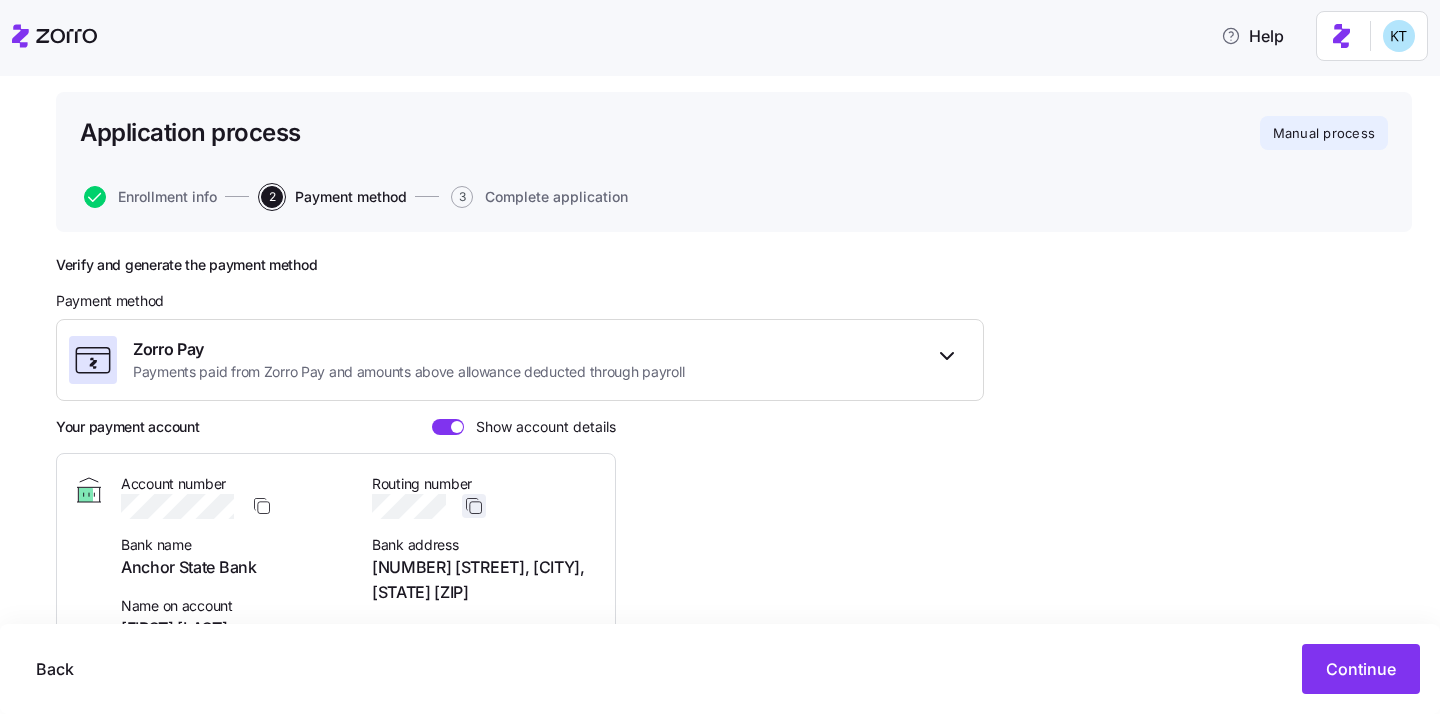 click 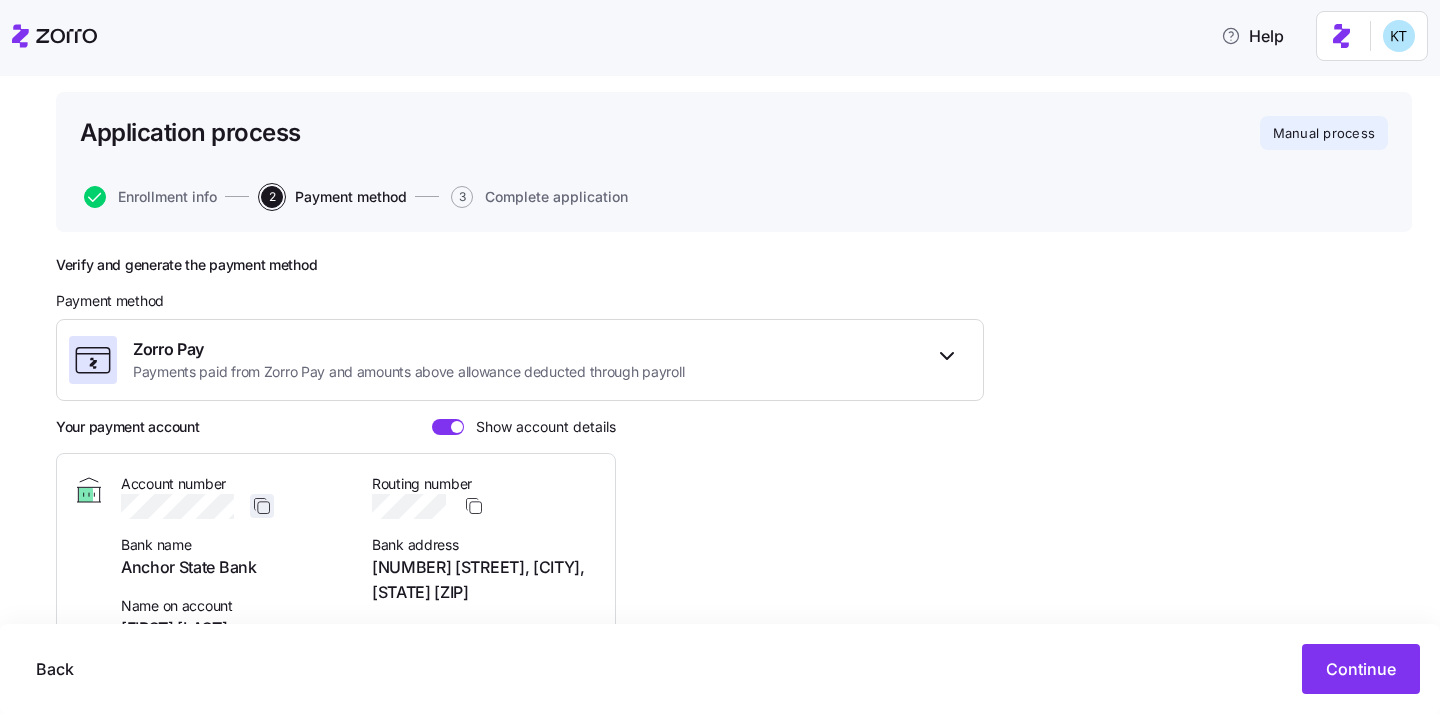 click 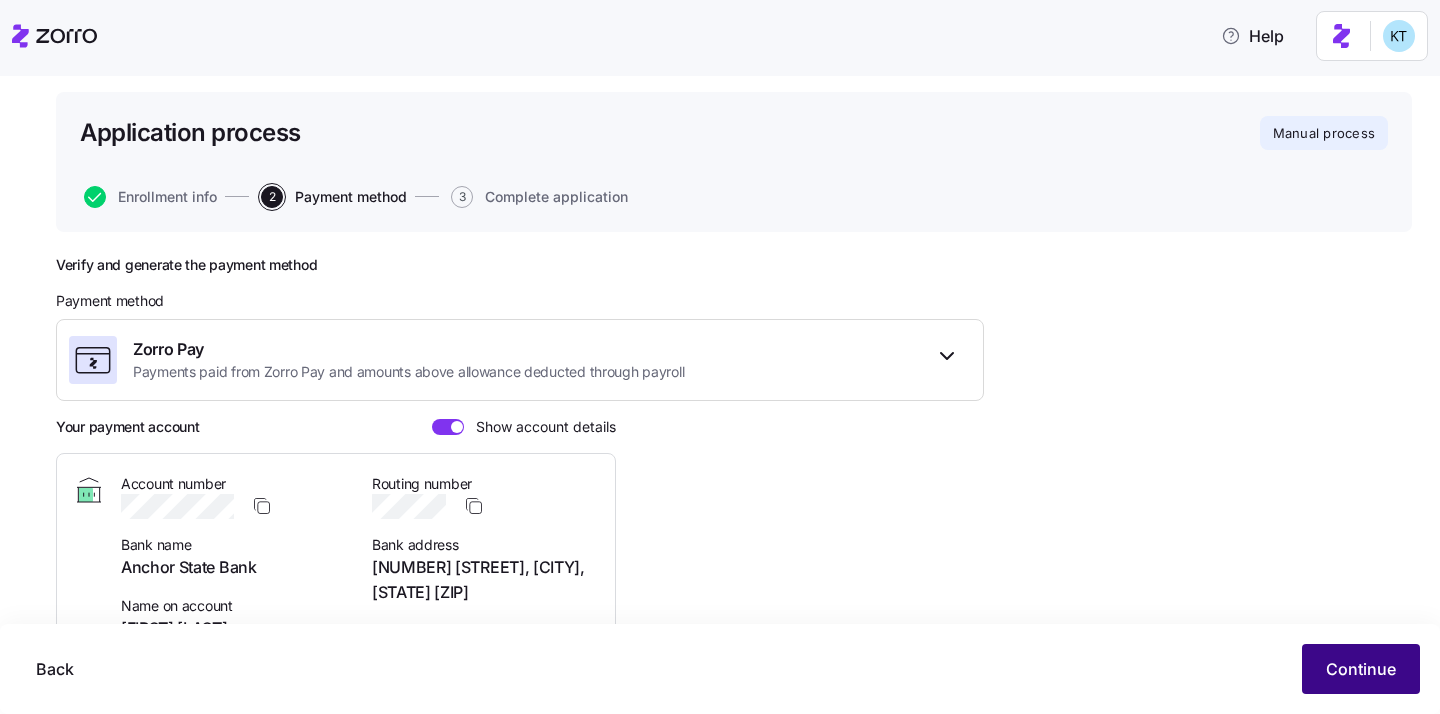 click on "Continue" at bounding box center (1361, 669) 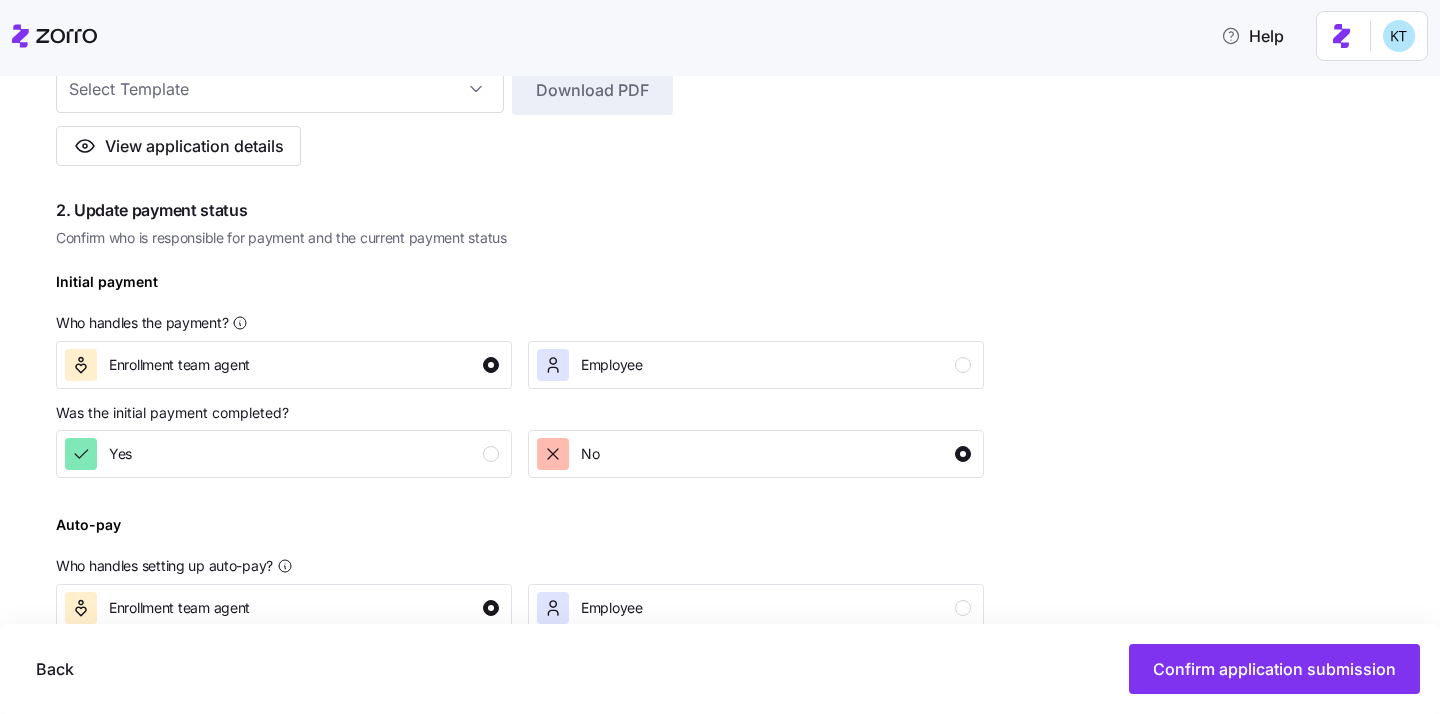 scroll, scrollTop: 476, scrollLeft: 0, axis: vertical 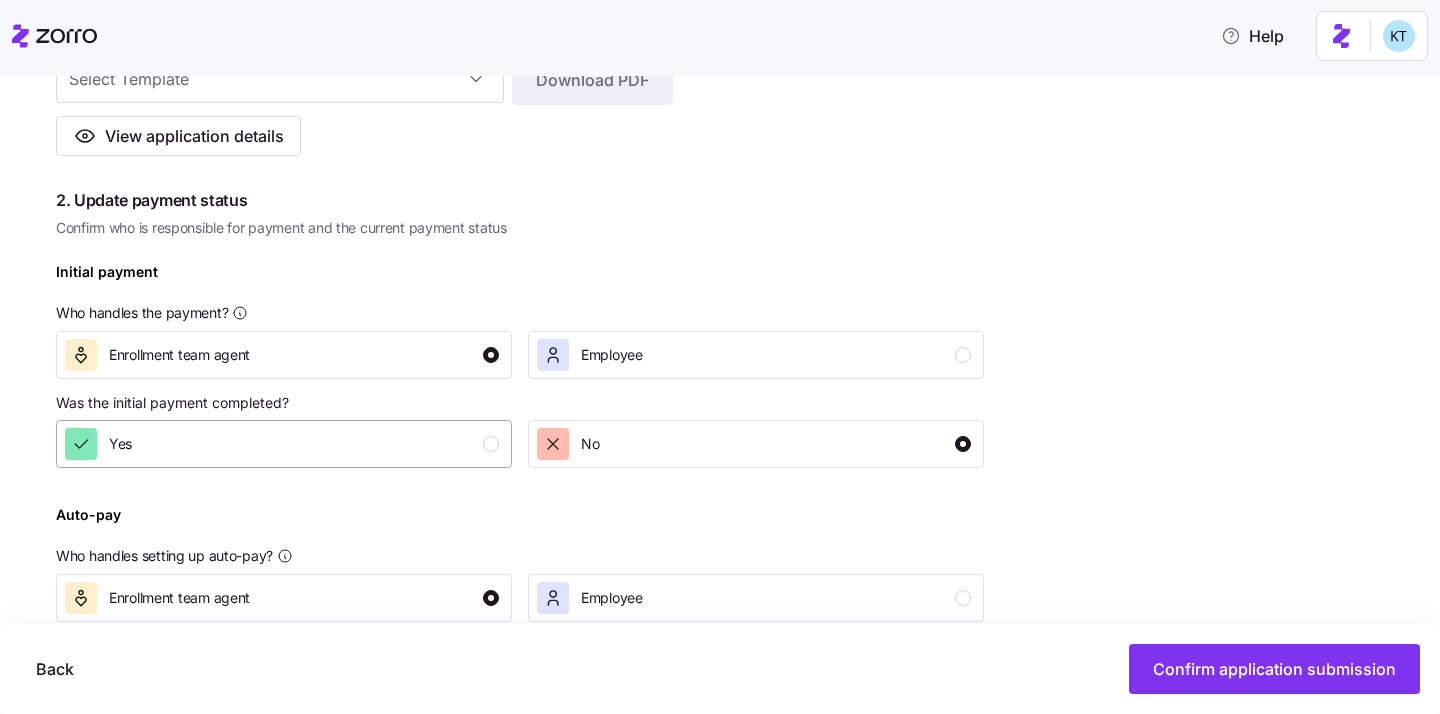 click on "Yes" at bounding box center (284, 444) 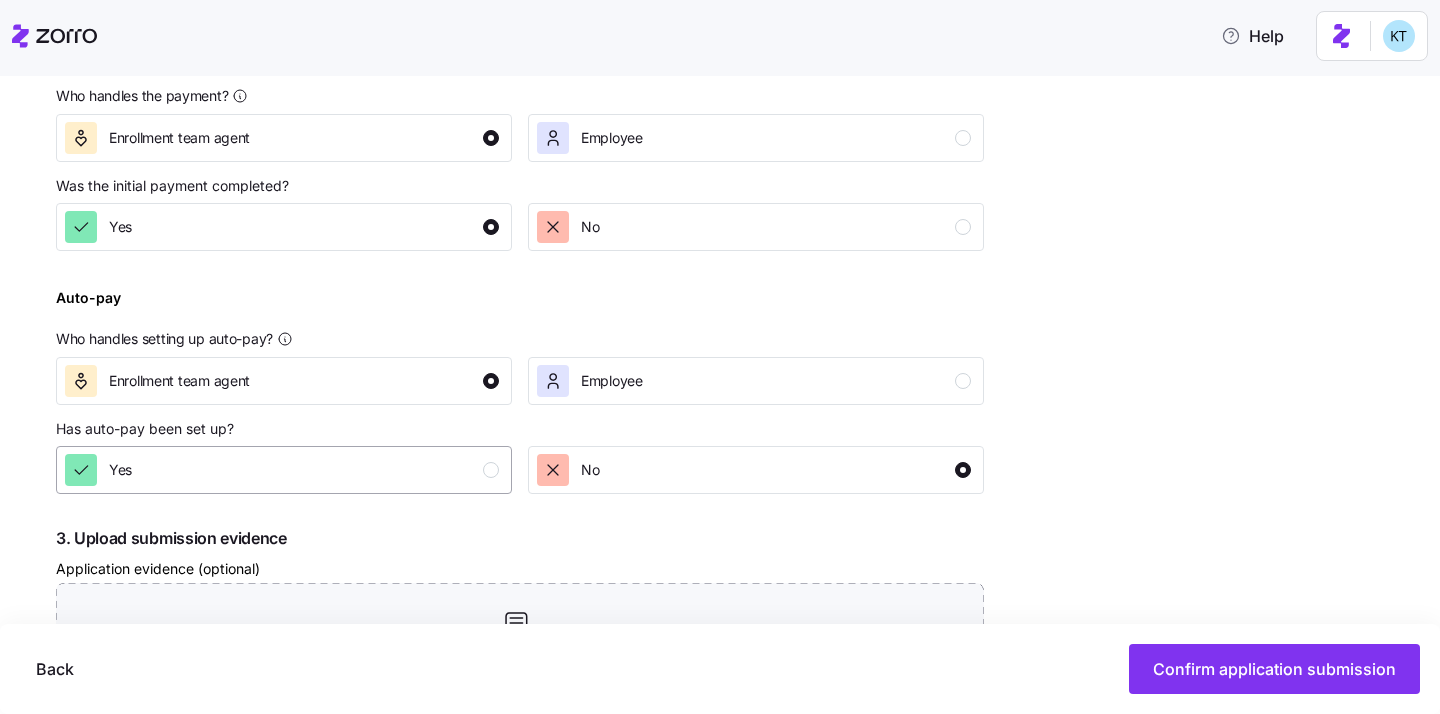 click on "Yes" at bounding box center [282, 470] 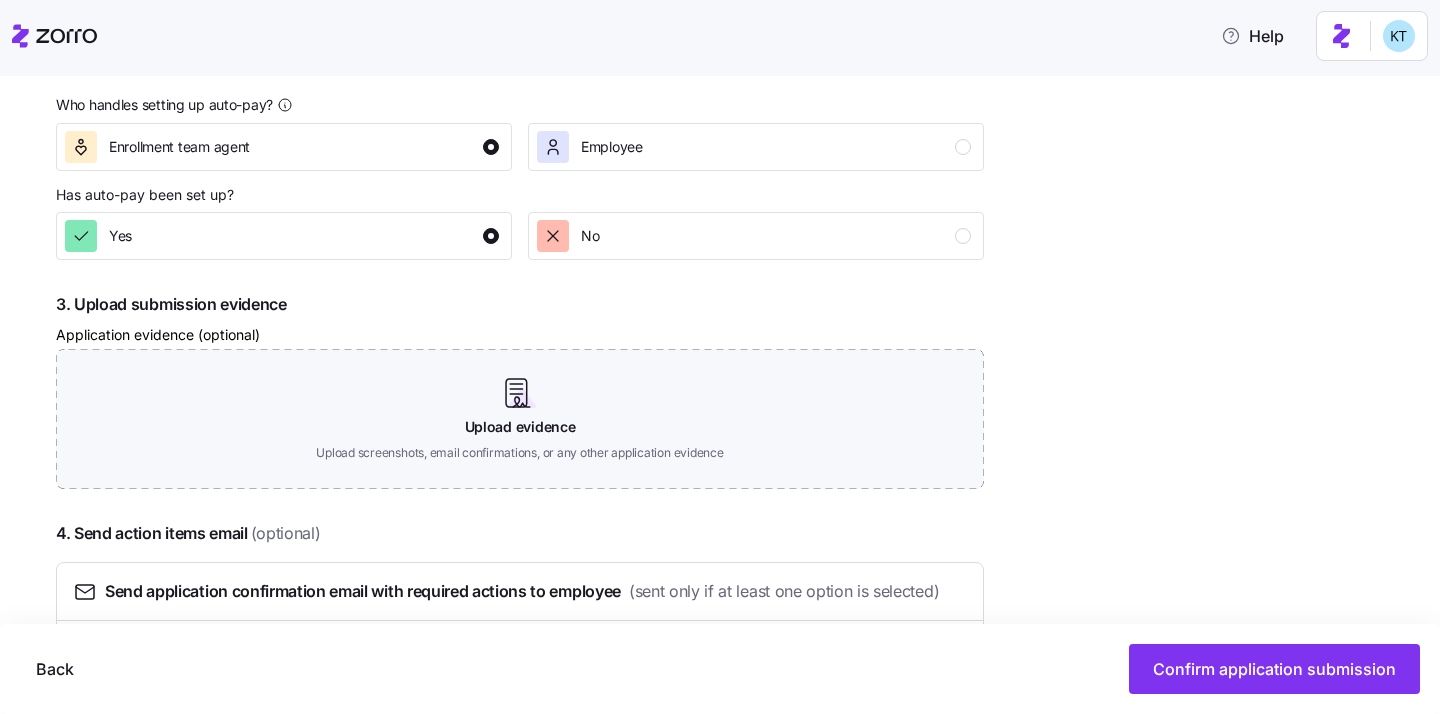 scroll, scrollTop: 947, scrollLeft: 0, axis: vertical 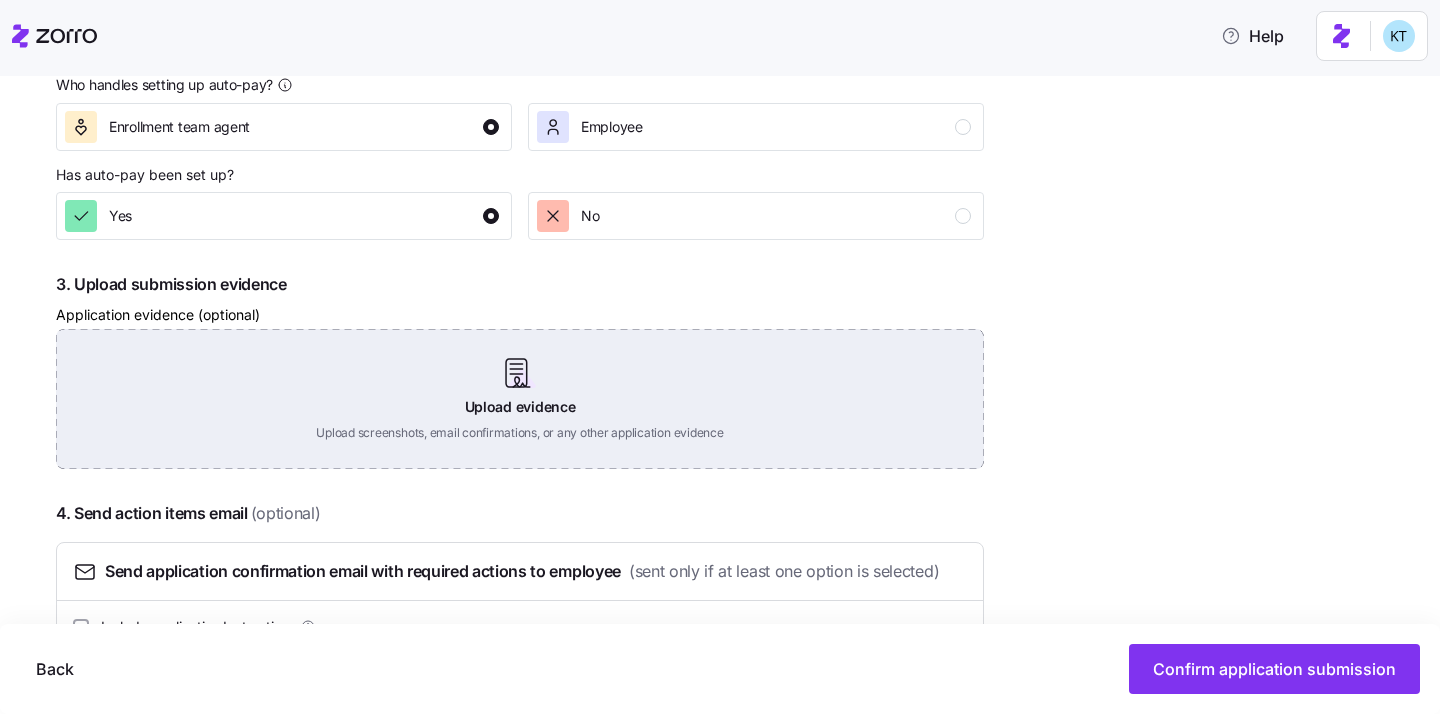 click on "Upload evidence Upload screenshots, email confirmations, or any other application evidence" at bounding box center (520, 399) 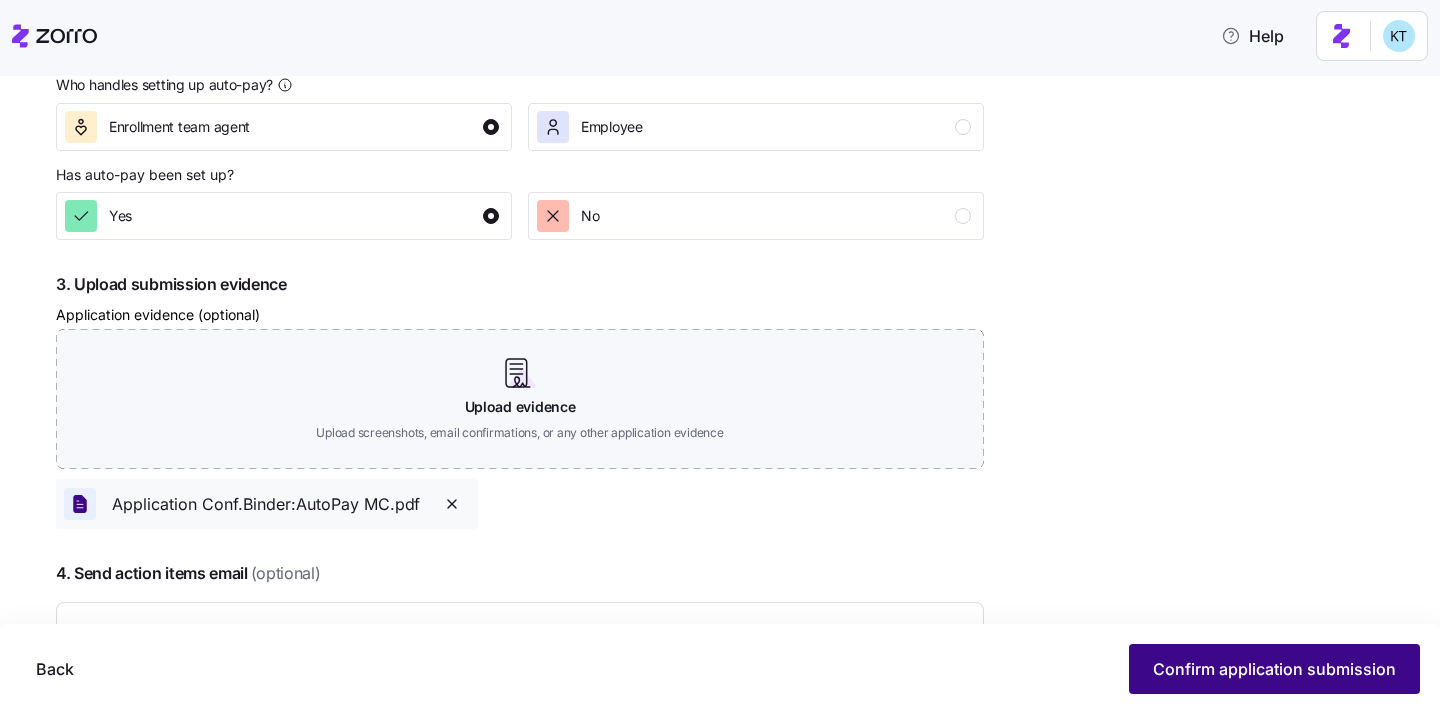 click on "Confirm application submission" at bounding box center [1274, 669] 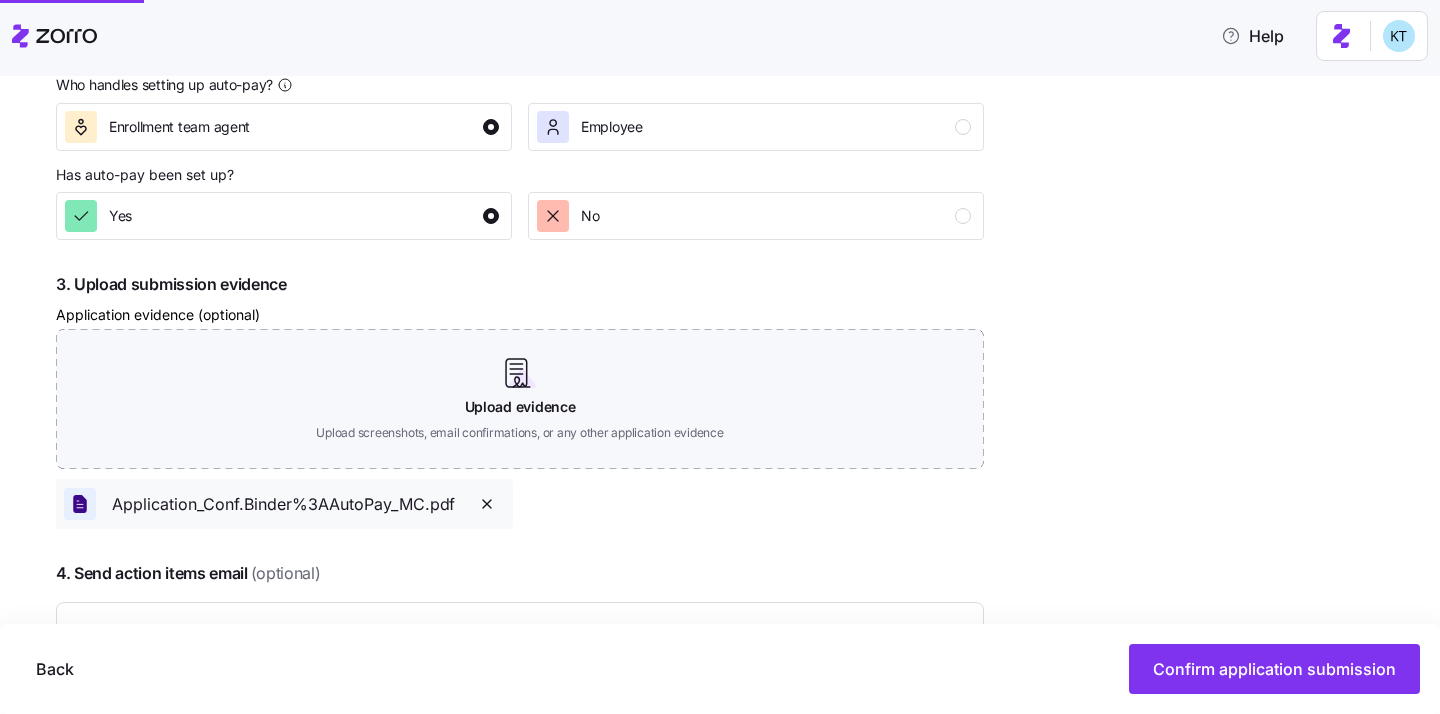 scroll, scrollTop: 947, scrollLeft: 0, axis: vertical 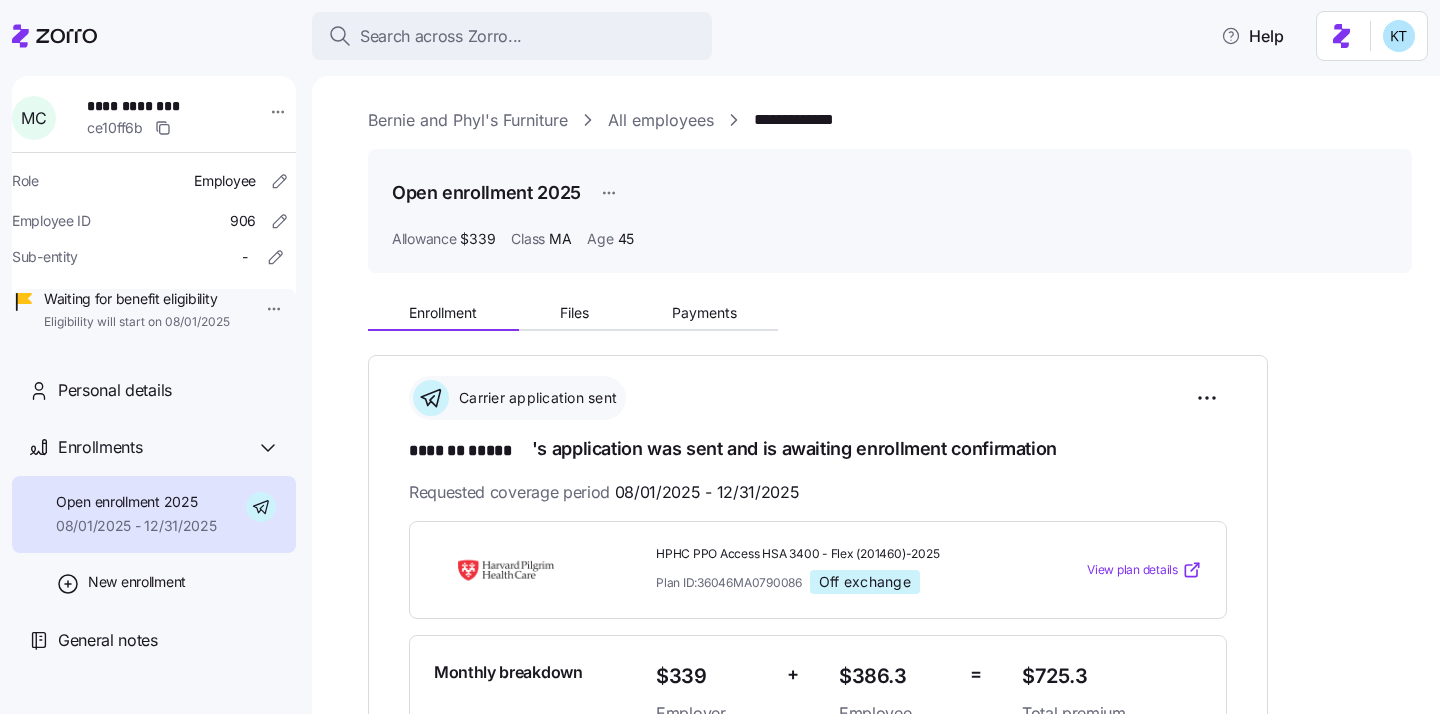 click on "**********" at bounding box center (890, 700) 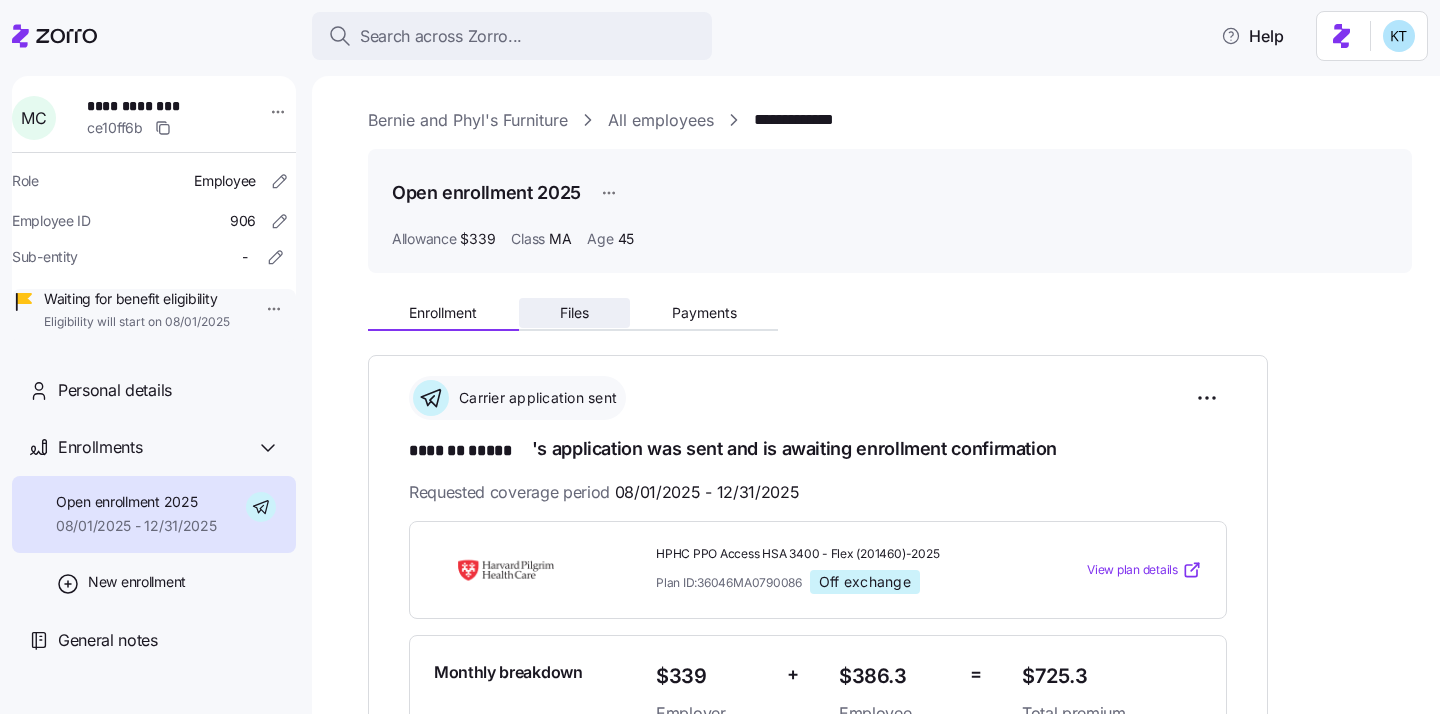 click on "Files" at bounding box center [575, 313] 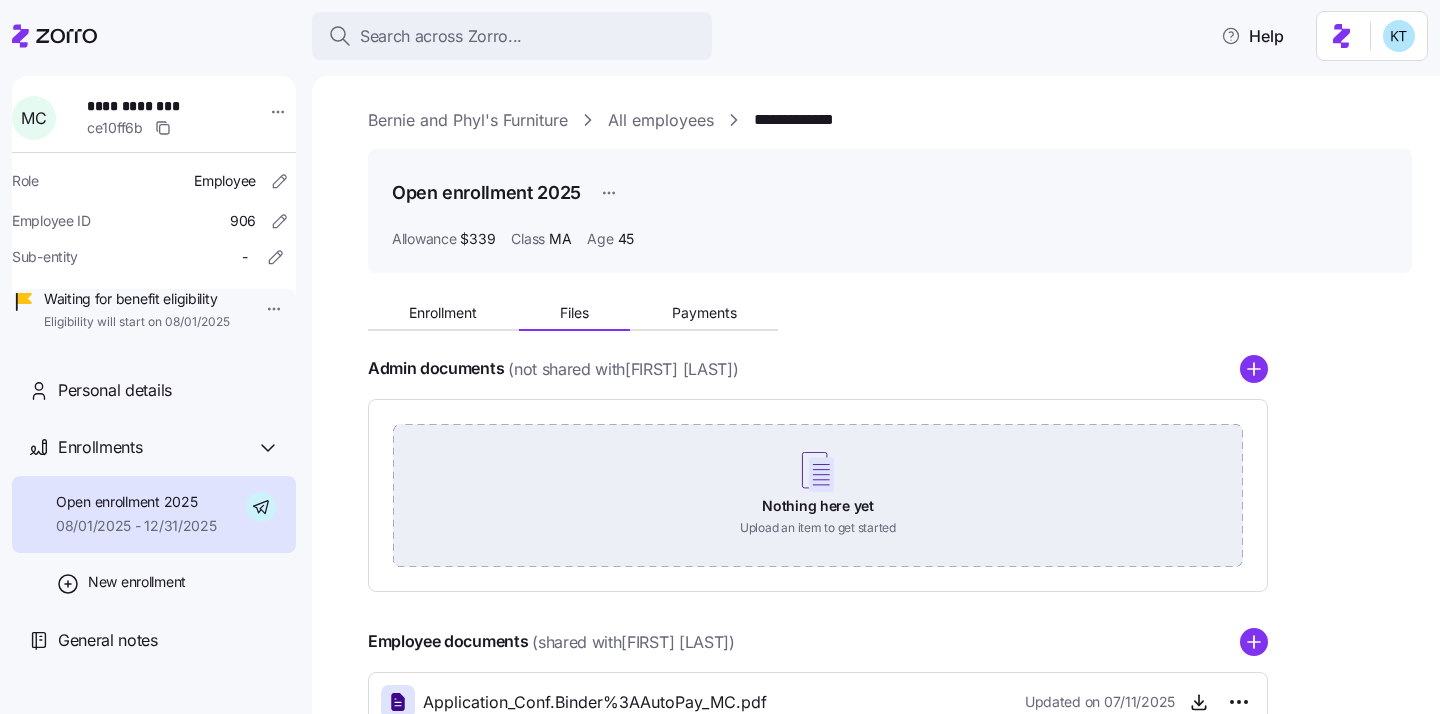 click on "Nothing here yet Upload an item to get started" at bounding box center [818, 494] 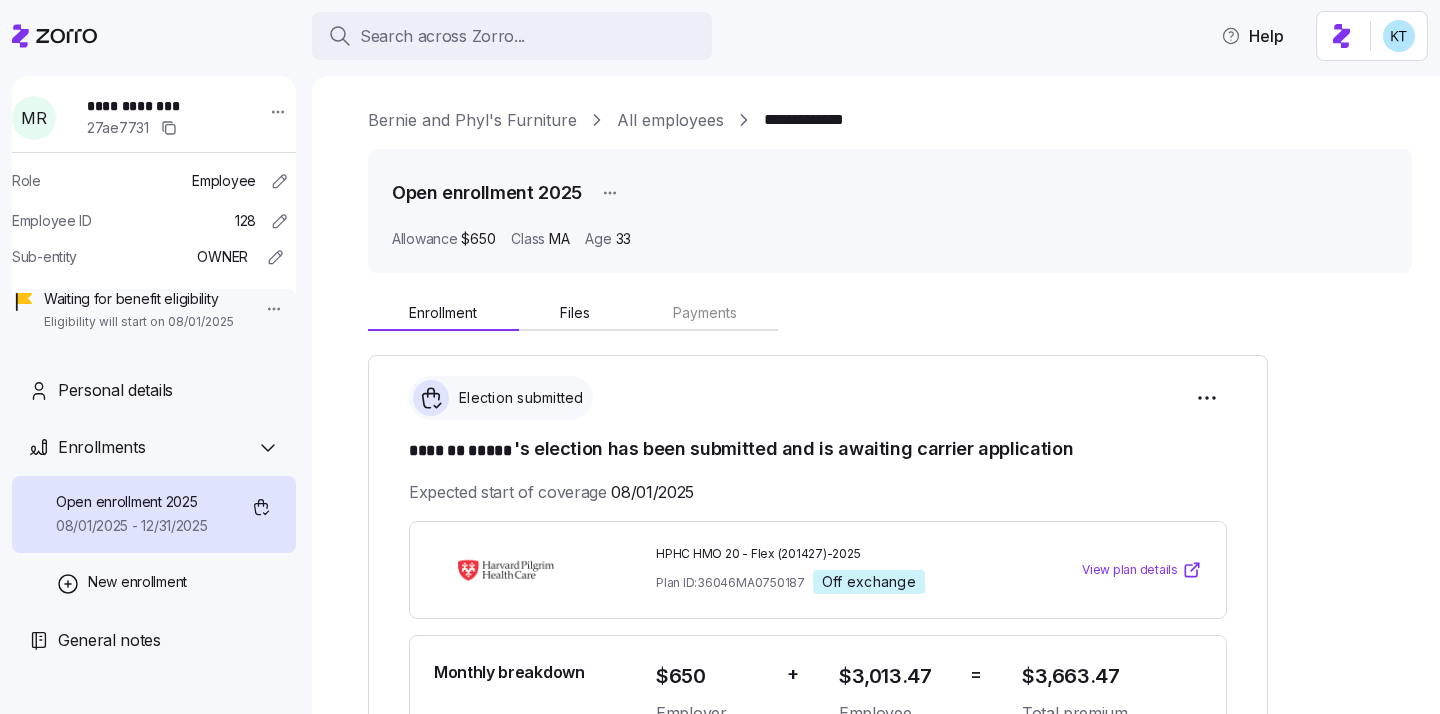 scroll, scrollTop: 0, scrollLeft: 0, axis: both 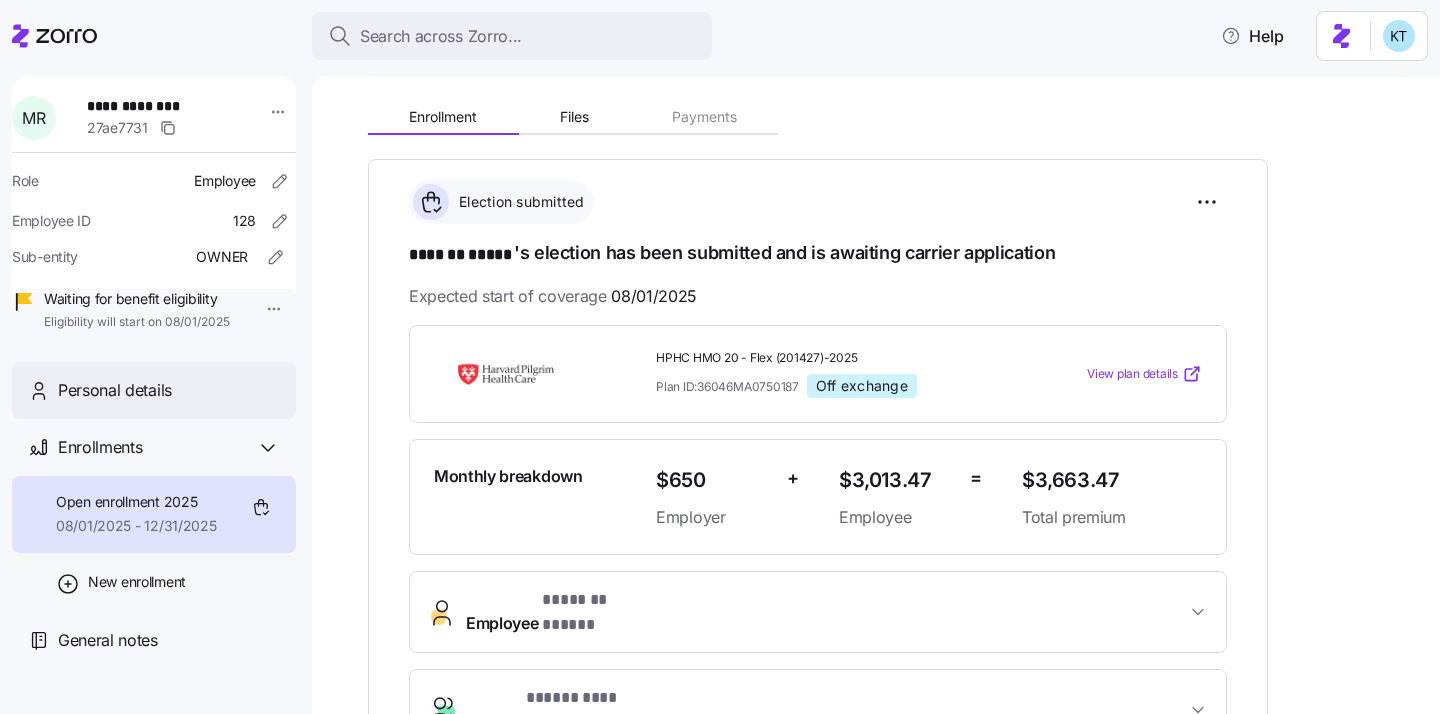click on "Personal details" at bounding box center (169, 390) 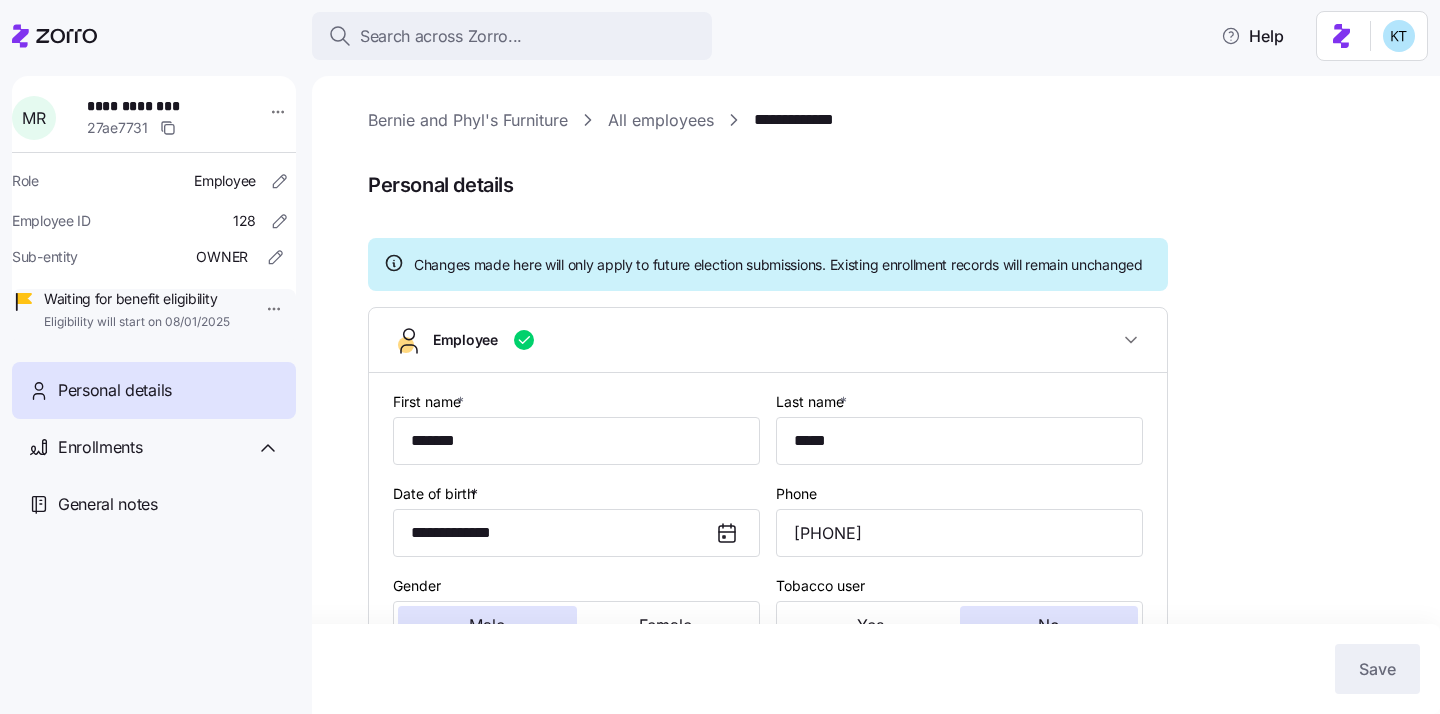 scroll, scrollTop: 607, scrollLeft: 0, axis: vertical 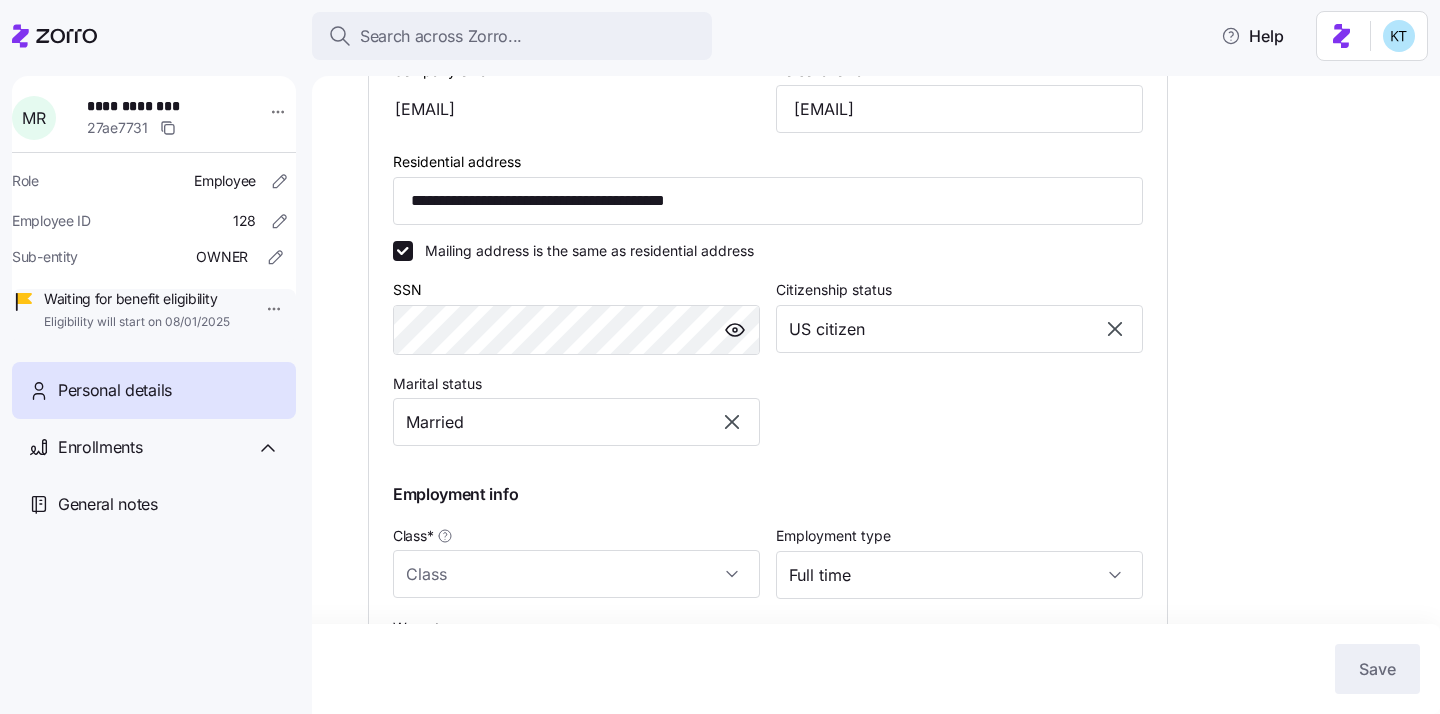type on "MA" 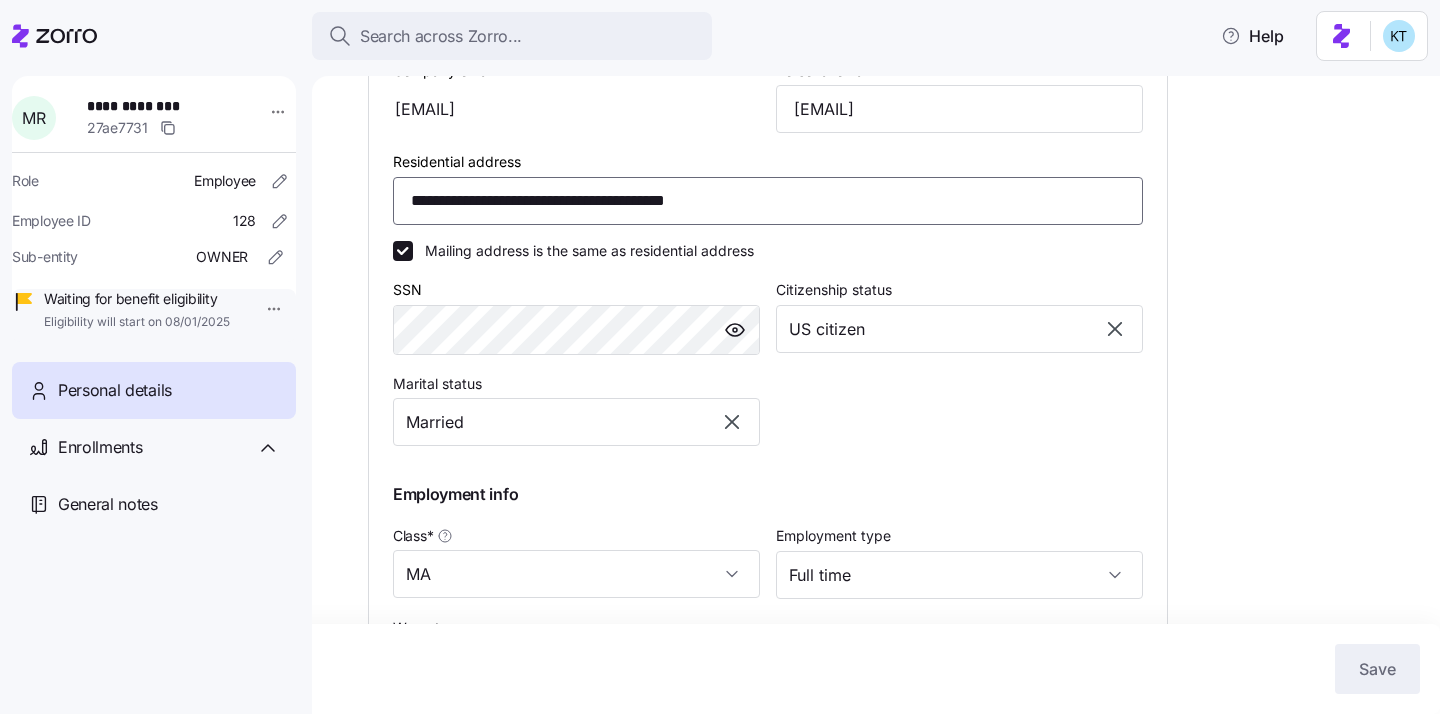 click on "**********" at bounding box center [768, 201] 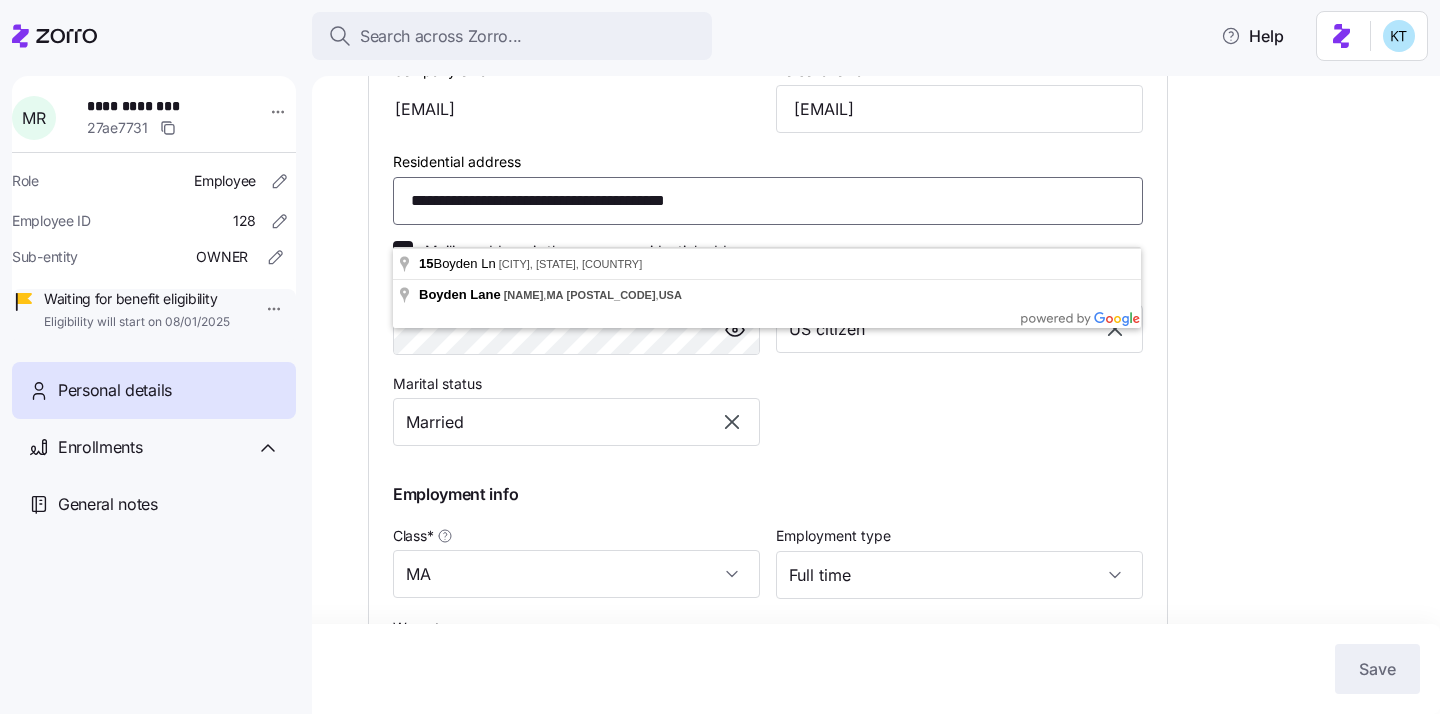 click on "**********" at bounding box center [768, 201] 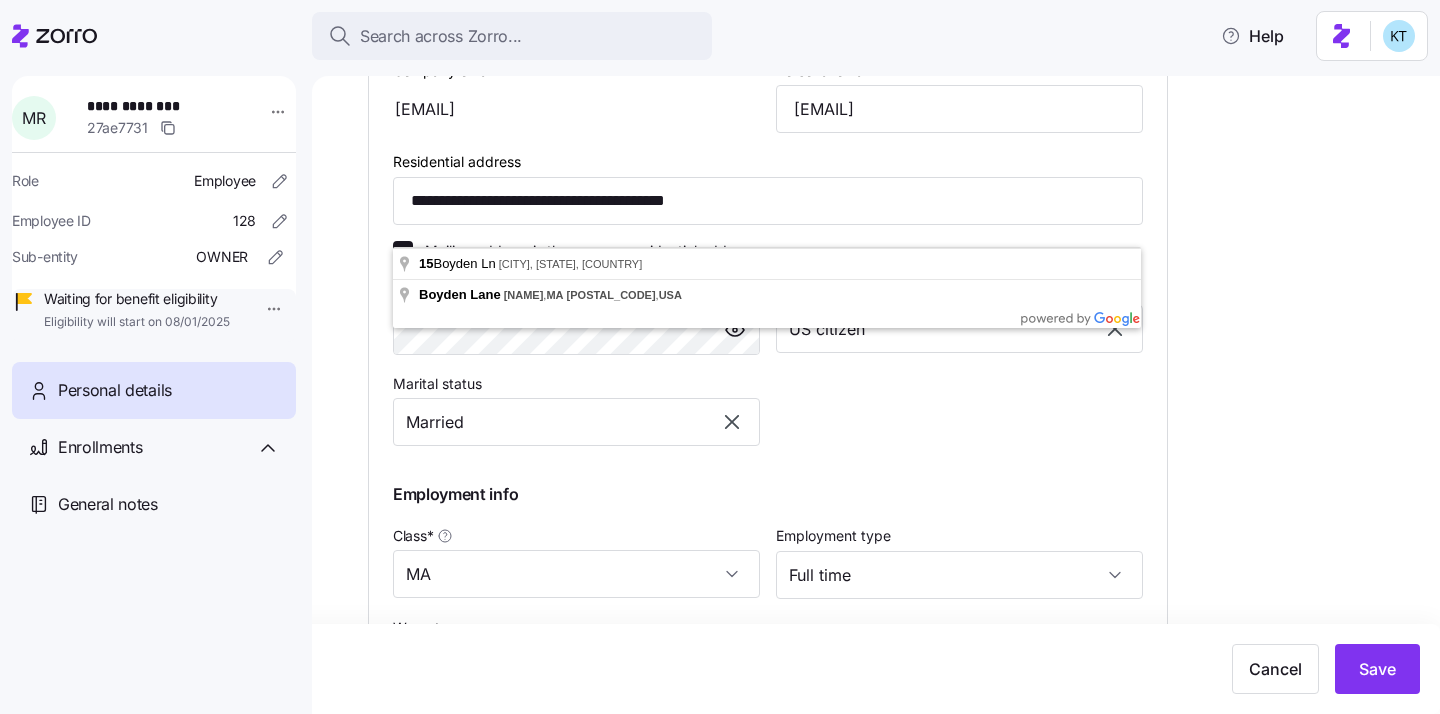 click on "**********" at bounding box center (890, 340) 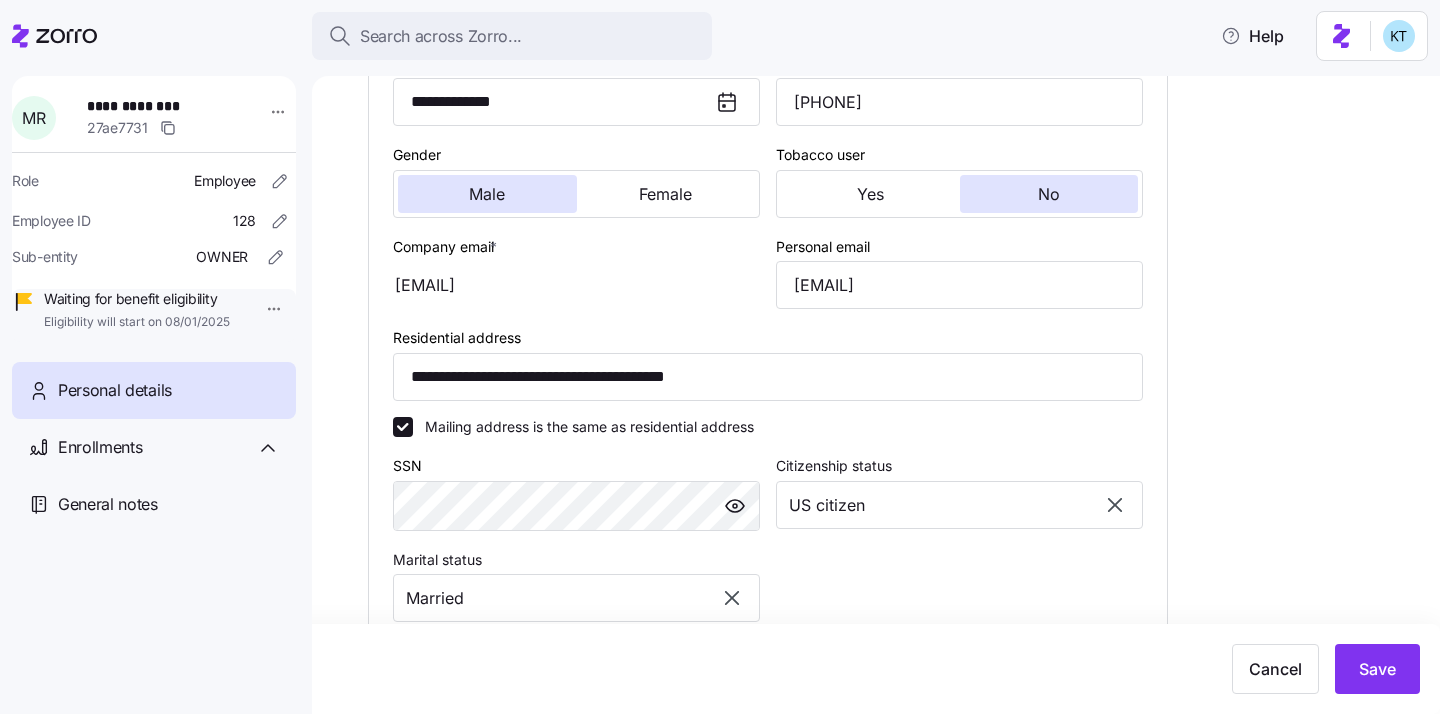scroll, scrollTop: 415, scrollLeft: 0, axis: vertical 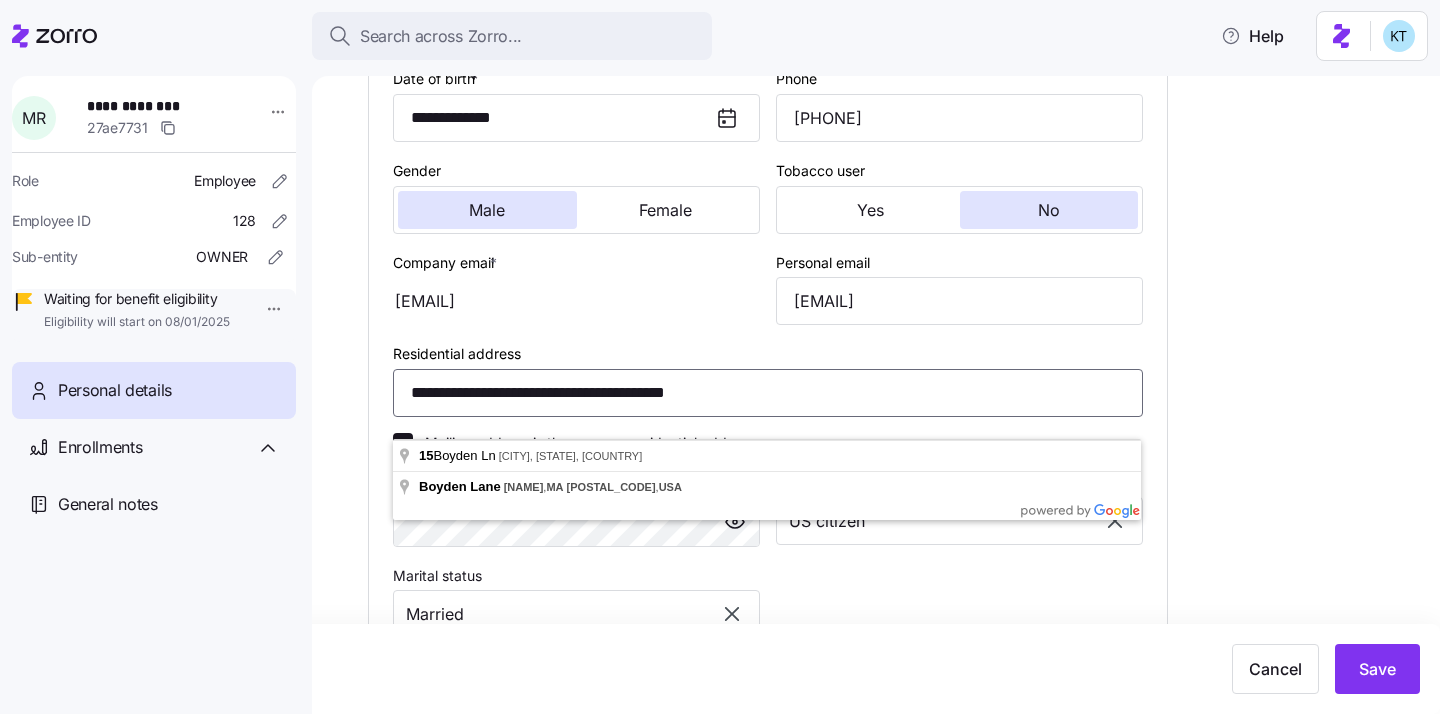 drag, startPoint x: 529, startPoint y: 417, endPoint x: 395, endPoint y: 426, distance: 134.3019 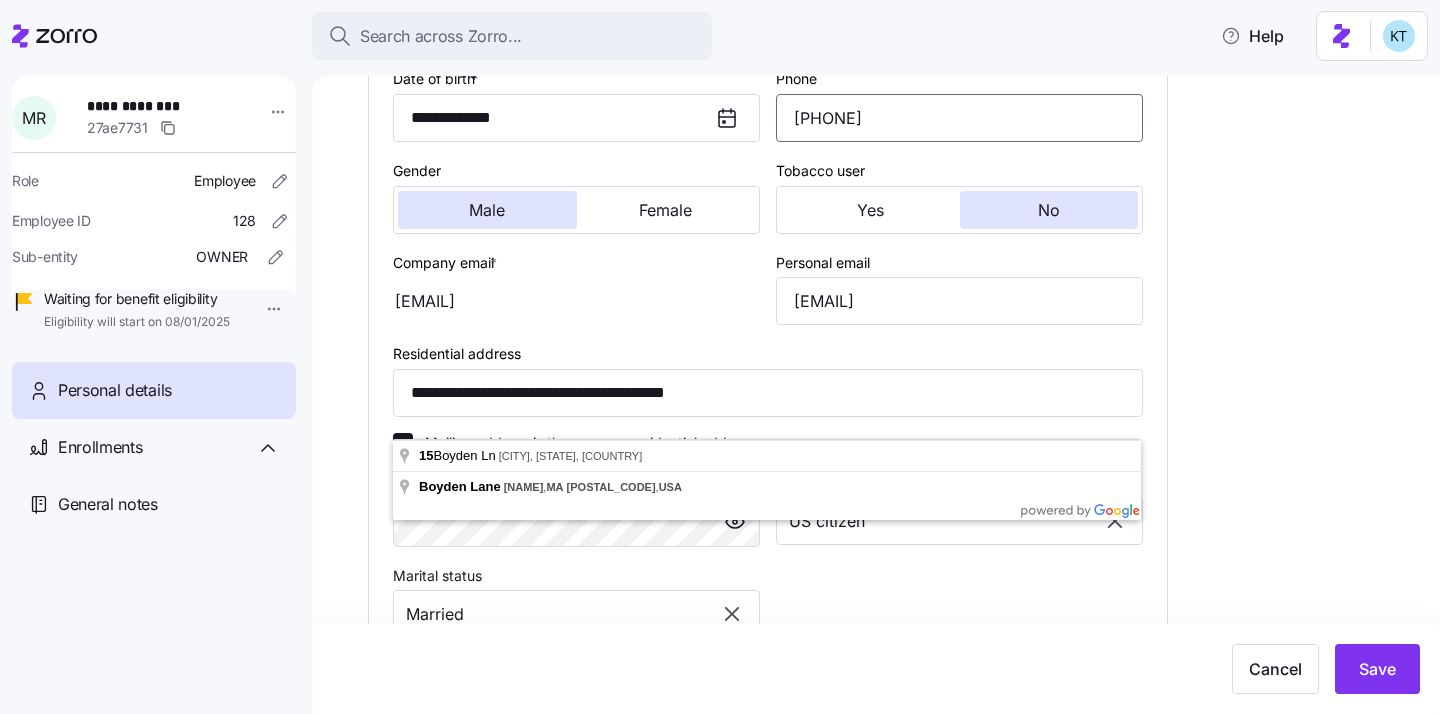 click on "(774) 265-4800" at bounding box center (959, 118) 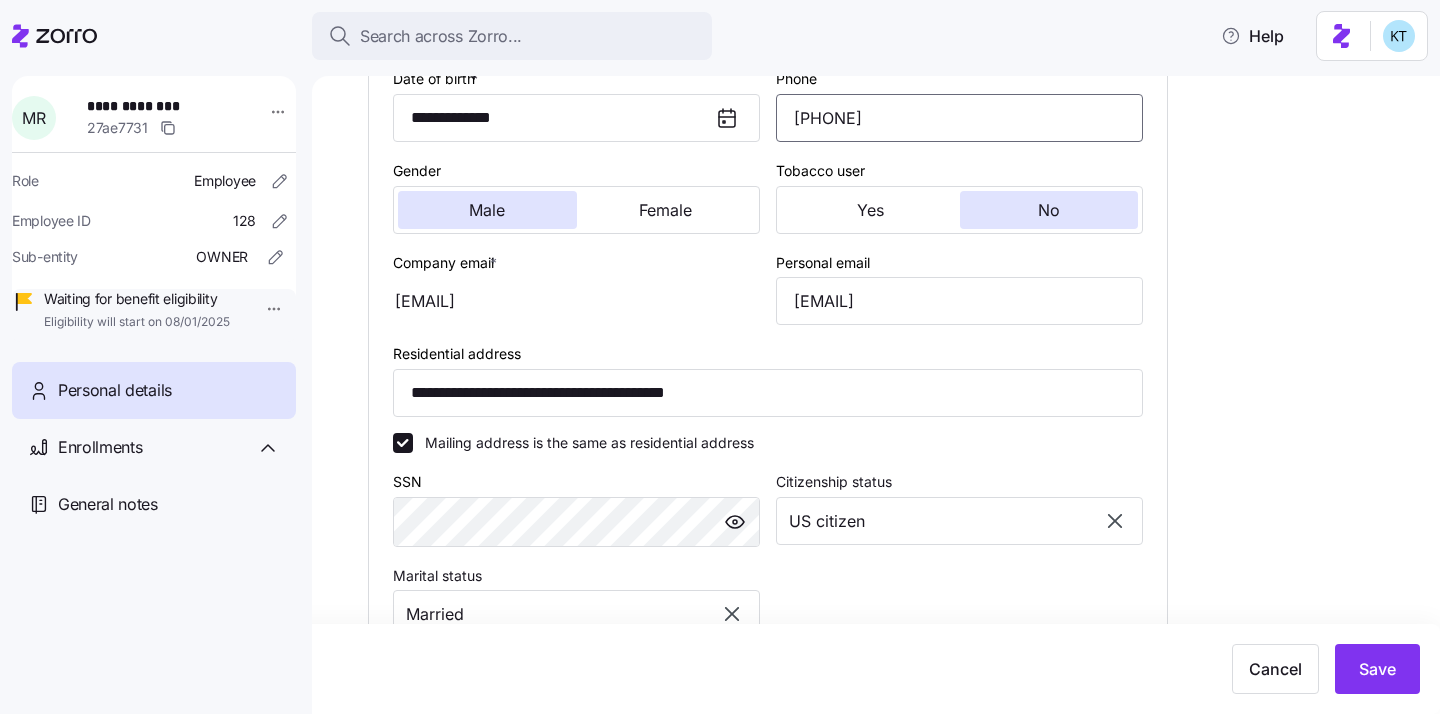 click on "(774) 265-4800" at bounding box center [959, 118] 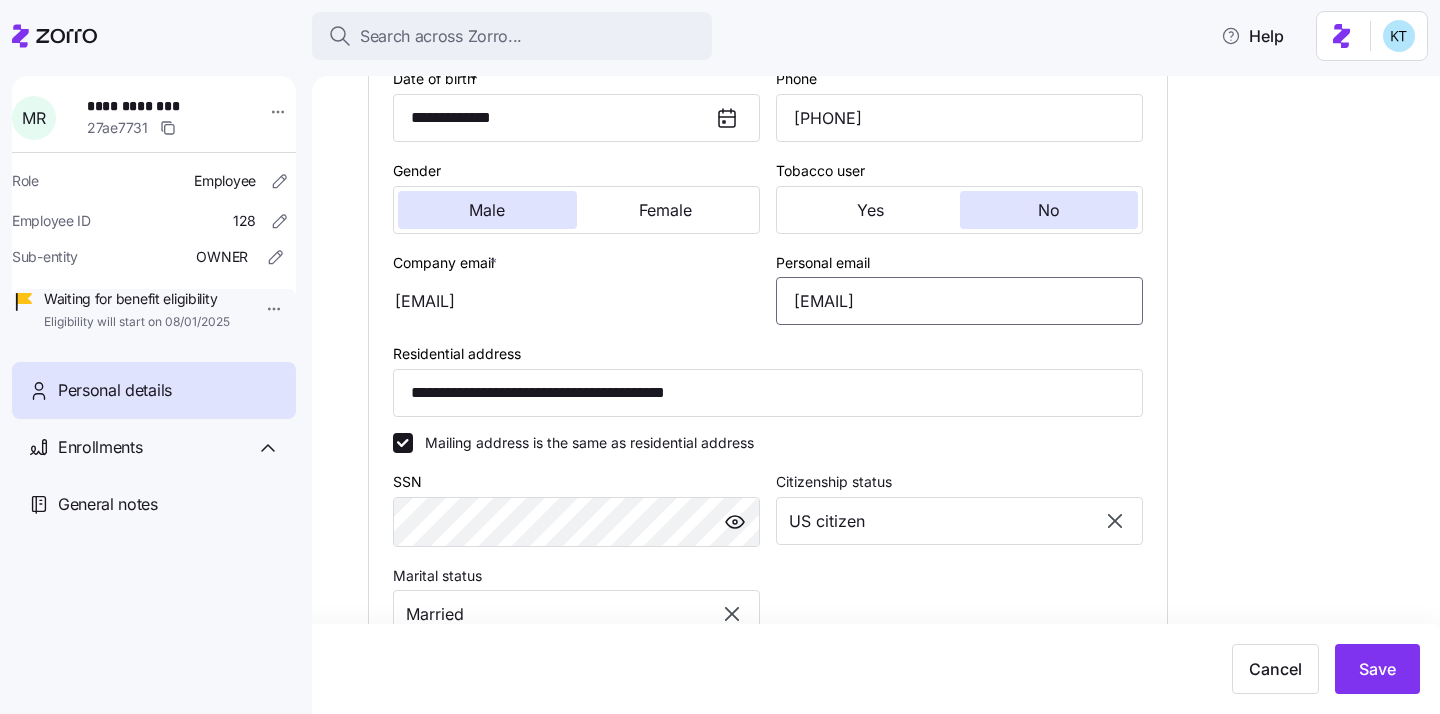 click on "msr617@gmail.com" at bounding box center (959, 301) 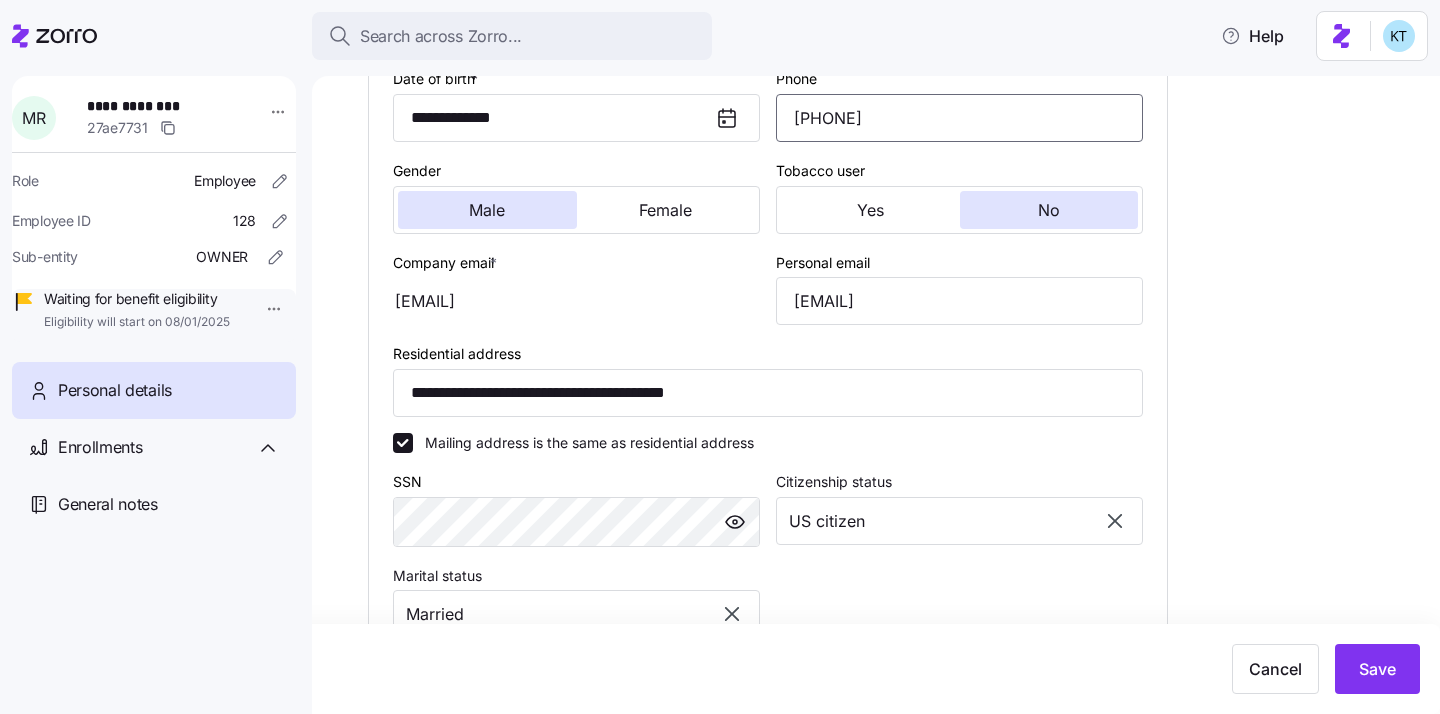 click on "(774) 265-4800" at bounding box center (959, 118) 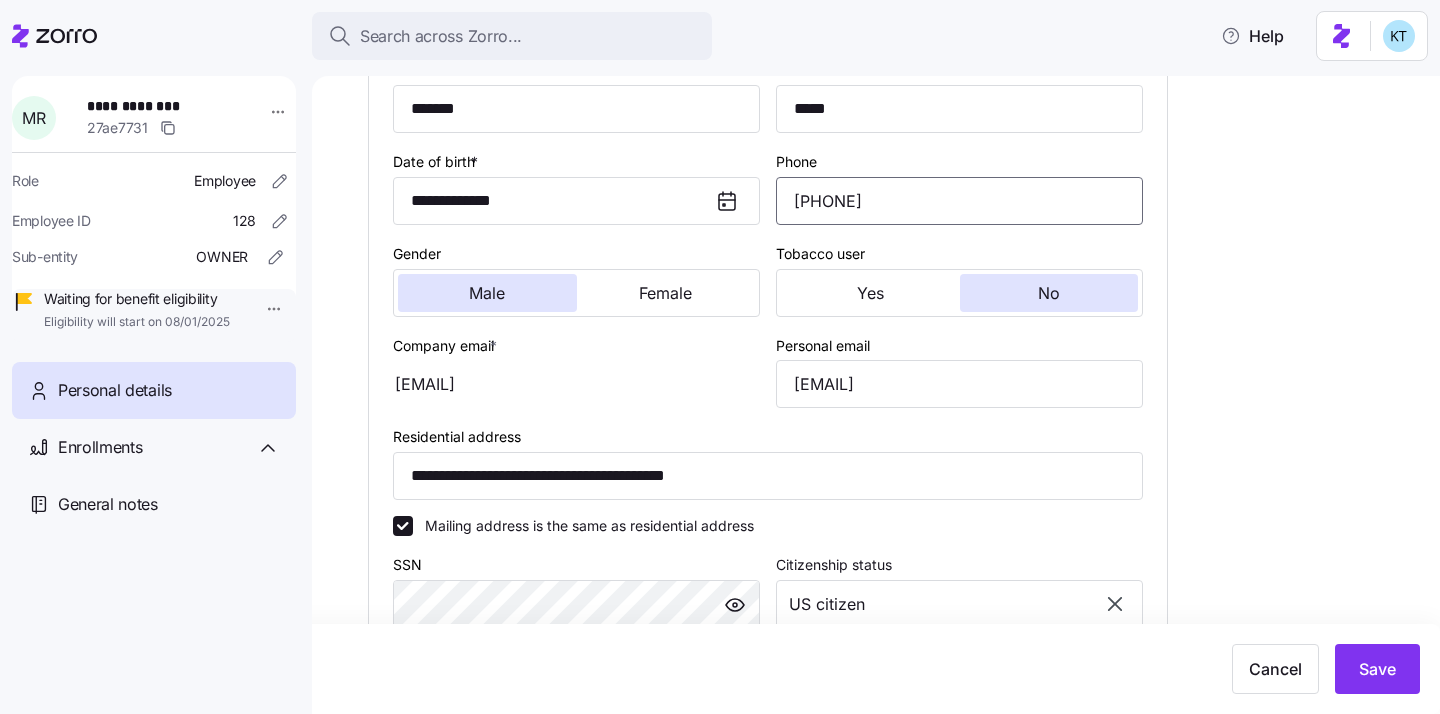 scroll, scrollTop: 319, scrollLeft: 0, axis: vertical 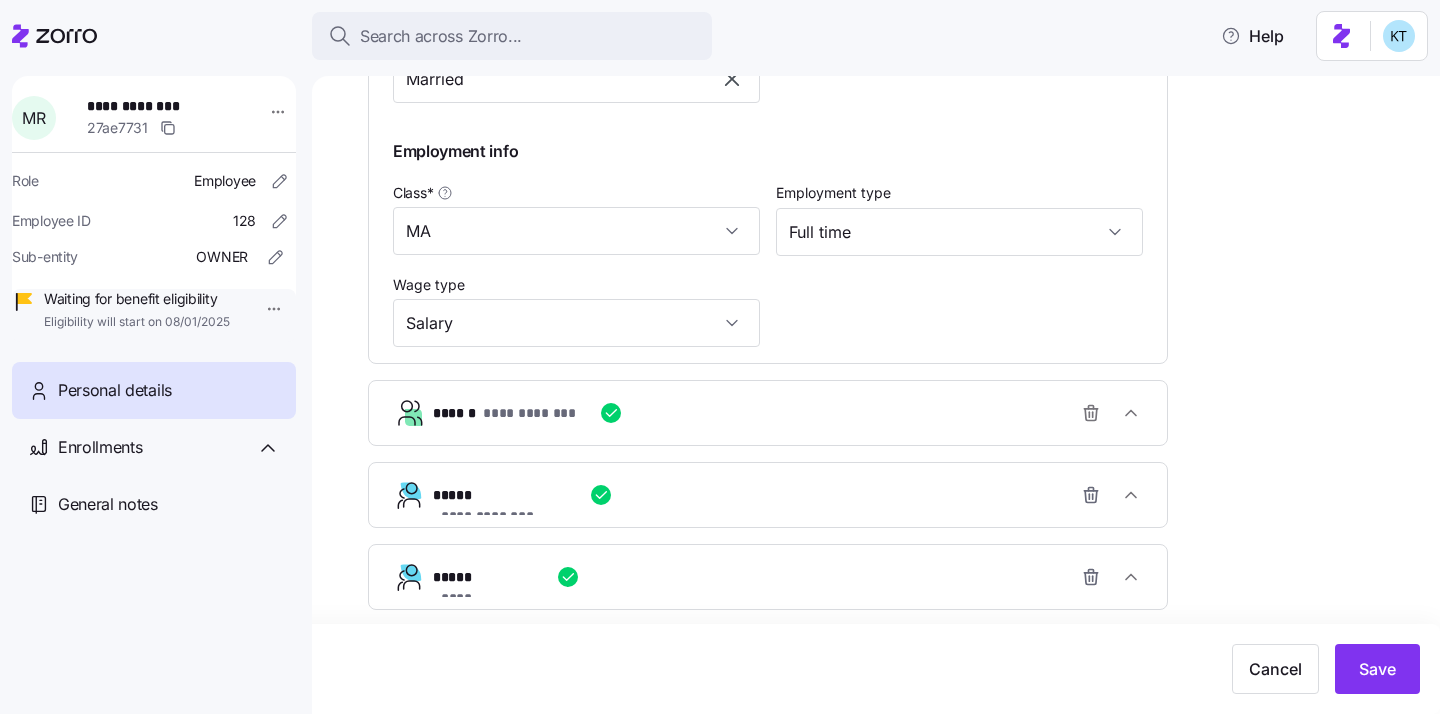 click on "**********" at bounding box center [768, 413] 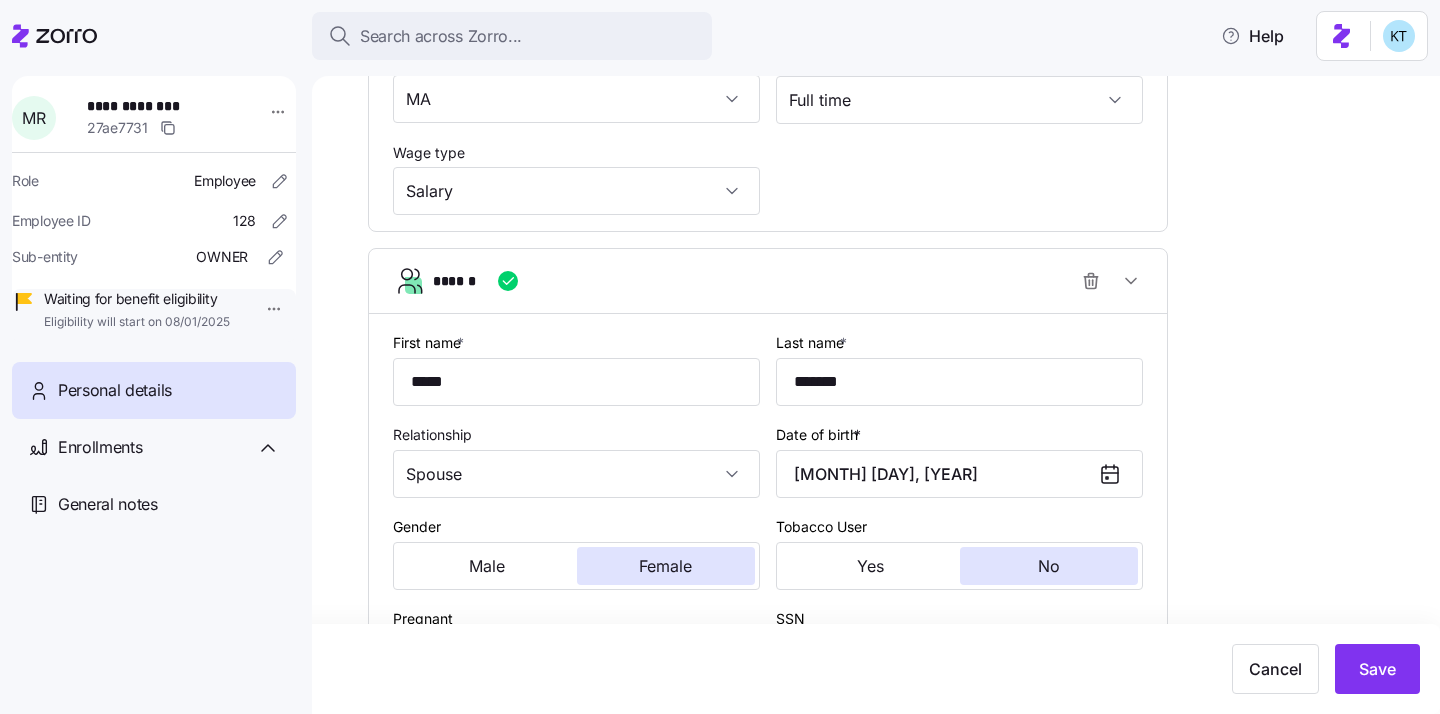 scroll, scrollTop: 1107, scrollLeft: 0, axis: vertical 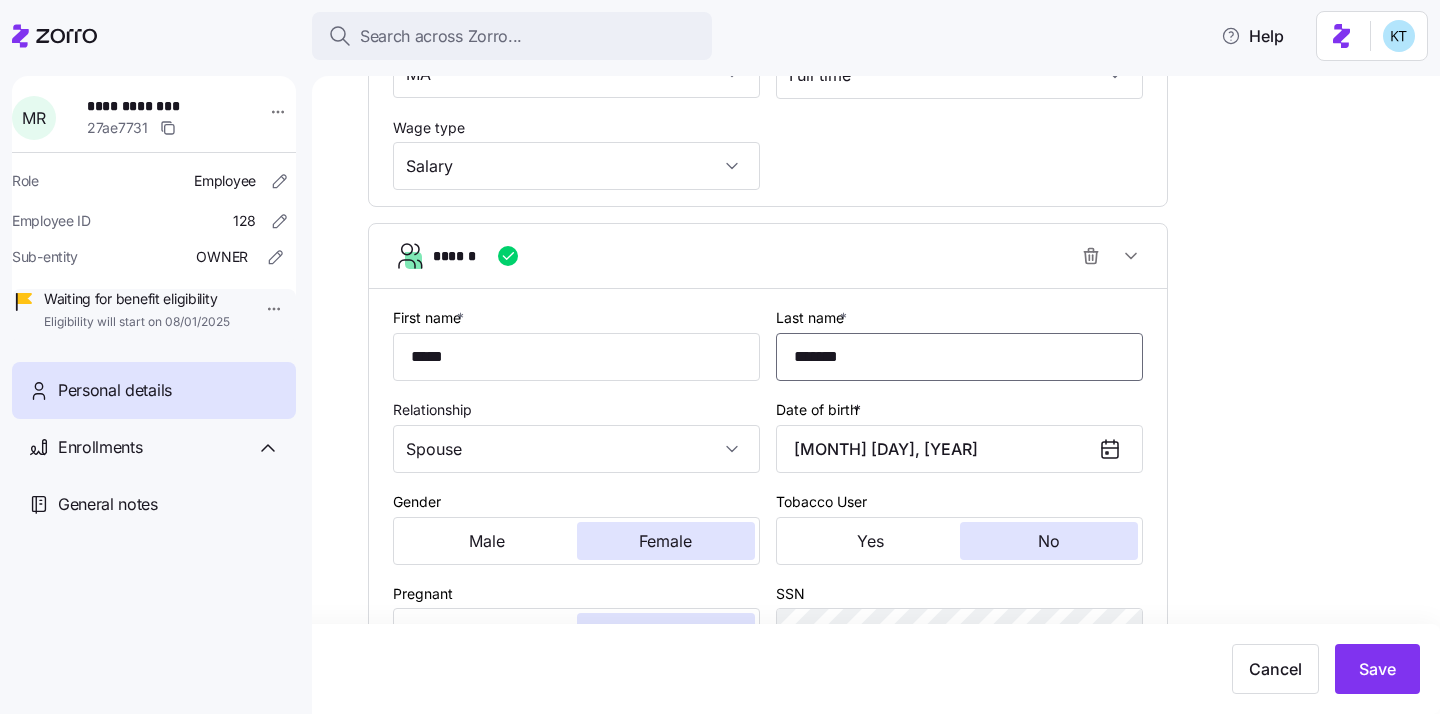 click on "*******" at bounding box center [959, 357] 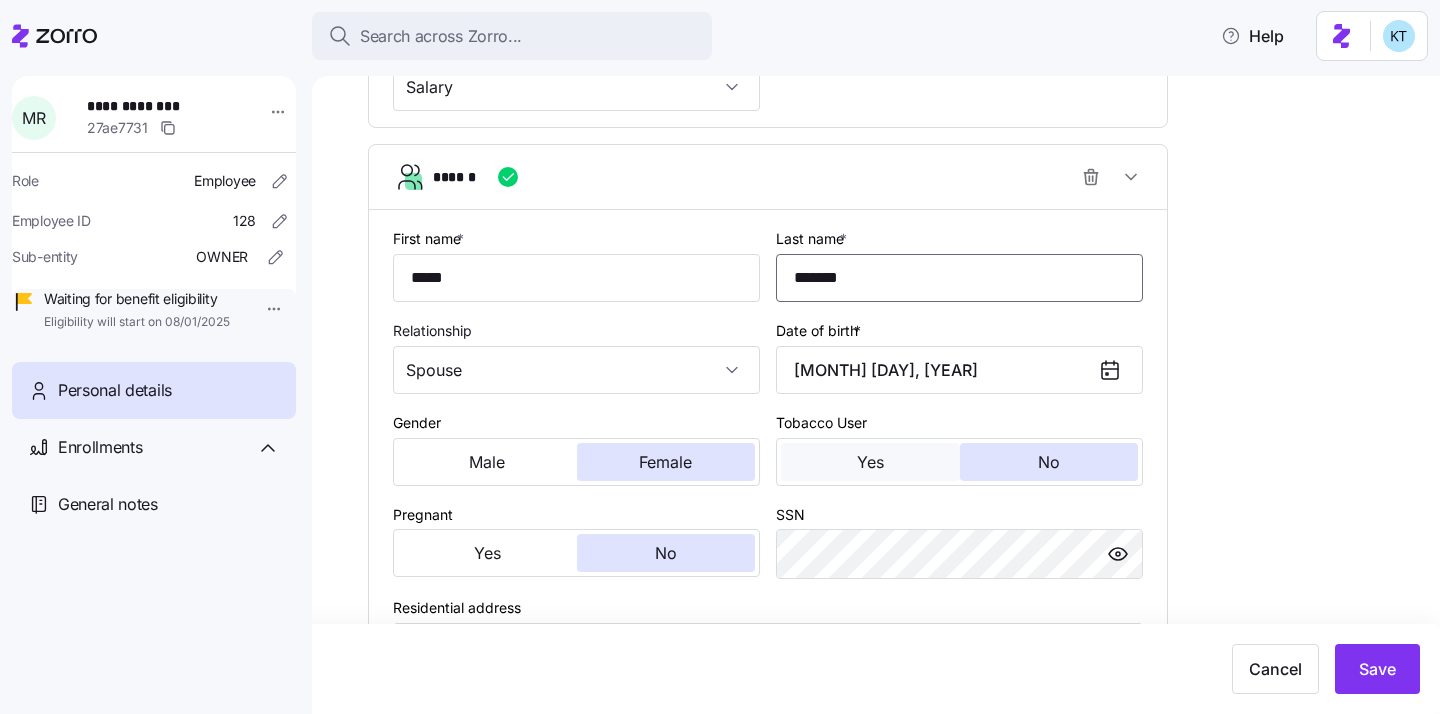 scroll, scrollTop: 1216, scrollLeft: 0, axis: vertical 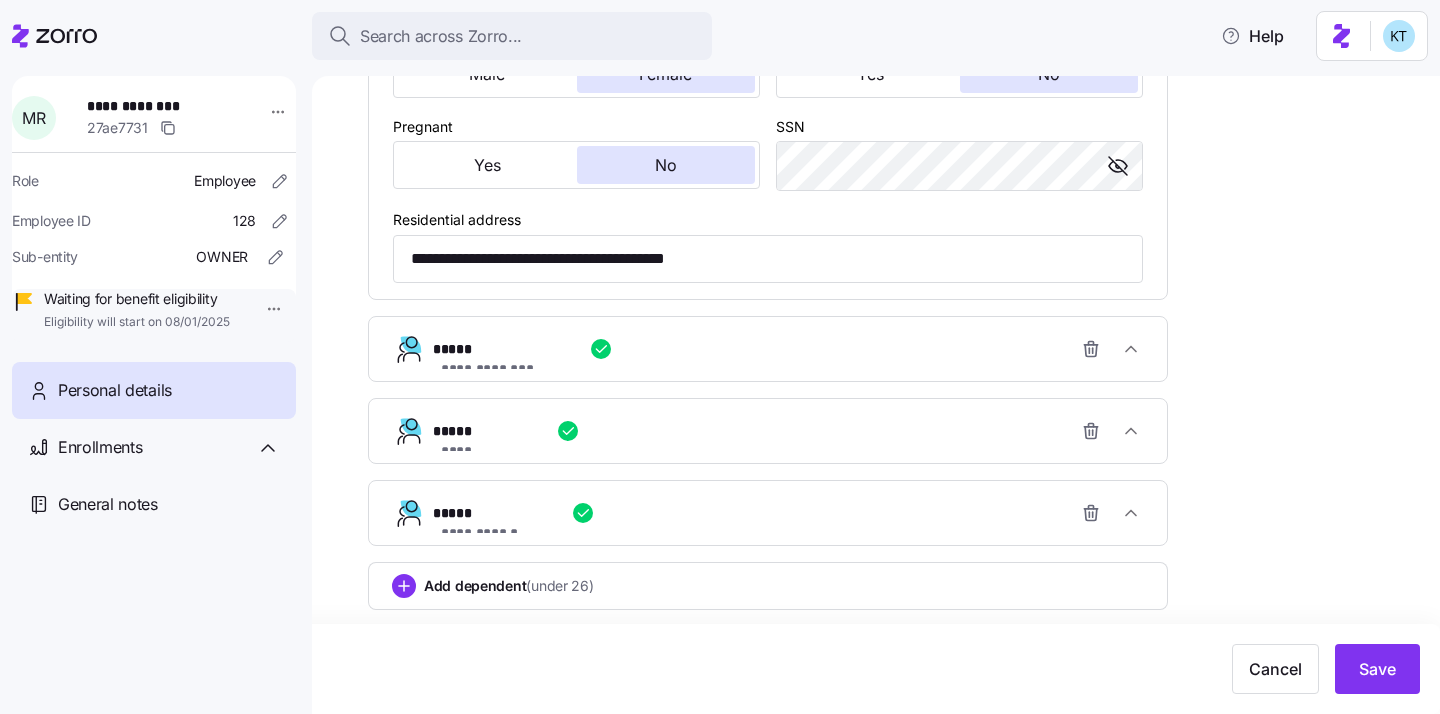 click on "**********" at bounding box center [776, 349] 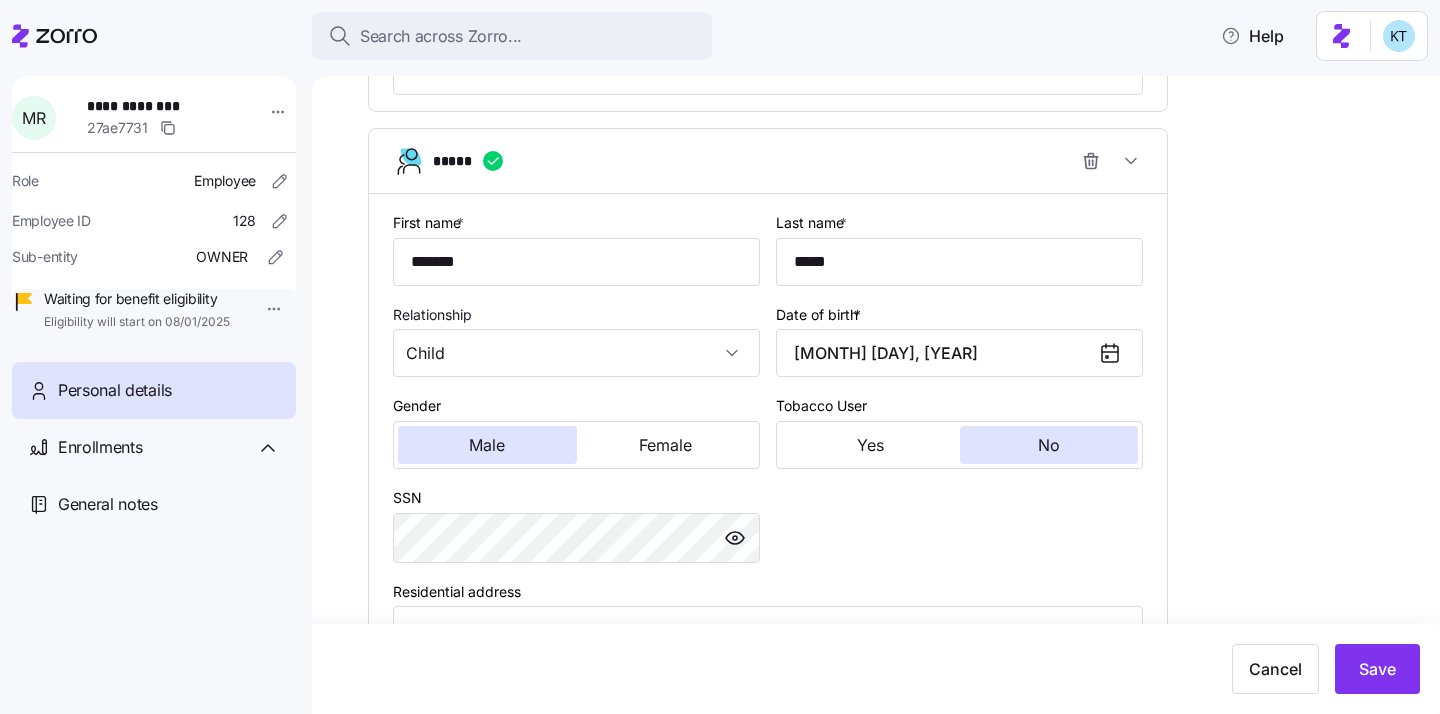 scroll, scrollTop: 1796, scrollLeft: 0, axis: vertical 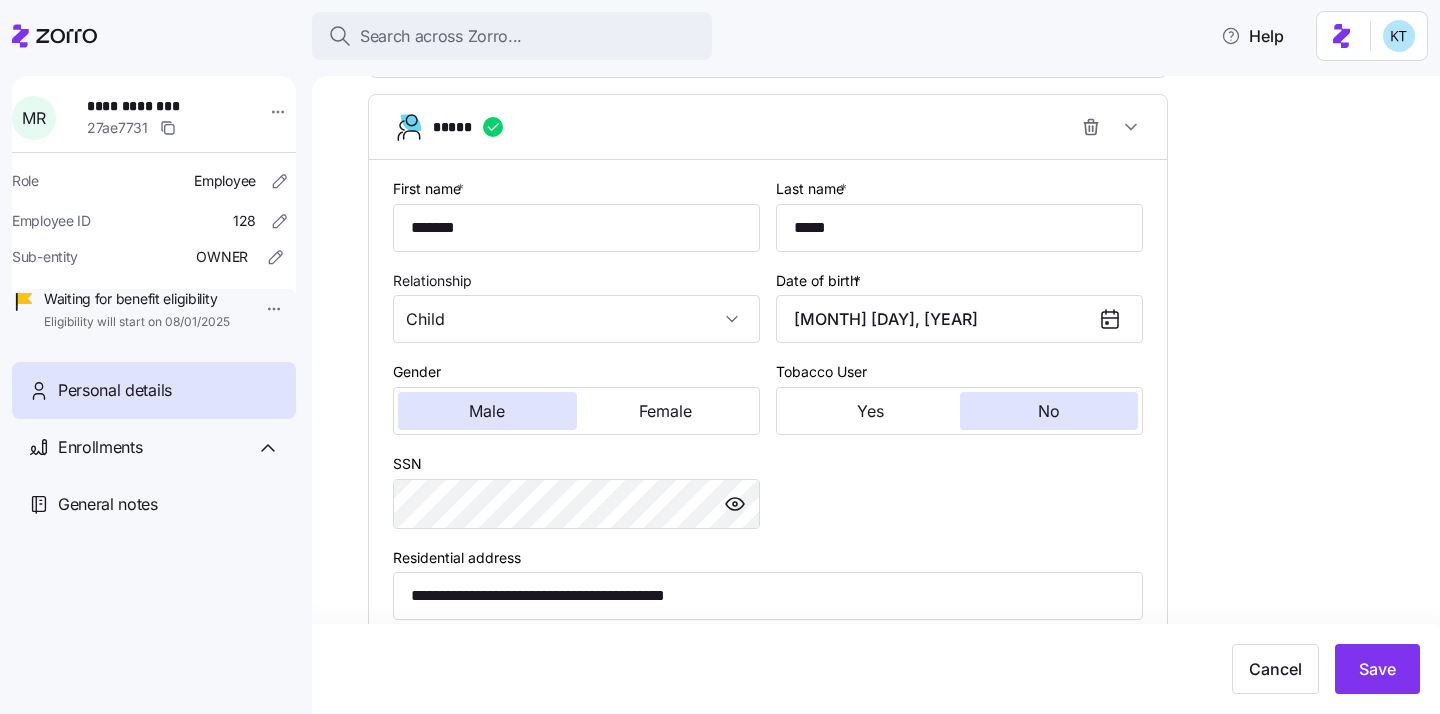 click at bounding box center (735, 504) 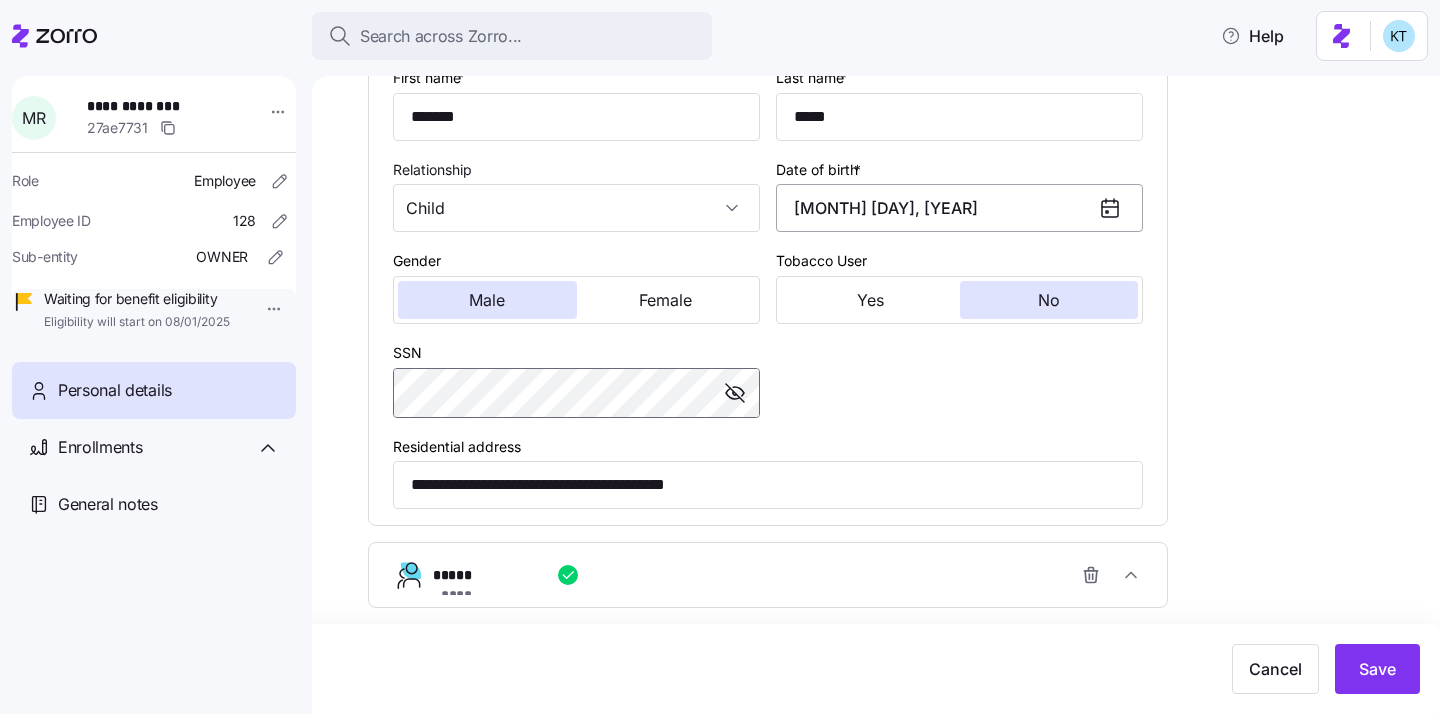 scroll, scrollTop: 2081, scrollLeft: 0, axis: vertical 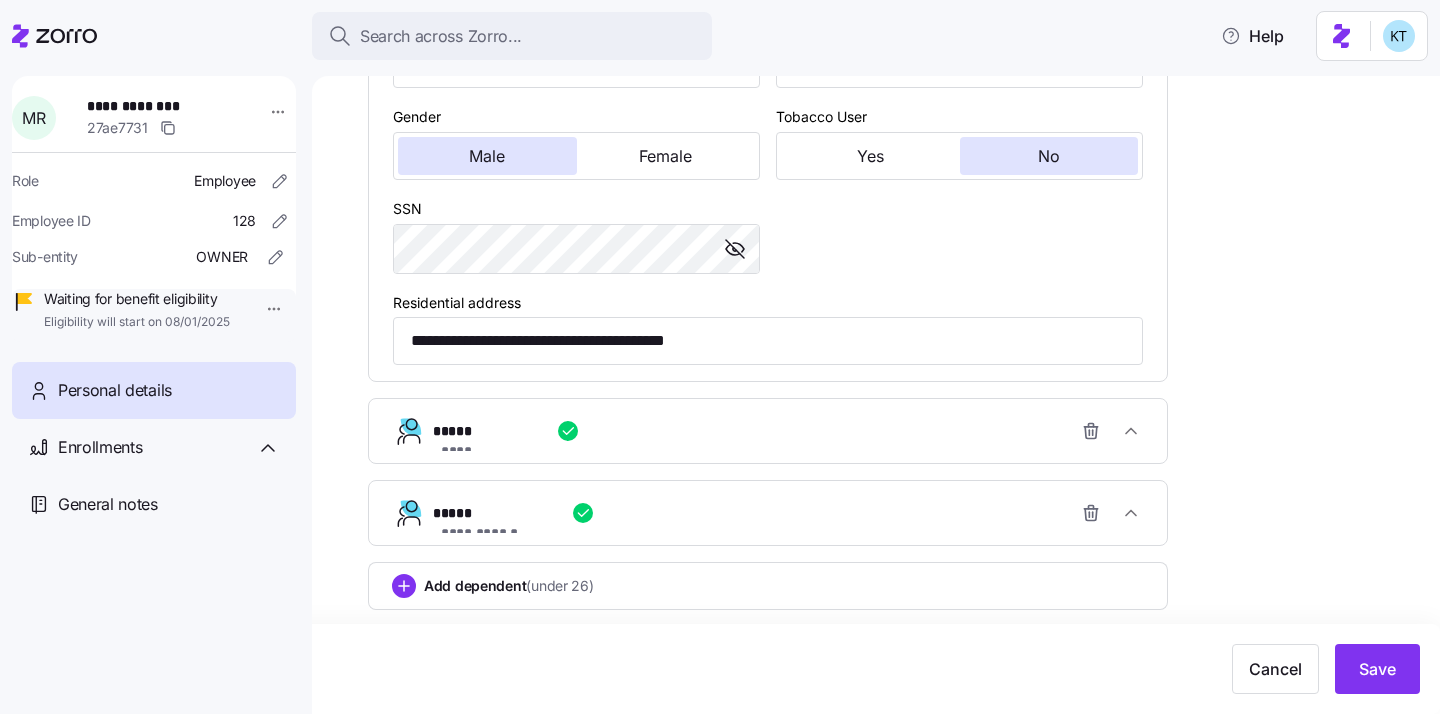 click on "*****   *********" at bounding box center [776, 431] 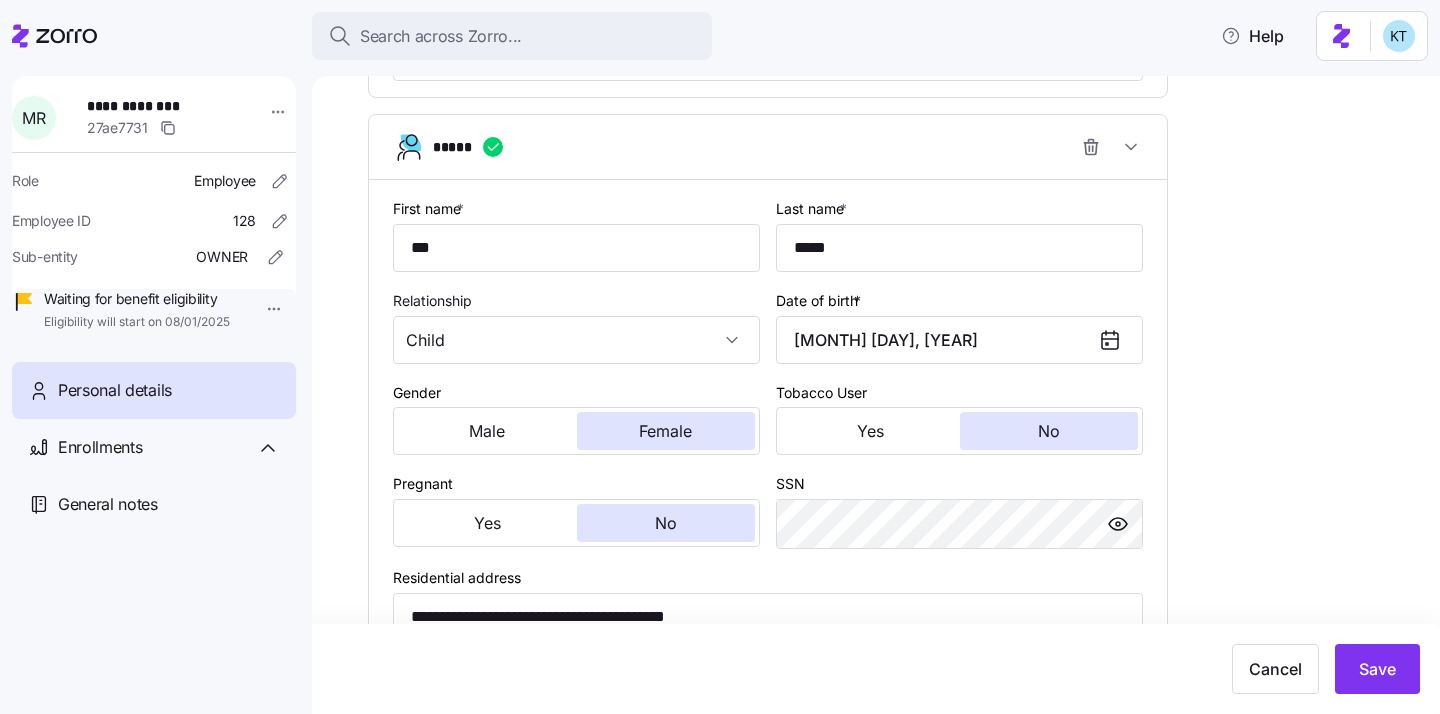 scroll, scrollTop: 2561, scrollLeft: 0, axis: vertical 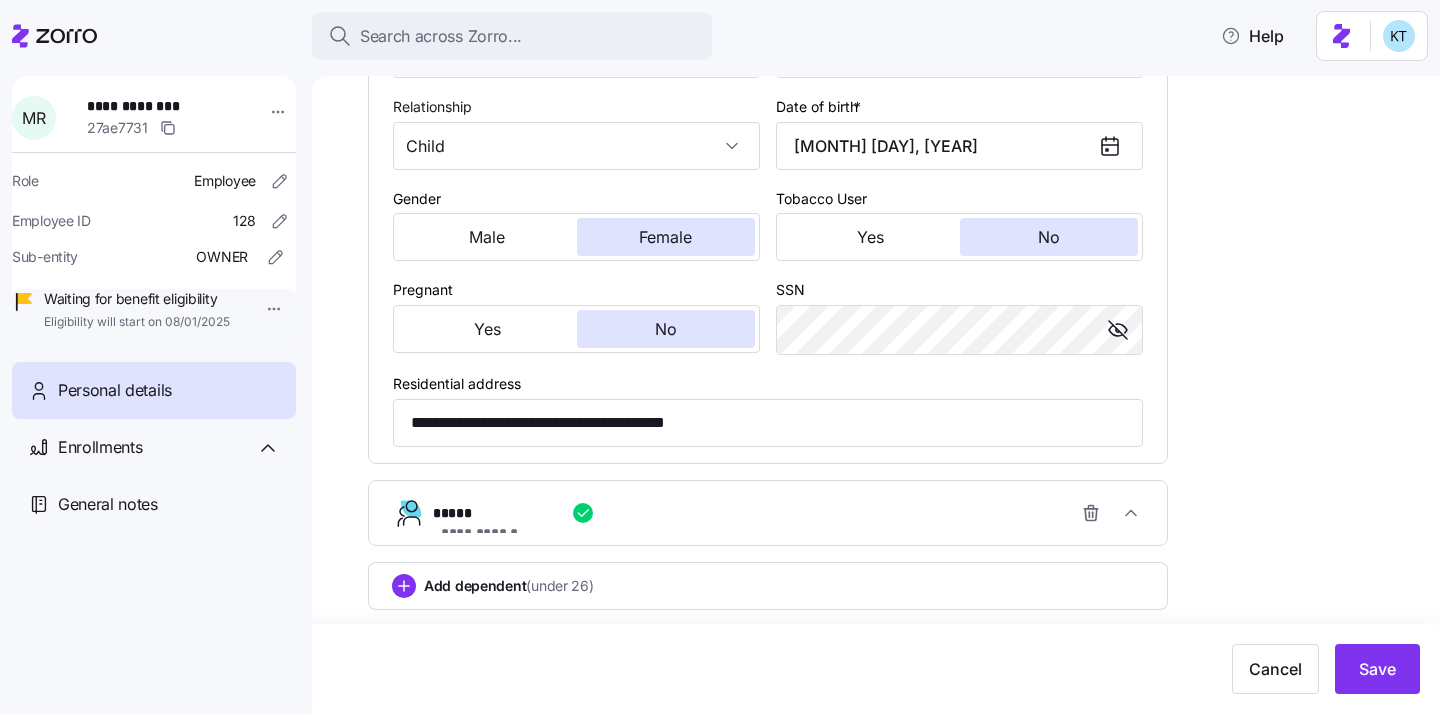 click on "**********" at bounding box center [776, 513] 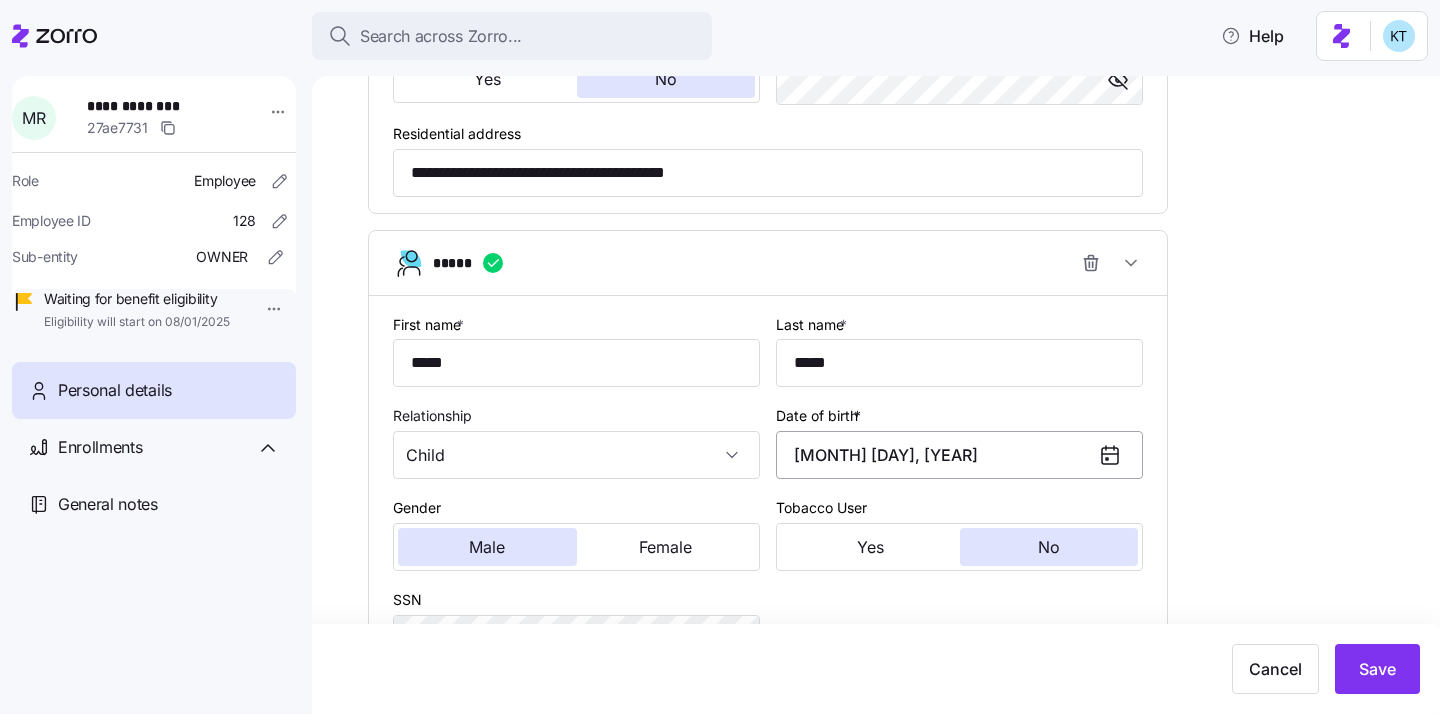 scroll, scrollTop: 2863, scrollLeft: 0, axis: vertical 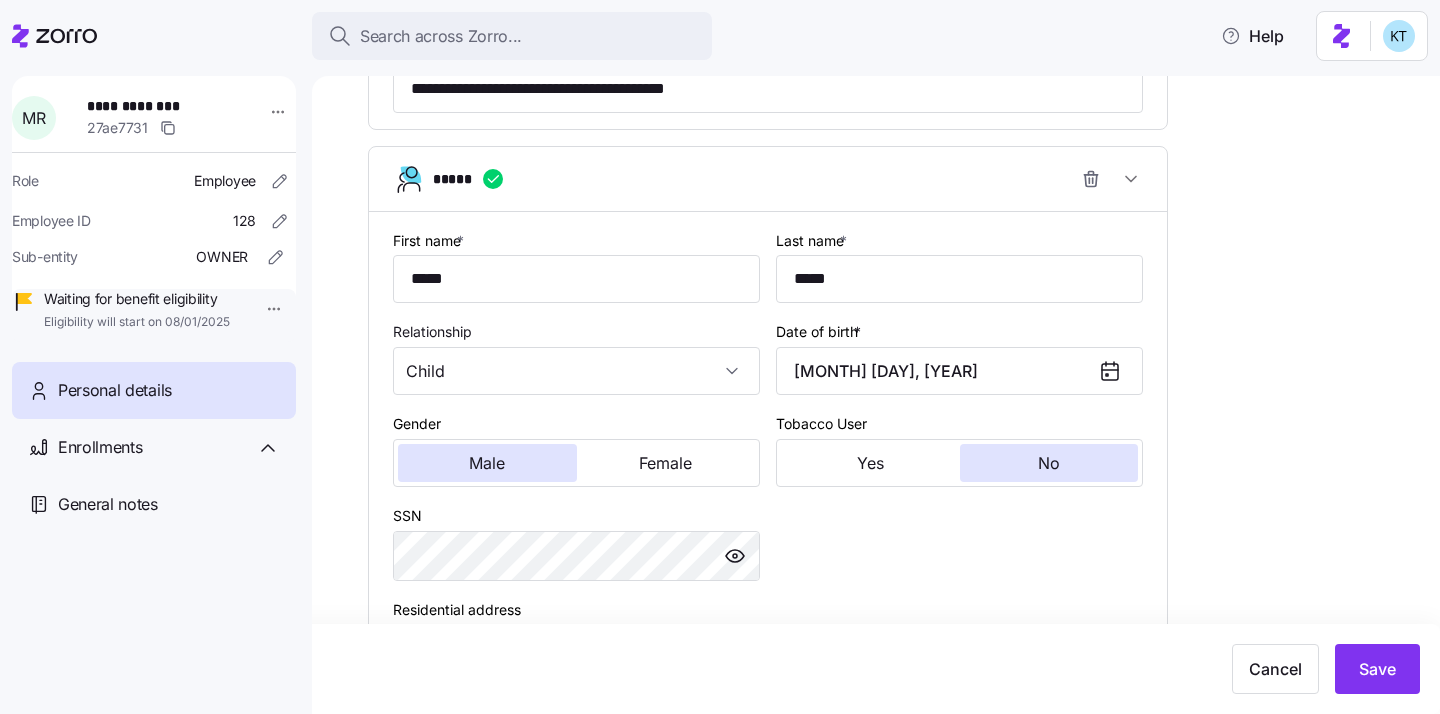 click at bounding box center (735, 556) 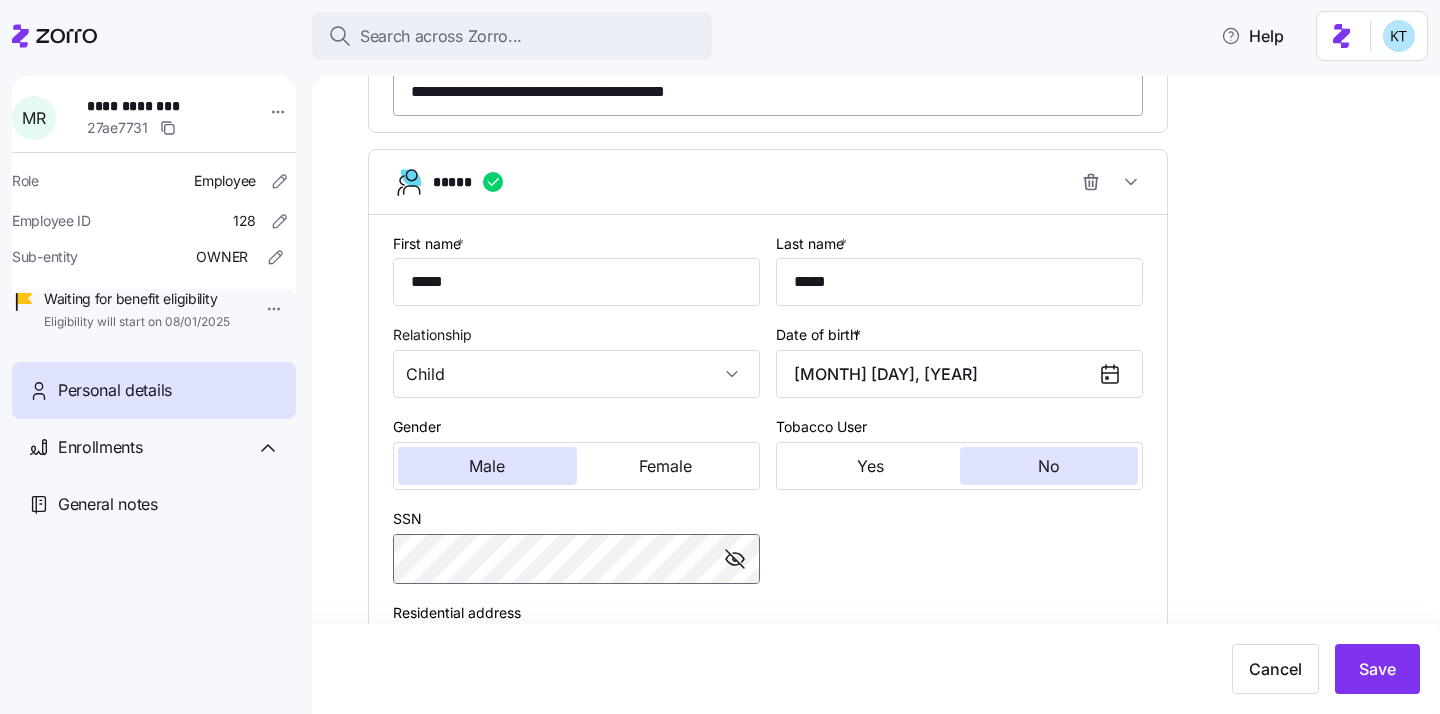 scroll, scrollTop: 2869, scrollLeft: 0, axis: vertical 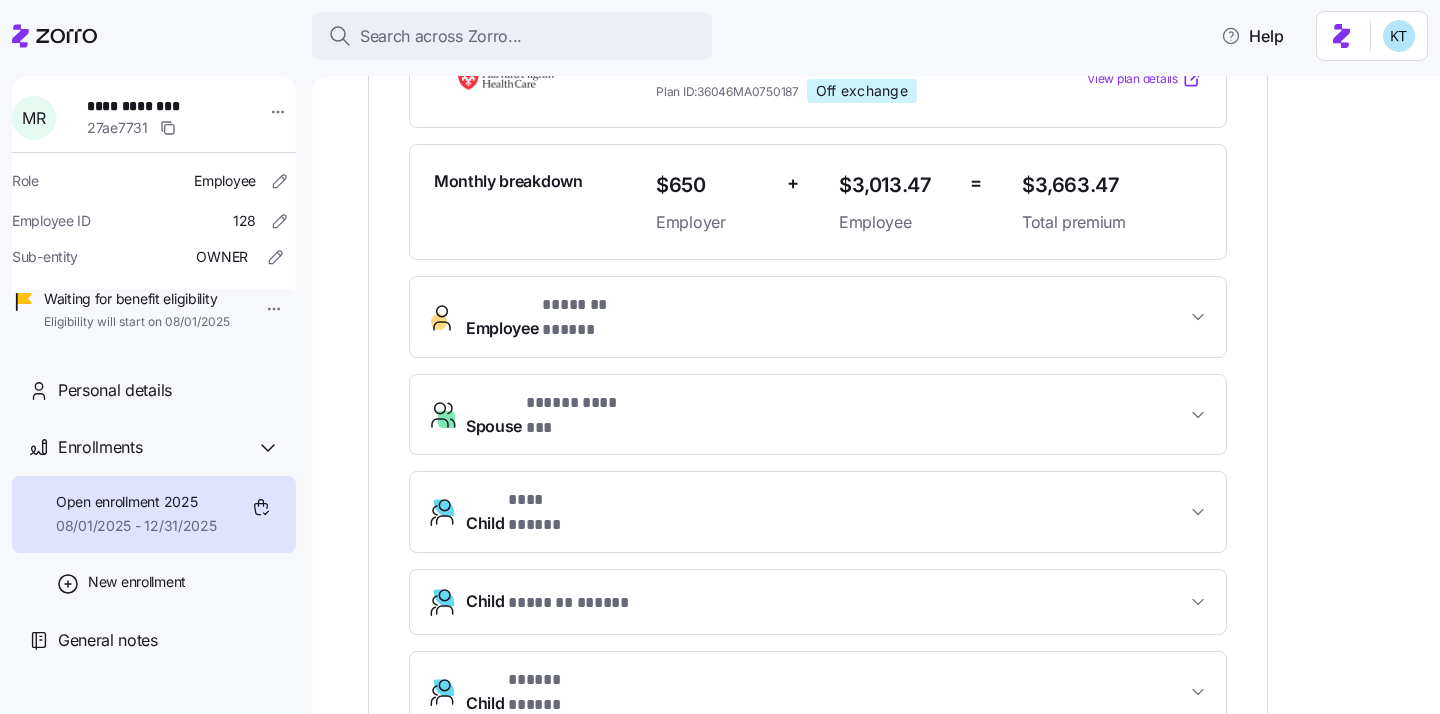 click on "Spouse * *****   ******* *" at bounding box center (826, 415) 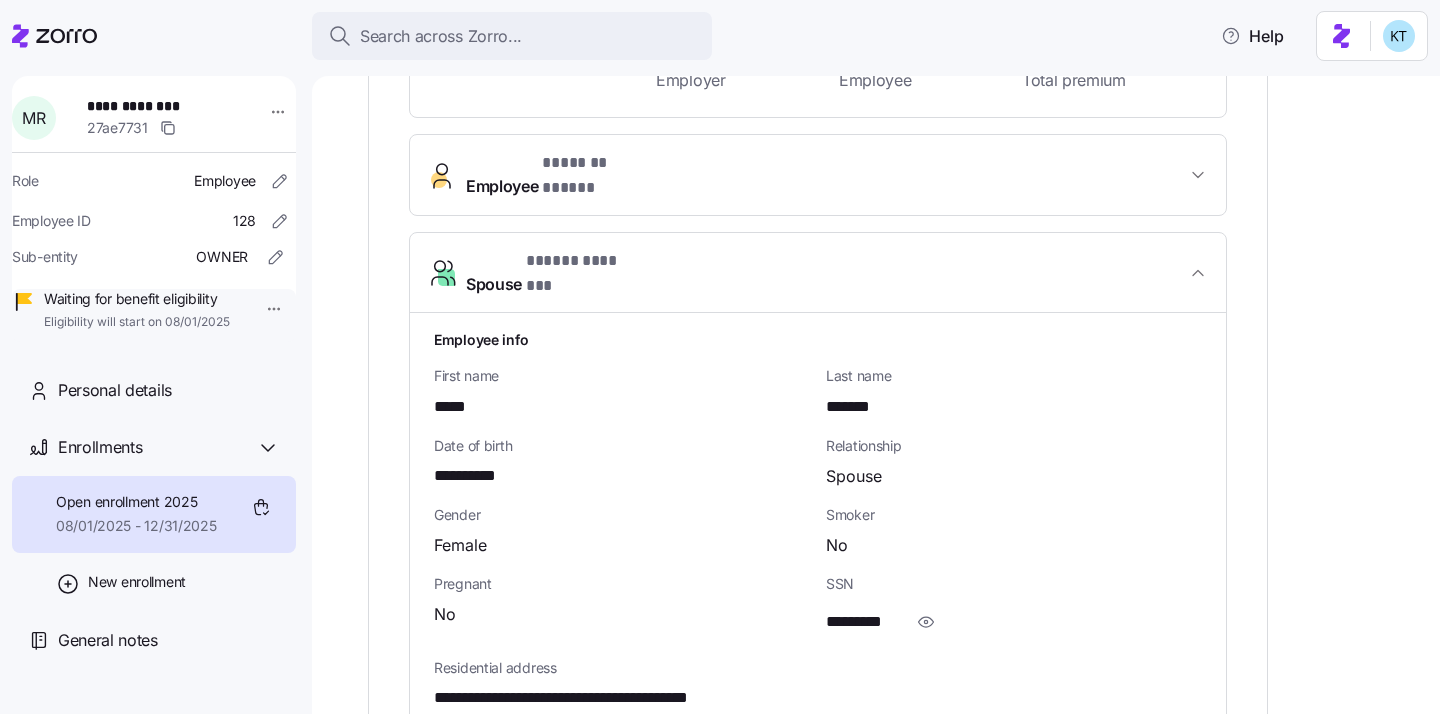 scroll, scrollTop: 702, scrollLeft: 0, axis: vertical 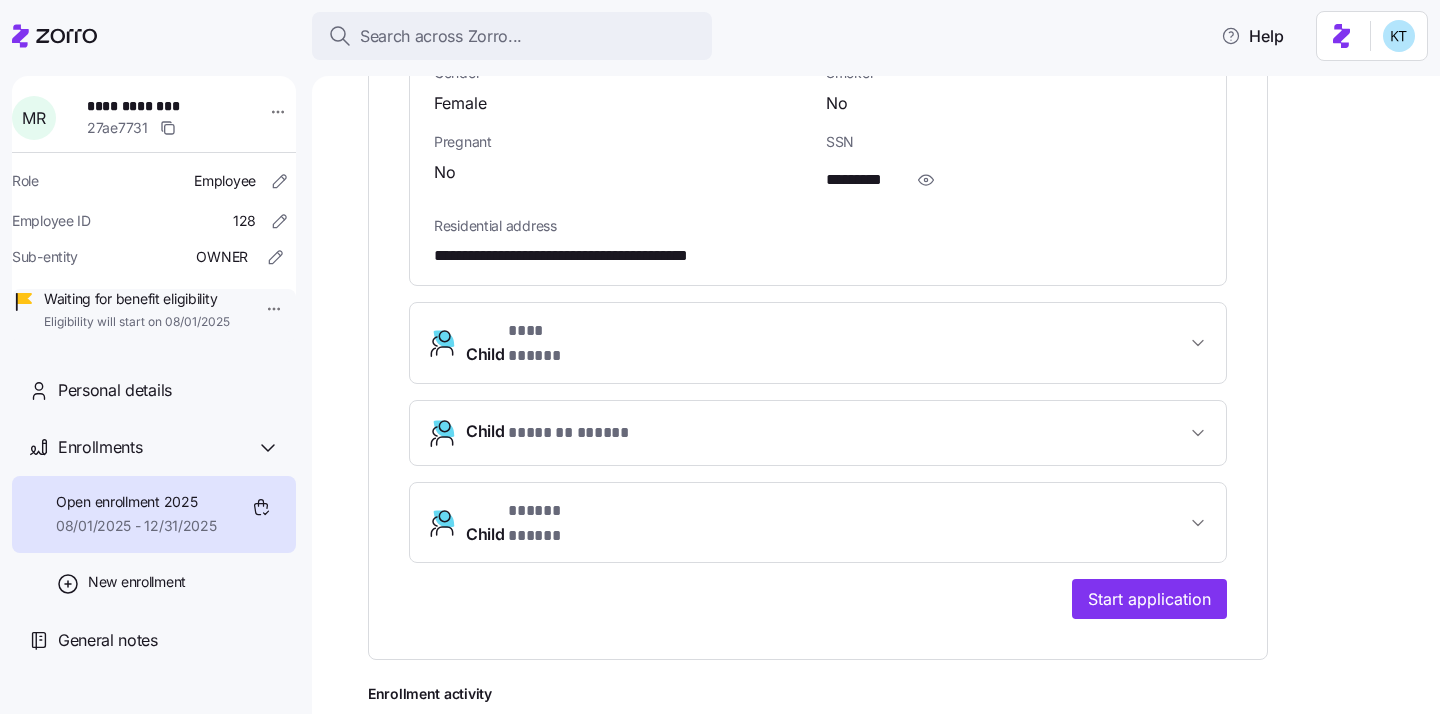 click on "Child * ***   ***** *" at bounding box center [818, 343] 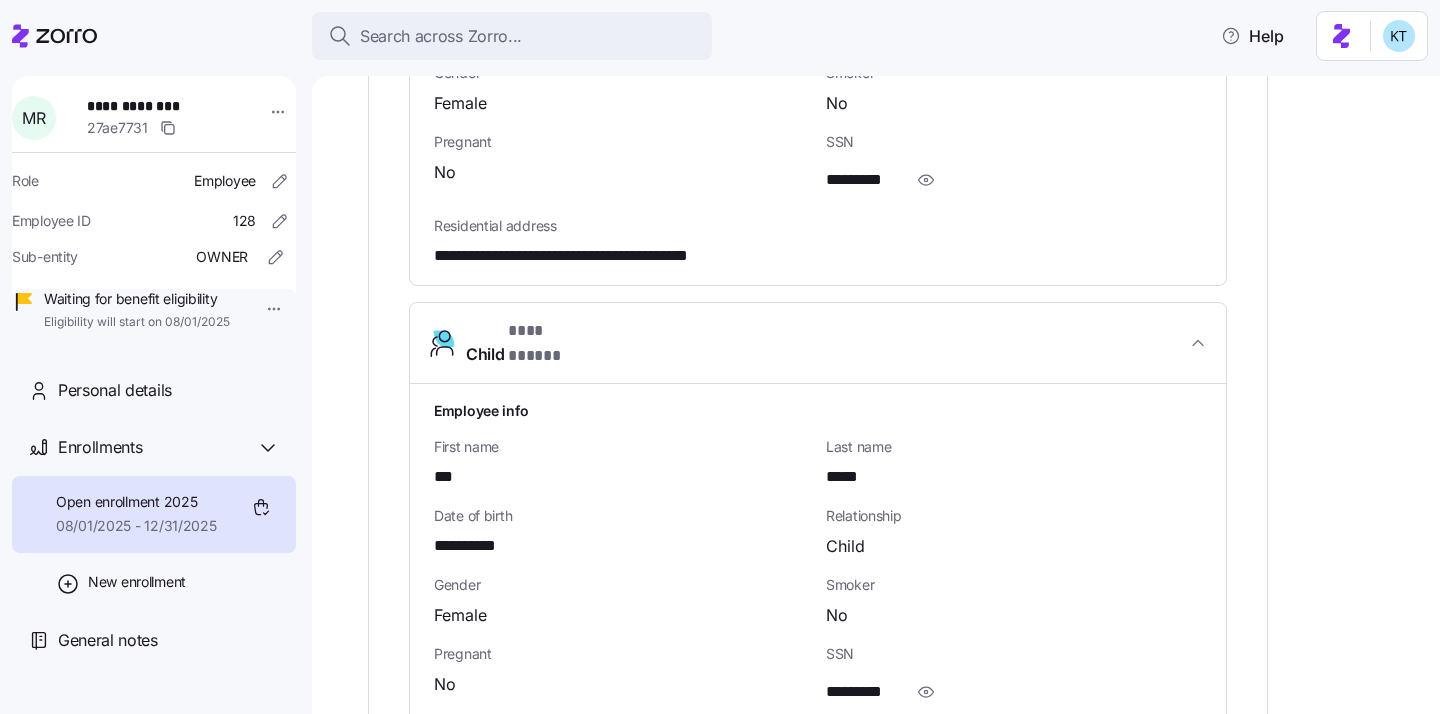 scroll, scrollTop: 1104, scrollLeft: 0, axis: vertical 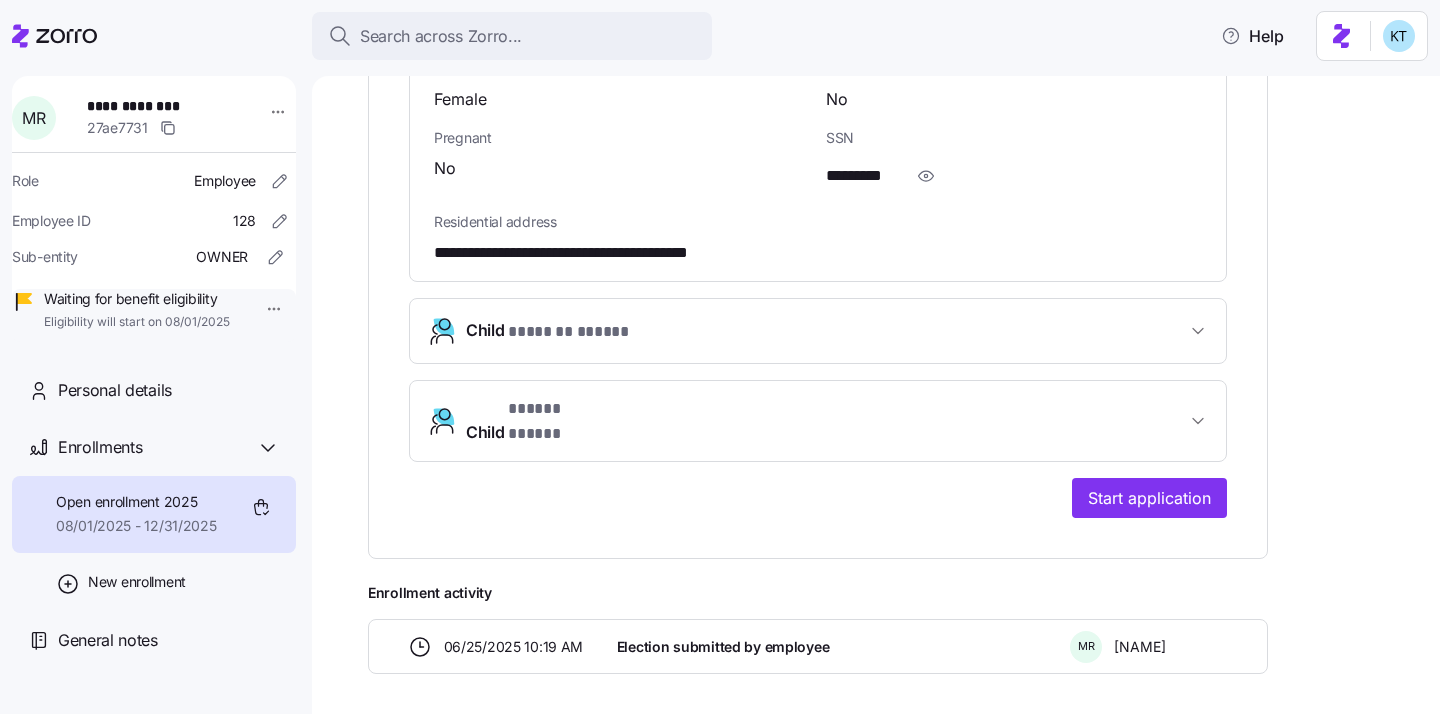 click on "Child * *******   ***** *" at bounding box center (826, 331) 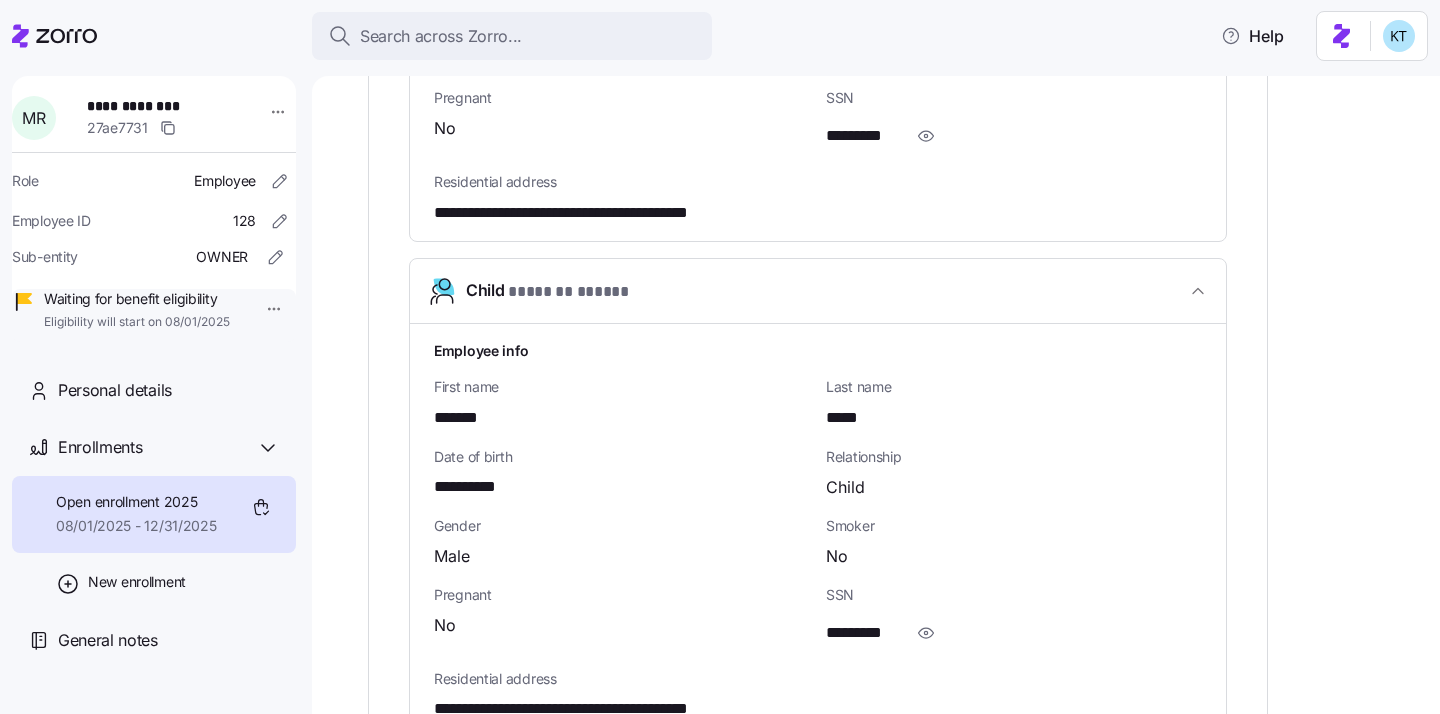 scroll, scrollTop: 1642, scrollLeft: 0, axis: vertical 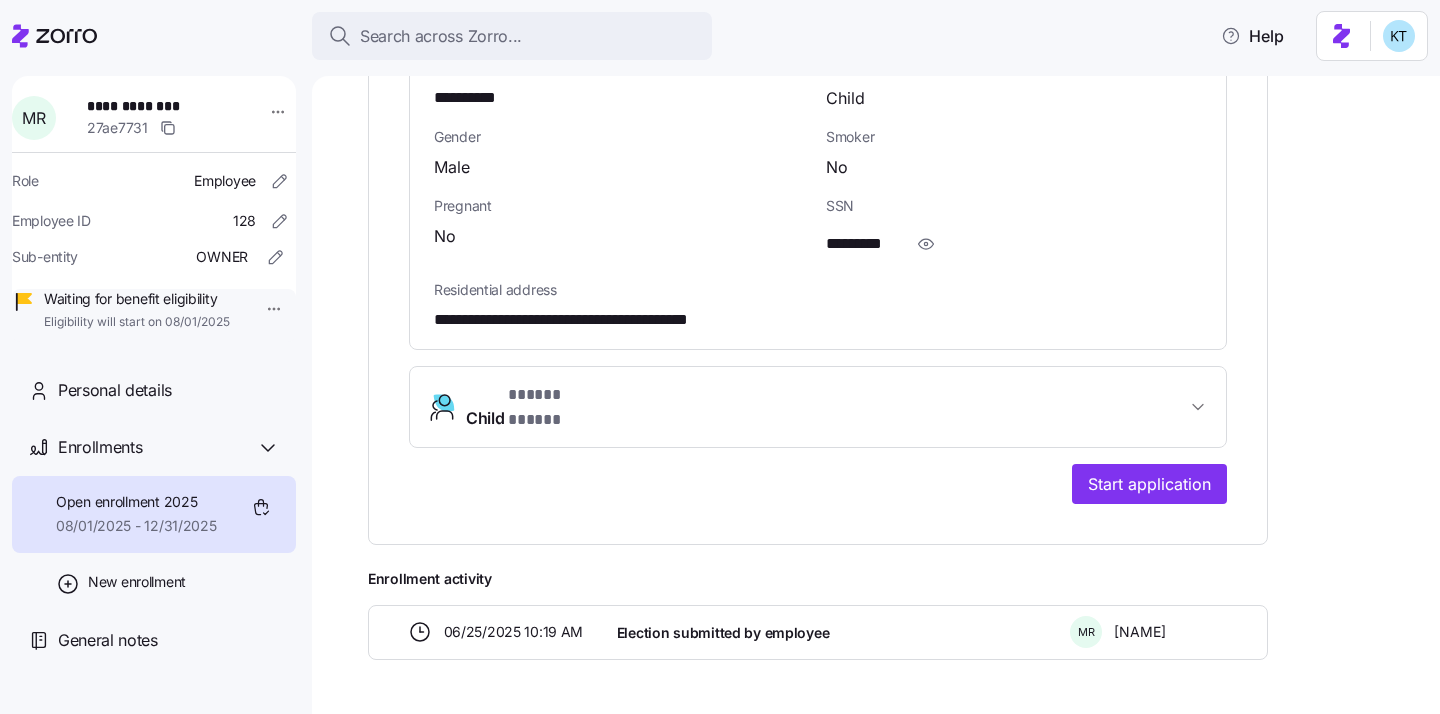 click on "Child * *****   ***** *" at bounding box center (818, 407) 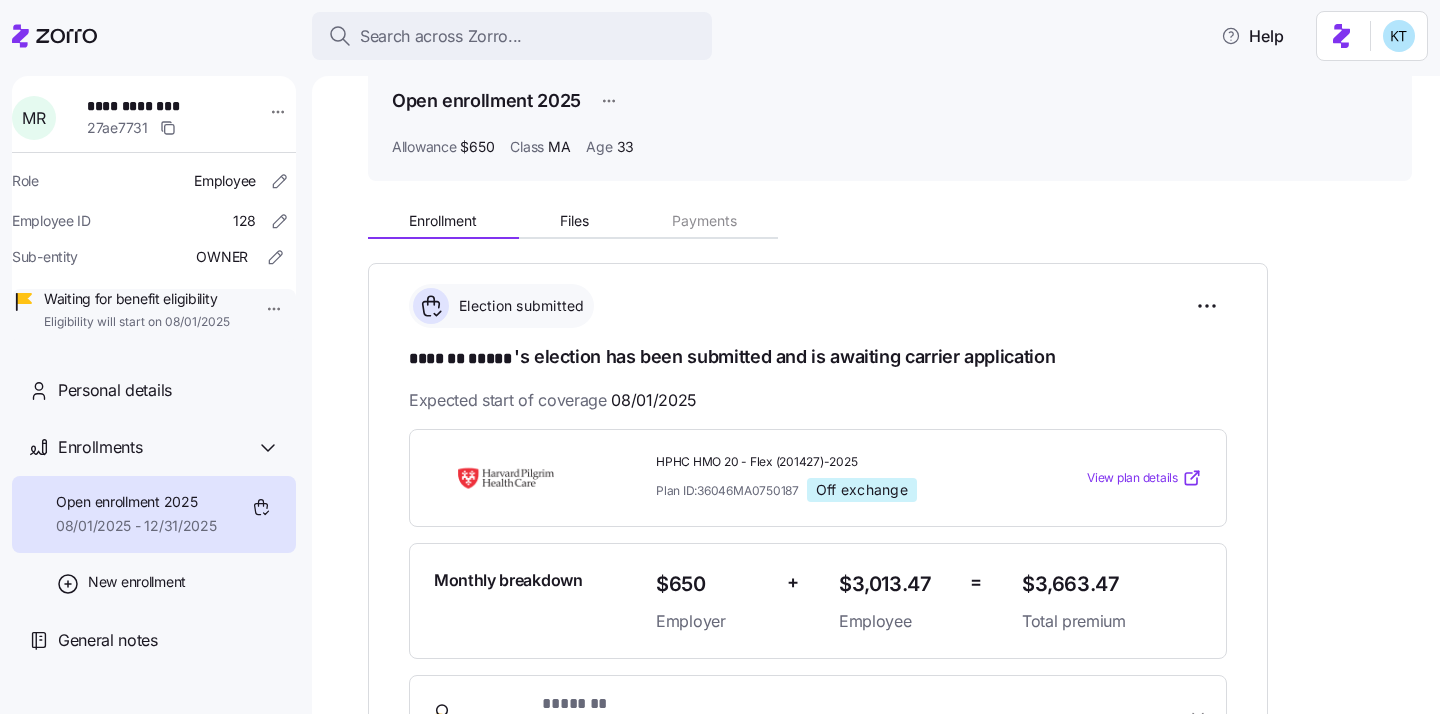 scroll, scrollTop: 105, scrollLeft: 0, axis: vertical 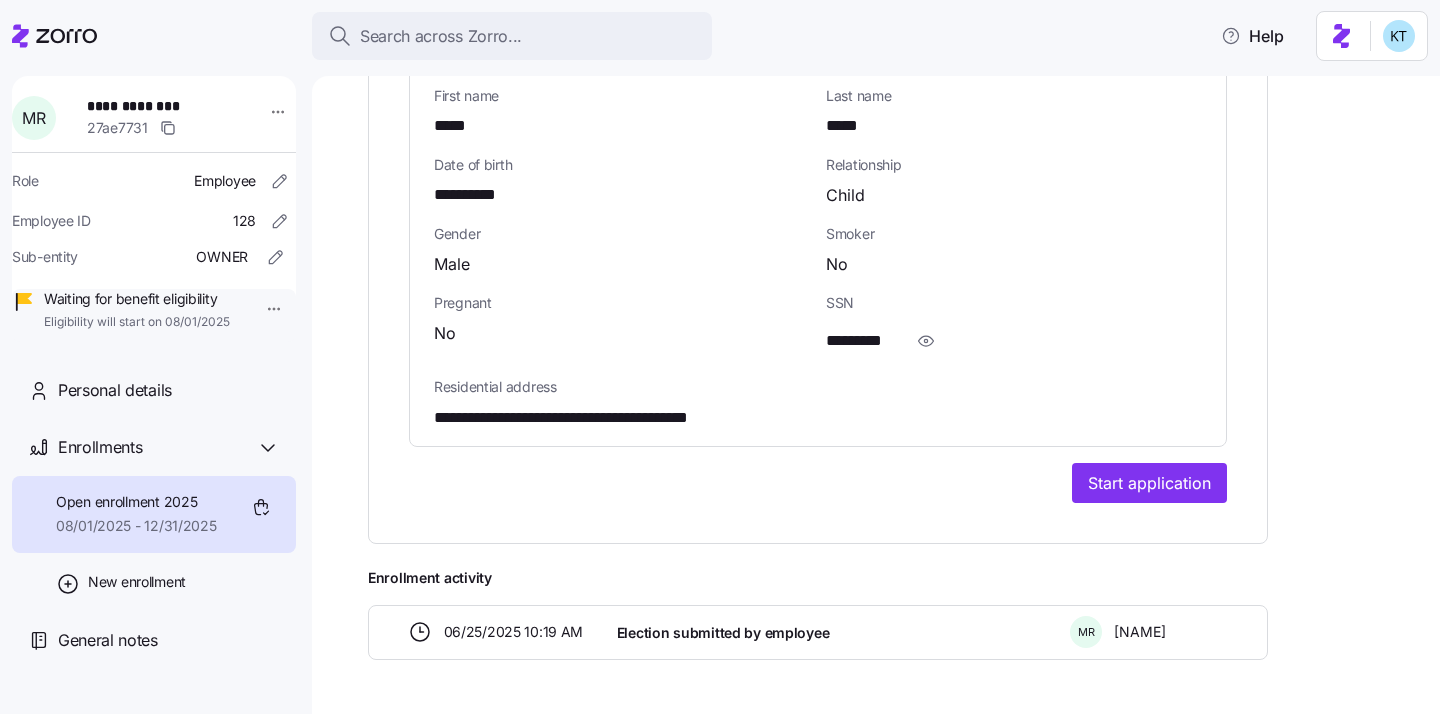 click on "Start application" at bounding box center (1149, 483) 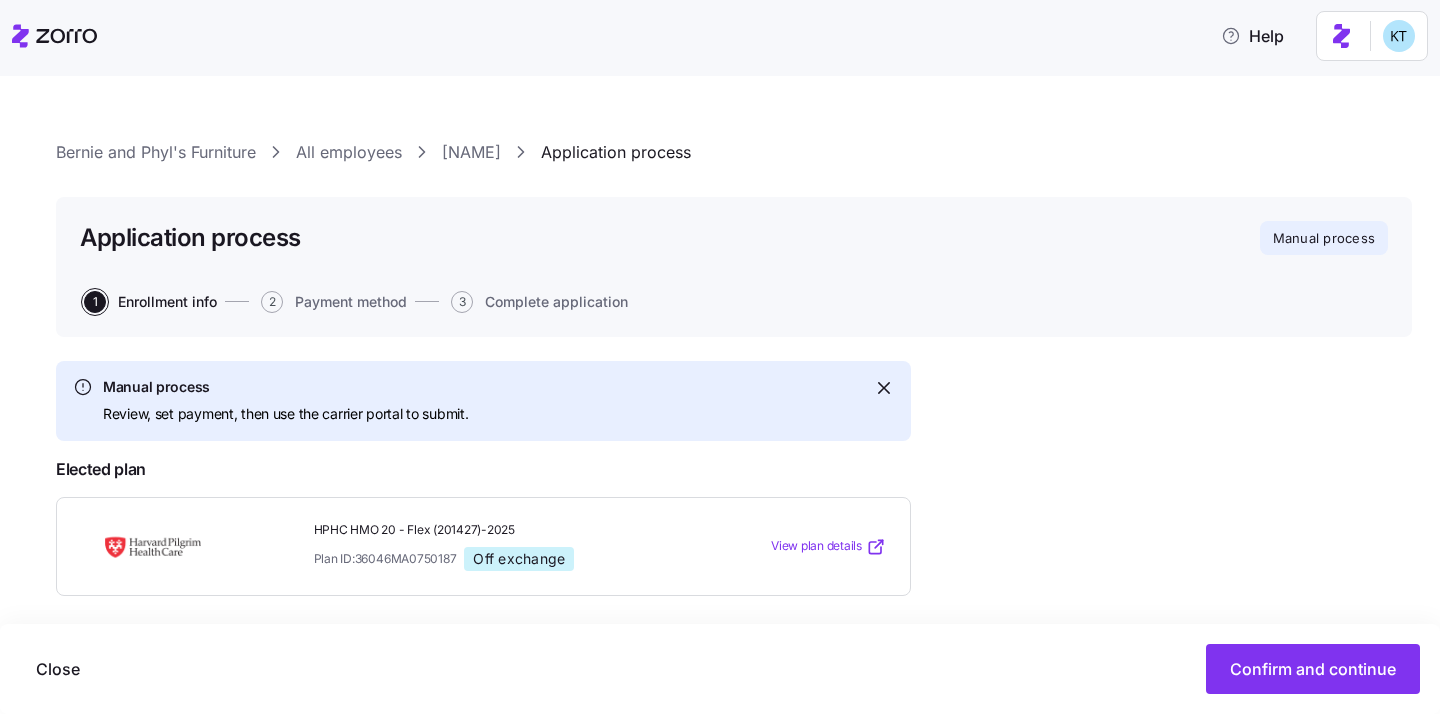 scroll, scrollTop: 820, scrollLeft: 0, axis: vertical 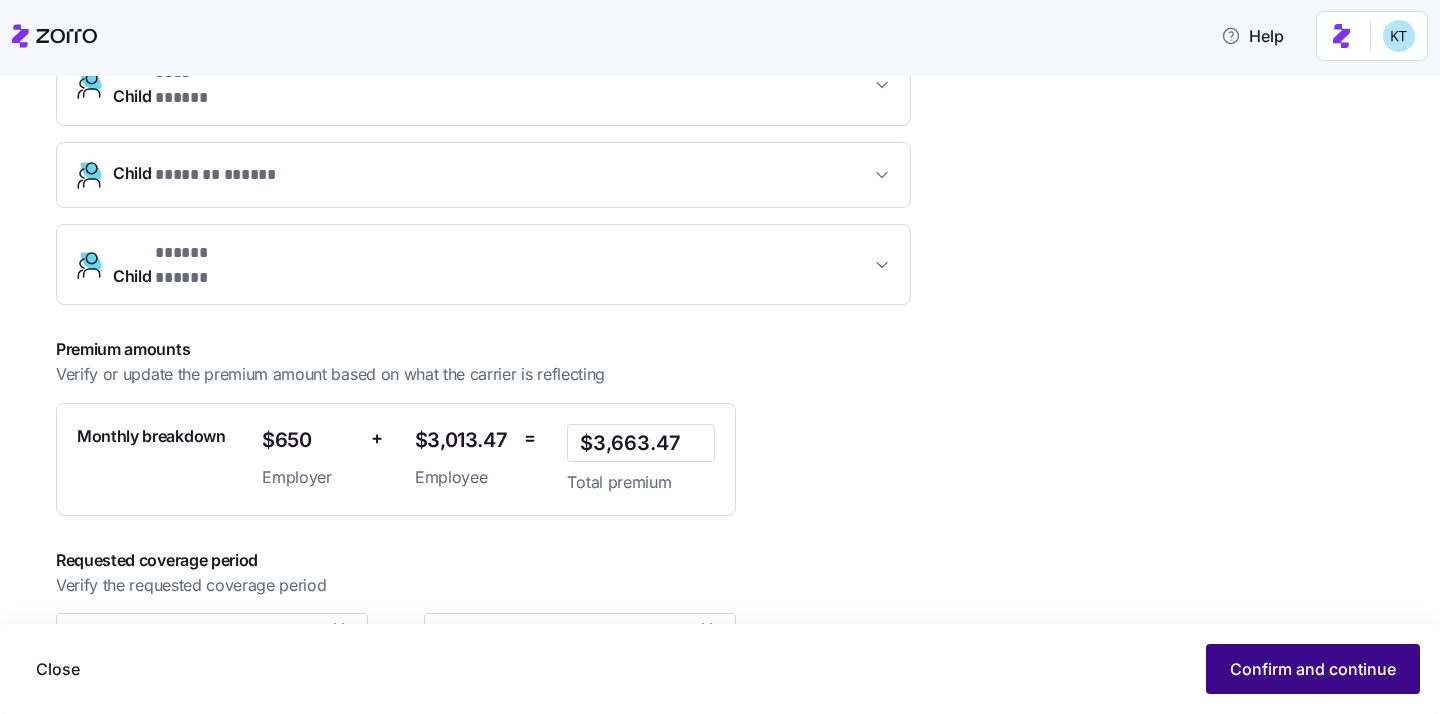 click on "Confirm and continue" at bounding box center [1313, 669] 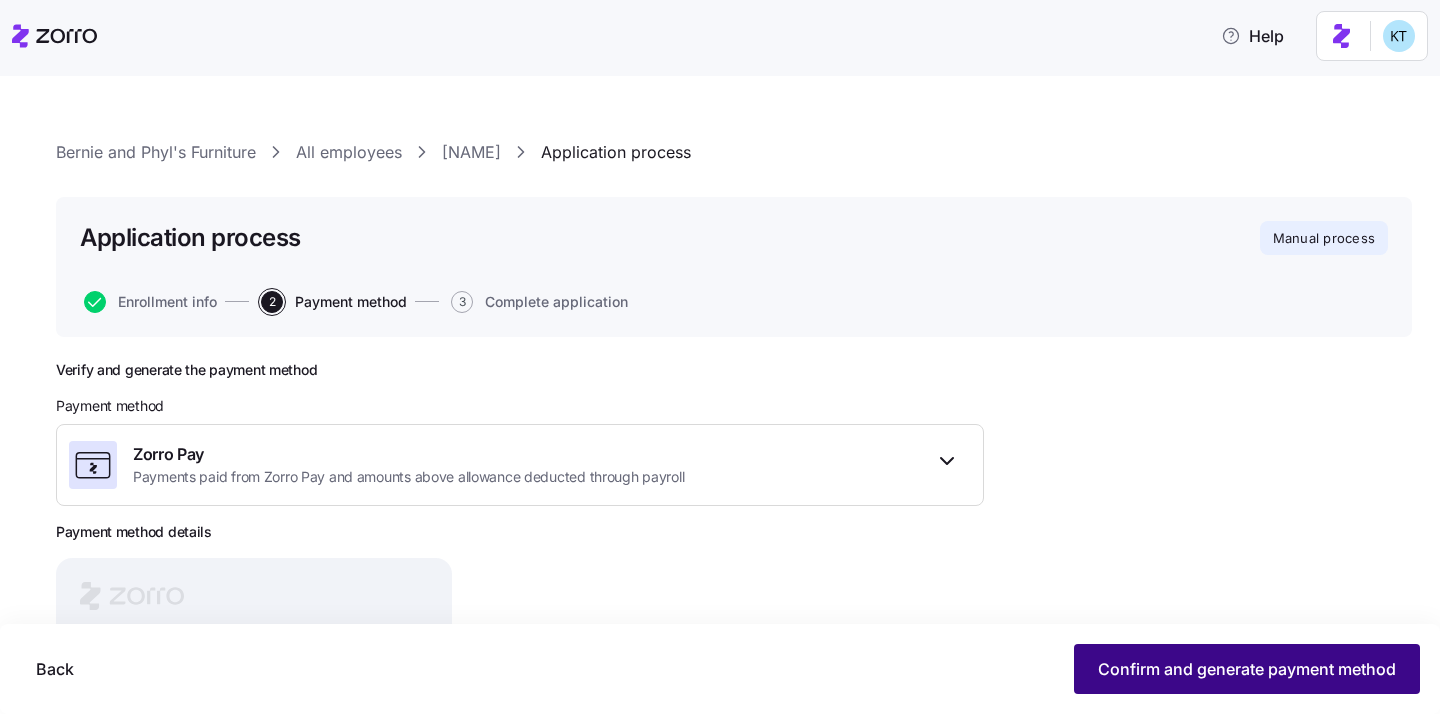 click on "Confirm and generate payment method" at bounding box center [1247, 669] 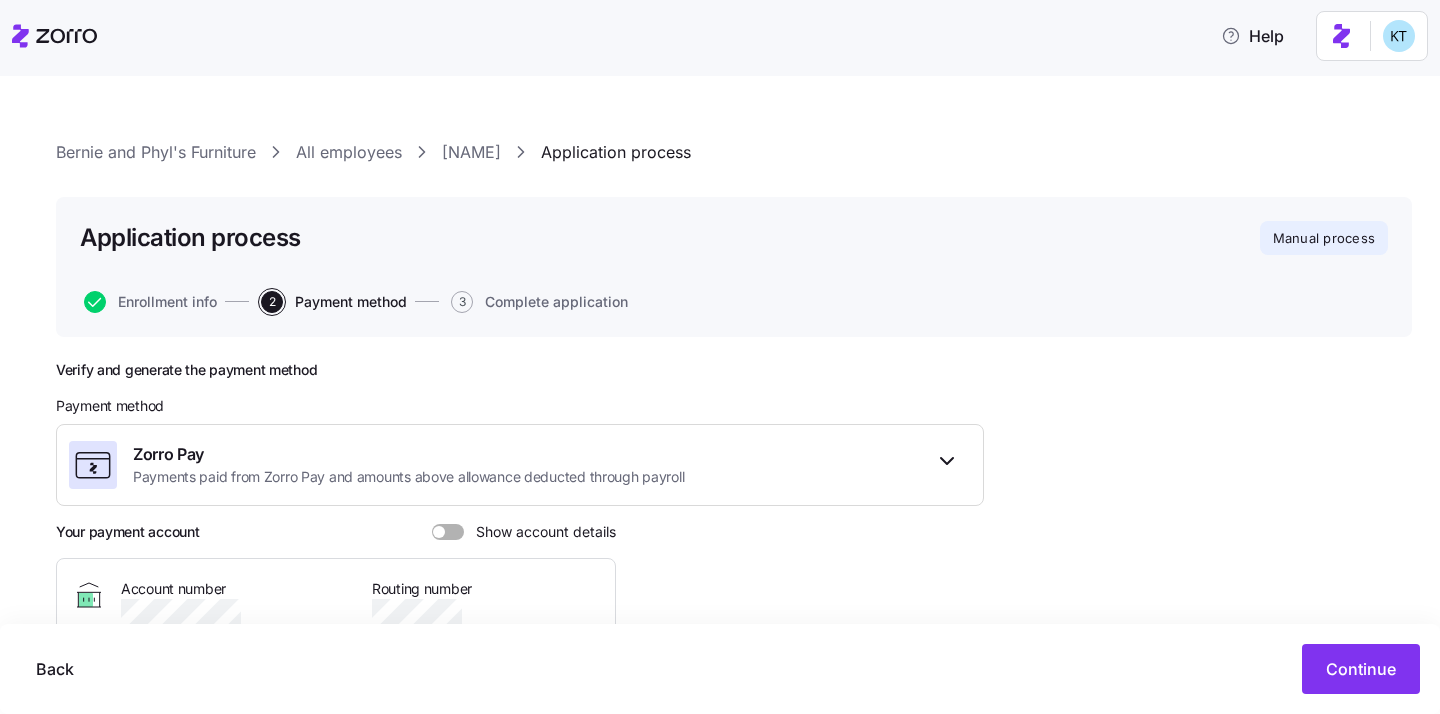 click on "Show account details" at bounding box center (540, 532) 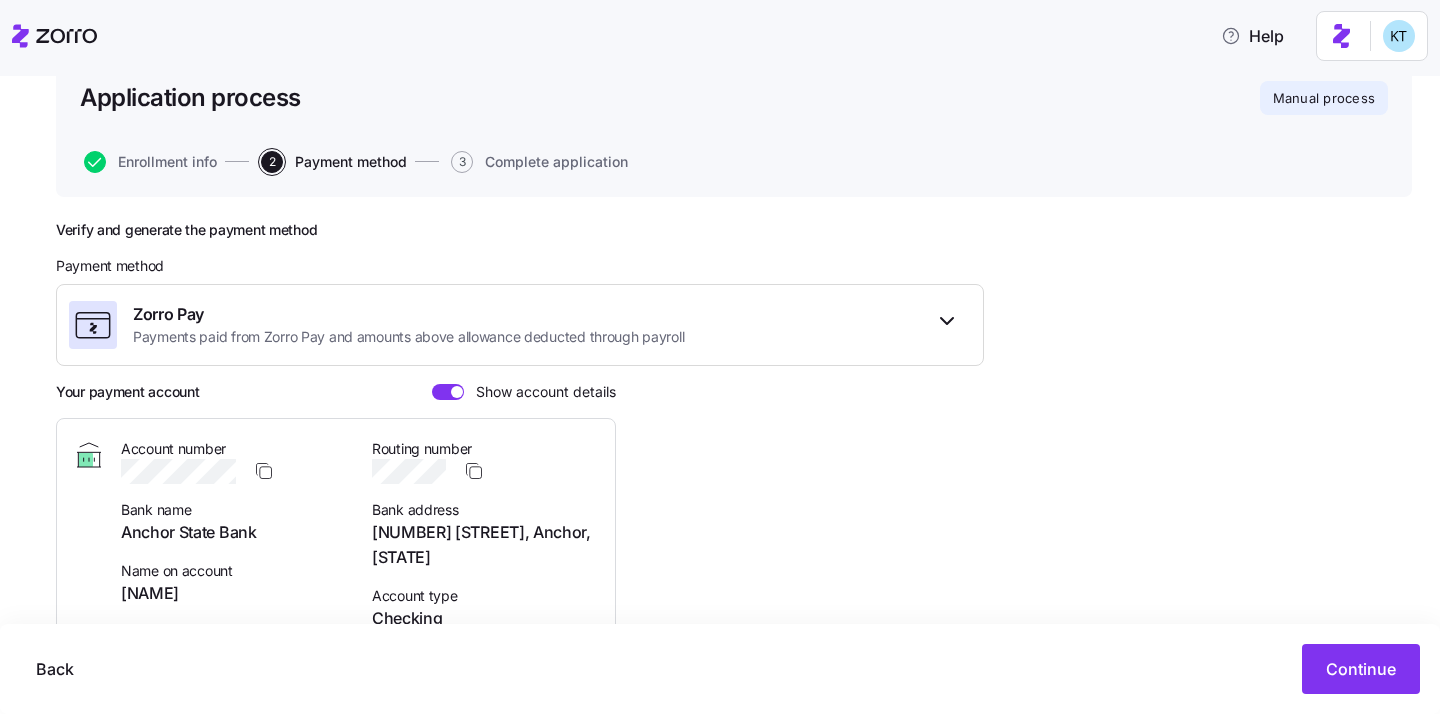 scroll, scrollTop: 209, scrollLeft: 0, axis: vertical 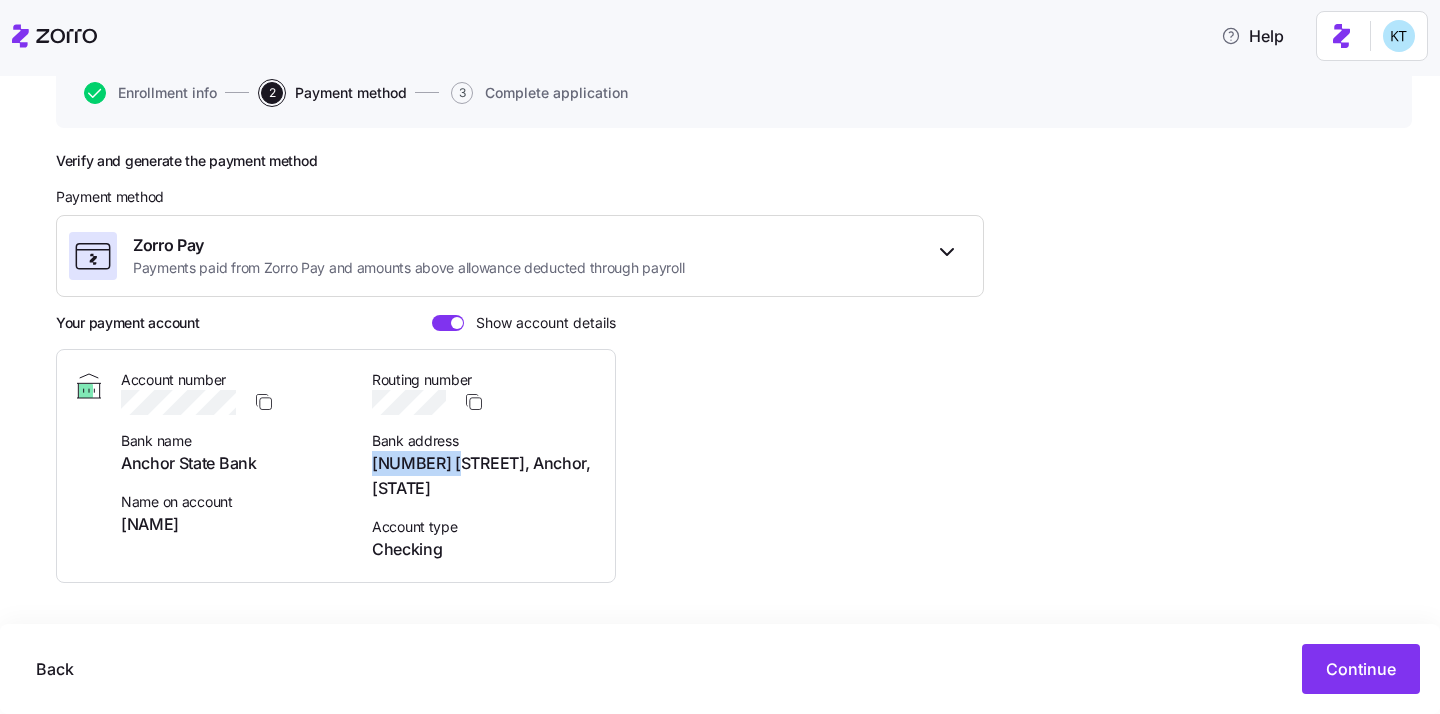 drag, startPoint x: 454, startPoint y: 466, endPoint x: 367, endPoint y: 464, distance: 87.02299 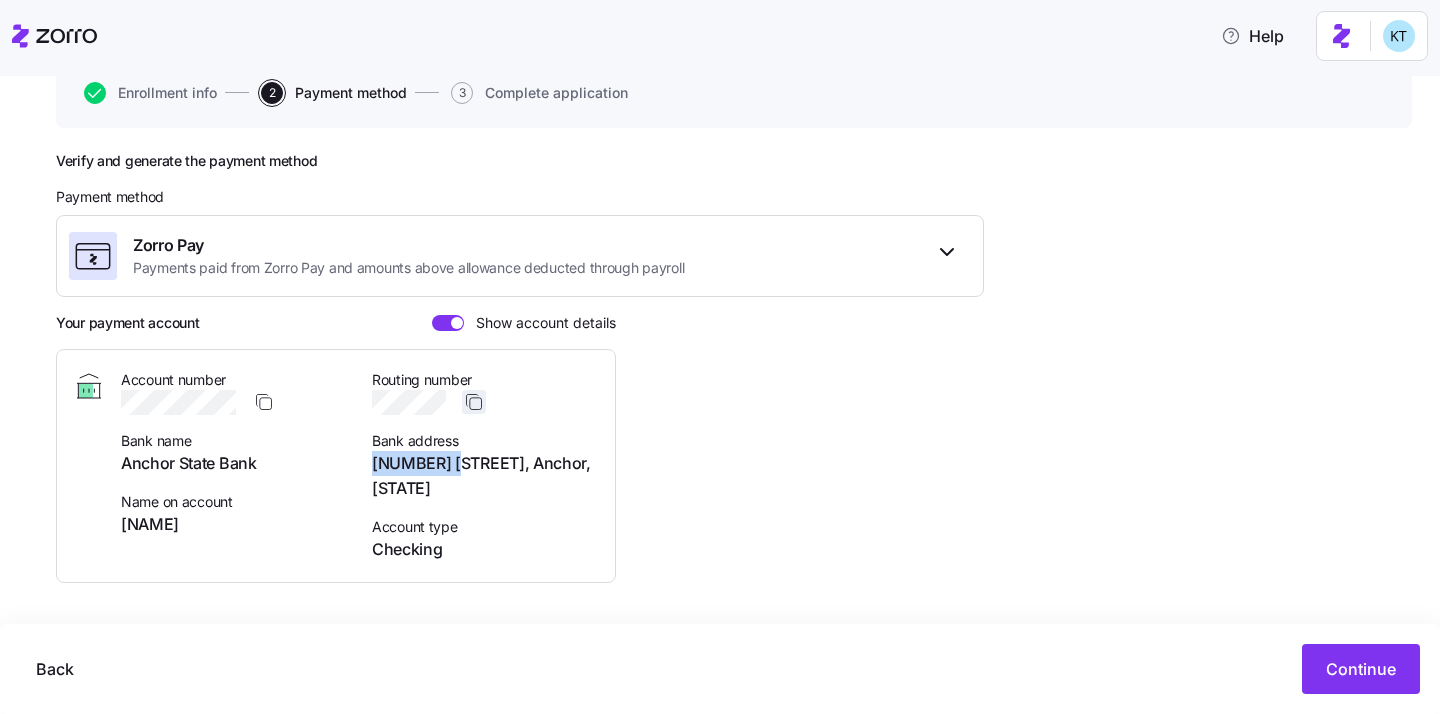 click 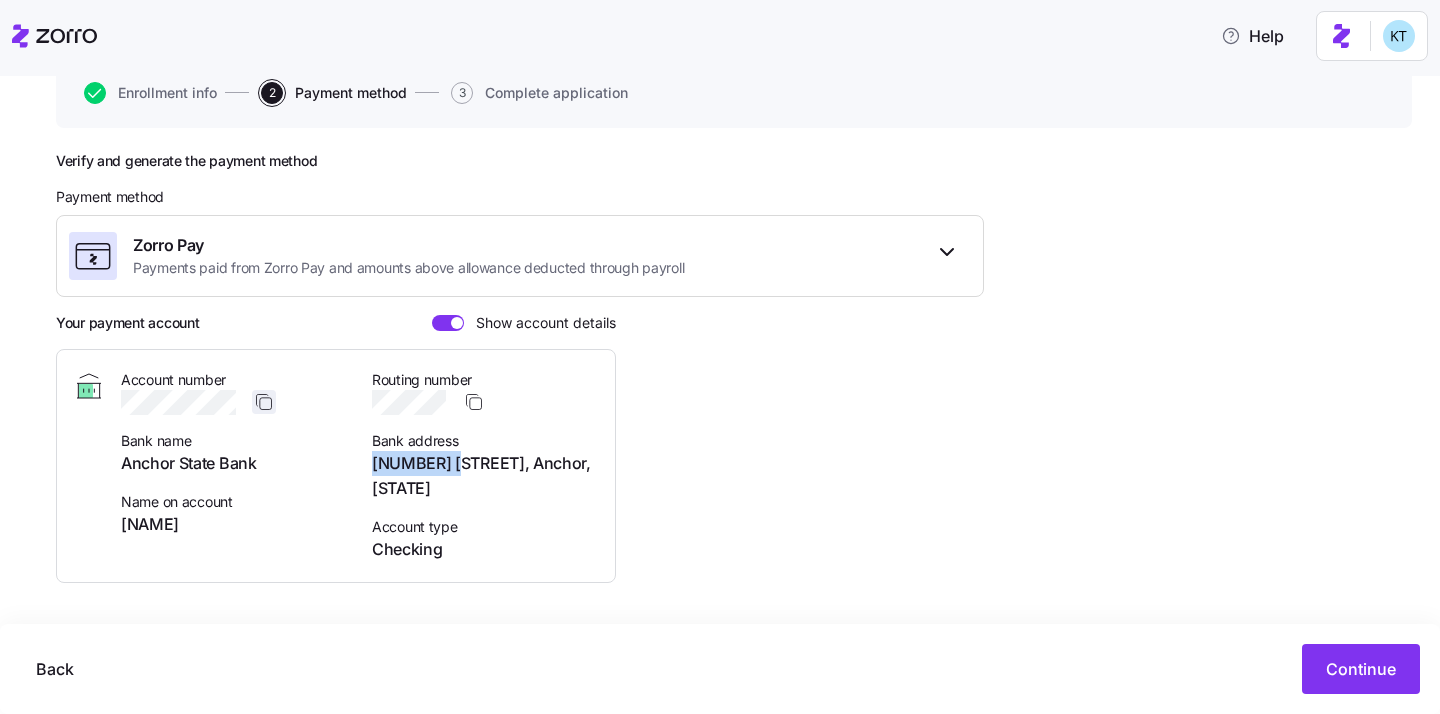 click 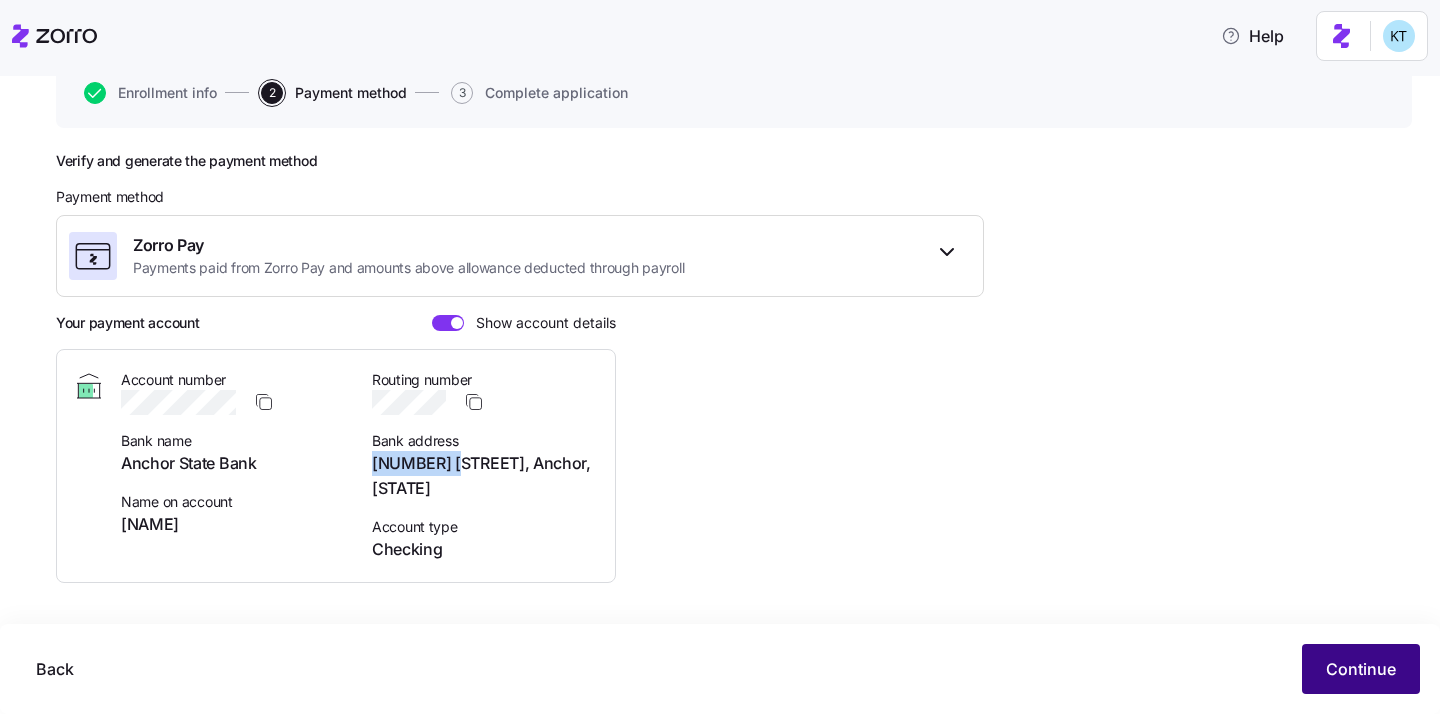 click on "Continue" at bounding box center [1361, 669] 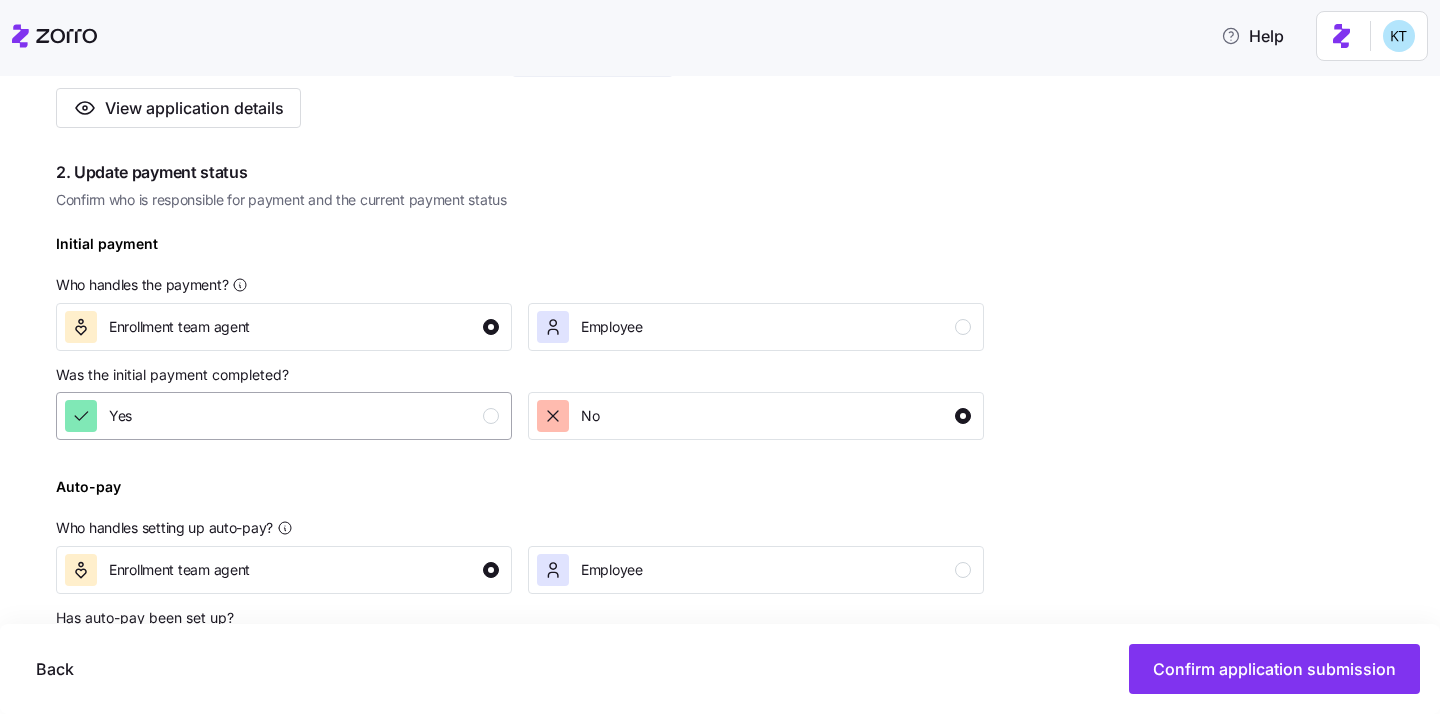 click on "Yes" at bounding box center [282, 416] 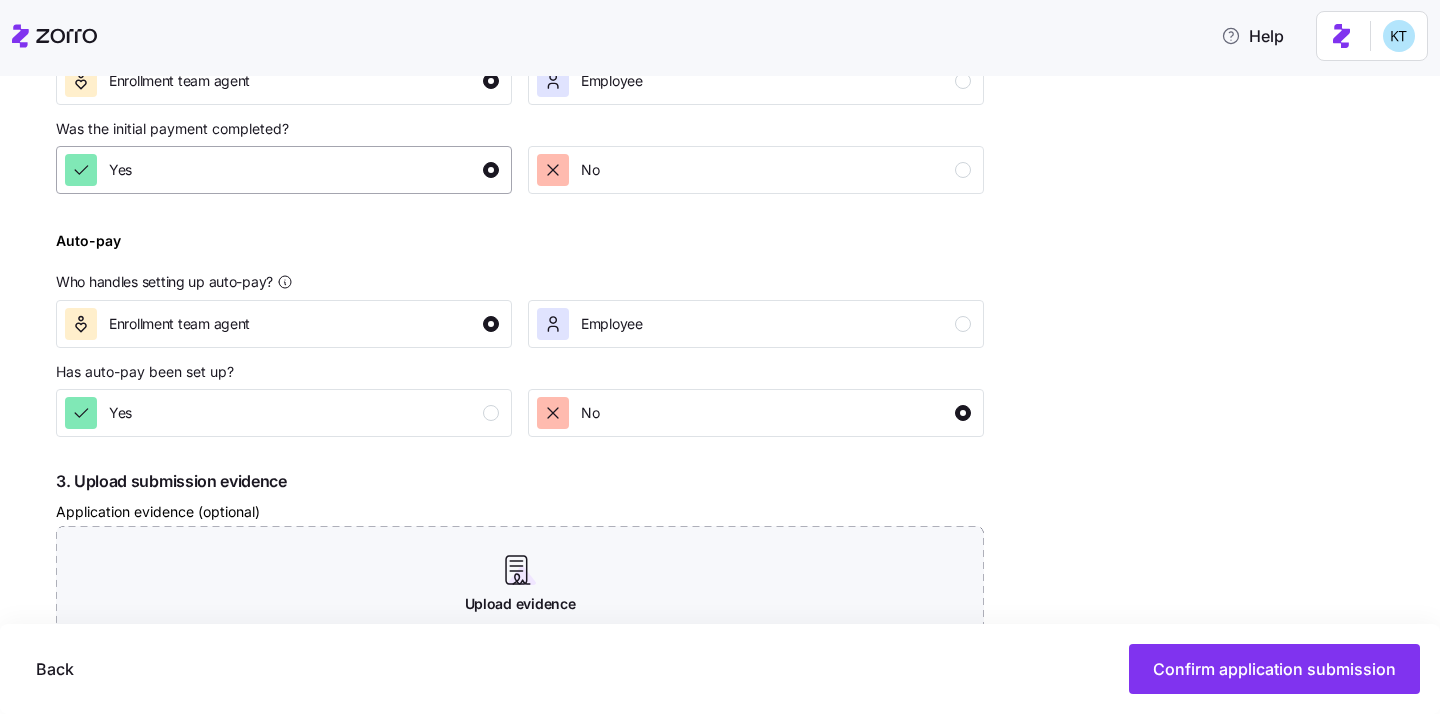 scroll, scrollTop: 799, scrollLeft: 0, axis: vertical 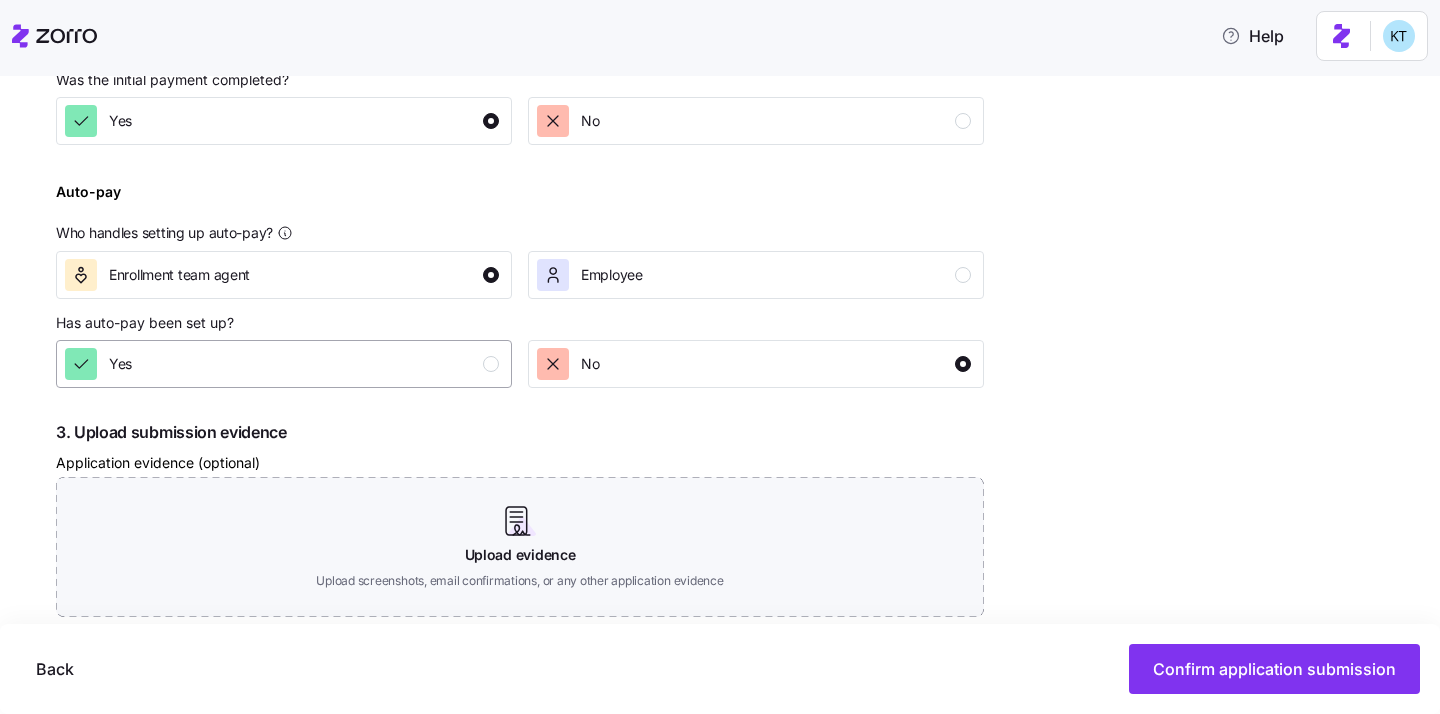 click on "Yes" at bounding box center (282, 364) 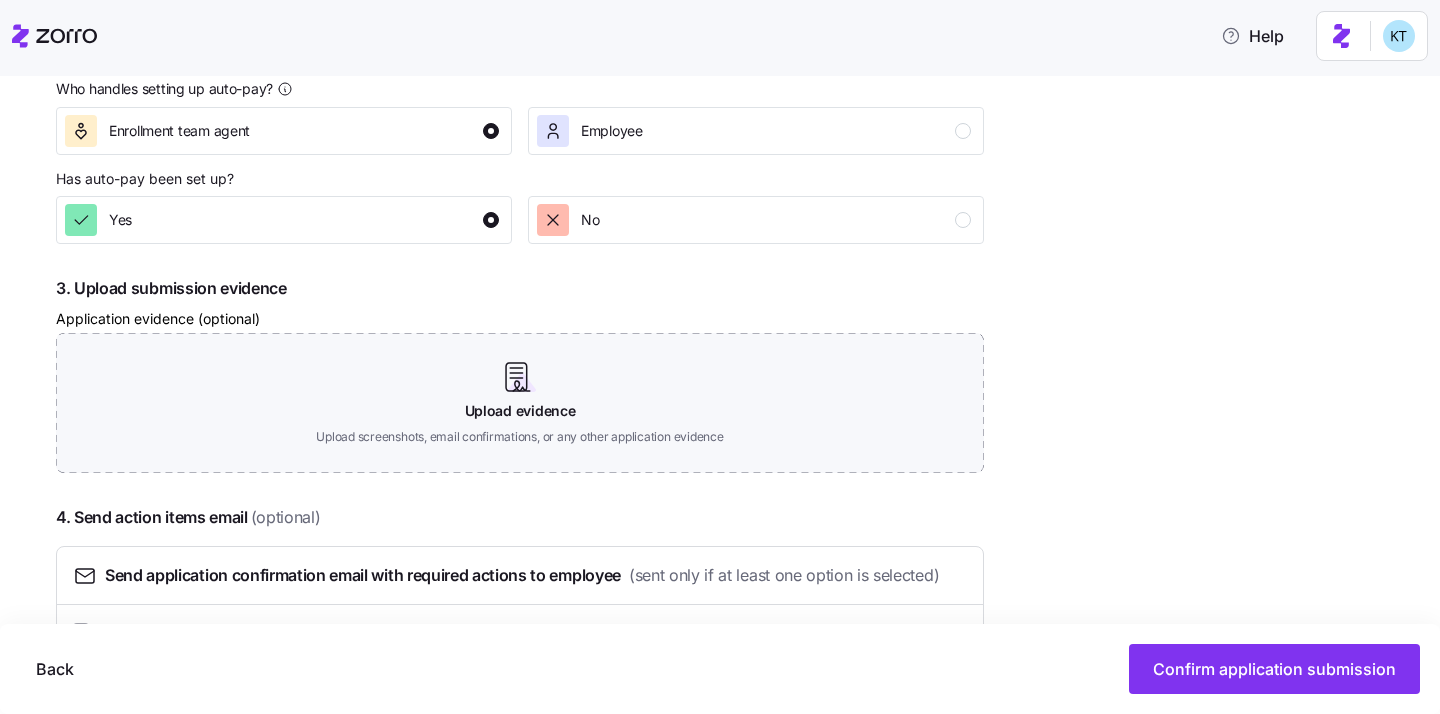 scroll, scrollTop: 982, scrollLeft: 0, axis: vertical 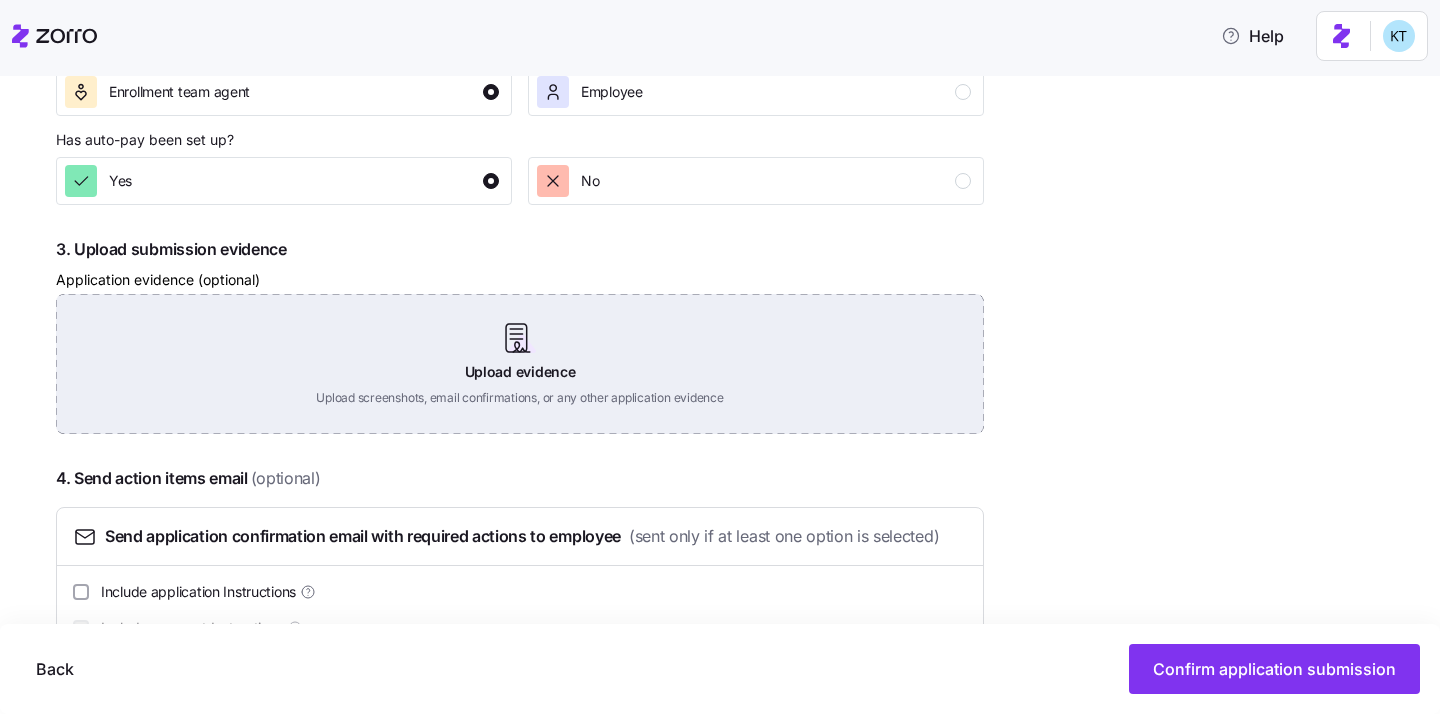 click on "Upload evidence Upload screenshots, email confirmations, or any other application evidence" at bounding box center (520, 364) 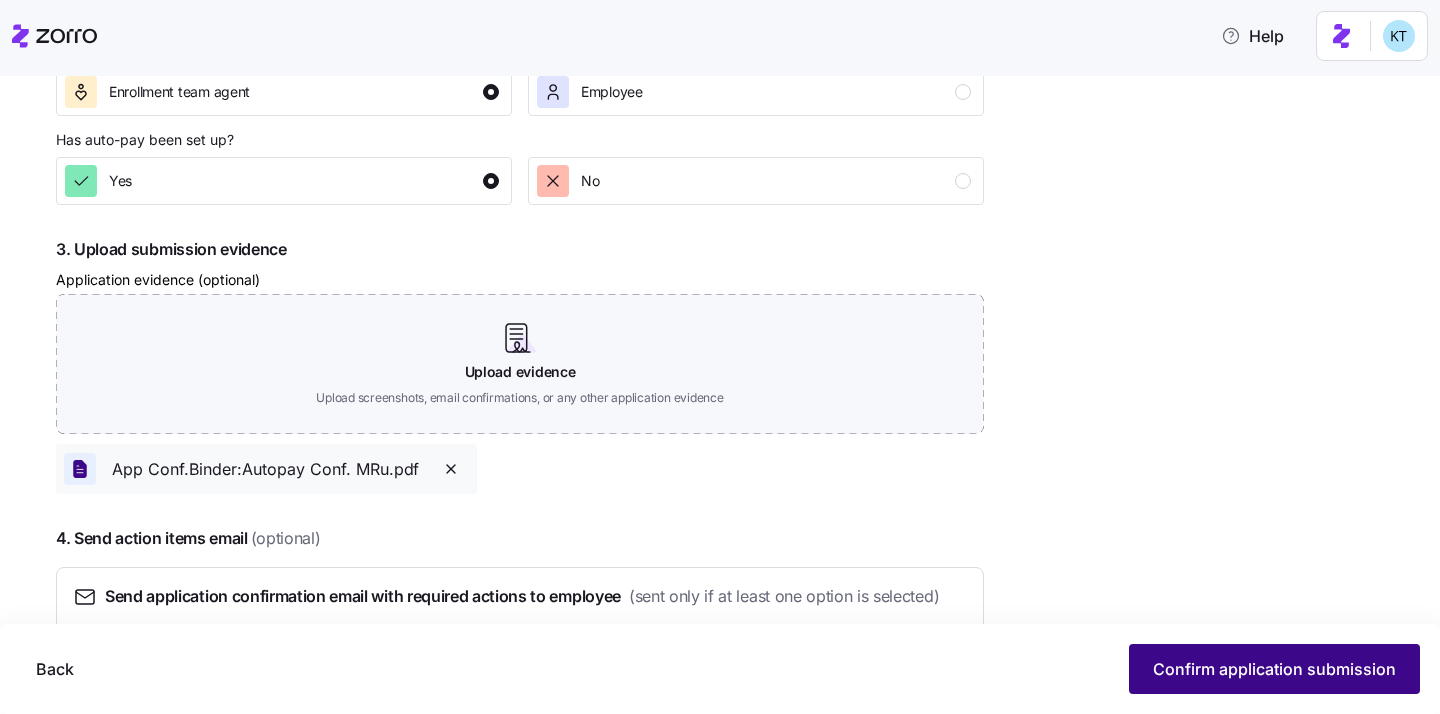 click on "Confirm application submission" at bounding box center [1274, 669] 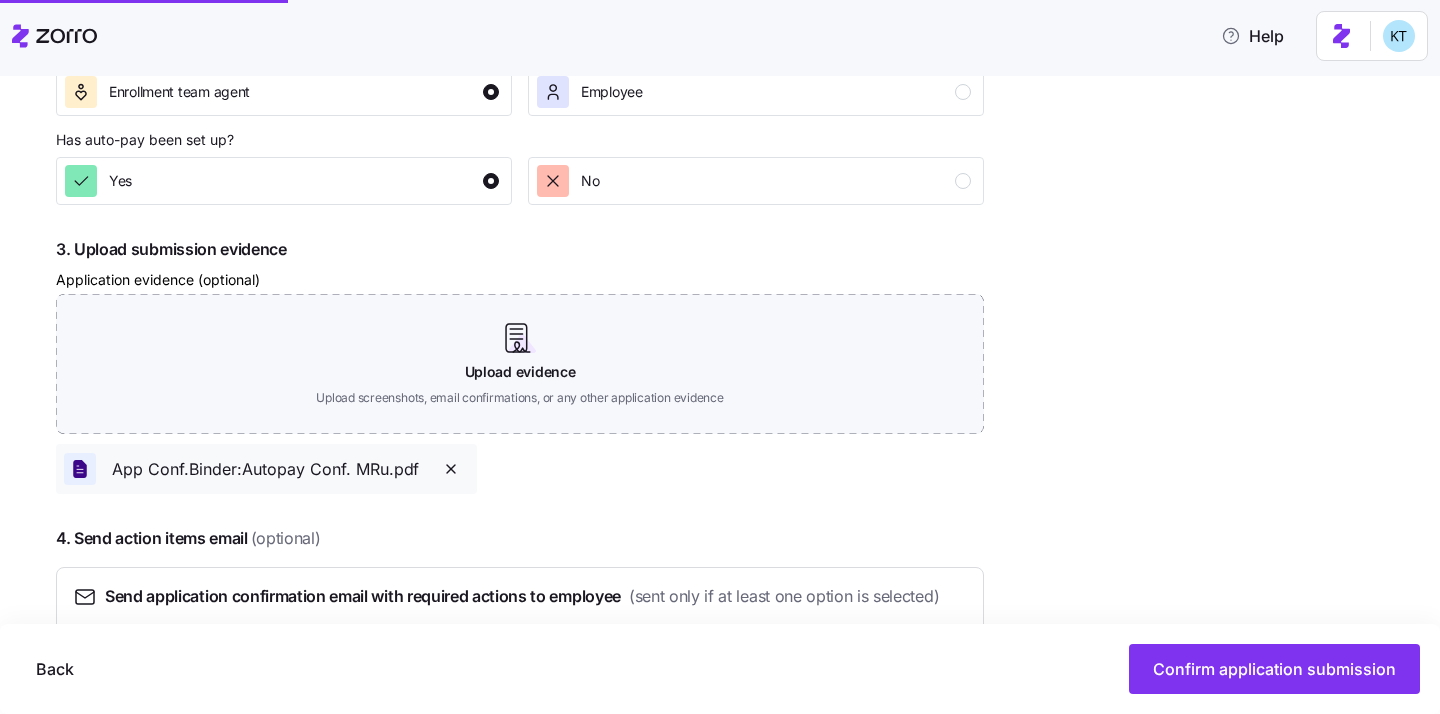 scroll, scrollTop: 982, scrollLeft: 0, axis: vertical 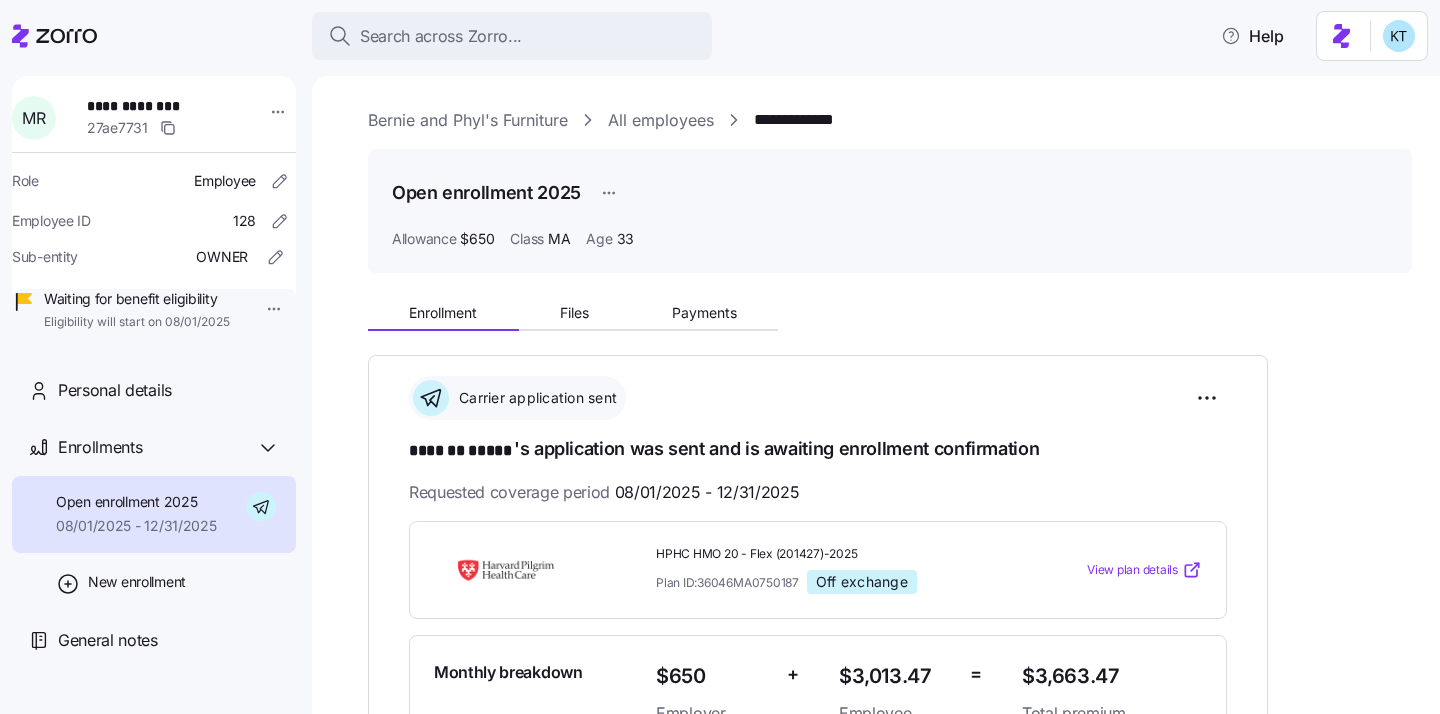 click on "**********" at bounding box center [890, 896] 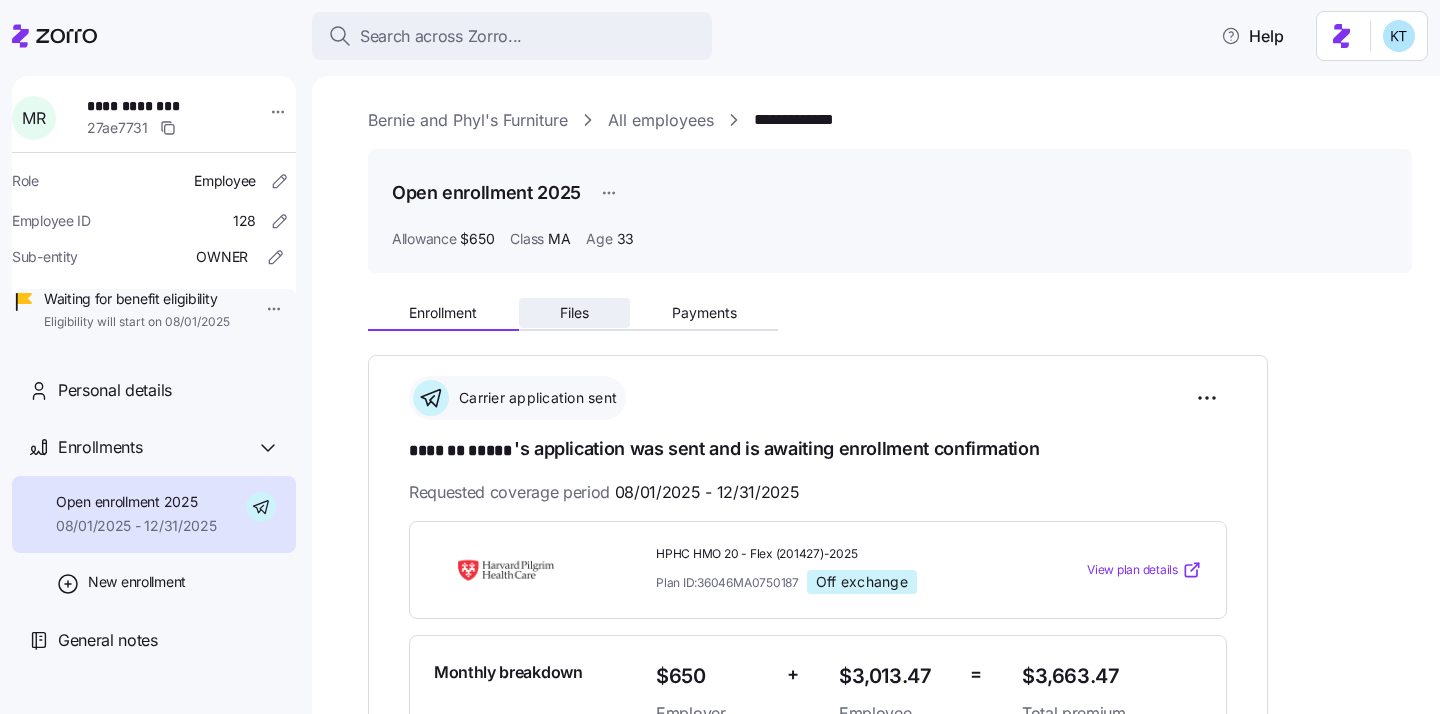 click on "Files" at bounding box center (574, 313) 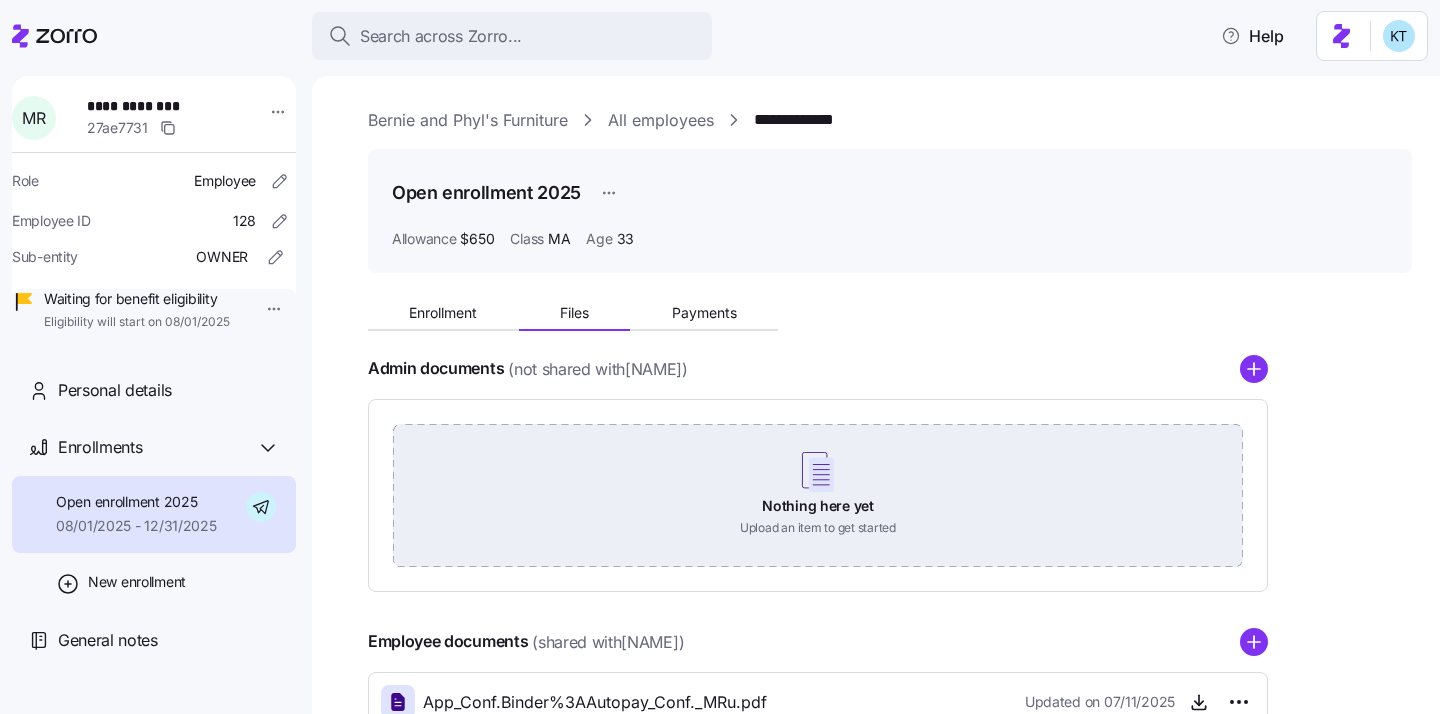 click on "Nothing here yet Upload an item to get started" at bounding box center (818, 494) 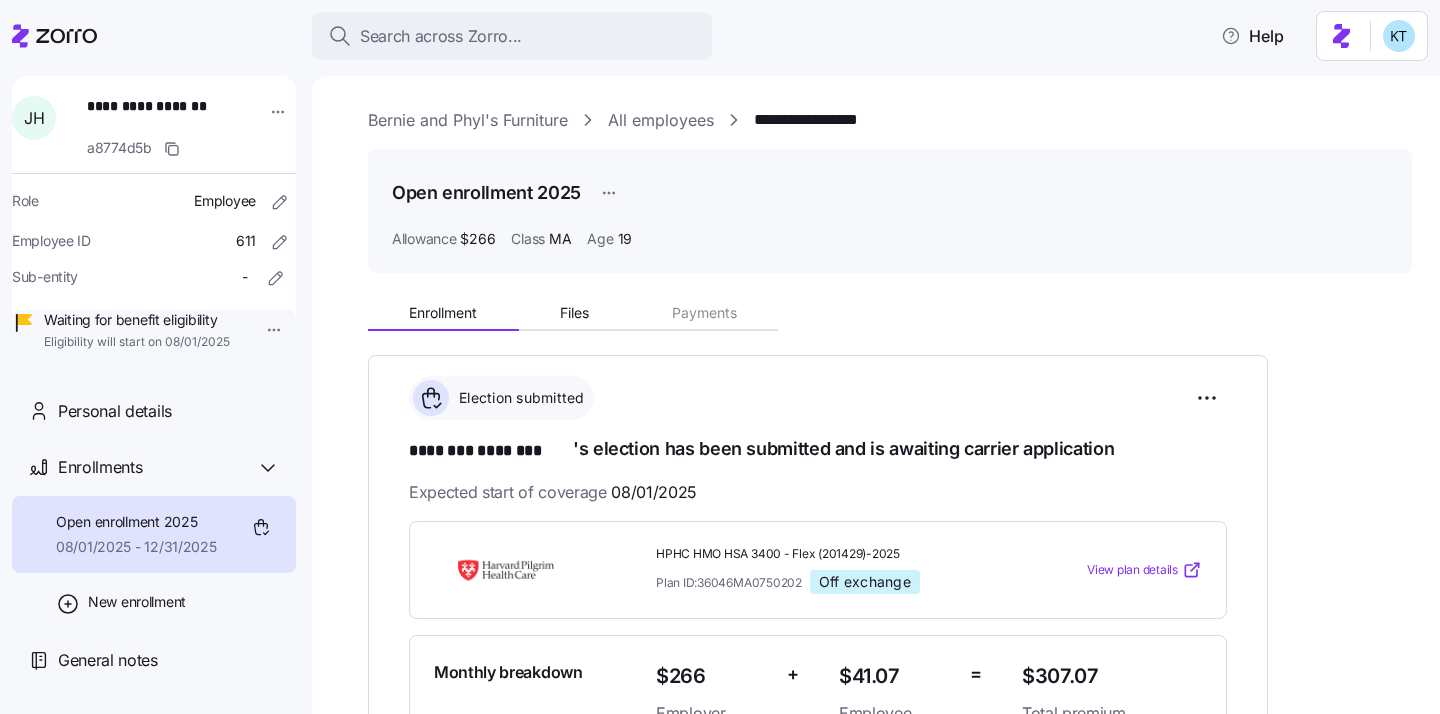 scroll, scrollTop: 0, scrollLeft: 0, axis: both 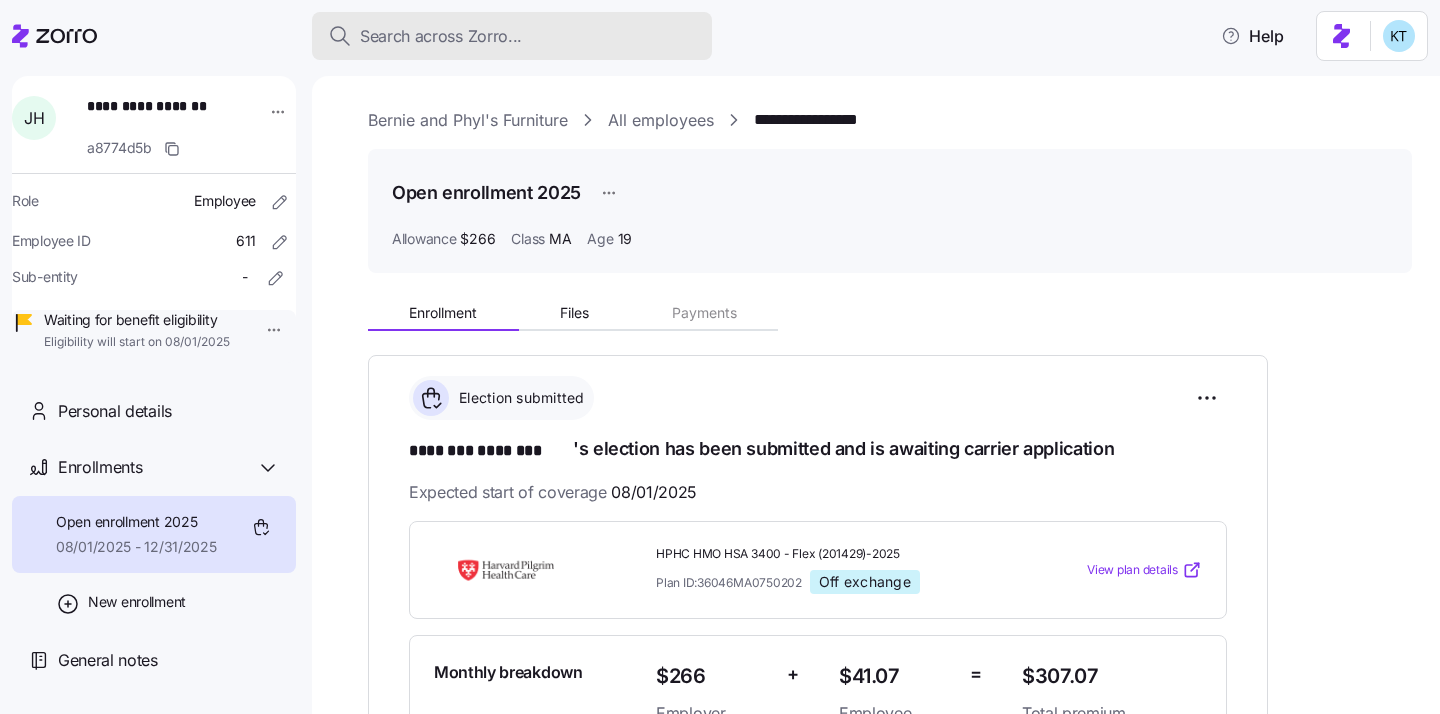 click on "Search across Zorro..." at bounding box center [512, 36] 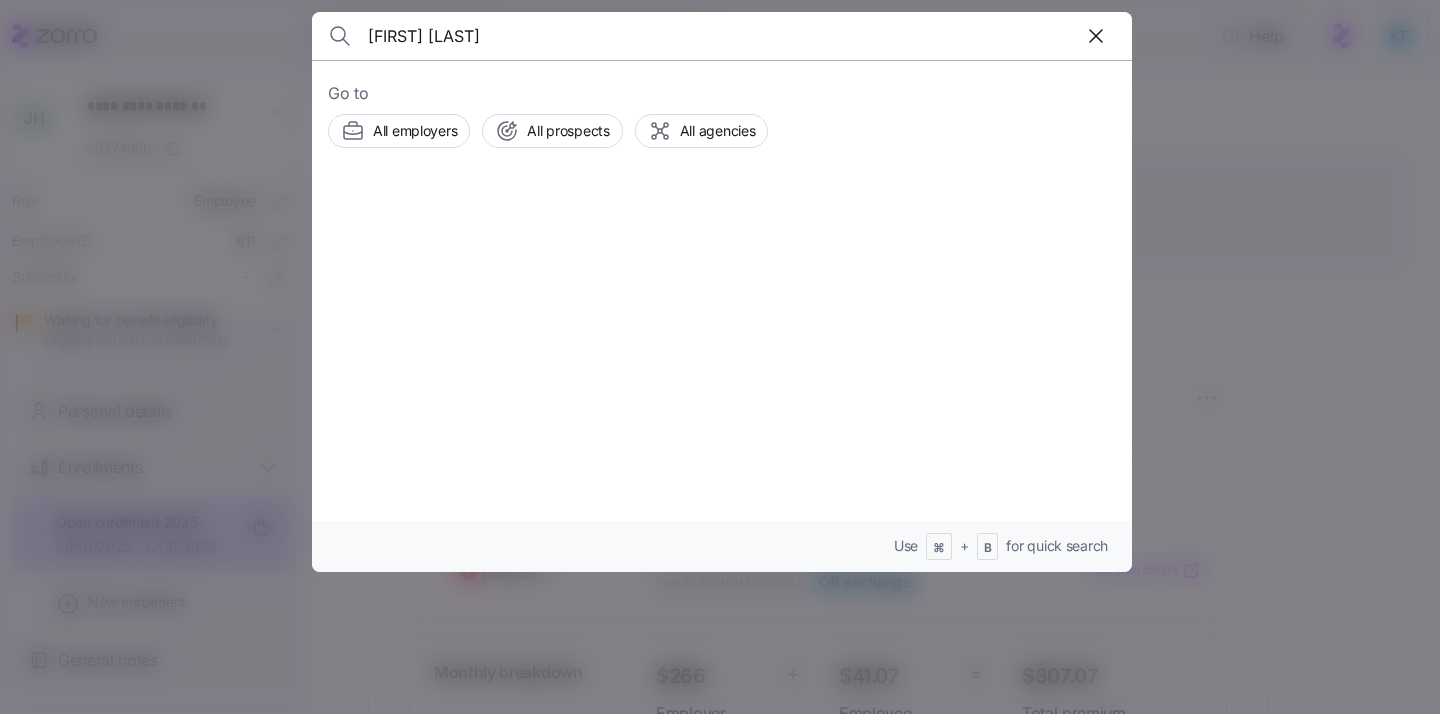 type on "[FIRST] [LAST]" 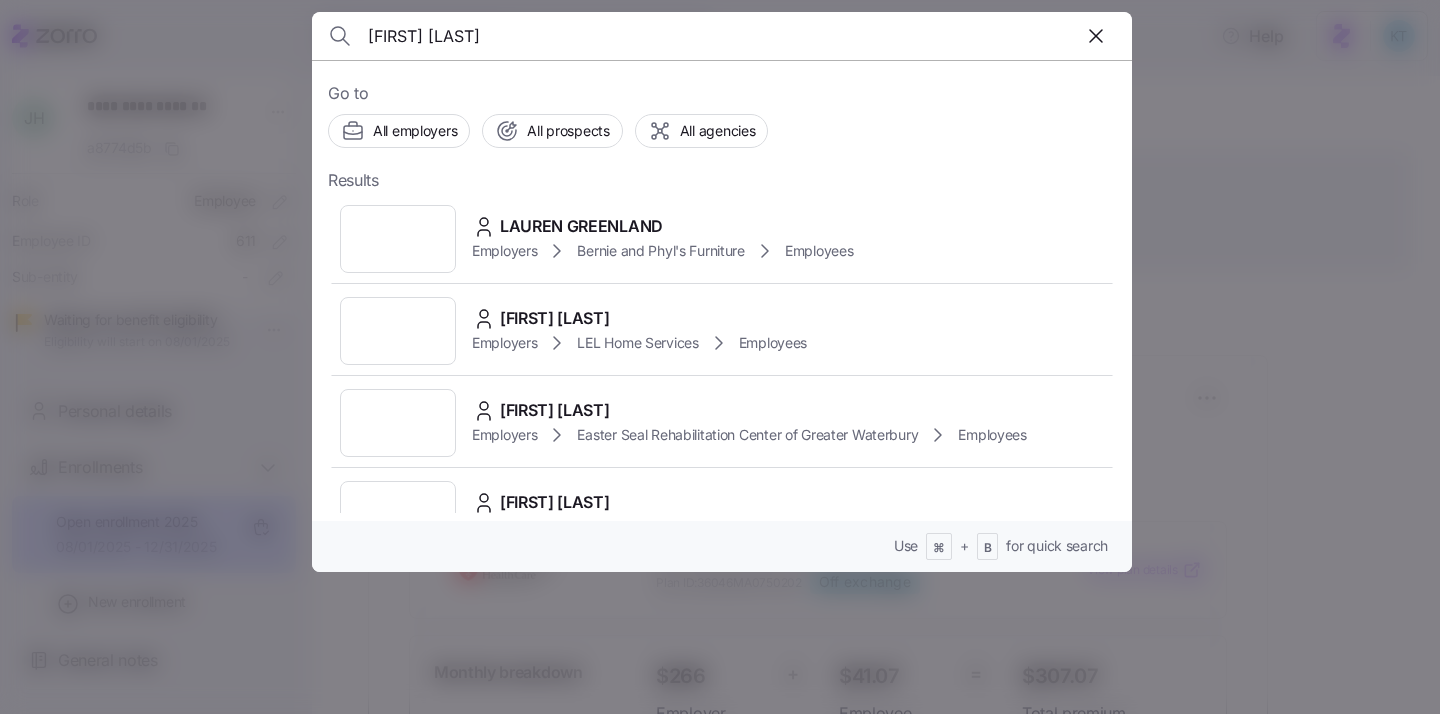 click on "LAUREN GREENLAND" at bounding box center (581, 226) 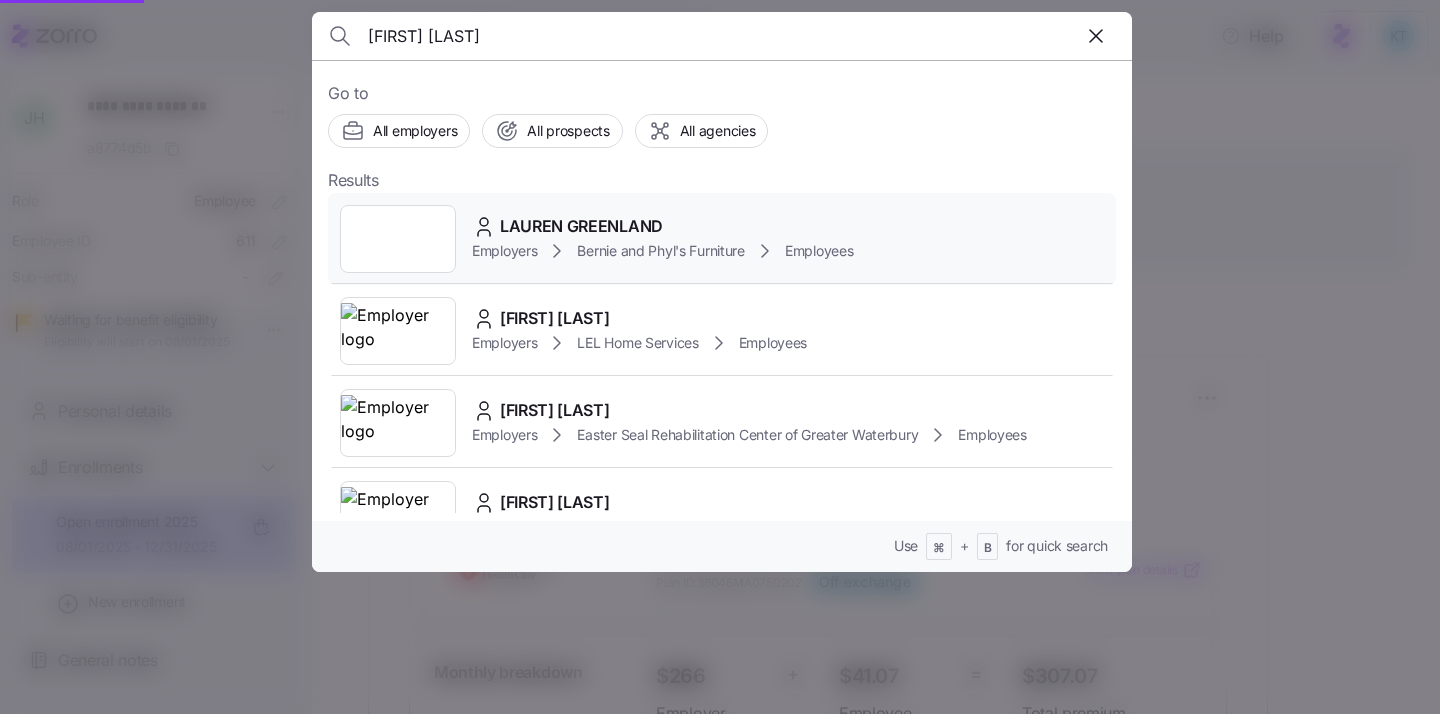 click on "LAUREN GREENLAND" at bounding box center (662, 226) 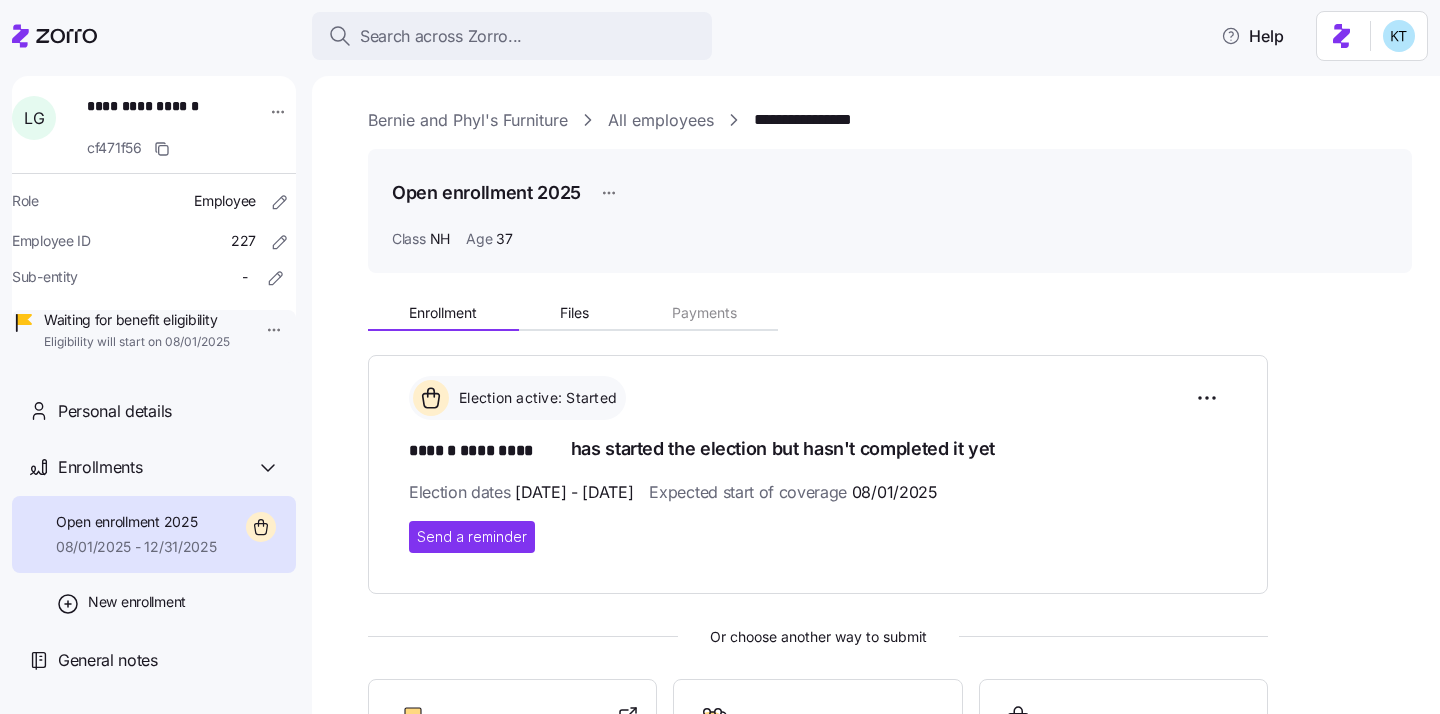 scroll, scrollTop: 39, scrollLeft: 0, axis: vertical 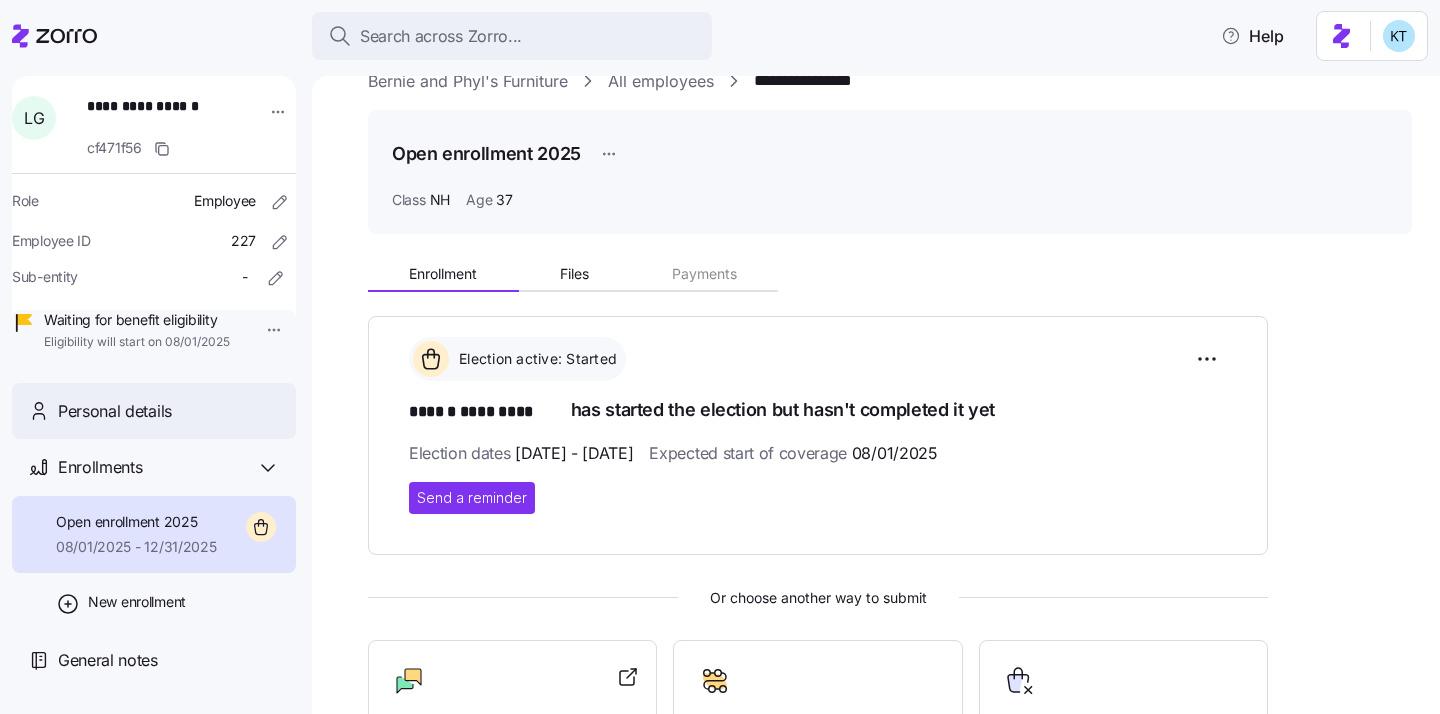 click on "Personal details" at bounding box center (169, 411) 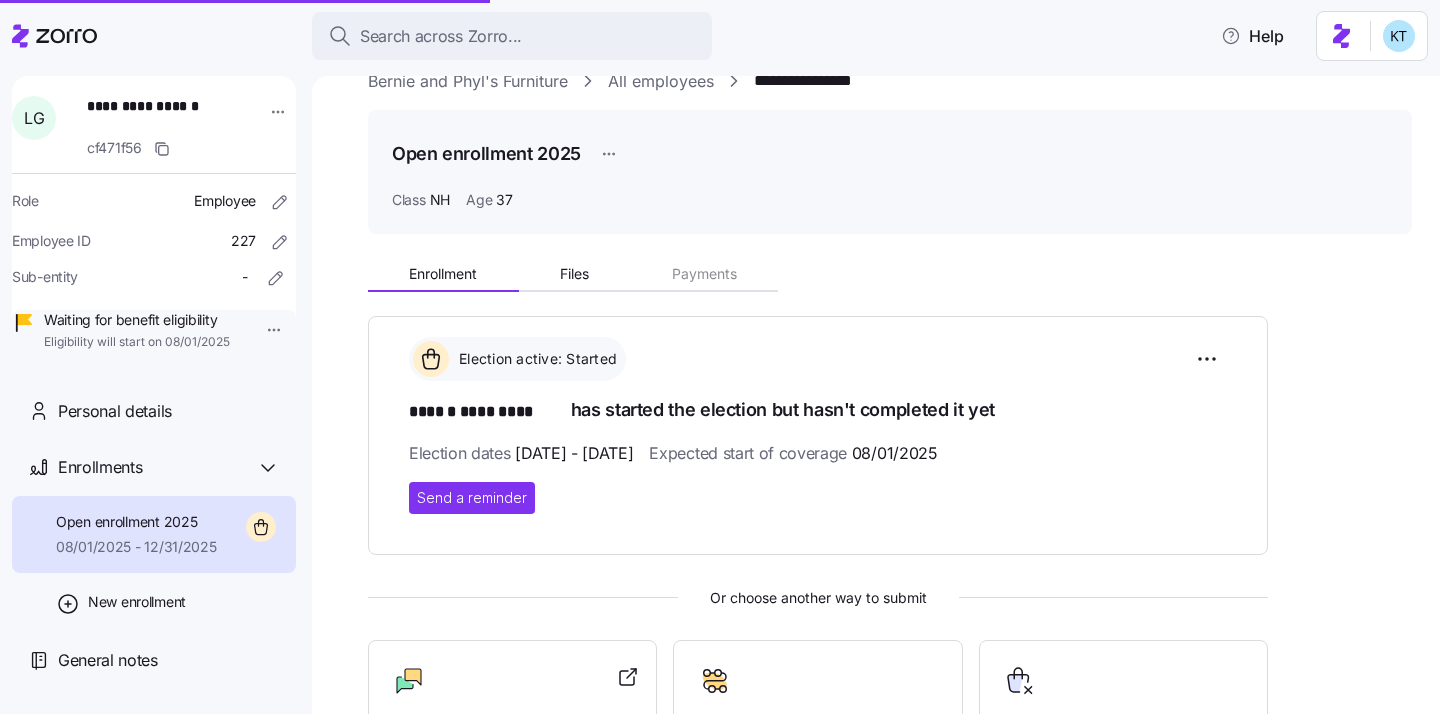 scroll, scrollTop: 202, scrollLeft: 0, axis: vertical 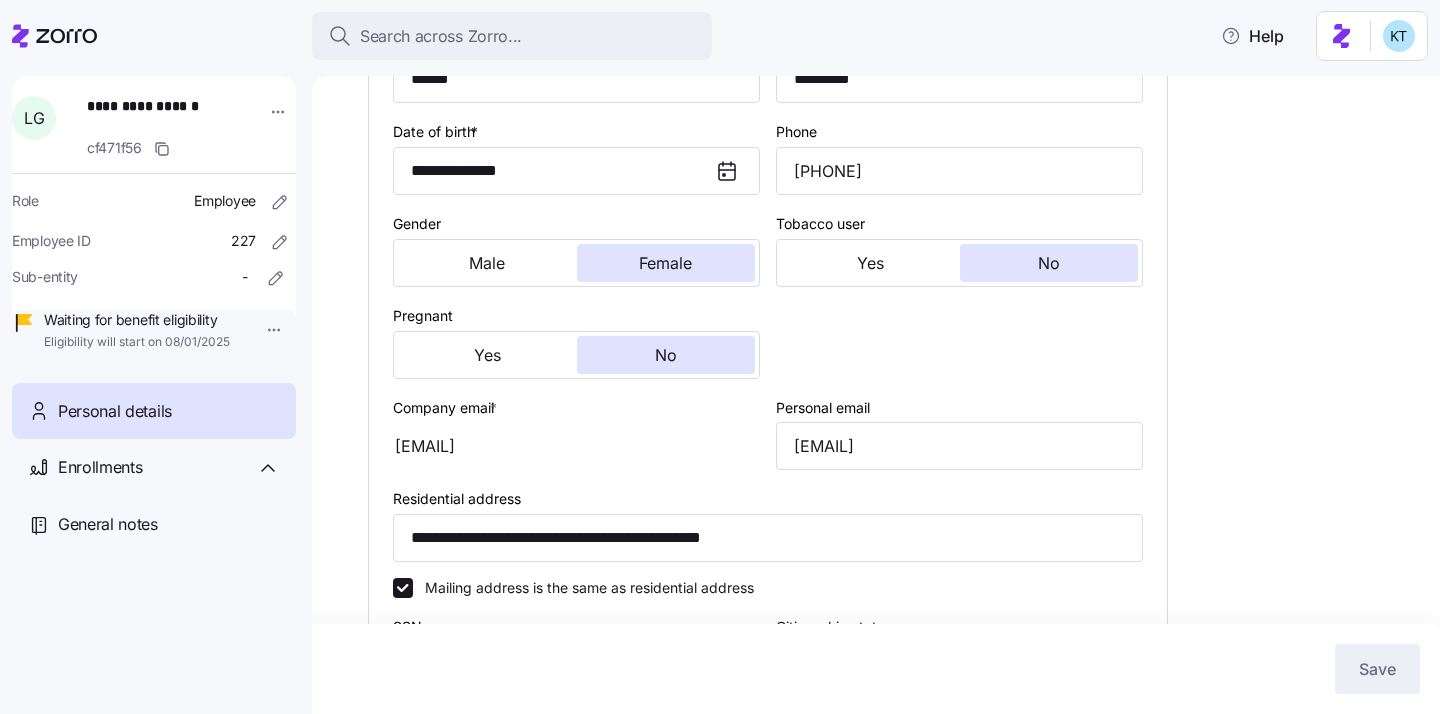 type on "NH" 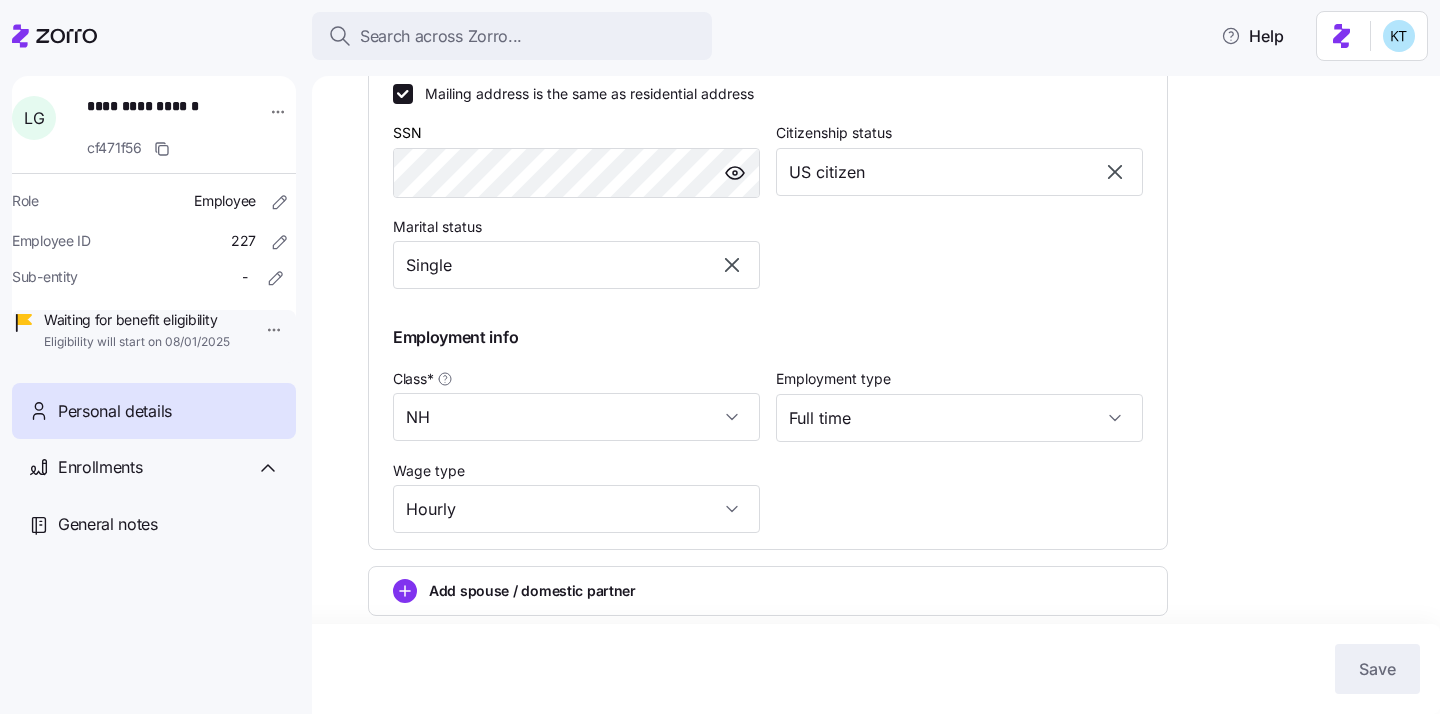 scroll, scrollTop: 861, scrollLeft: 0, axis: vertical 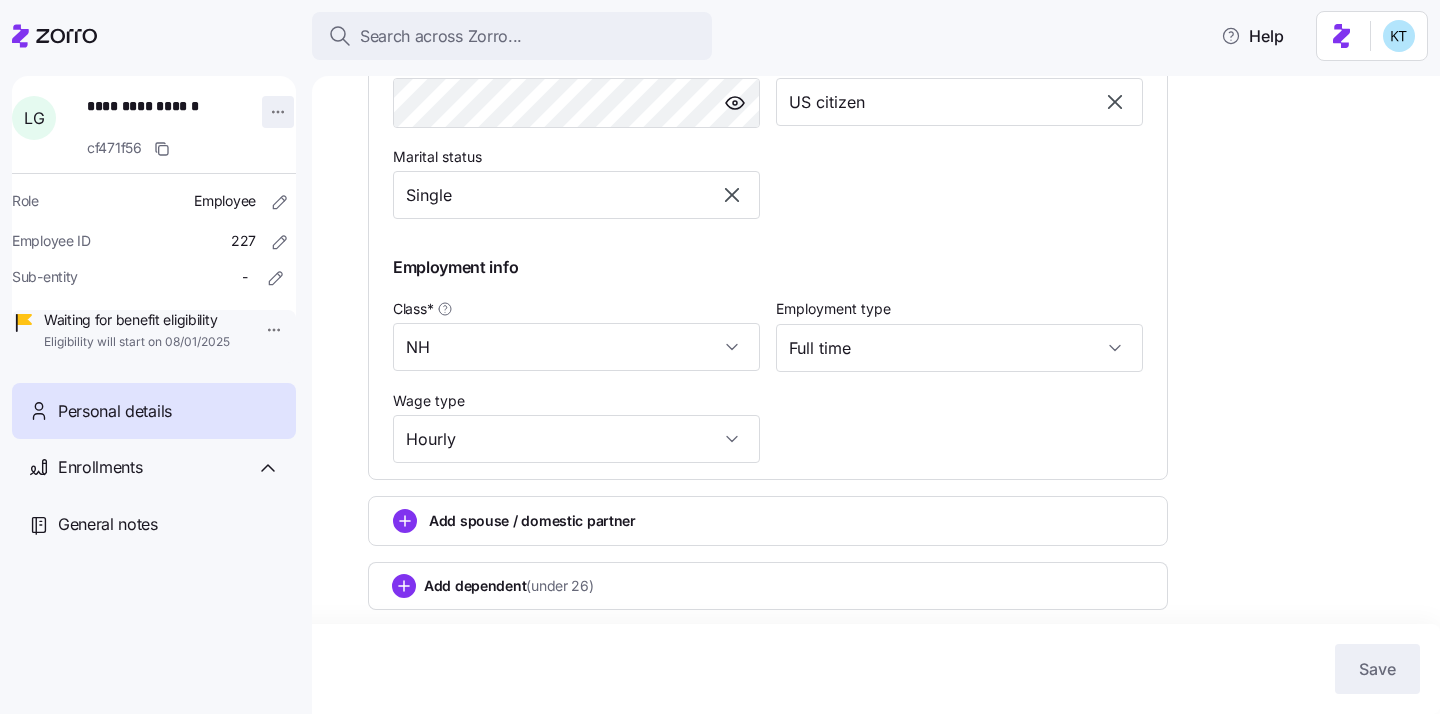 click on "**********" at bounding box center (720, 351) 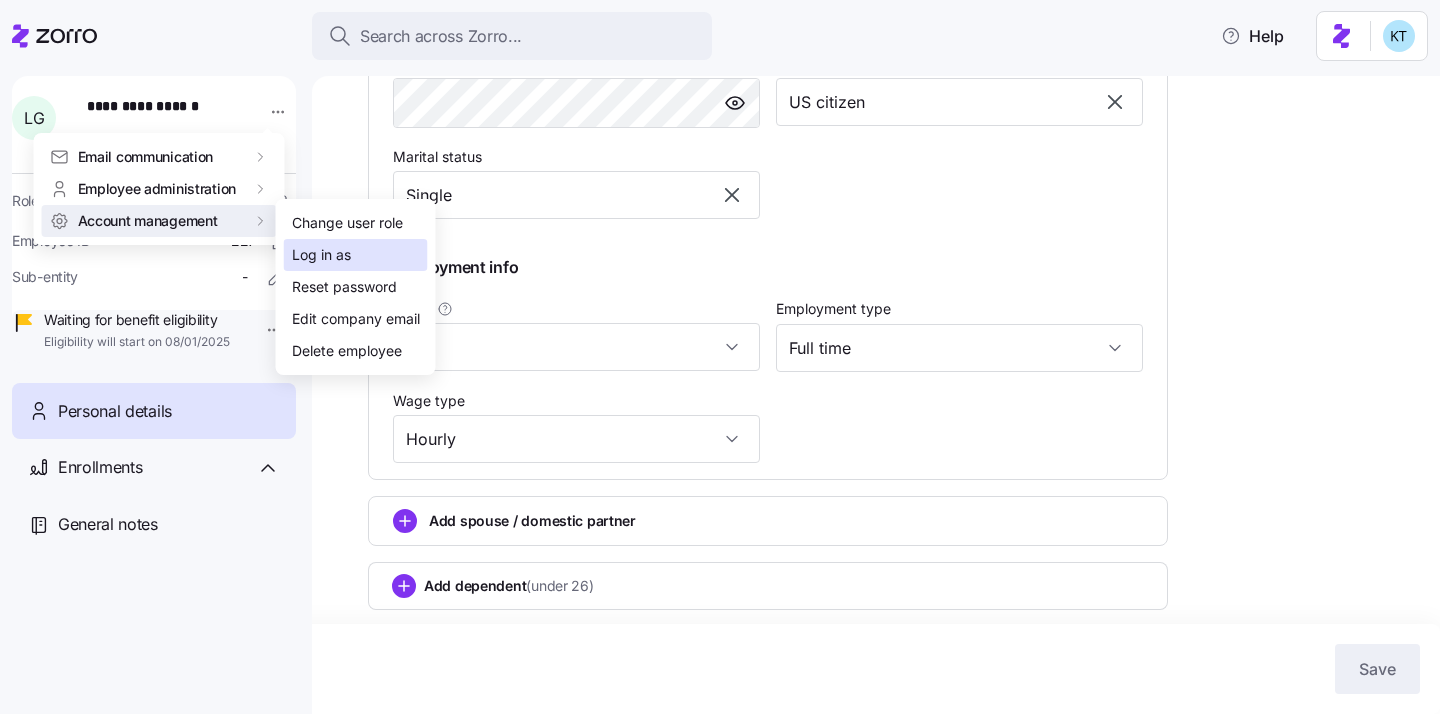 click on "Log in as" at bounding box center [321, 255] 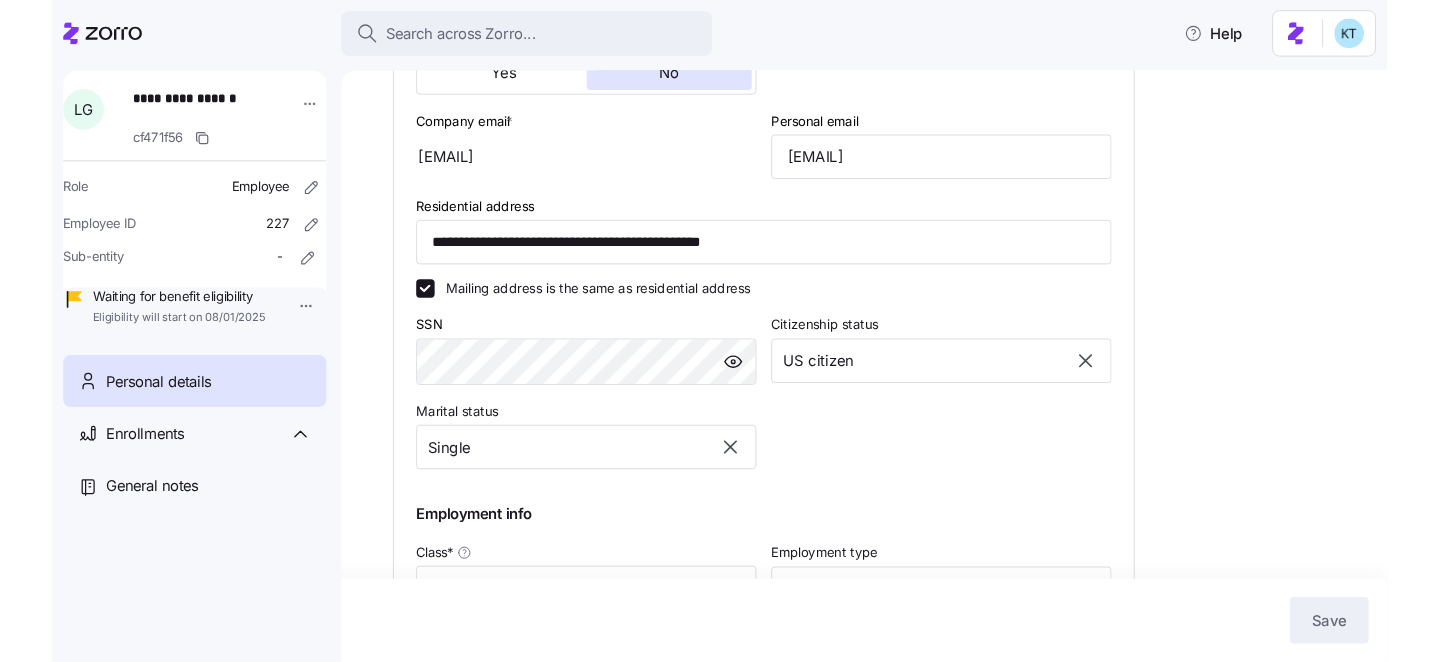 scroll, scrollTop: 0, scrollLeft: 0, axis: both 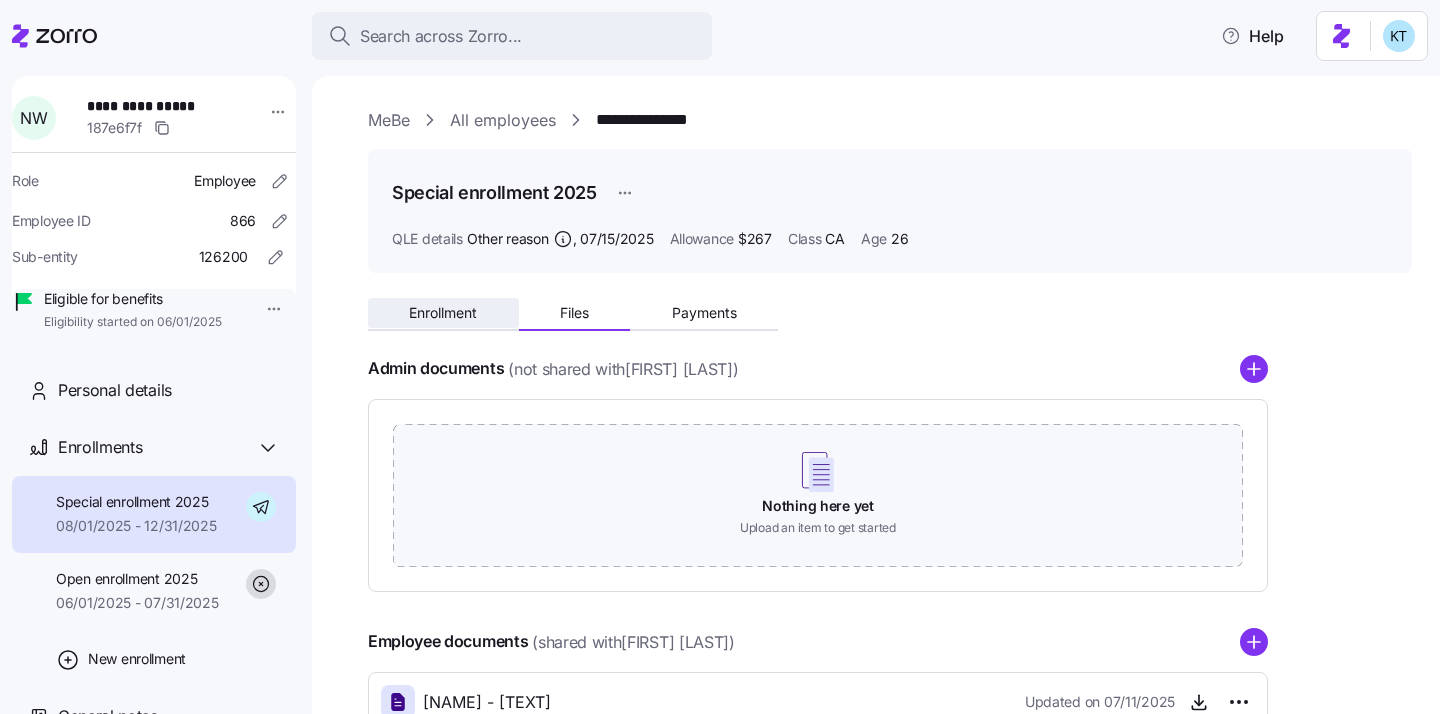 click on "Enrollment" at bounding box center [443, 313] 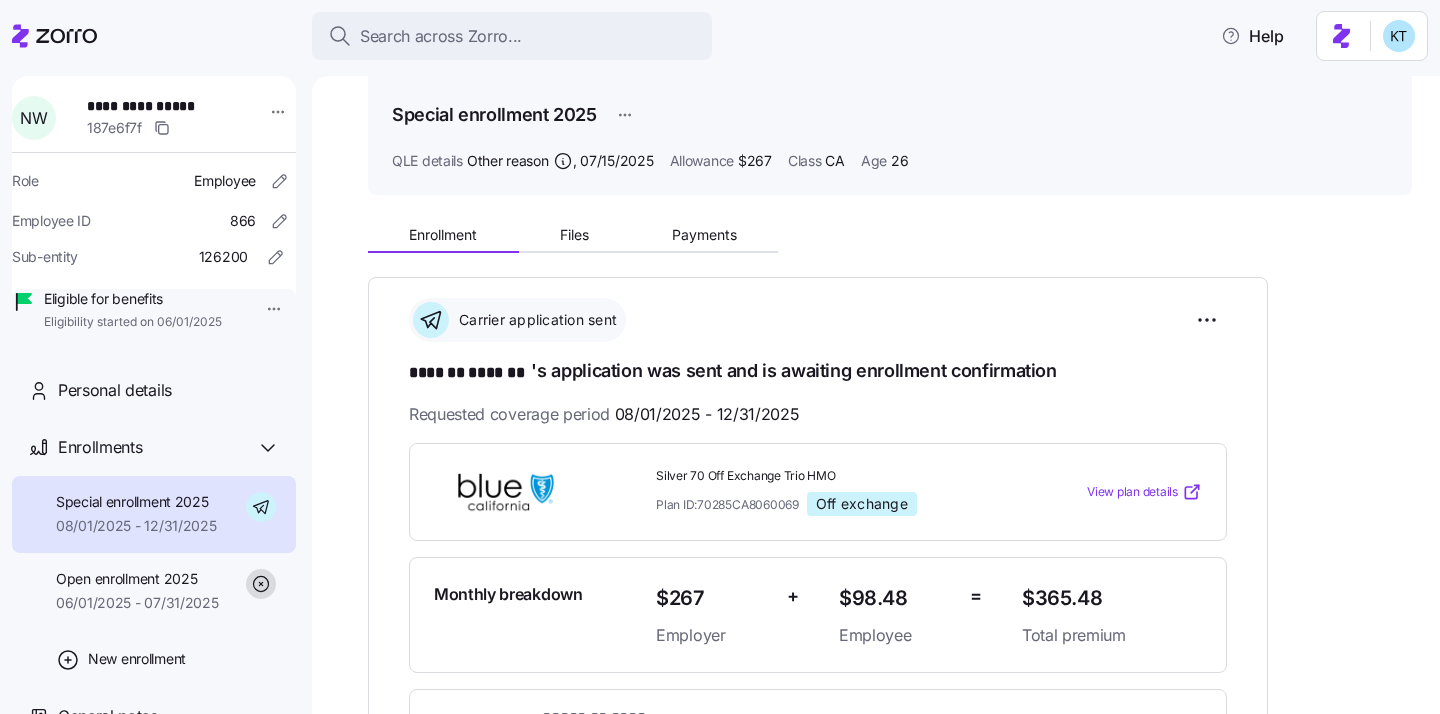 scroll, scrollTop: 80, scrollLeft: 0, axis: vertical 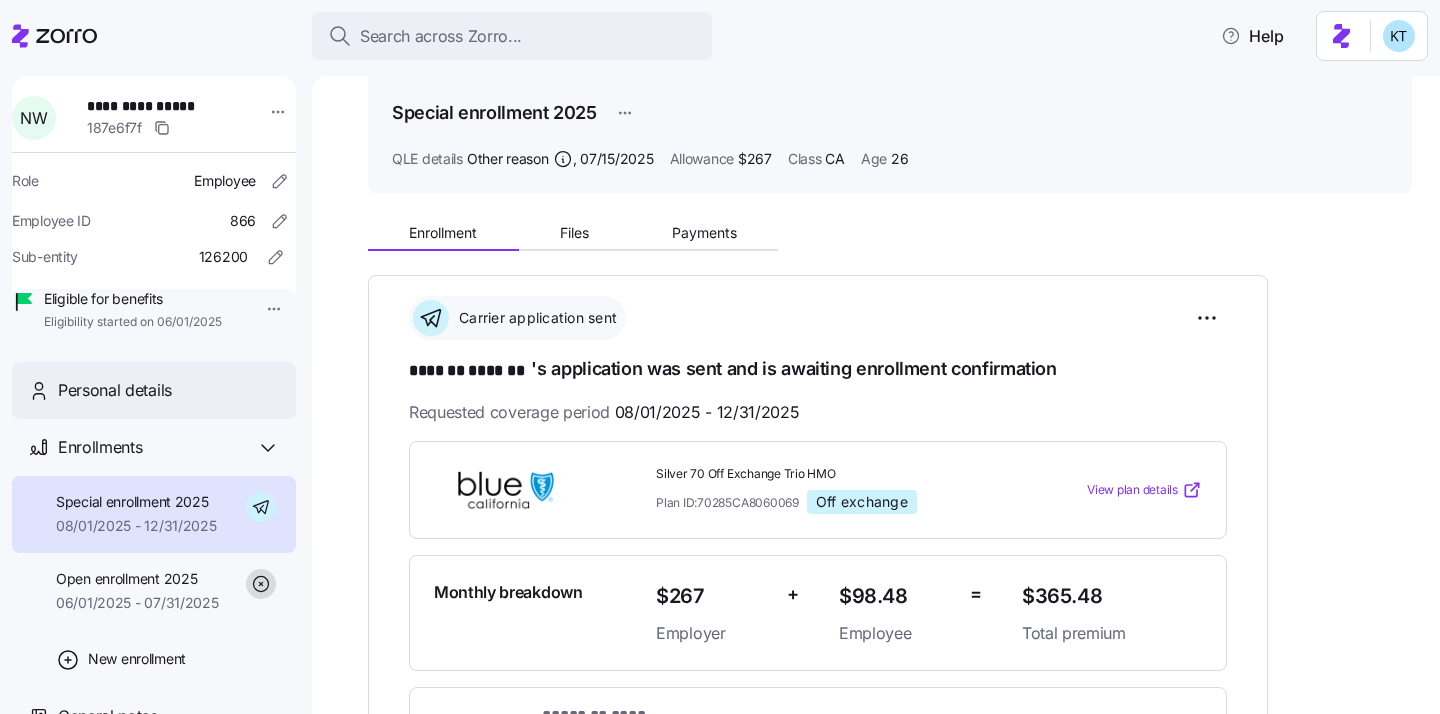 click on "Personal details" at bounding box center [169, 390] 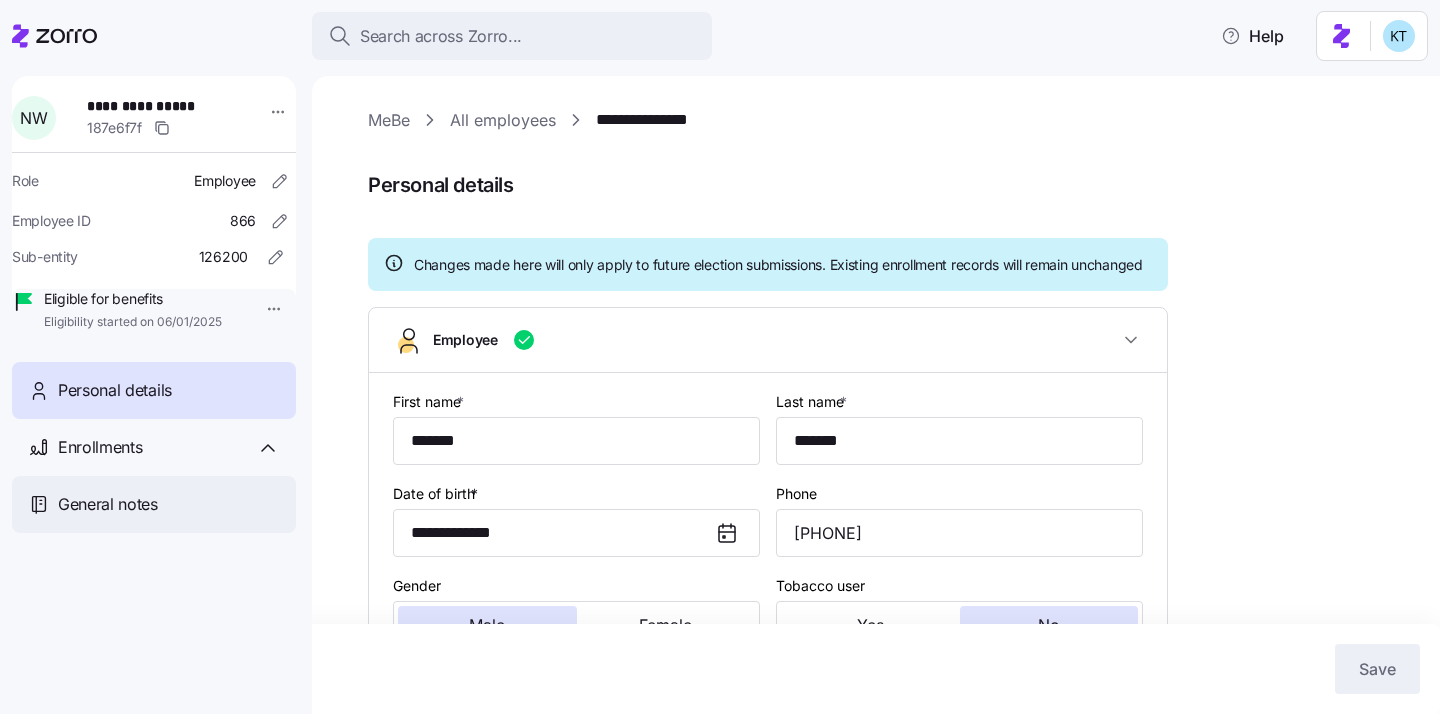 type on "CA" 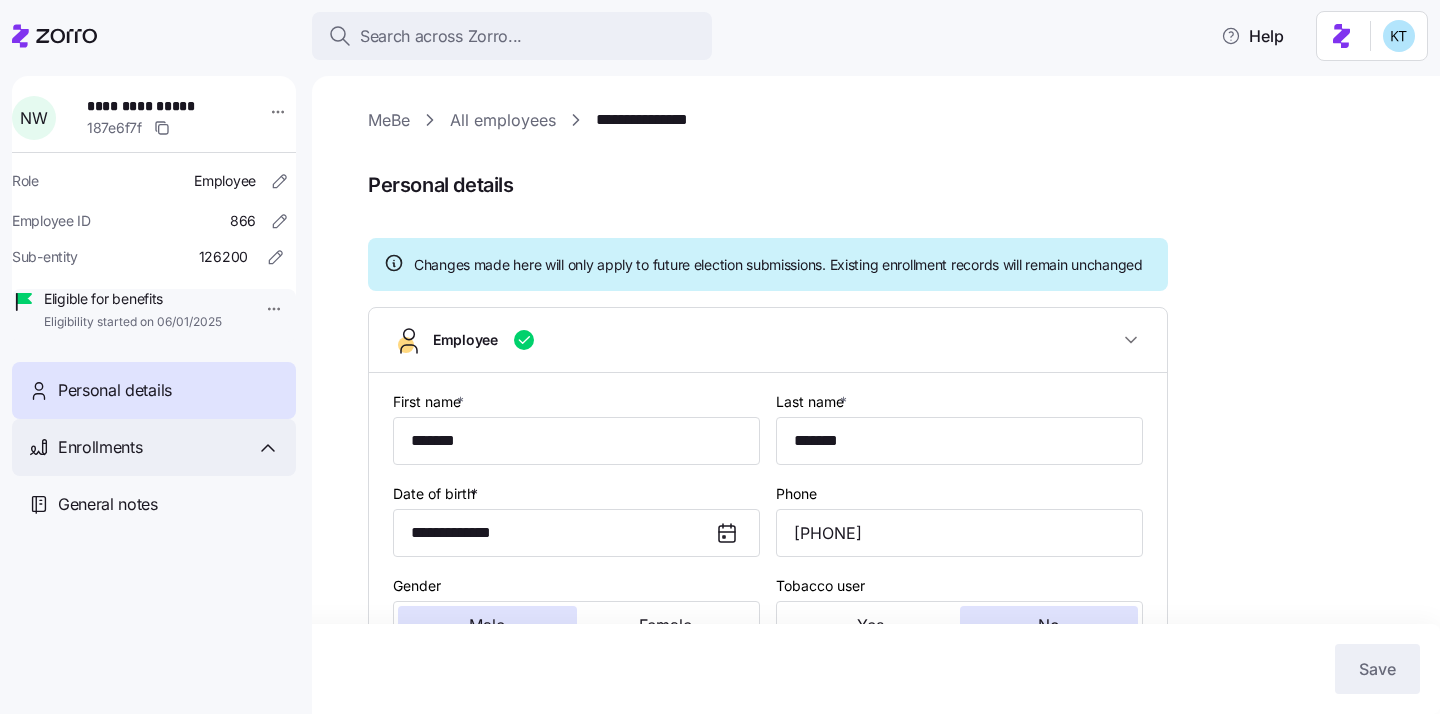 click on "Enrollments" at bounding box center (169, 447) 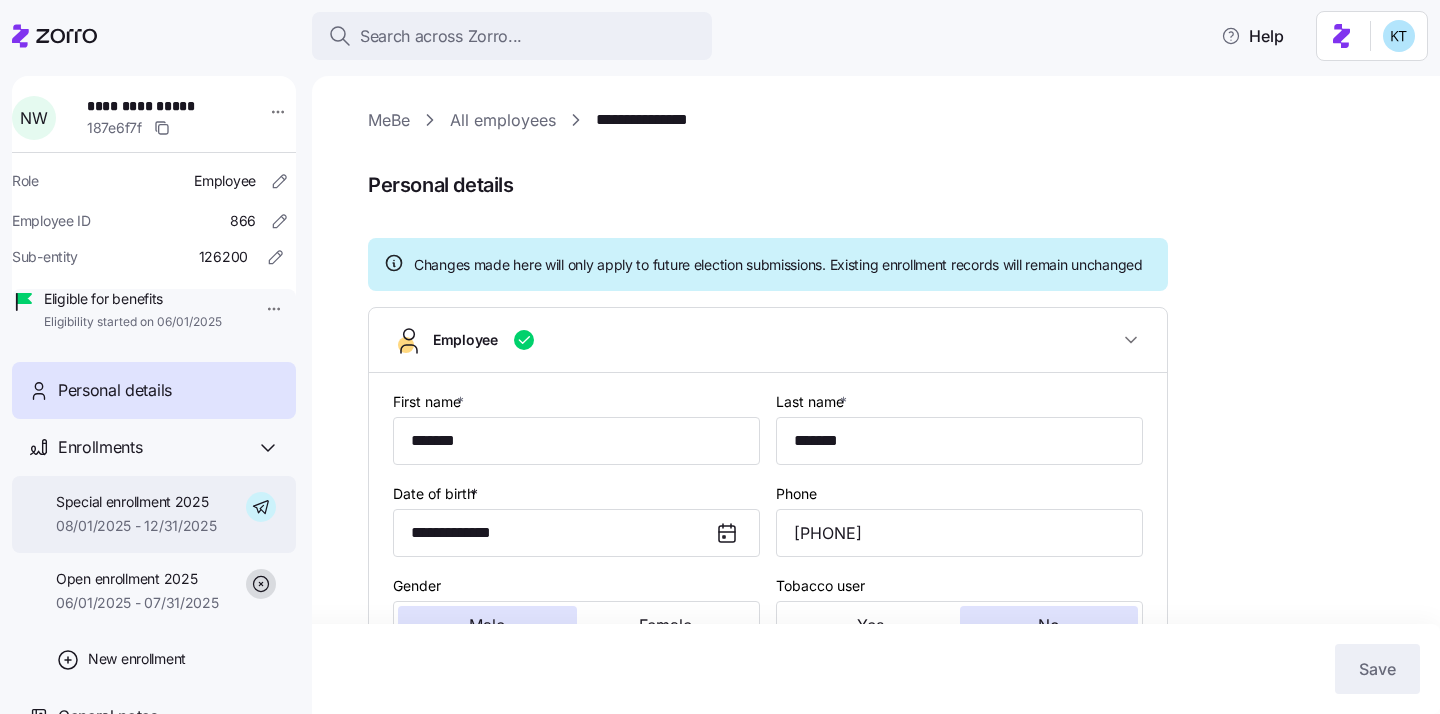 click on "Special enrollment 2025" at bounding box center (136, 502) 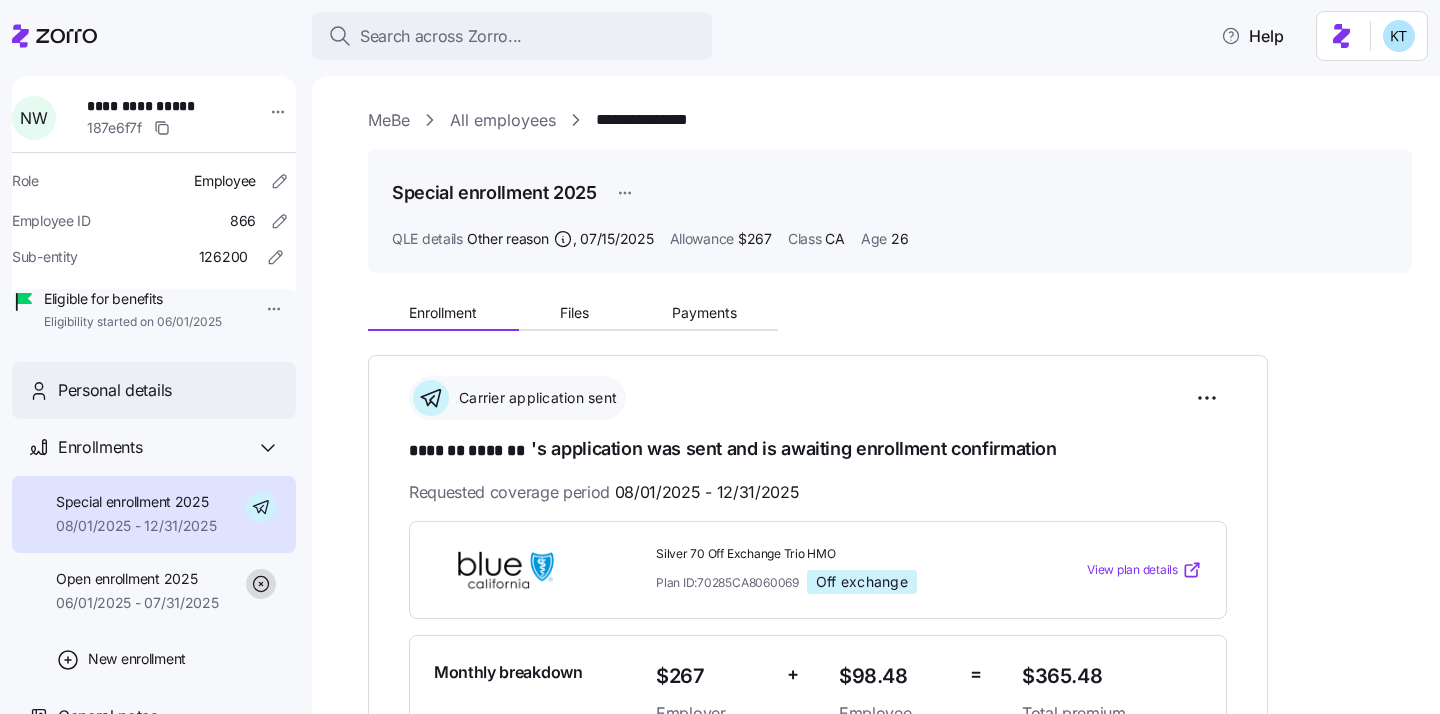 click on "Personal details" at bounding box center [154, 390] 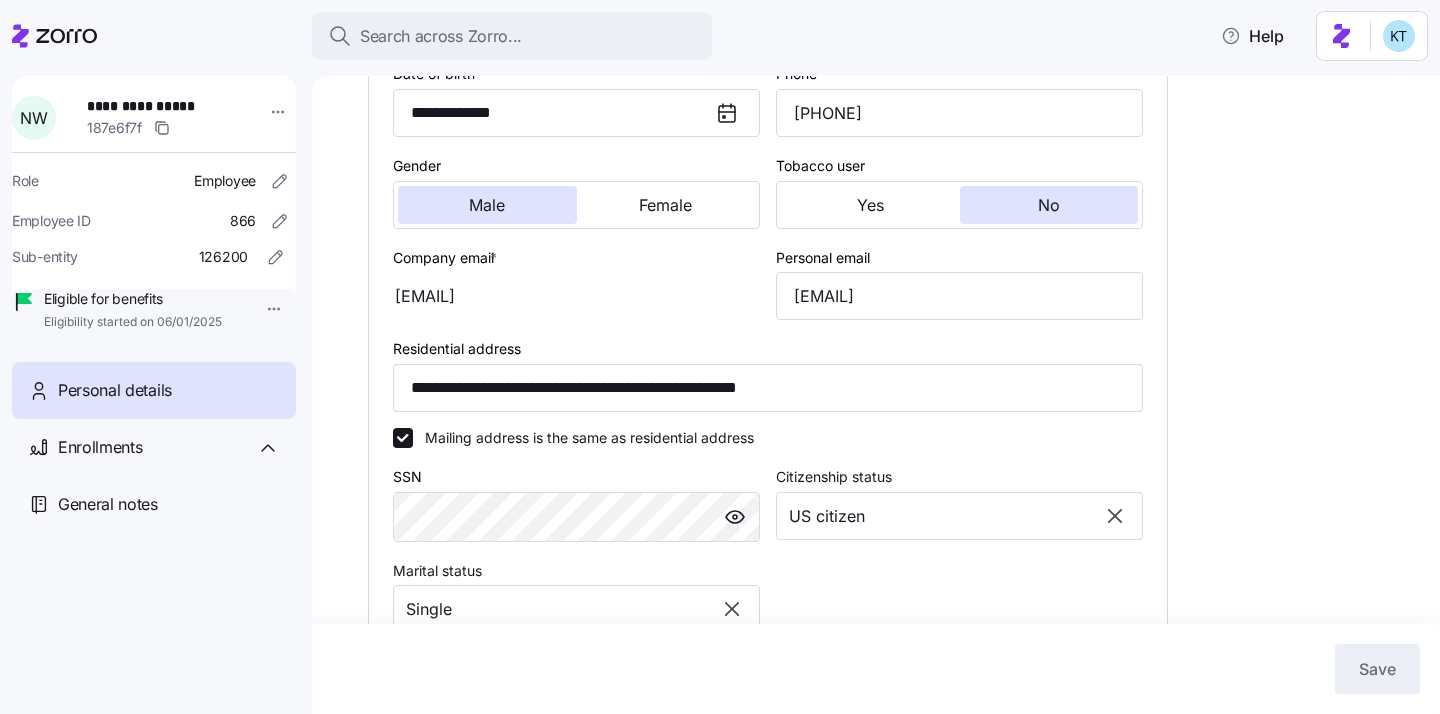 scroll, scrollTop: 478, scrollLeft: 0, axis: vertical 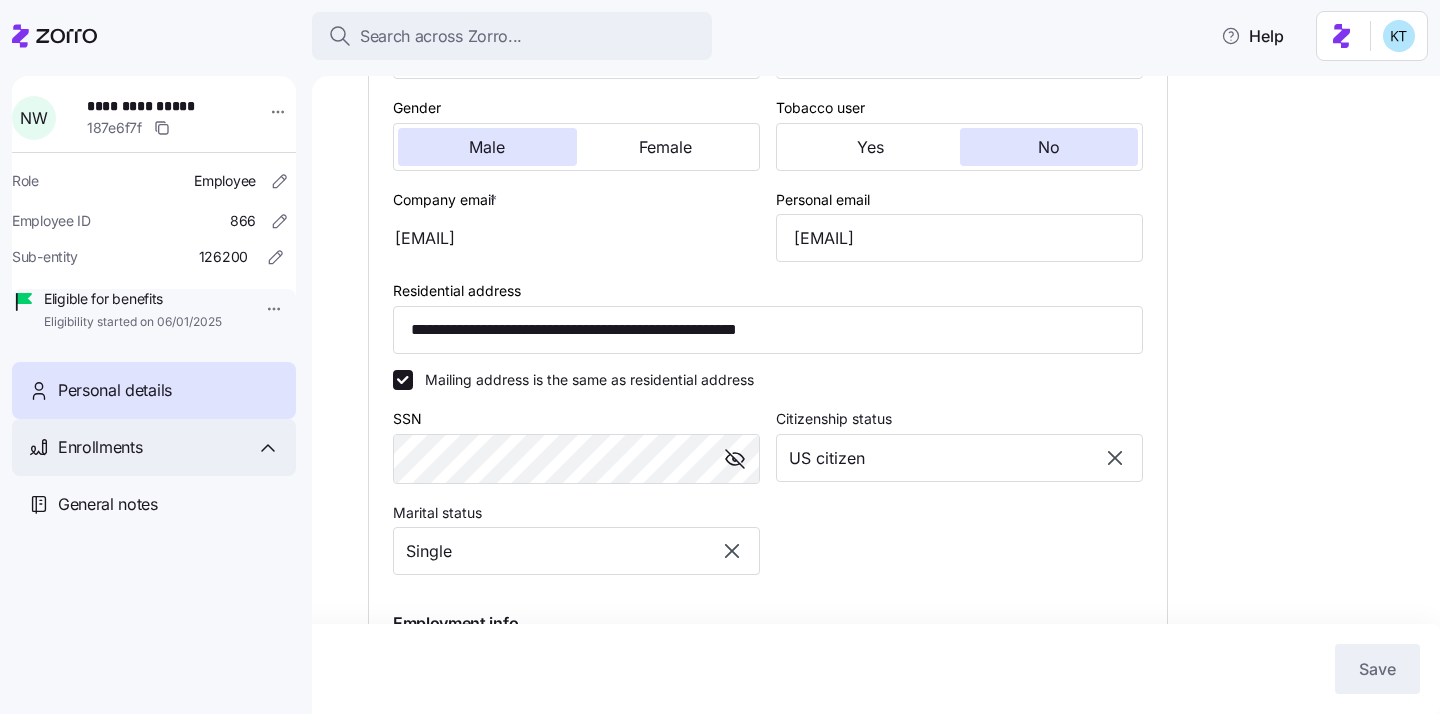 click on "Enrollments" at bounding box center (169, 447) 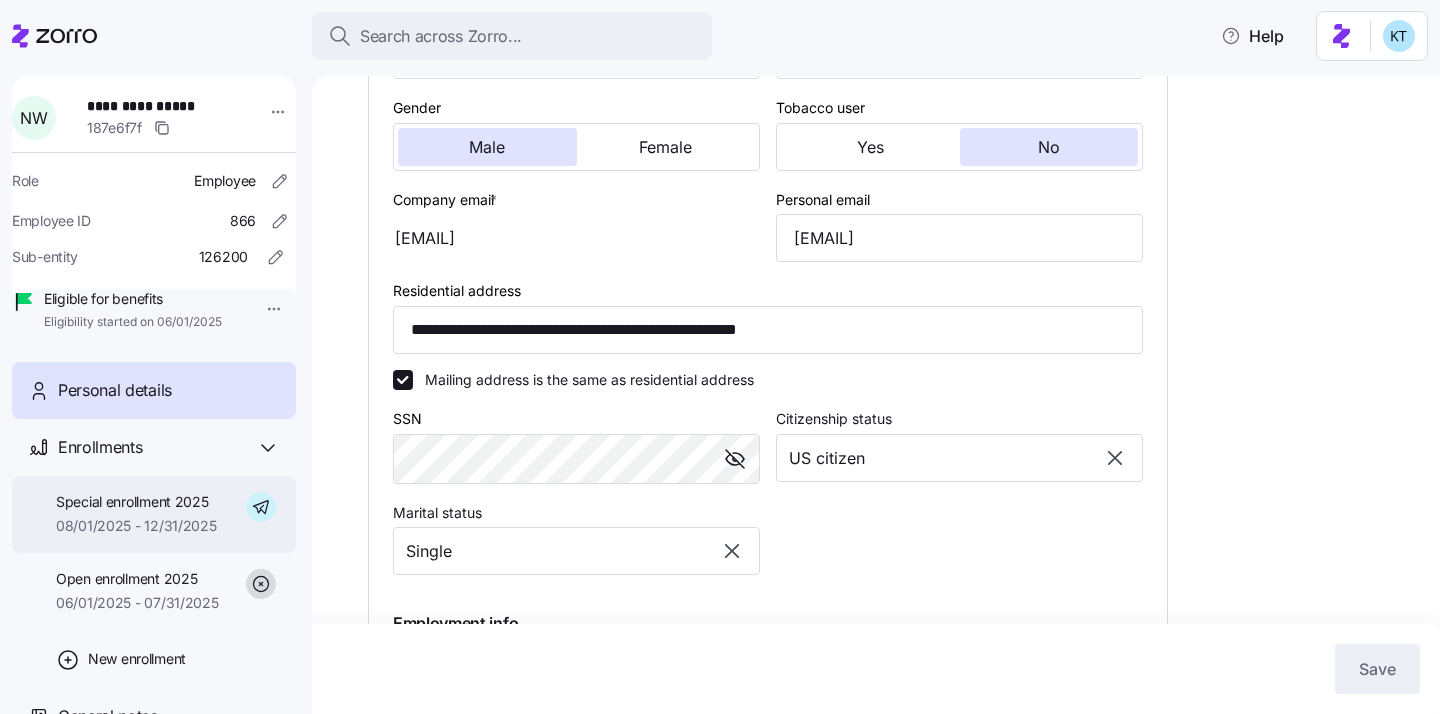 click on "Special enrollment 2025 08/01/2025 - 12/31/2025" at bounding box center (154, 514) 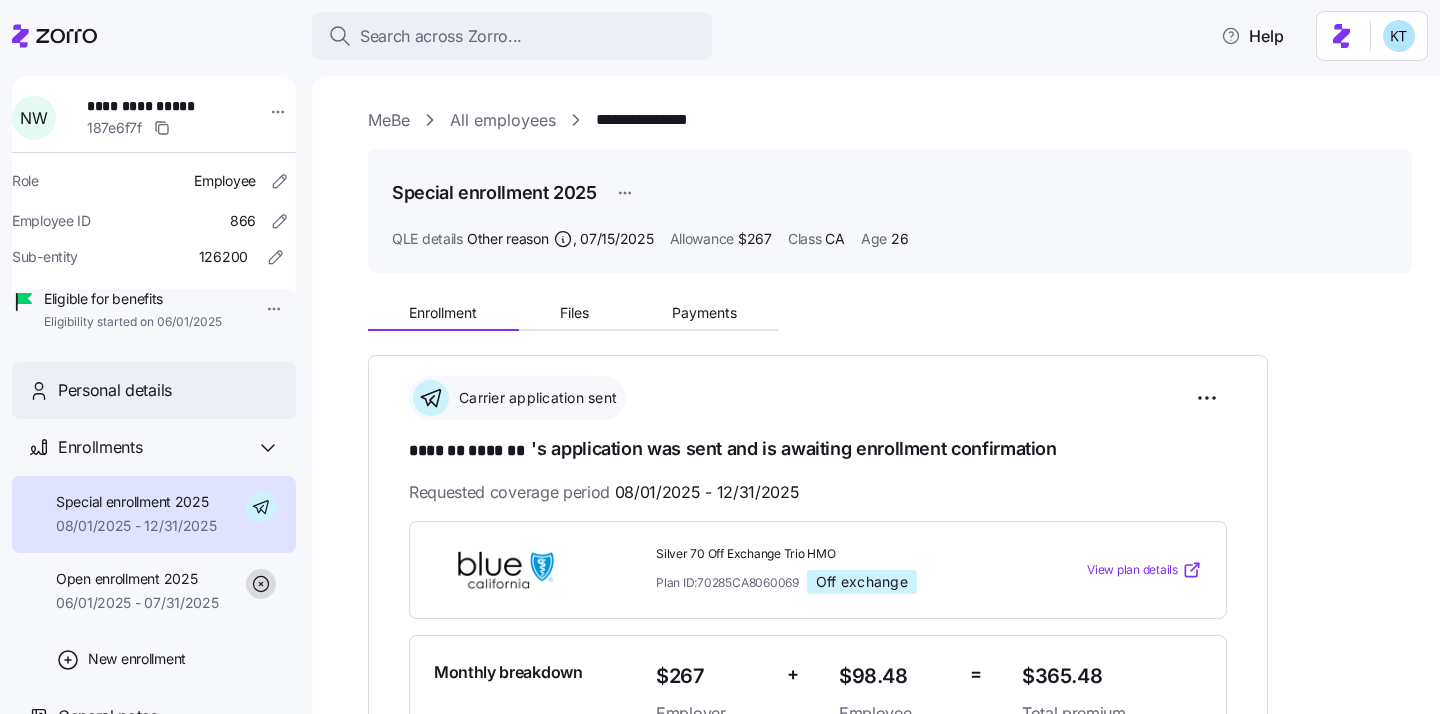 click on "Personal details" at bounding box center [169, 390] 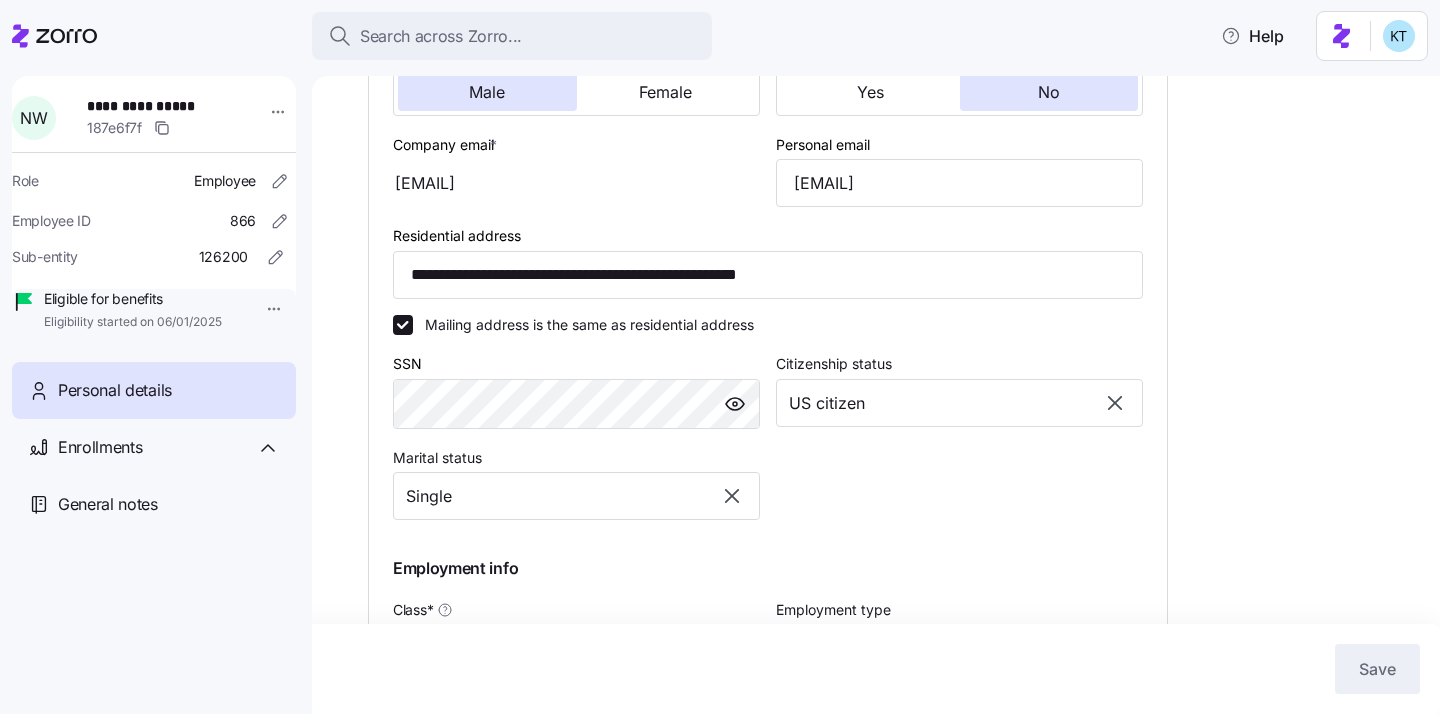 scroll, scrollTop: 528, scrollLeft: 0, axis: vertical 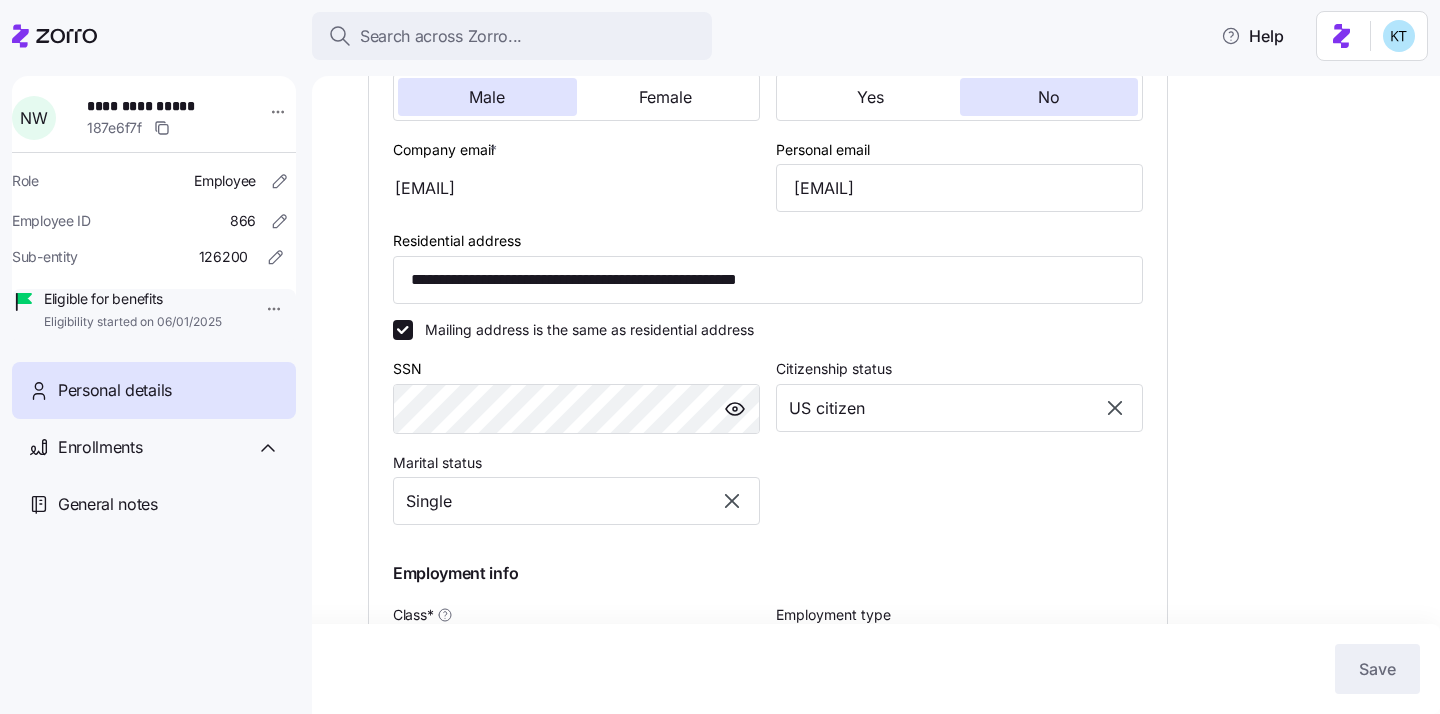 click at bounding box center [735, 409] 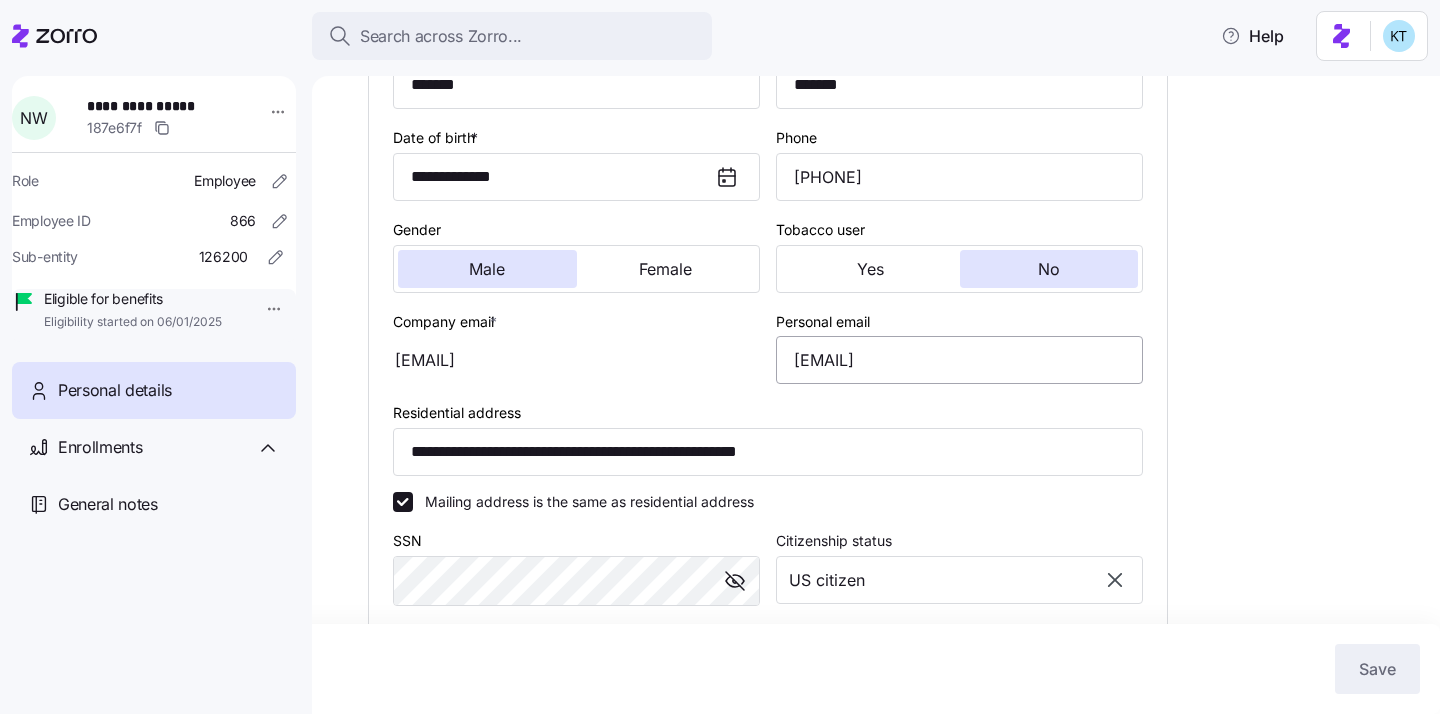 scroll, scrollTop: 337, scrollLeft: 0, axis: vertical 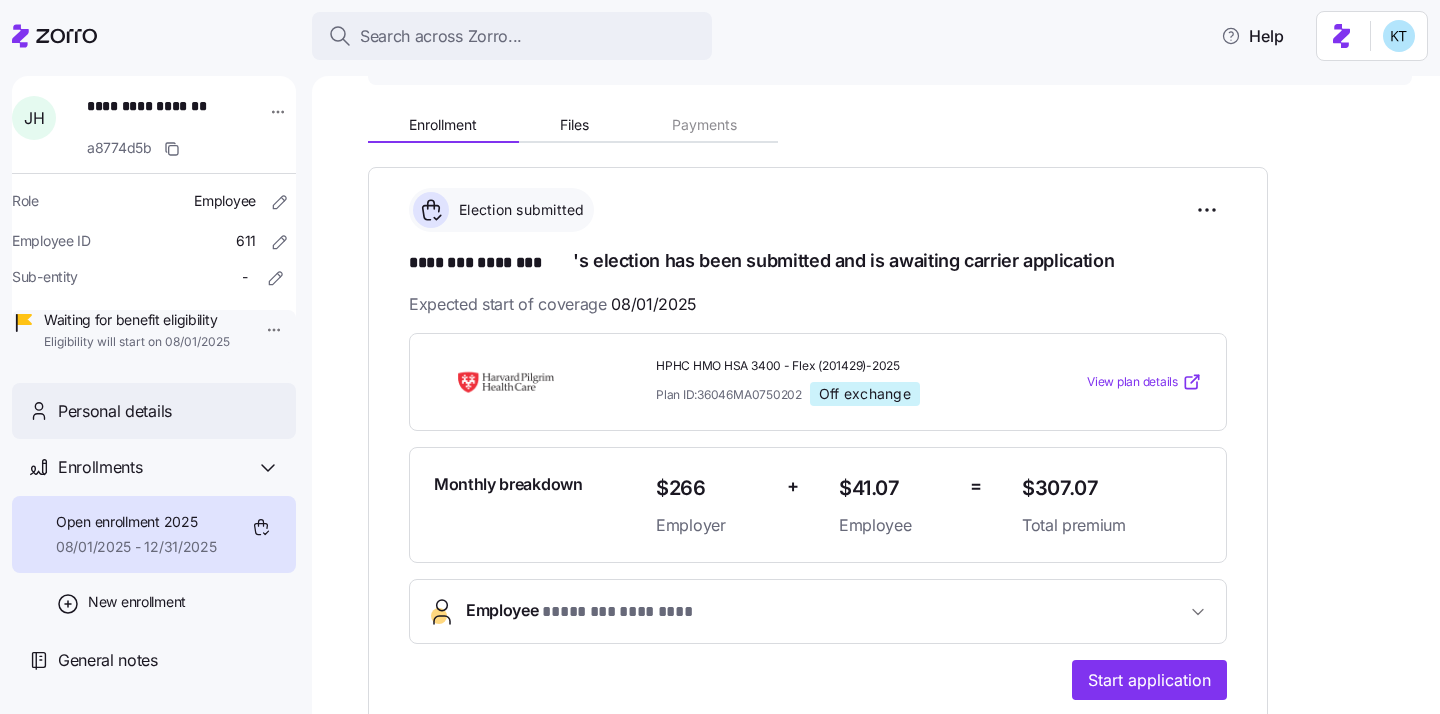 click on "Personal details" at bounding box center [169, 411] 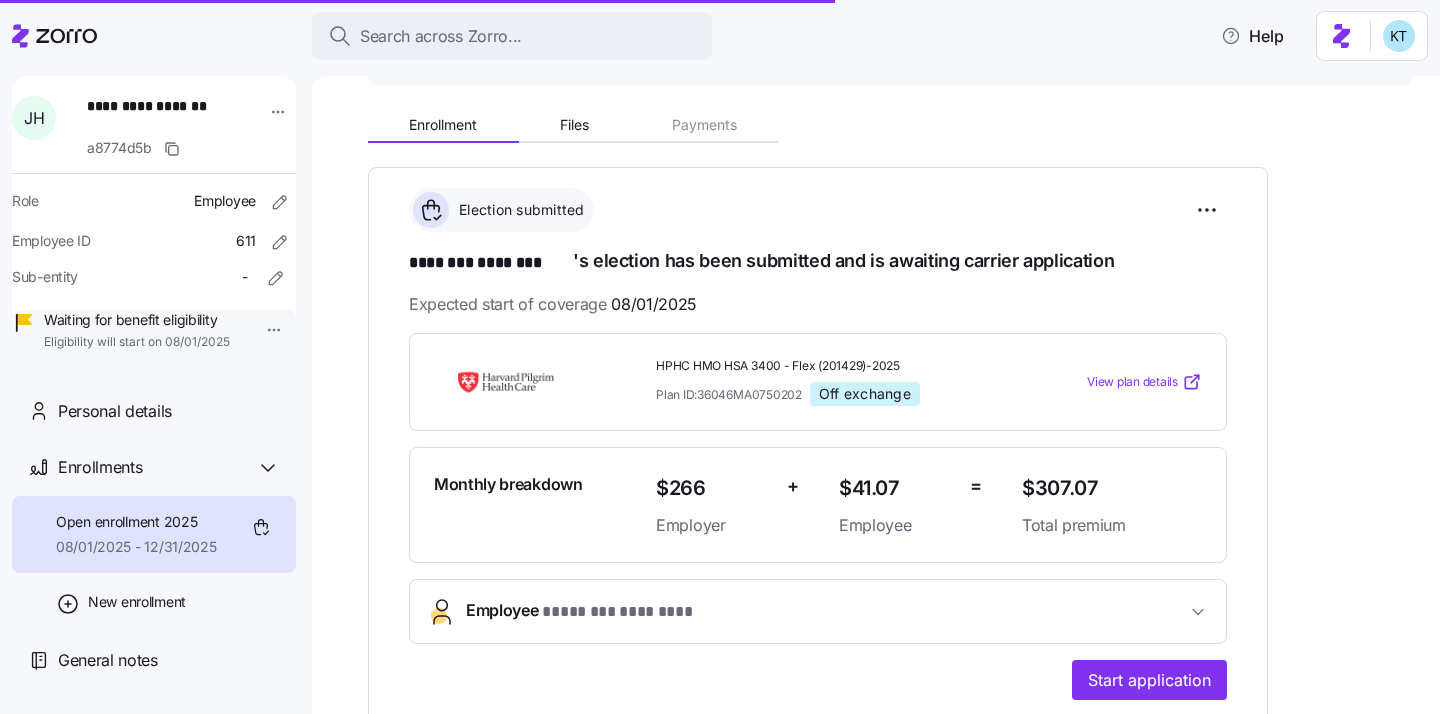 scroll, scrollTop: 448, scrollLeft: 0, axis: vertical 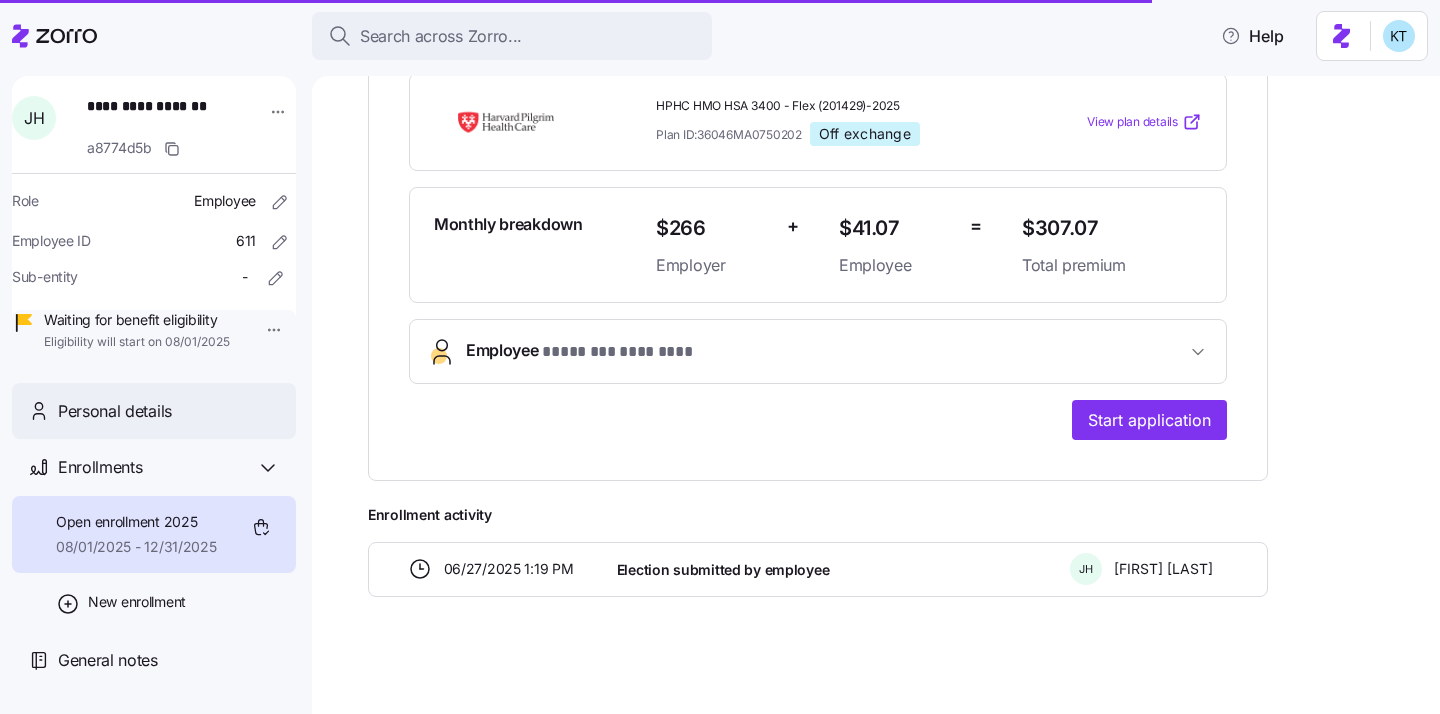 click on "Personal details" at bounding box center [169, 411] 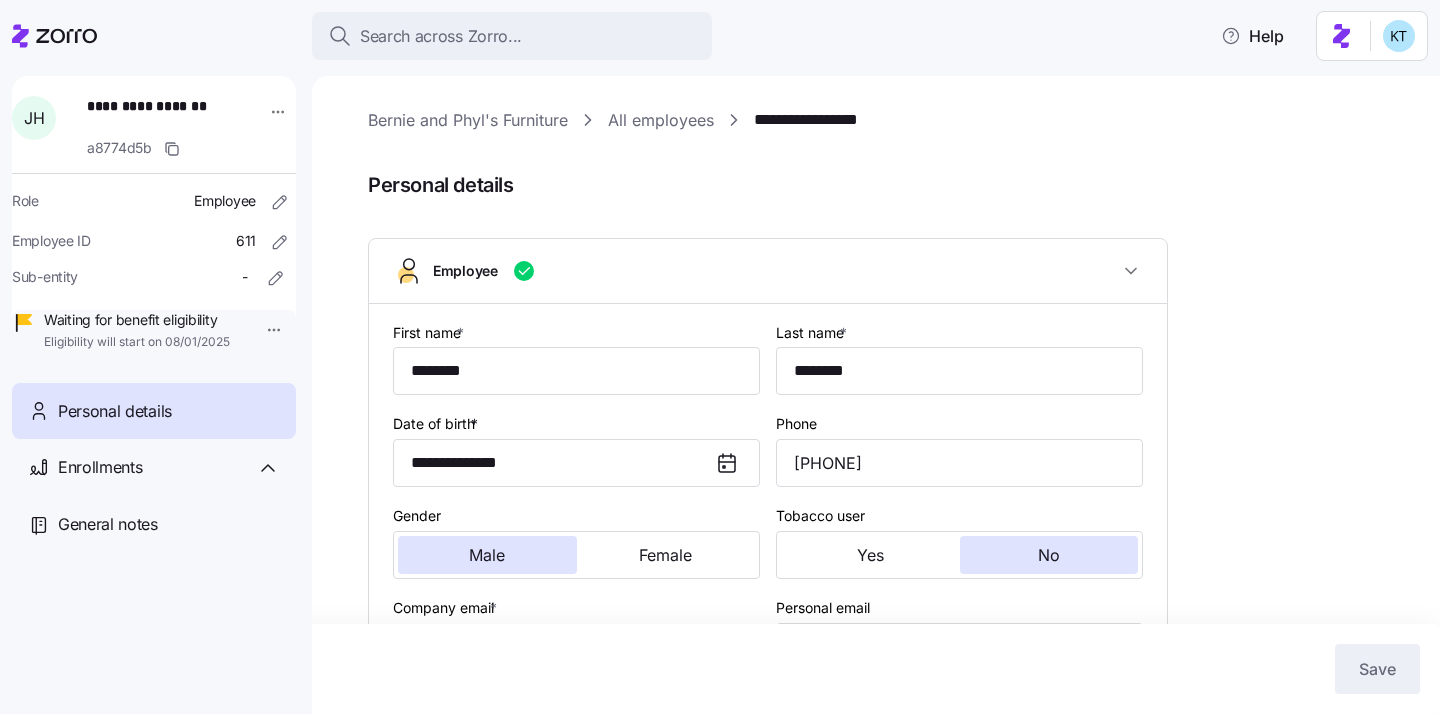 type on "MA" 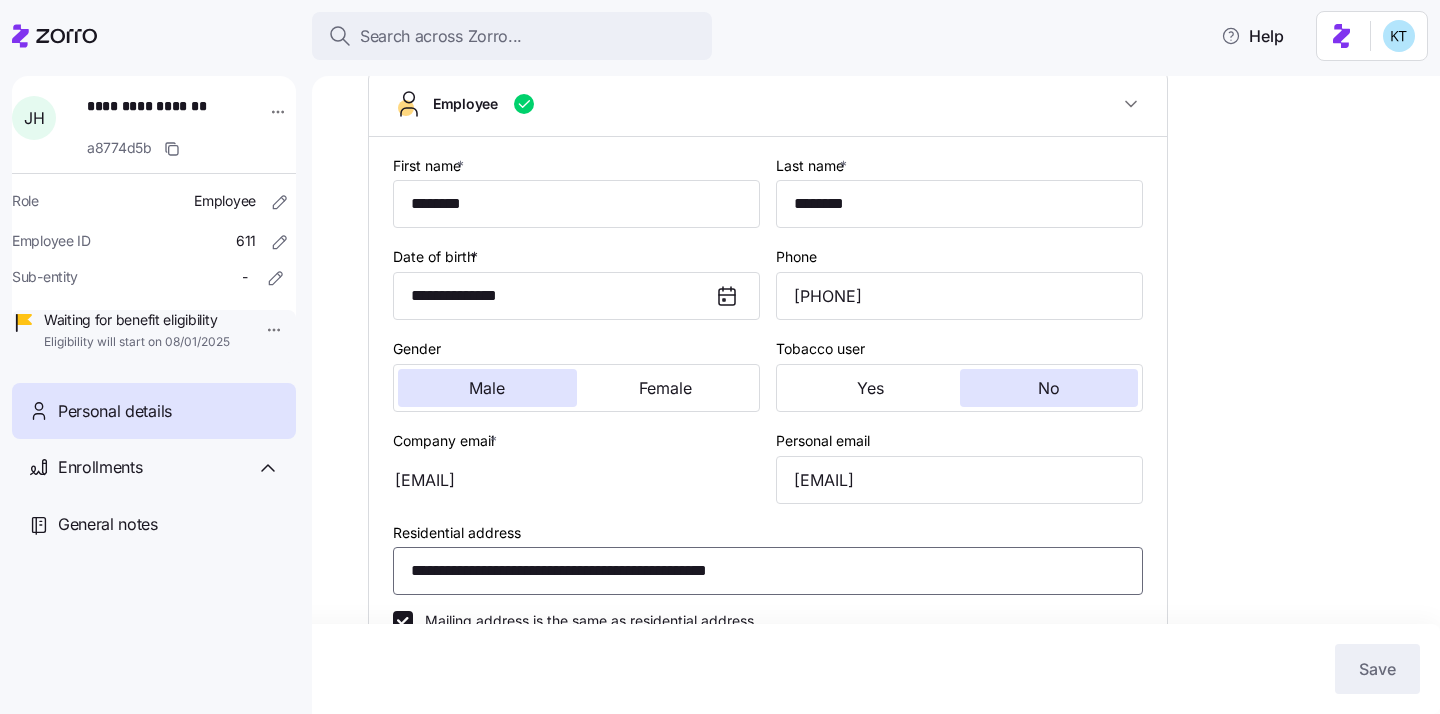 click on "**********" at bounding box center (768, 571) 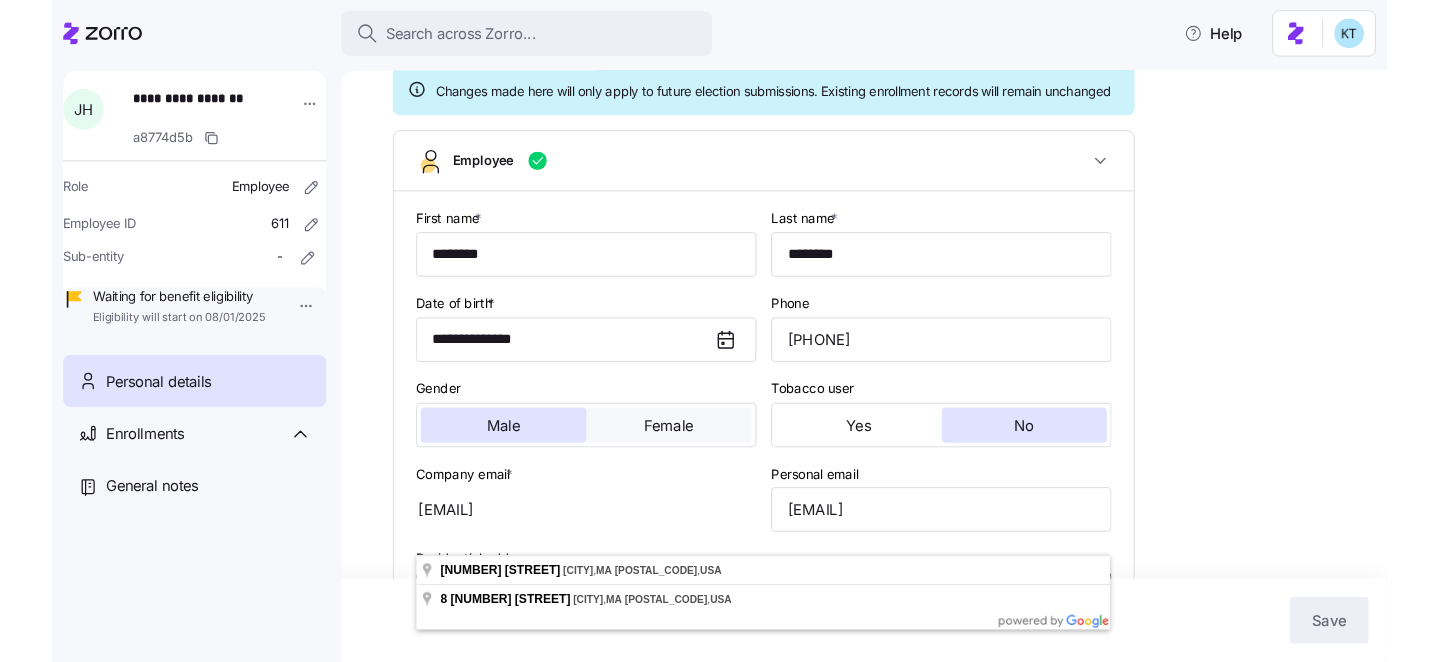 scroll, scrollTop: 256, scrollLeft: 0, axis: vertical 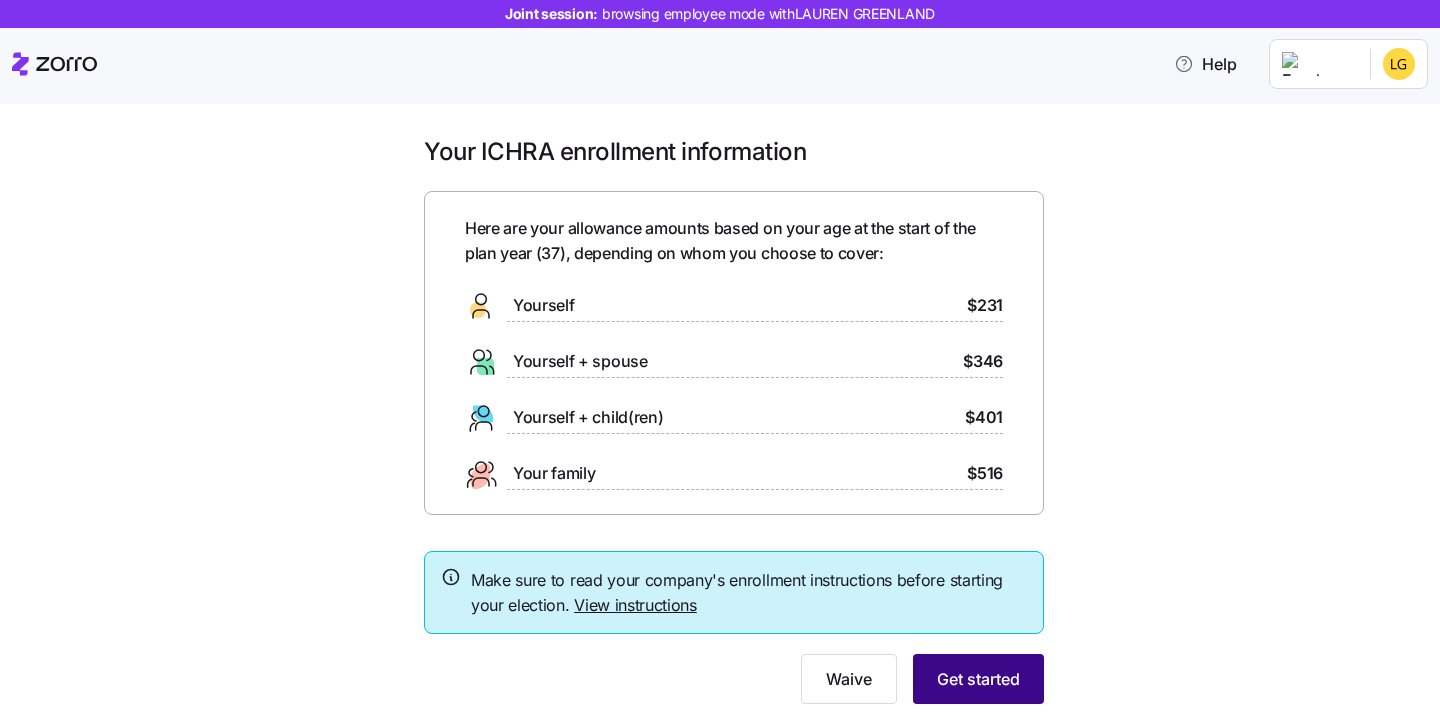 click on "Get started" at bounding box center (978, 679) 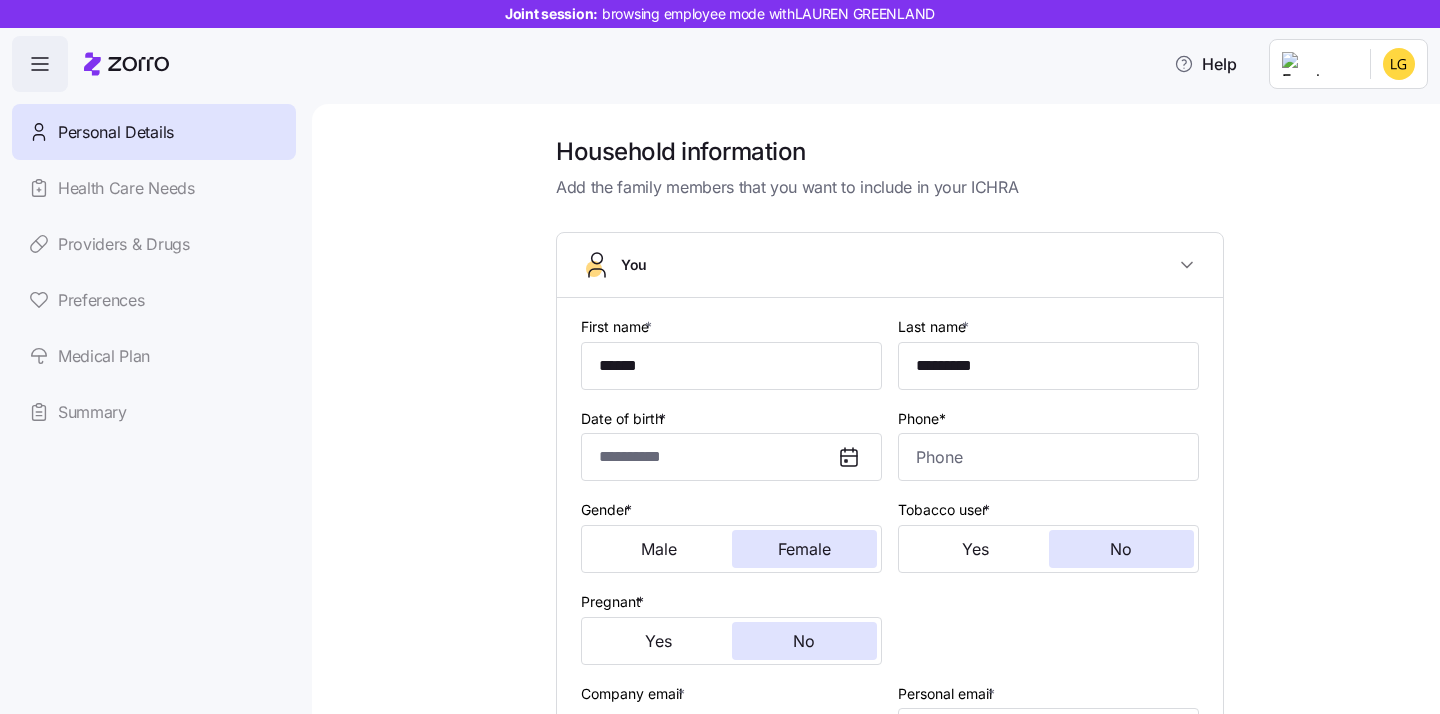 type on "******" 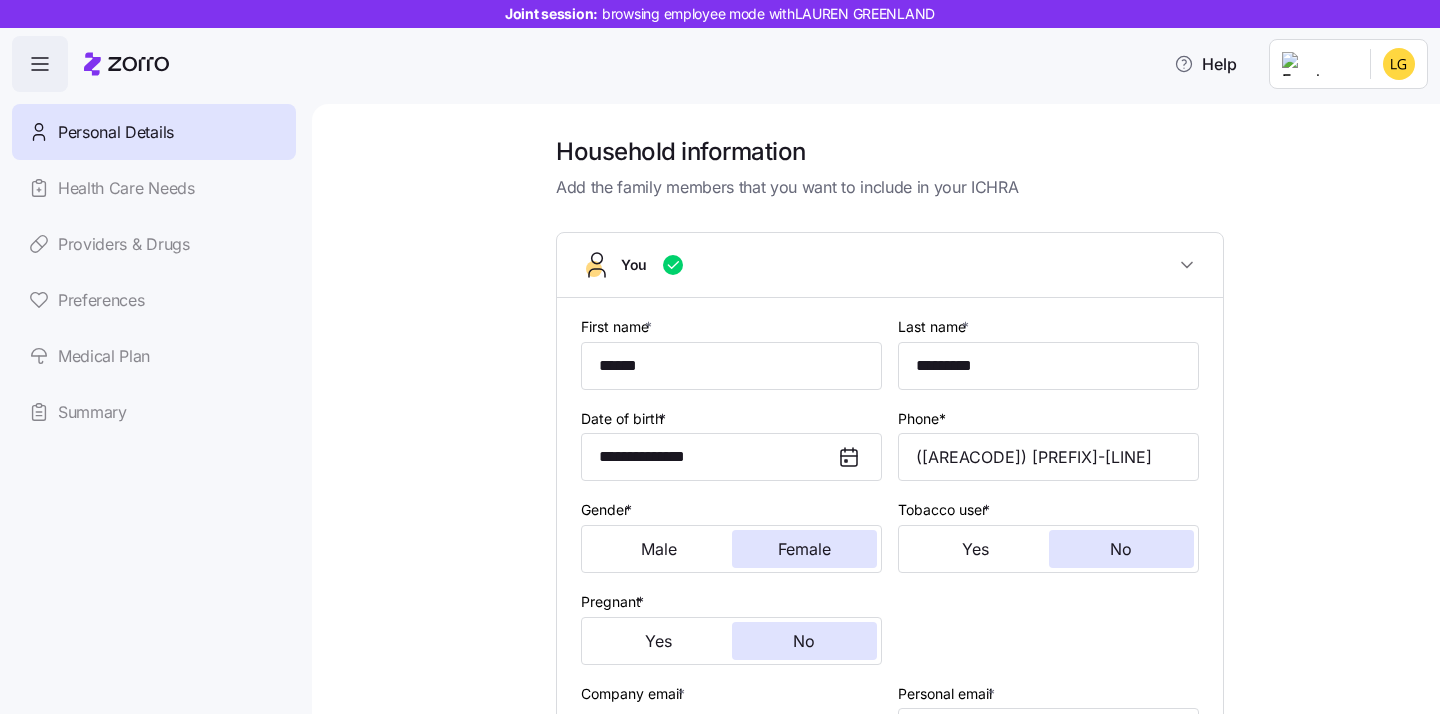type on "**********" 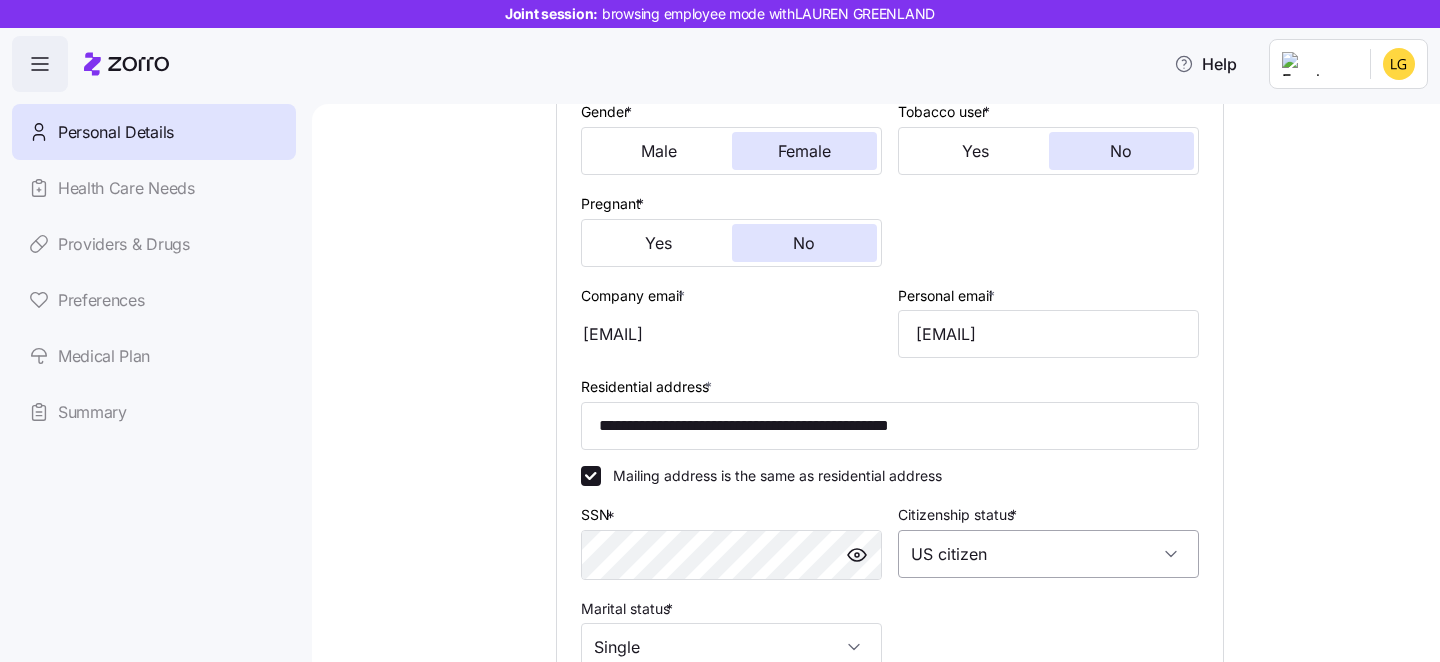 scroll, scrollTop: 475, scrollLeft: 0, axis: vertical 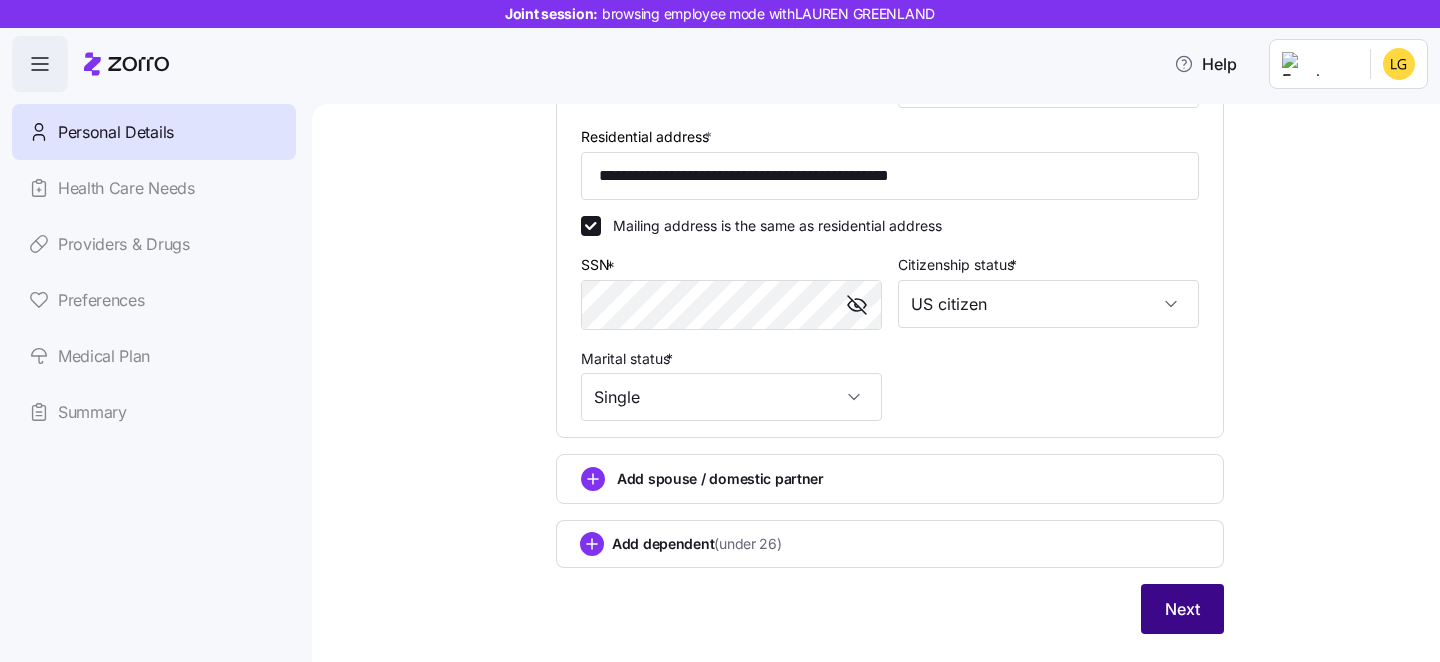 click on "Next" at bounding box center (1182, 609) 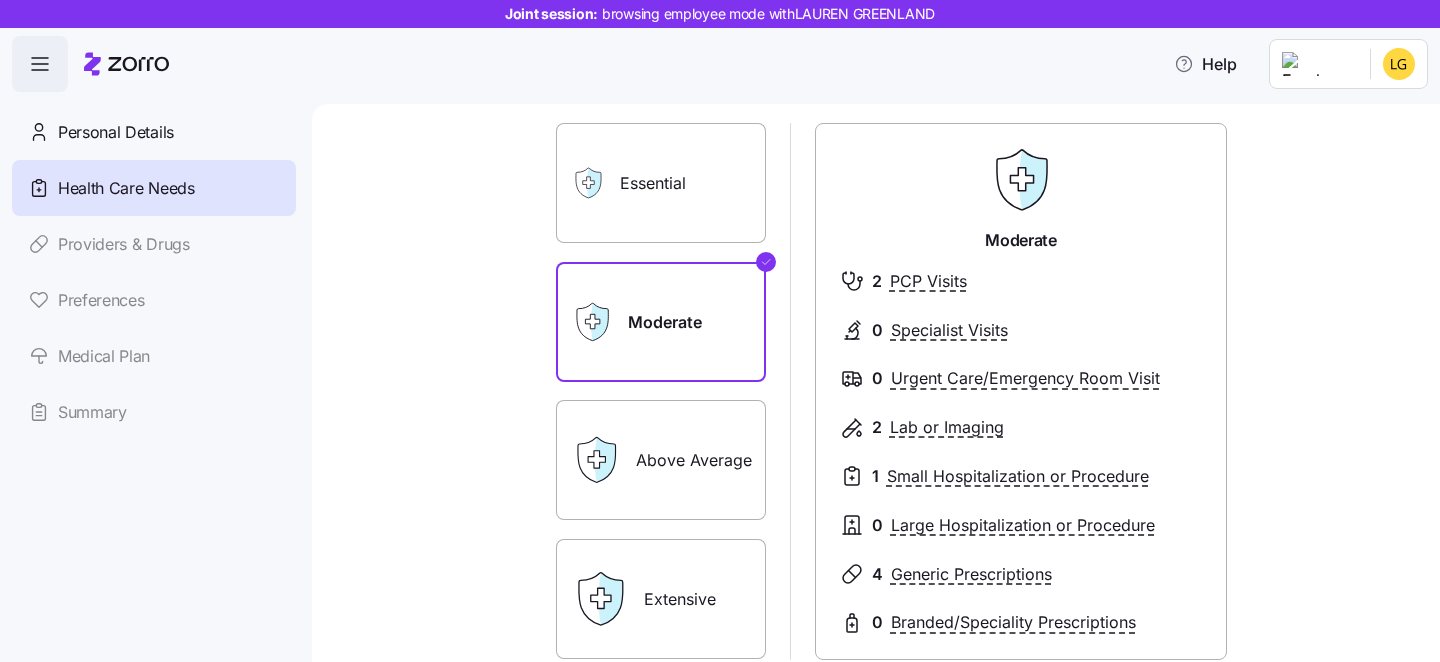 scroll, scrollTop: 144, scrollLeft: 0, axis: vertical 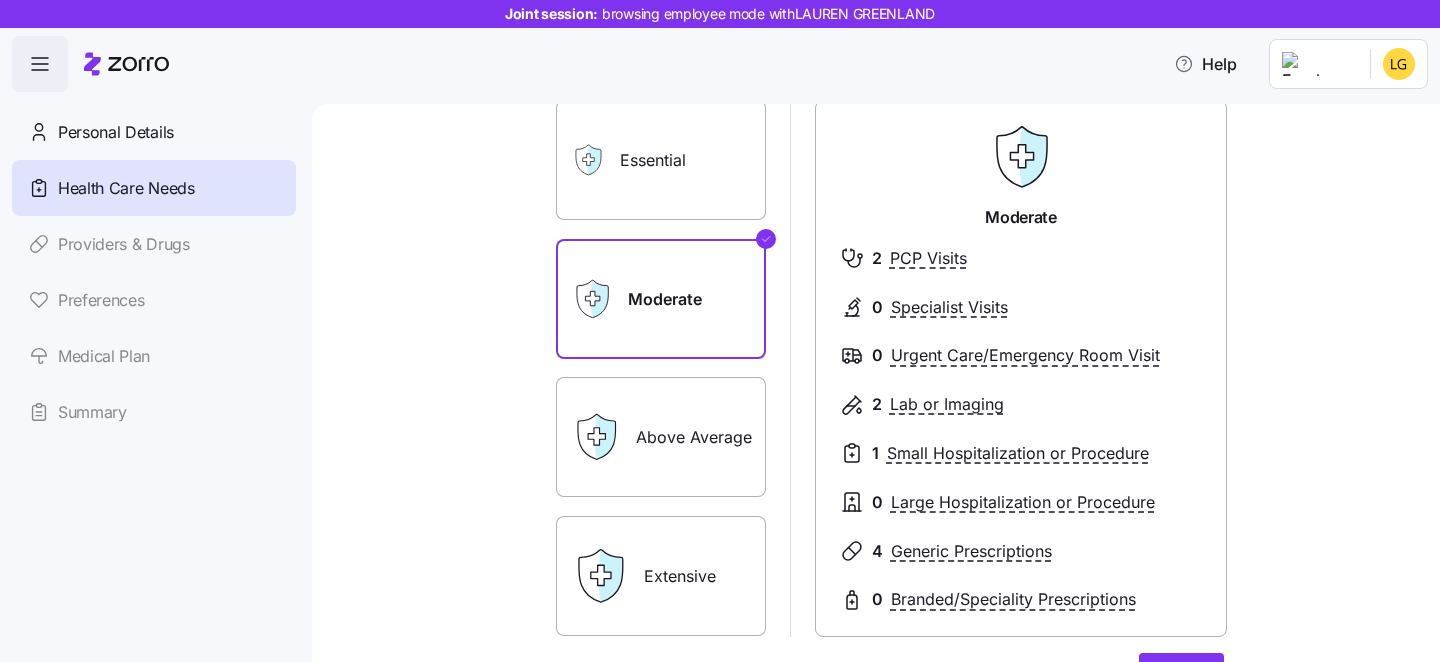 click on "Essential" at bounding box center [661, 160] 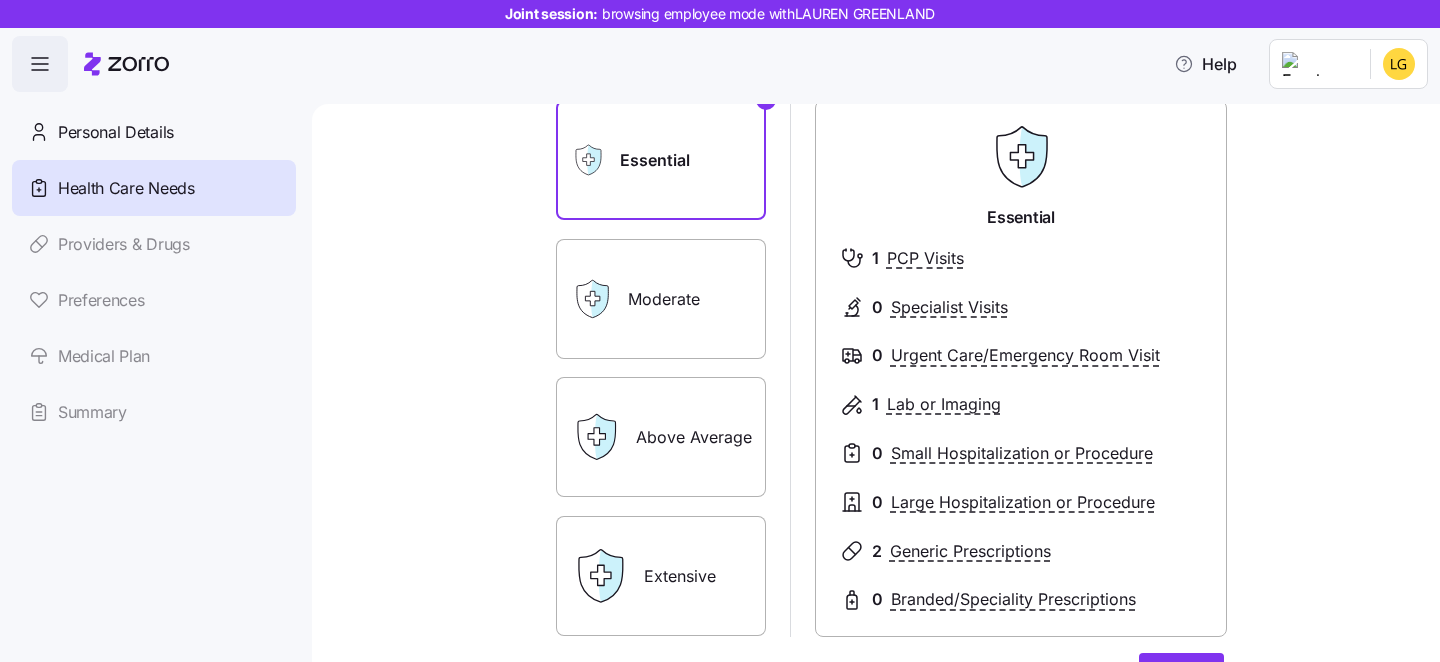 click on "Moderate" at bounding box center [661, 299] 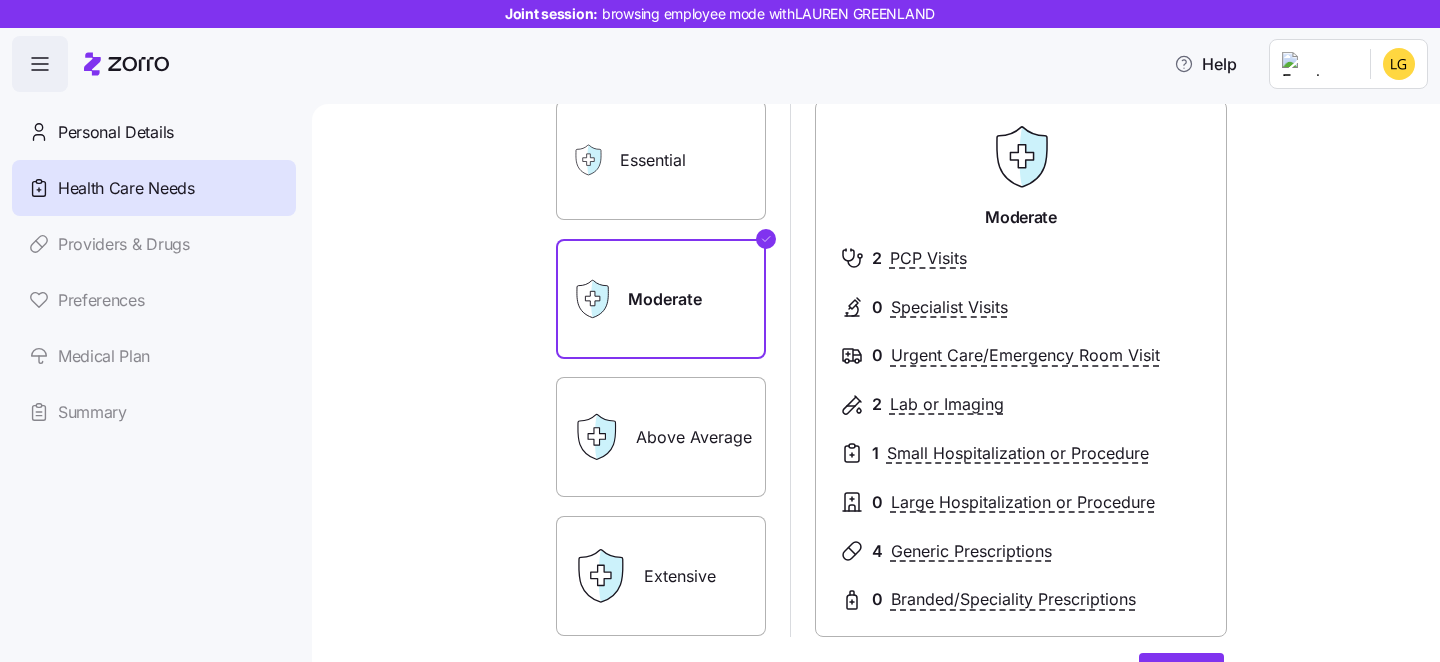 click on "Above Average" at bounding box center (661, 437) 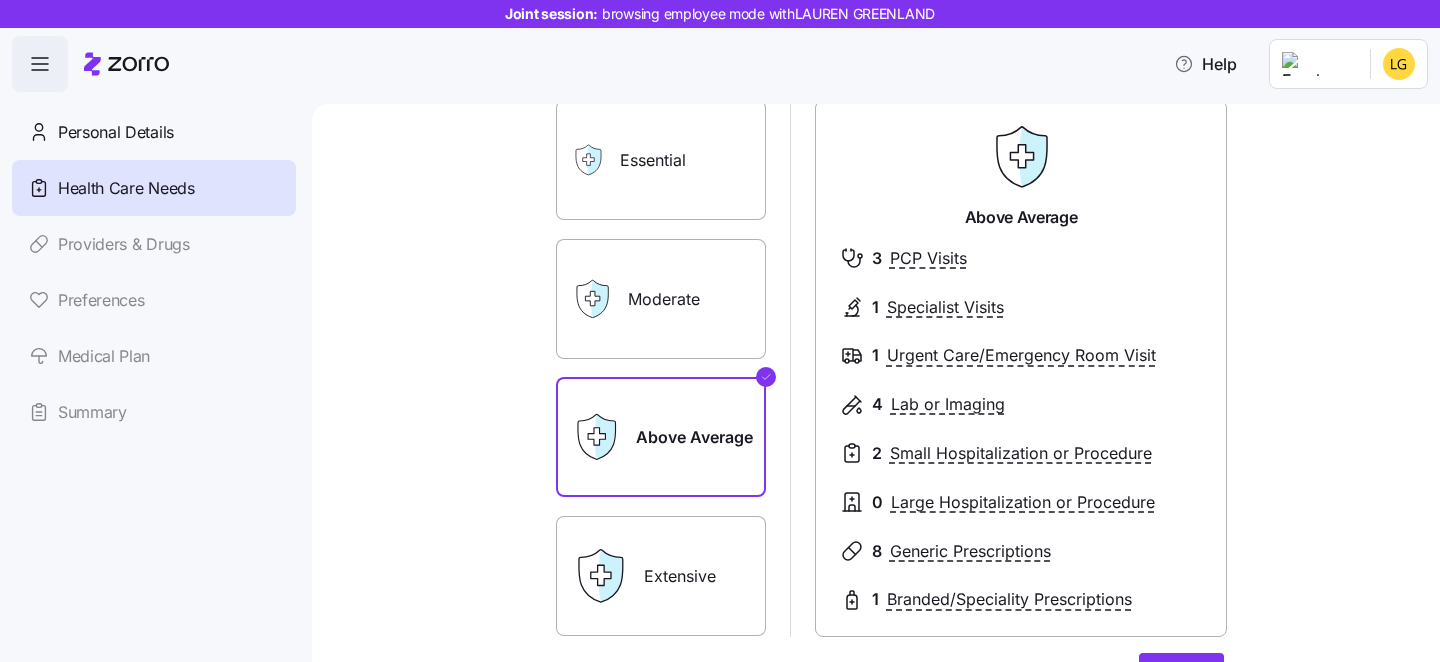 click on "Moderate" at bounding box center [661, 299] 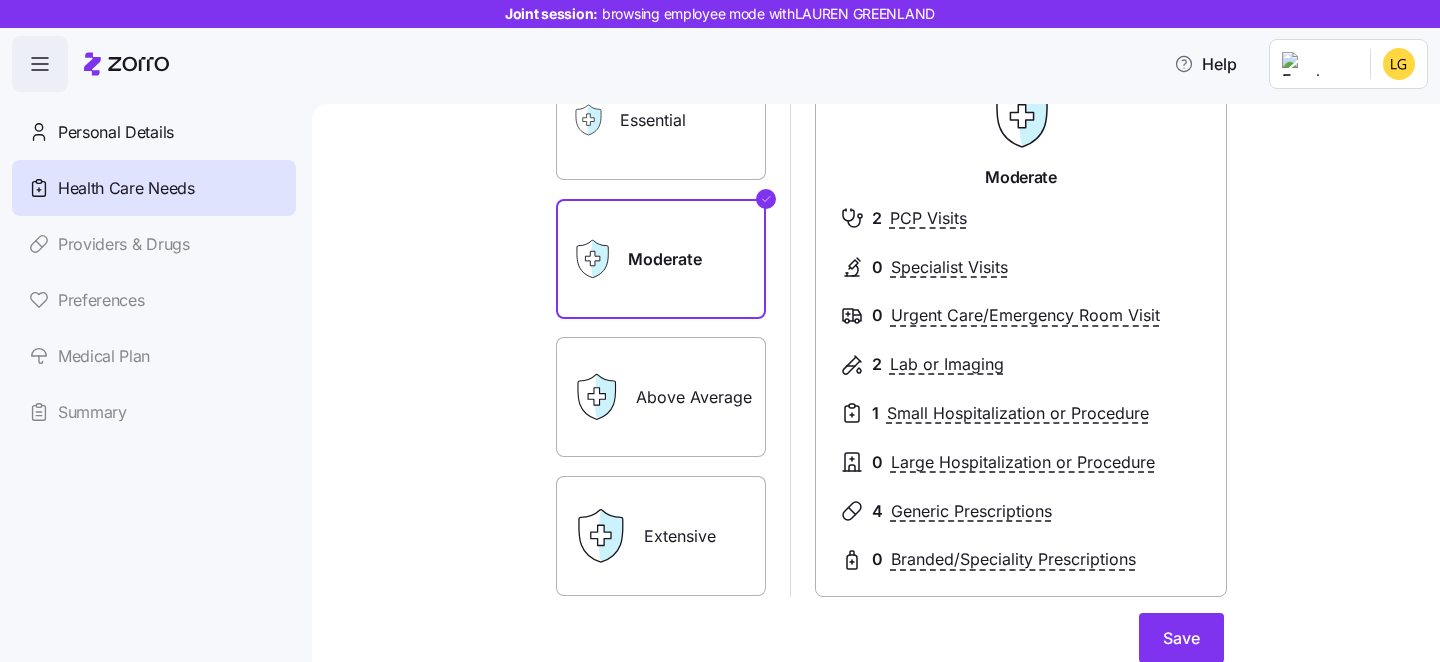 scroll, scrollTop: 188, scrollLeft: 0, axis: vertical 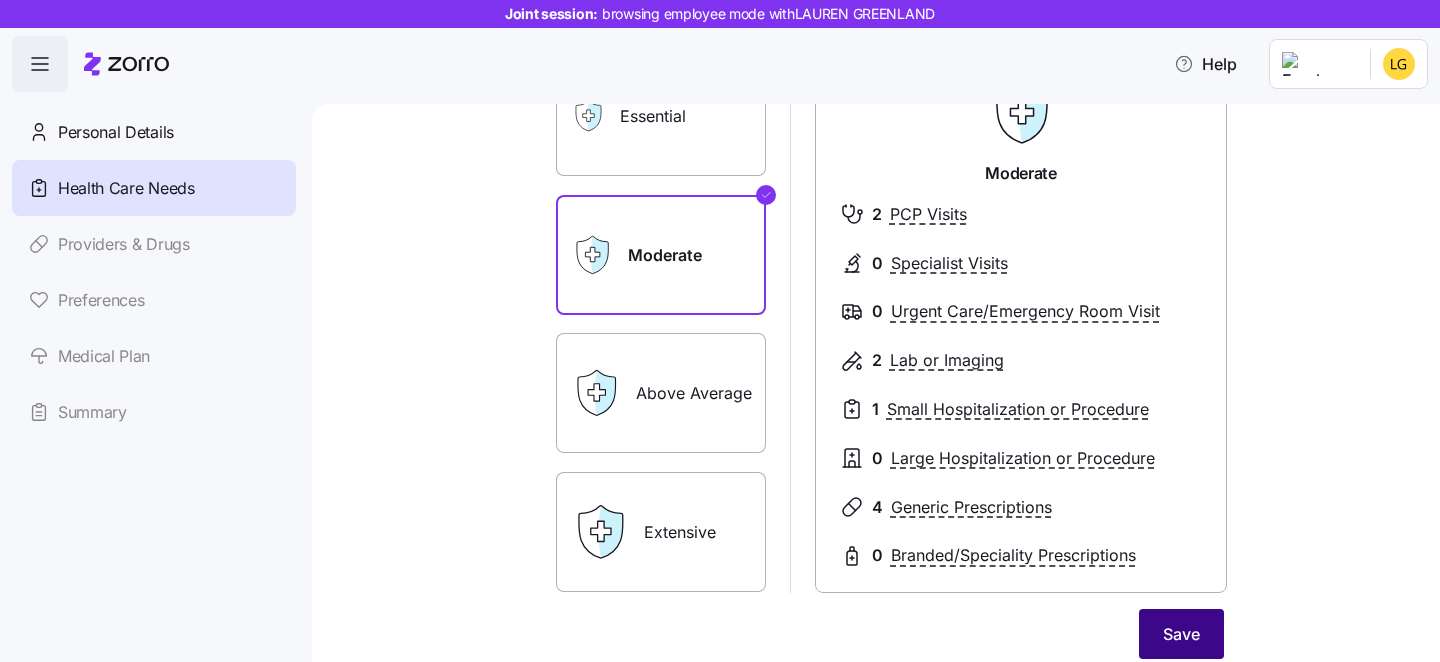 click on "Save" at bounding box center [1181, 634] 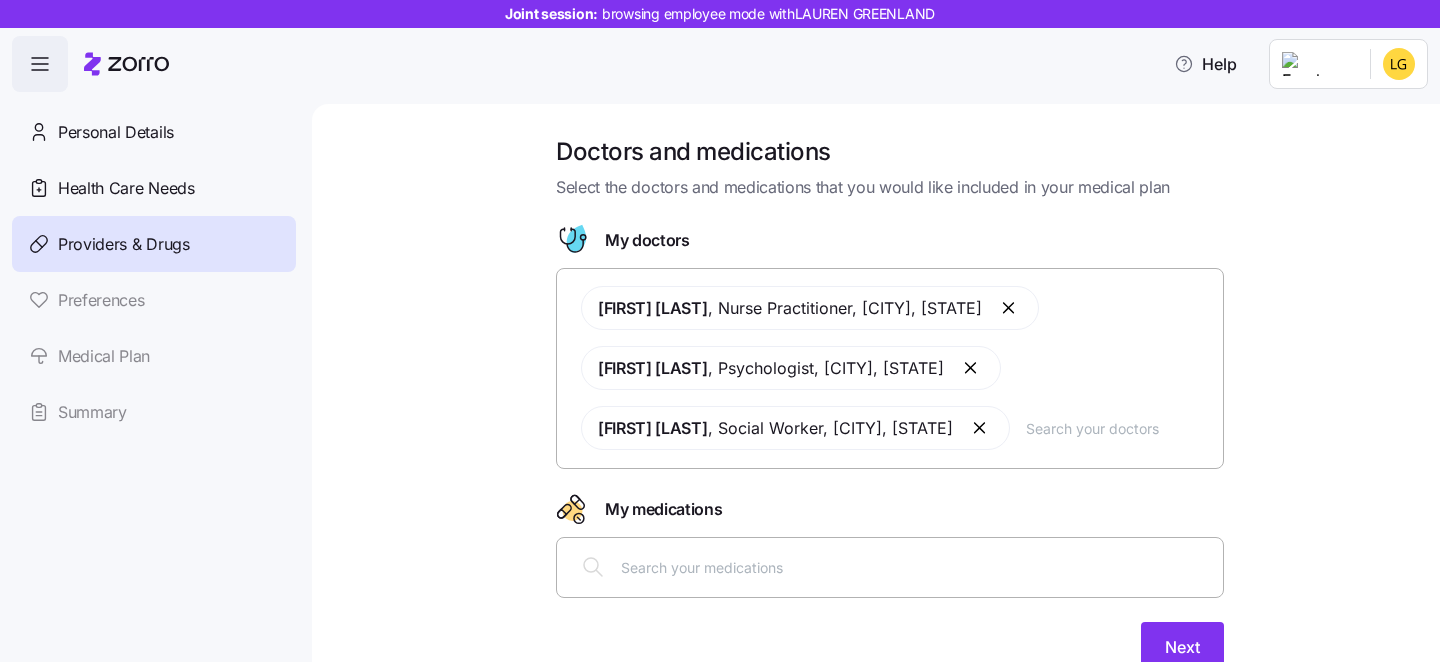 scroll, scrollTop: 82, scrollLeft: 0, axis: vertical 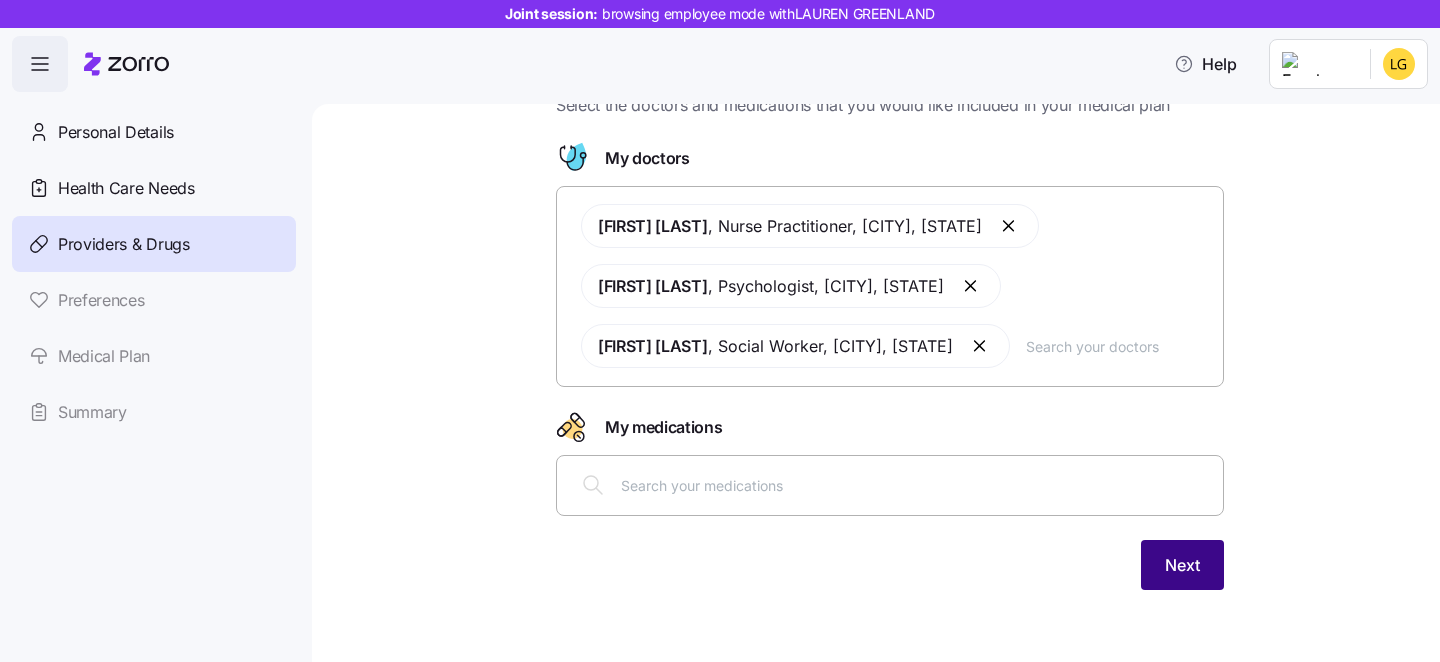click on "Next" at bounding box center (1182, 565) 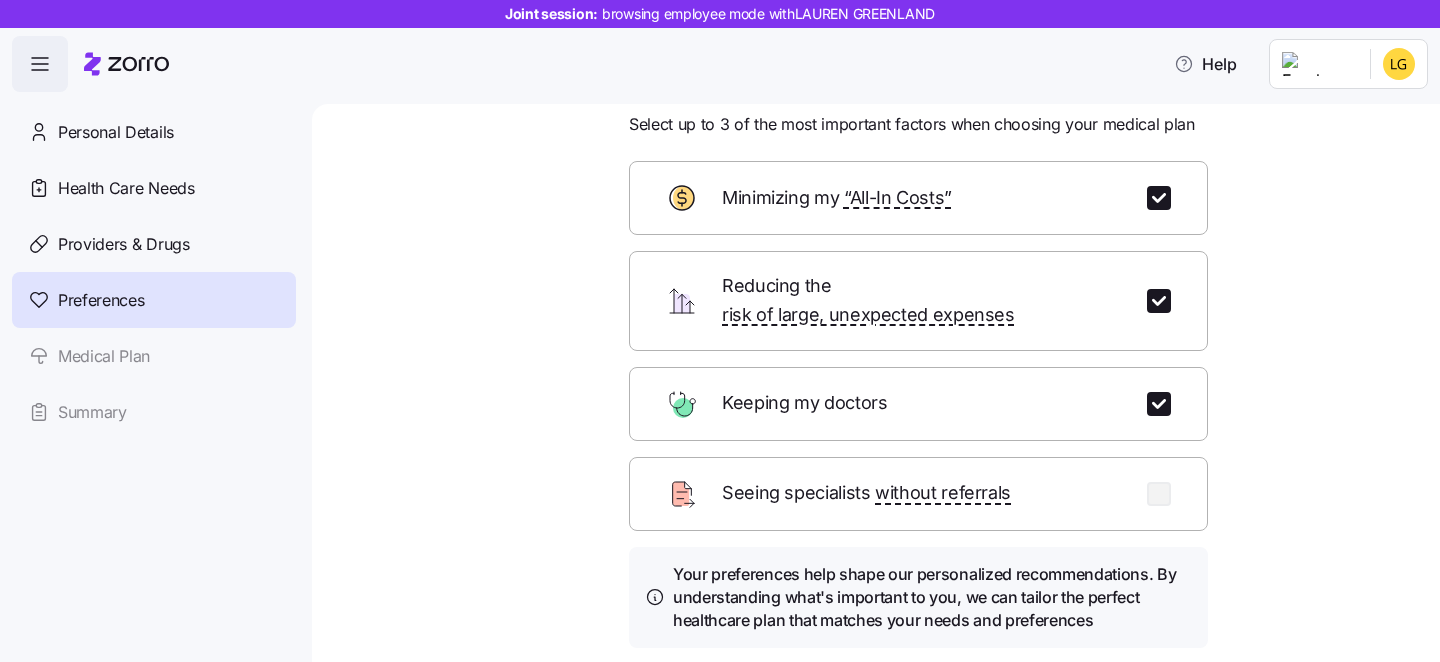 scroll, scrollTop: 66, scrollLeft: 0, axis: vertical 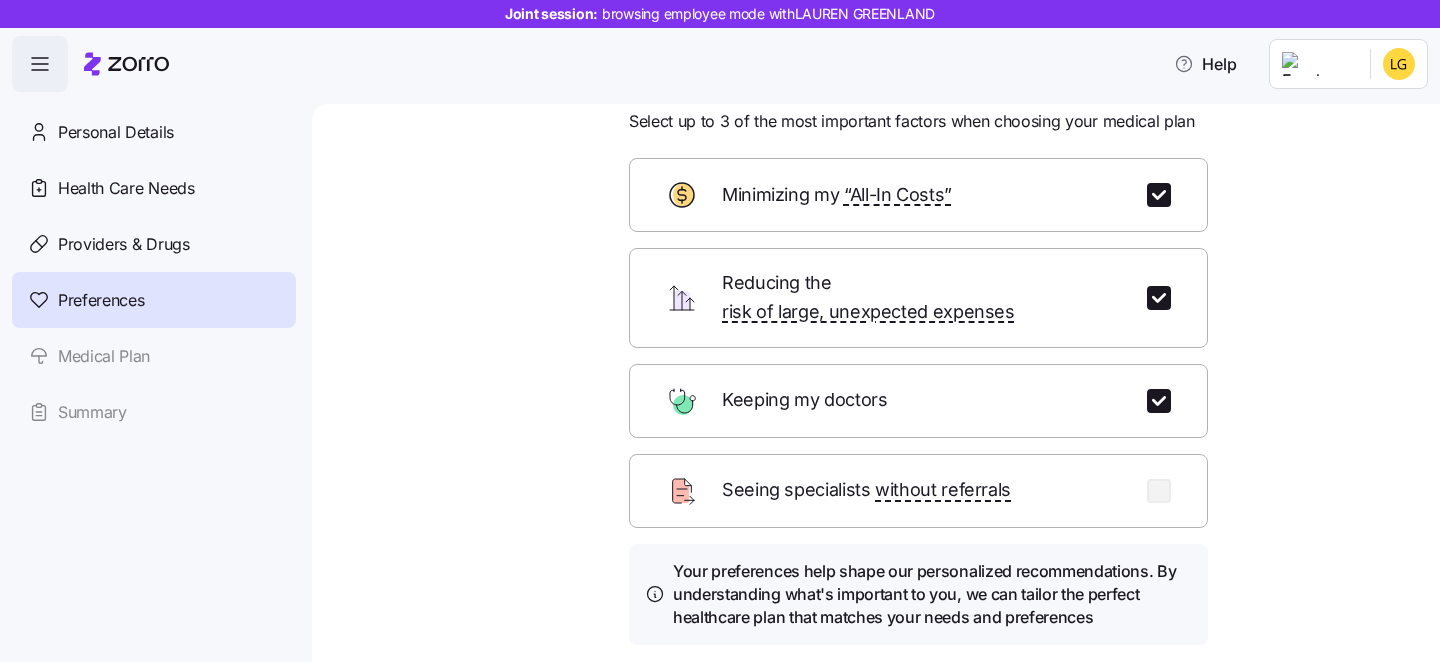 click on "Next" at bounding box center [1166, 690] 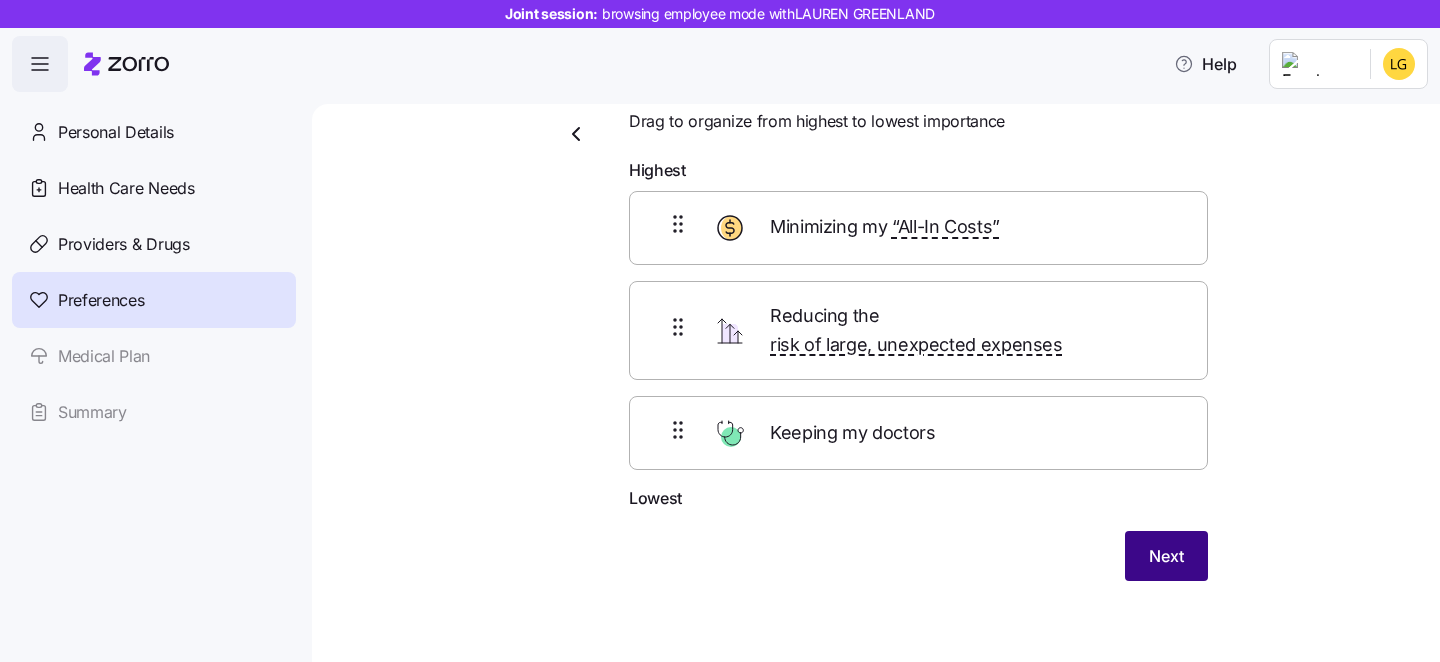 scroll, scrollTop: 55, scrollLeft: 0, axis: vertical 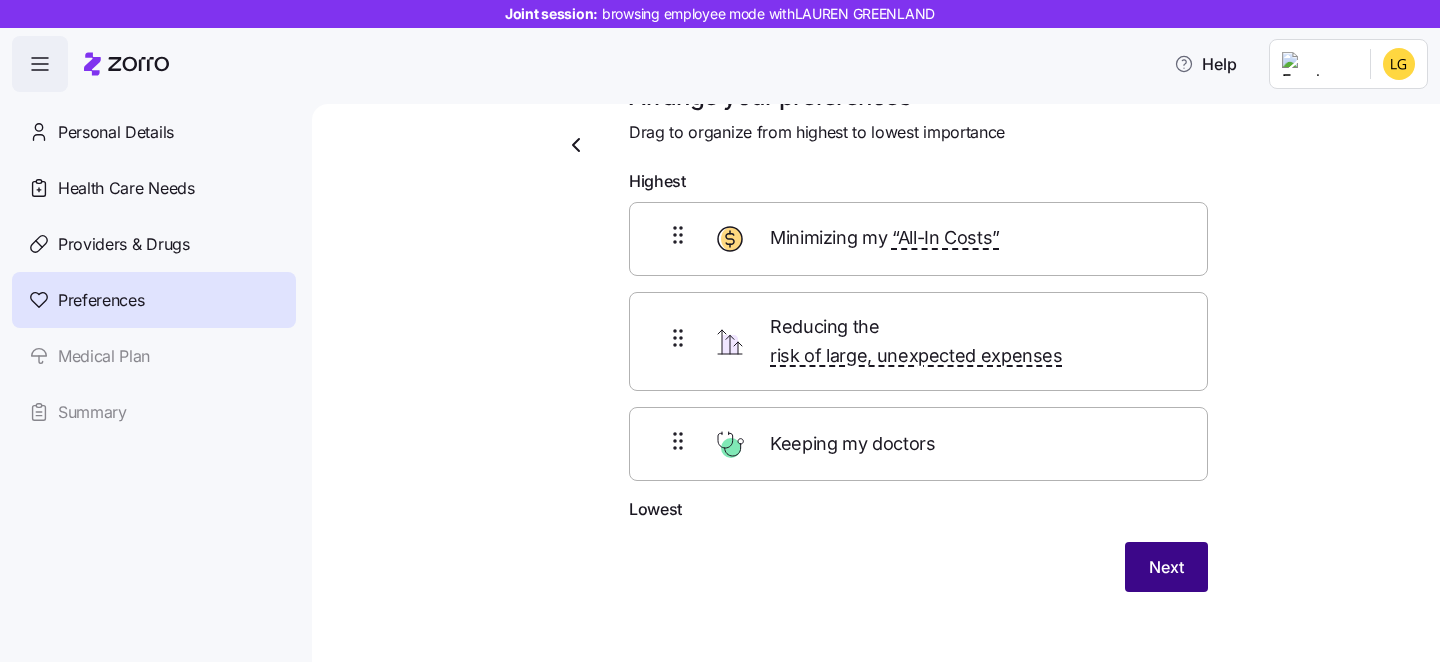 click on "Next" at bounding box center (1166, 567) 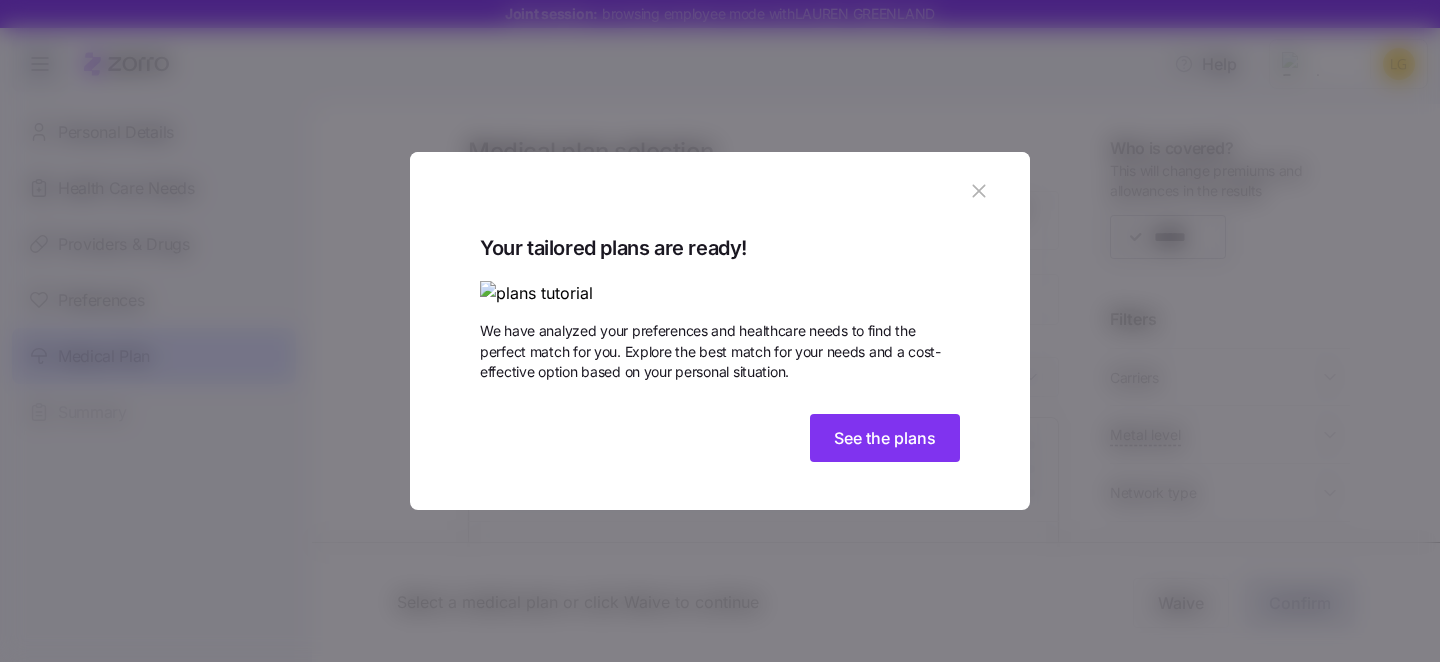 click 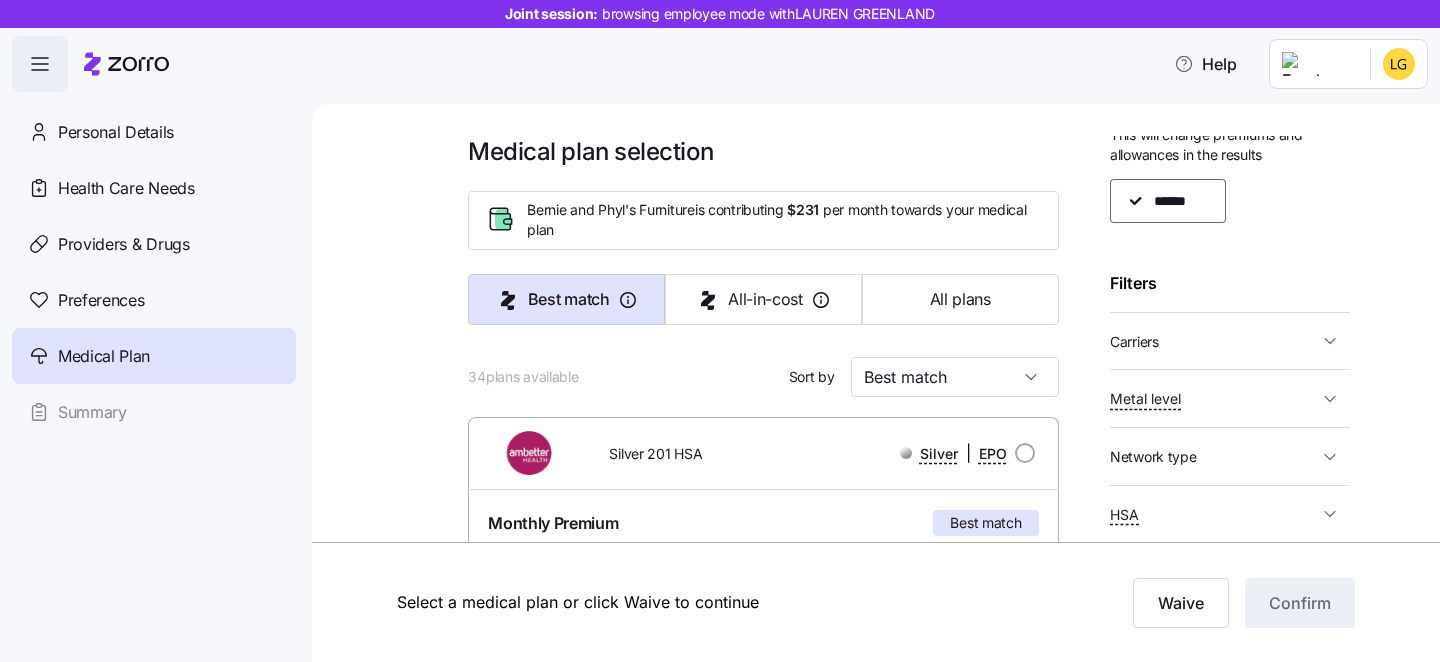 scroll, scrollTop: 37, scrollLeft: 0, axis: vertical 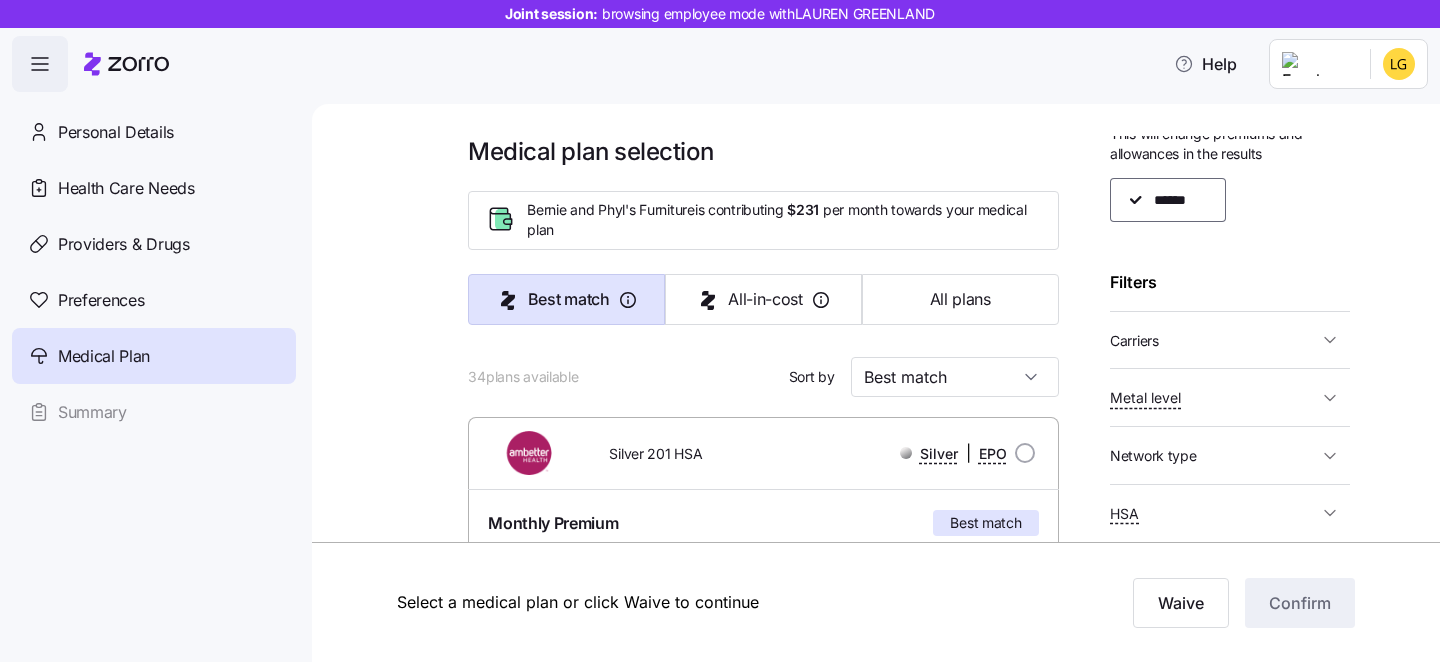 click on "Metal level" at bounding box center (1230, 397) 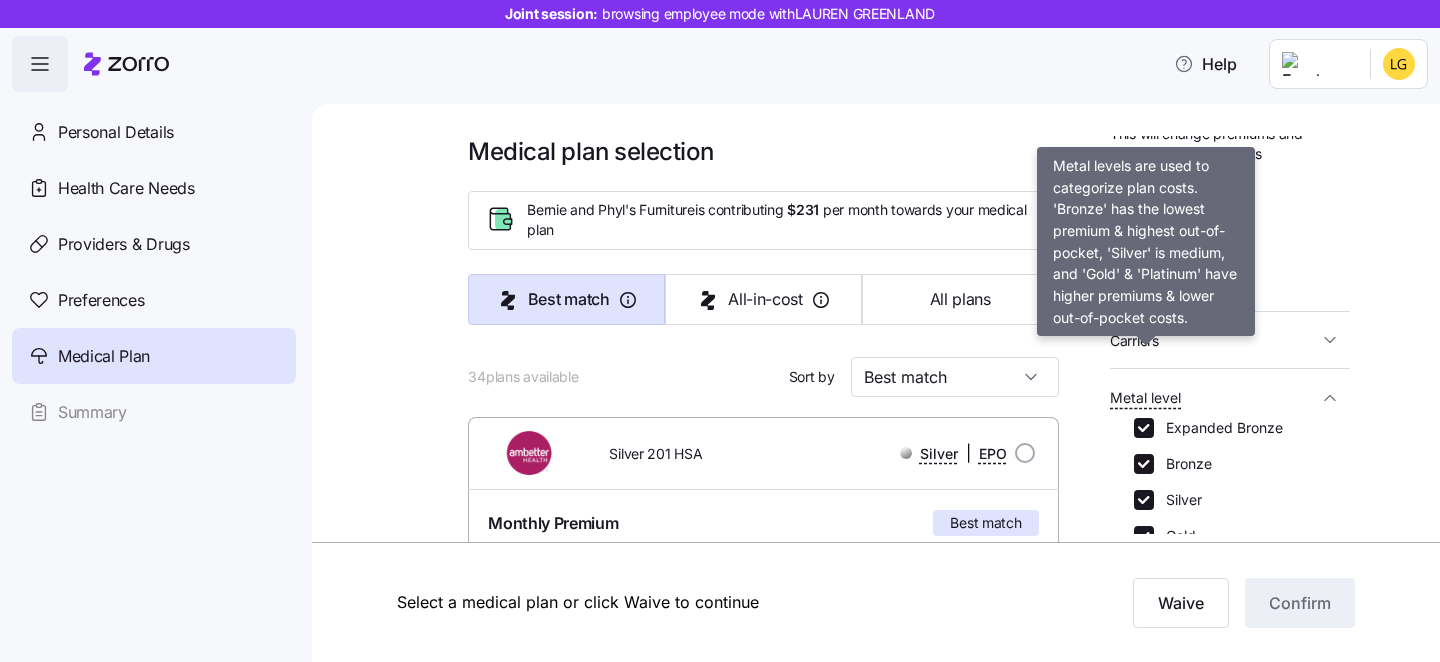 scroll, scrollTop: 94, scrollLeft: 0, axis: vertical 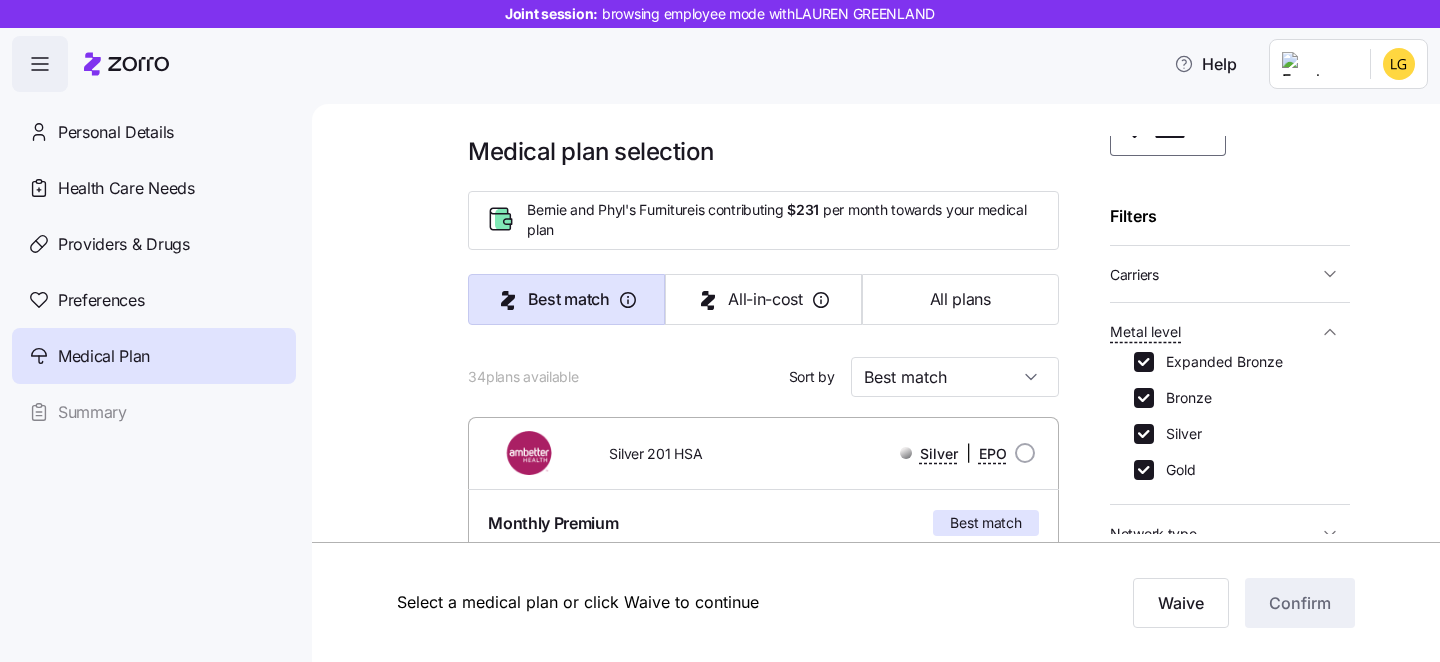 click on "Carriers" at bounding box center [1214, 274] 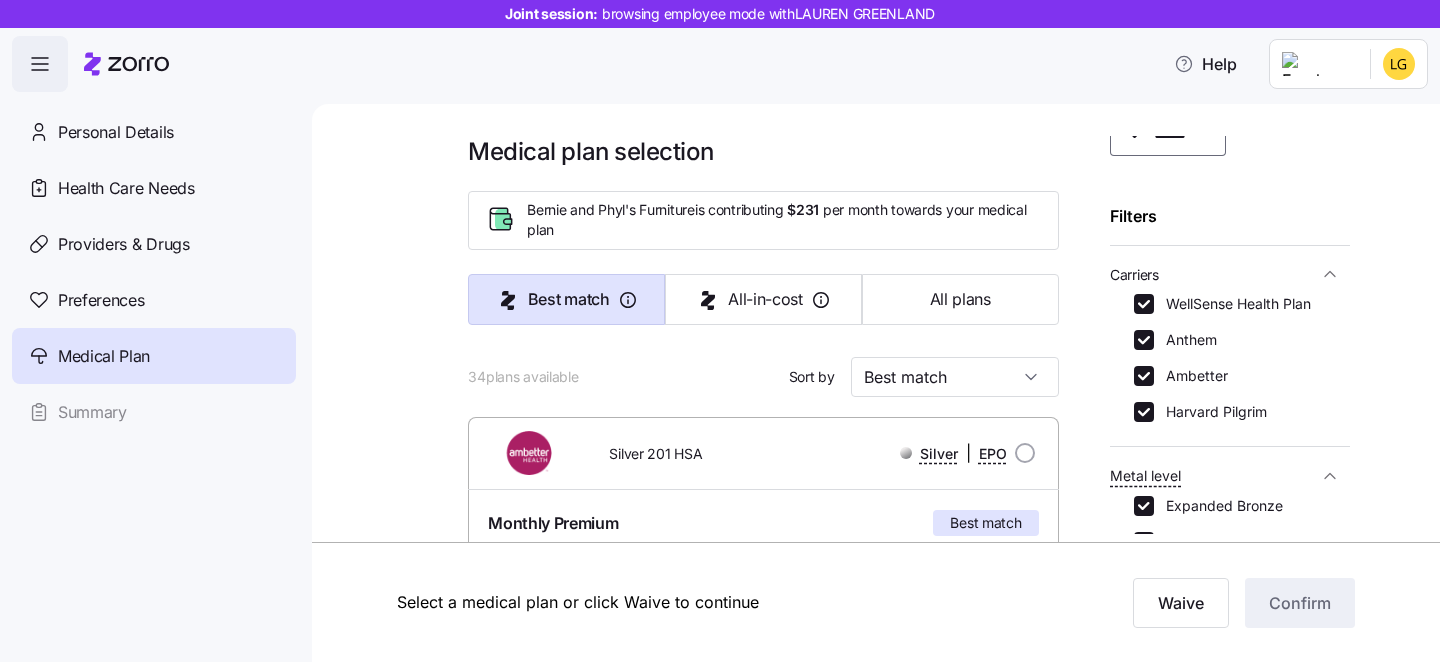click on "WellSense Health Plan Anthem Ambetter Harvard Pilgrim" at bounding box center [1230, 358] 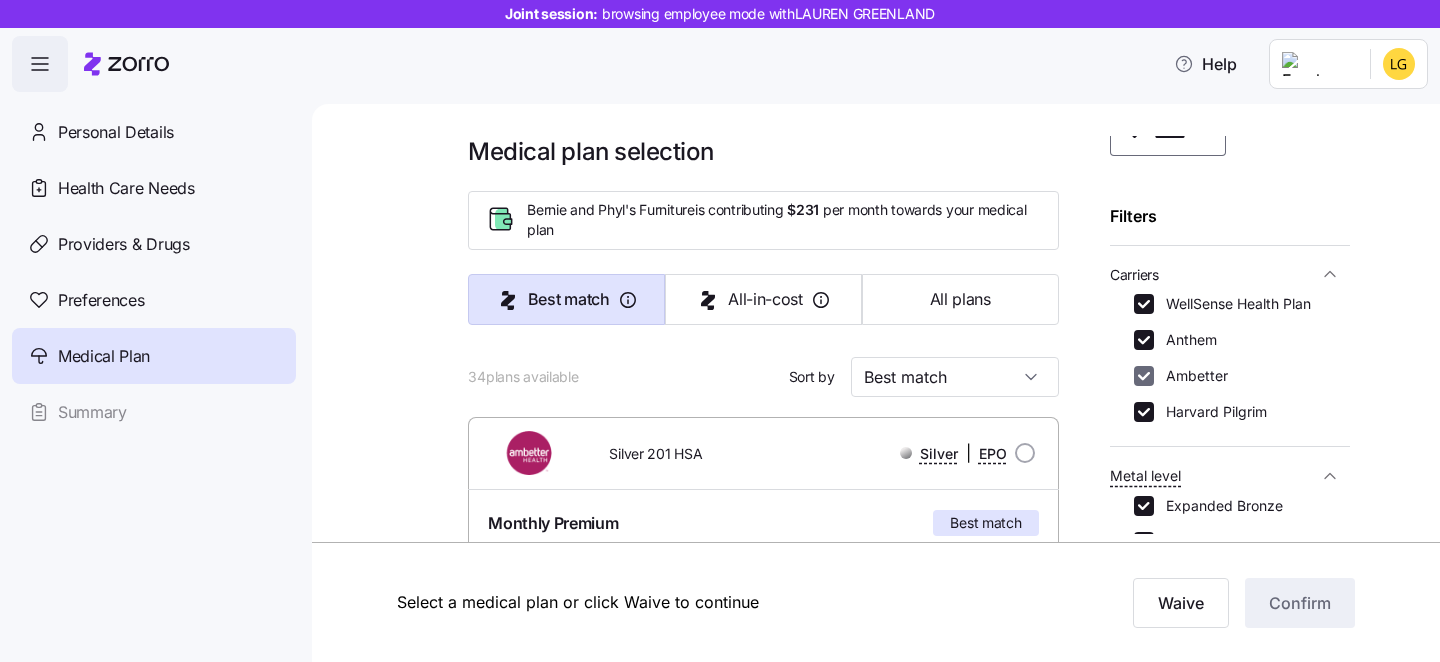 click on "Ambetter" at bounding box center (1144, 376) 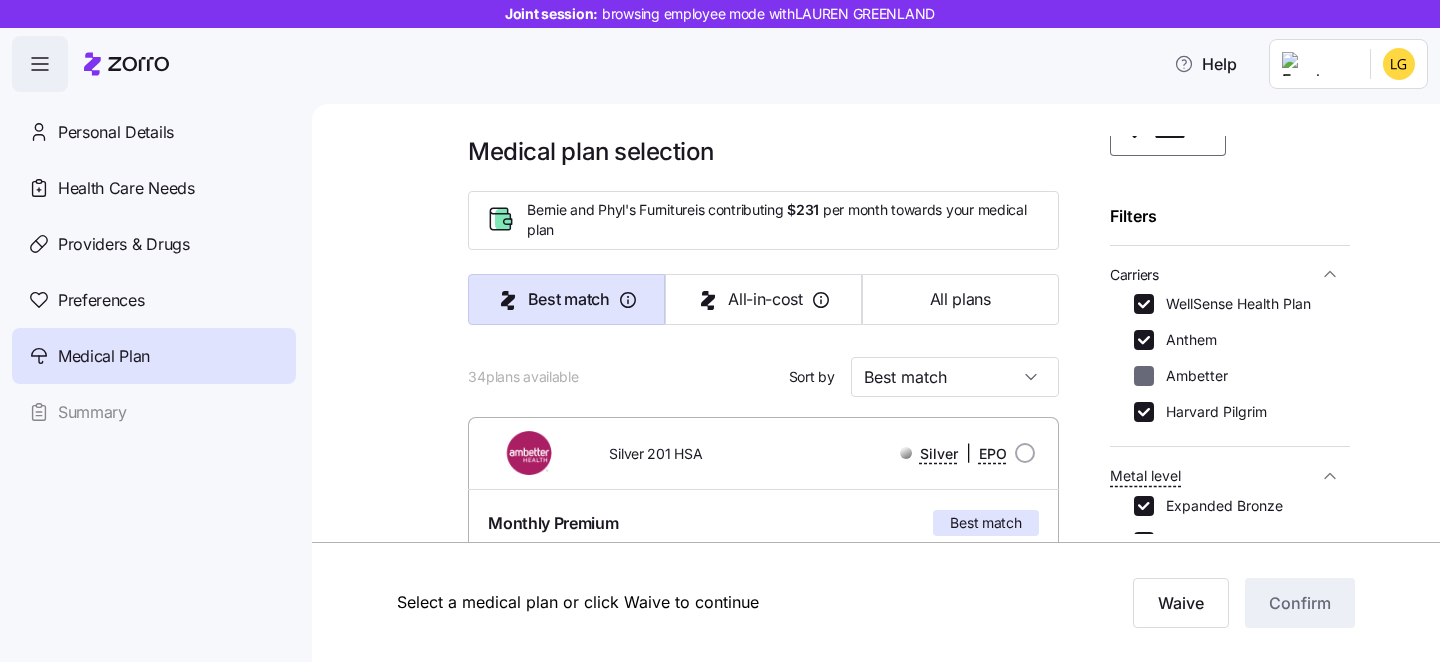 checkbox on "false" 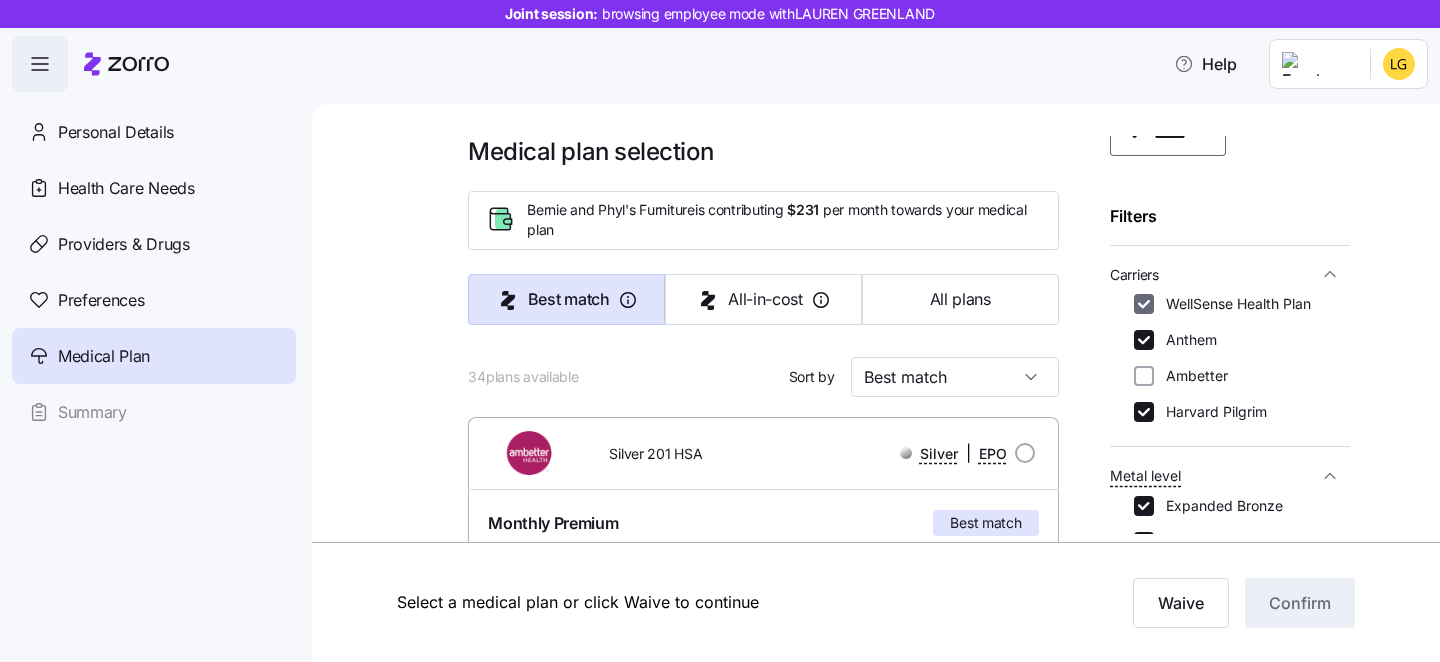 click on "WellSense Health Plan" at bounding box center [1144, 304] 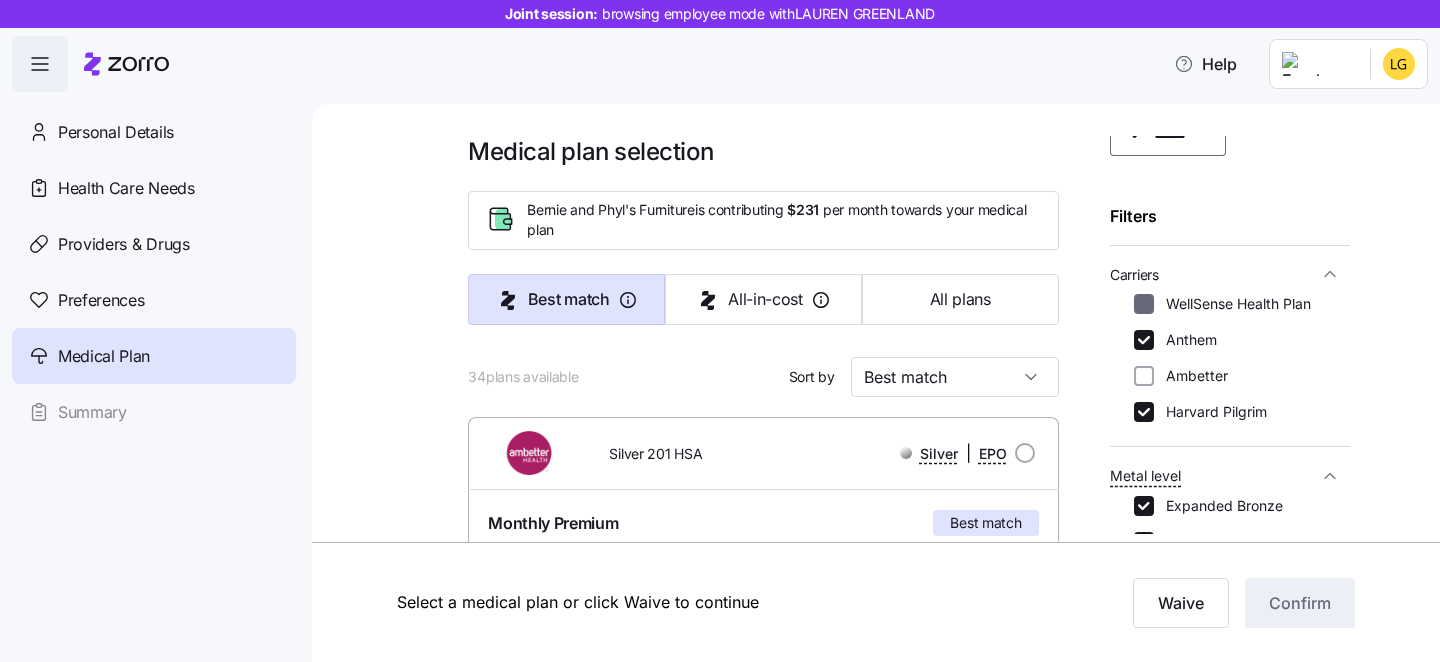 checkbox on "false" 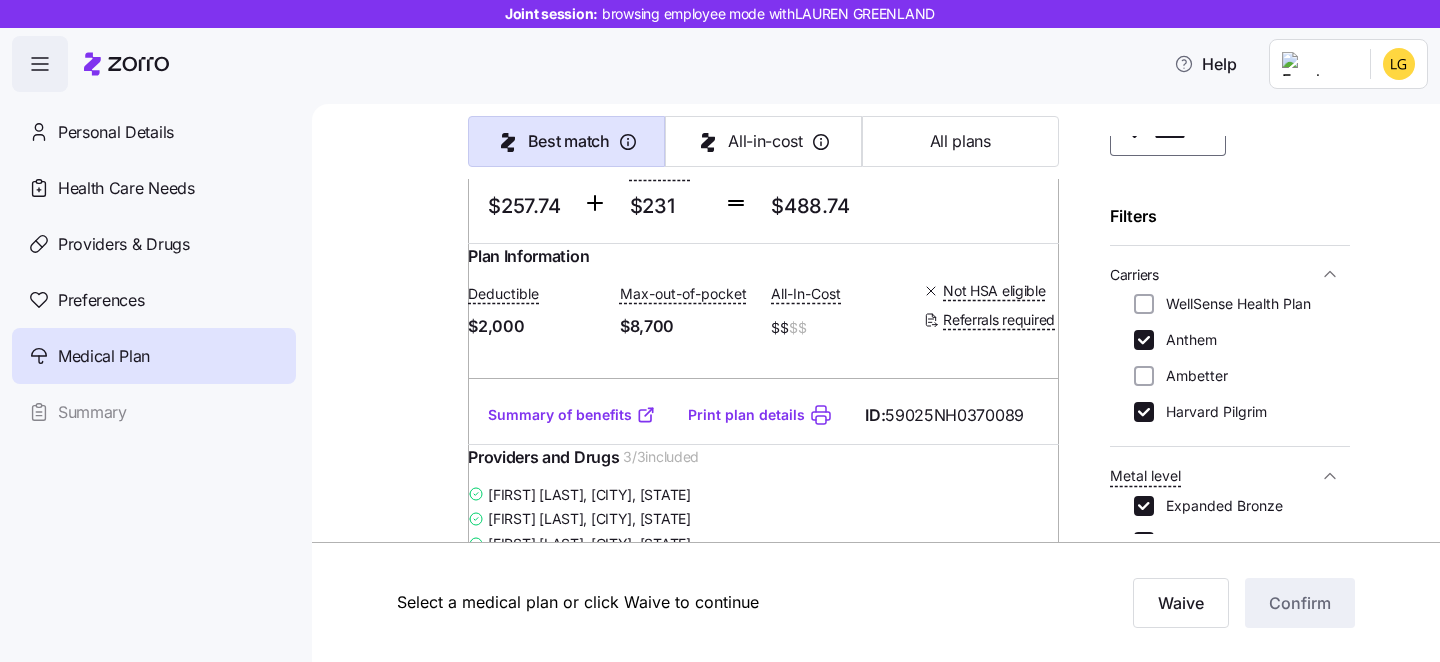 scroll, scrollTop: 1083, scrollLeft: 0, axis: vertical 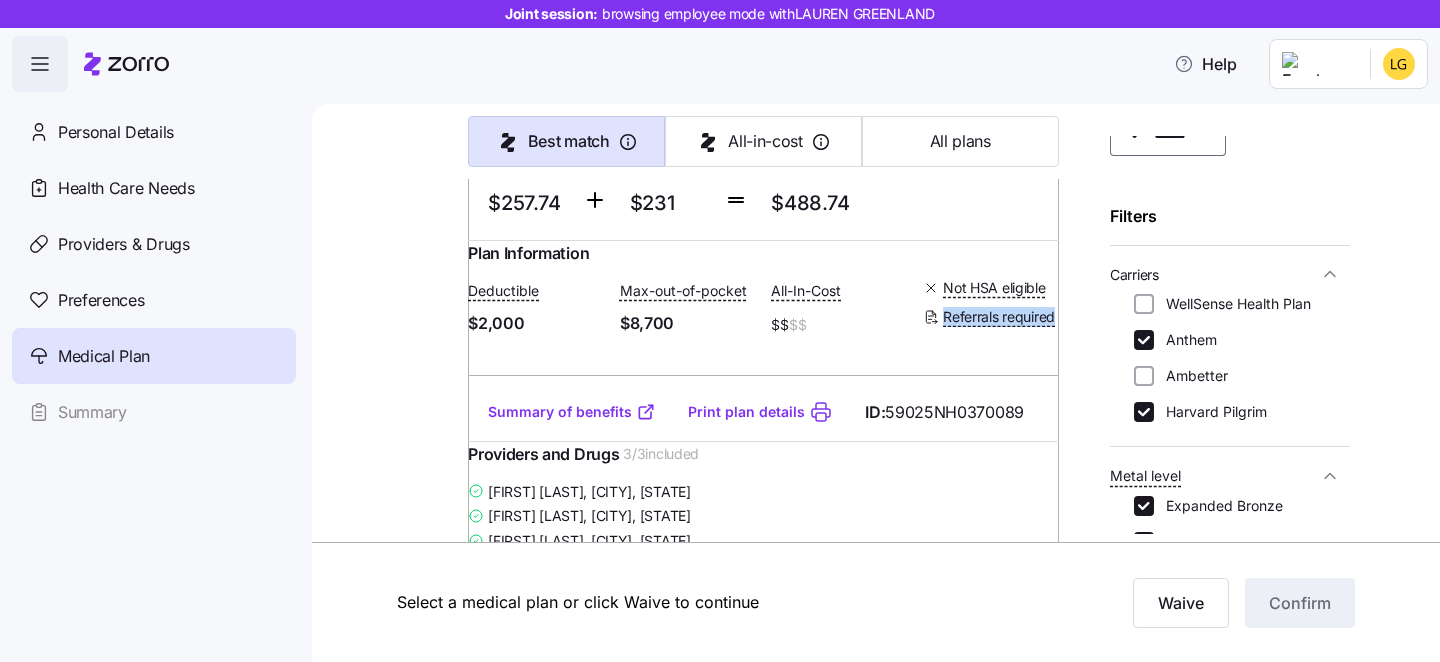drag, startPoint x: 992, startPoint y: 441, endPoint x: 926, endPoint y: 404, distance: 75.66373 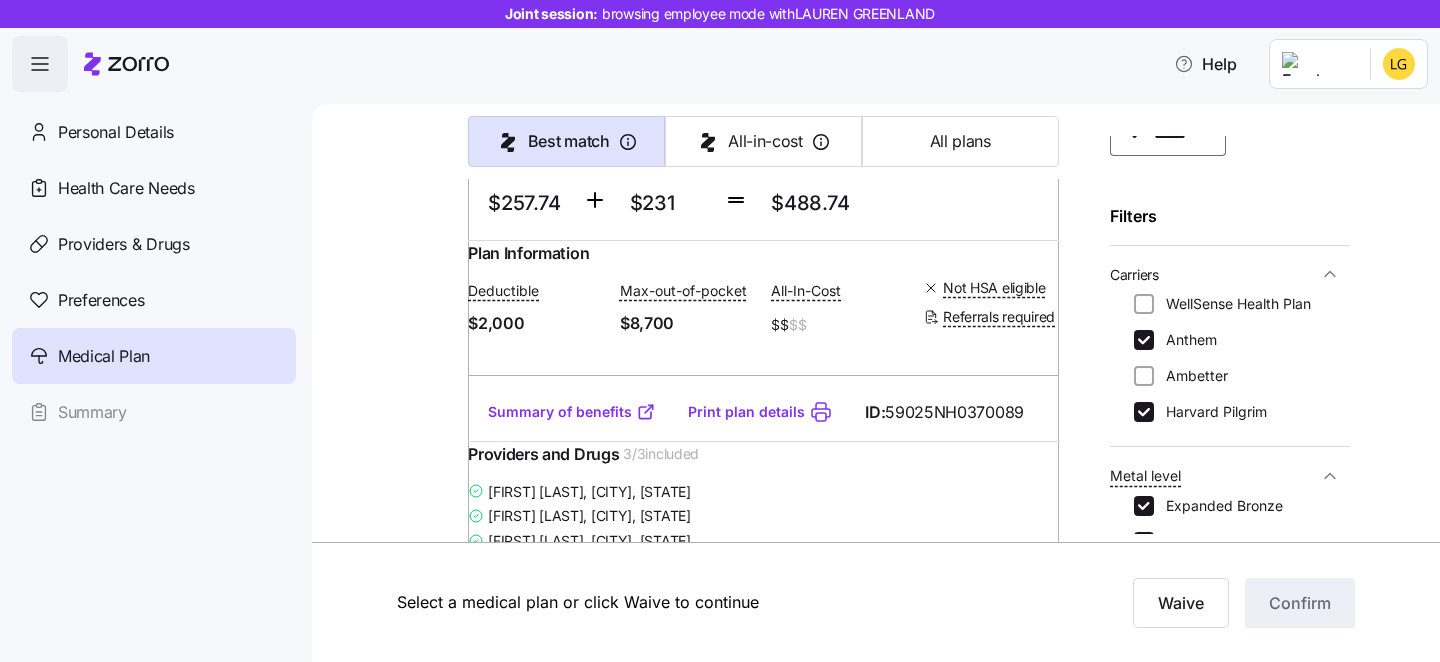 click on "Monthly Premium You $257.74 Employer $231 Total $488.74" at bounding box center (763, 167) 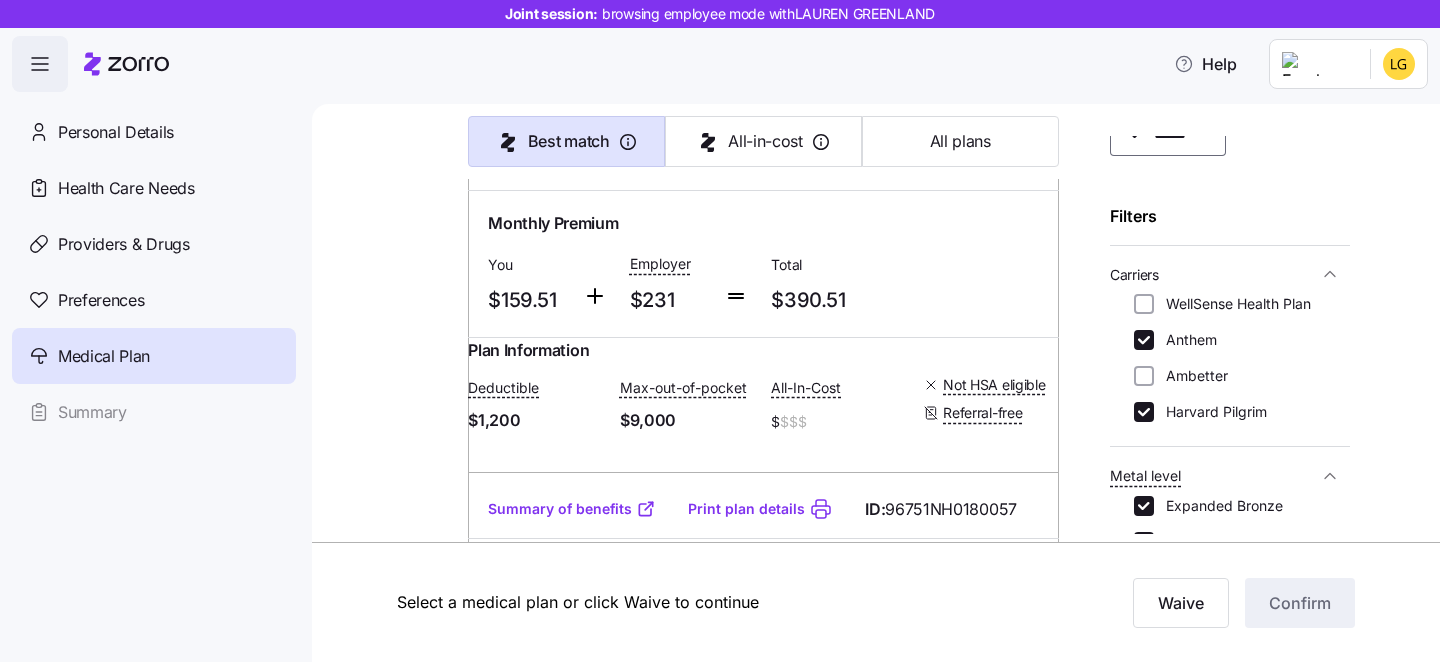 scroll, scrollTop: 471, scrollLeft: 0, axis: vertical 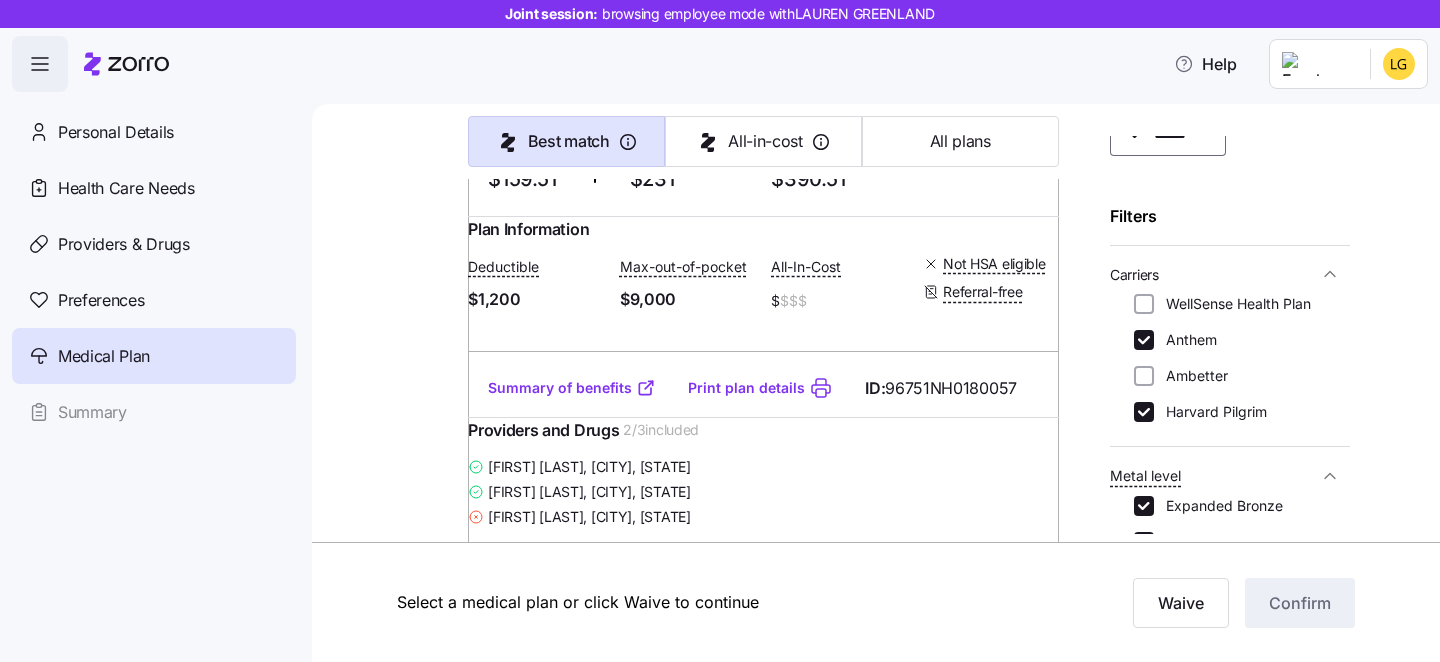 click on "Summary of benefits" at bounding box center (572, 388) 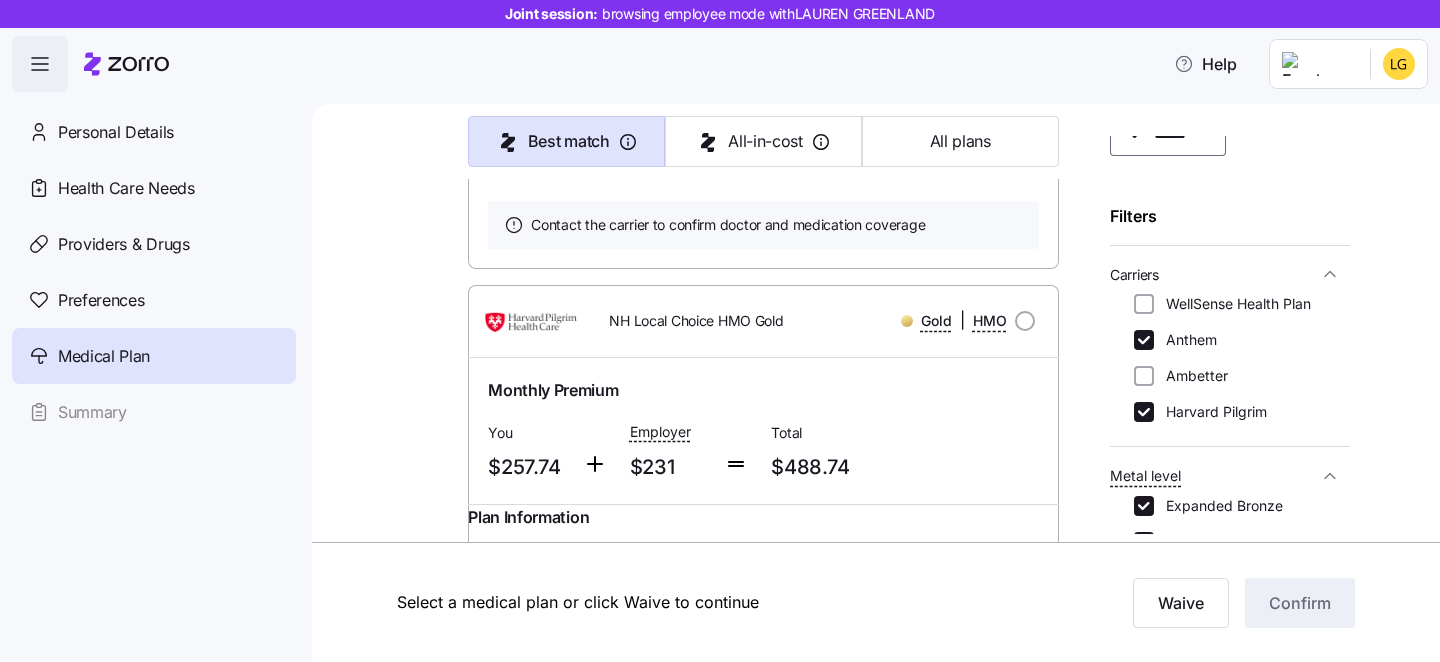 scroll, scrollTop: 1090, scrollLeft: 0, axis: vertical 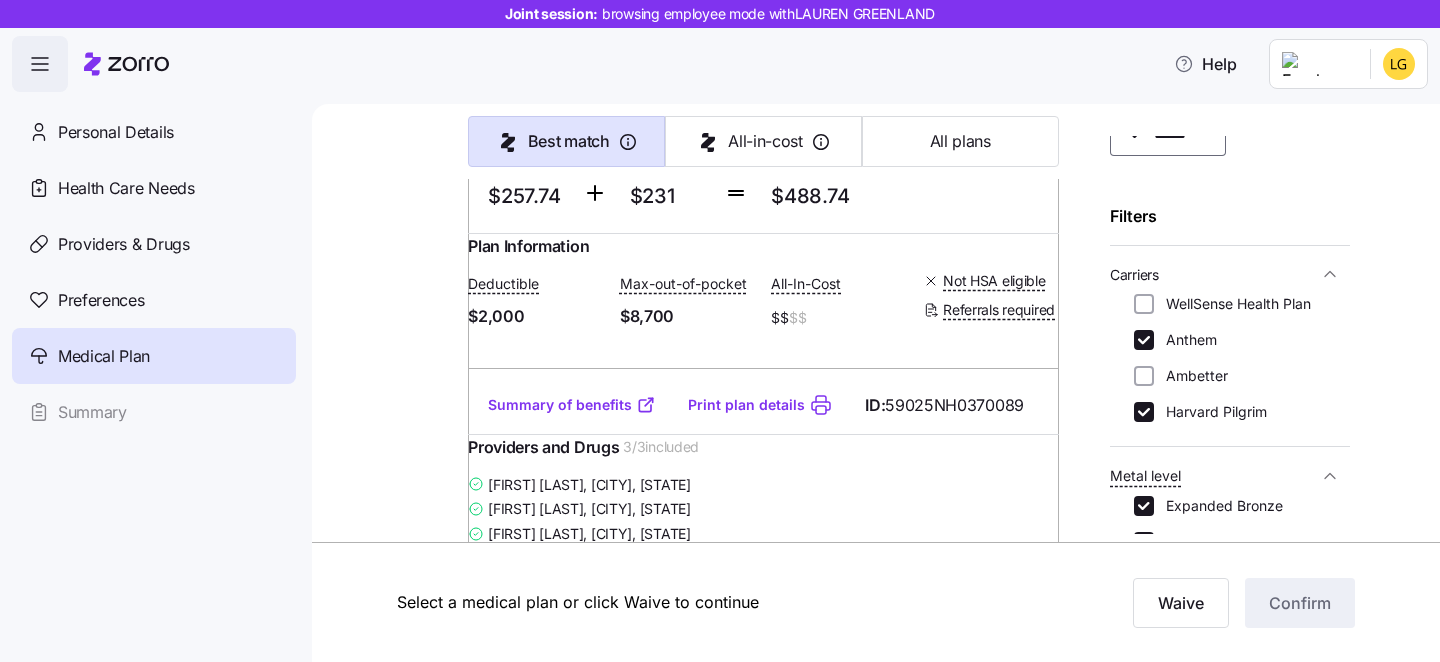 click on "Summary of benefits Print plan details ID:  [NUMBER]" at bounding box center [763, 405] 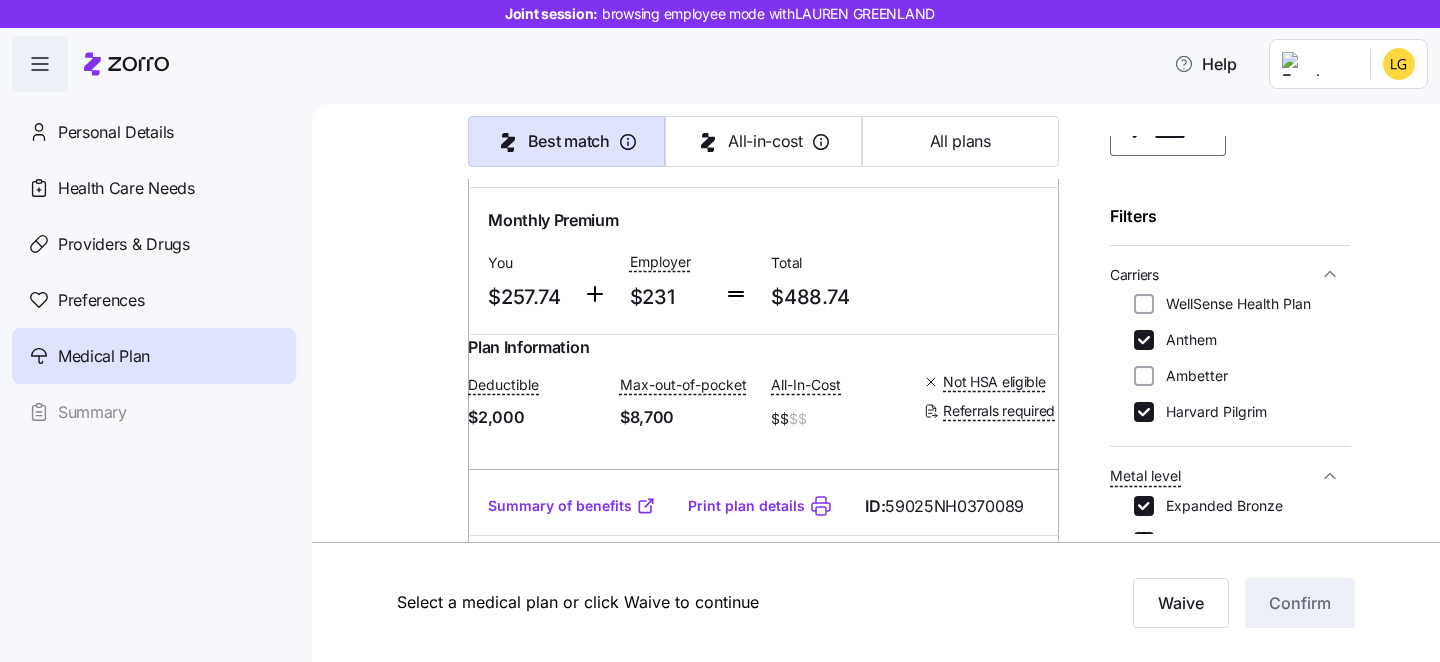 scroll, scrollTop: 1006, scrollLeft: 0, axis: vertical 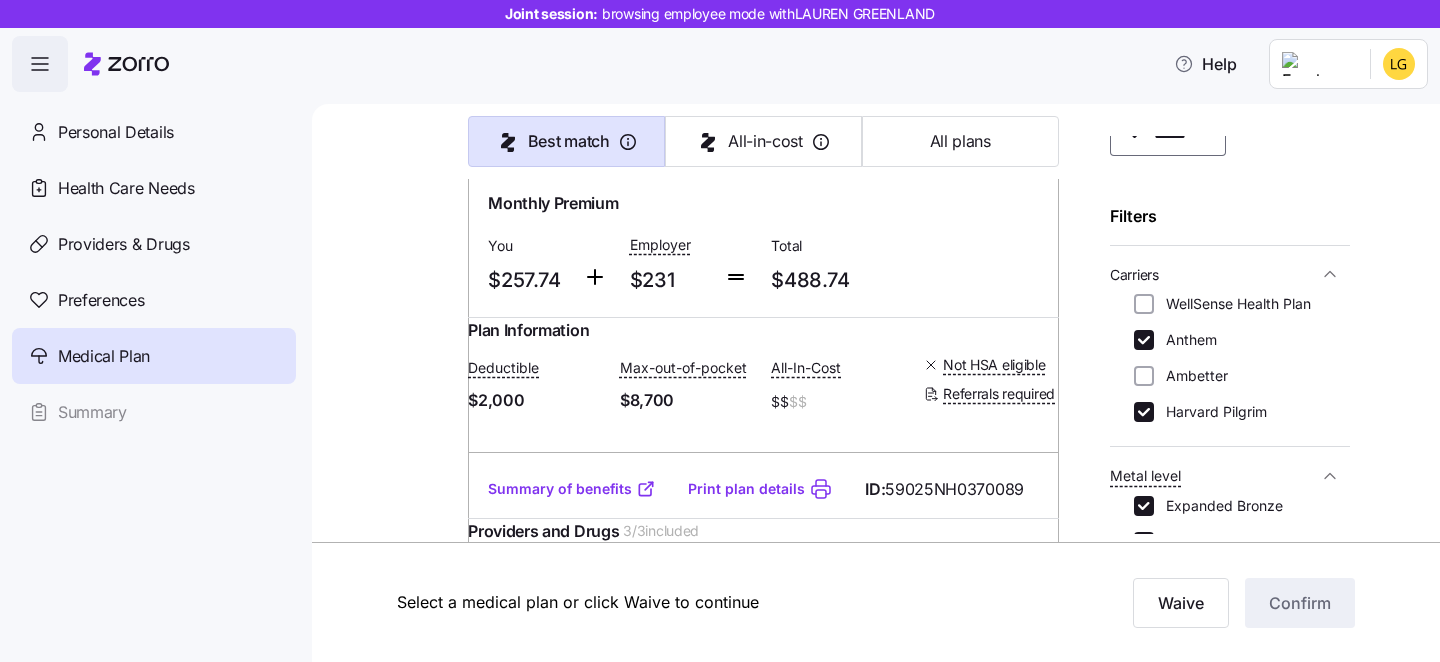 click at bounding box center [1025, 134] 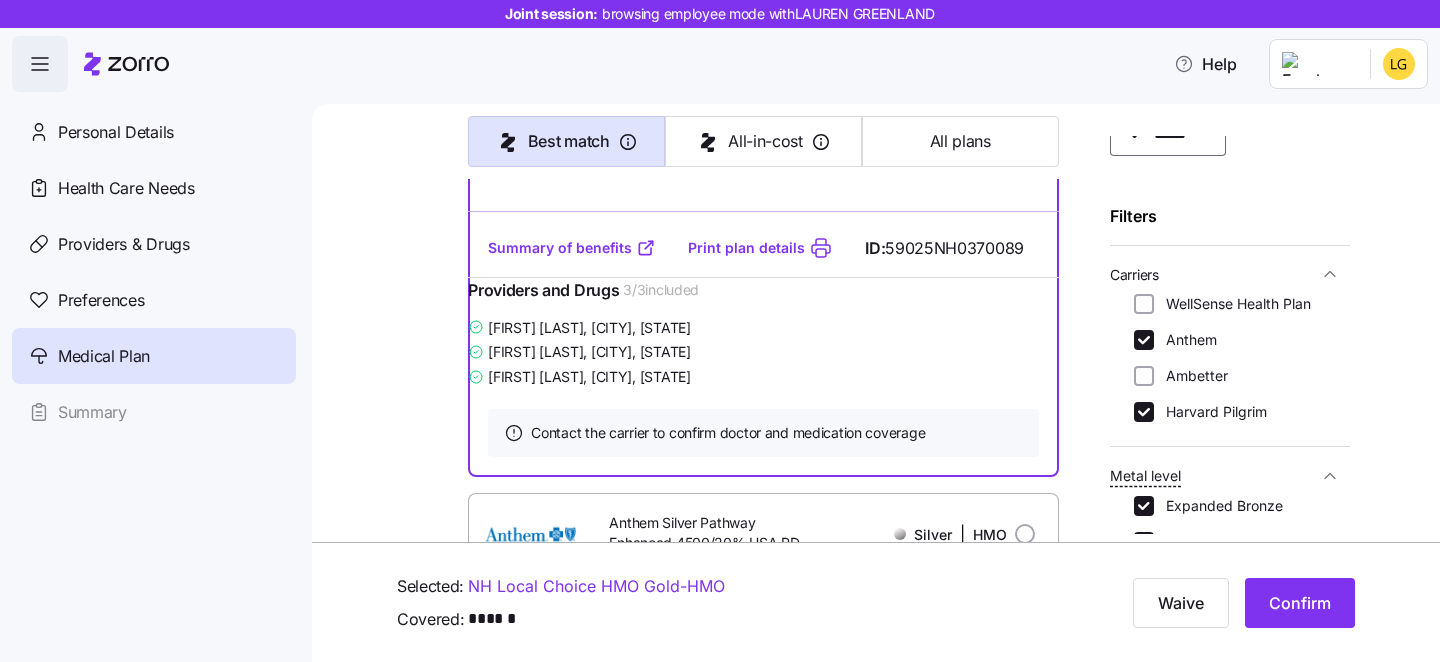 scroll, scrollTop: 1247, scrollLeft: 0, axis: vertical 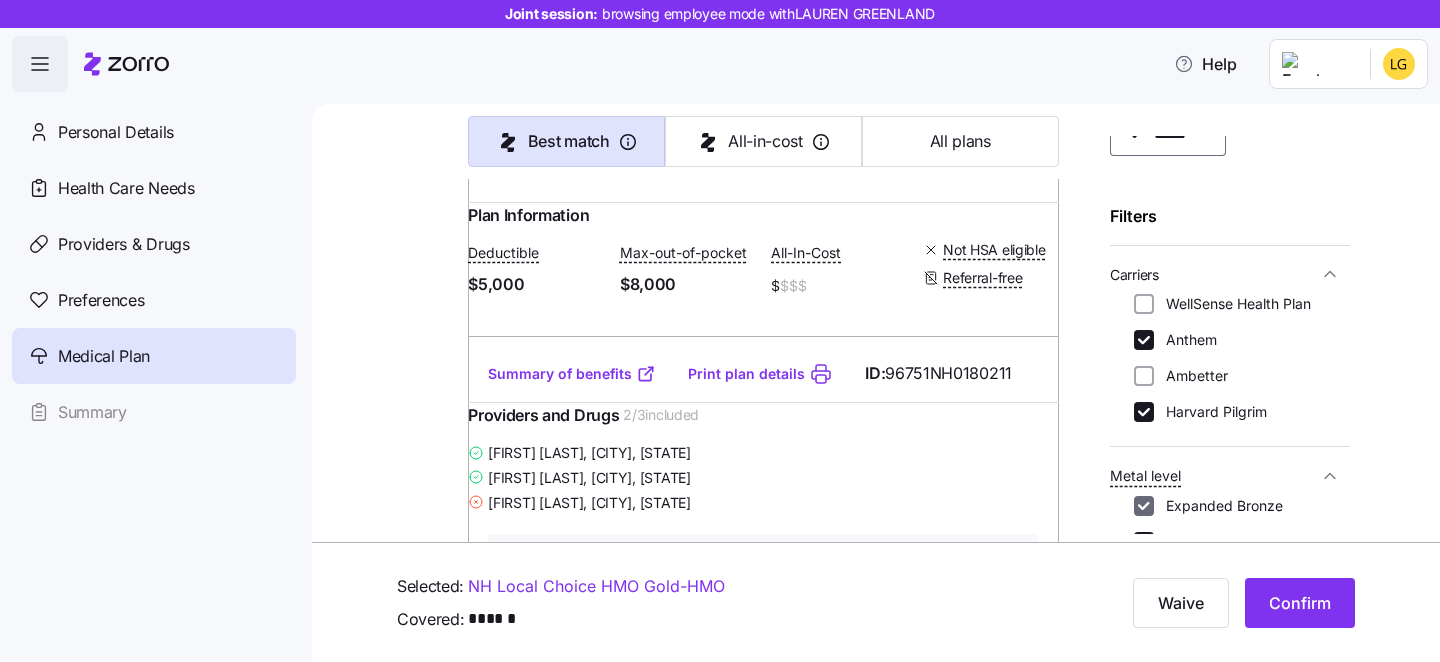 click on "Expanded Bronze" at bounding box center [1144, 506] 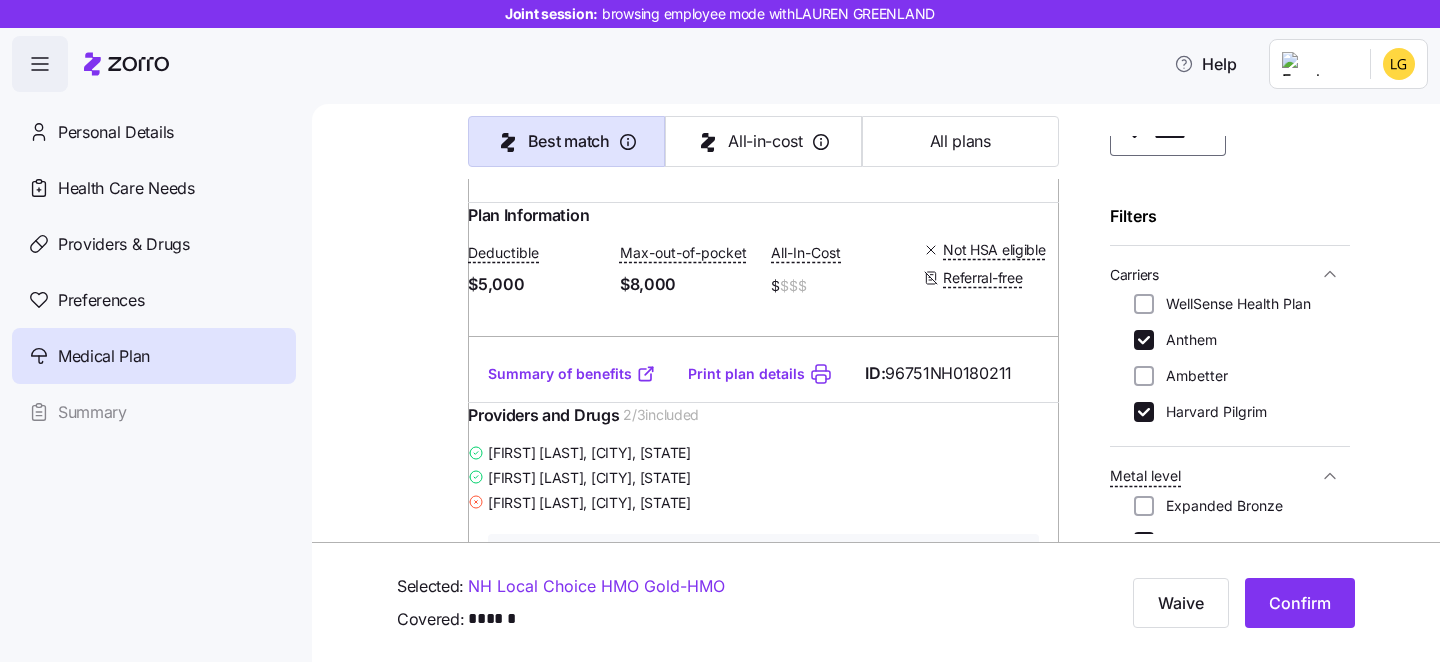 click on "Metal level" at bounding box center [1230, 475] 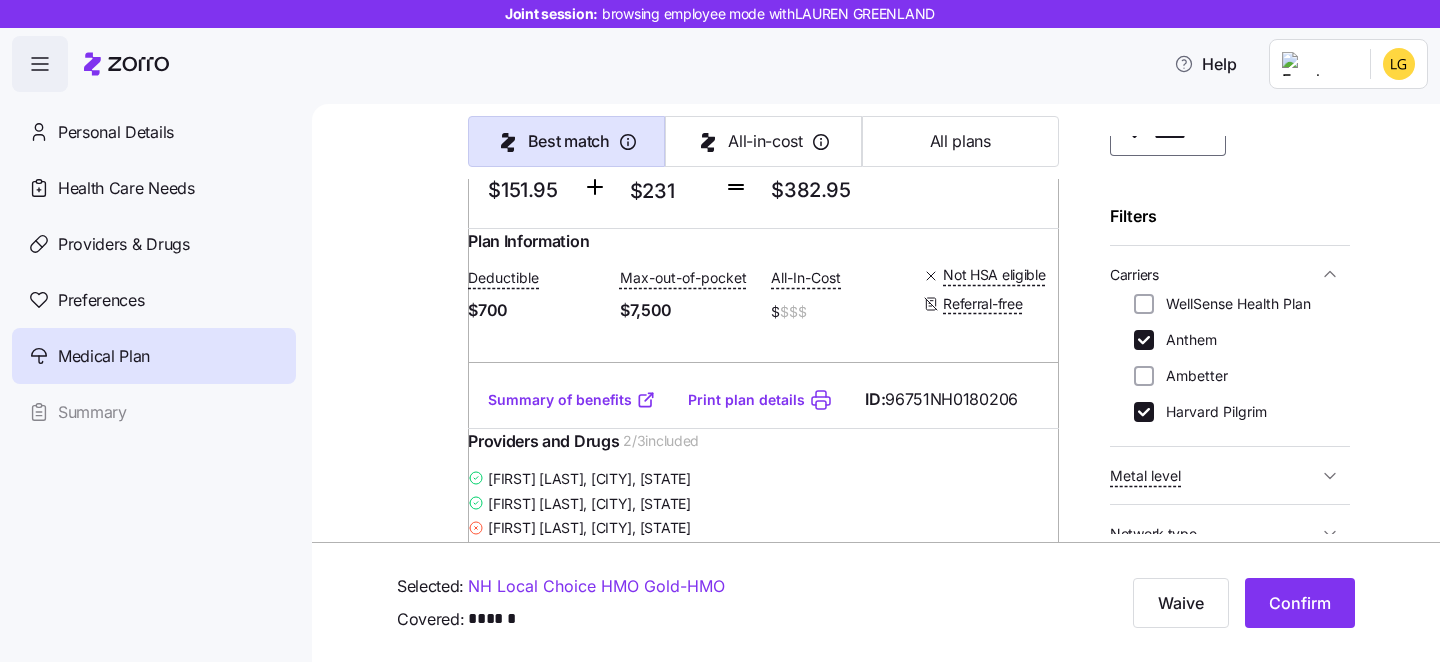 scroll, scrollTop: 163, scrollLeft: 0, axis: vertical 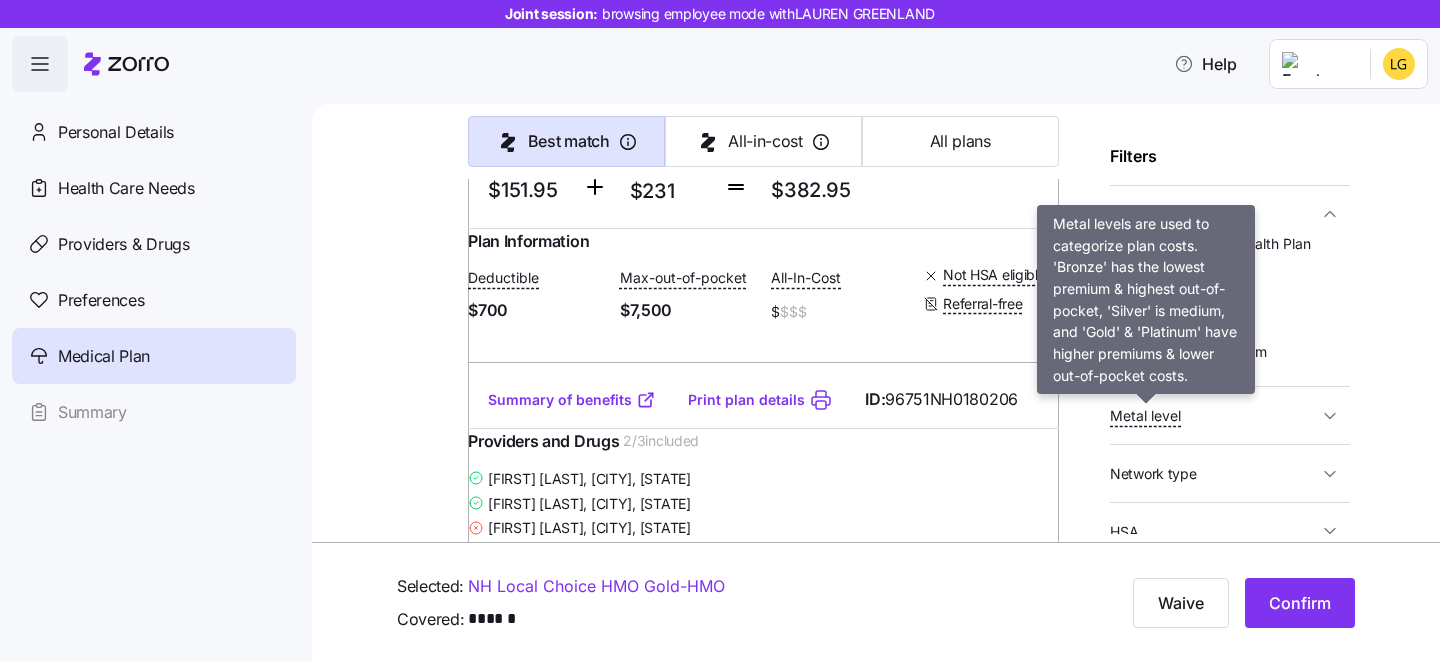 click on "Metal level" at bounding box center (1145, 416) 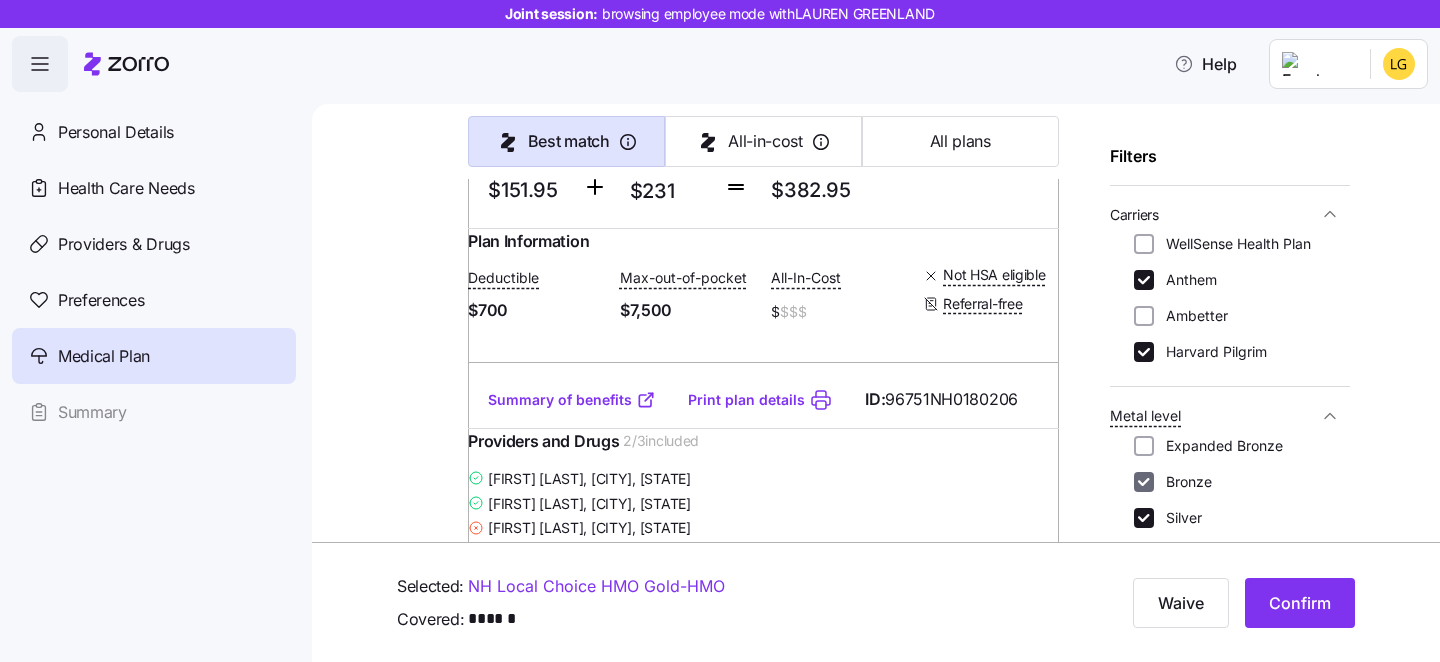click on "Bronze" at bounding box center [1144, 482] 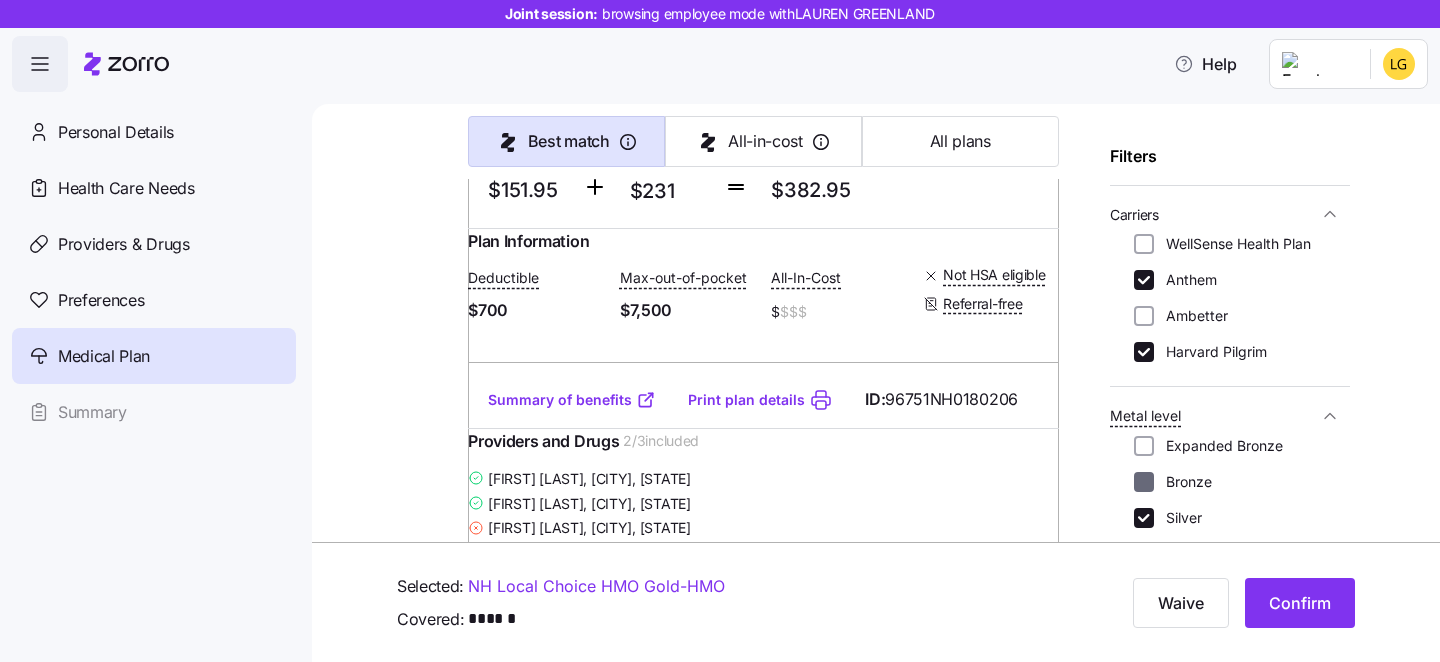 checkbox on "false" 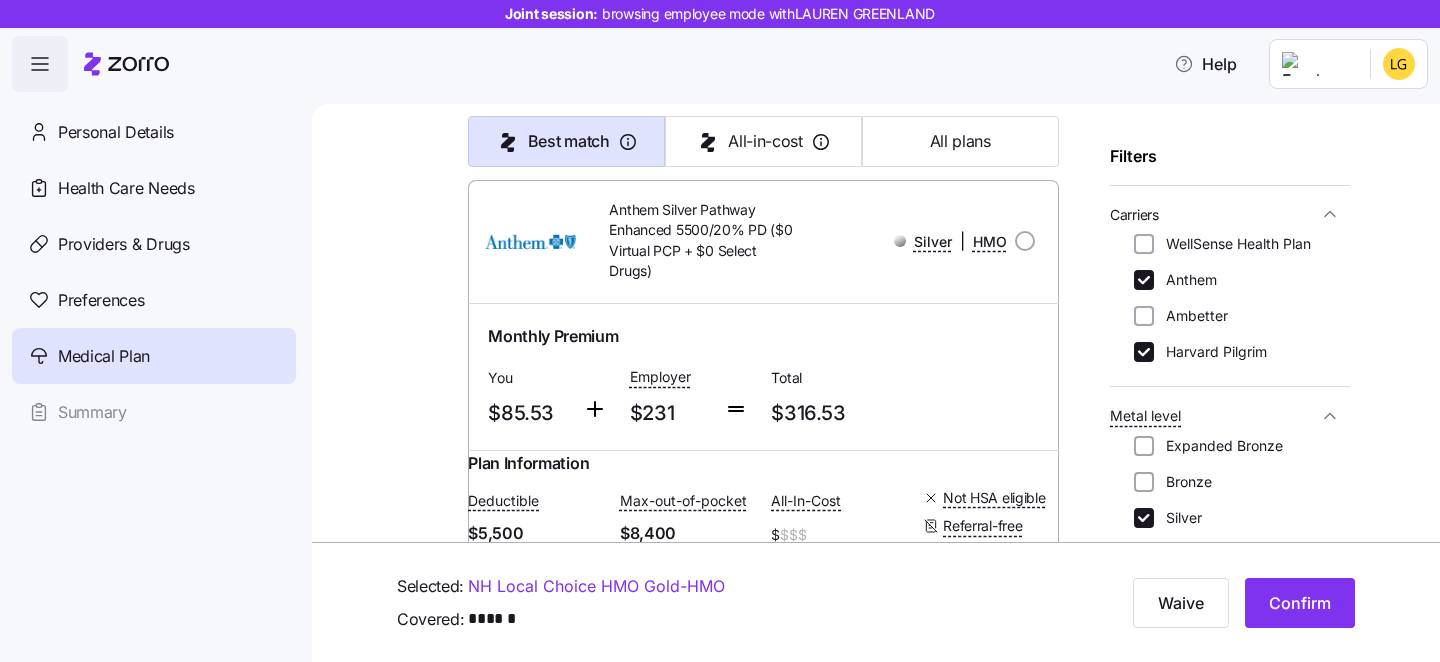 scroll, scrollTop: 5611, scrollLeft: 0, axis: vertical 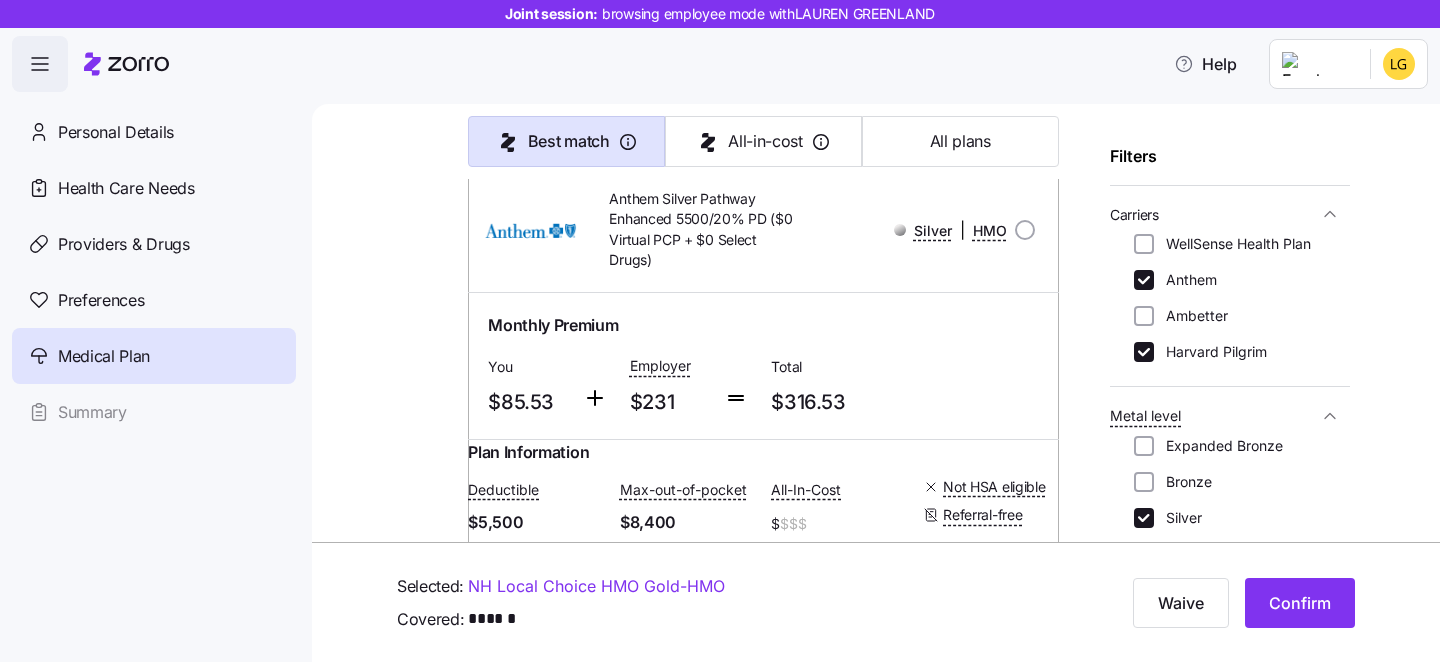 click on "Summary of benefits" at bounding box center (572, -76) 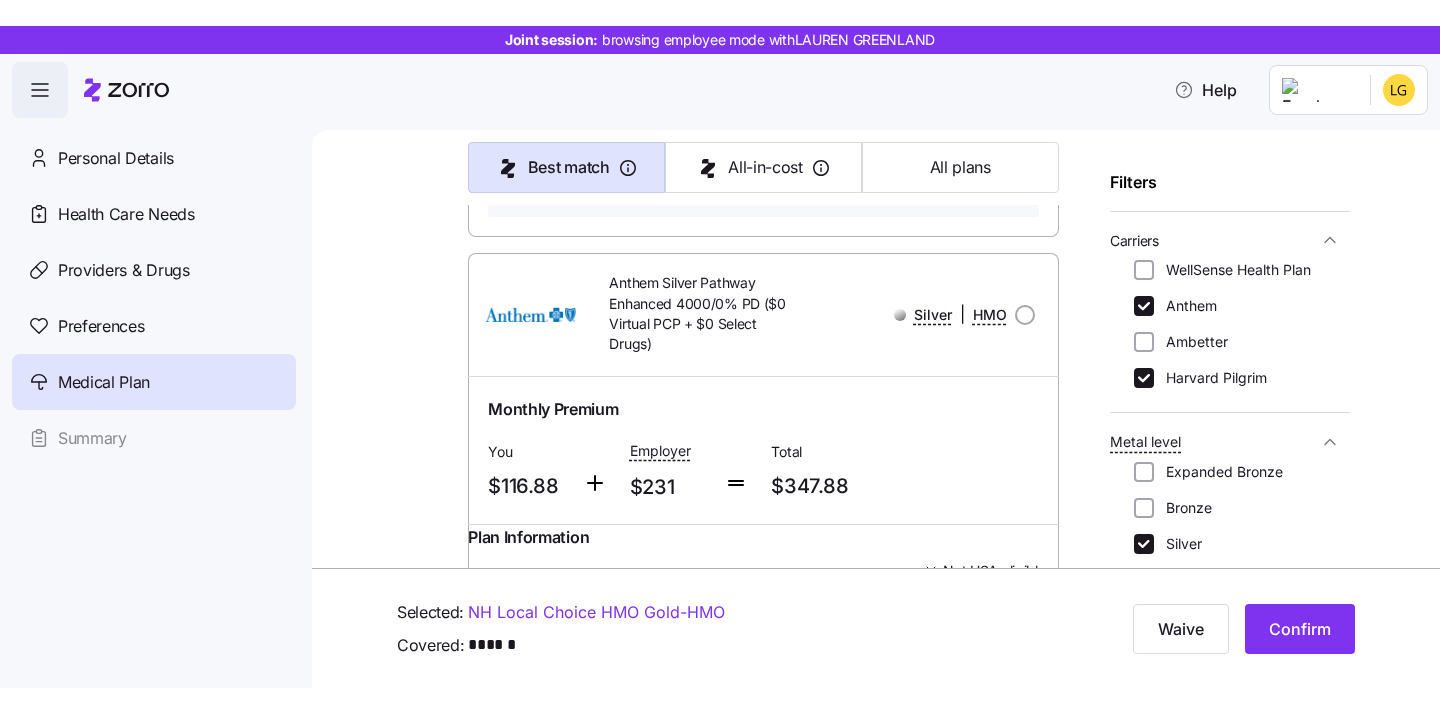 scroll, scrollTop: 4206, scrollLeft: 0, axis: vertical 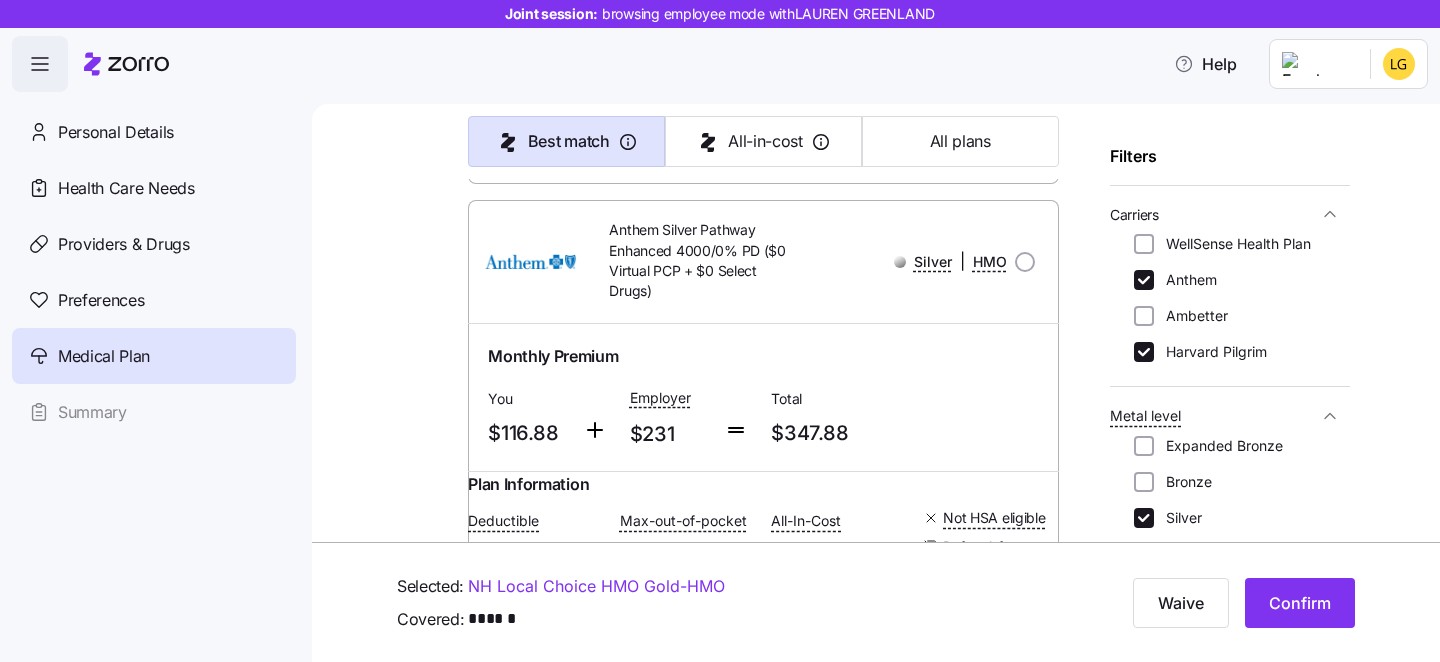 click on "Summary of benefits Print plan details ID:  [NUMBER]" at bounding box center (763, -45) 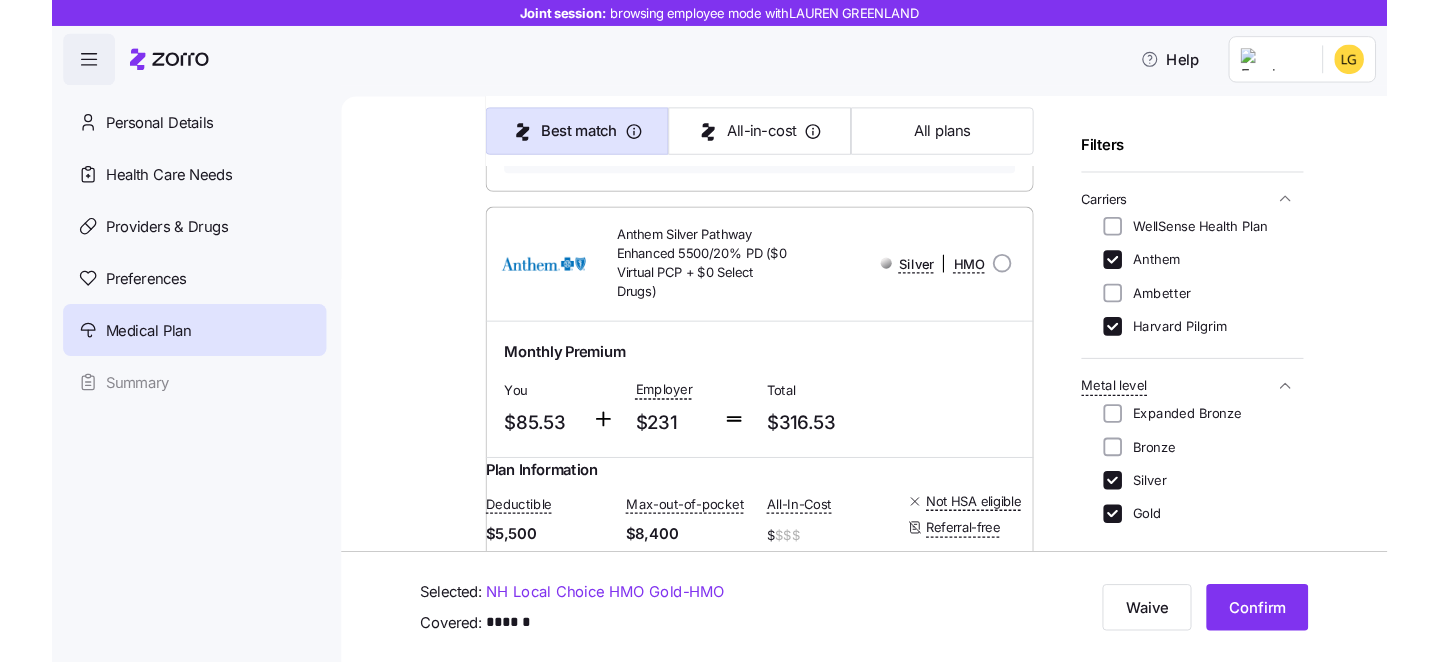 scroll, scrollTop: 5592, scrollLeft: 0, axis: vertical 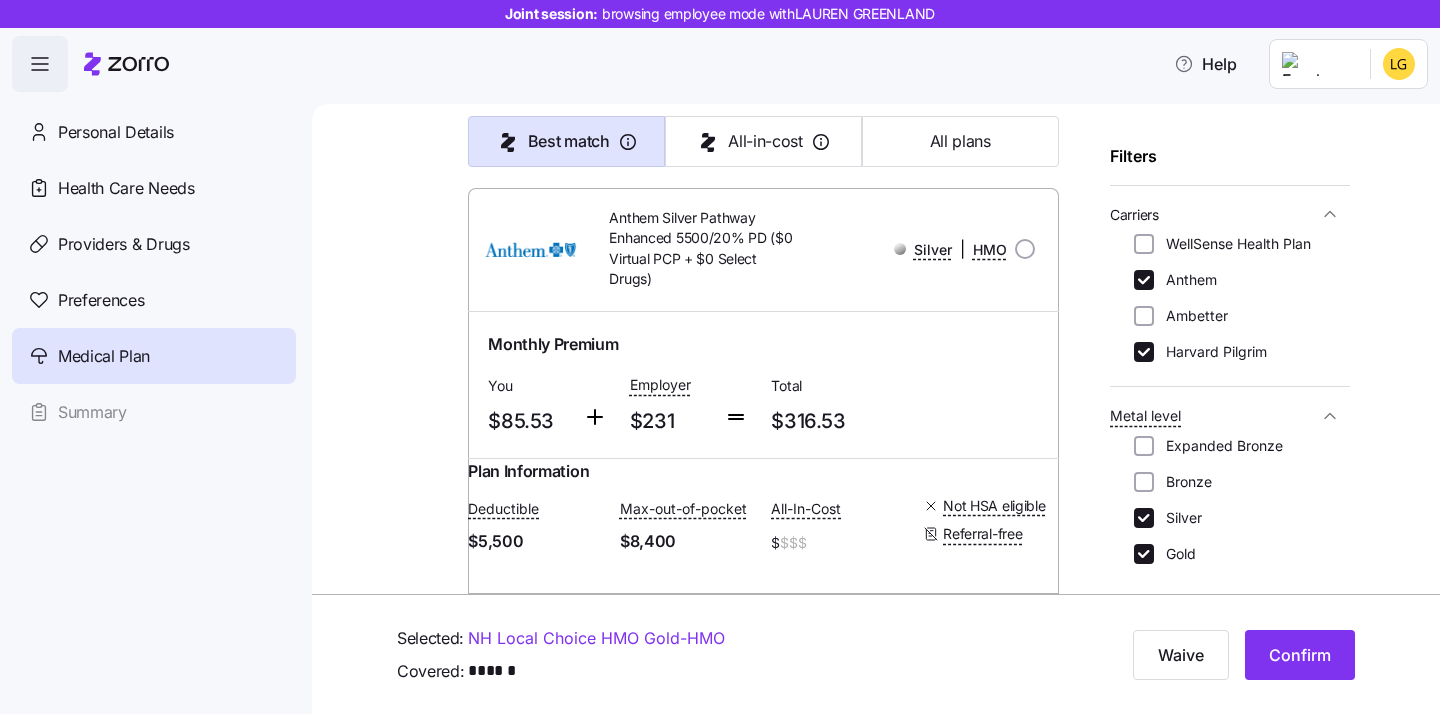 click on "Summary of benefits" at bounding box center (572, -57) 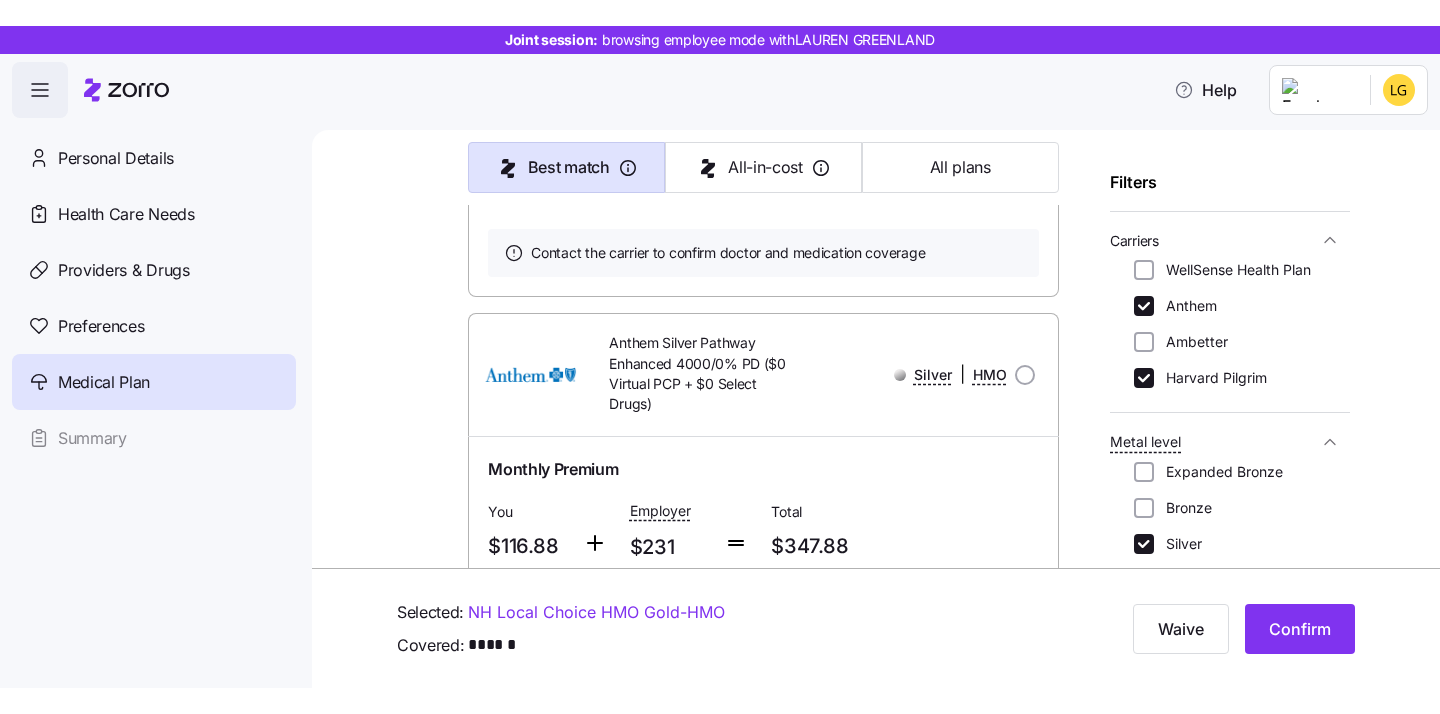 scroll, scrollTop: 4120, scrollLeft: 0, axis: vertical 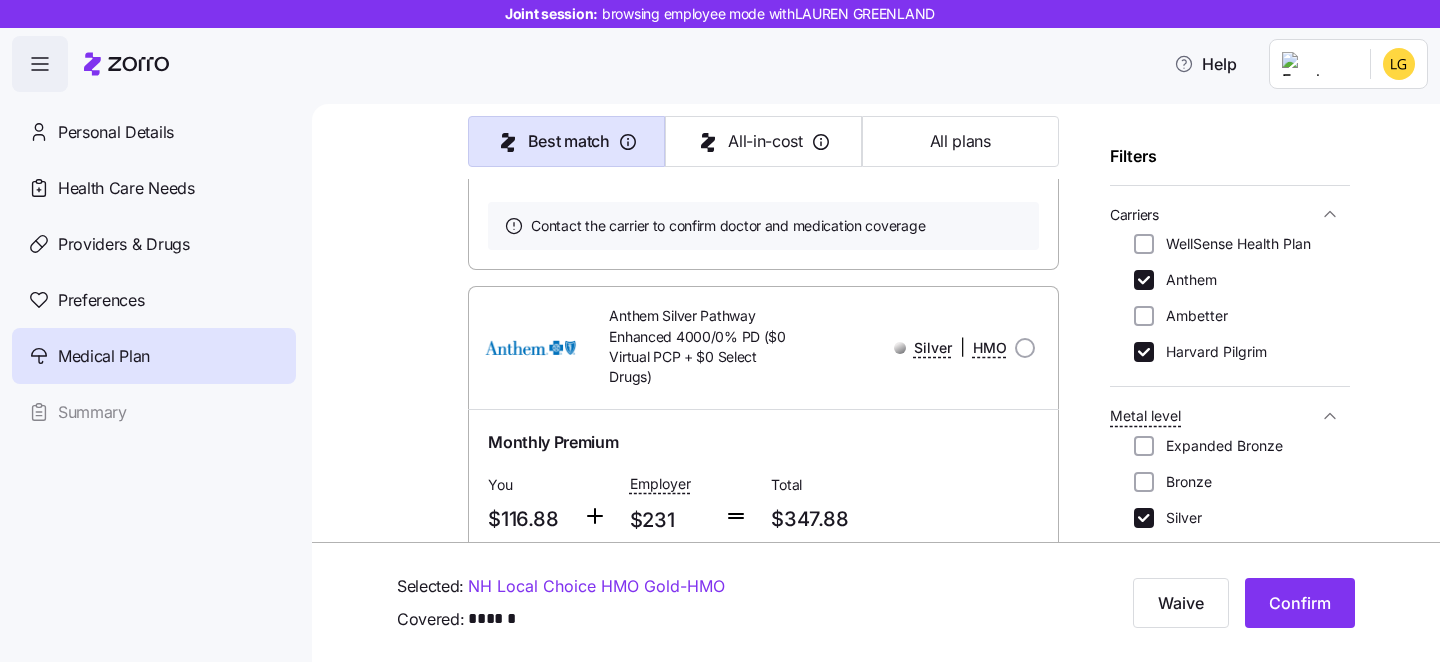 click on "Summary of benefits" at bounding box center (572, 42) 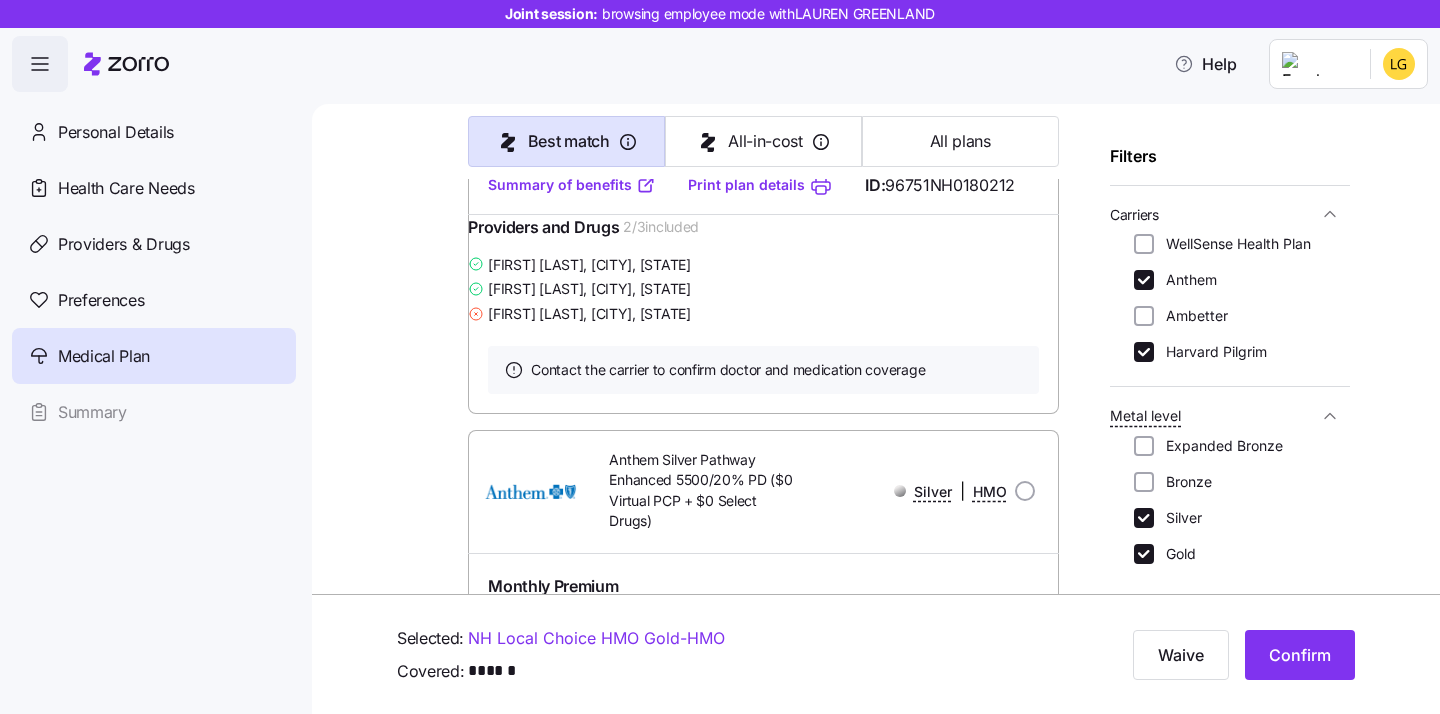 scroll, scrollTop: 5356, scrollLeft: 0, axis: vertical 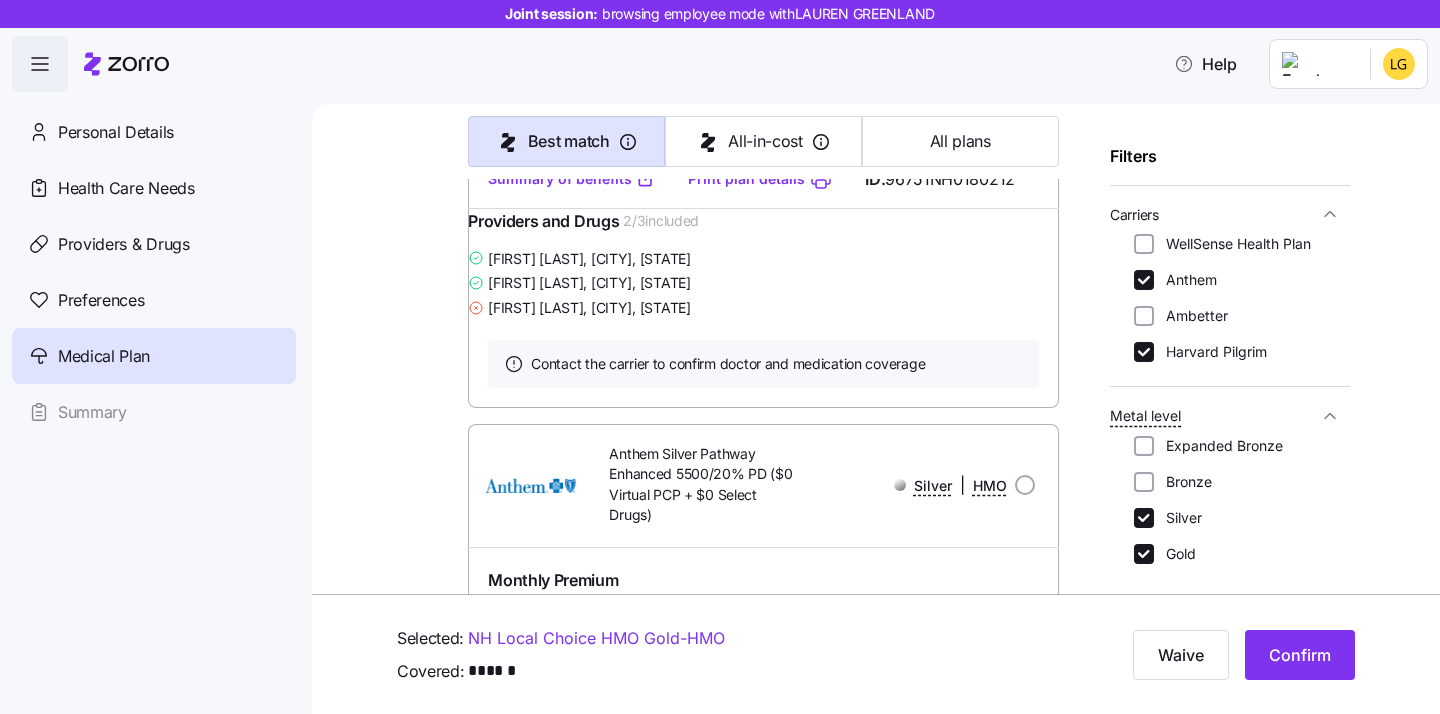 click at bounding box center [1025, -202] 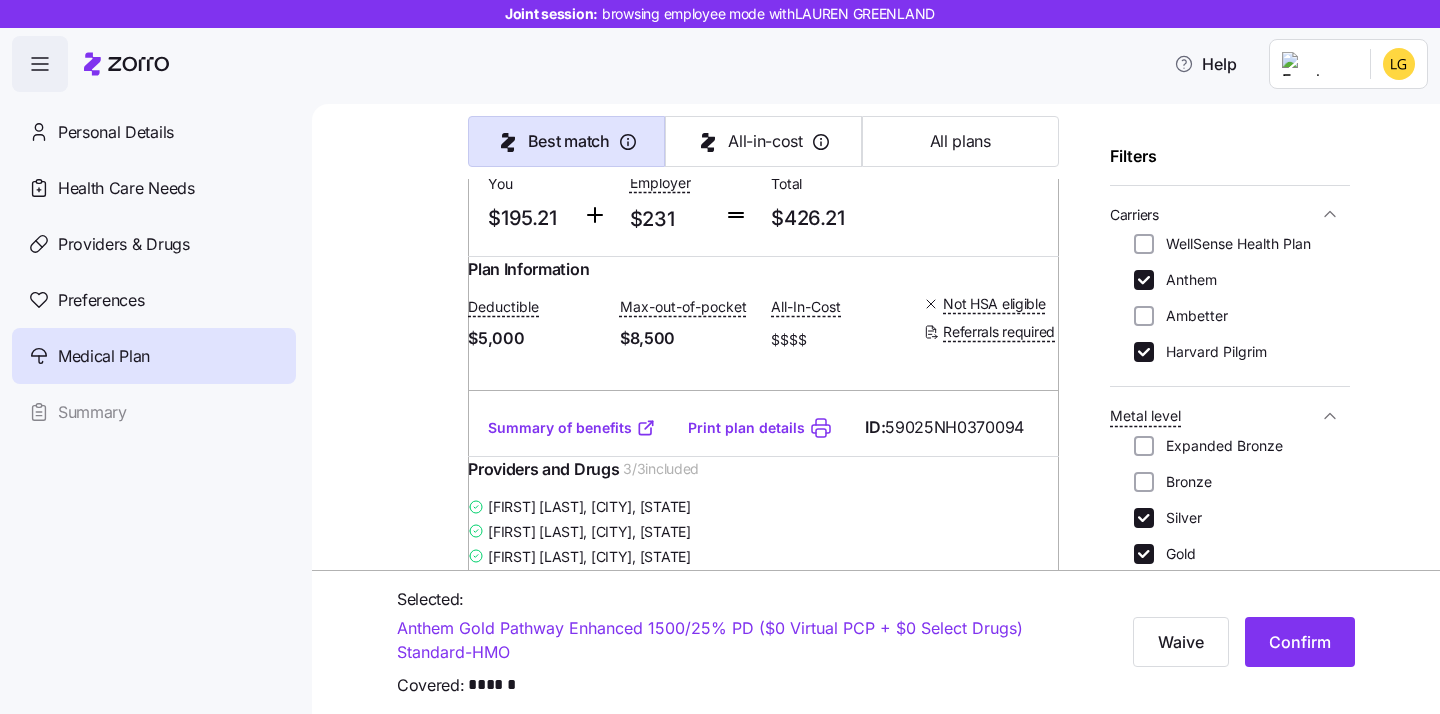 scroll, scrollTop: 7063, scrollLeft: 0, axis: vertical 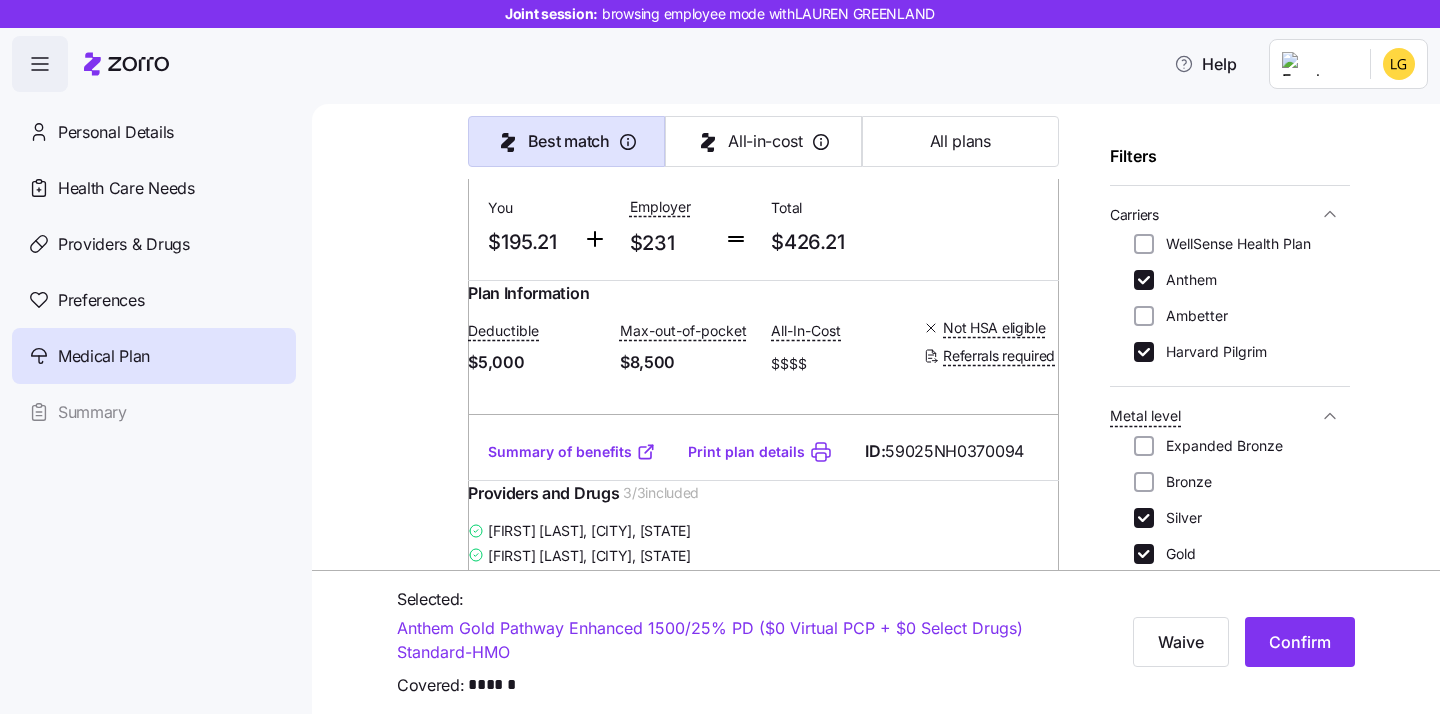 click on "Summary of benefits" at bounding box center [572, -195] 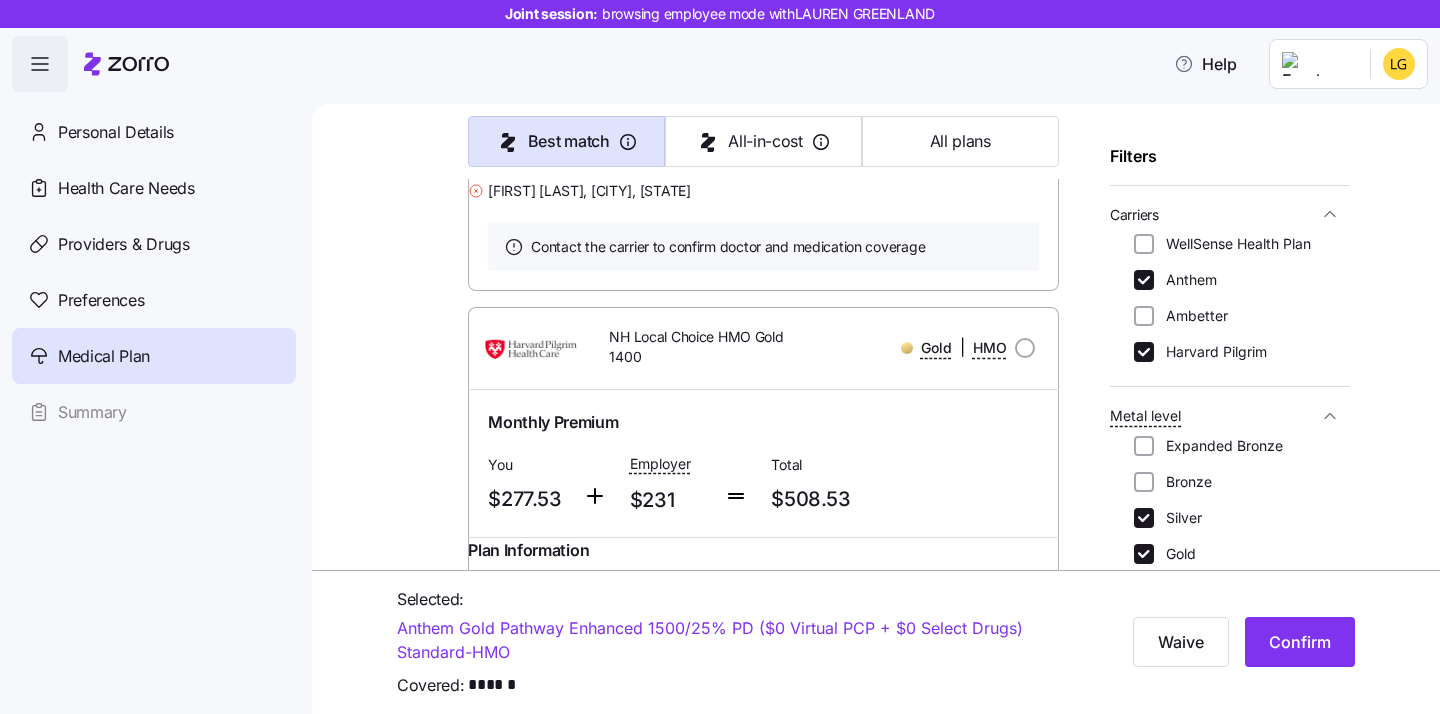 scroll, scrollTop: 6159, scrollLeft: 0, axis: vertical 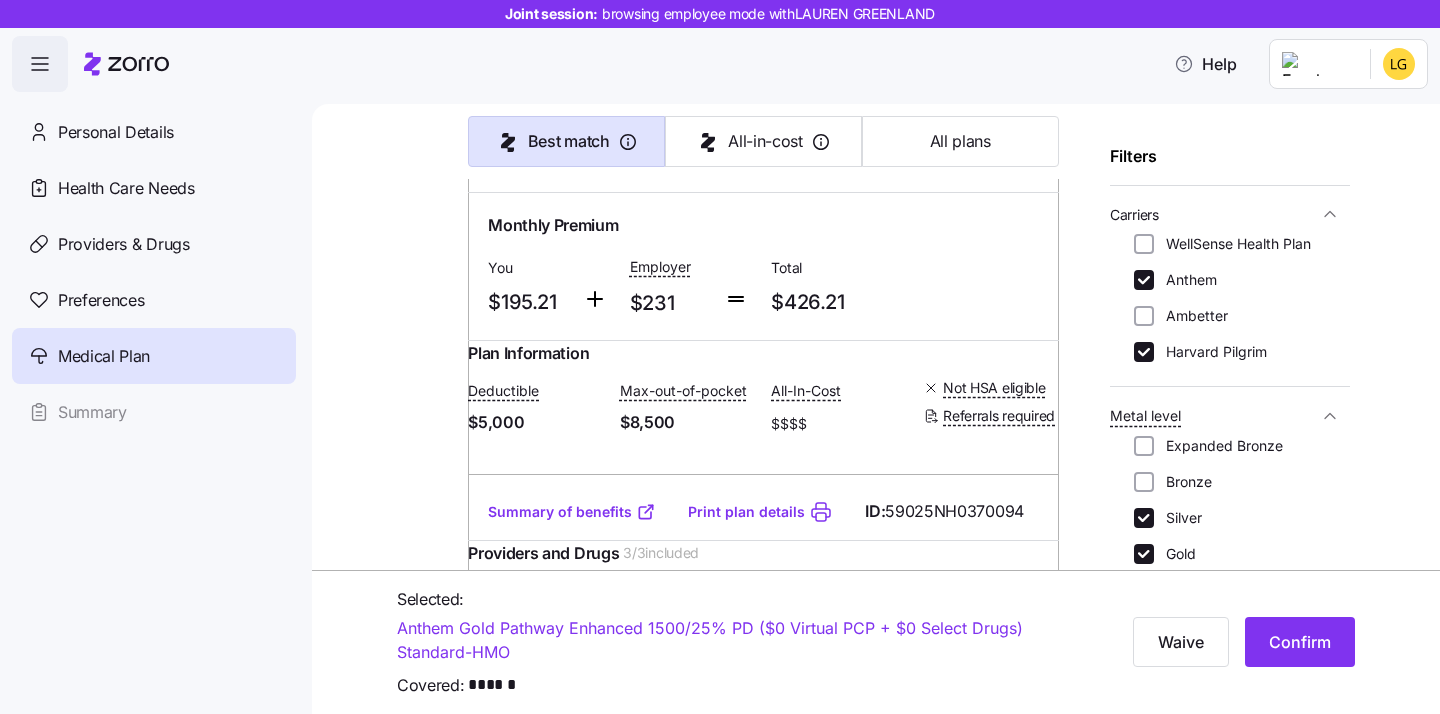 drag, startPoint x: 569, startPoint y: 324, endPoint x: 473, endPoint y: 337, distance: 96.87621 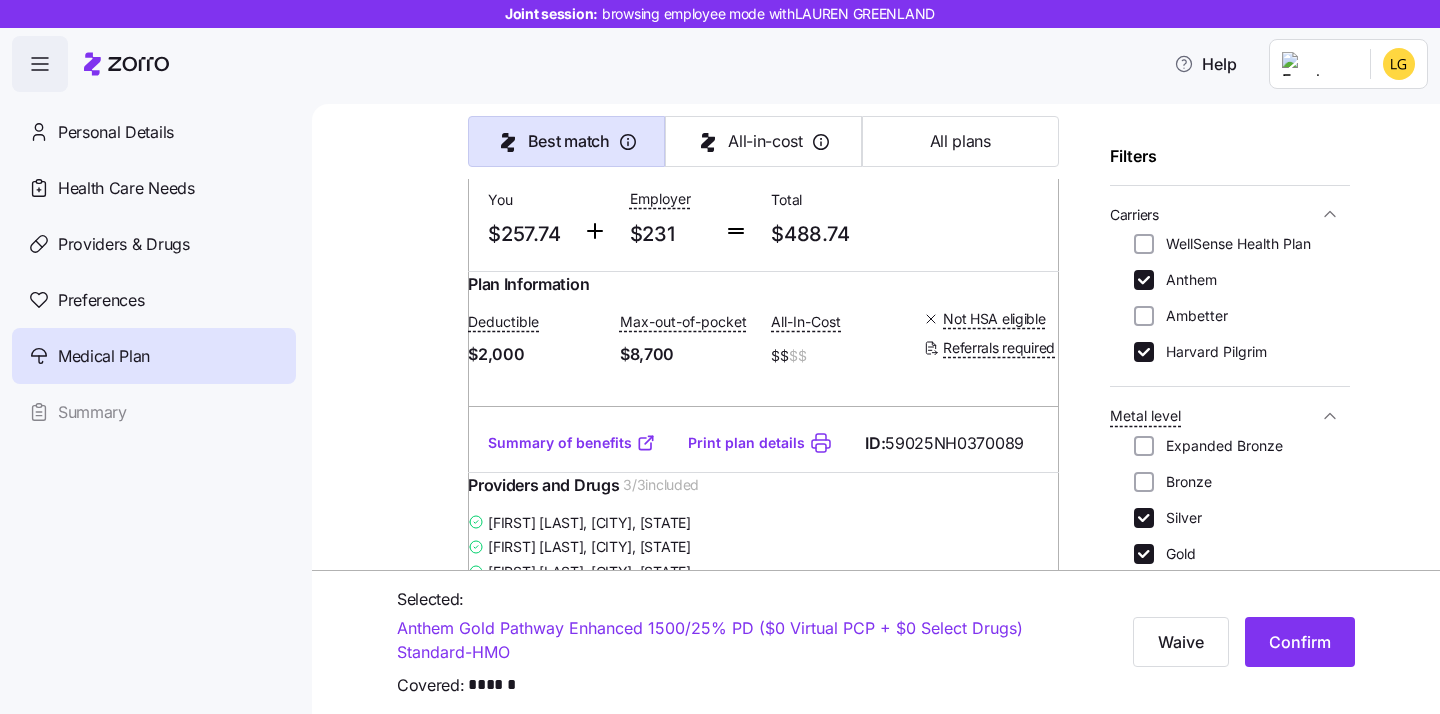 scroll, scrollTop: 1066, scrollLeft: 0, axis: vertical 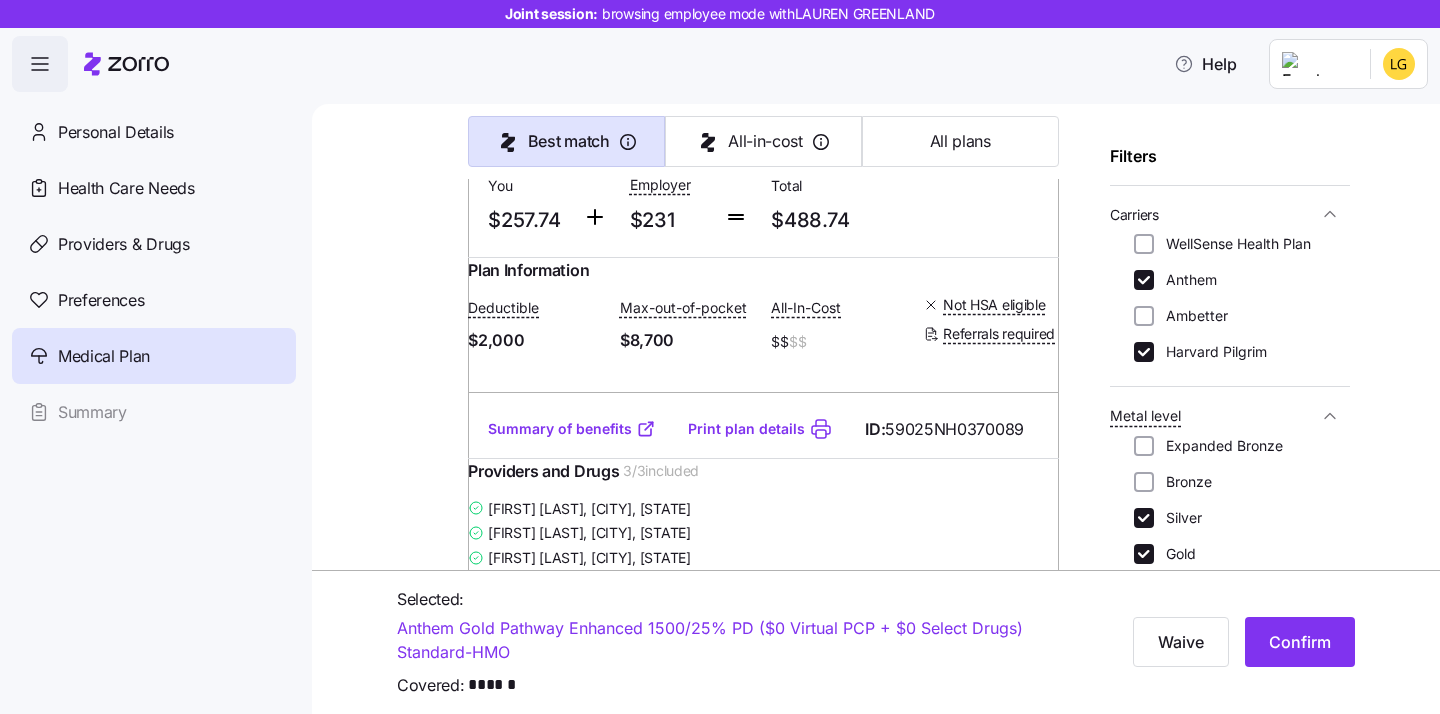 click on "Summary of benefits" at bounding box center [572, 429] 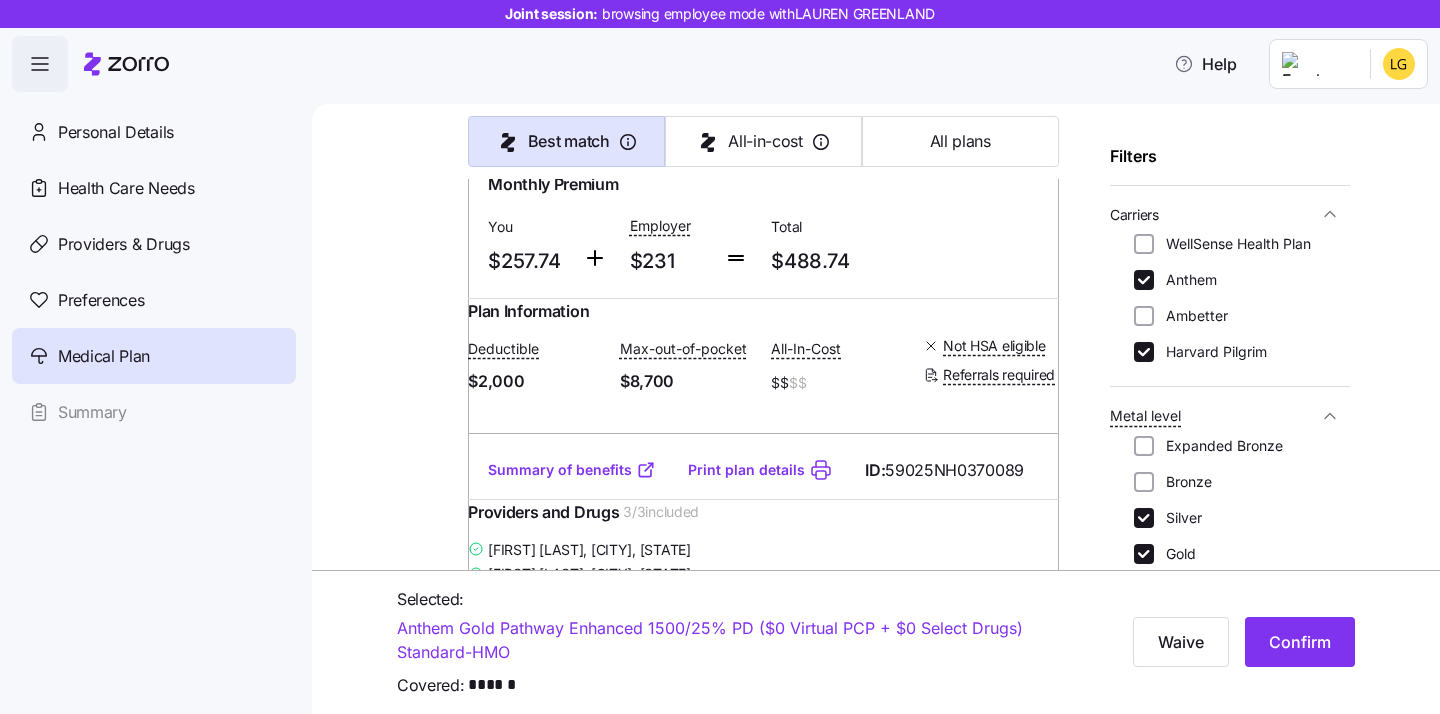 scroll, scrollTop: 983, scrollLeft: 0, axis: vertical 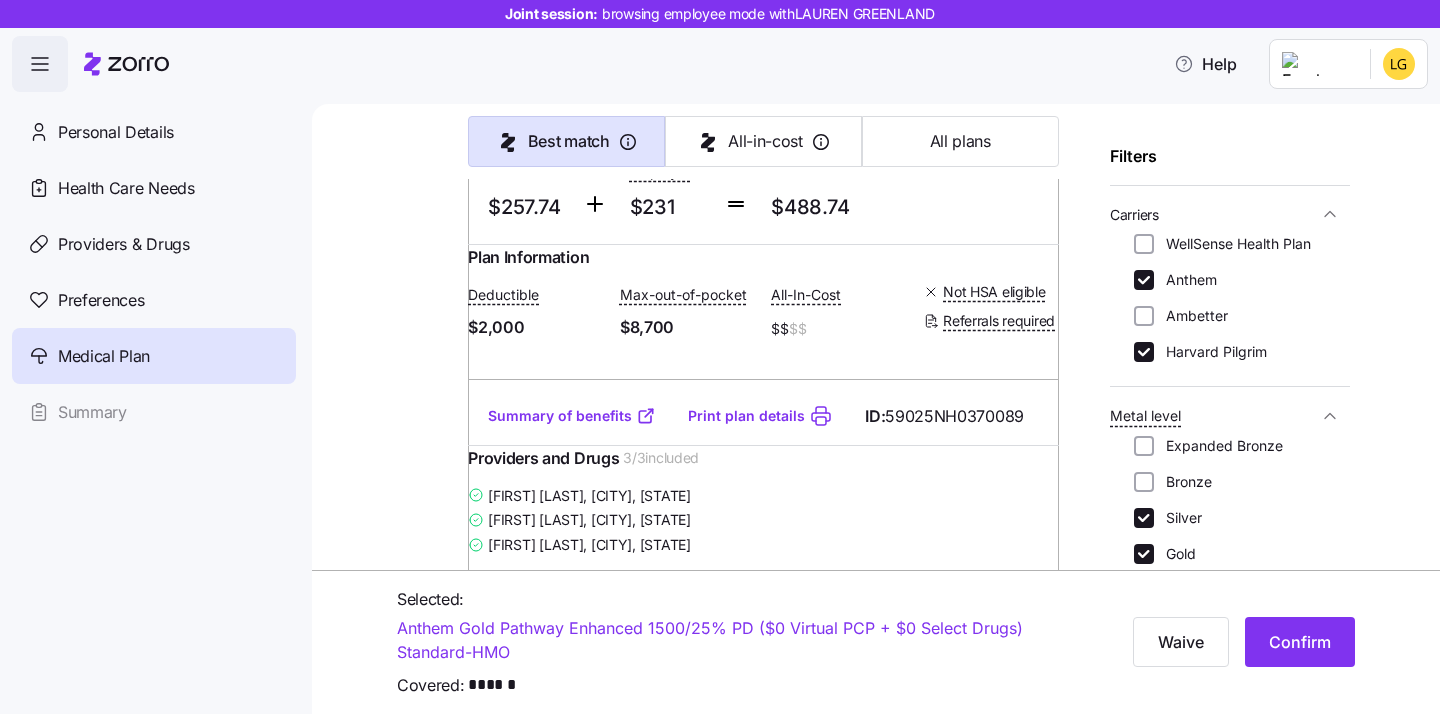 click on "Summary of benefits" at bounding box center (572, 416) 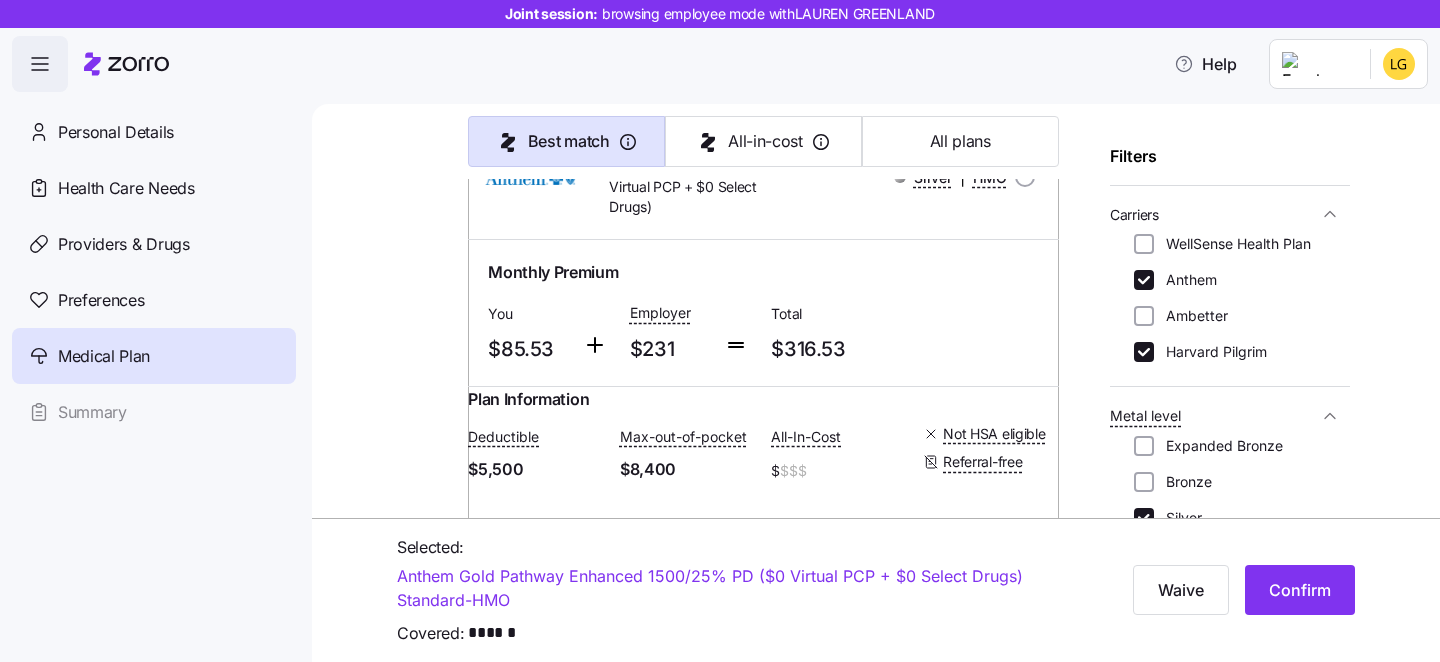 scroll, scrollTop: 5672, scrollLeft: 0, axis: vertical 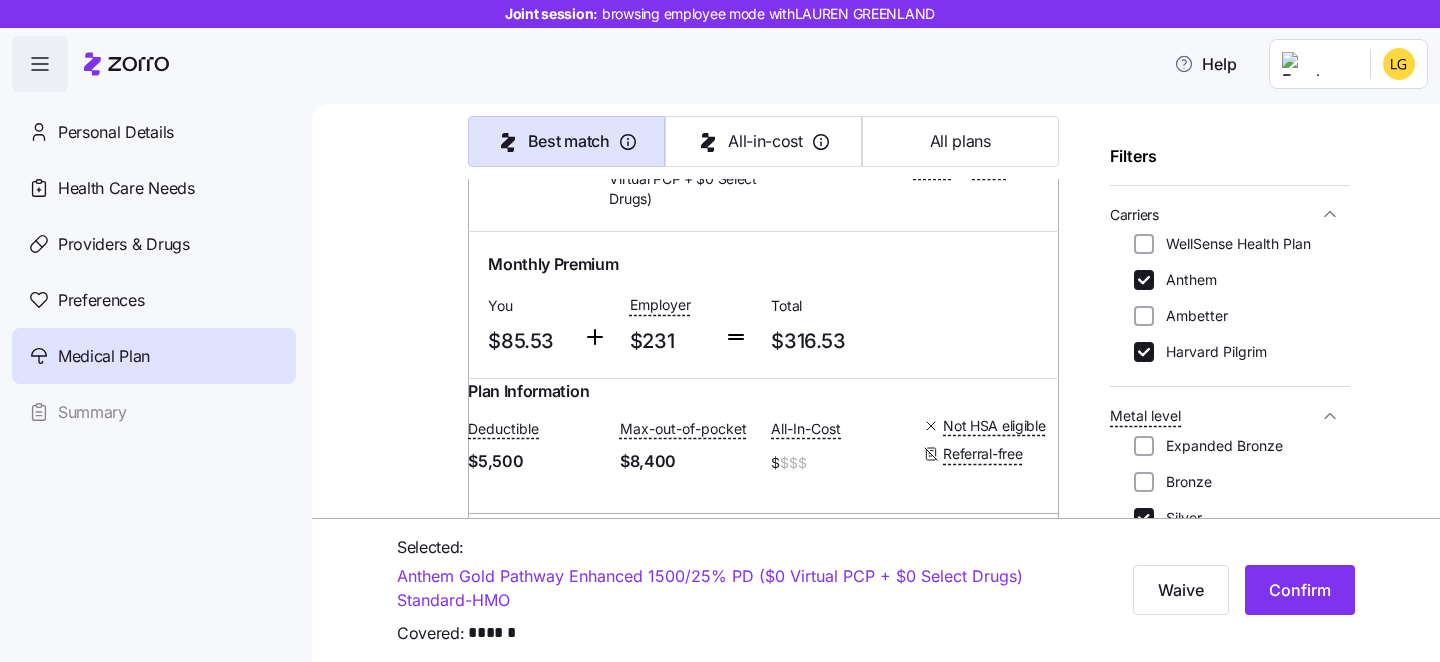 click on "Summary of benefits Print plan details ID:  [NUMBER]" at bounding box center [763, -137] 